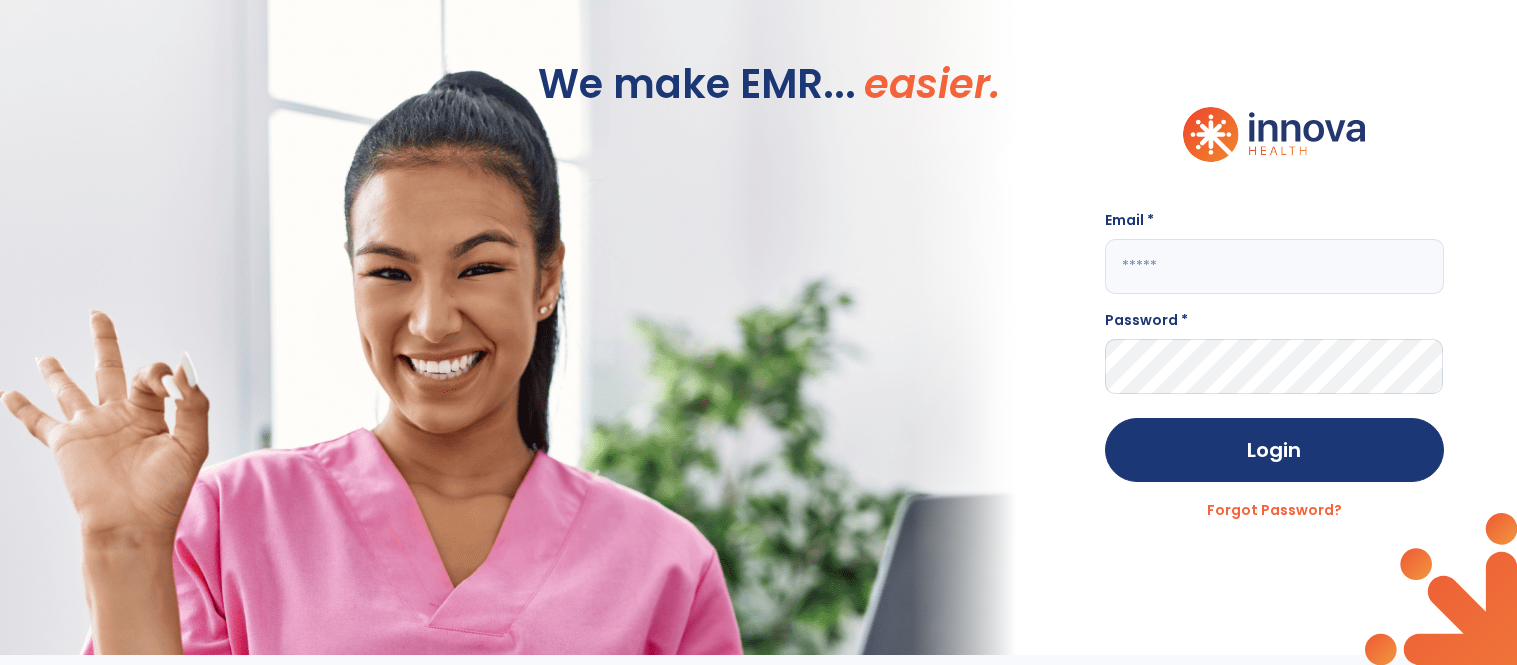 scroll, scrollTop: 0, scrollLeft: 0, axis: both 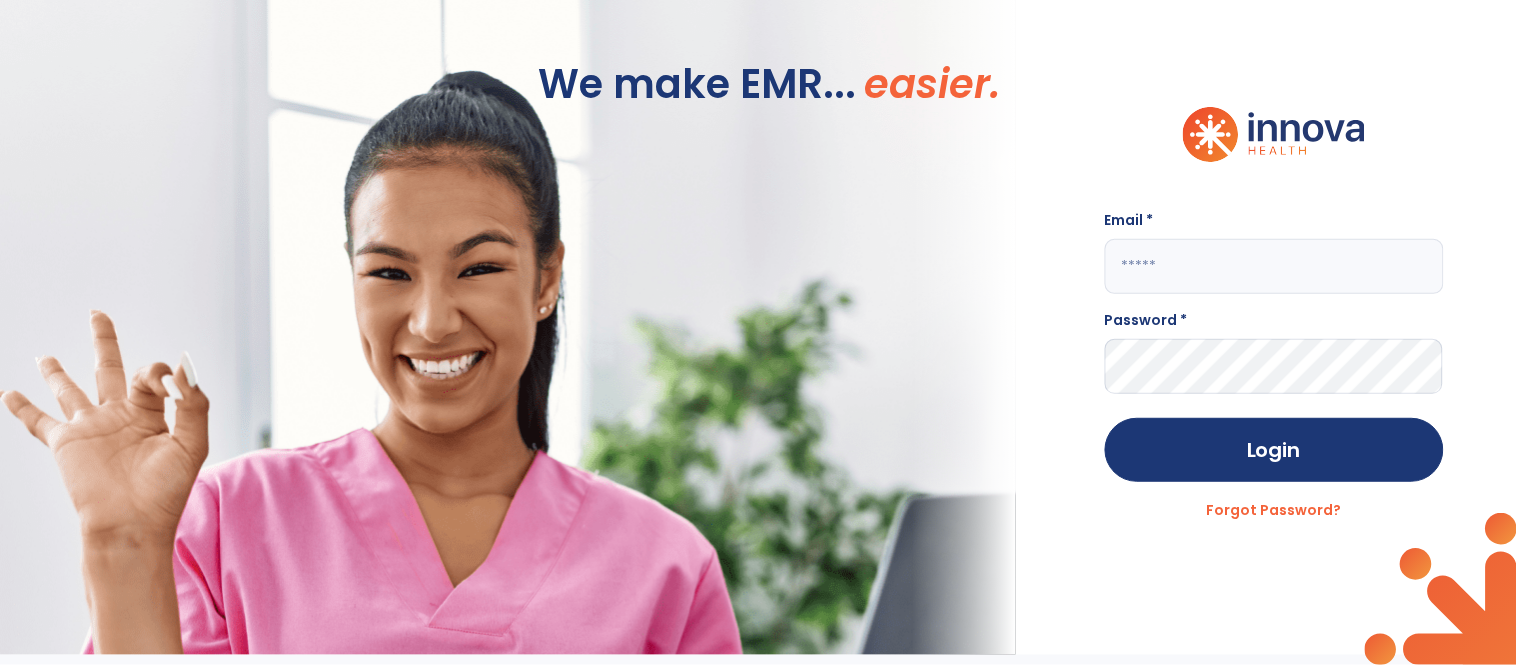 click 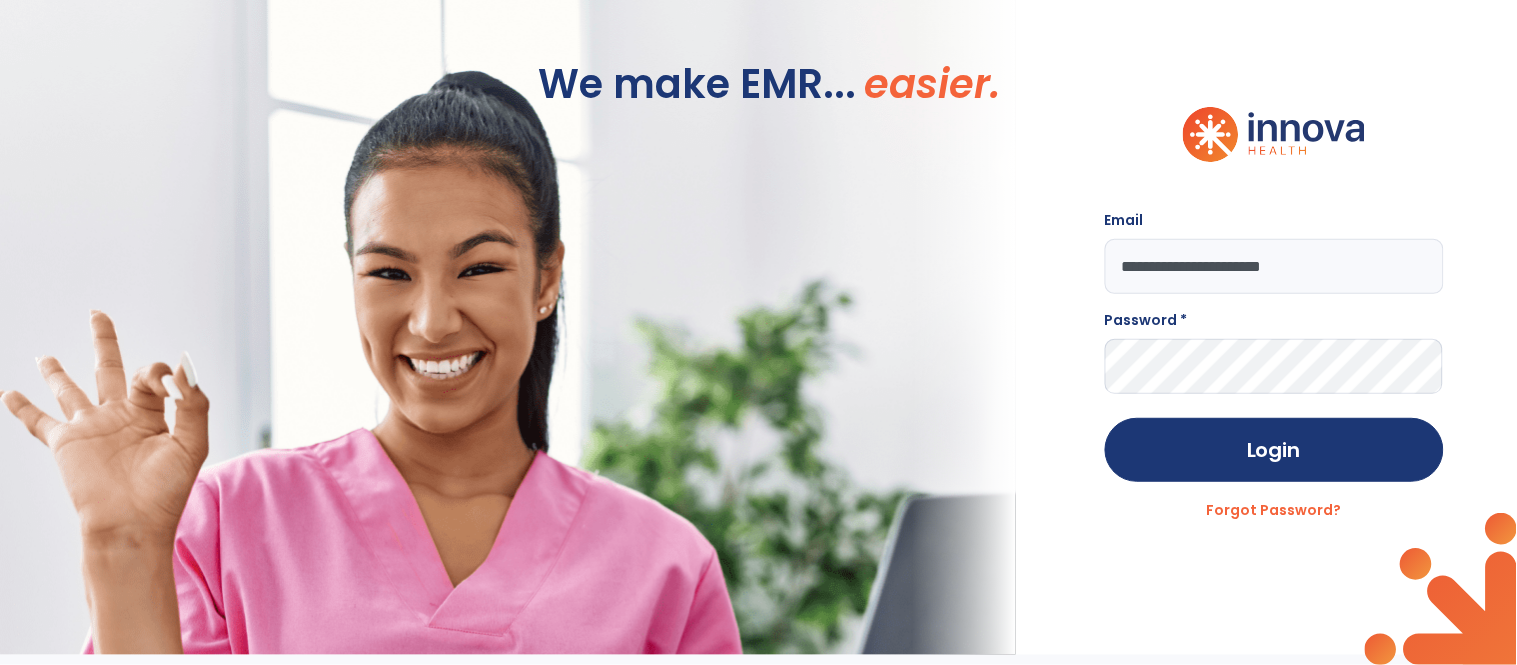 type on "**********" 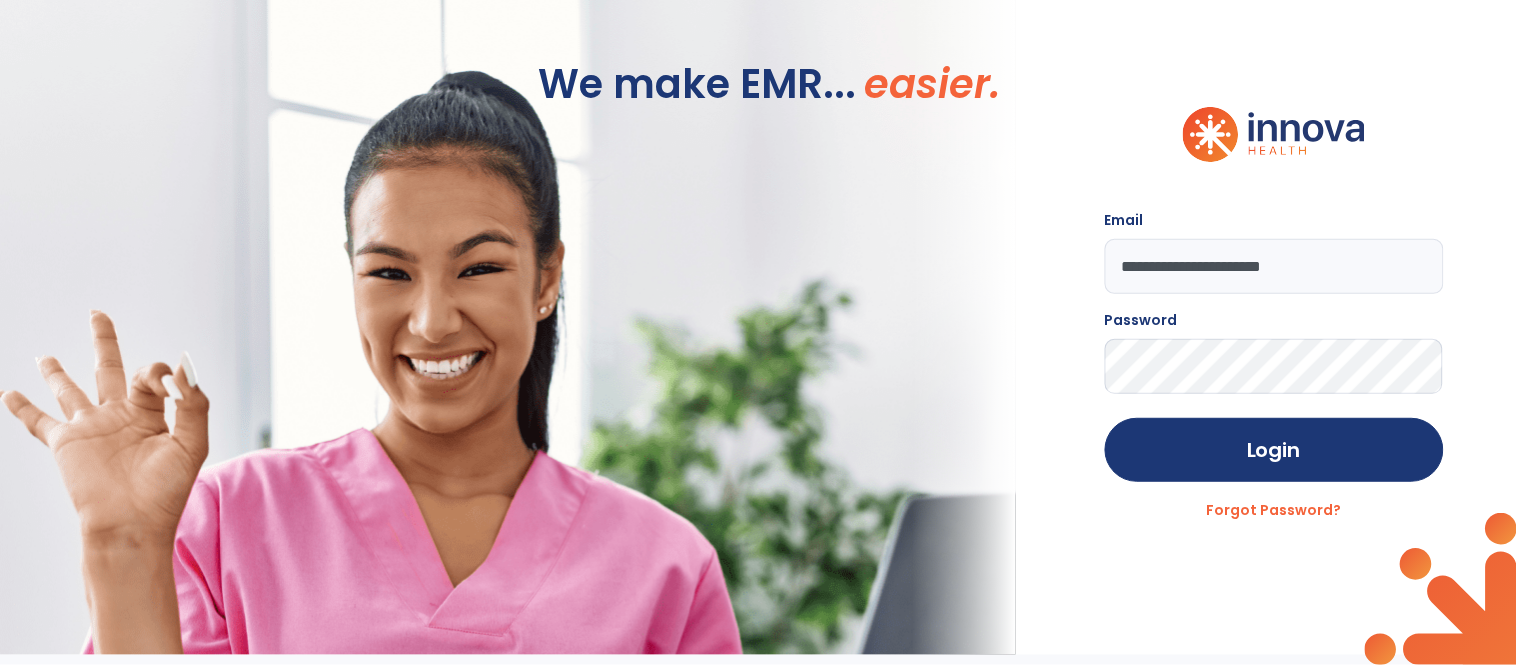 click on "Login" 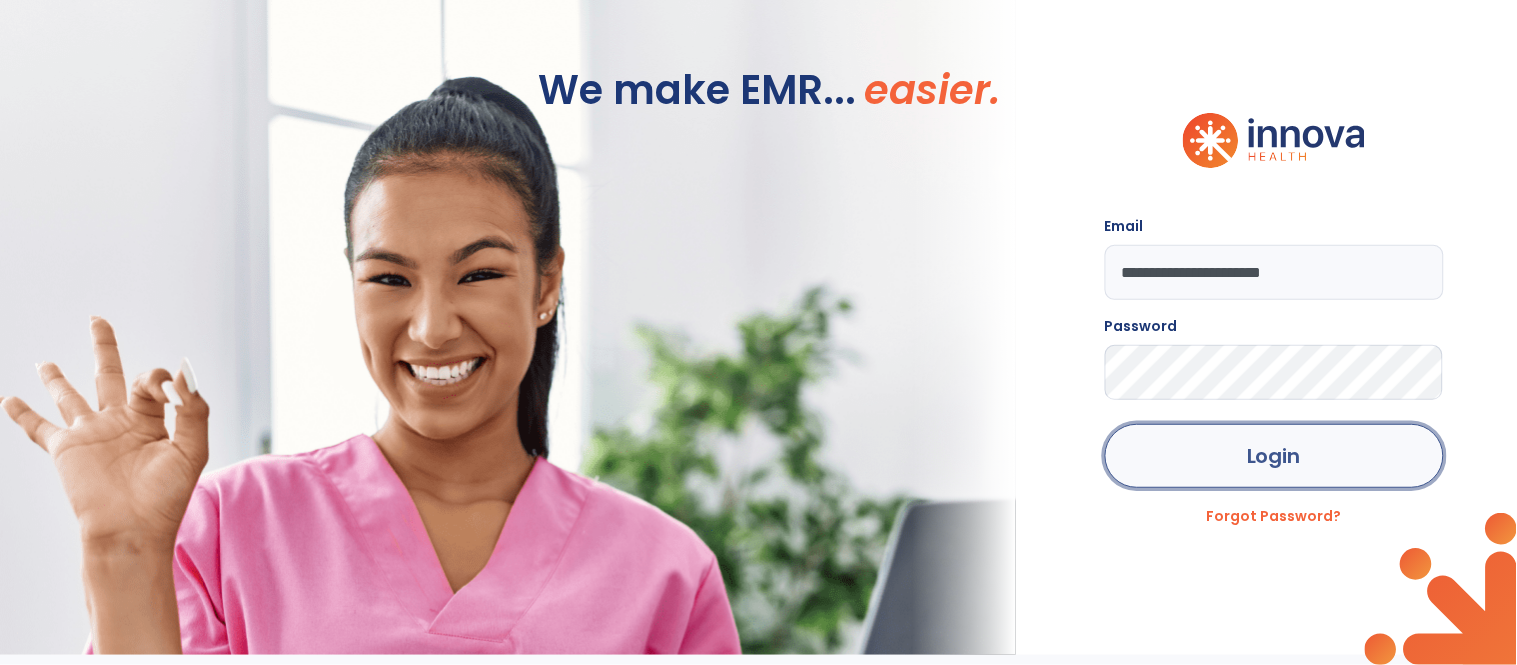 click on "Login" 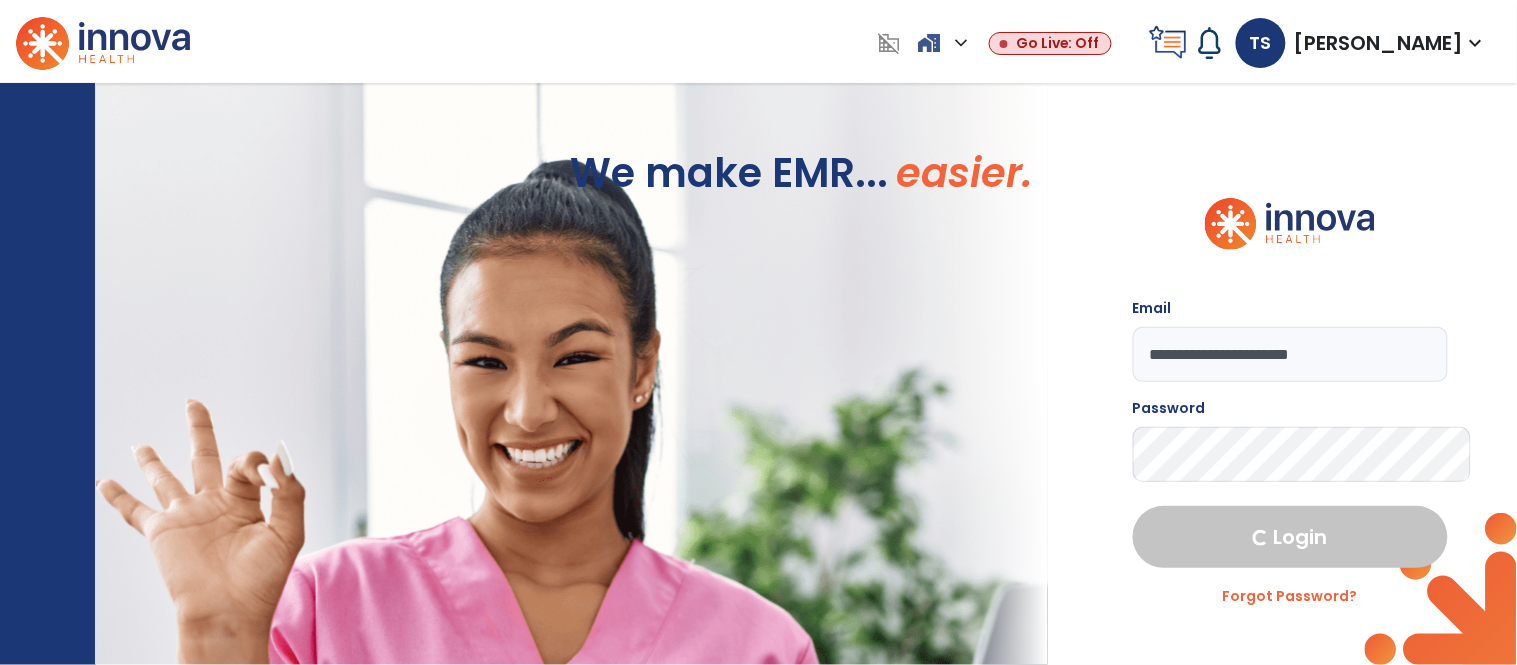 select on "****" 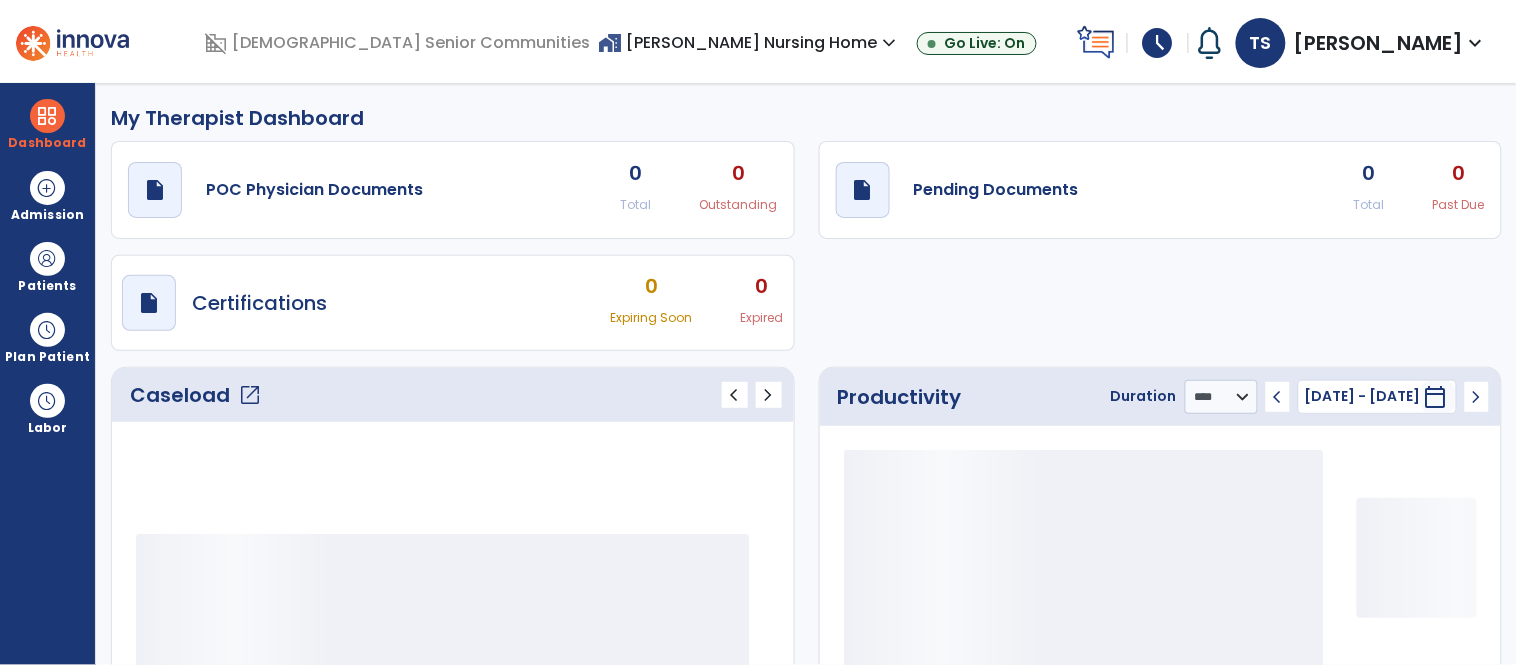 scroll, scrollTop: 0, scrollLeft: 0, axis: both 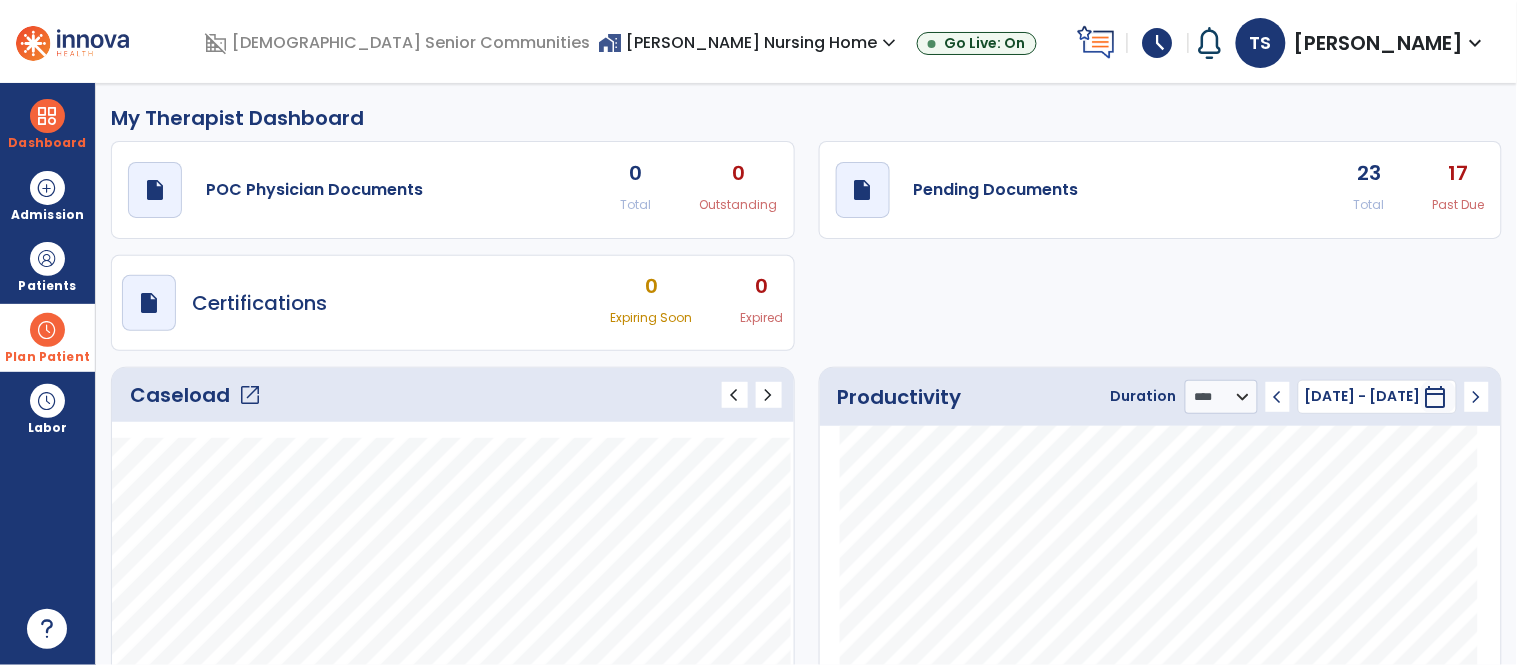 click on "Plan Patient" at bounding box center (47, 266) 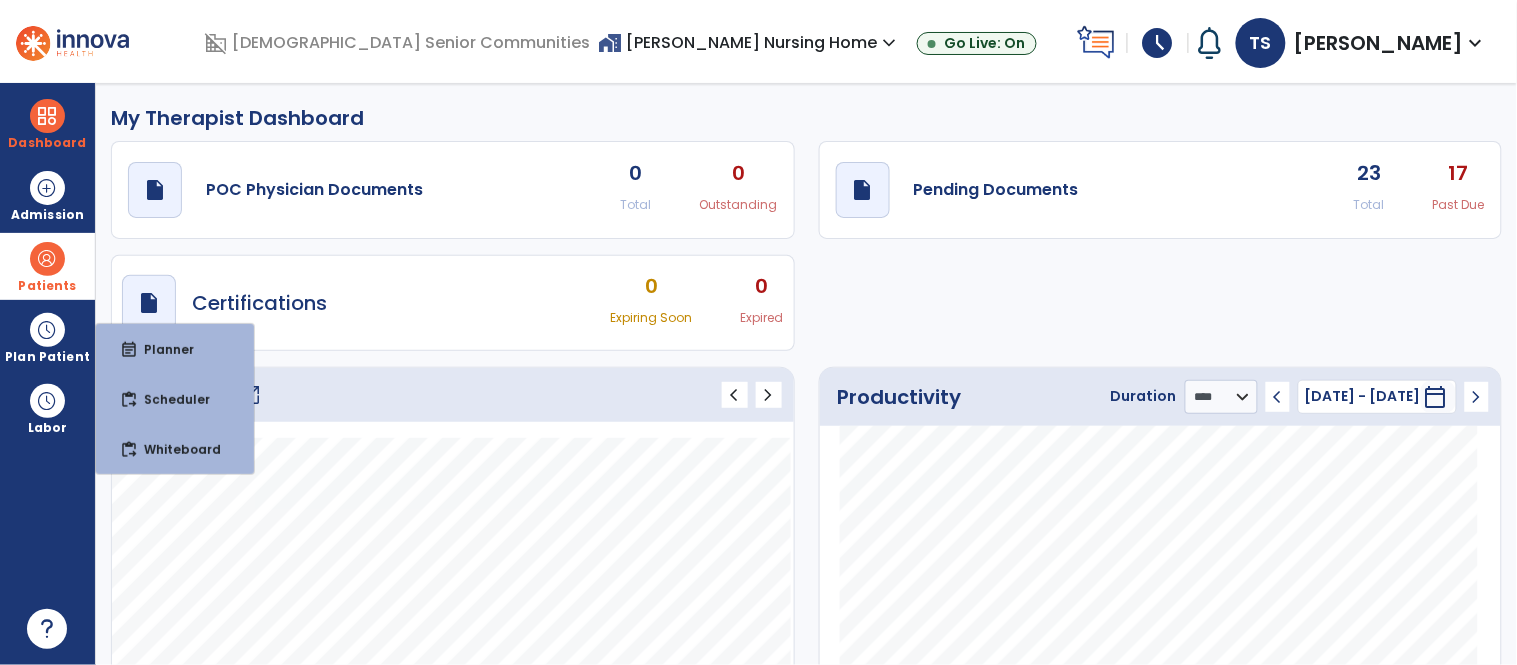click at bounding box center [47, 259] 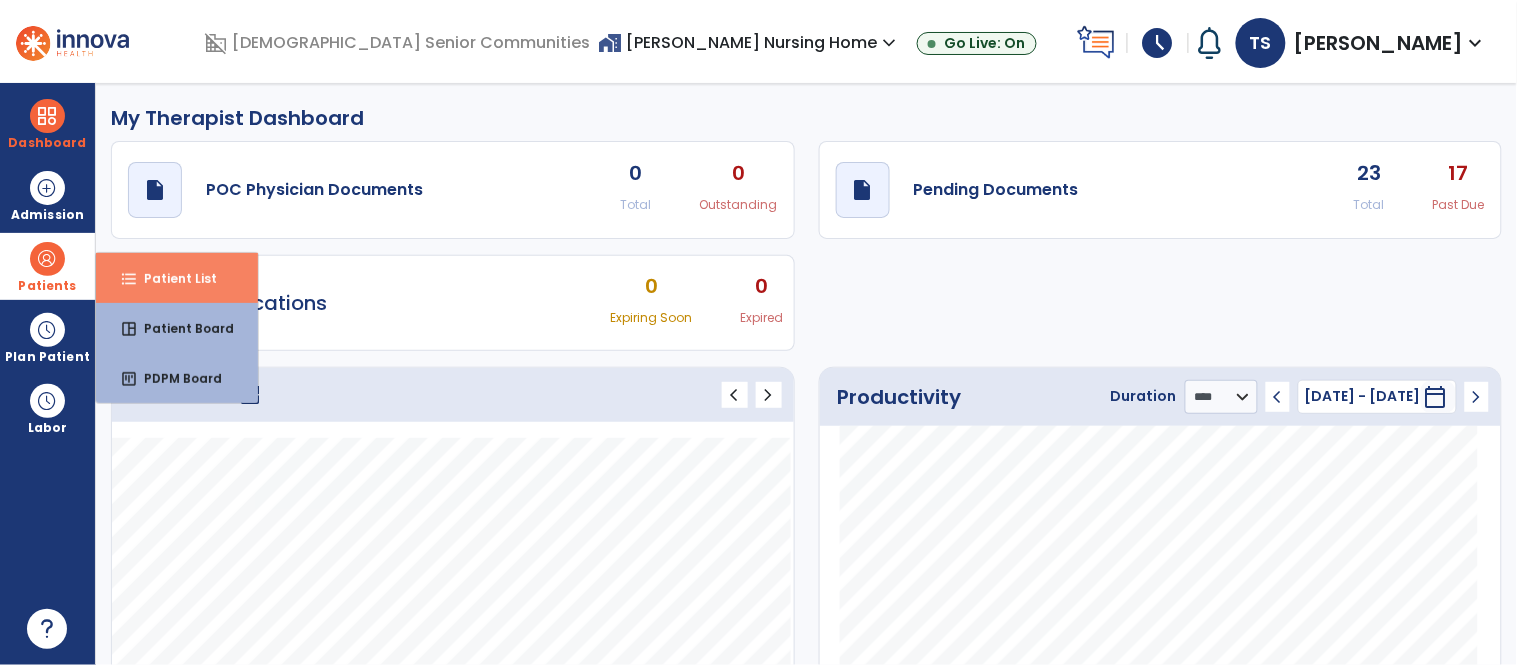 click on "Patient List" at bounding box center (172, 278) 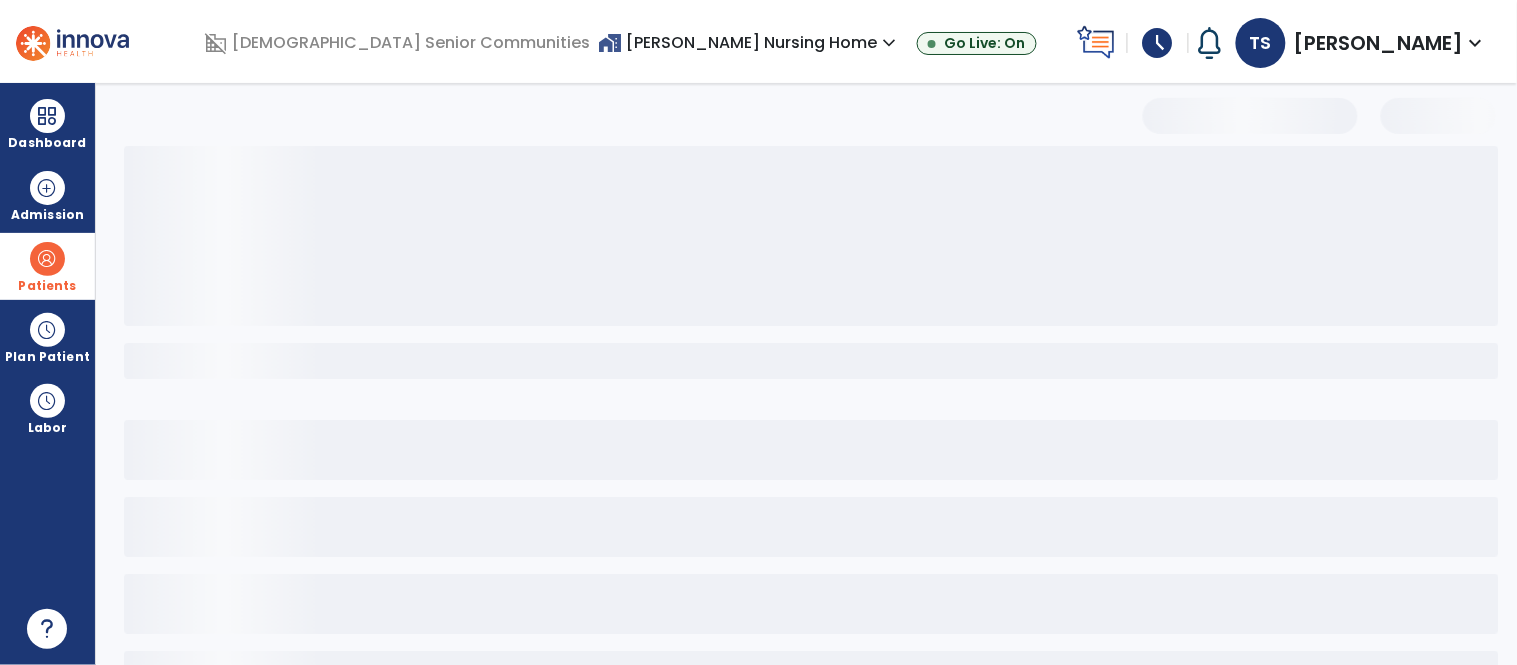 select on "***" 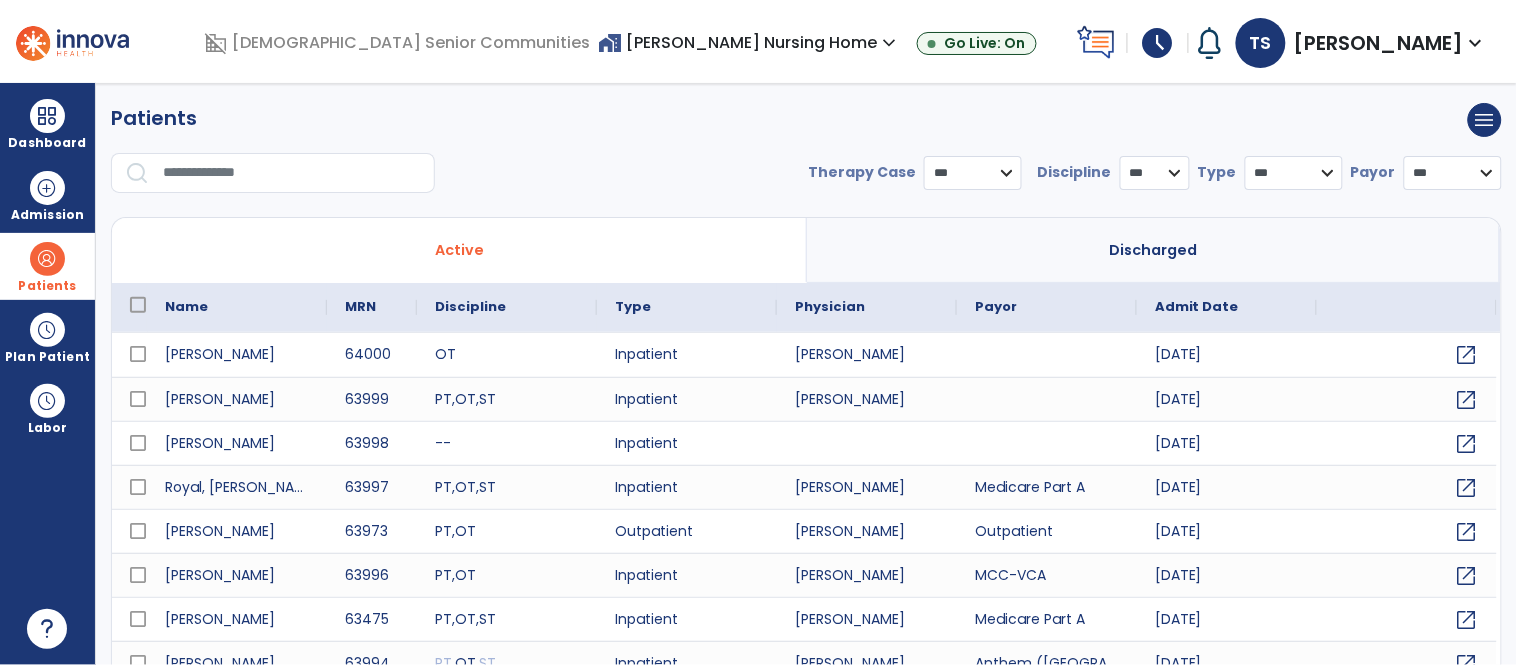click at bounding box center [292, 173] 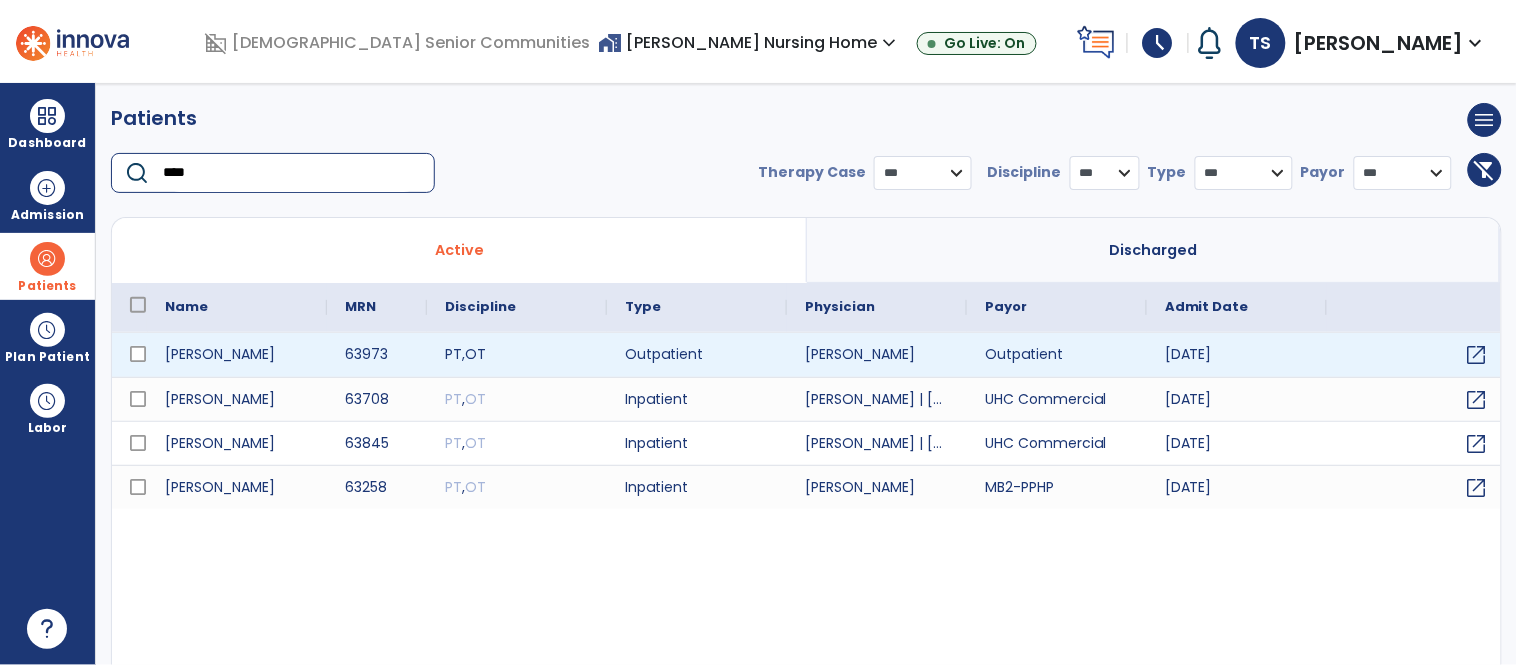 type on "****" 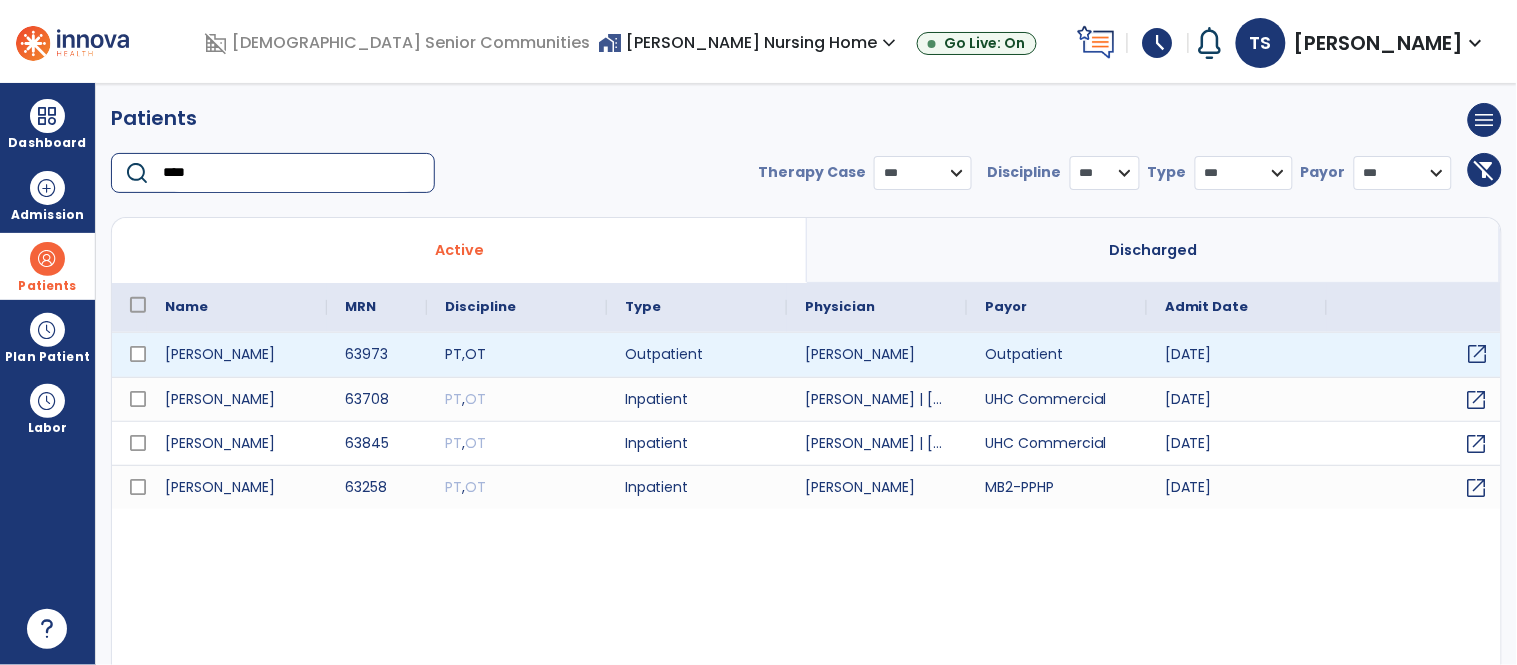 click on "open_in_new" at bounding box center (1478, 354) 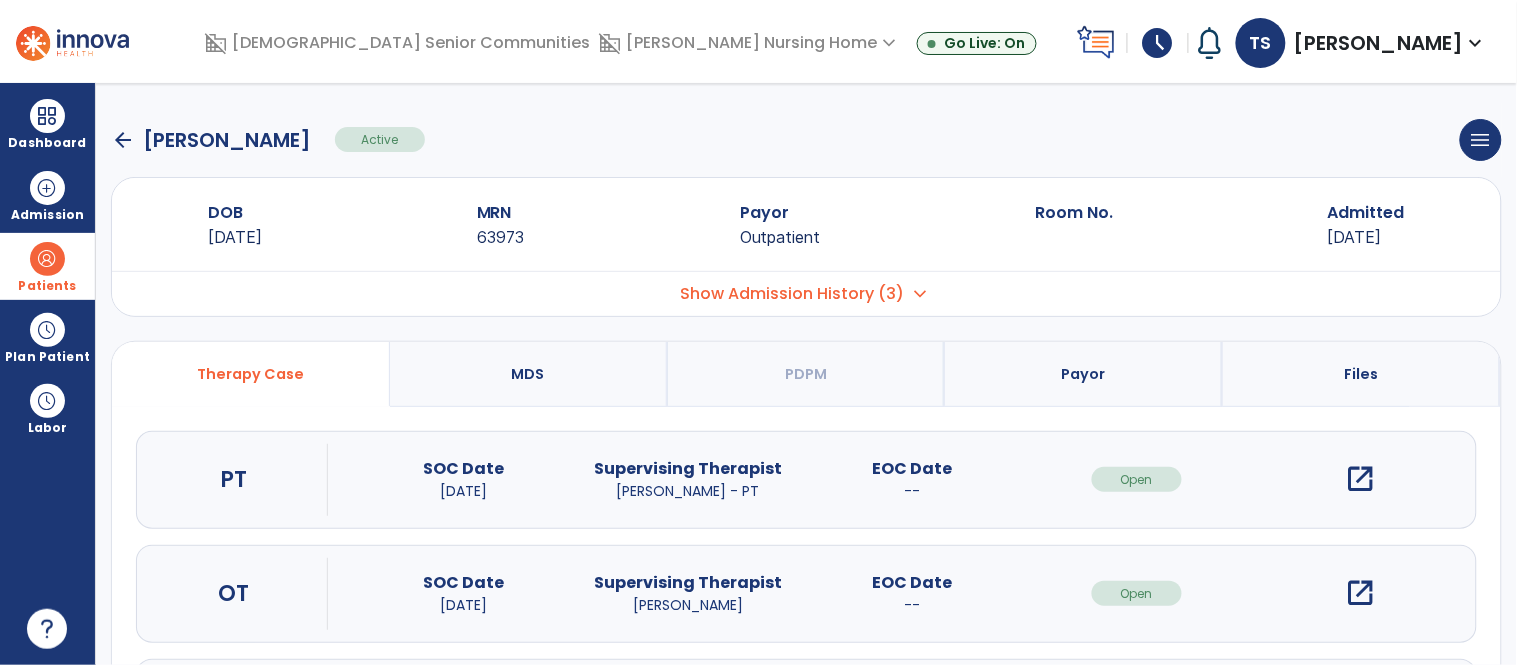 click on "open_in_new" at bounding box center [1361, 593] 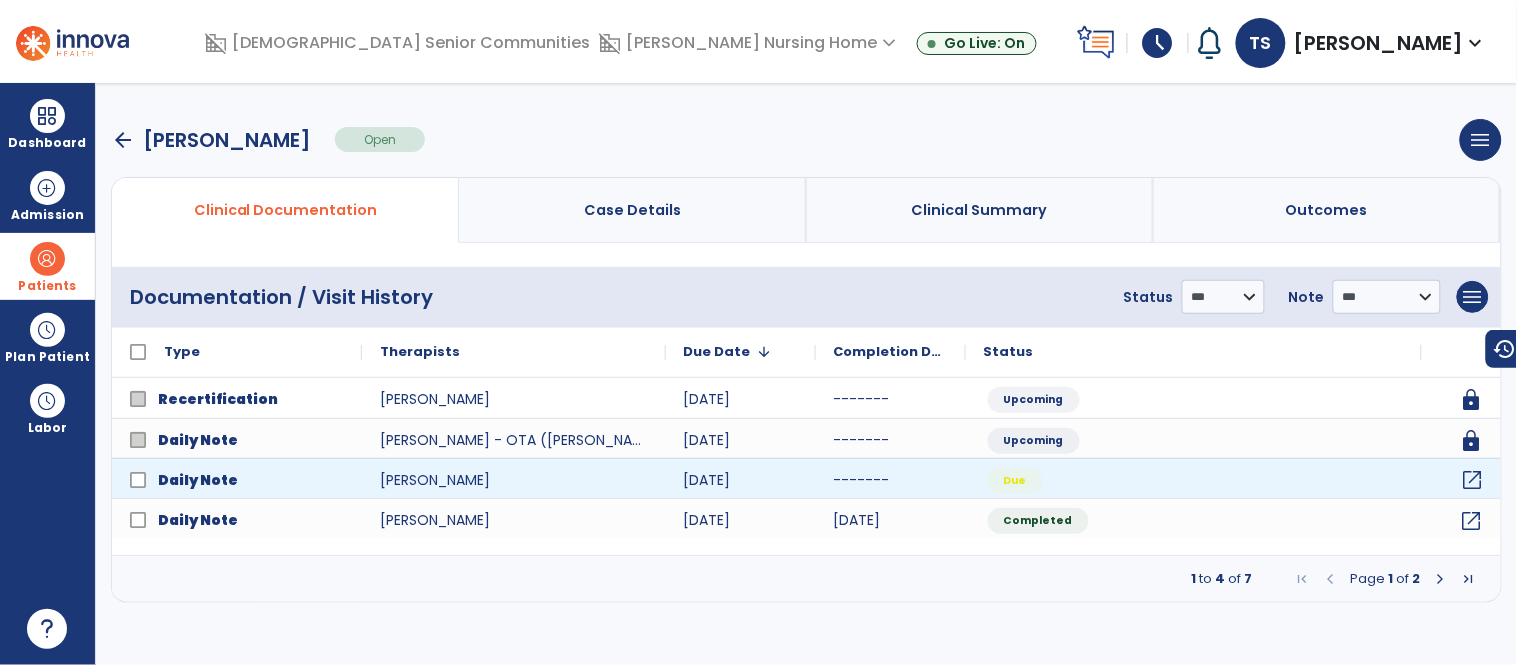 click on "open_in_new" 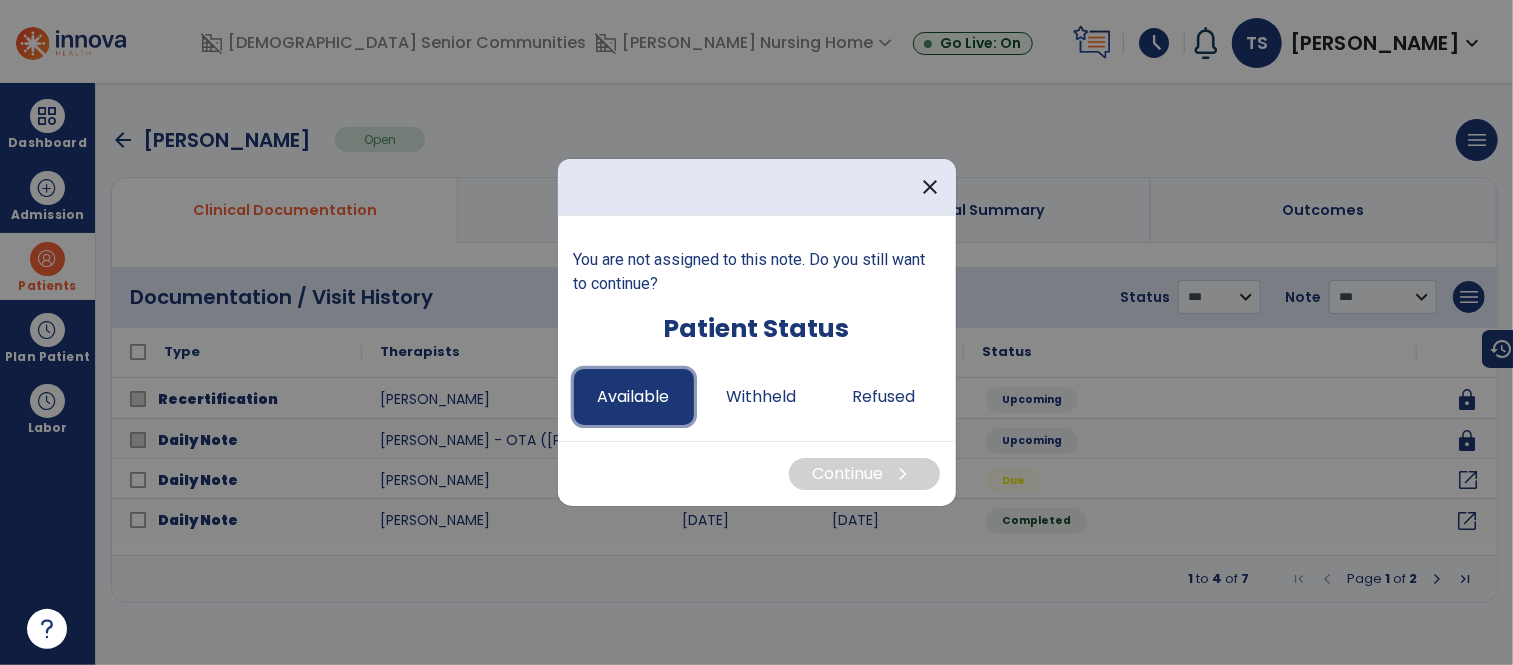 click on "Available" at bounding box center [634, 397] 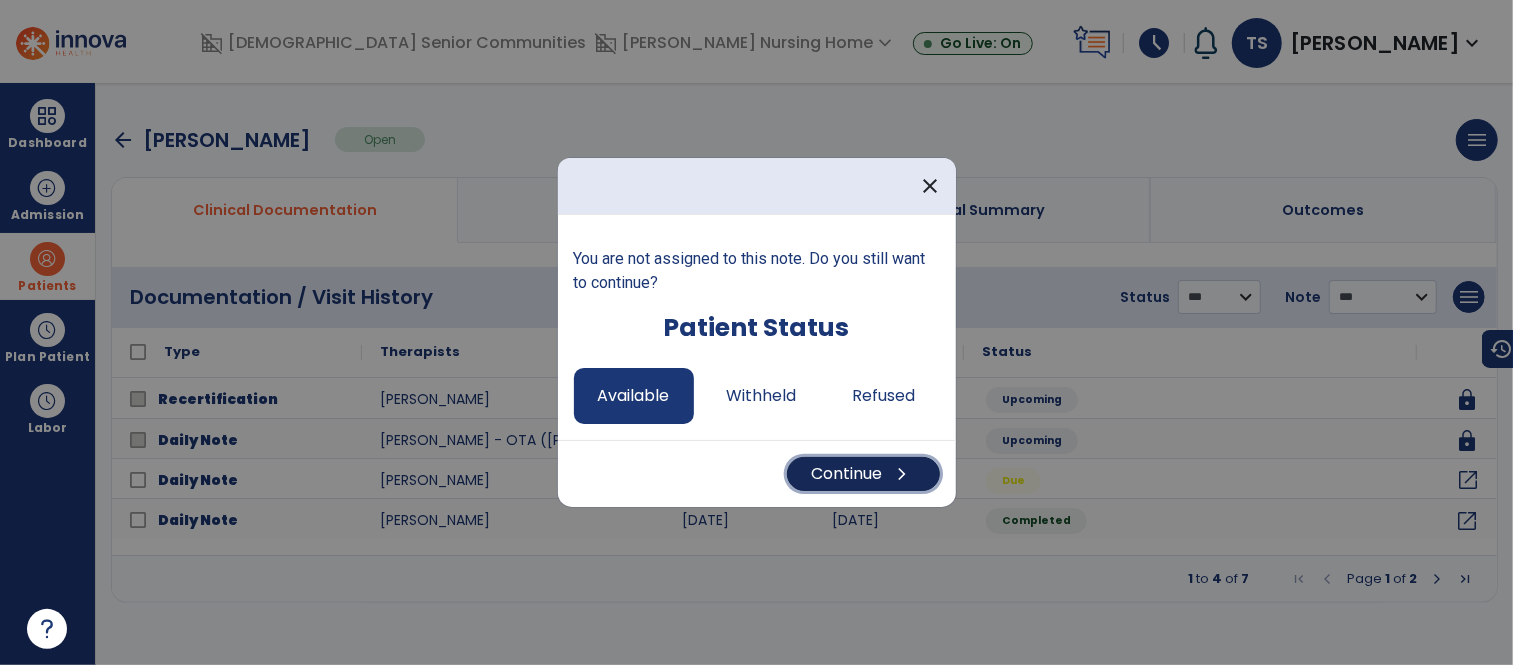 click on "Continue   chevron_right" at bounding box center (863, 474) 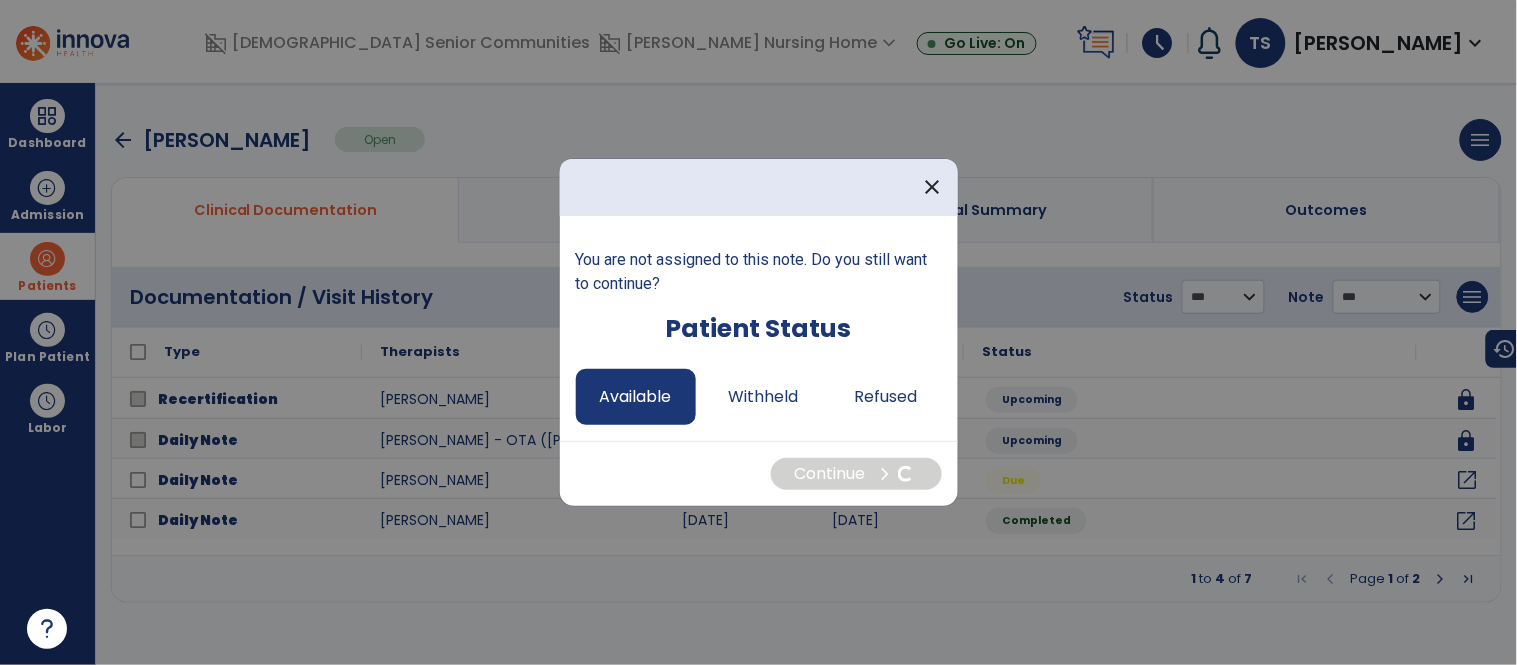 select on "*" 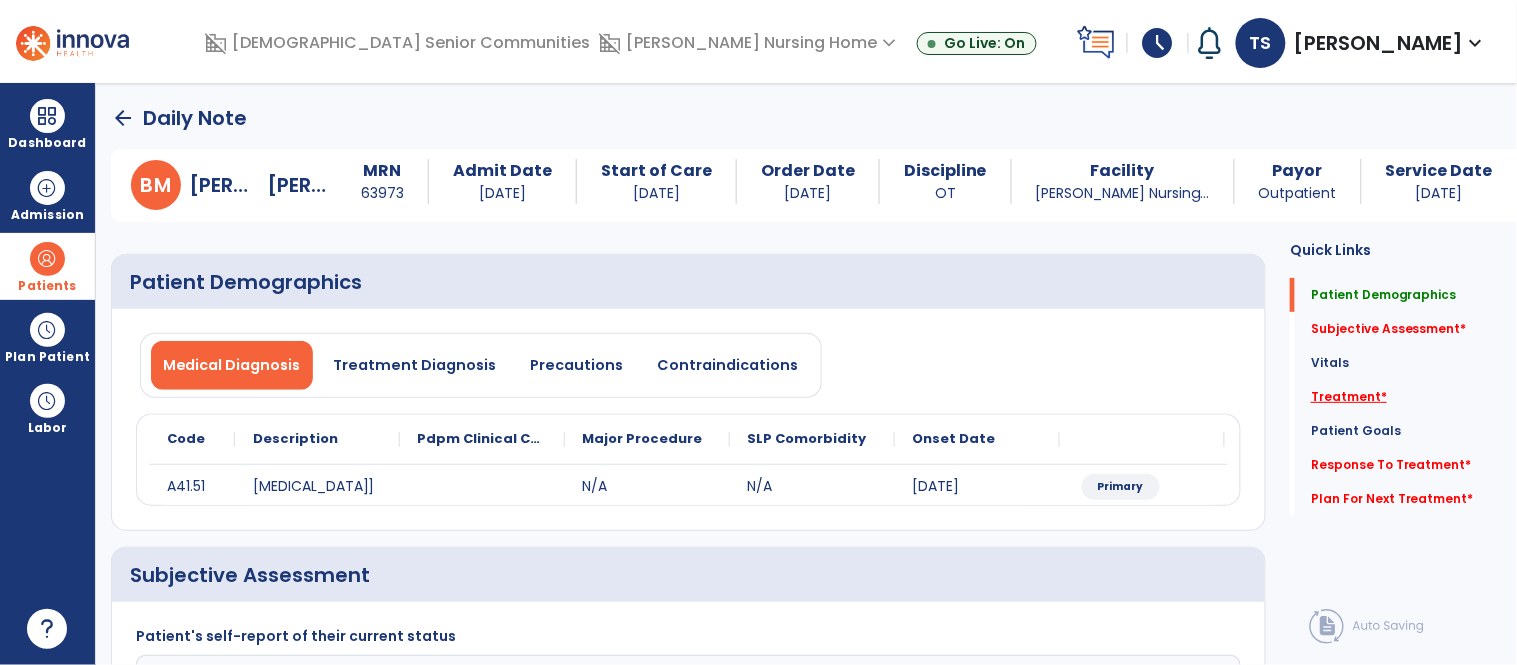 click on "Treatment   *" 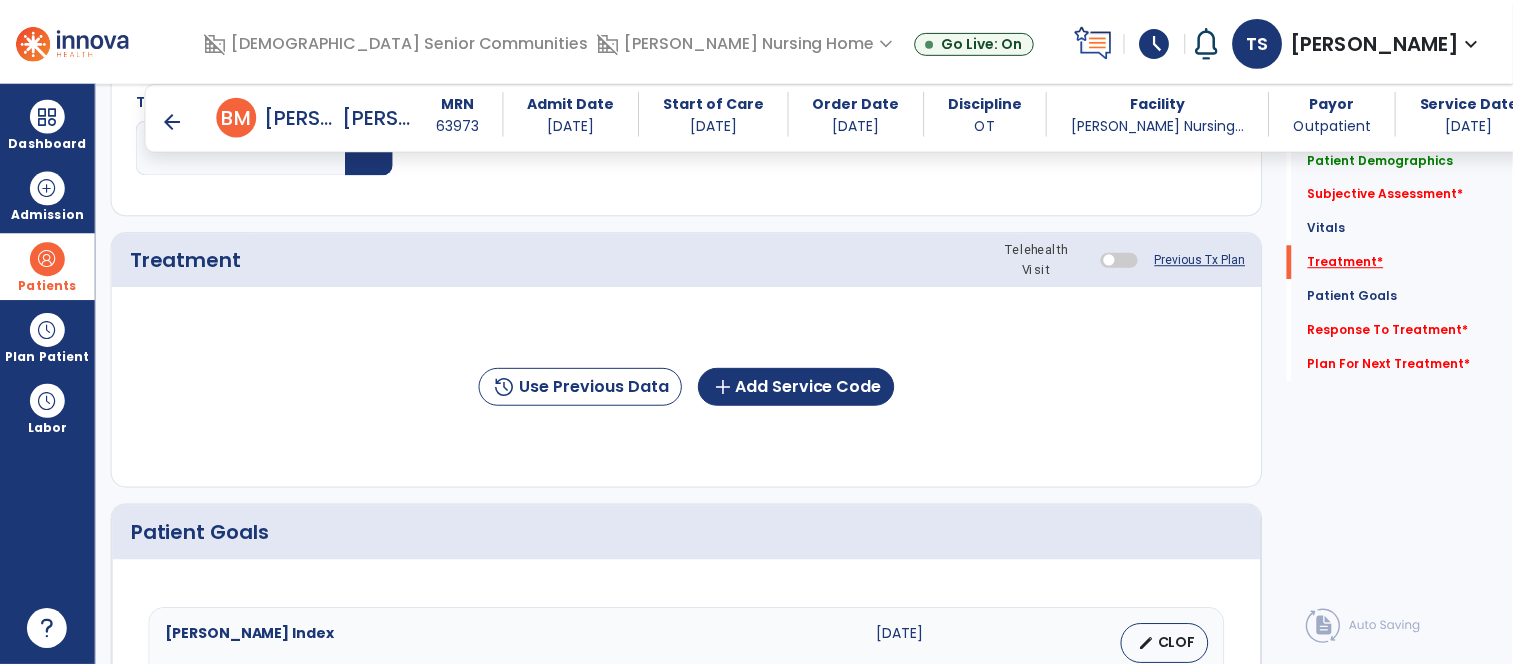 scroll, scrollTop: 1022, scrollLeft: 0, axis: vertical 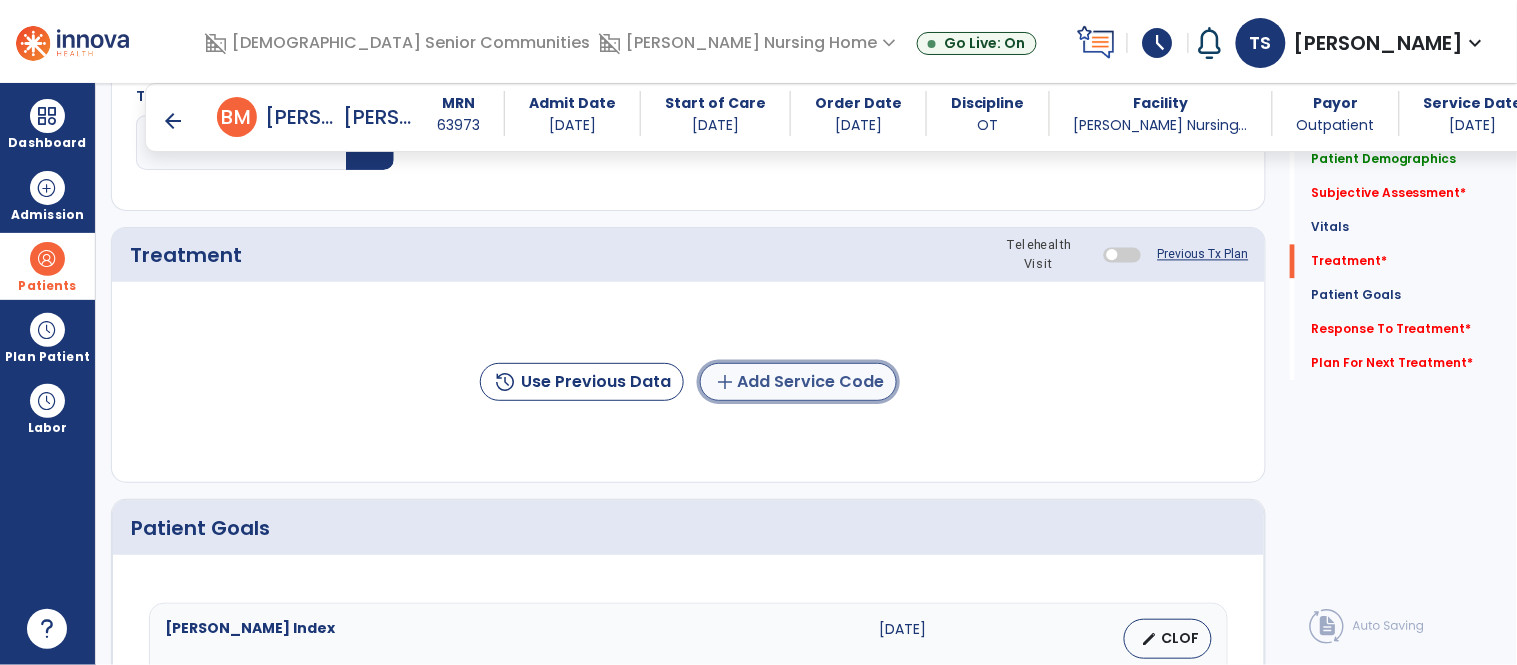 click on "add  Add Service Code" 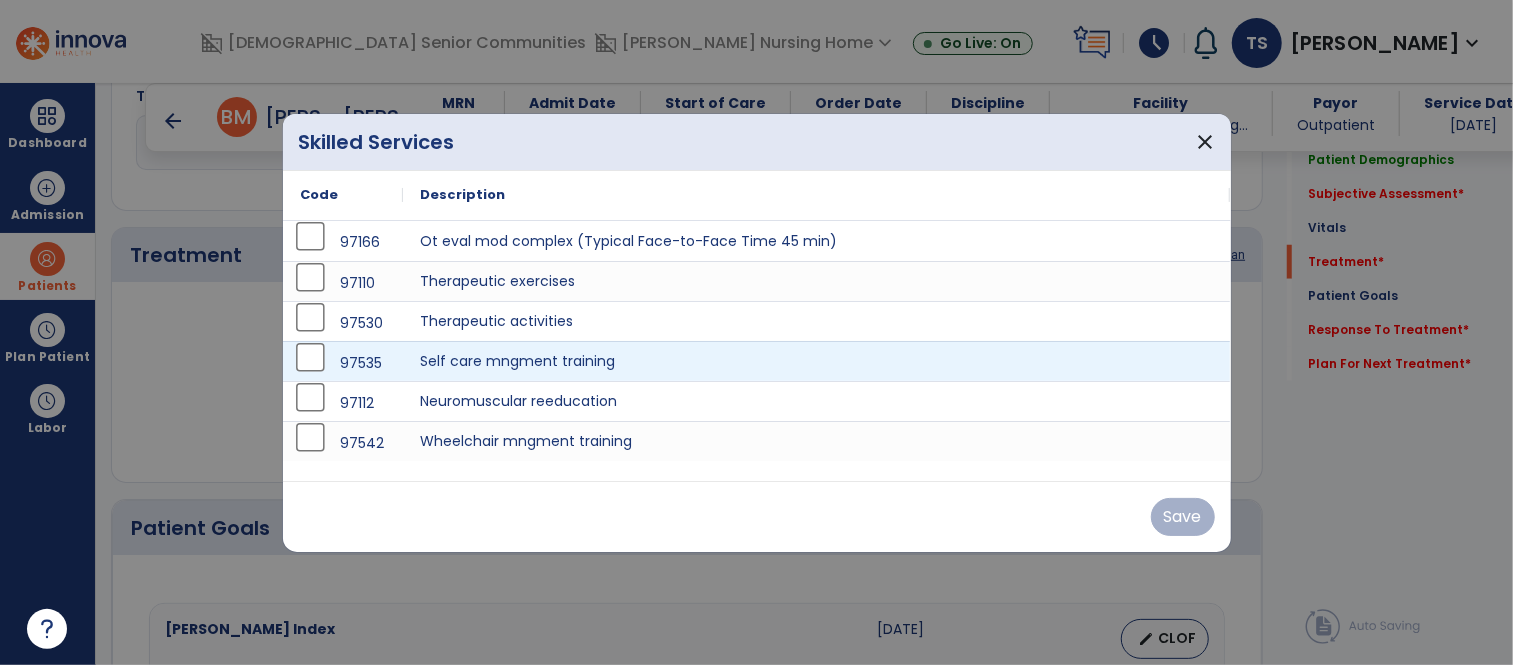 scroll, scrollTop: 1022, scrollLeft: 0, axis: vertical 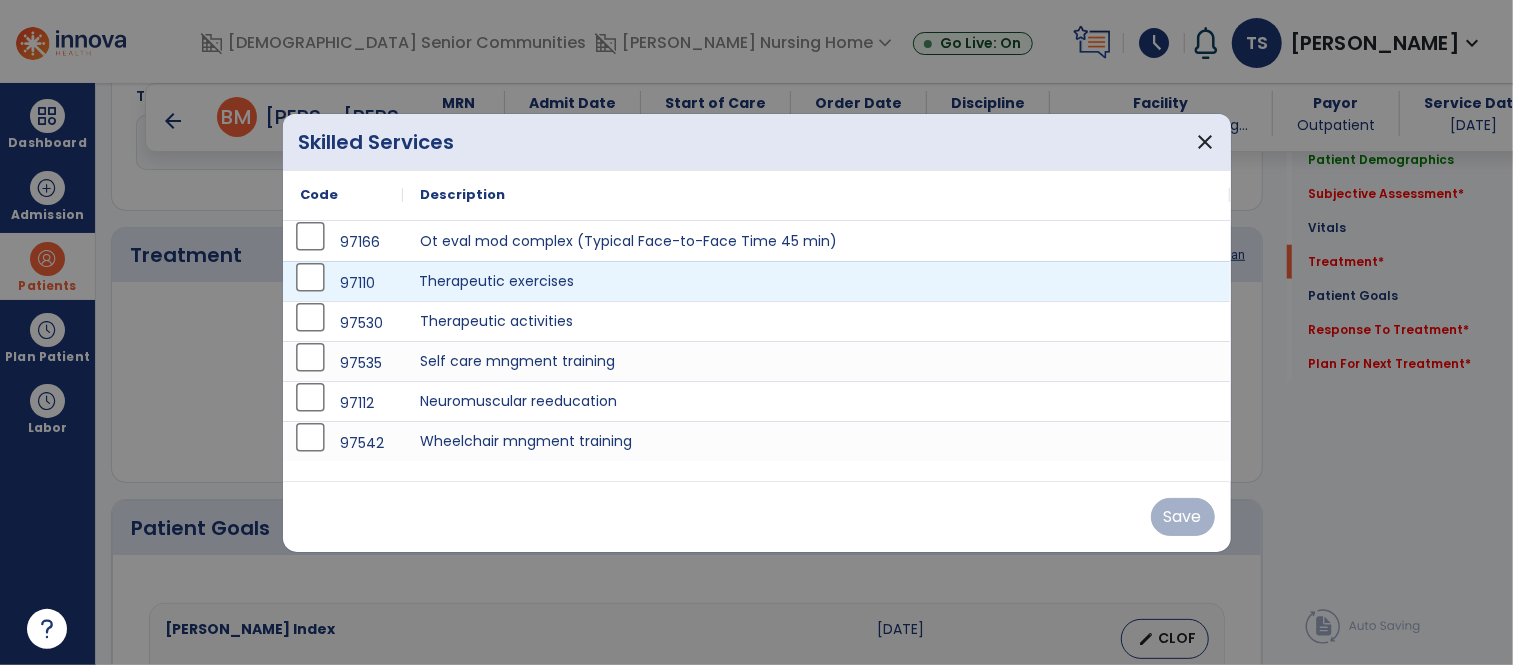 click on "Therapeutic exercises" at bounding box center [817, 281] 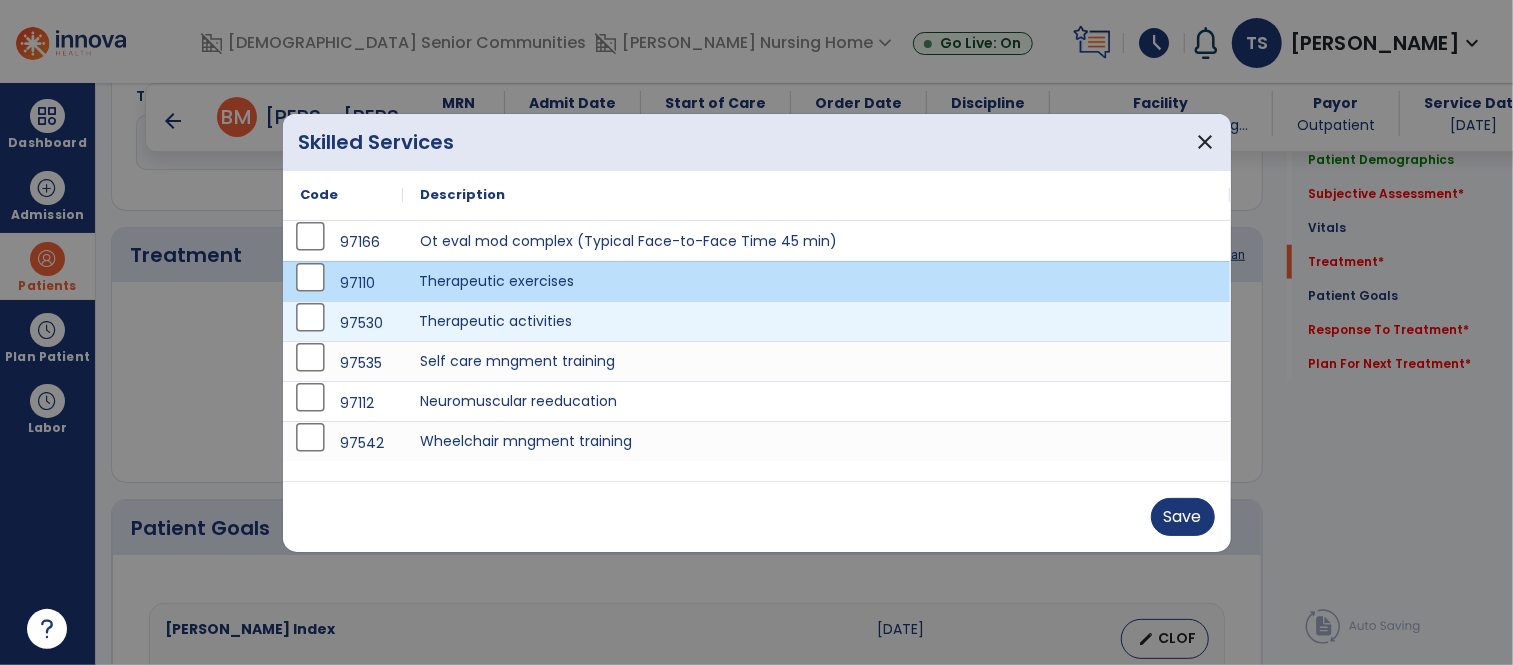 click on "Therapeutic activities" at bounding box center (817, 321) 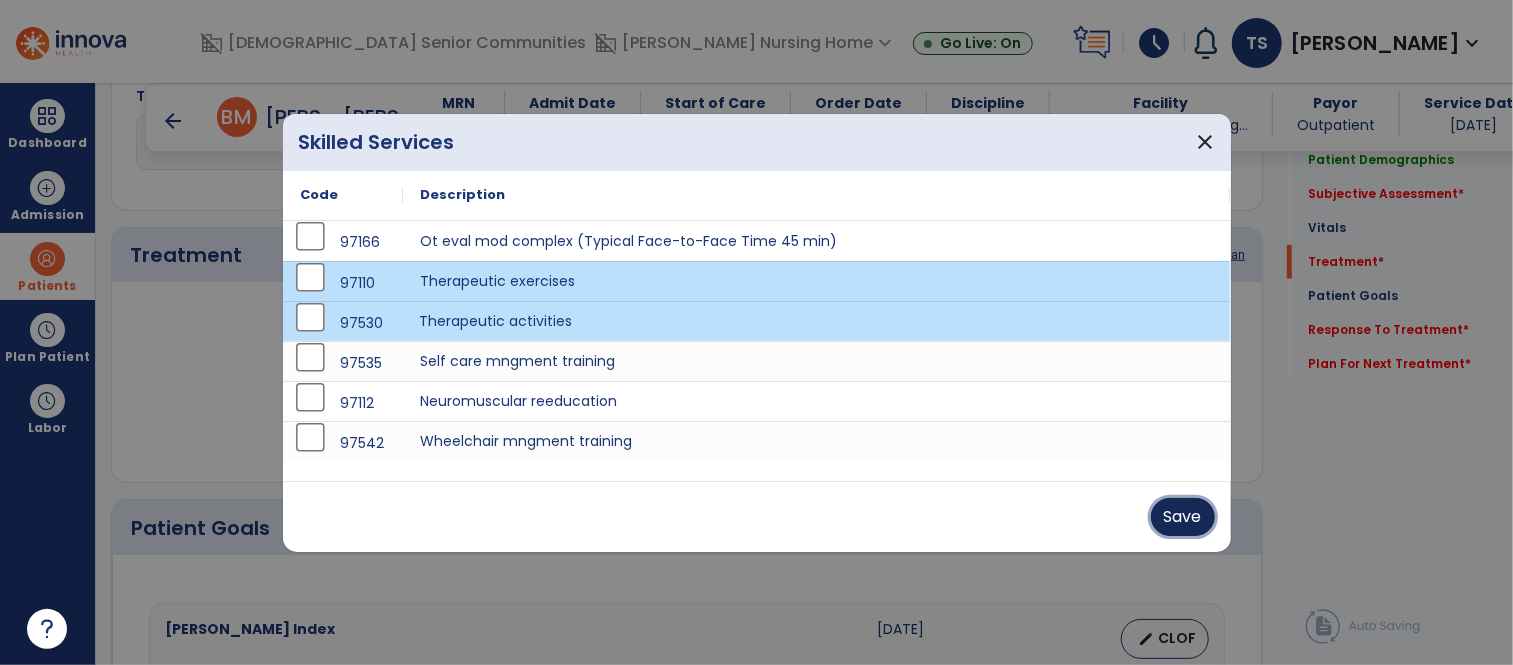click on "Save" at bounding box center [1183, 517] 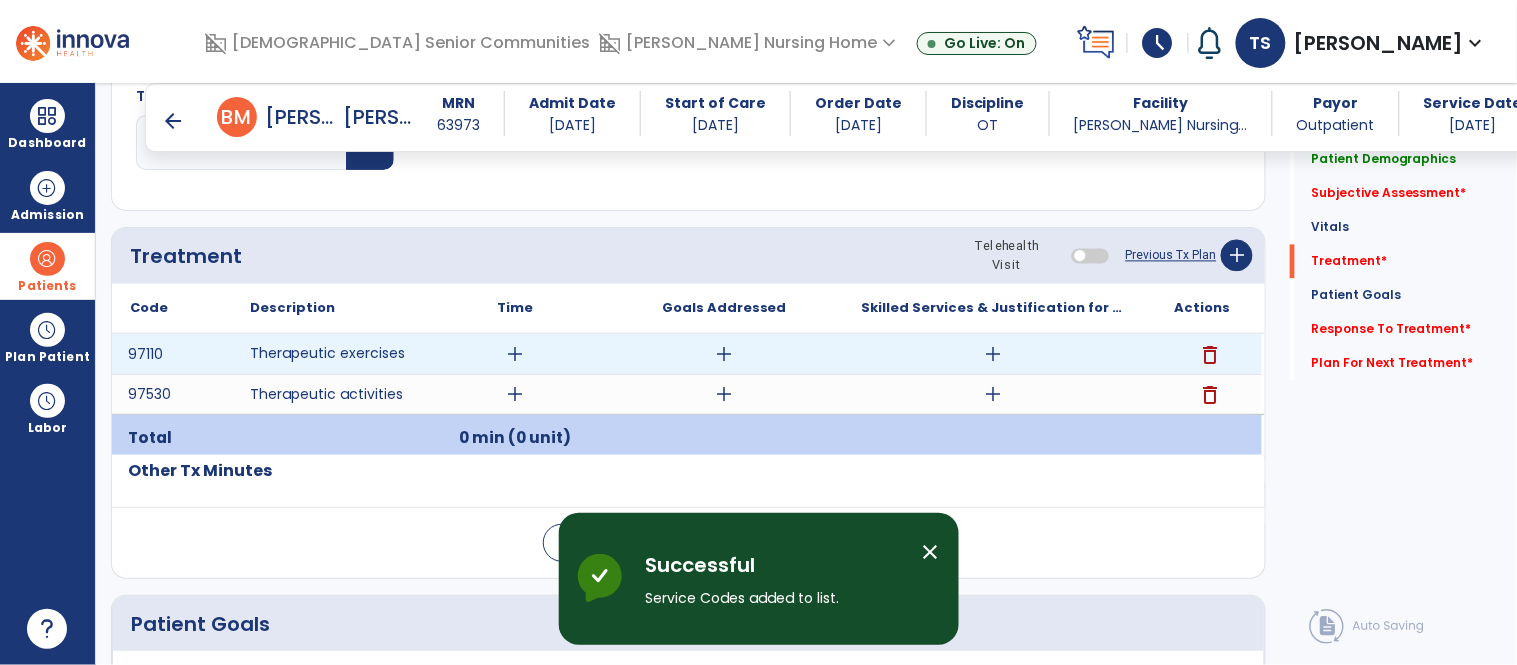 click on "add" at bounding box center (993, 354) 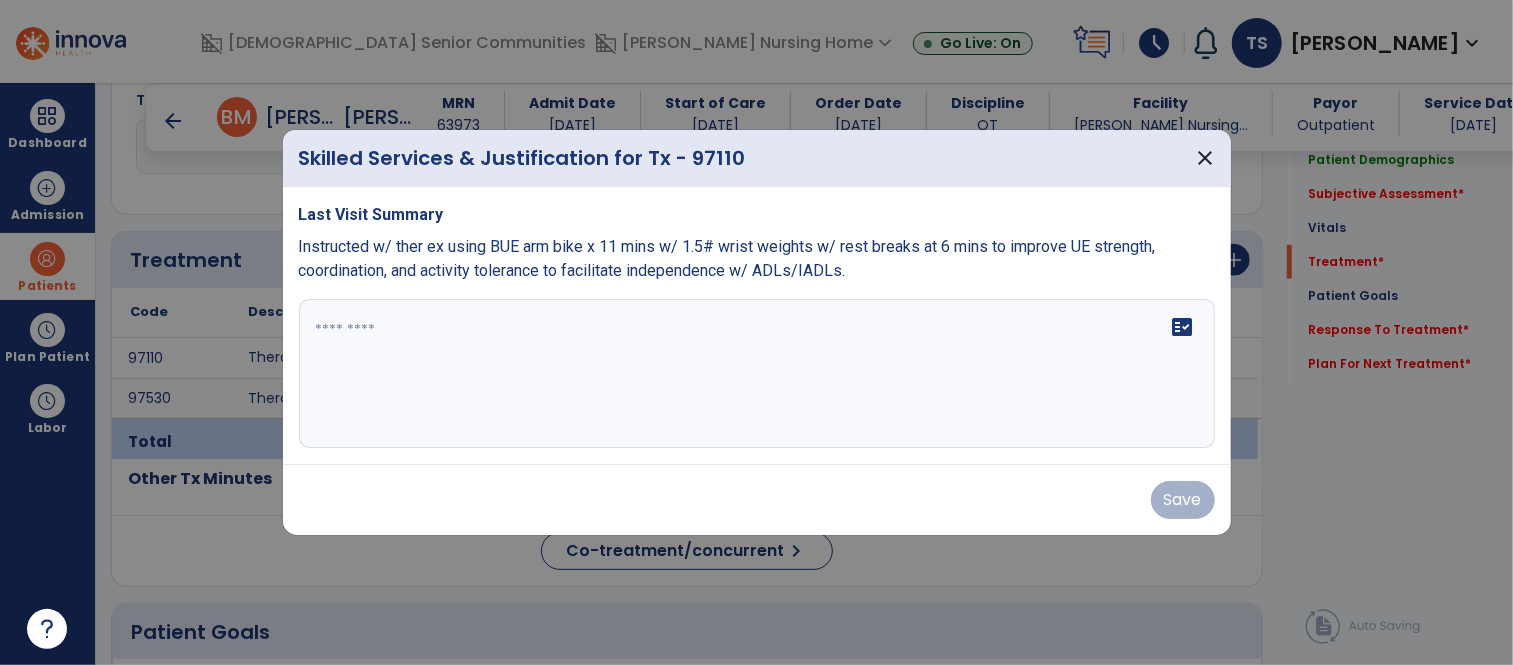 scroll, scrollTop: 1022, scrollLeft: 0, axis: vertical 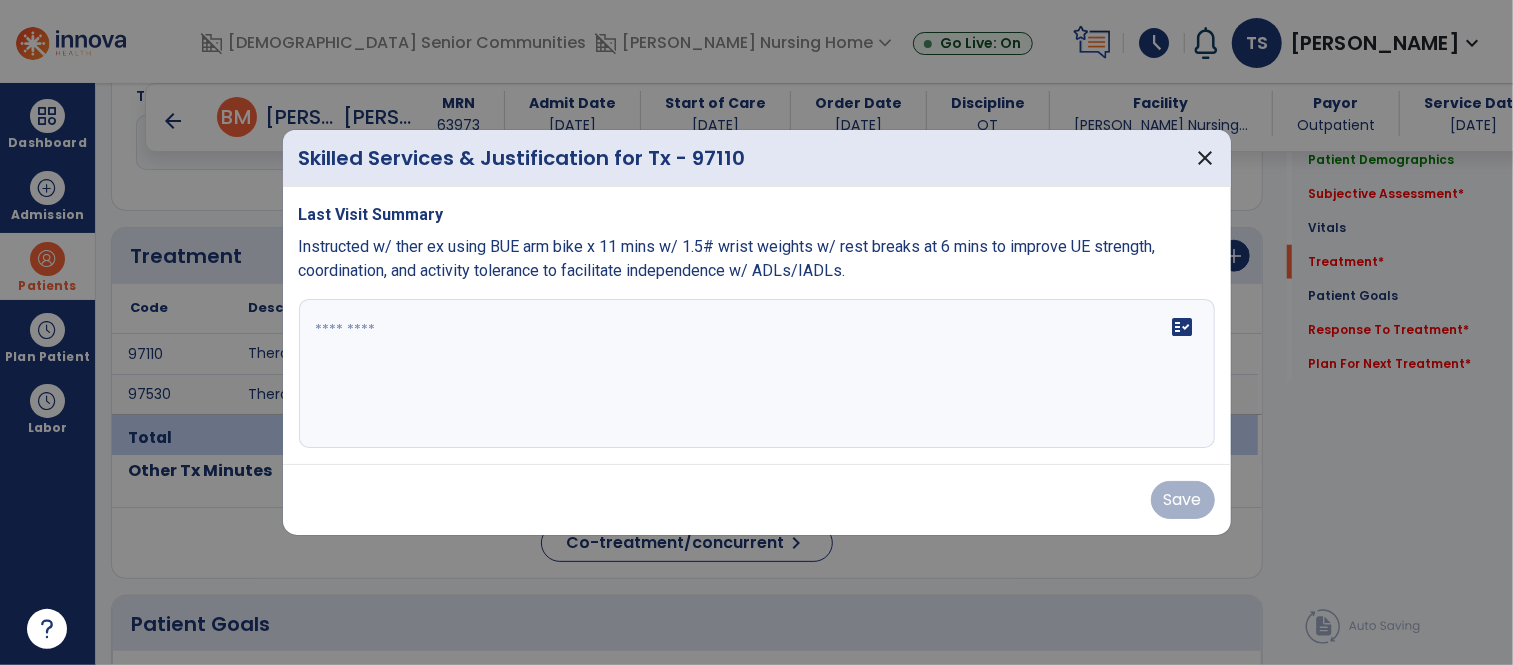 click on "fact_check" at bounding box center [757, 374] 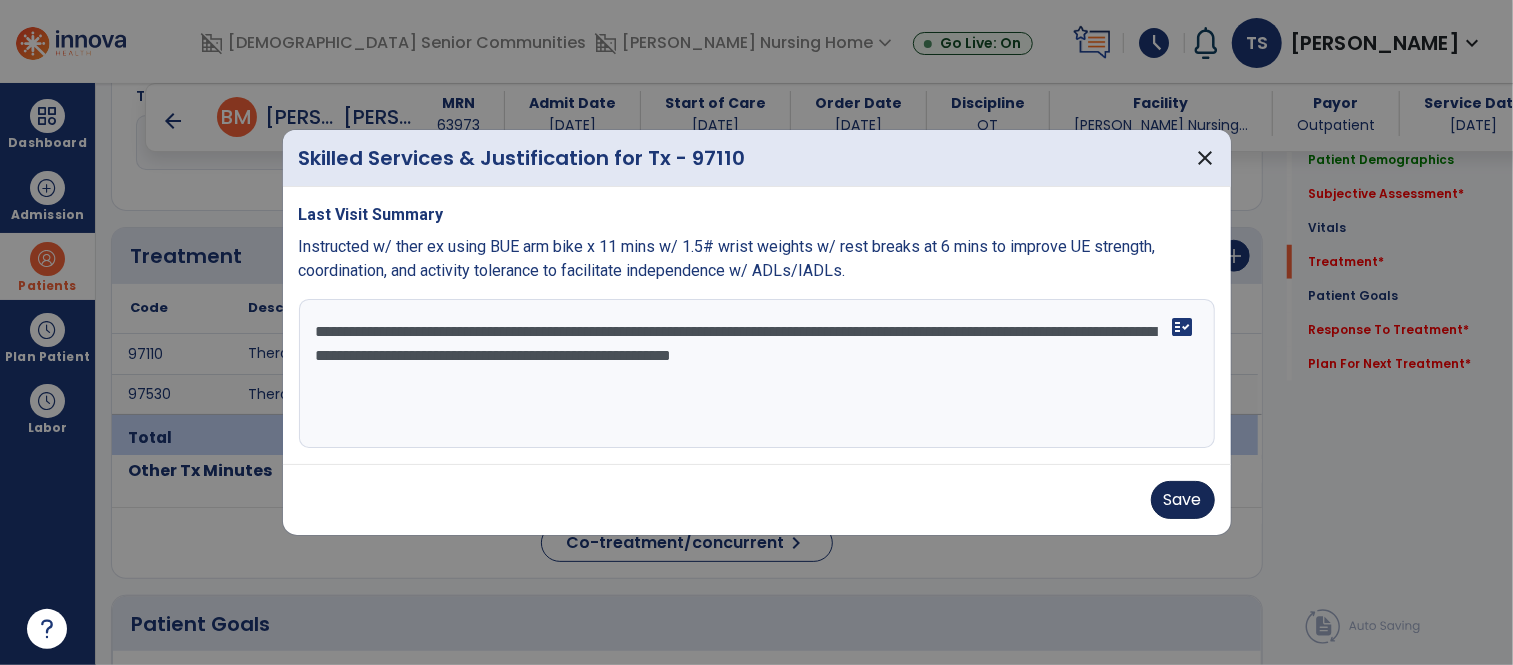 type on "**********" 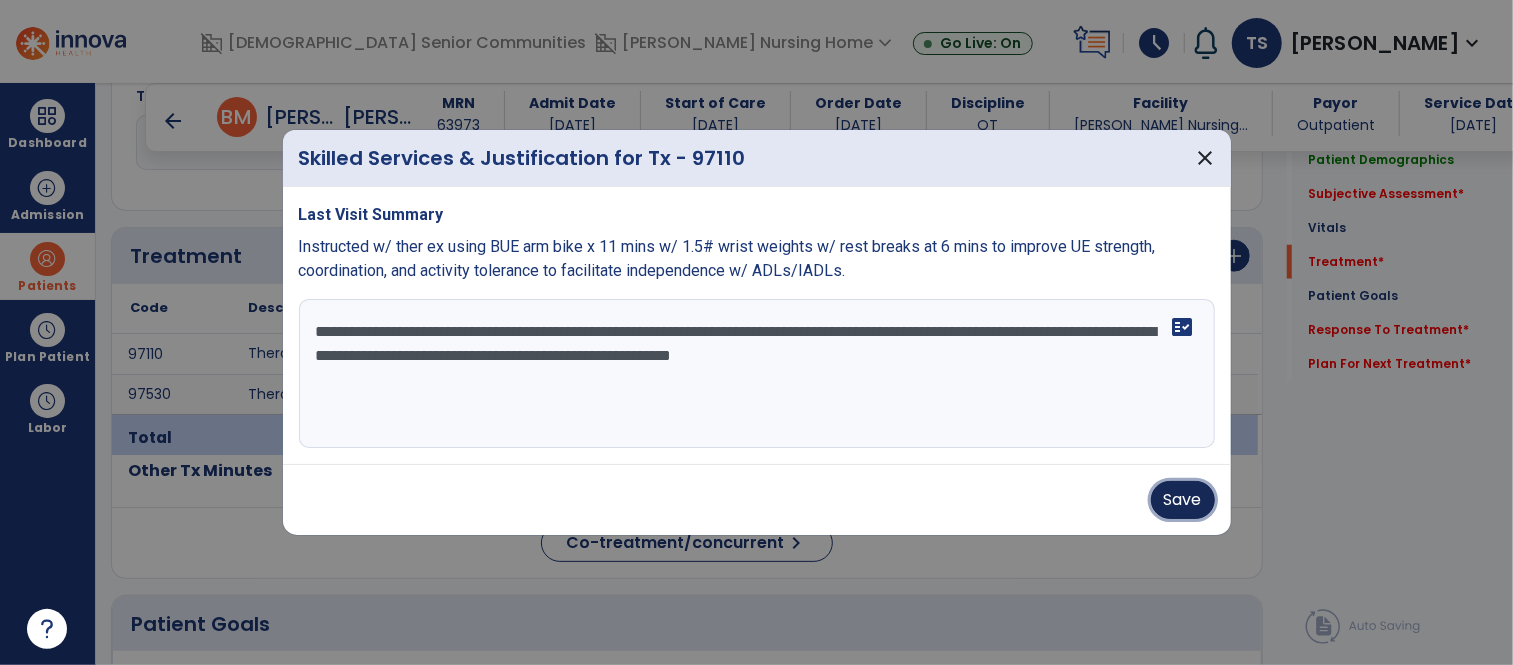click on "Save" at bounding box center (1183, 500) 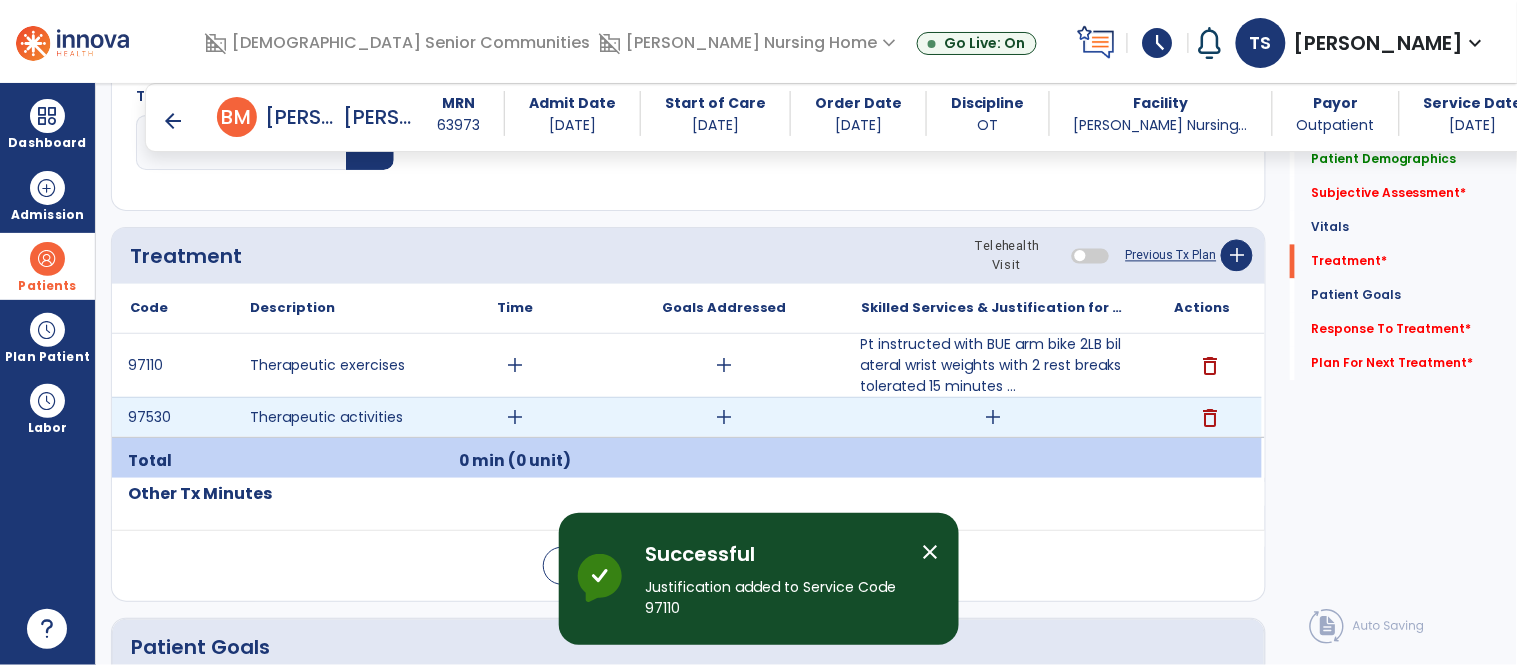 click on "add" at bounding box center (993, 417) 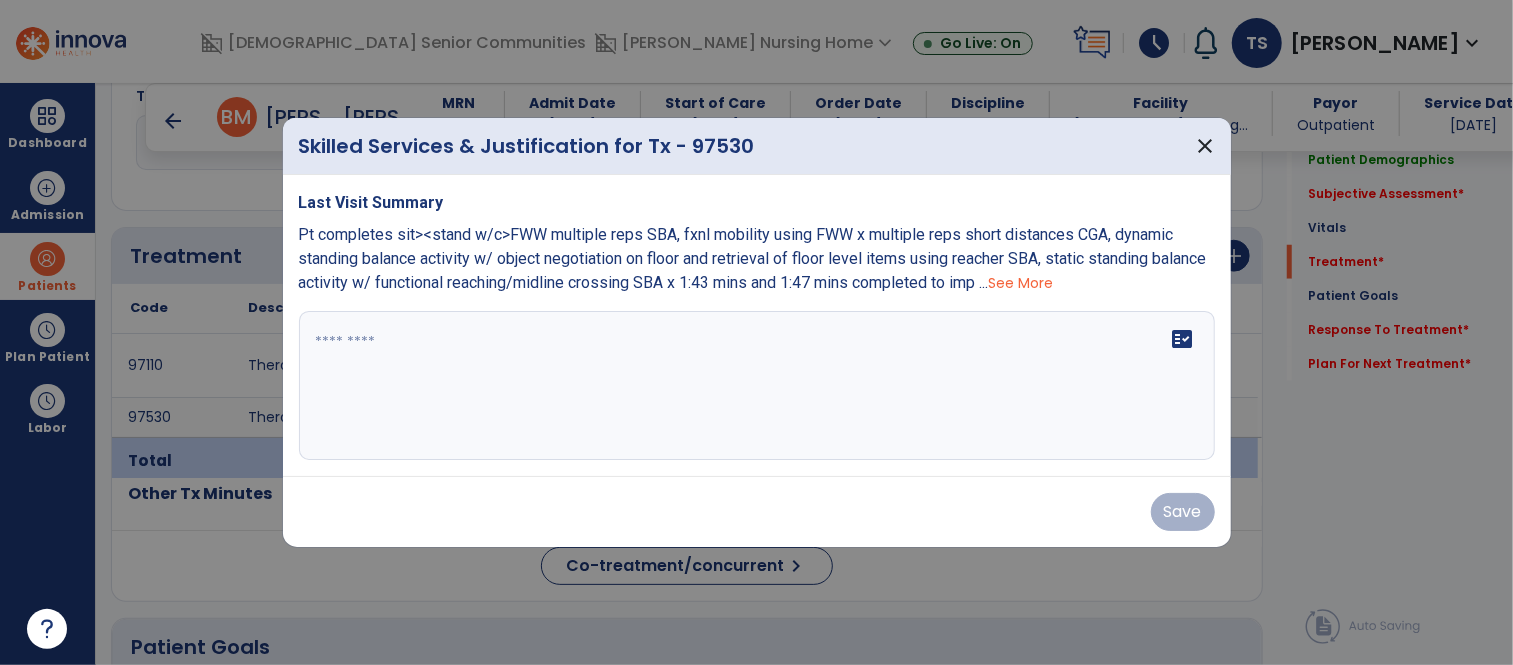 scroll, scrollTop: 1022, scrollLeft: 0, axis: vertical 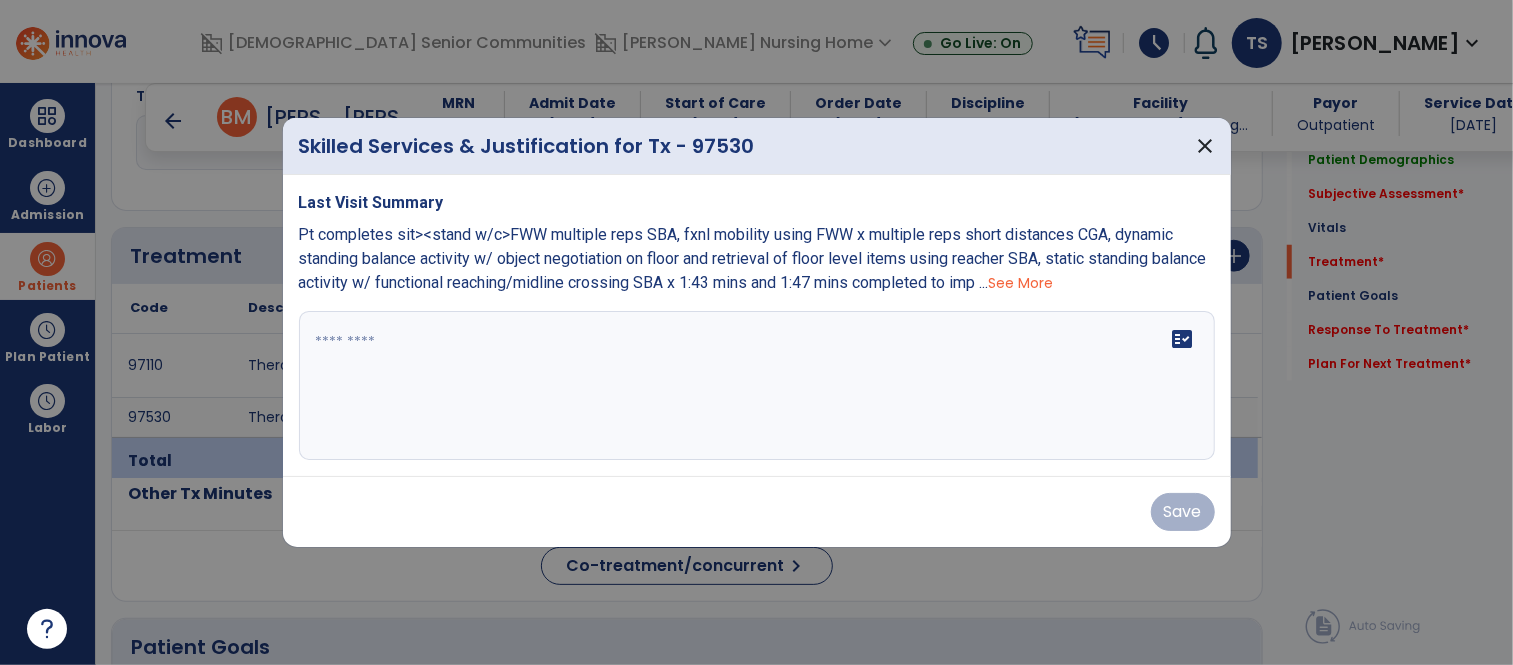 click on "fact_check" at bounding box center [757, 386] 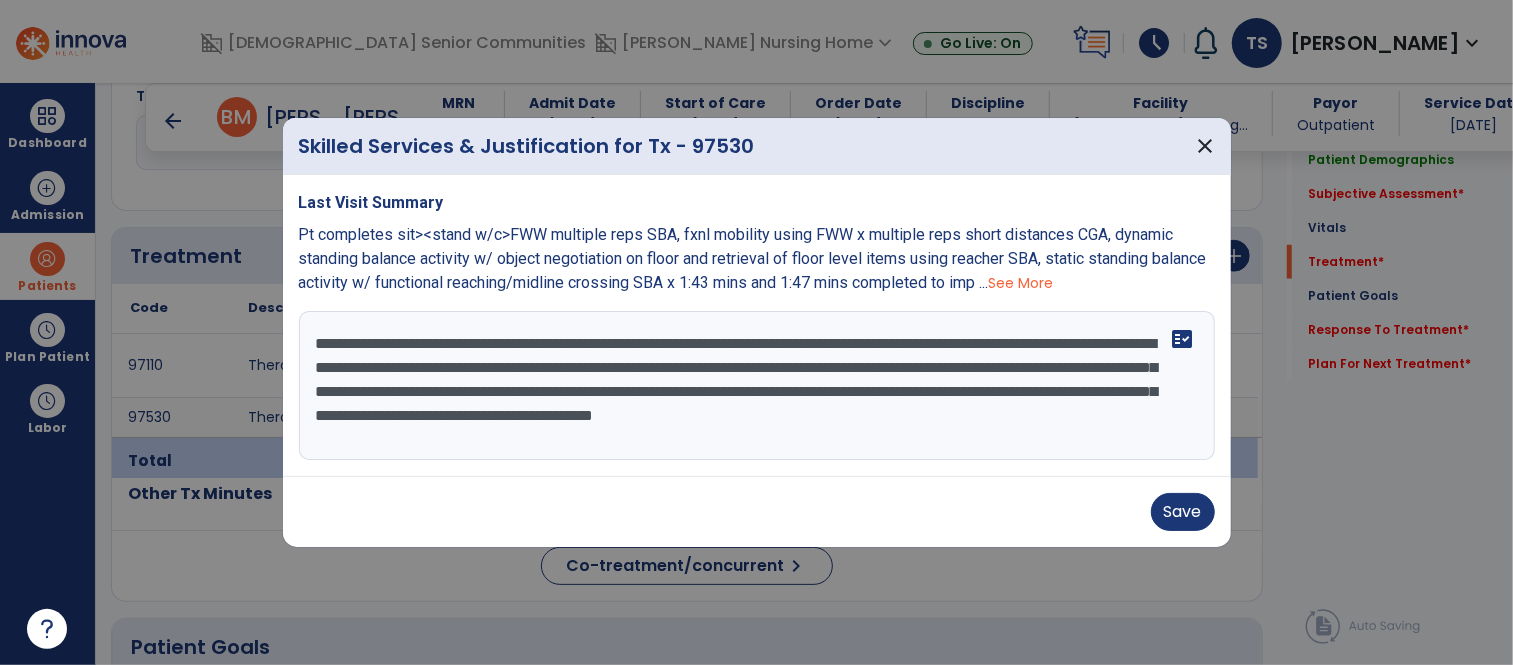 click on "**********" at bounding box center [757, 386] 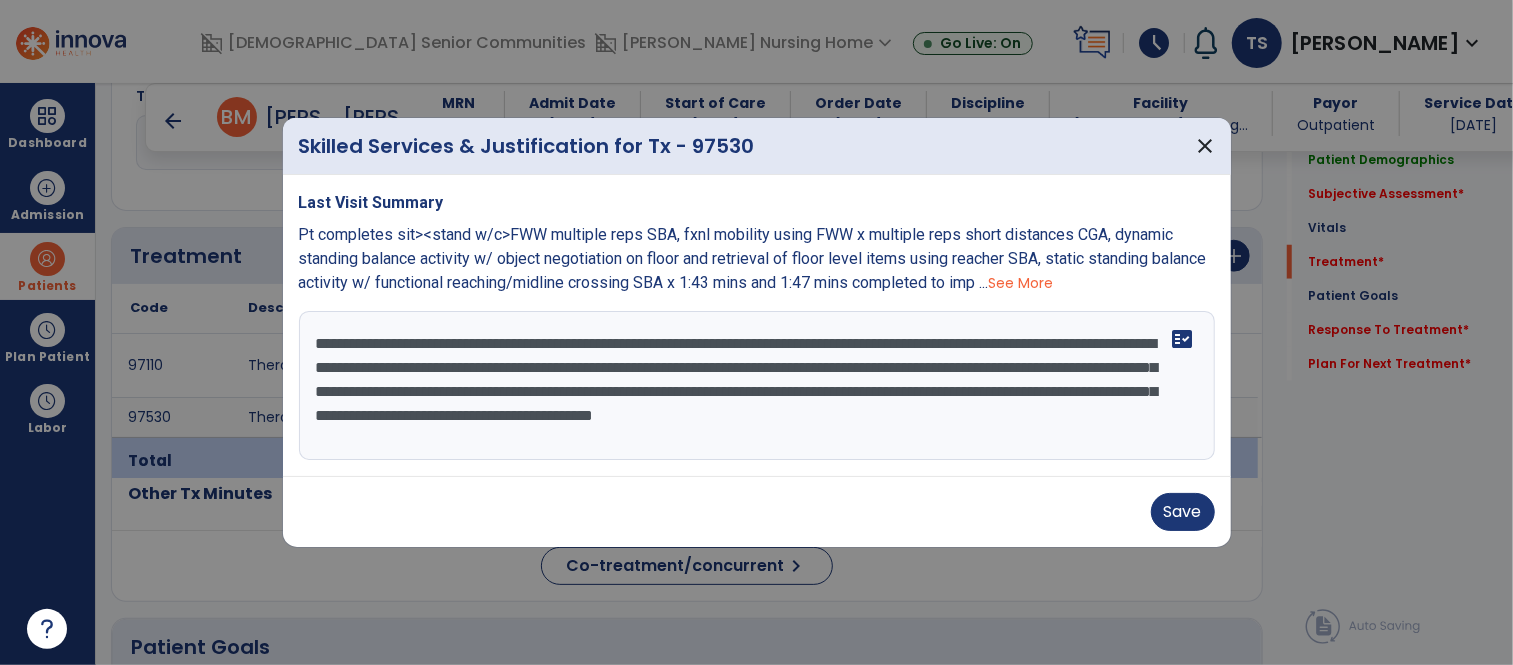 click on "**********" at bounding box center [757, 386] 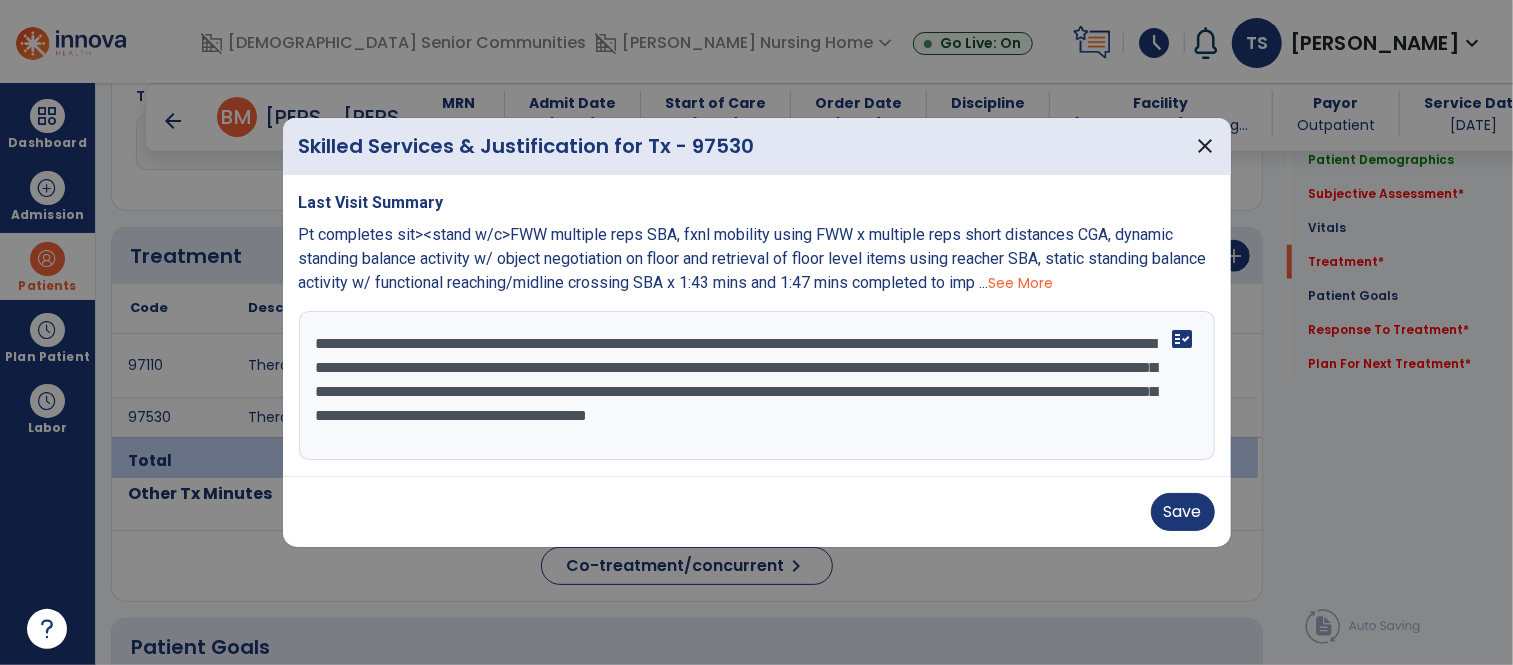 click on "**********" at bounding box center (757, 386) 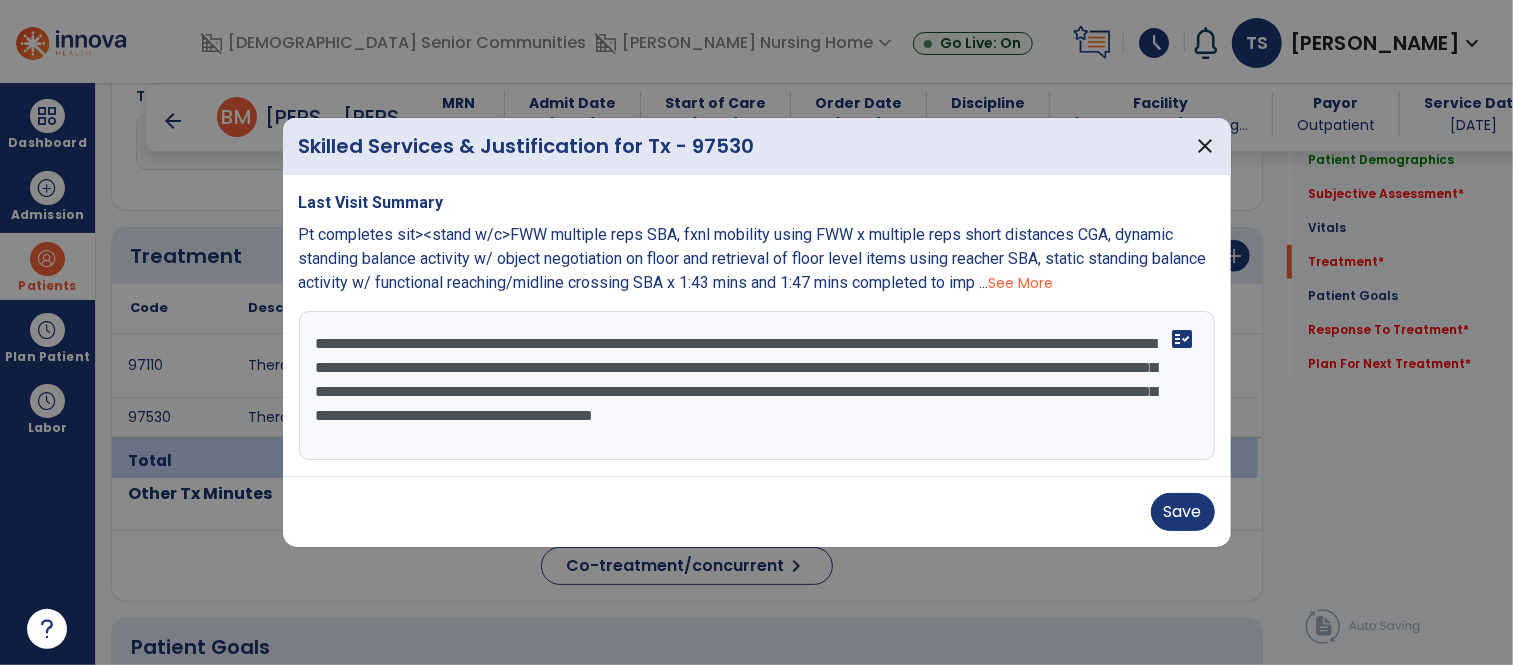click on "**********" at bounding box center (757, 386) 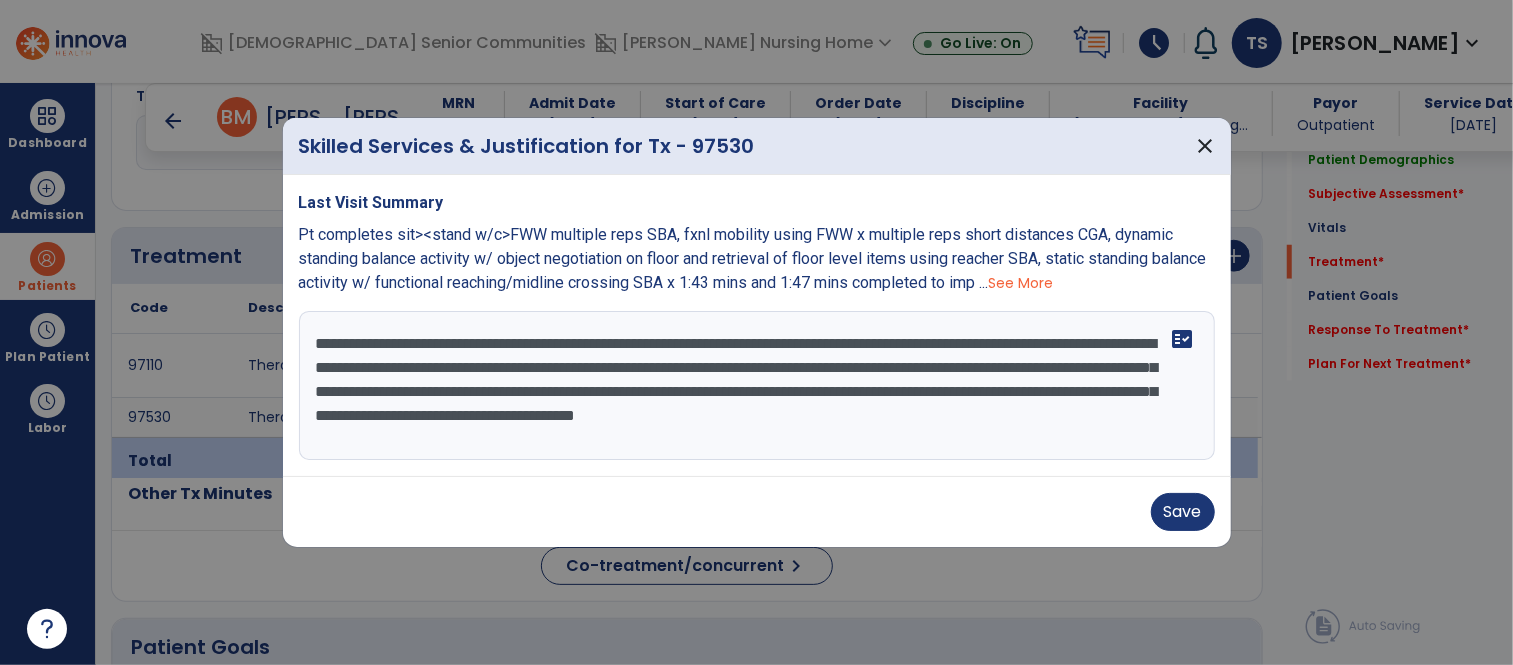 click on "**********" at bounding box center [757, 386] 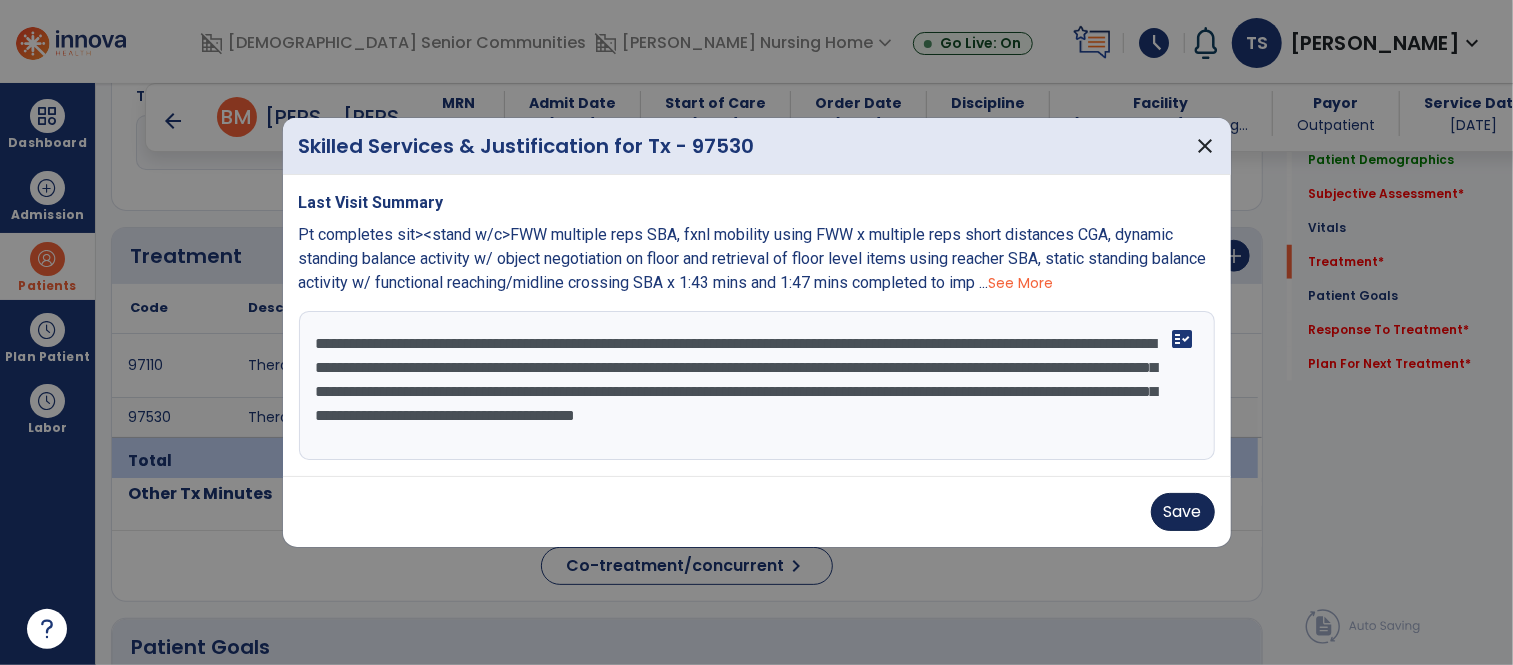 type on "**********" 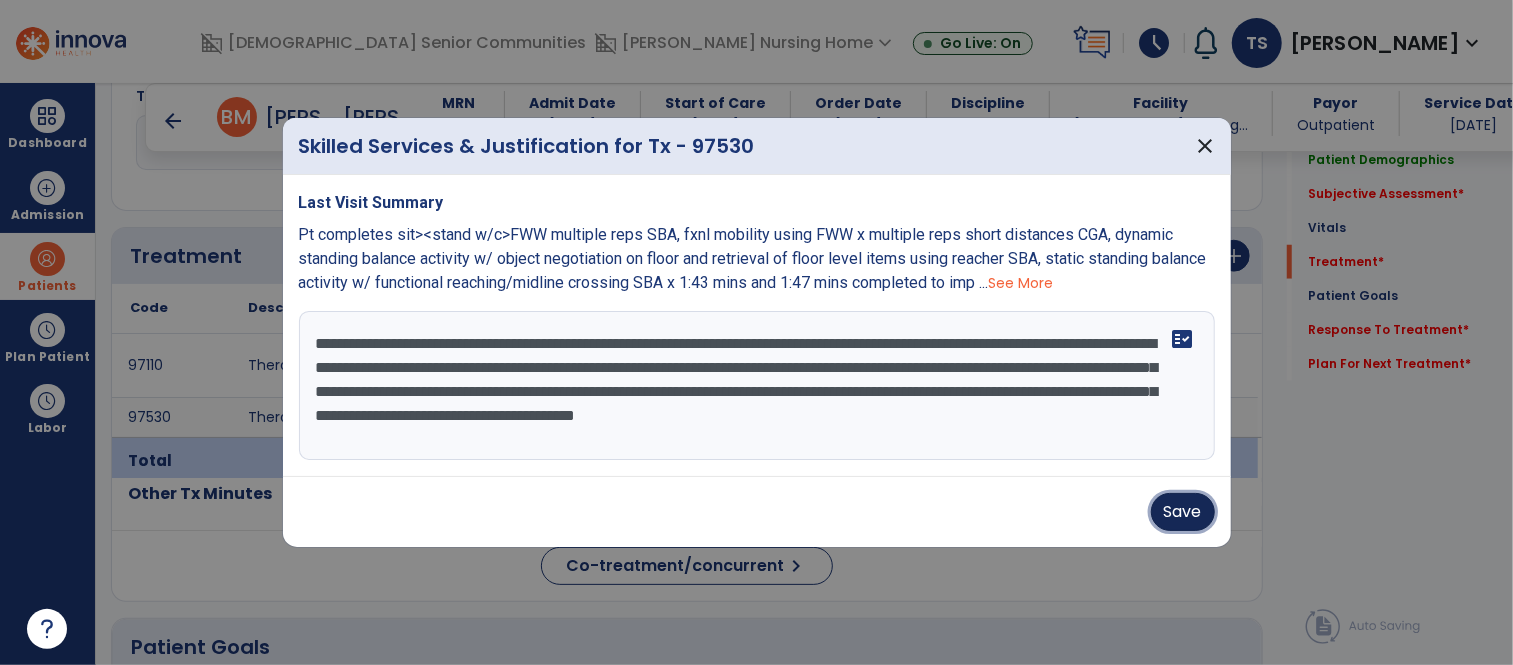 click on "Save" at bounding box center (1183, 512) 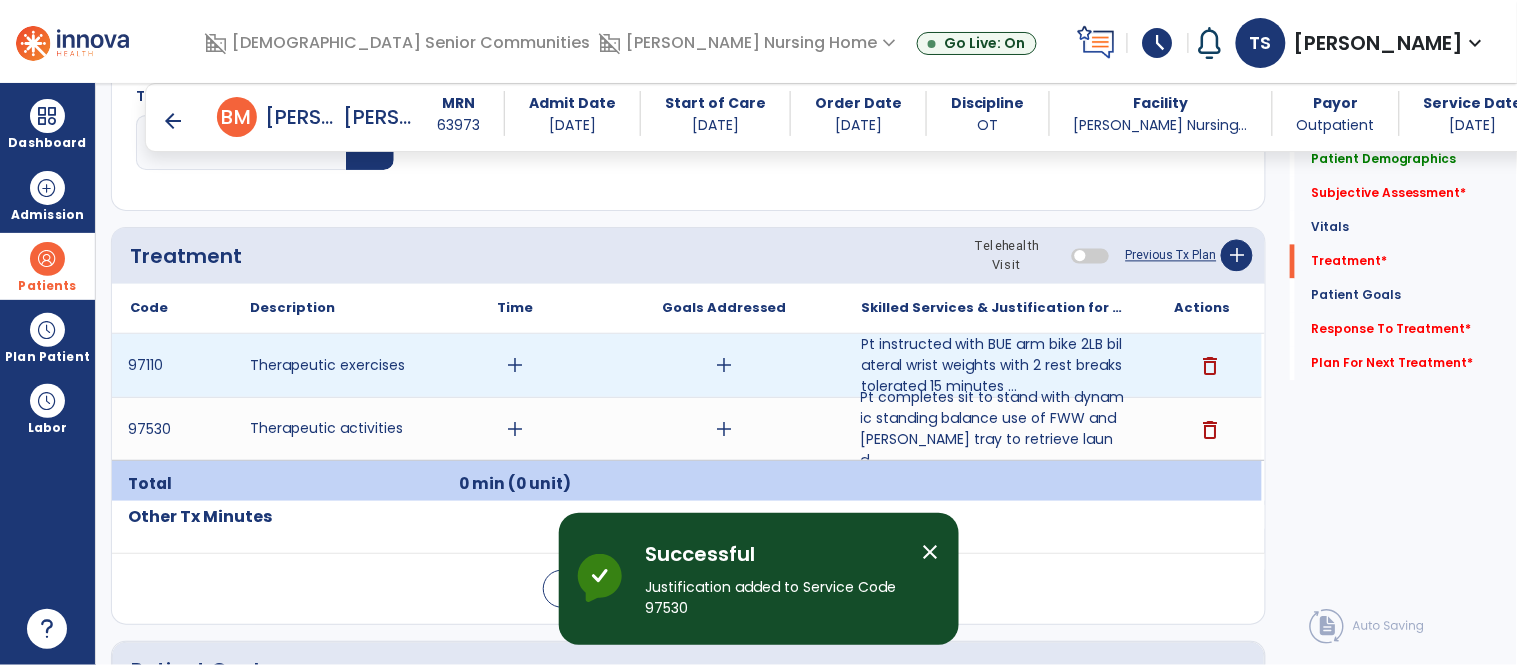 click on "add" at bounding box center (515, 365) 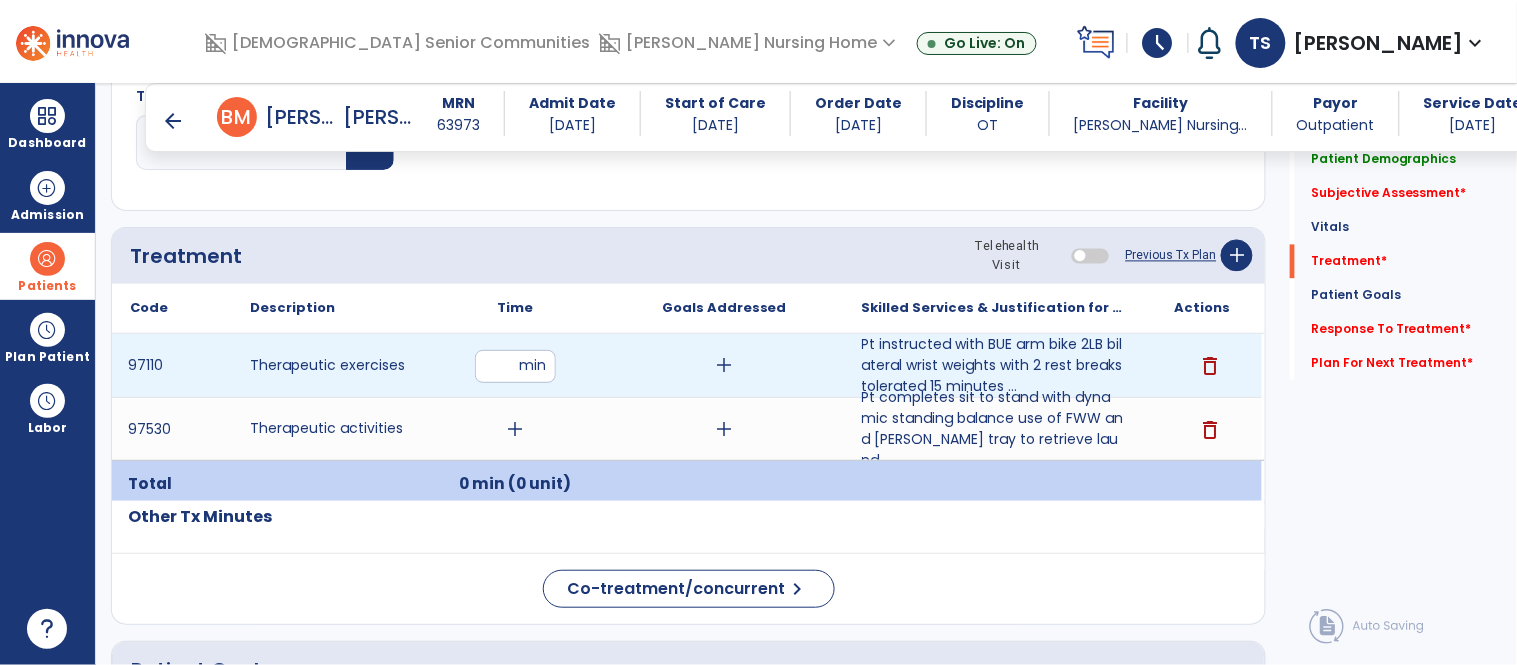 type on "**" 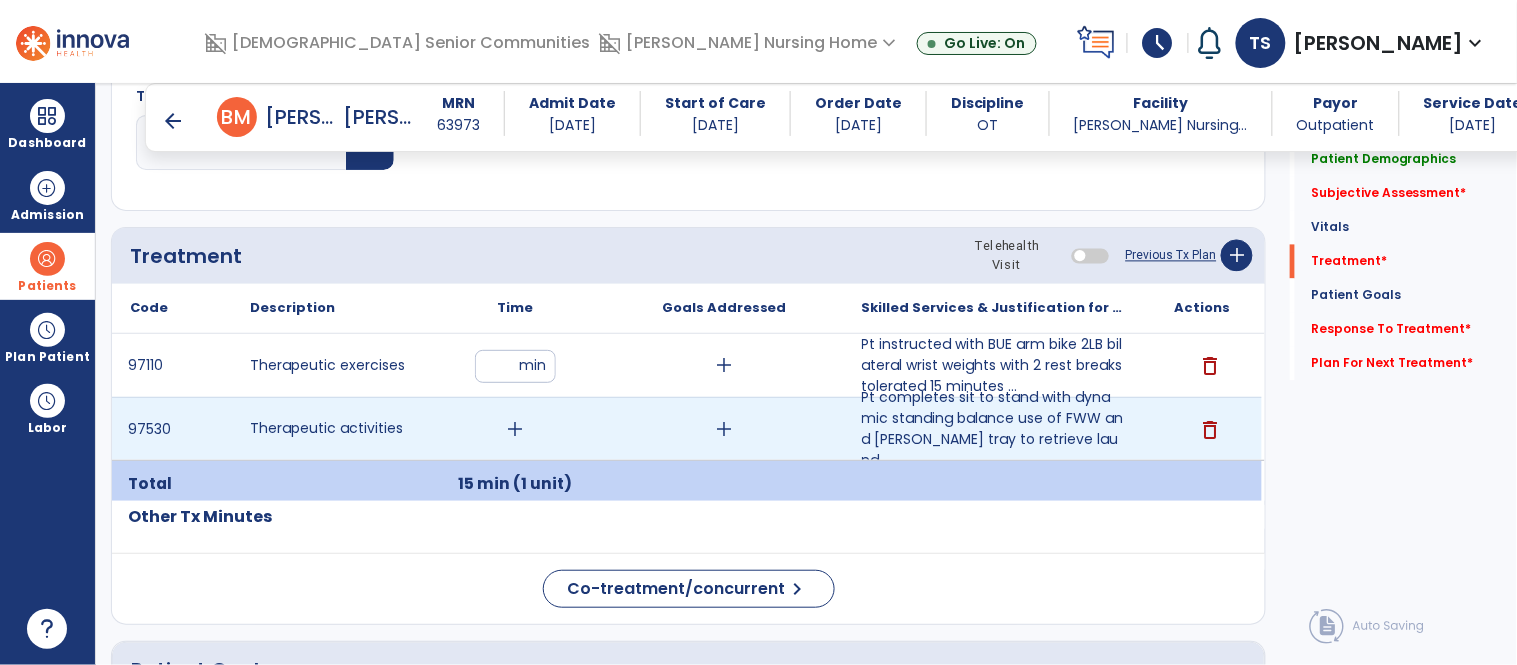 click on "add" at bounding box center [515, 429] 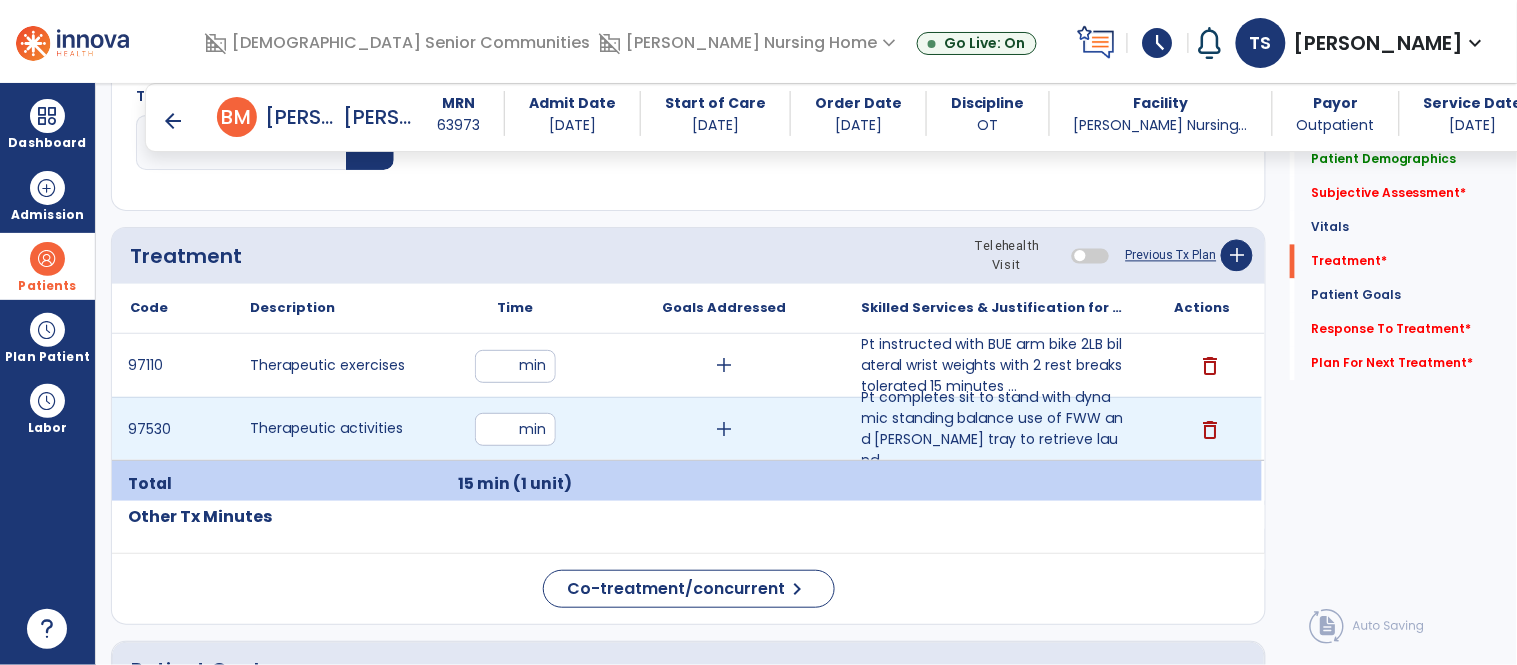 type on "**" 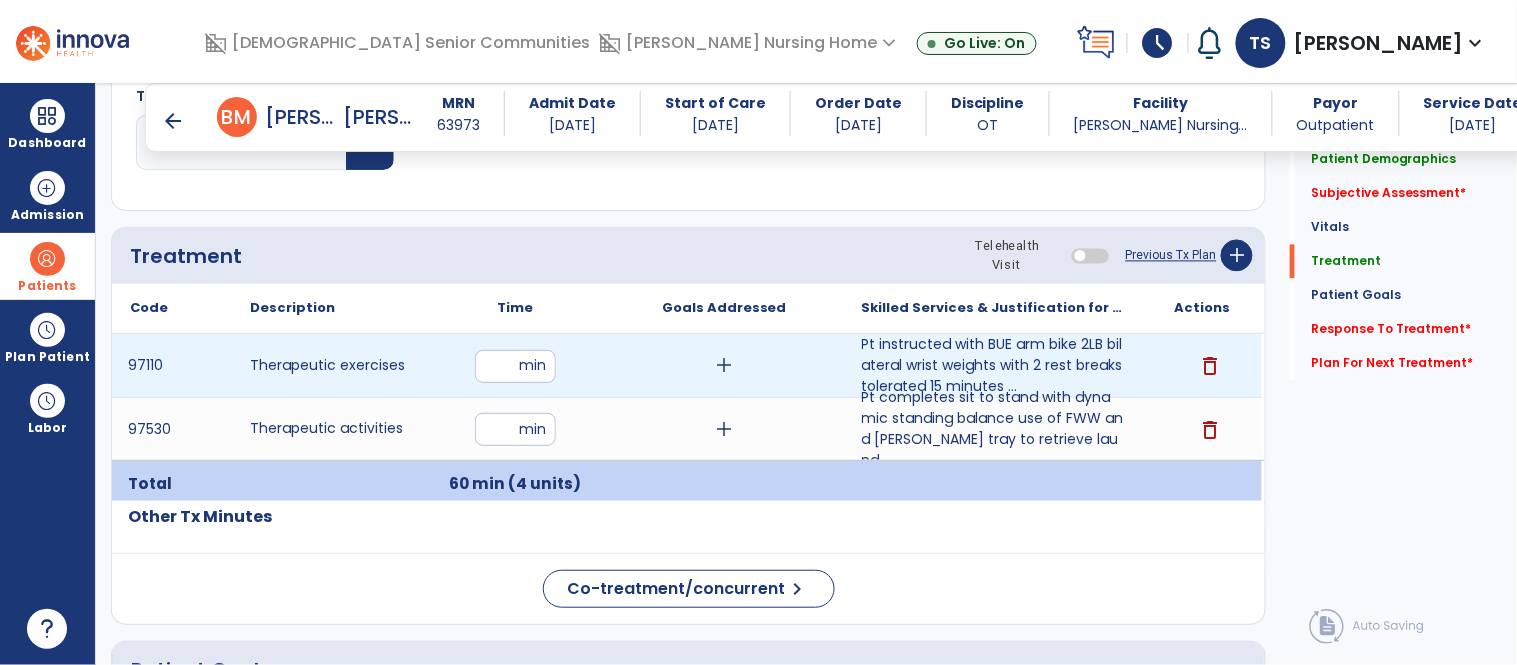 click on "add" at bounding box center [724, 365] 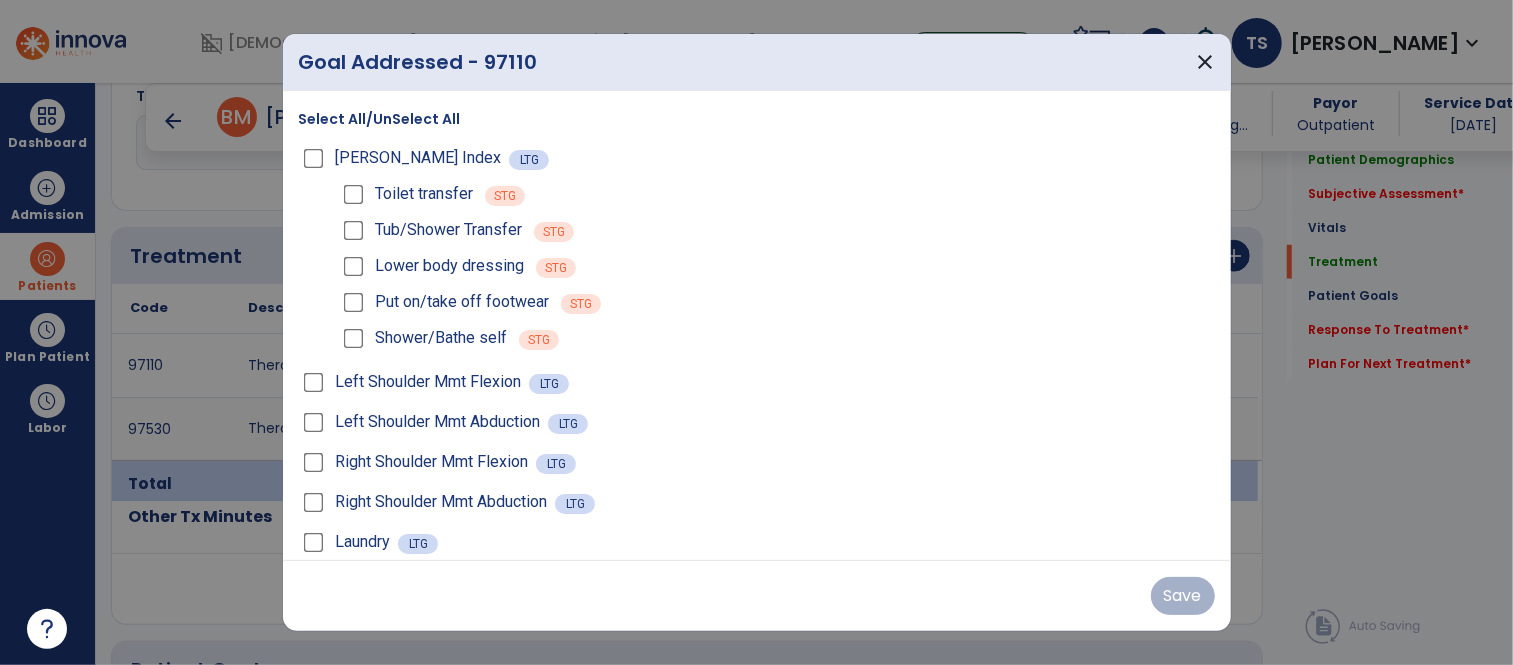 scroll, scrollTop: 1022, scrollLeft: 0, axis: vertical 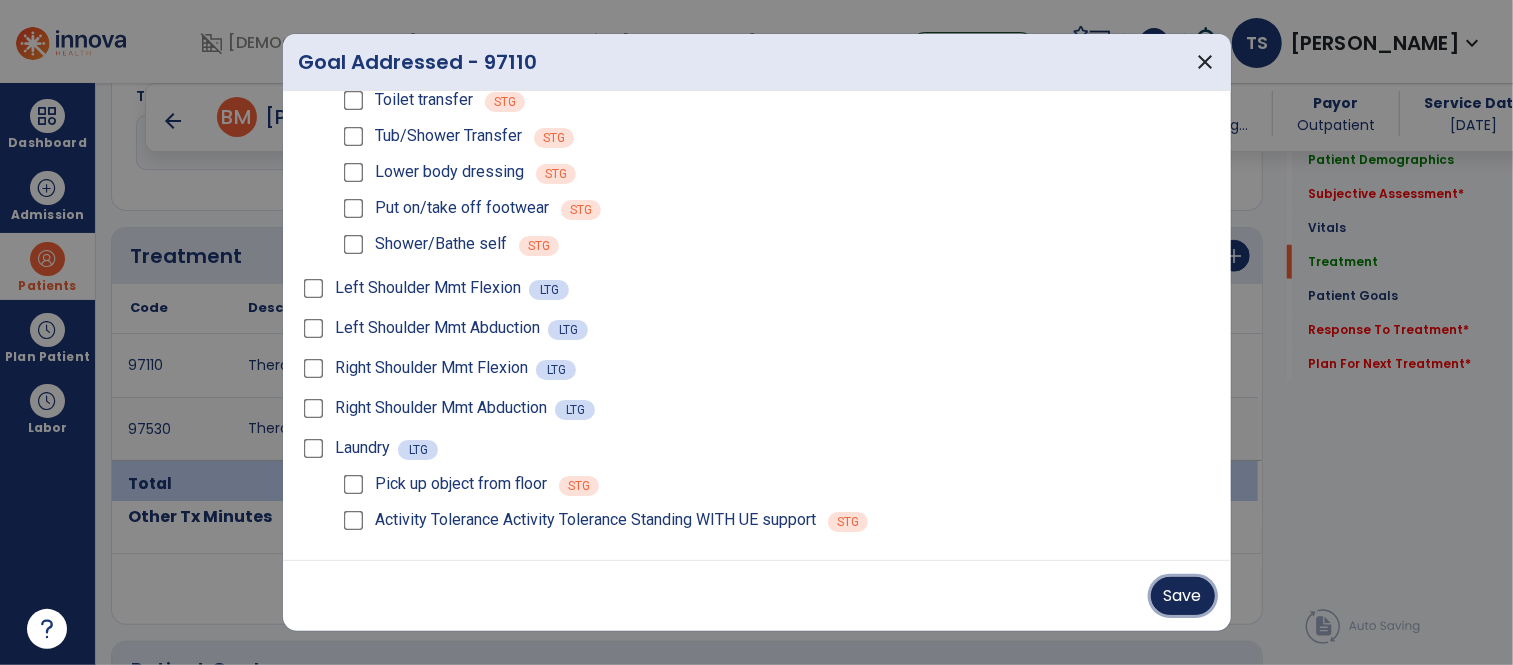 click on "Save" at bounding box center (1183, 596) 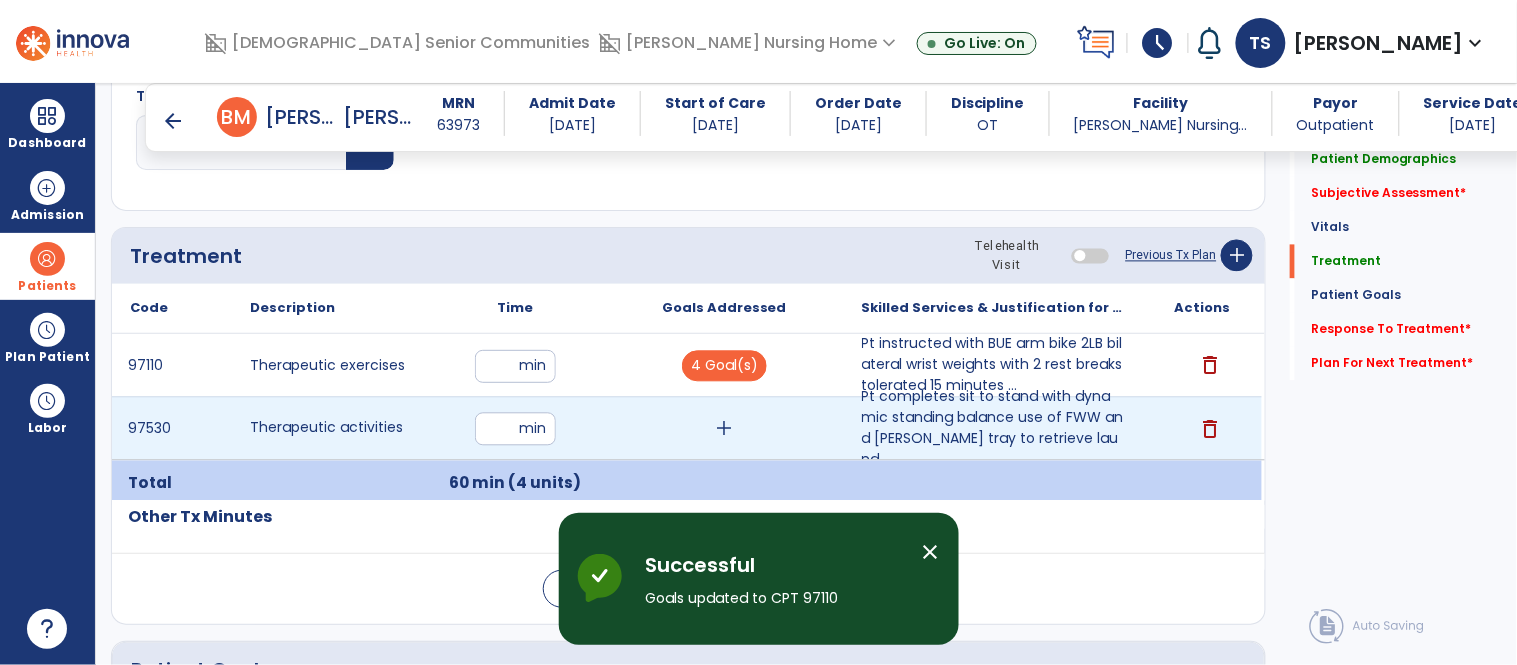 click on "add" at bounding box center (724, 429) 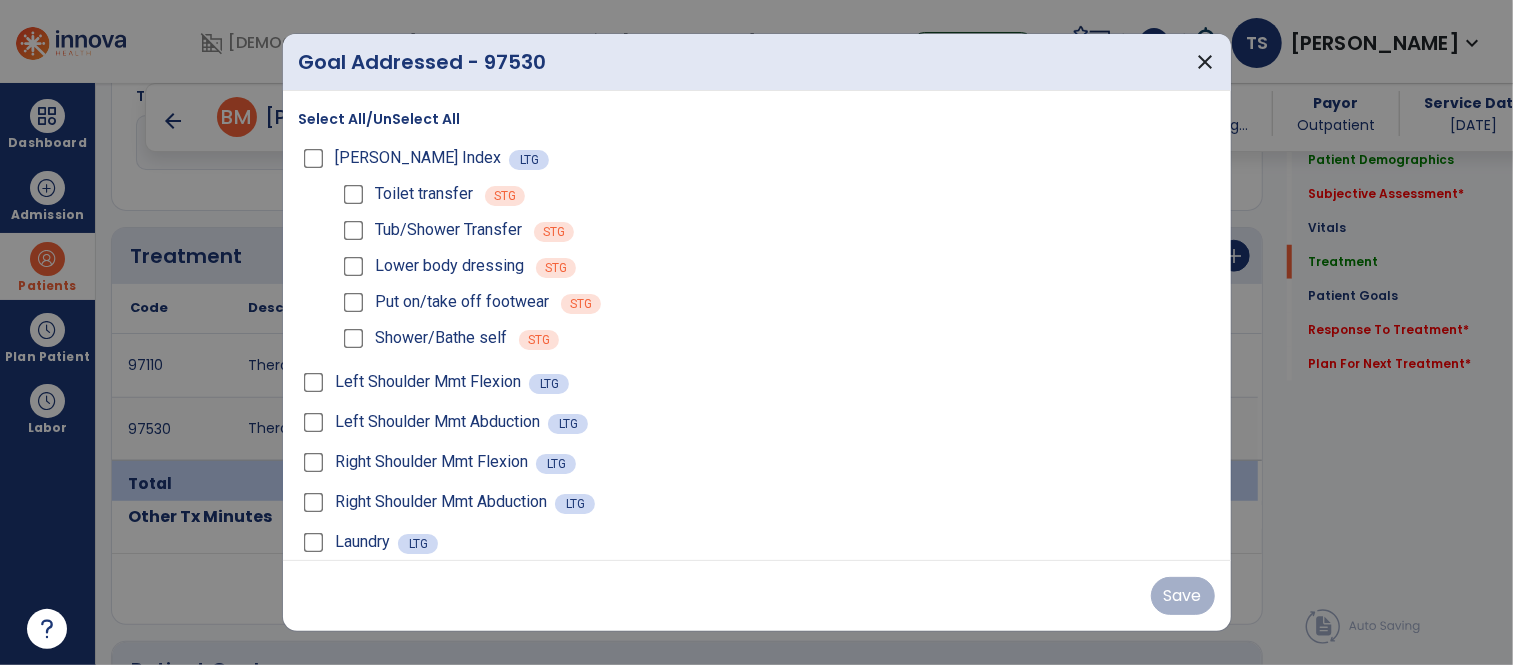scroll, scrollTop: 1022, scrollLeft: 0, axis: vertical 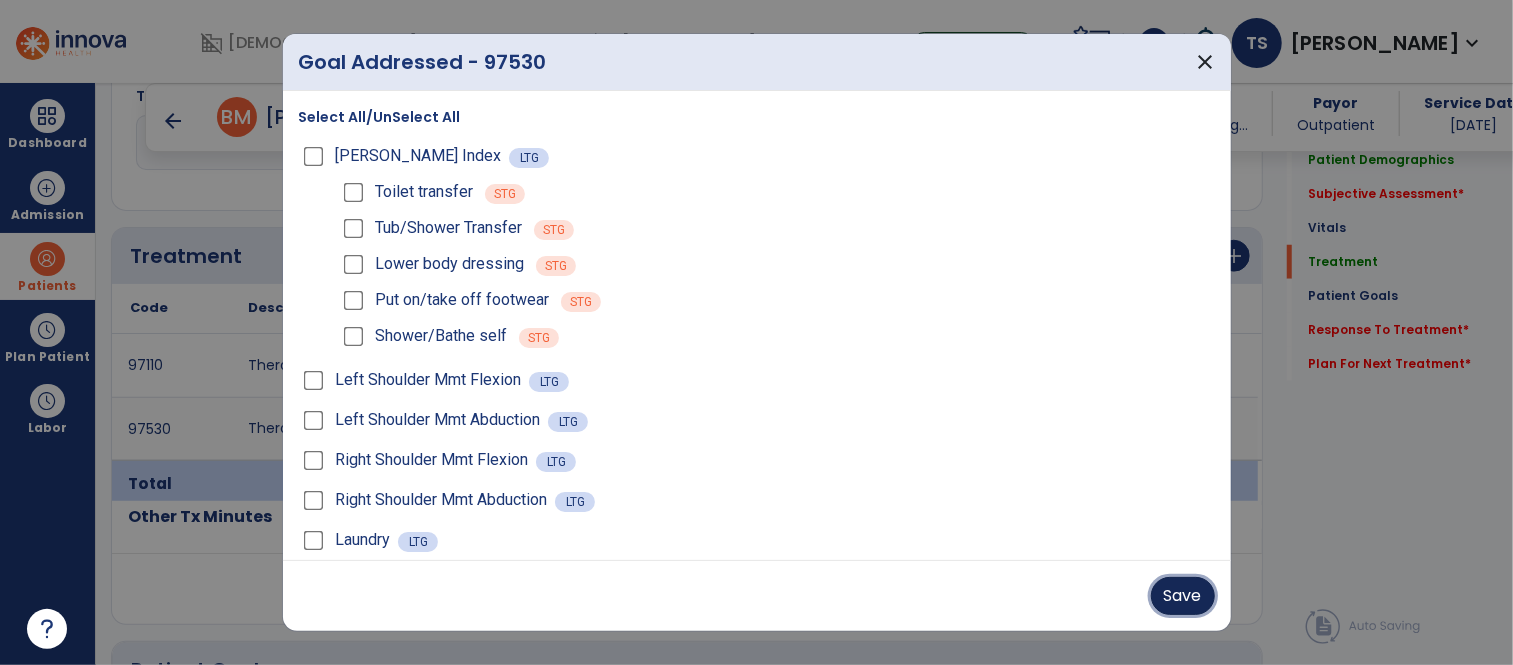 click on "Save" at bounding box center [1183, 596] 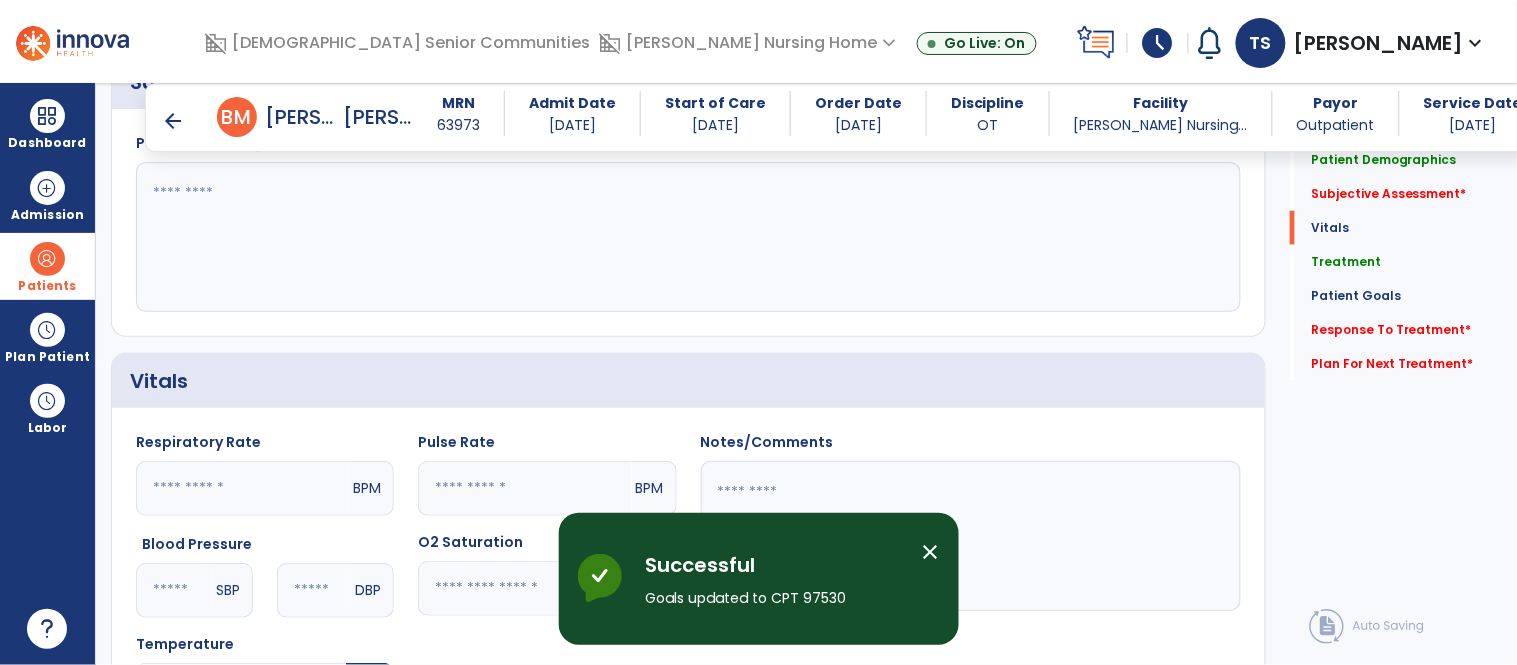 scroll, scrollTop: 464, scrollLeft: 0, axis: vertical 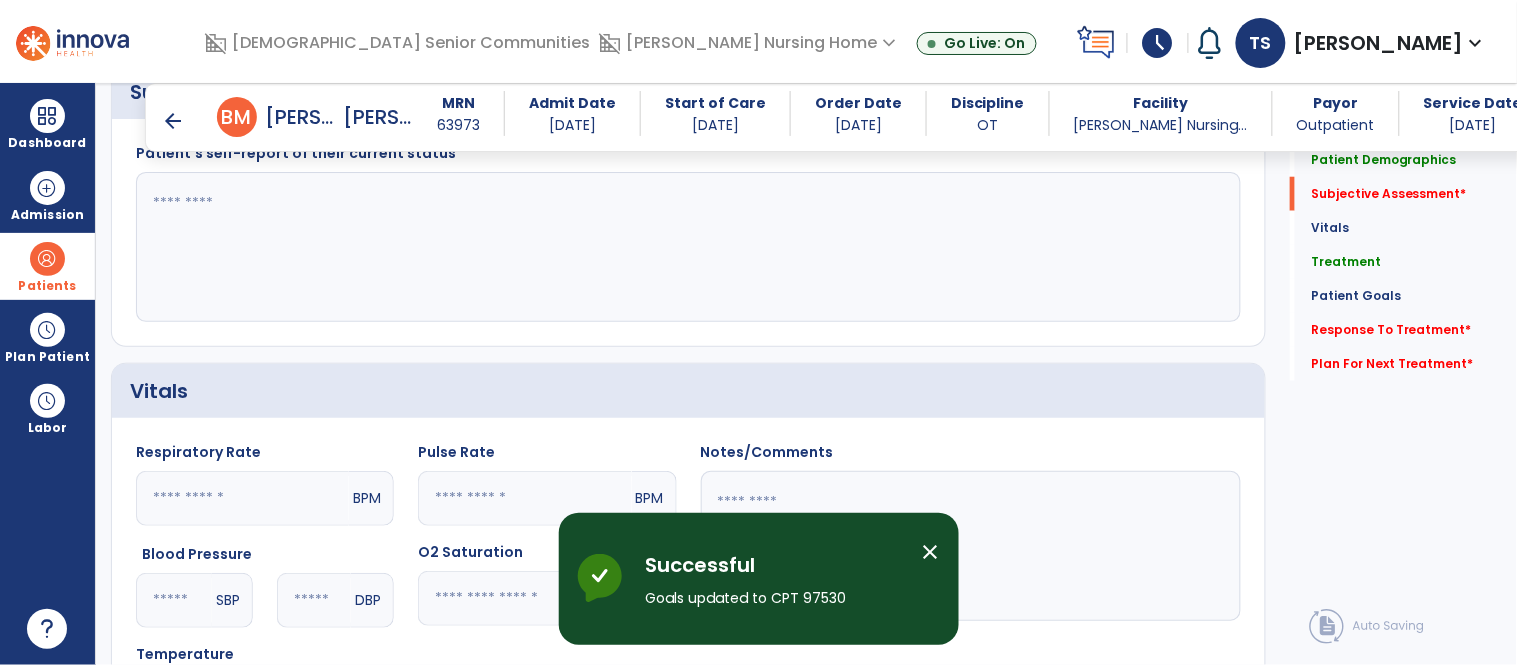click 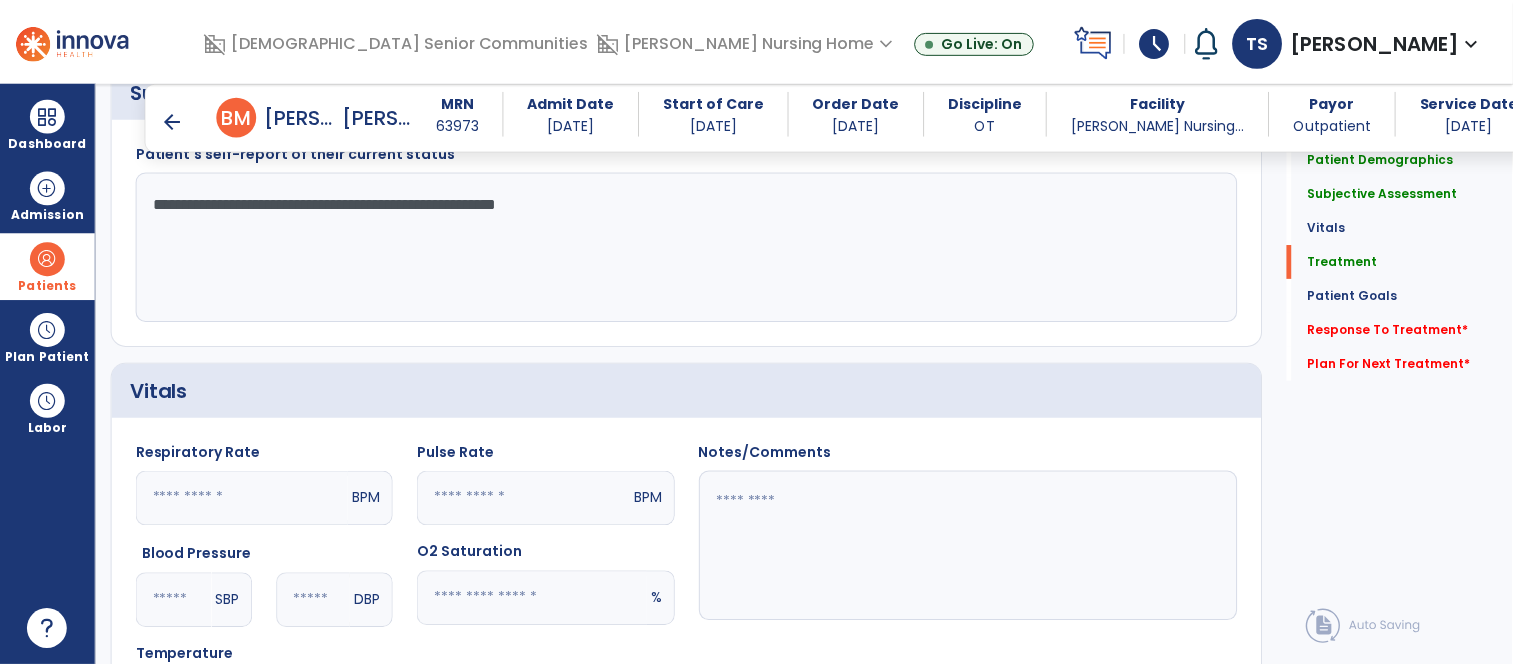 scroll, scrollTop: 1156, scrollLeft: 0, axis: vertical 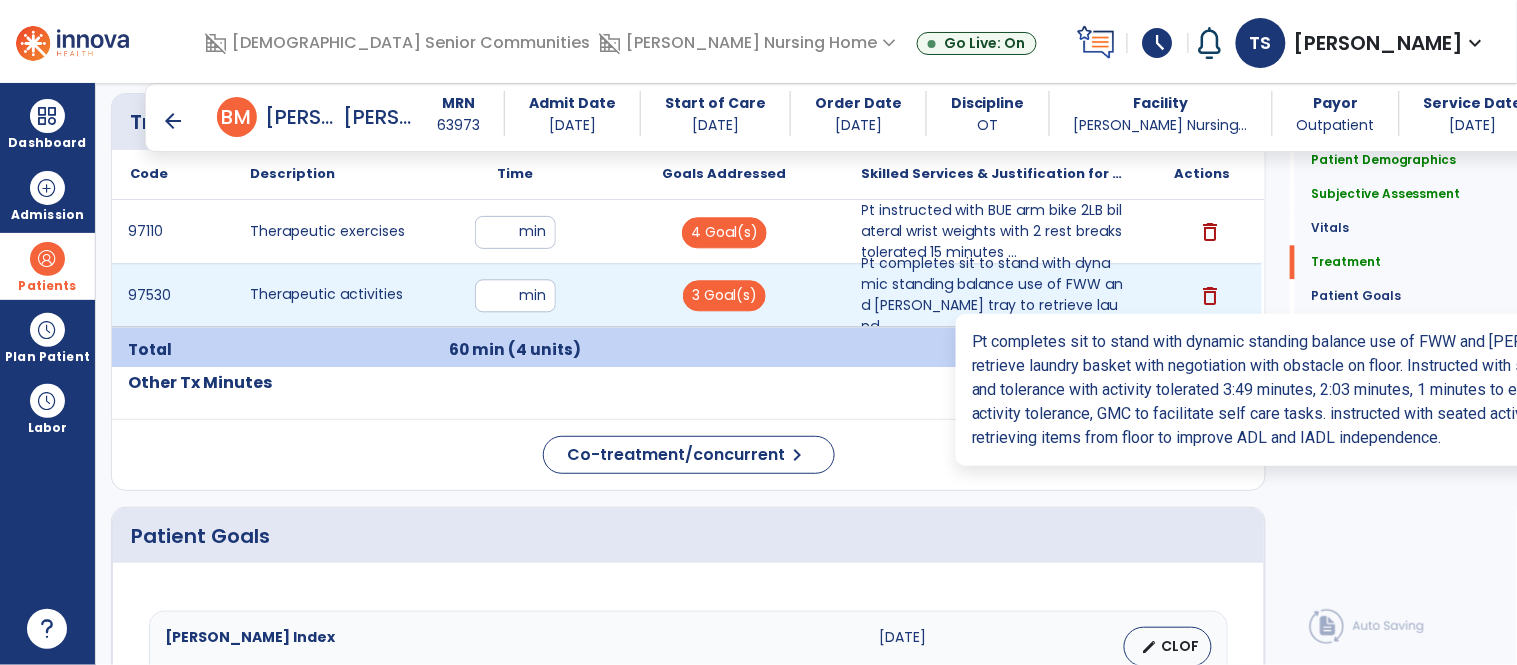 type on "**********" 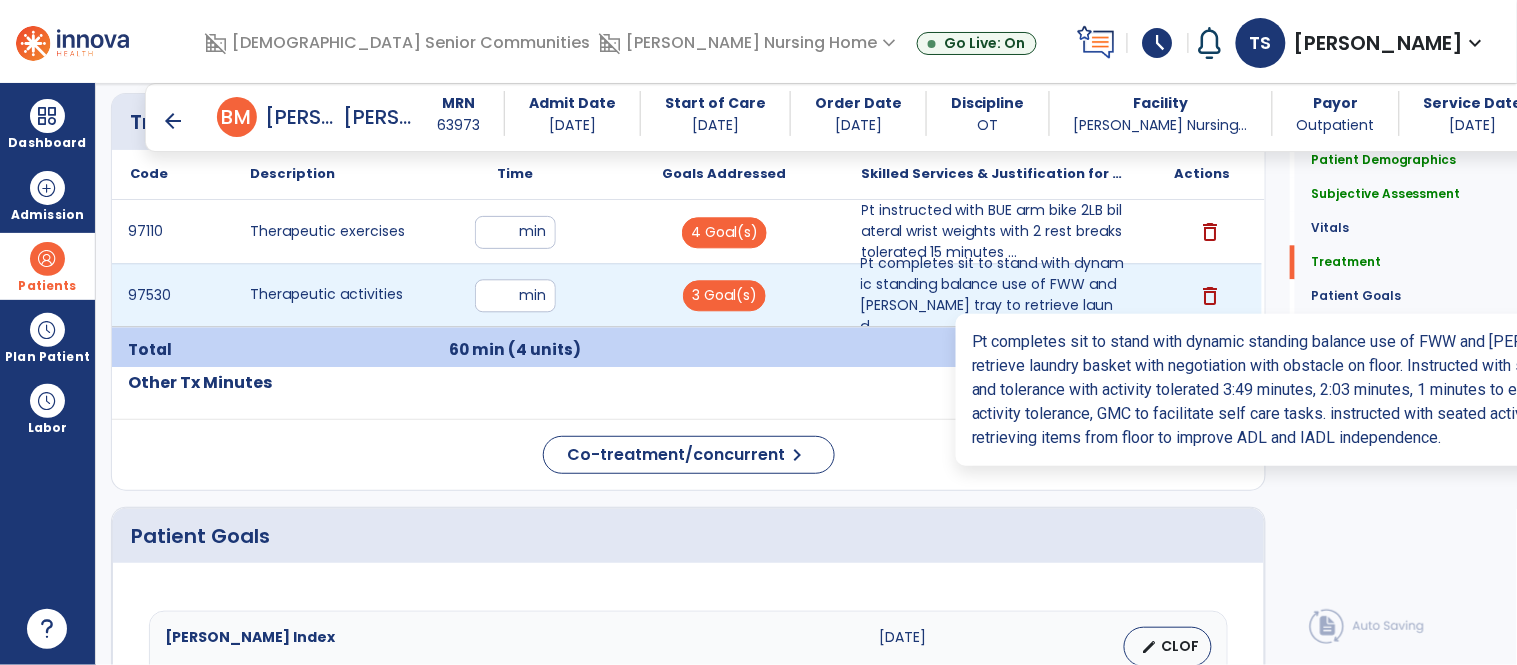click on "Pt completes sit to stand with dynamic standing balance use of FWW and [PERSON_NAME] tray to retrieve laund..." at bounding box center (993, 295) 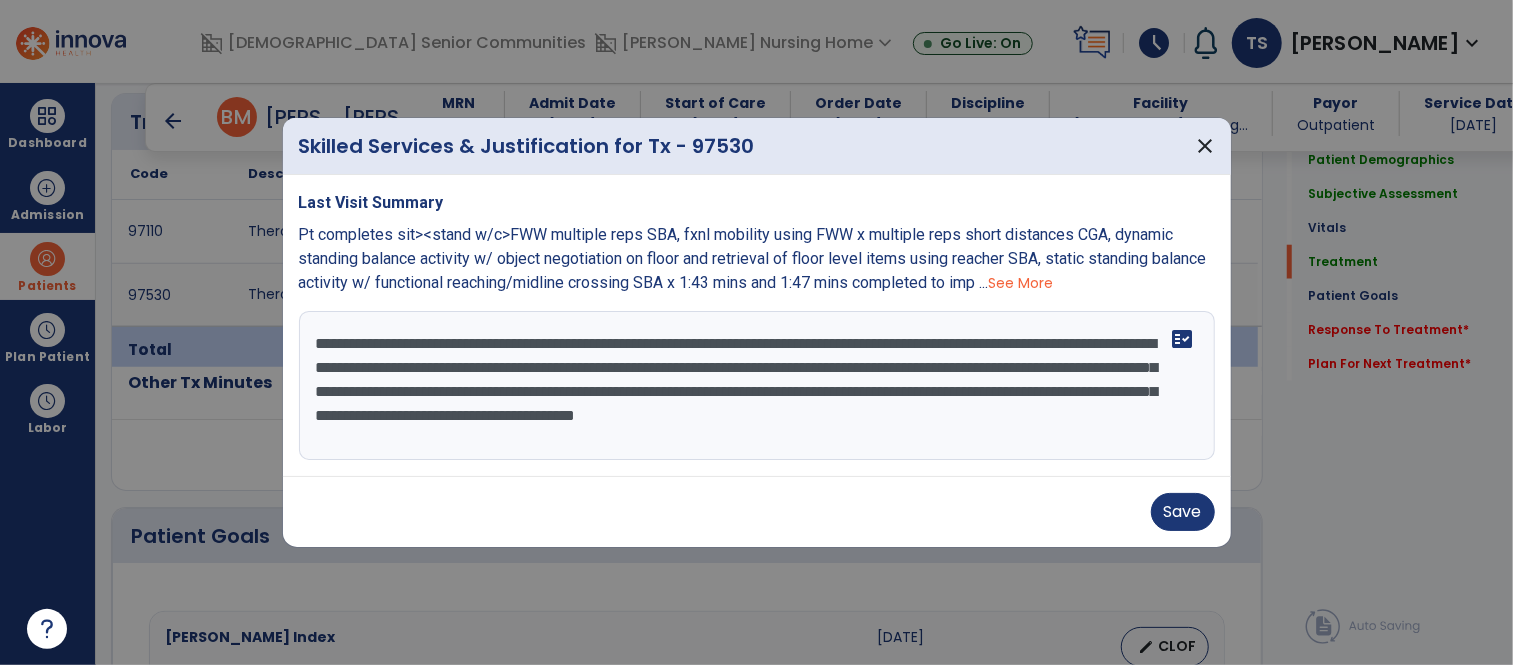 scroll, scrollTop: 1156, scrollLeft: 0, axis: vertical 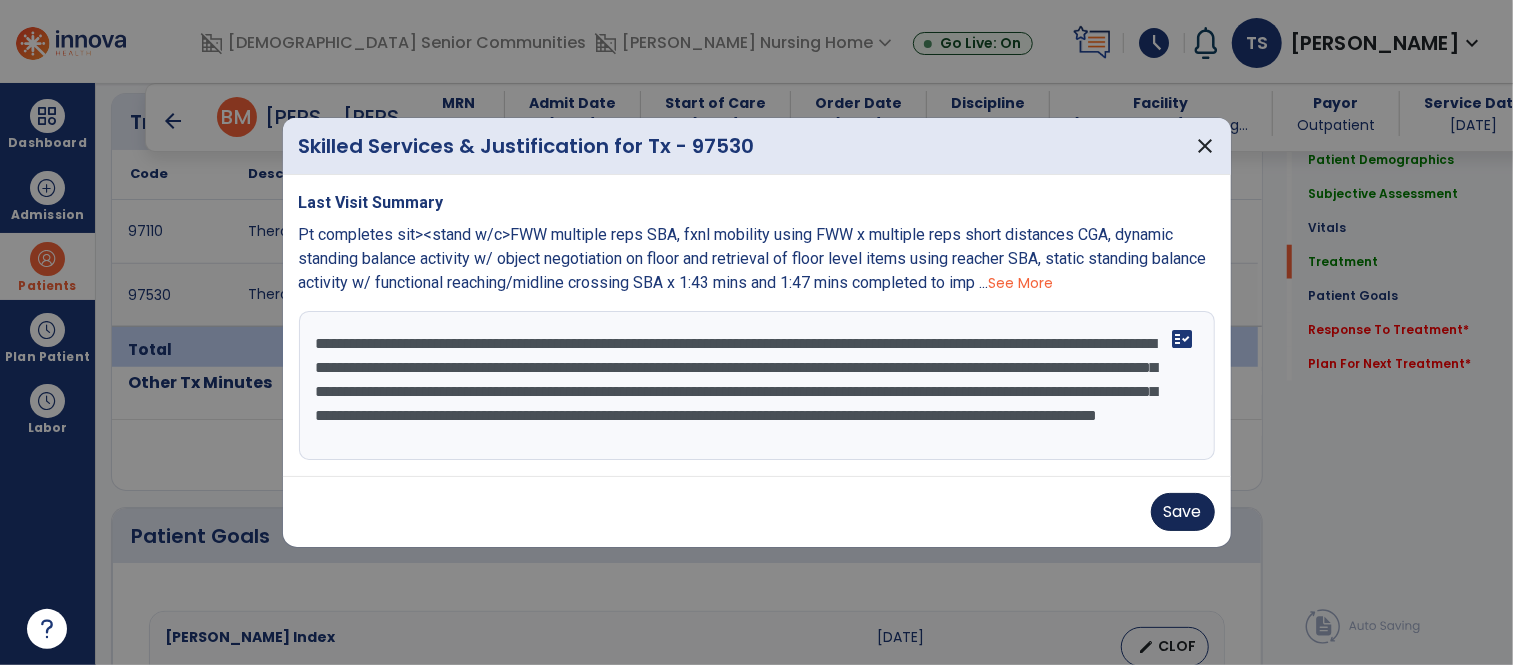 type on "**********" 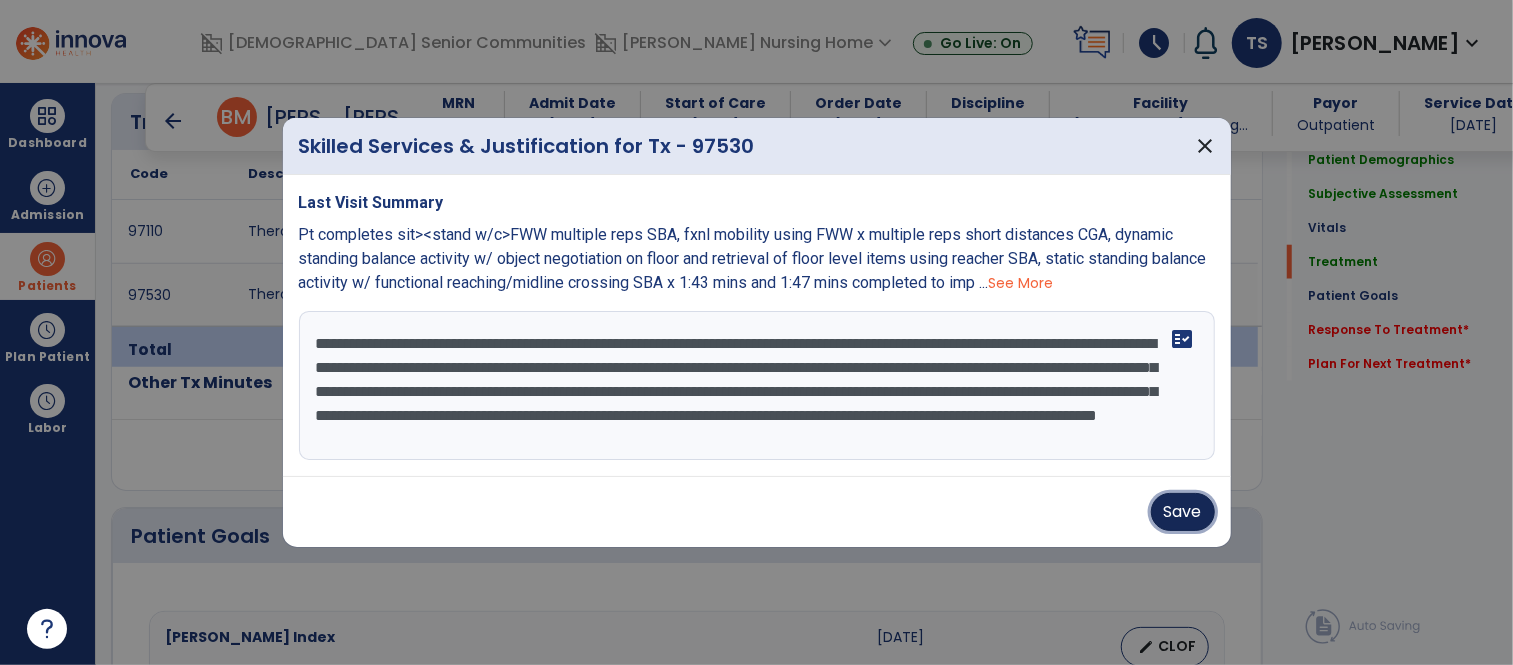 click on "Save" at bounding box center (1183, 512) 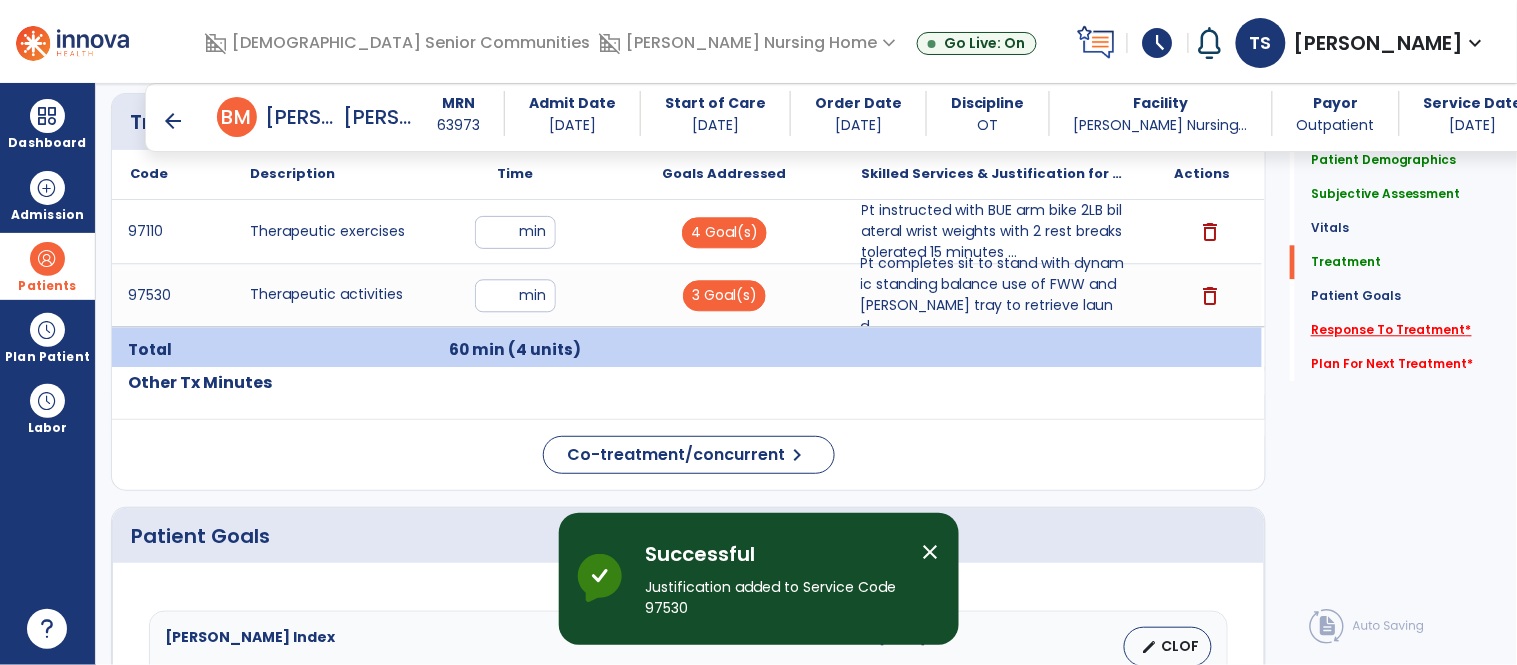 click on "Response To Treatment   *" 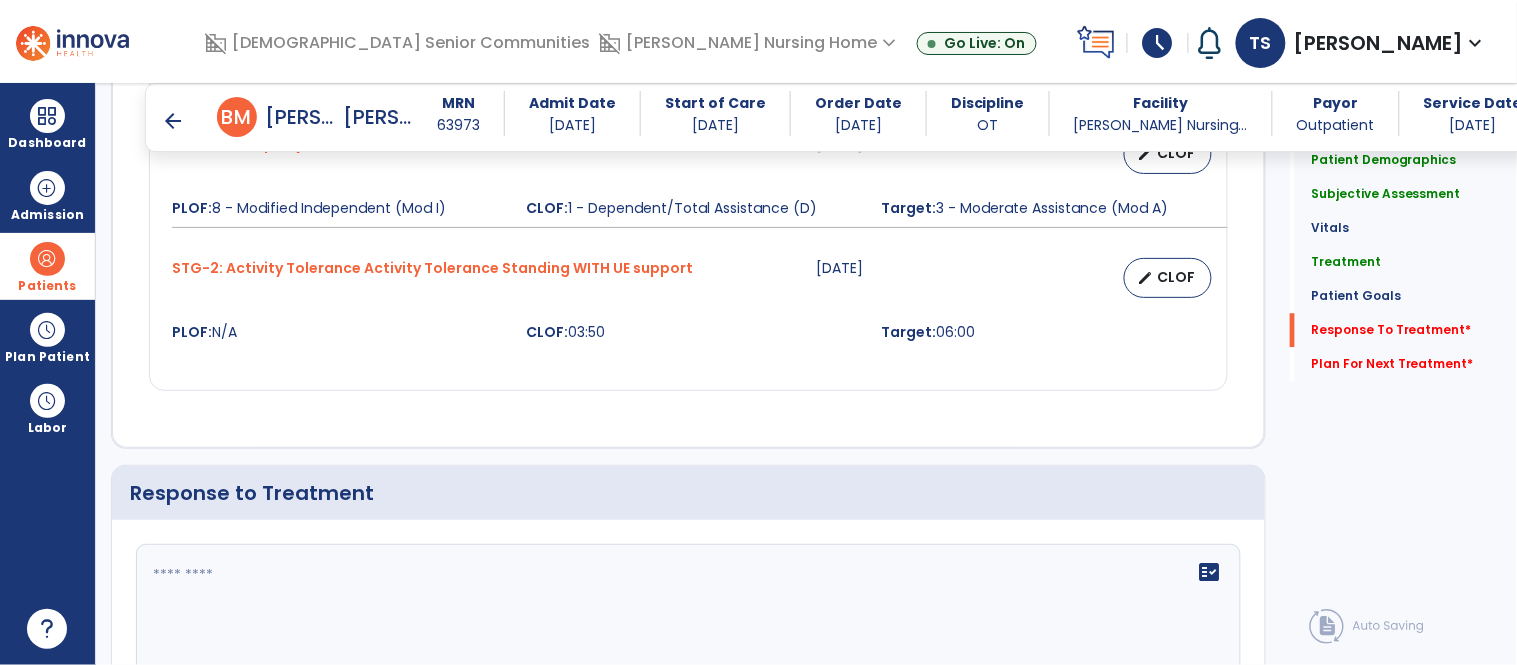 scroll, scrollTop: 3481, scrollLeft: 0, axis: vertical 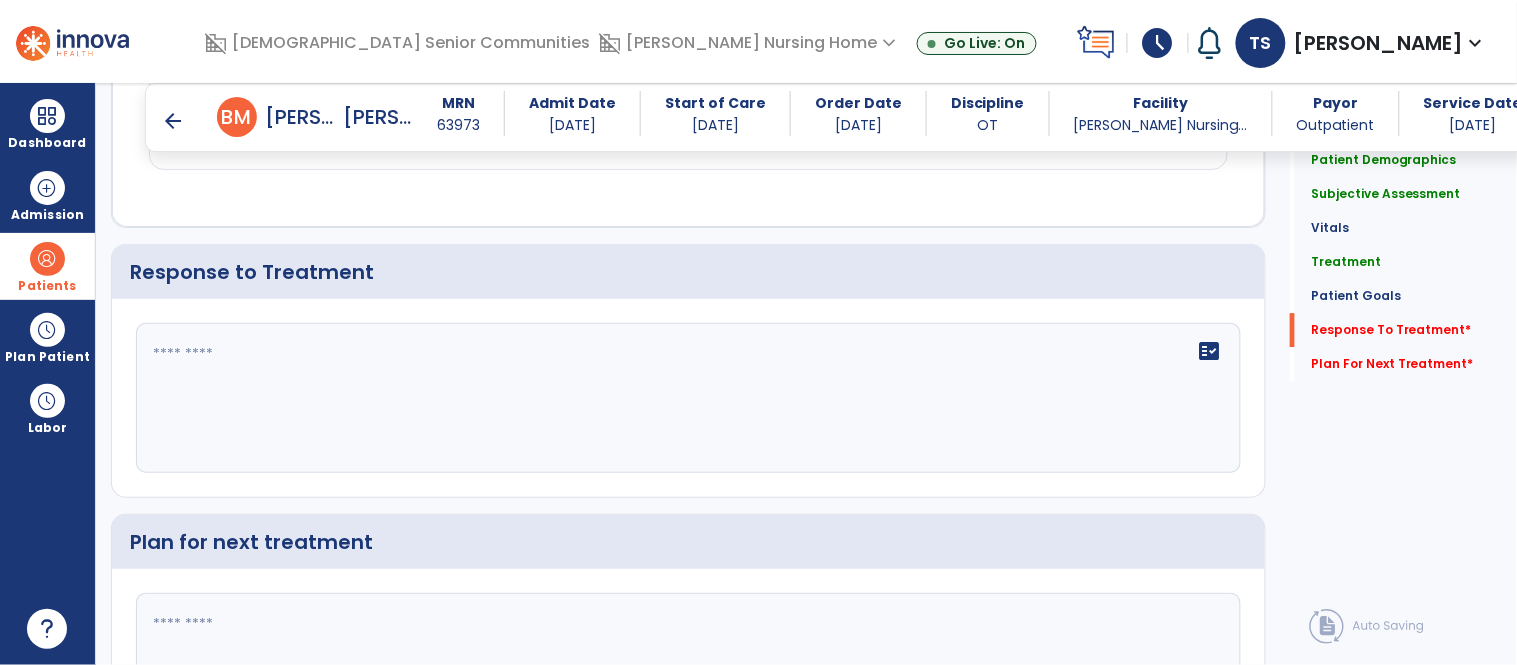 click on "fact_check" 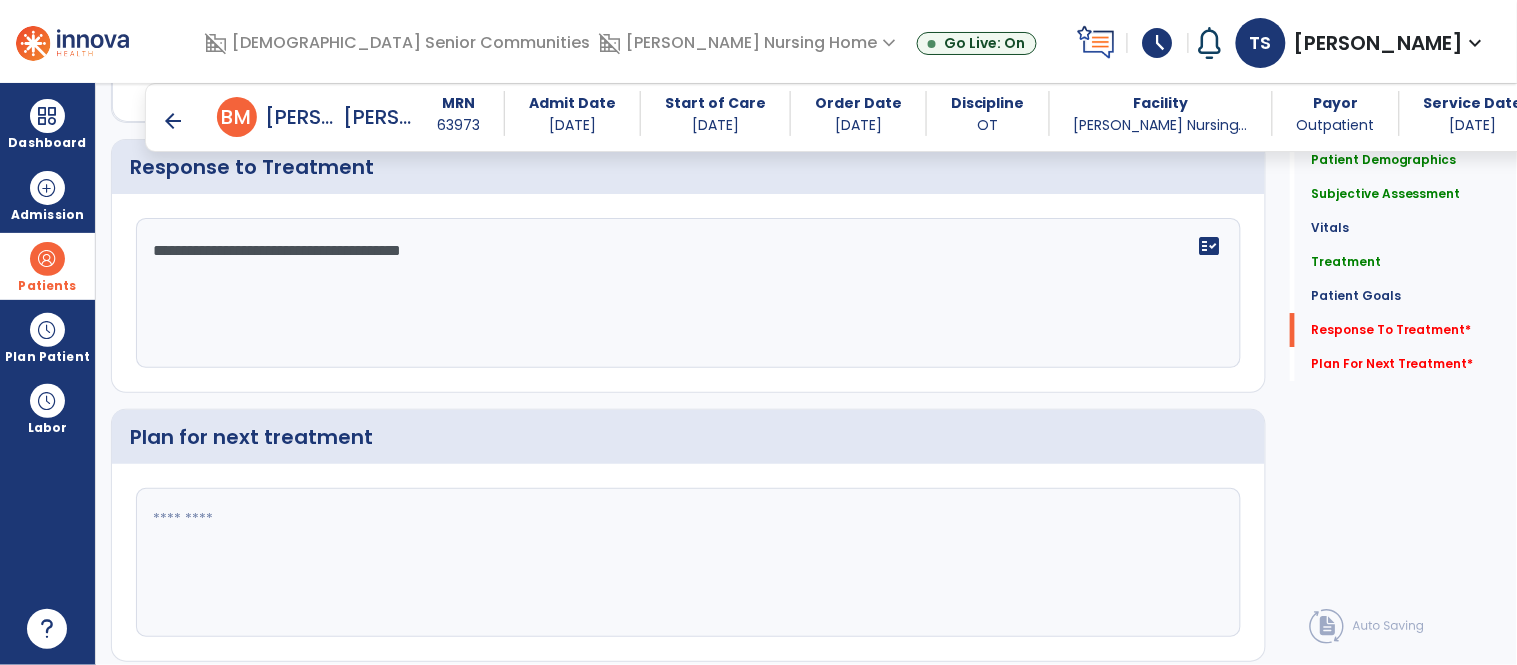 scroll, scrollTop: 3594, scrollLeft: 0, axis: vertical 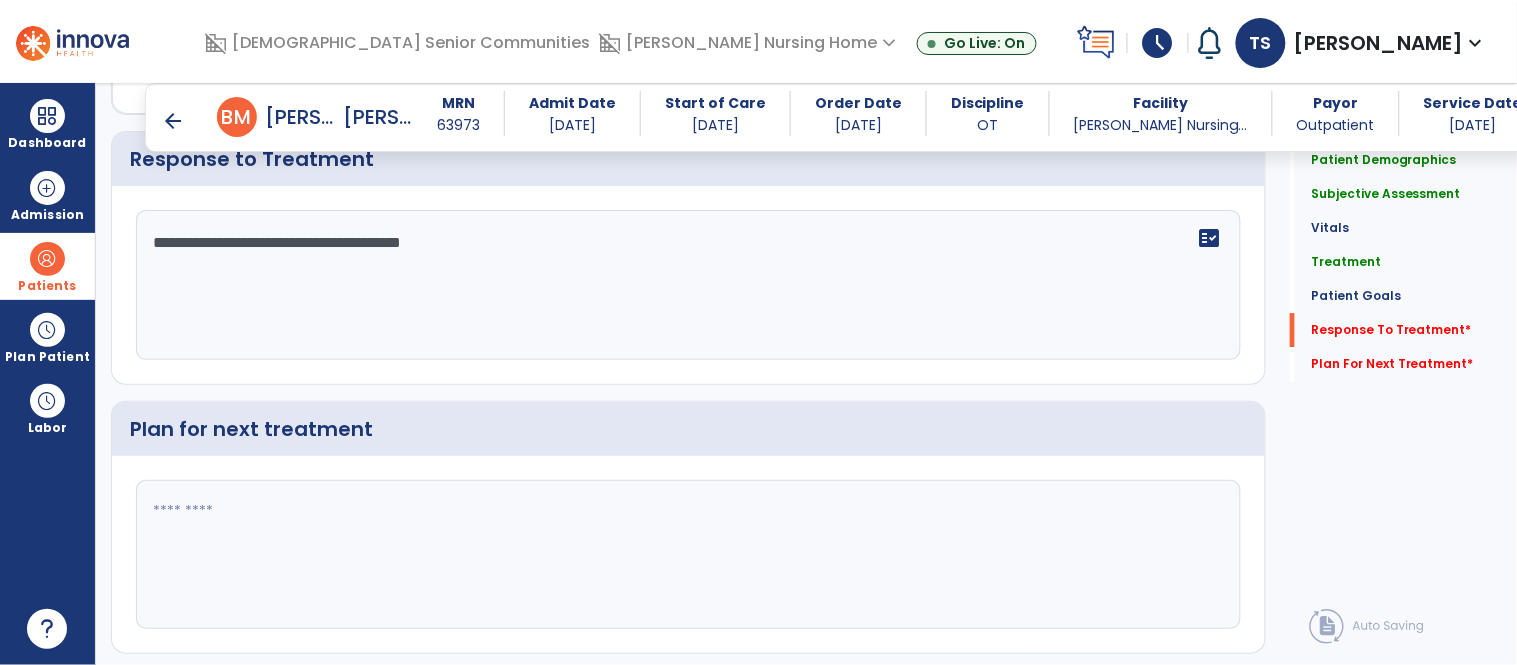 type on "**********" 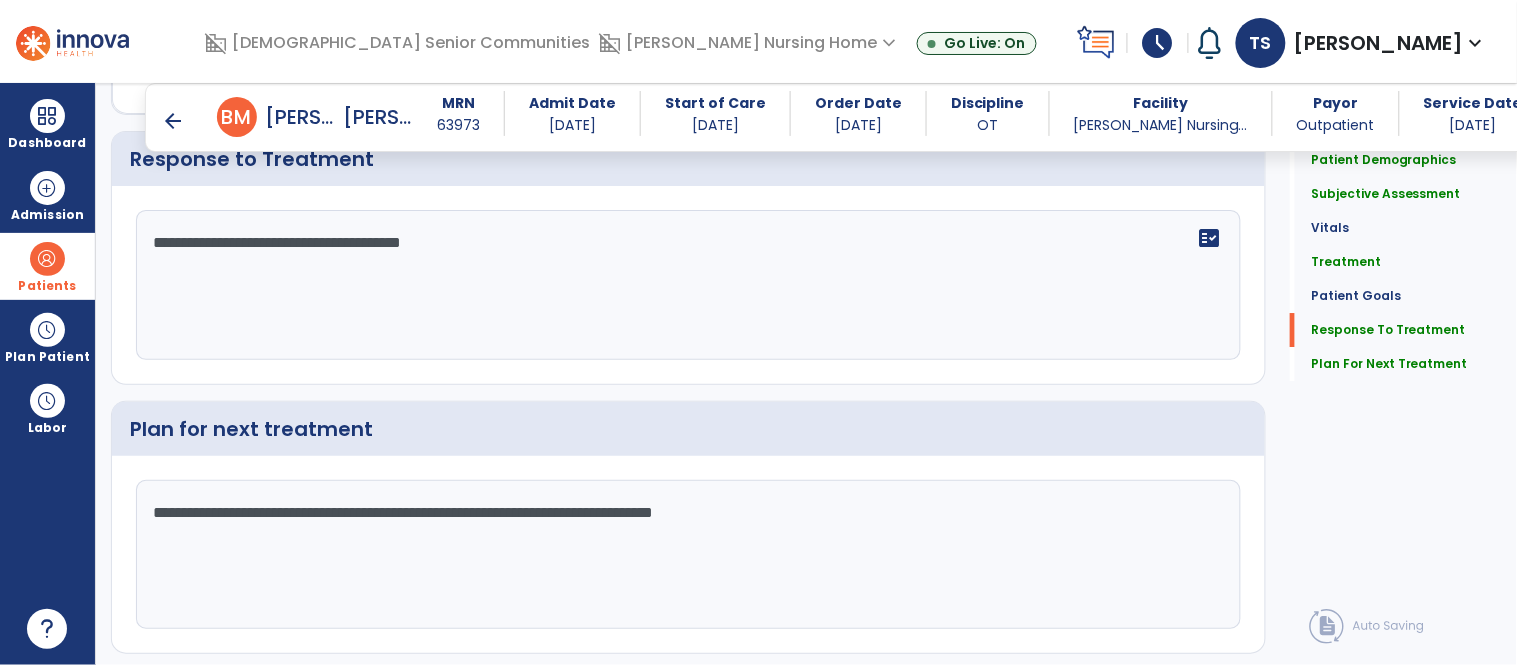 scroll, scrollTop: 3653, scrollLeft: 0, axis: vertical 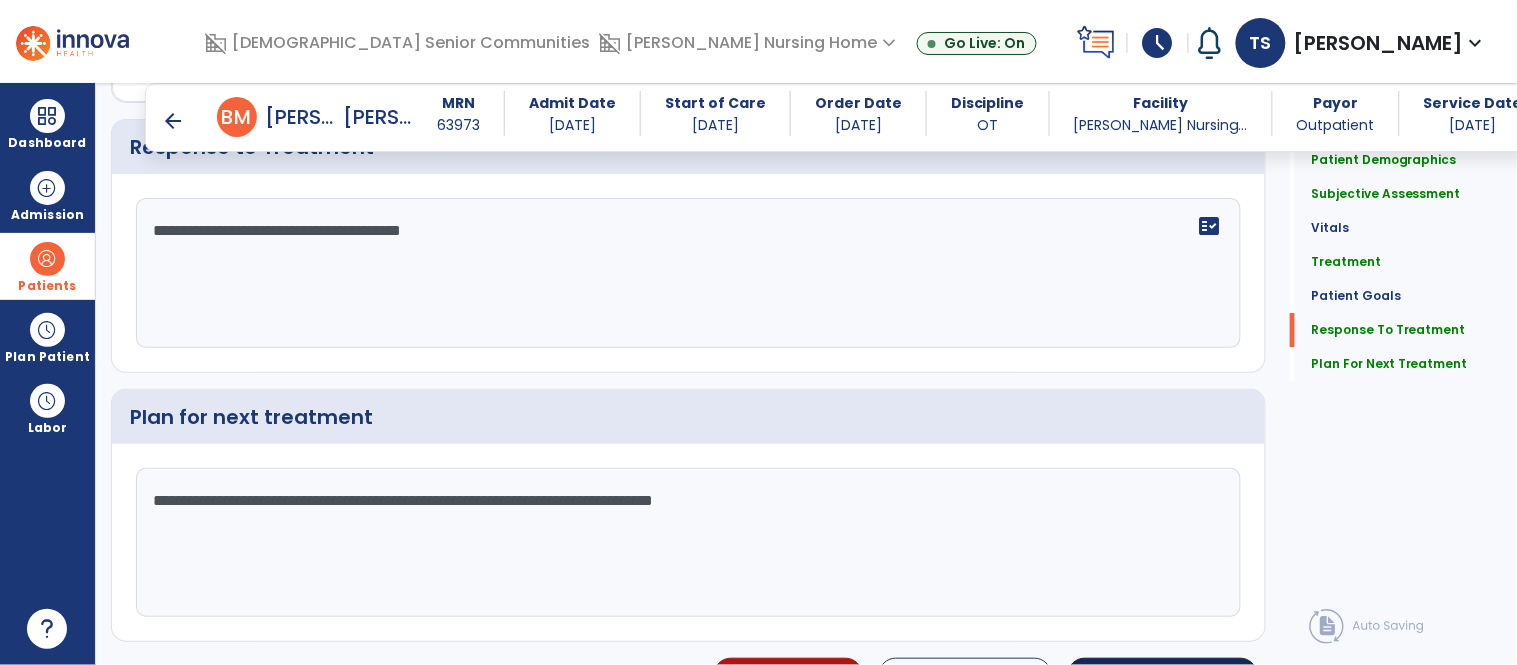 type on "**********" 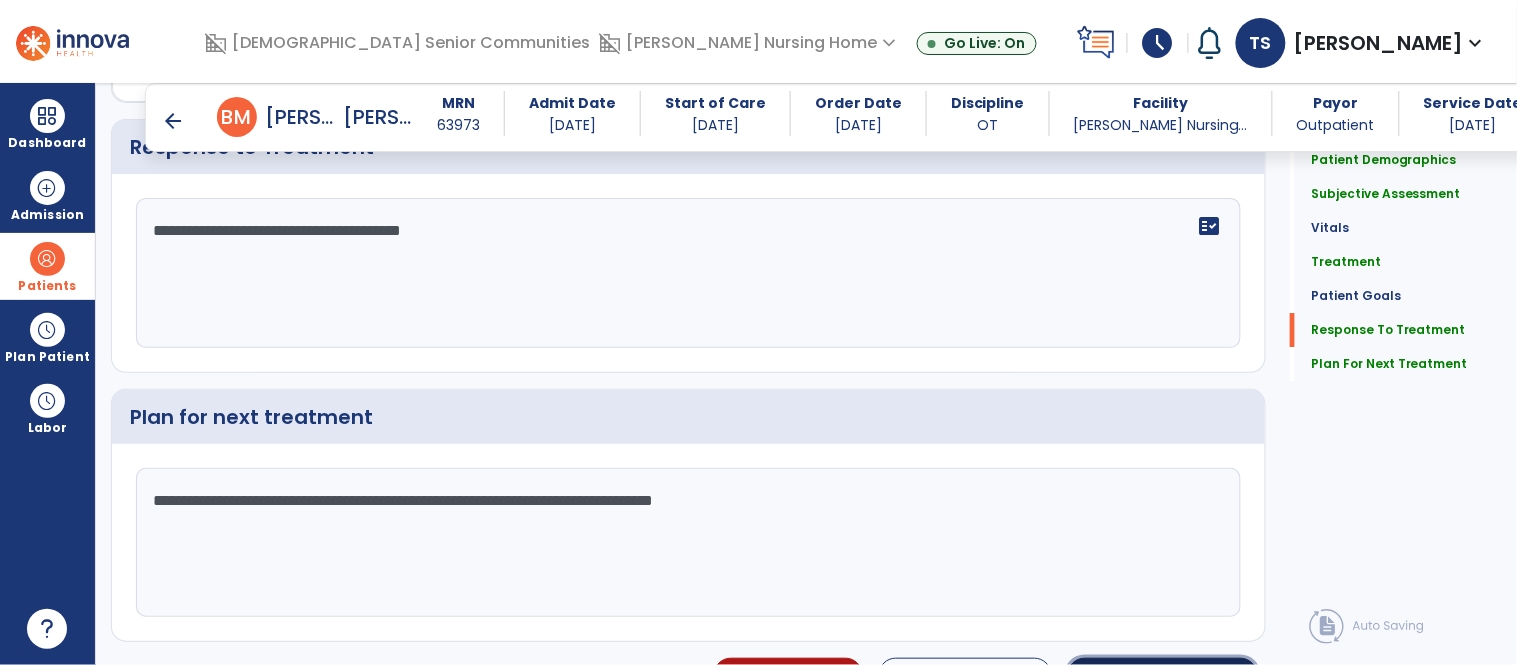 click on "Sign Doc" 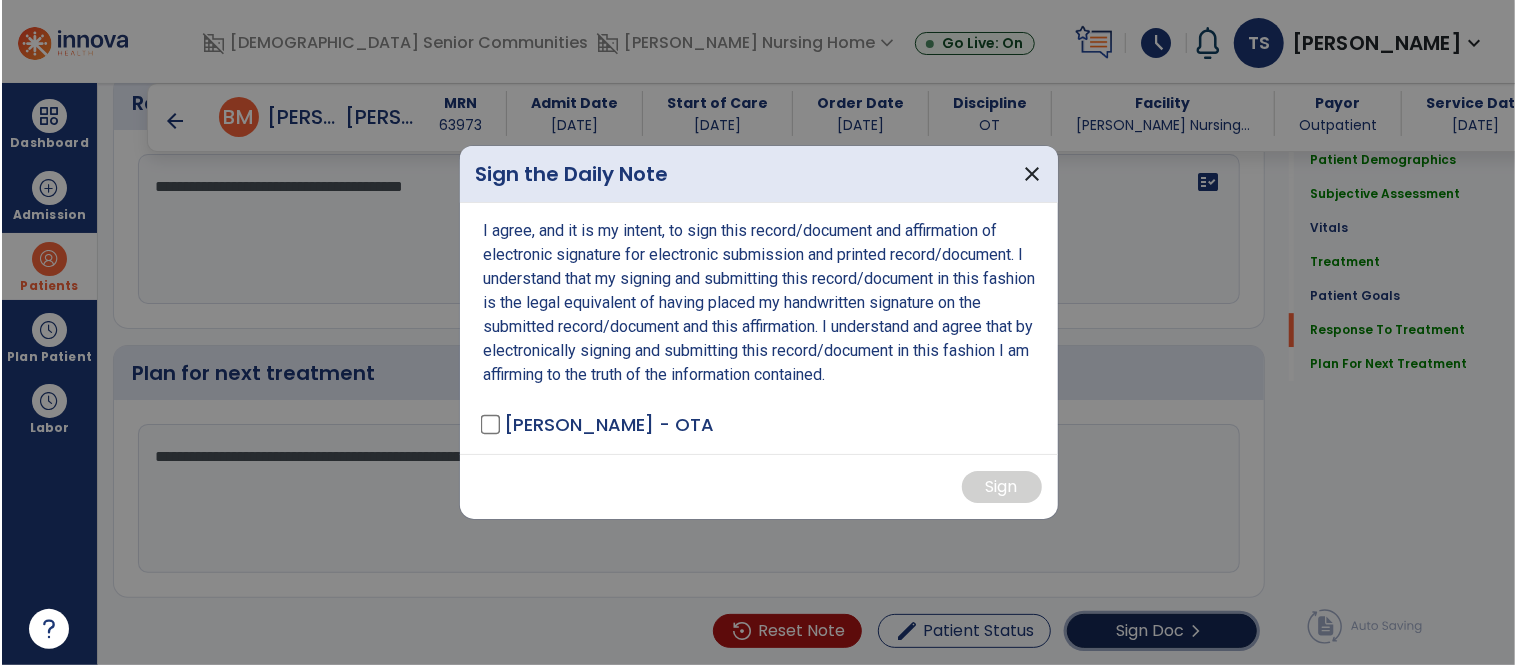 scroll, scrollTop: 3653, scrollLeft: 0, axis: vertical 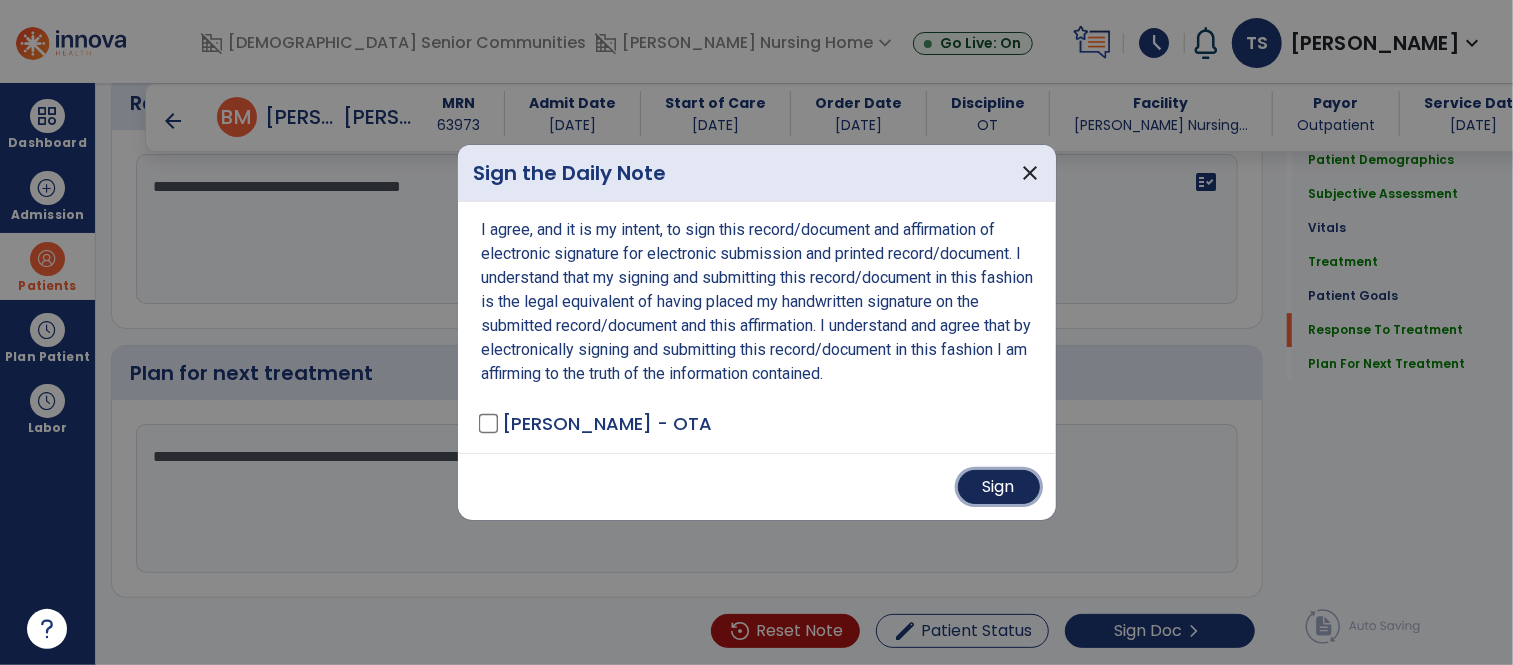 click on "Sign" at bounding box center [999, 487] 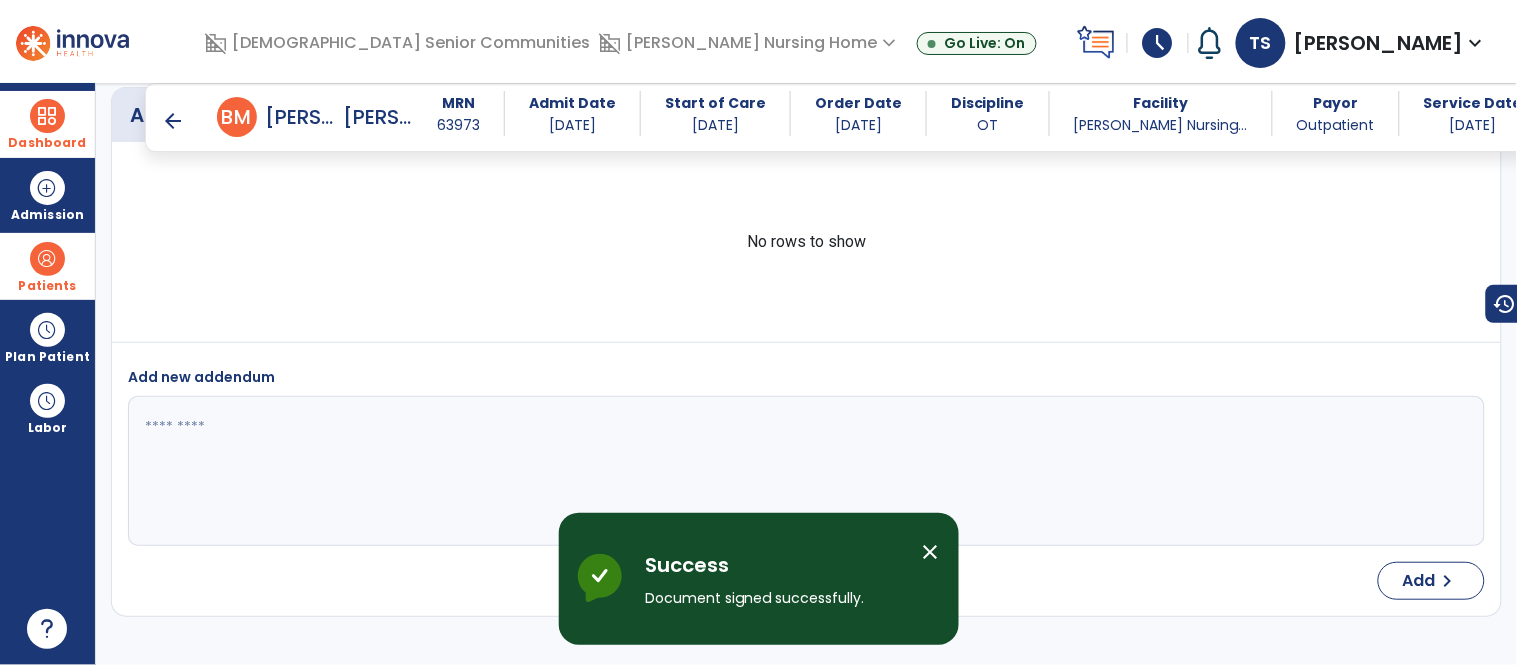 scroll, scrollTop: 5040, scrollLeft: 0, axis: vertical 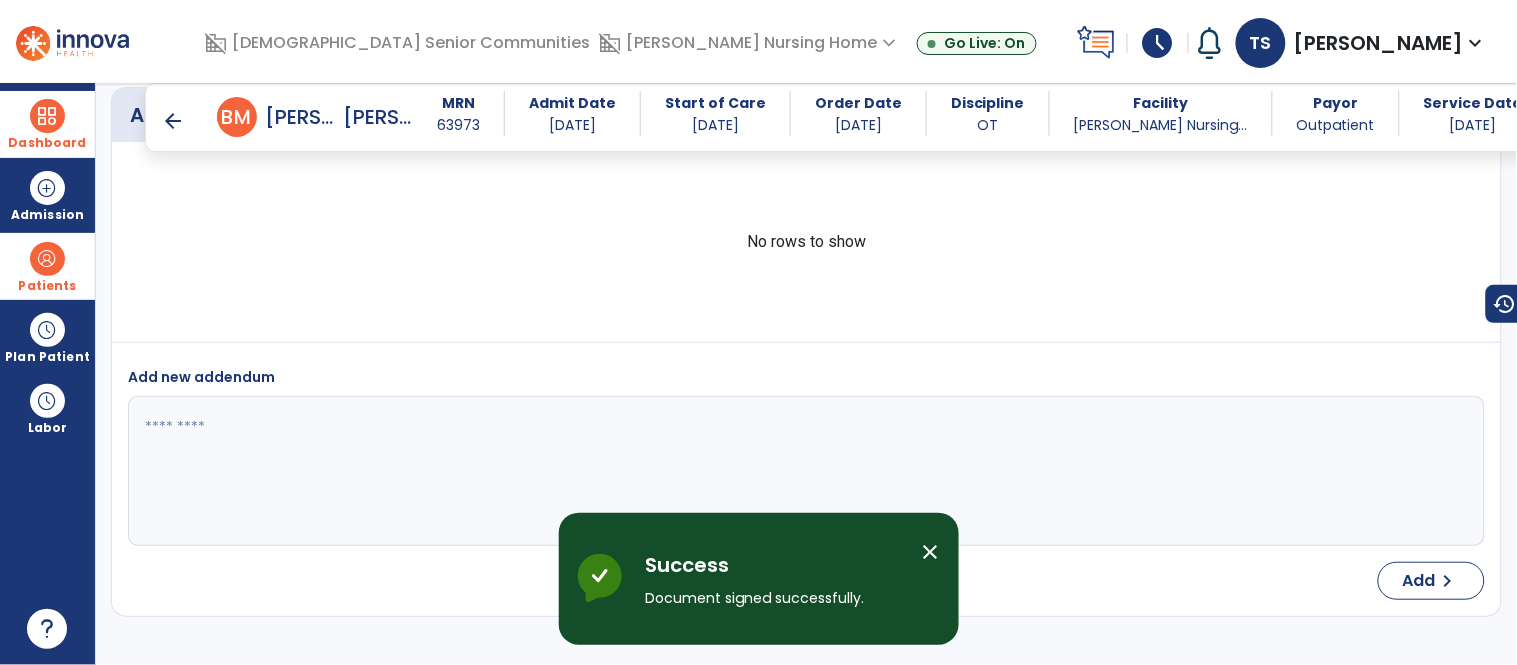 click at bounding box center [47, 116] 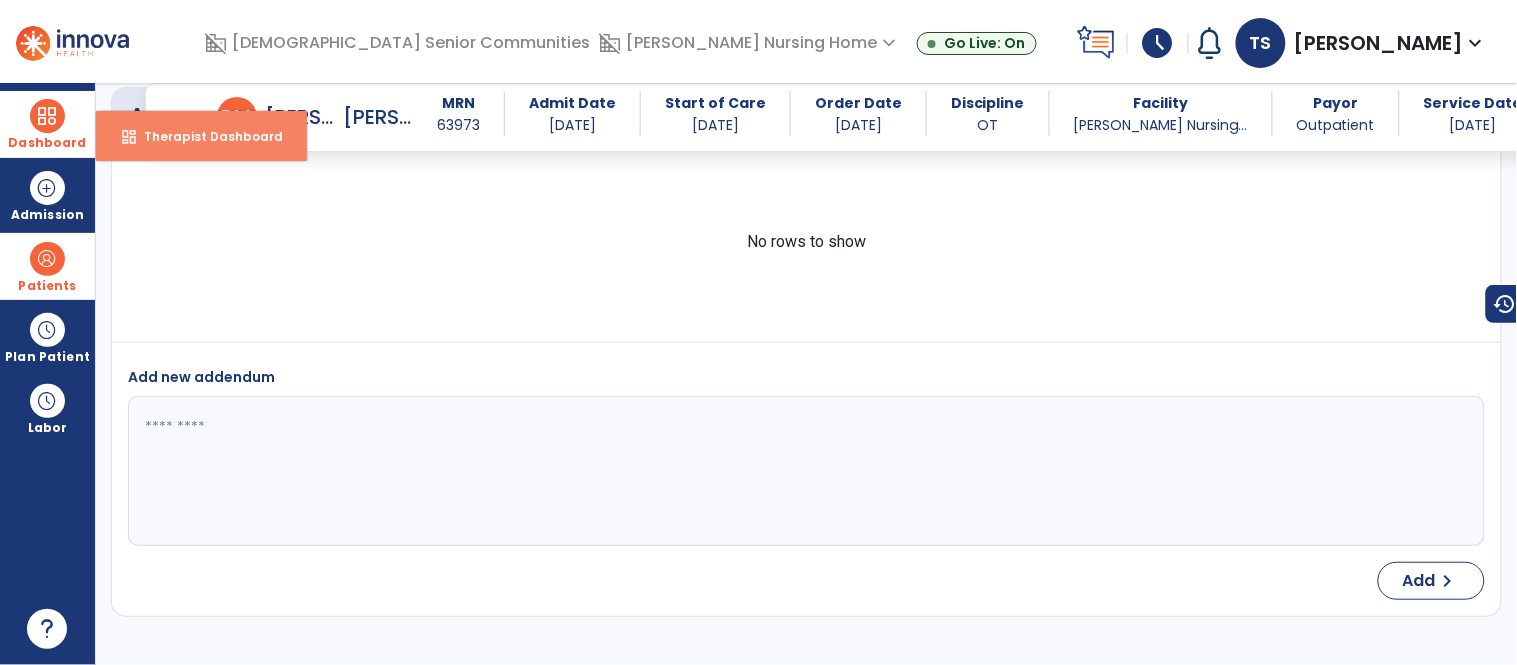 click on "Therapist Dashboard" at bounding box center [205, 136] 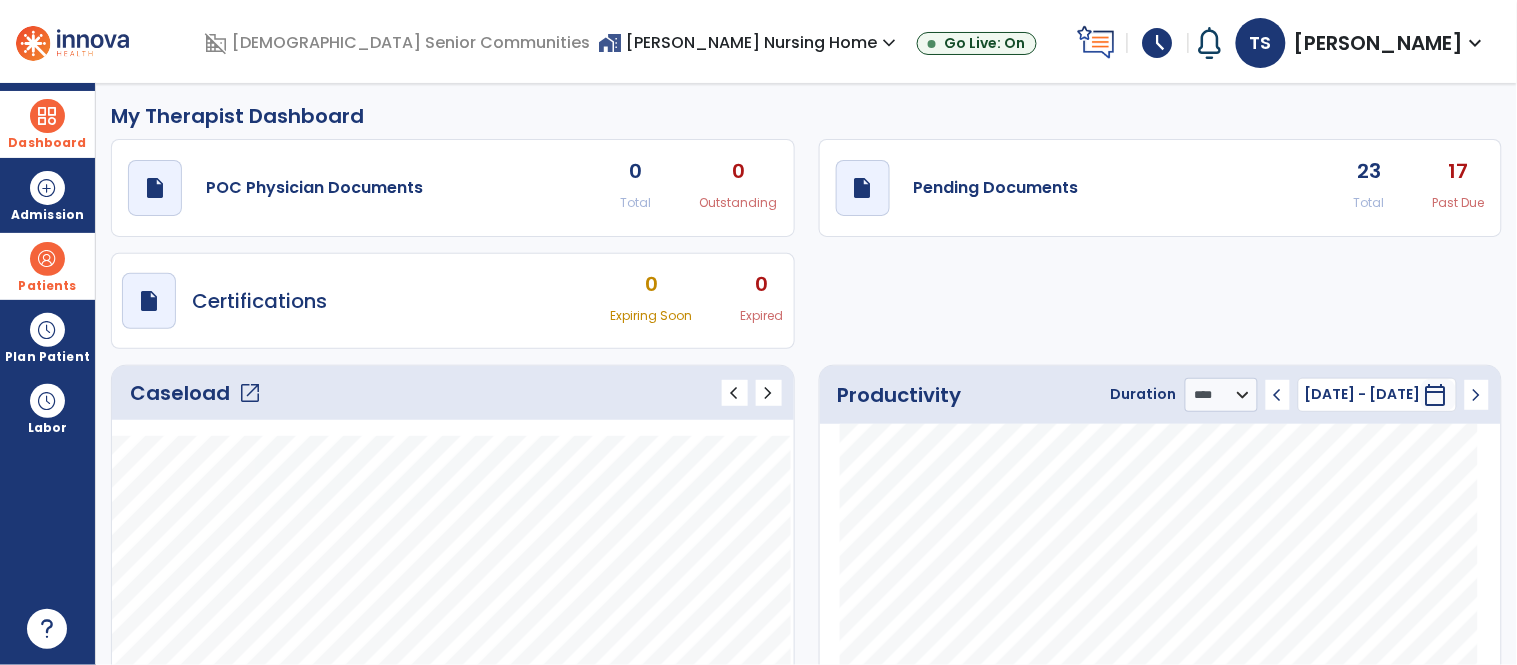 scroll, scrollTop: 0, scrollLeft: 0, axis: both 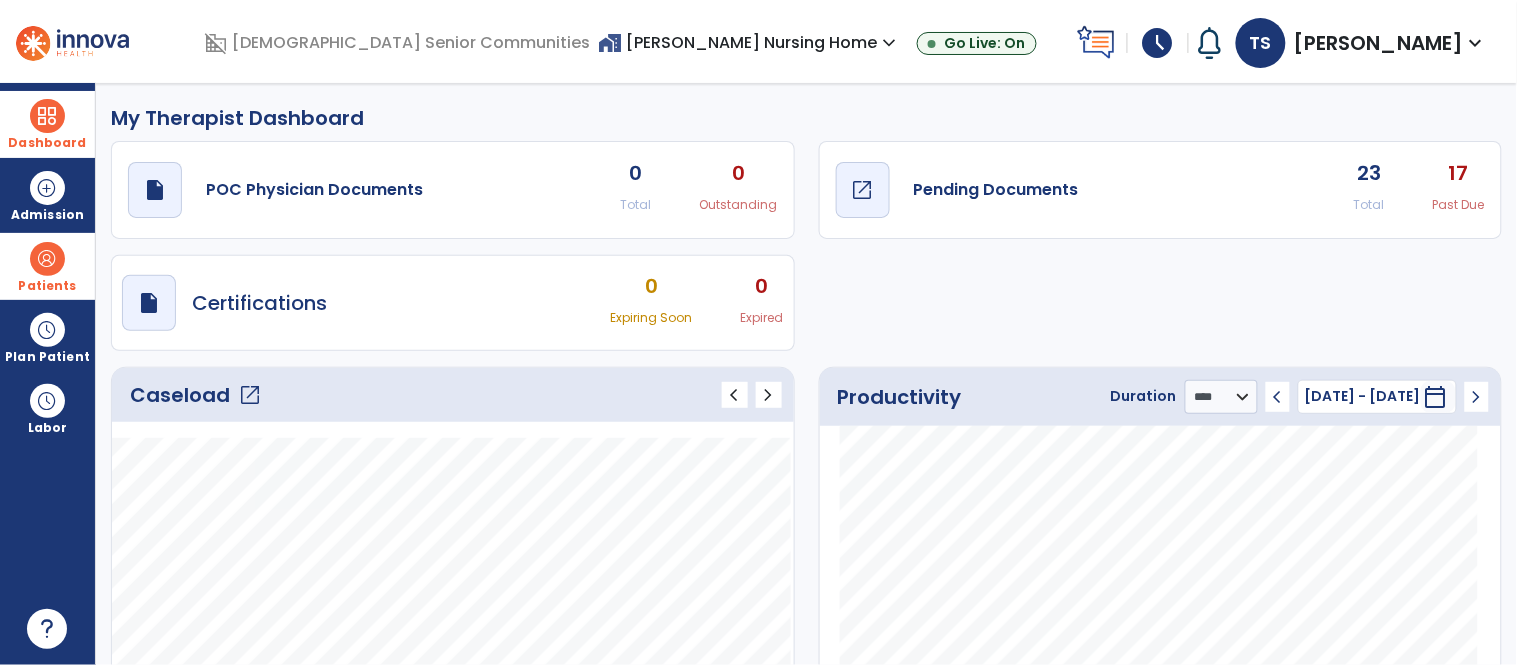 click on "open_in_new" 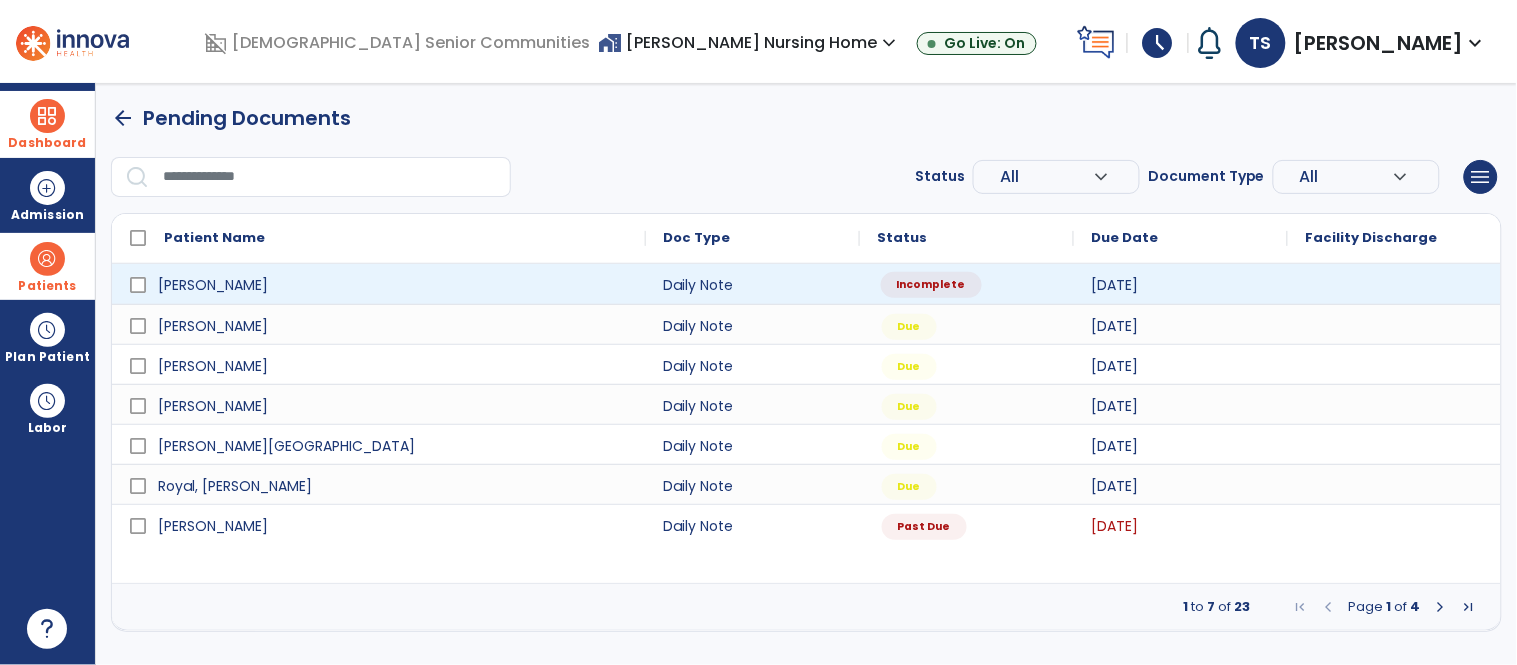 click on "Incomplete" at bounding box center (967, 284) 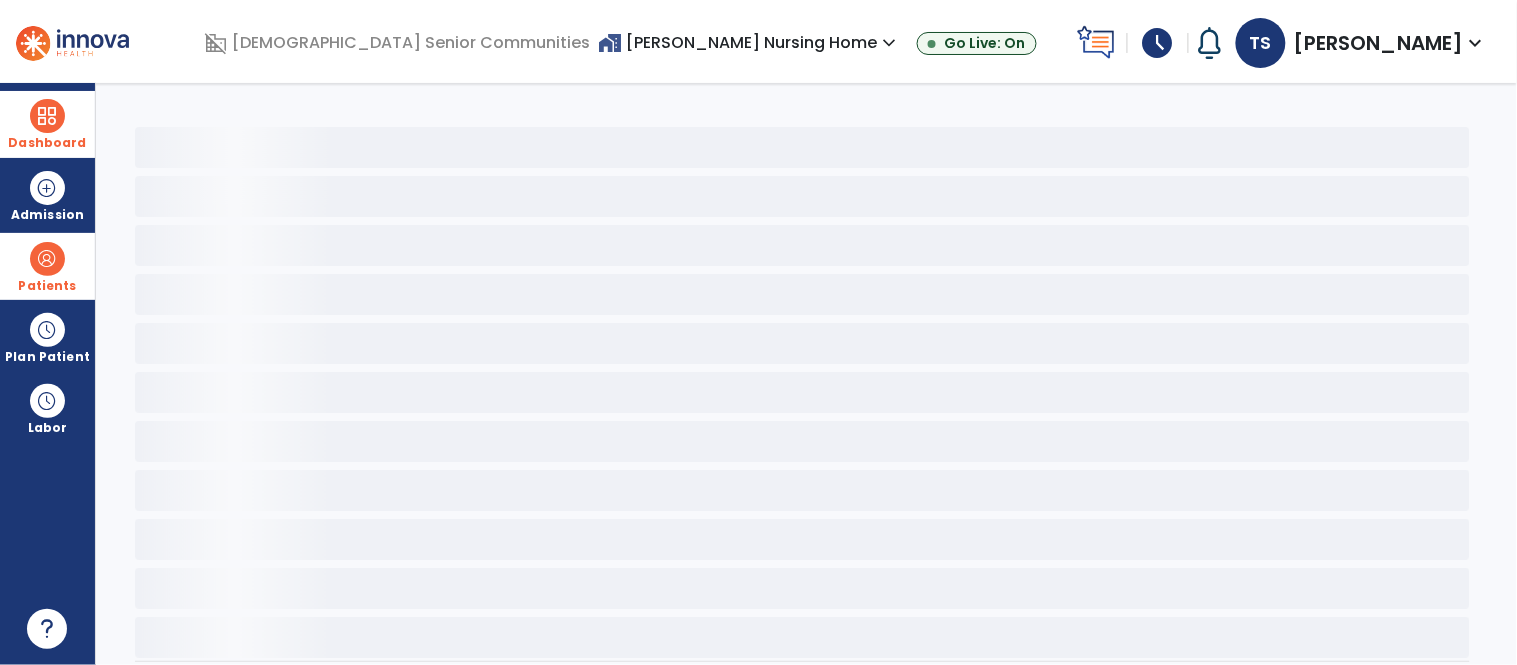 select on "*" 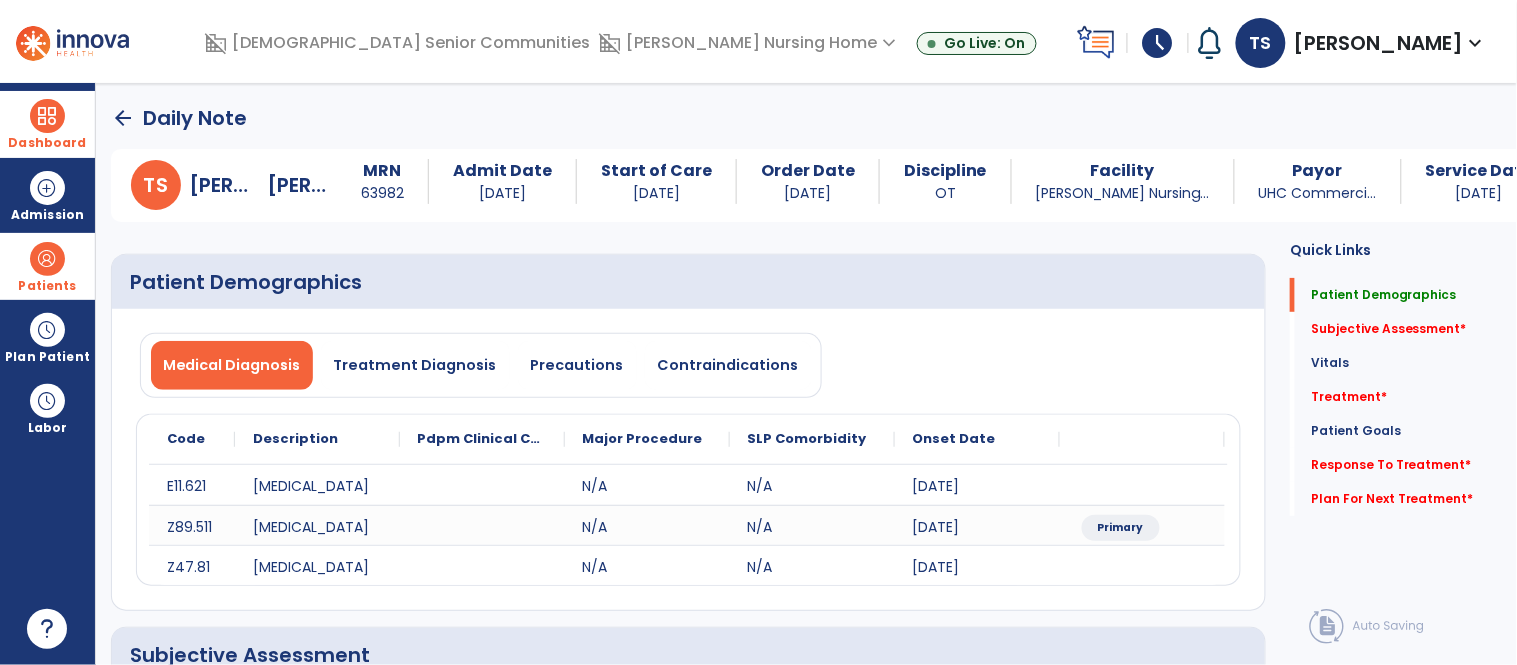 click on "arrow_back" 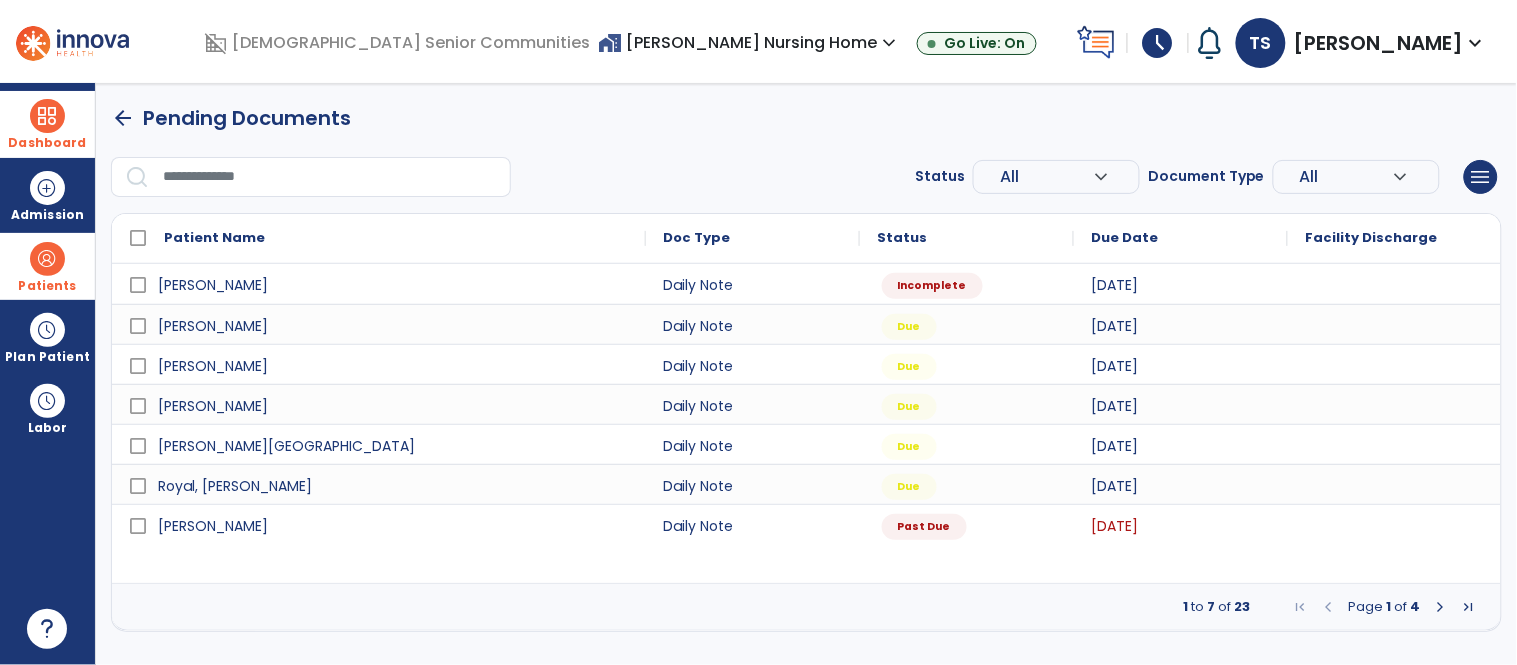 click on "arrow_back" at bounding box center (123, 118) 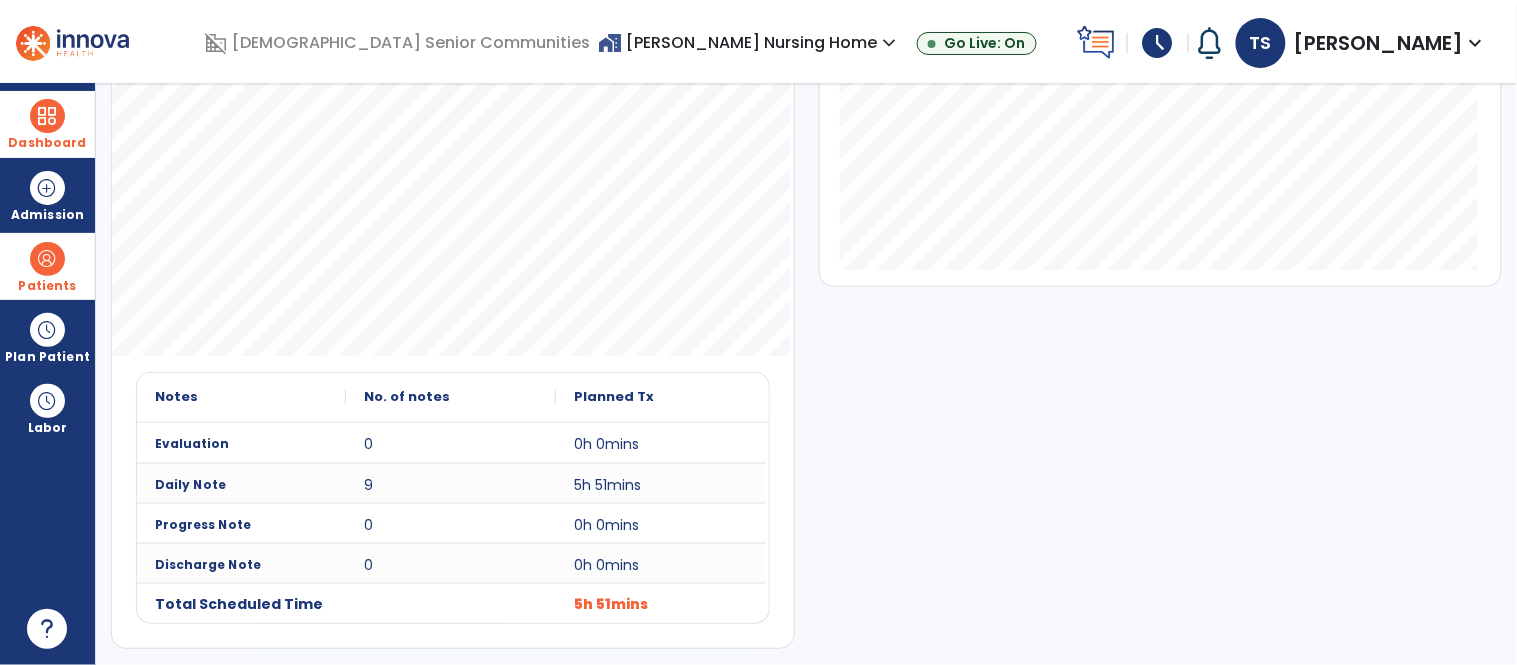scroll, scrollTop: 0, scrollLeft: 0, axis: both 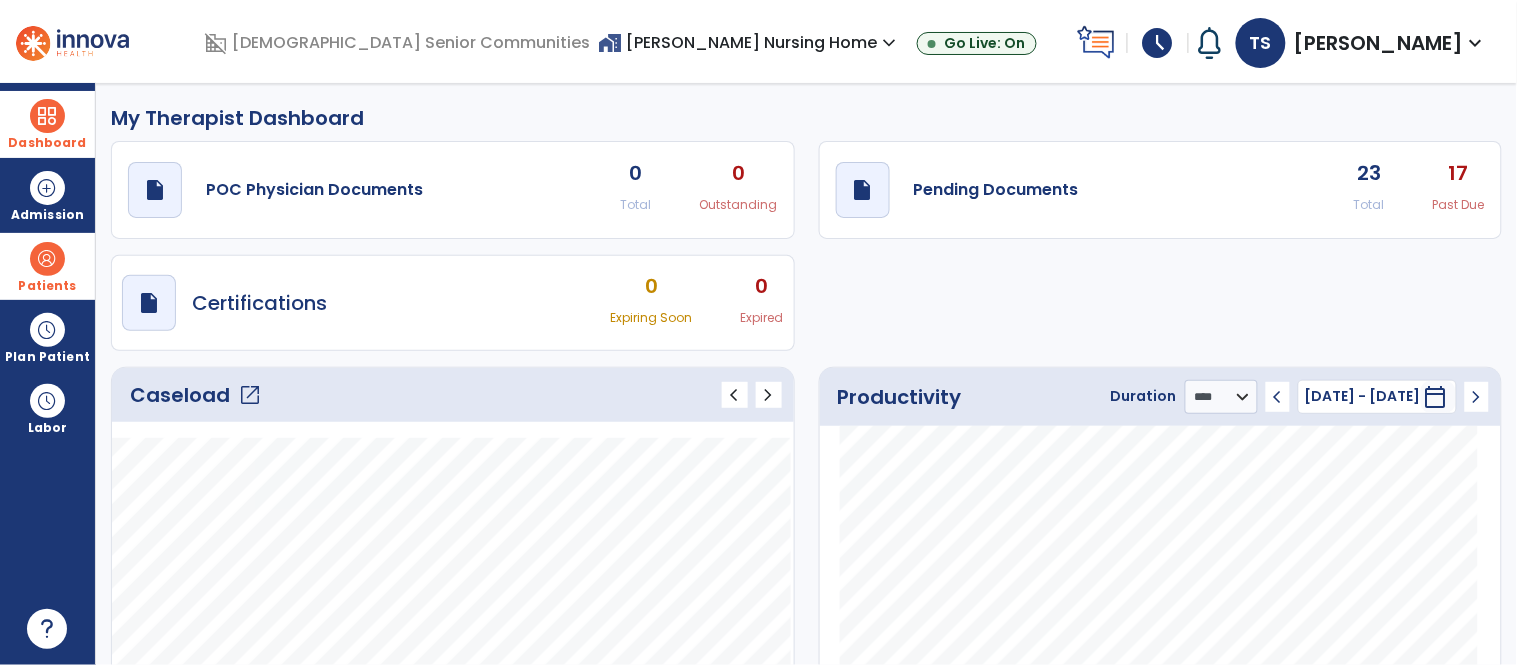 click on "schedule" at bounding box center [1158, 43] 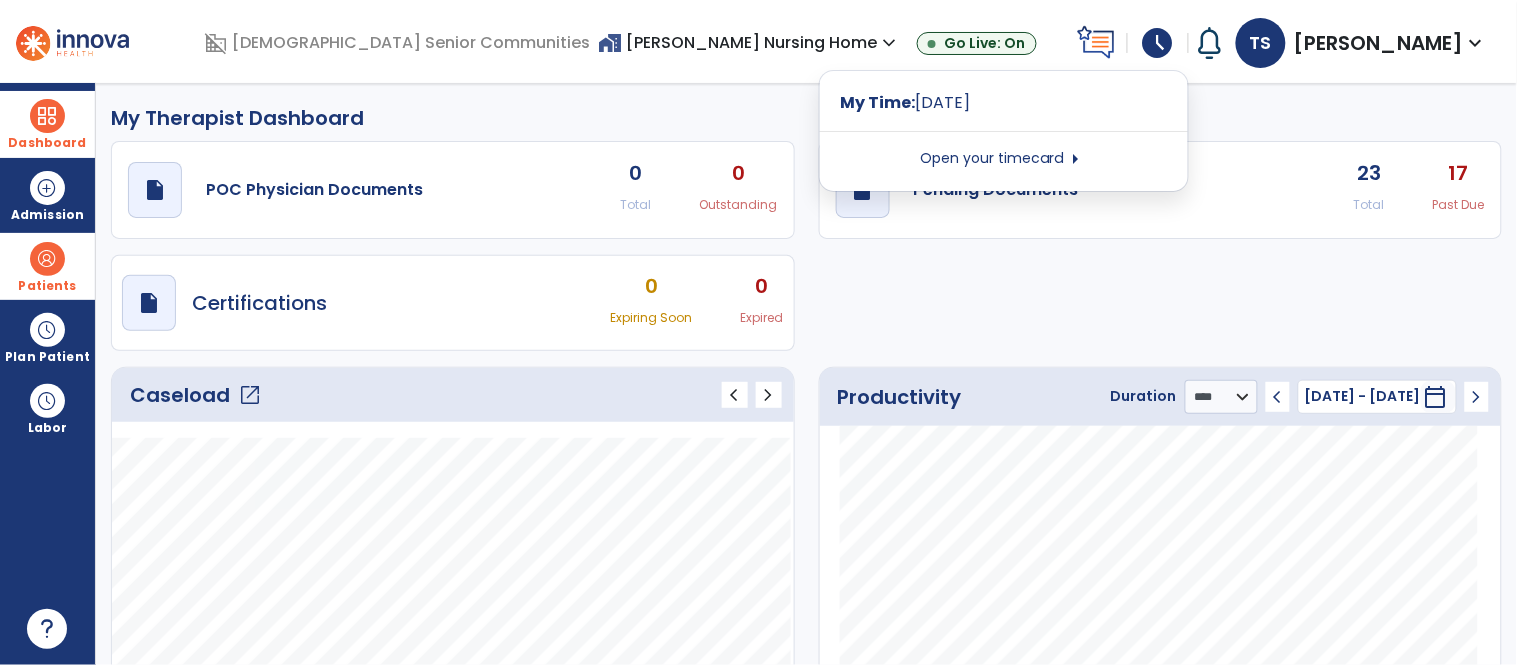 click on "Open your timecard  arrow_right" at bounding box center (1004, 159) 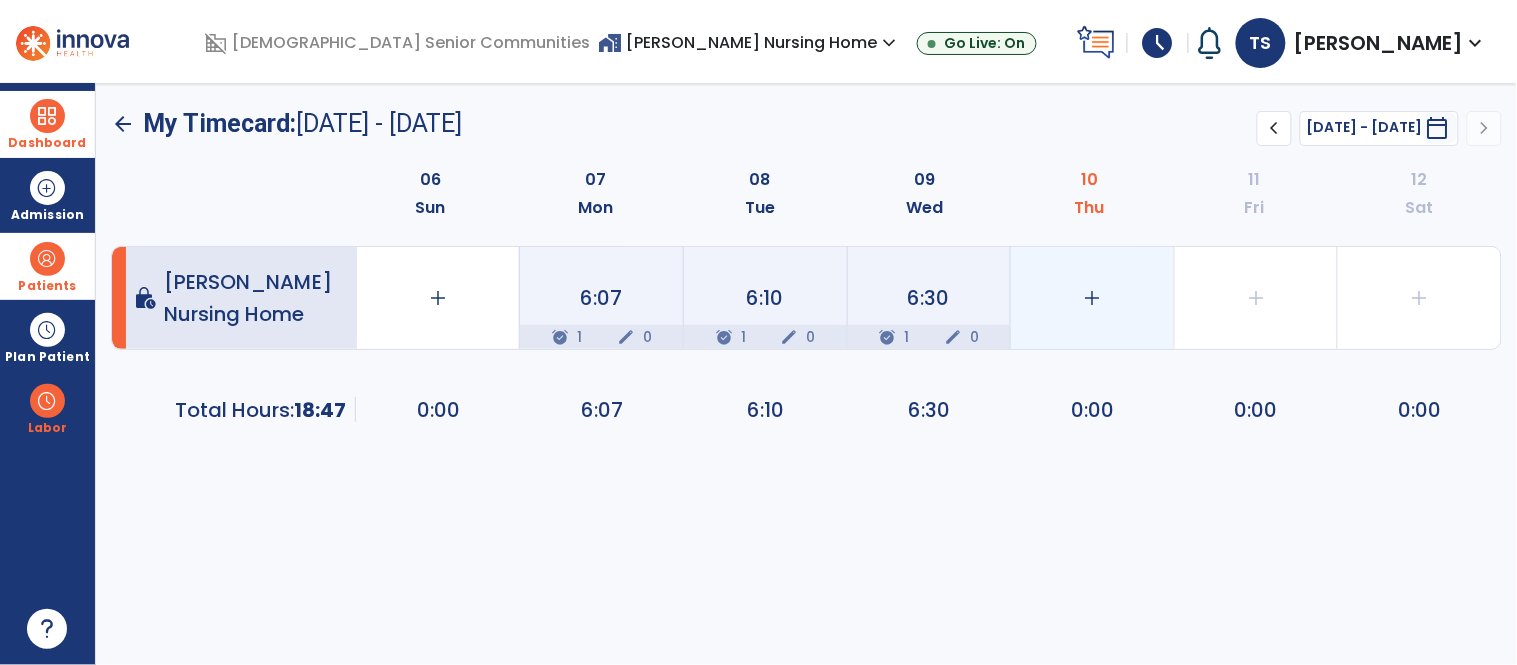 click on "add" 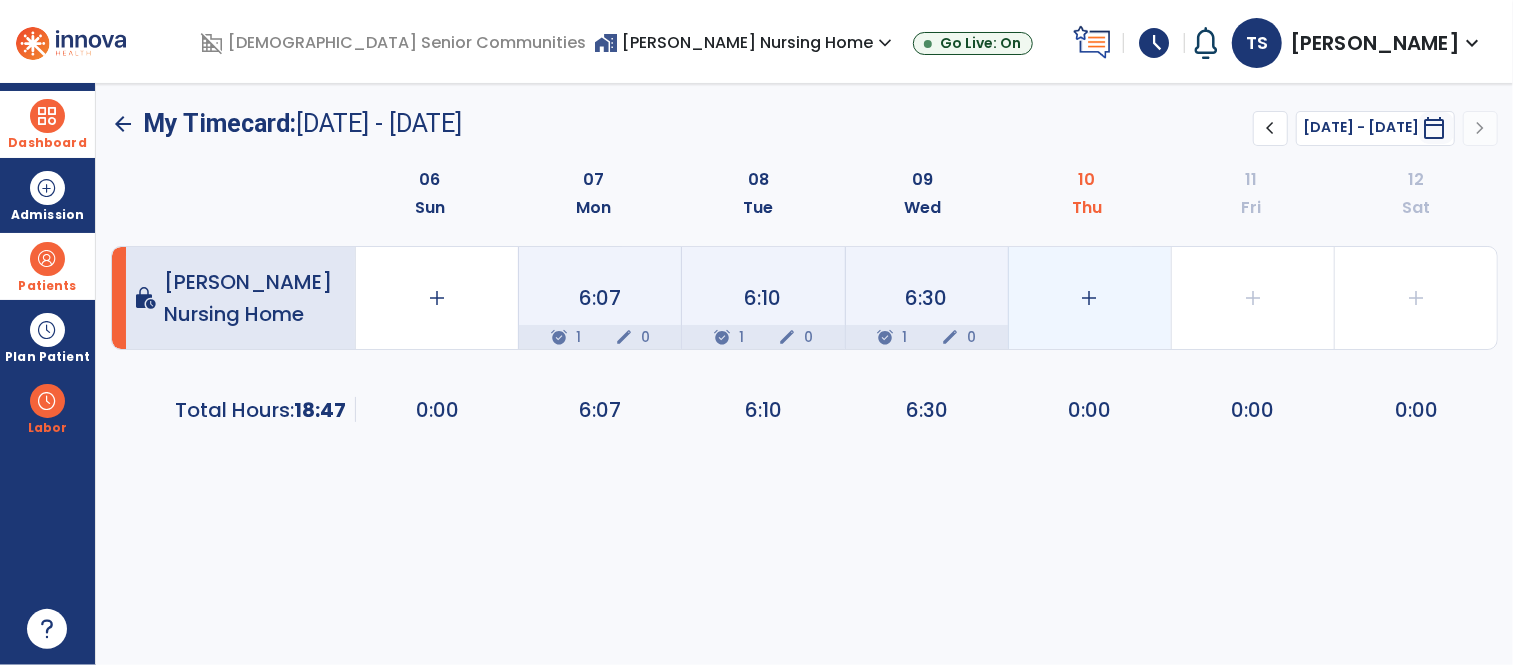 select on "**********" 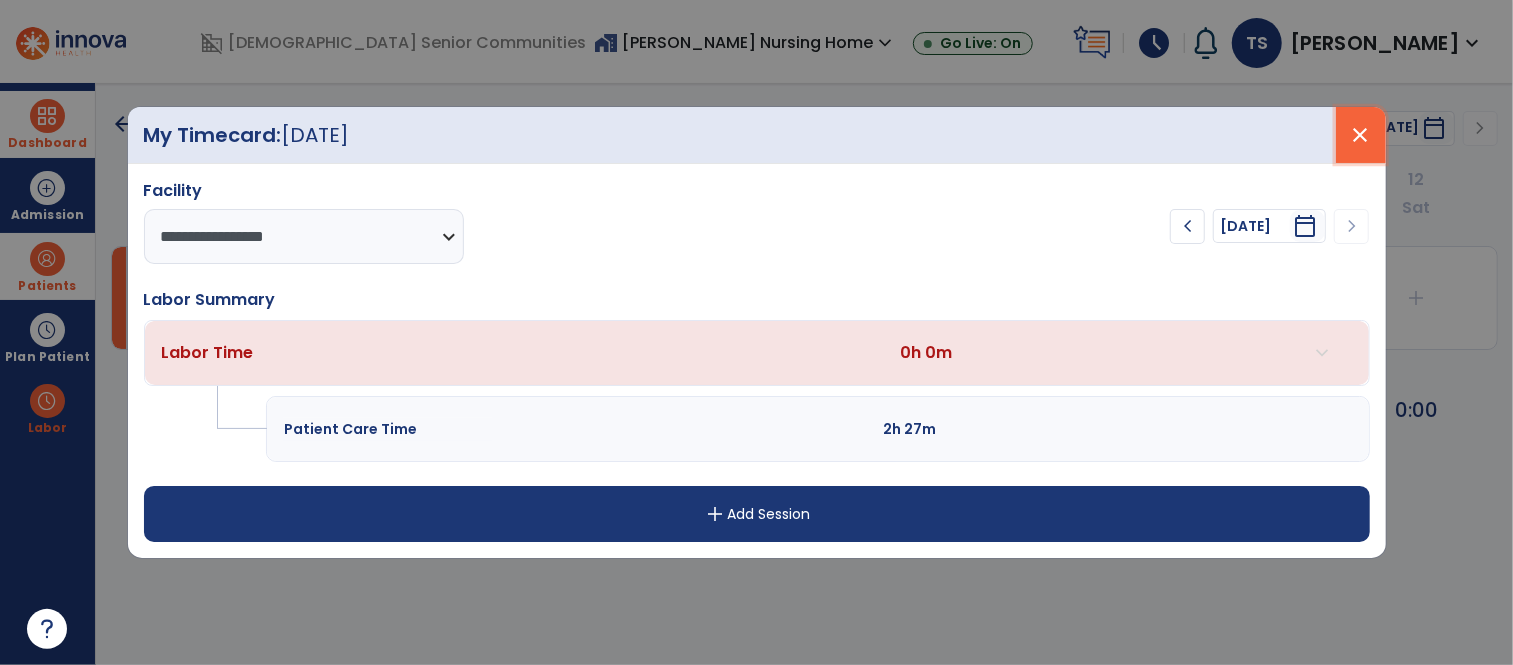click on "close" at bounding box center (1361, 135) 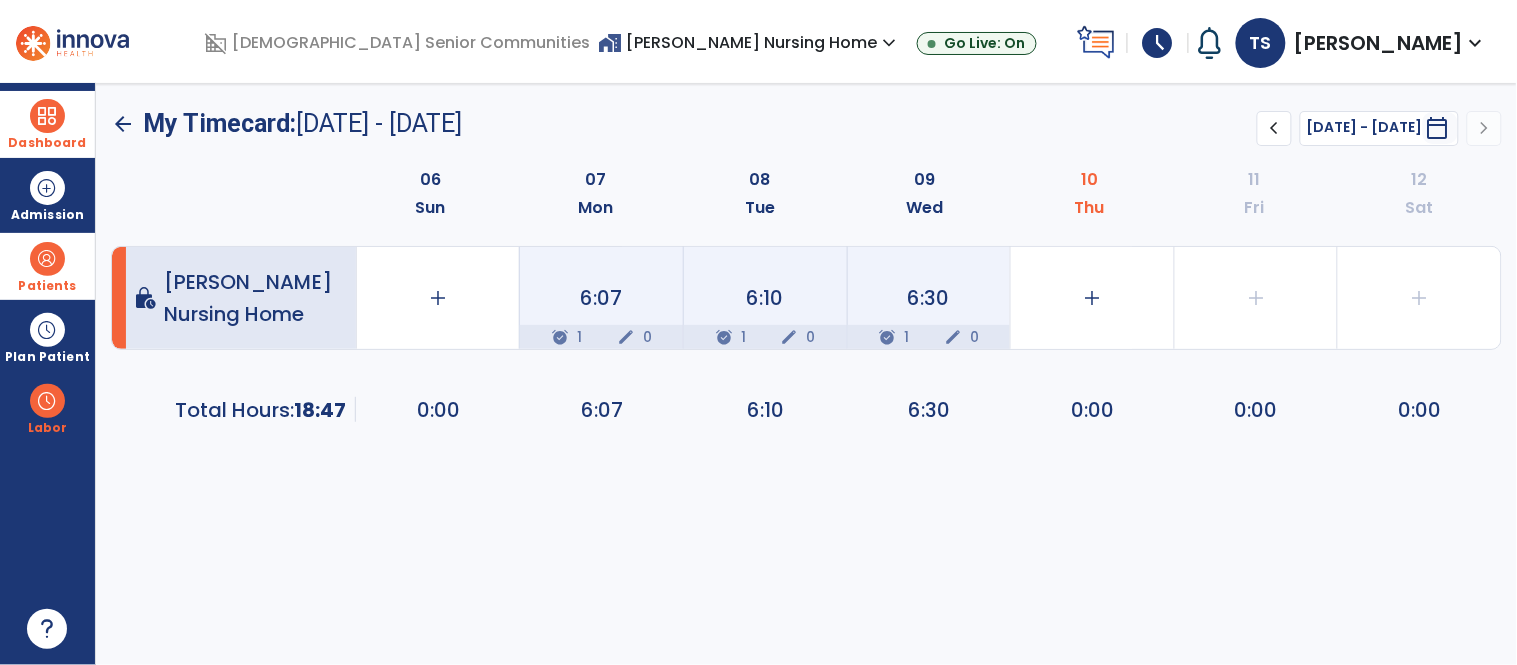 click on "arrow_back" 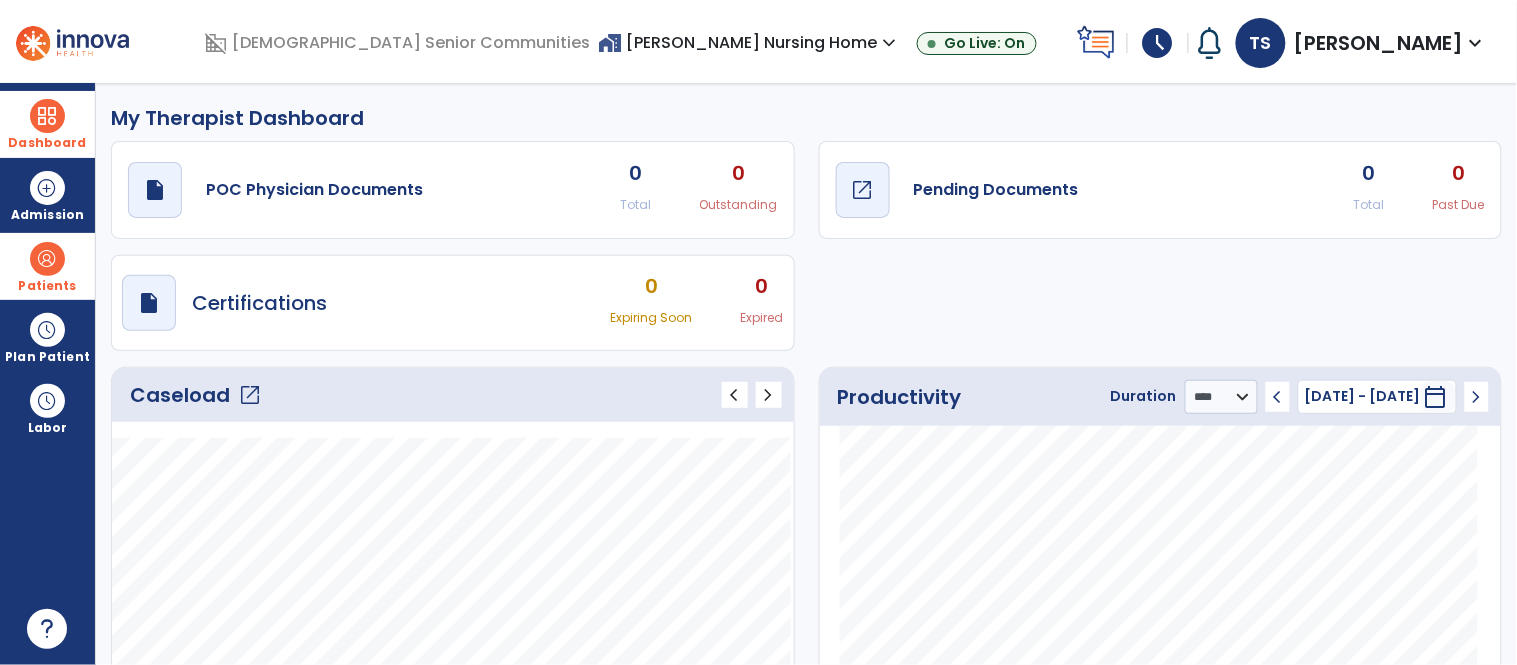 click on "open_in_new" 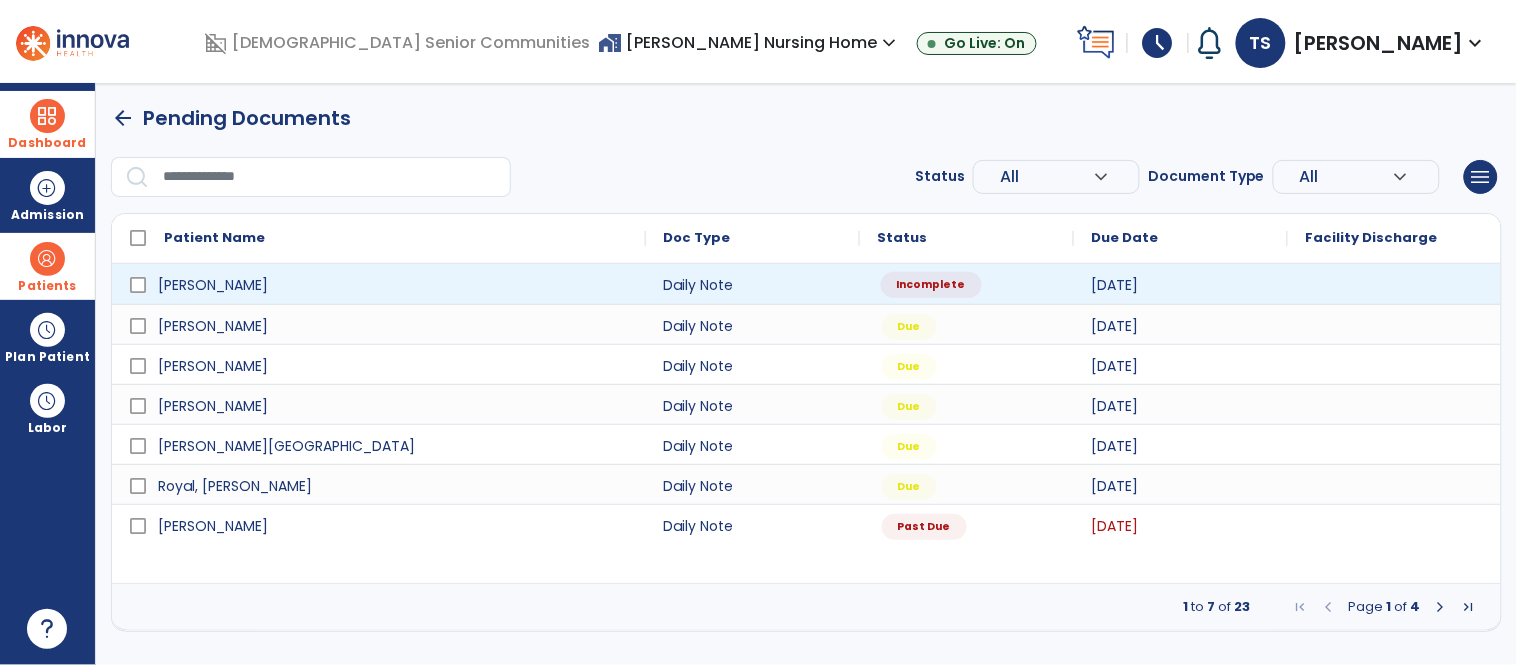 click on "Incomplete" at bounding box center (967, 284) 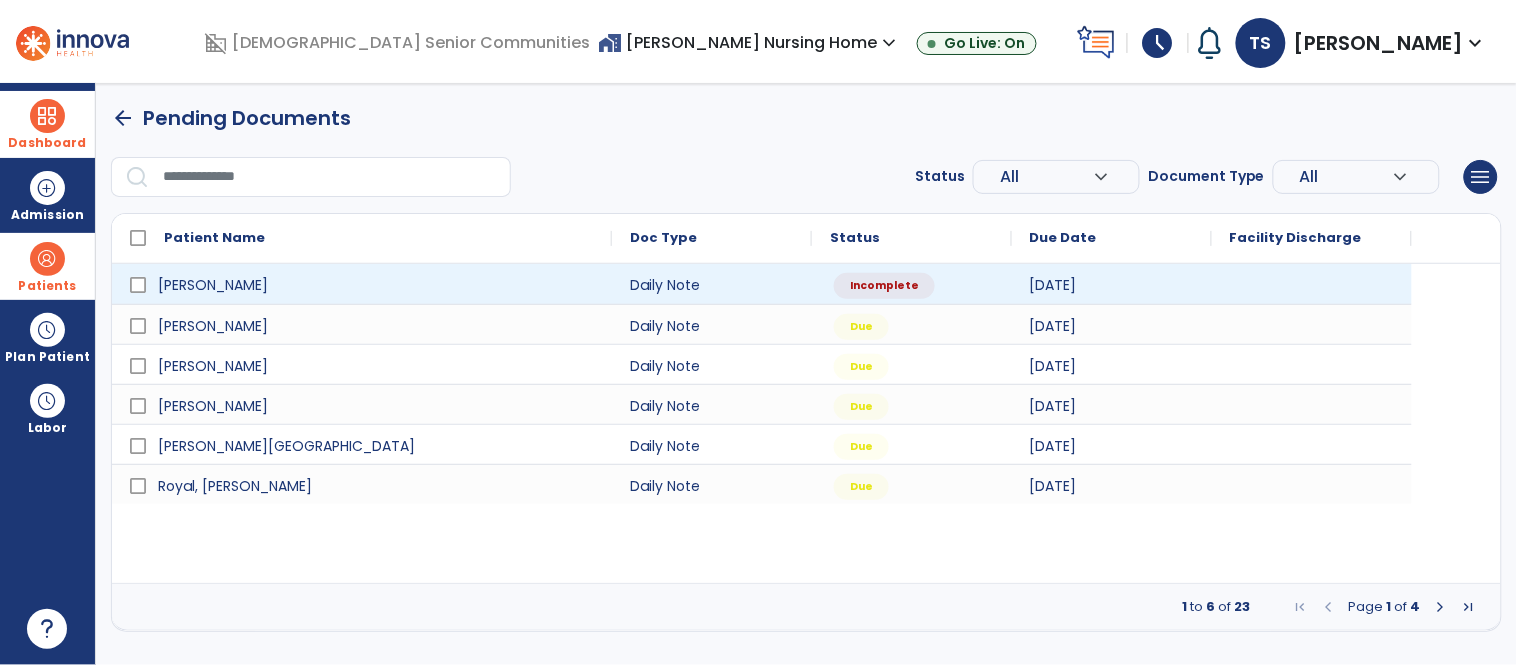 select on "*" 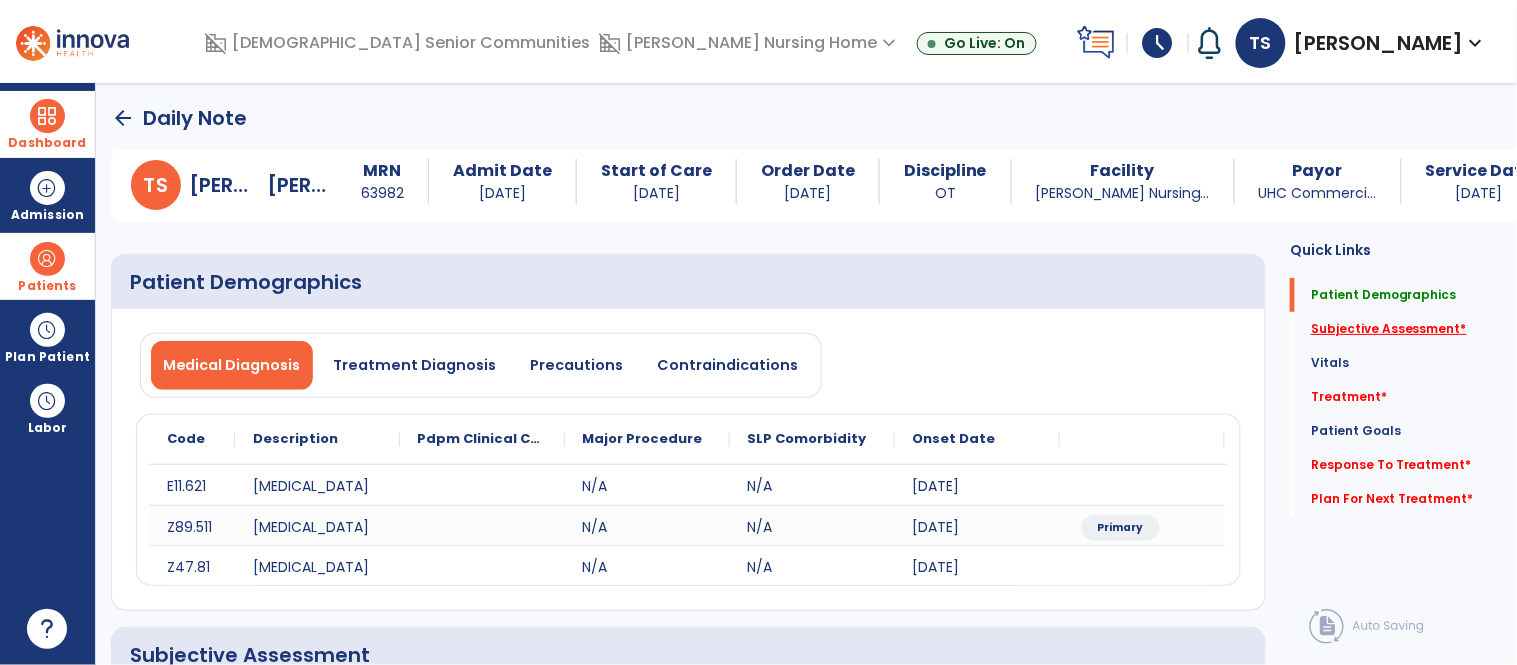 click on "Subjective Assessment   *" 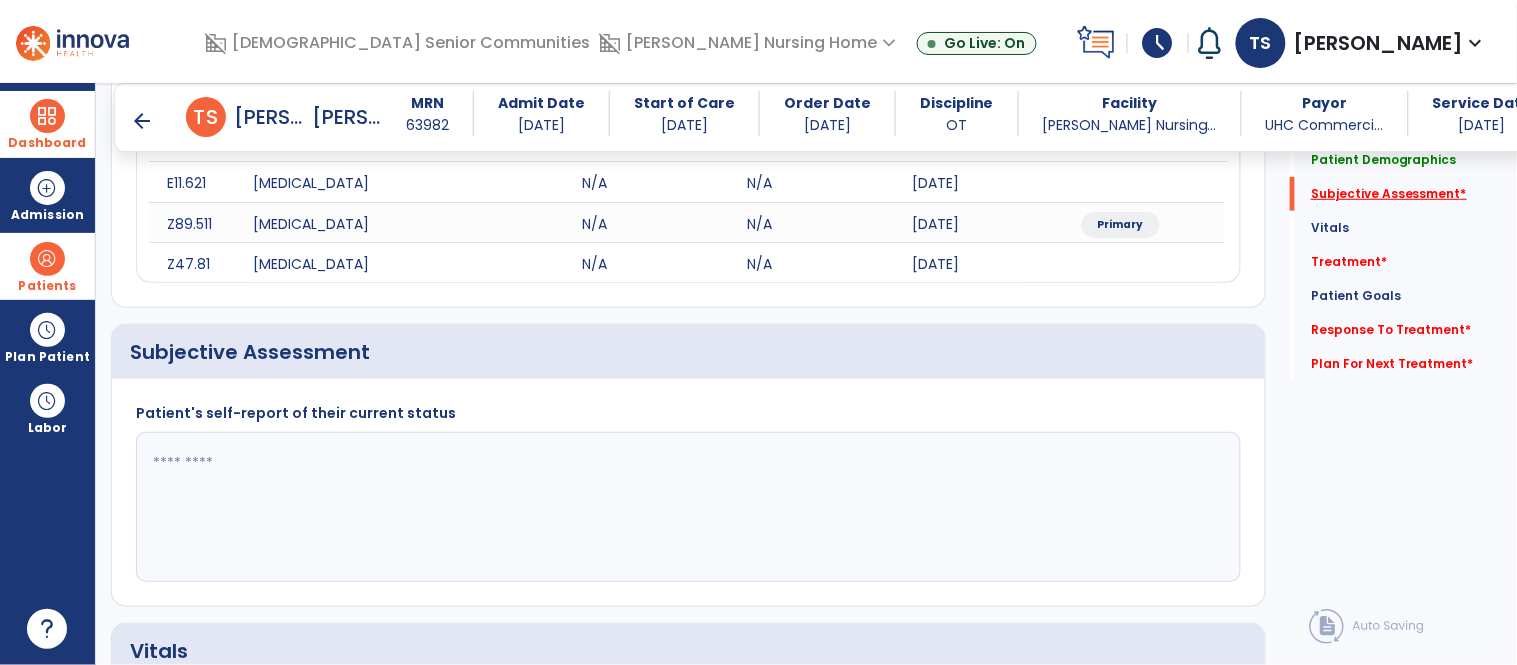 scroll, scrollTop: 394, scrollLeft: 0, axis: vertical 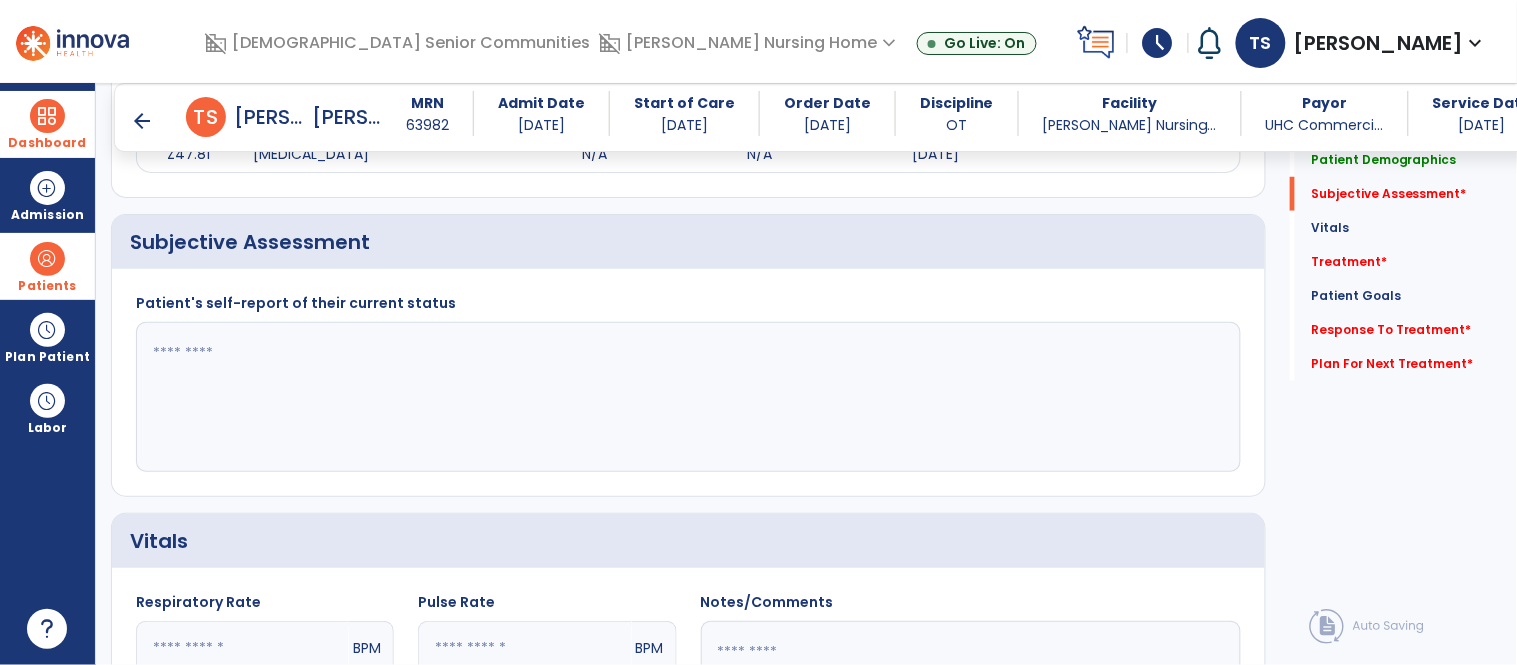 click 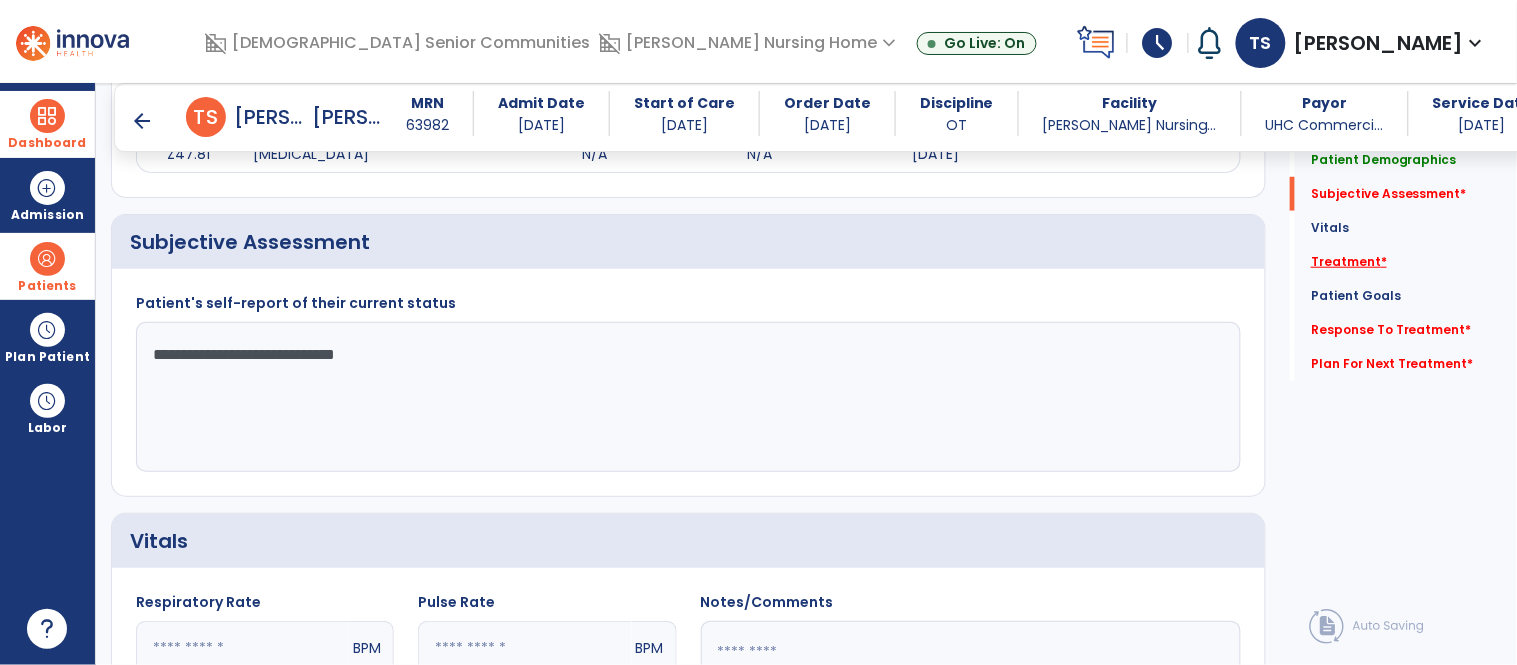 type on "**********" 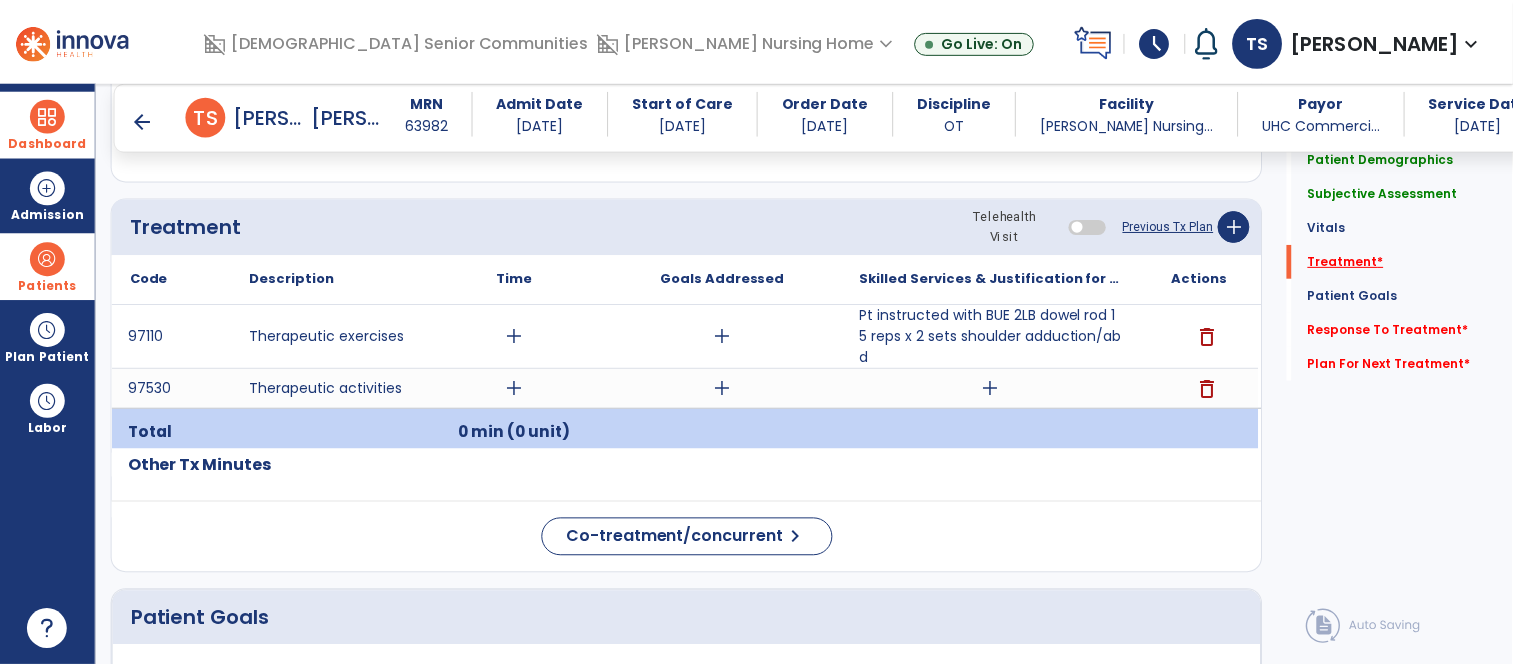 scroll, scrollTop: 1132, scrollLeft: 0, axis: vertical 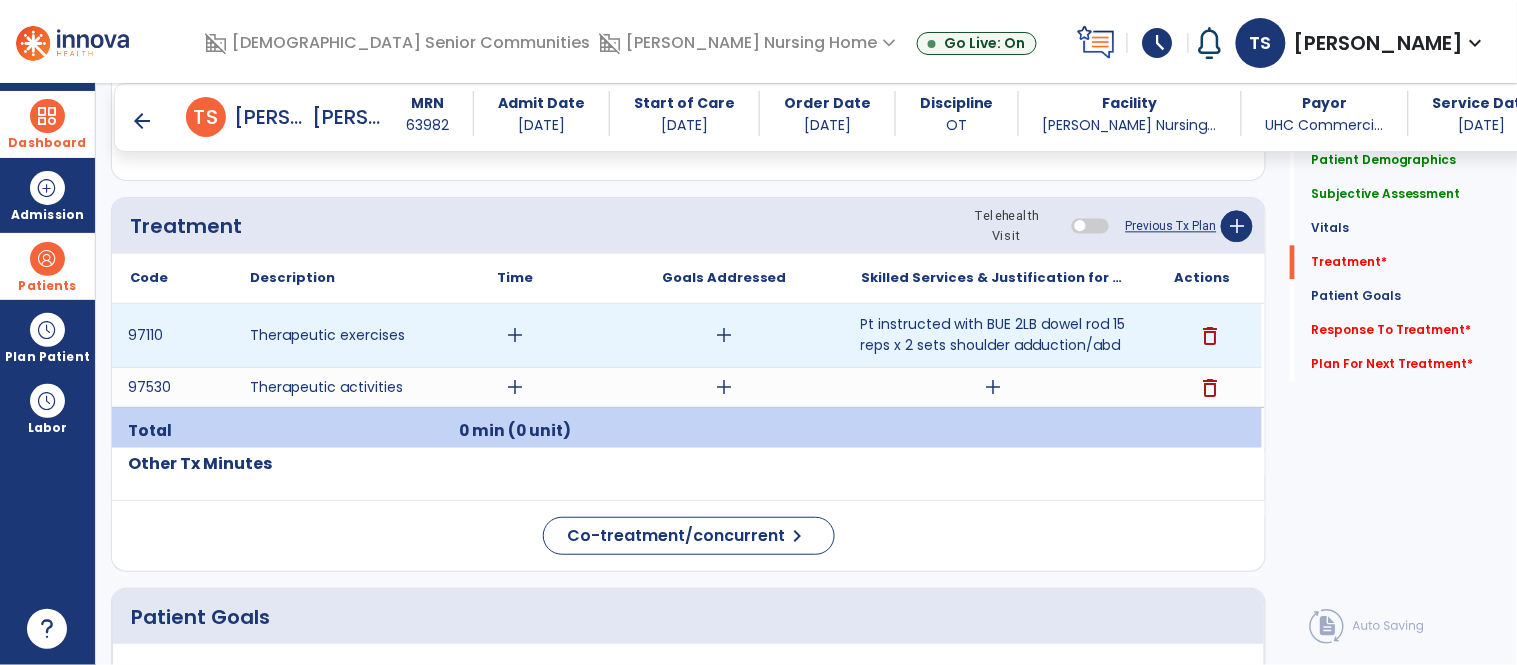 click on "Pt instructed with BUE 2LB dowel rod 15 reps x 2 sets shoulder adduction/abd" at bounding box center (993, 335) 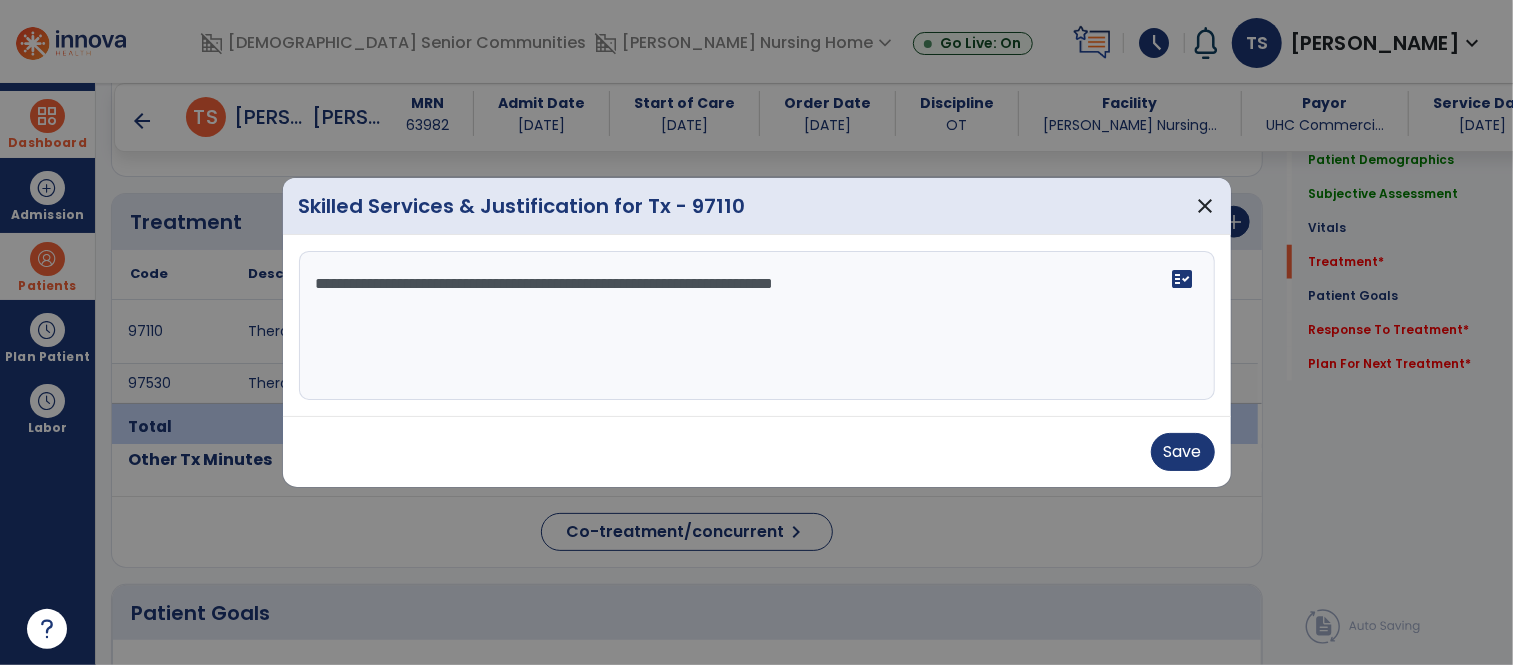 scroll, scrollTop: 1132, scrollLeft: 0, axis: vertical 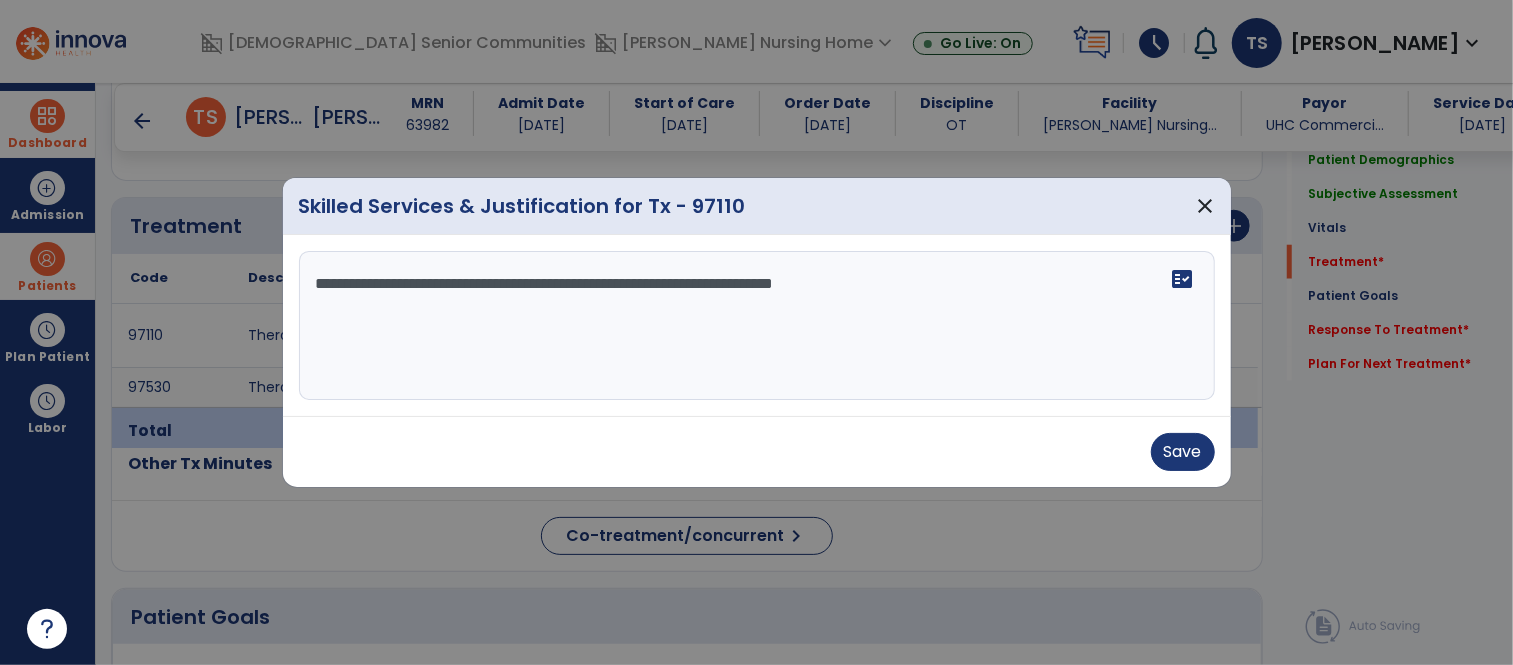 click on "**********" at bounding box center [757, 326] 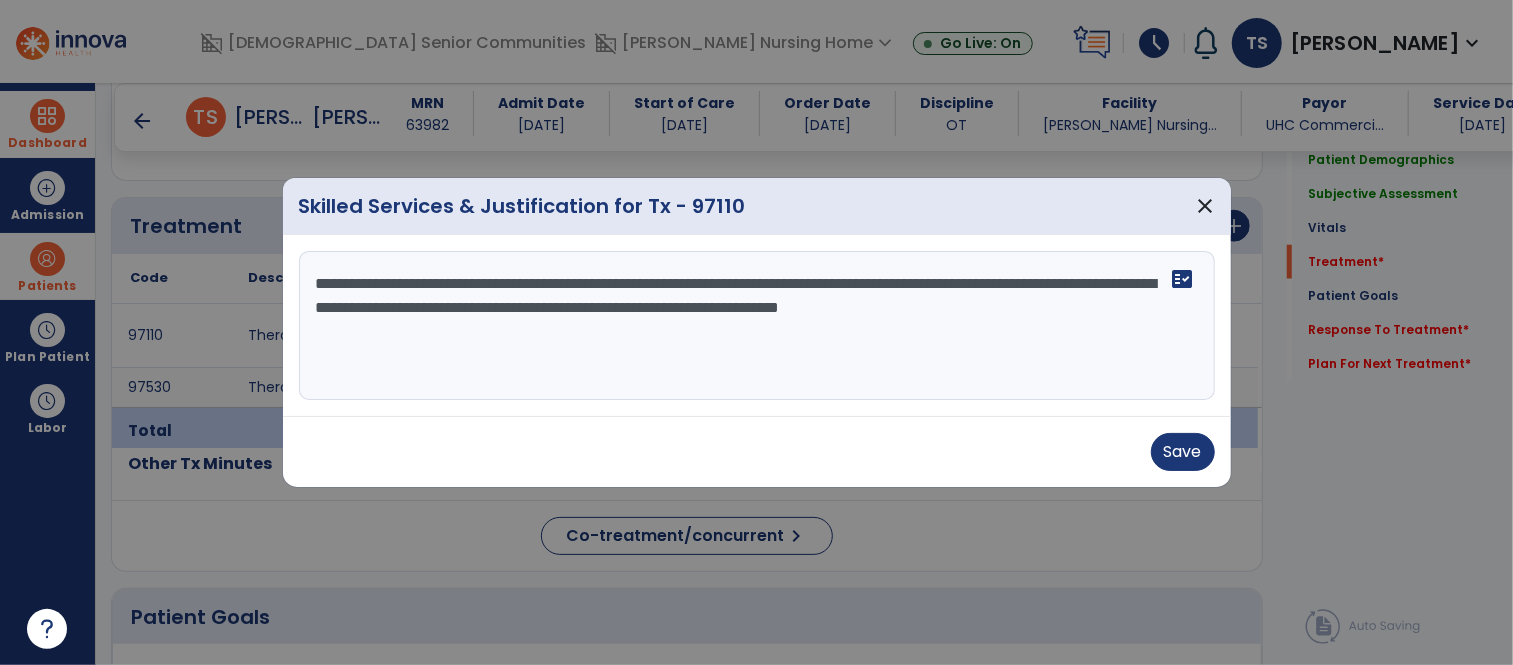 click on "**********" at bounding box center [757, 326] 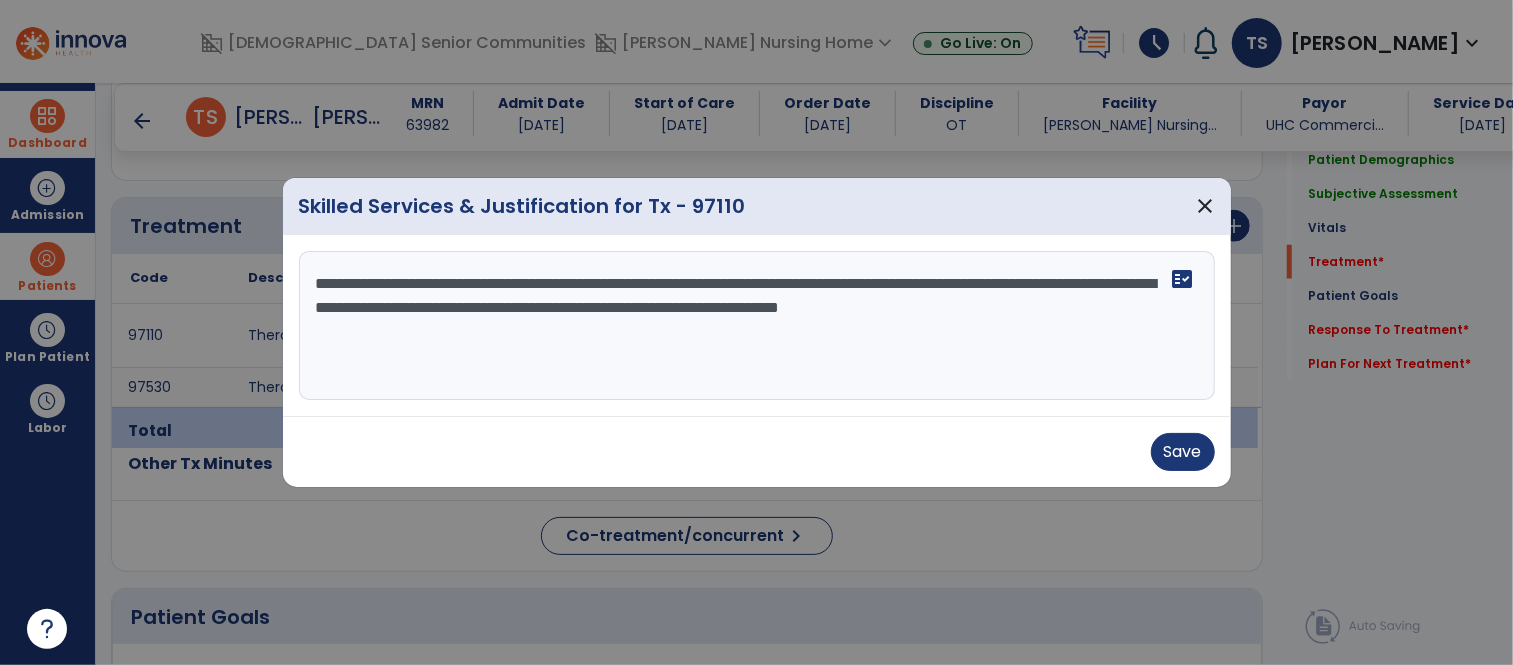 click on "**********" at bounding box center (757, 326) 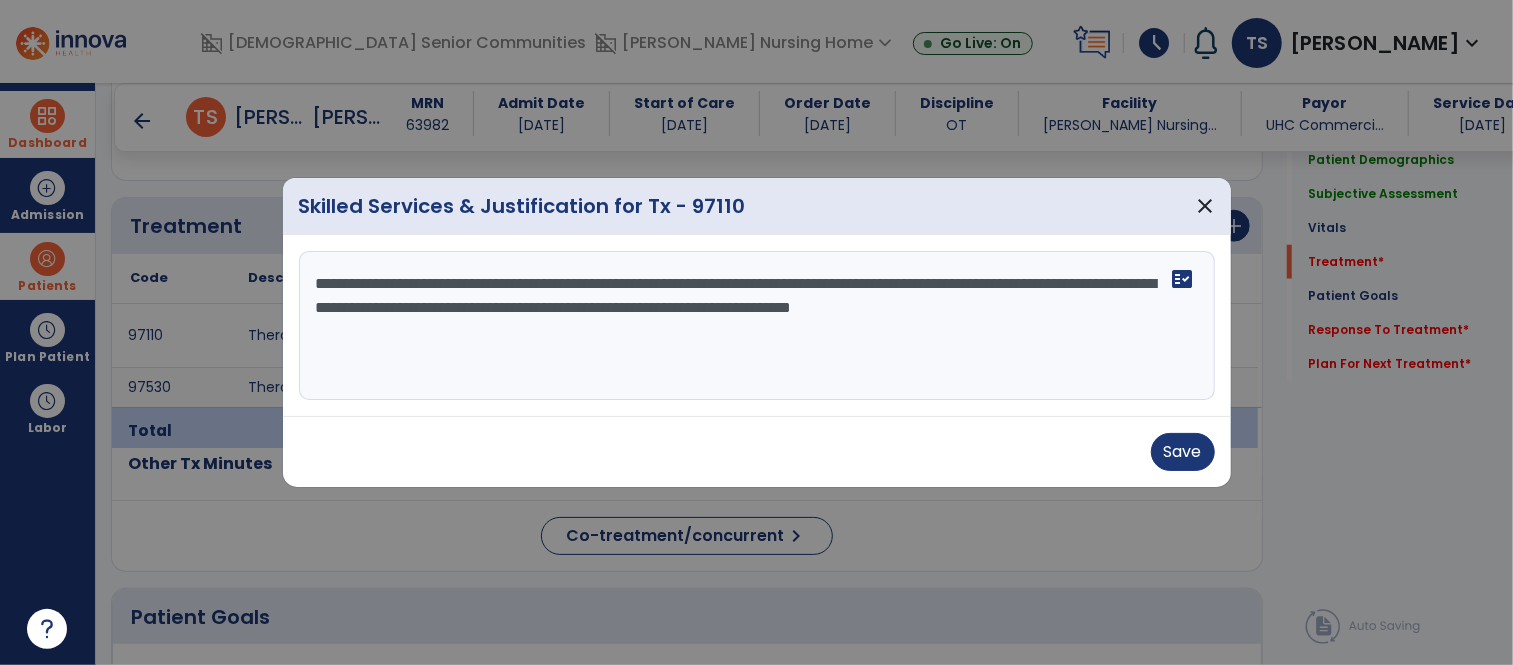 click on "**********" at bounding box center (757, 326) 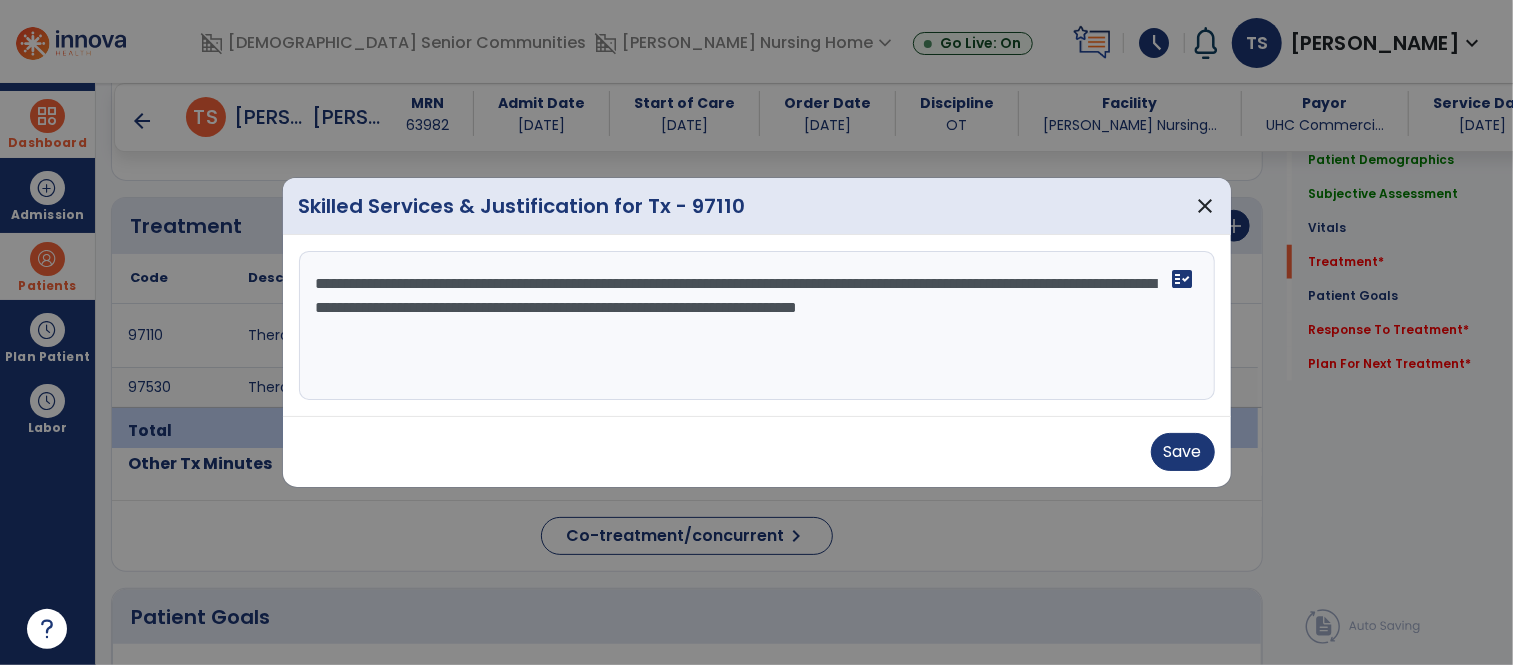 click on "**********" at bounding box center (757, 326) 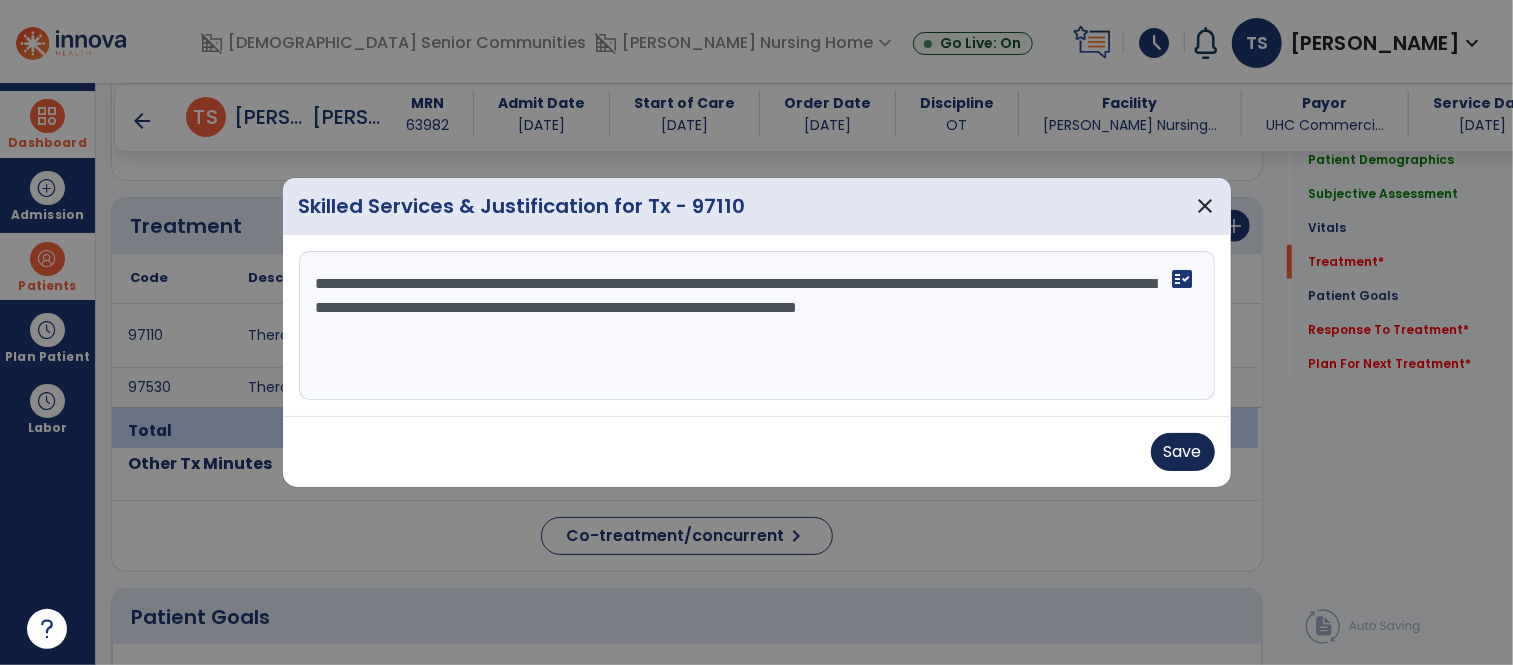 type on "**********" 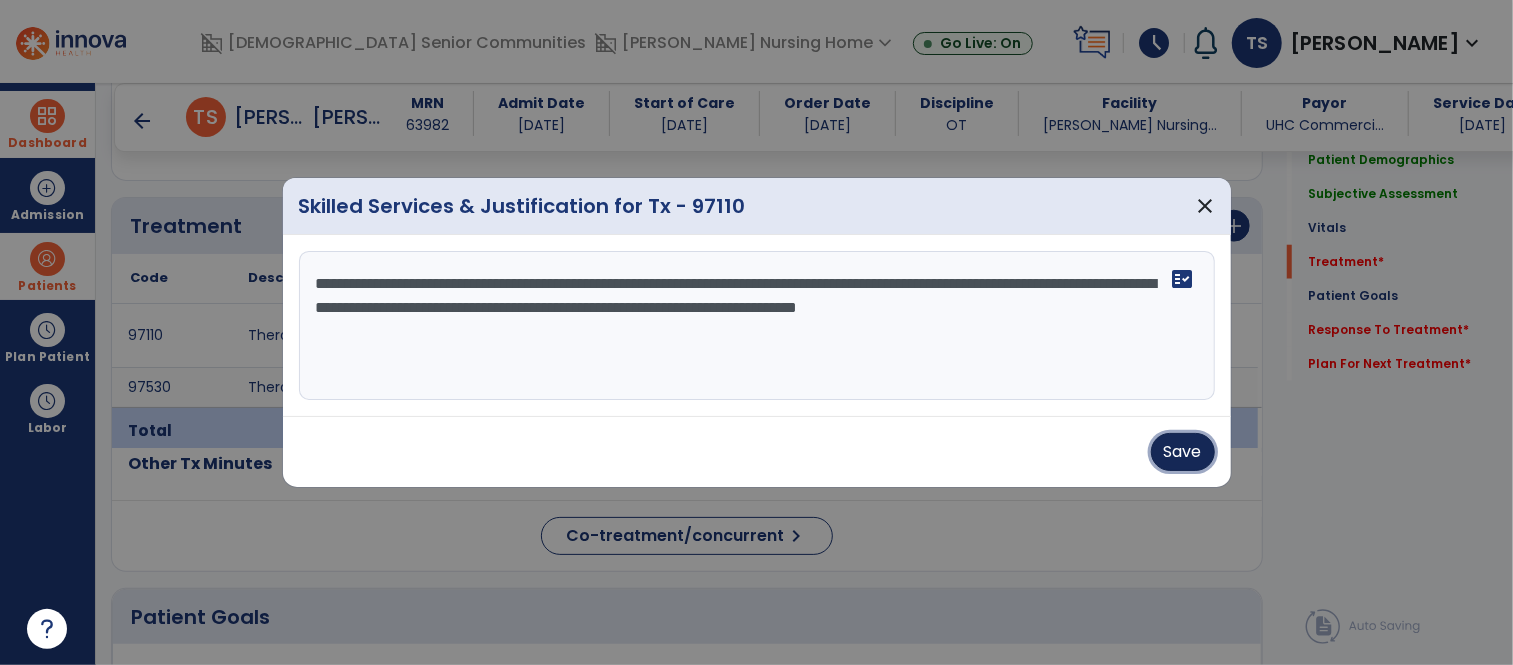 click on "Save" at bounding box center [1183, 452] 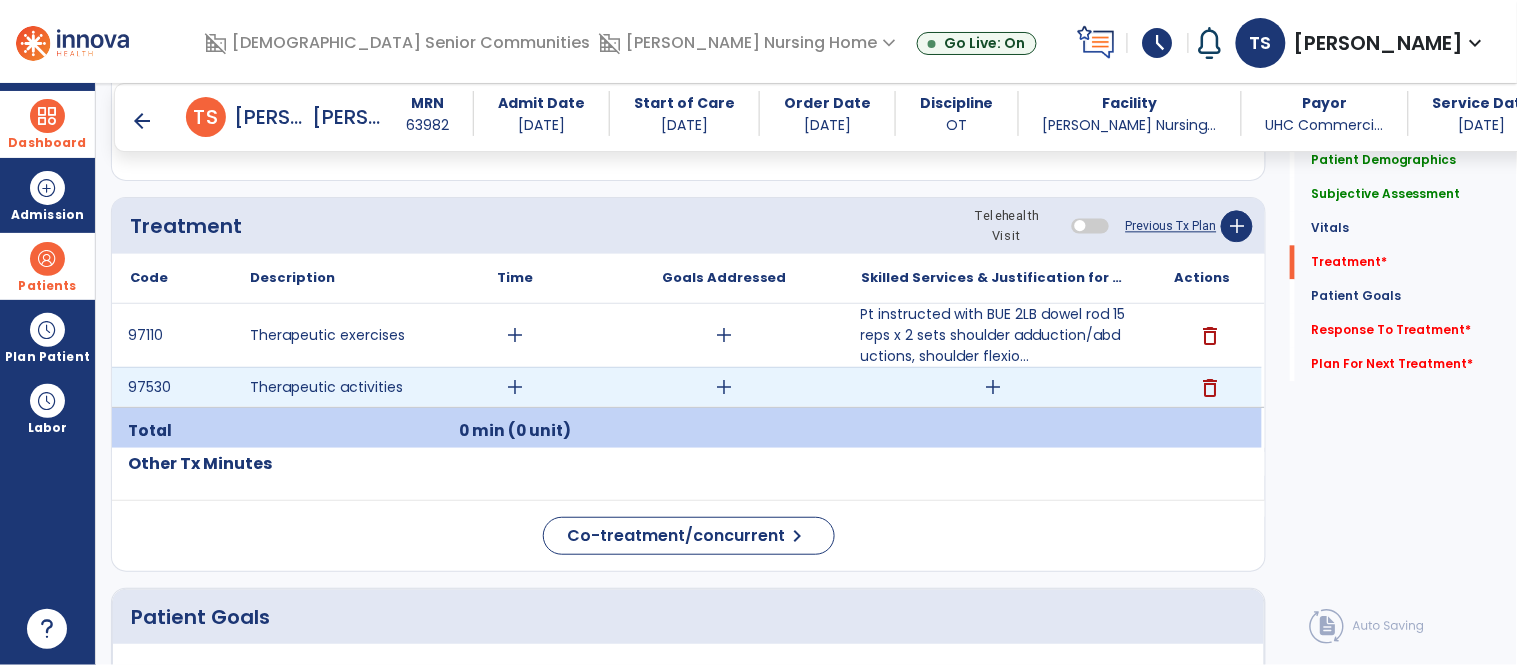 click on "add" at bounding box center (993, 387) 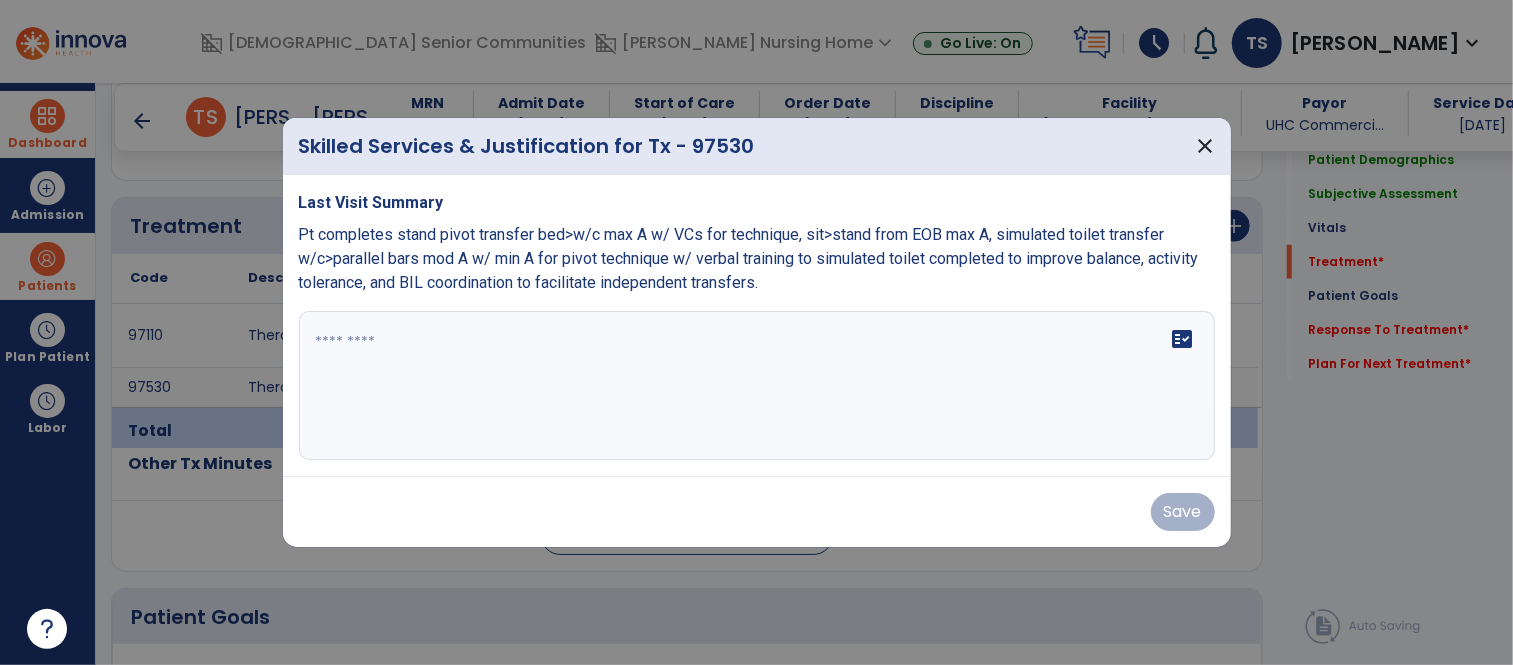 scroll, scrollTop: 1132, scrollLeft: 0, axis: vertical 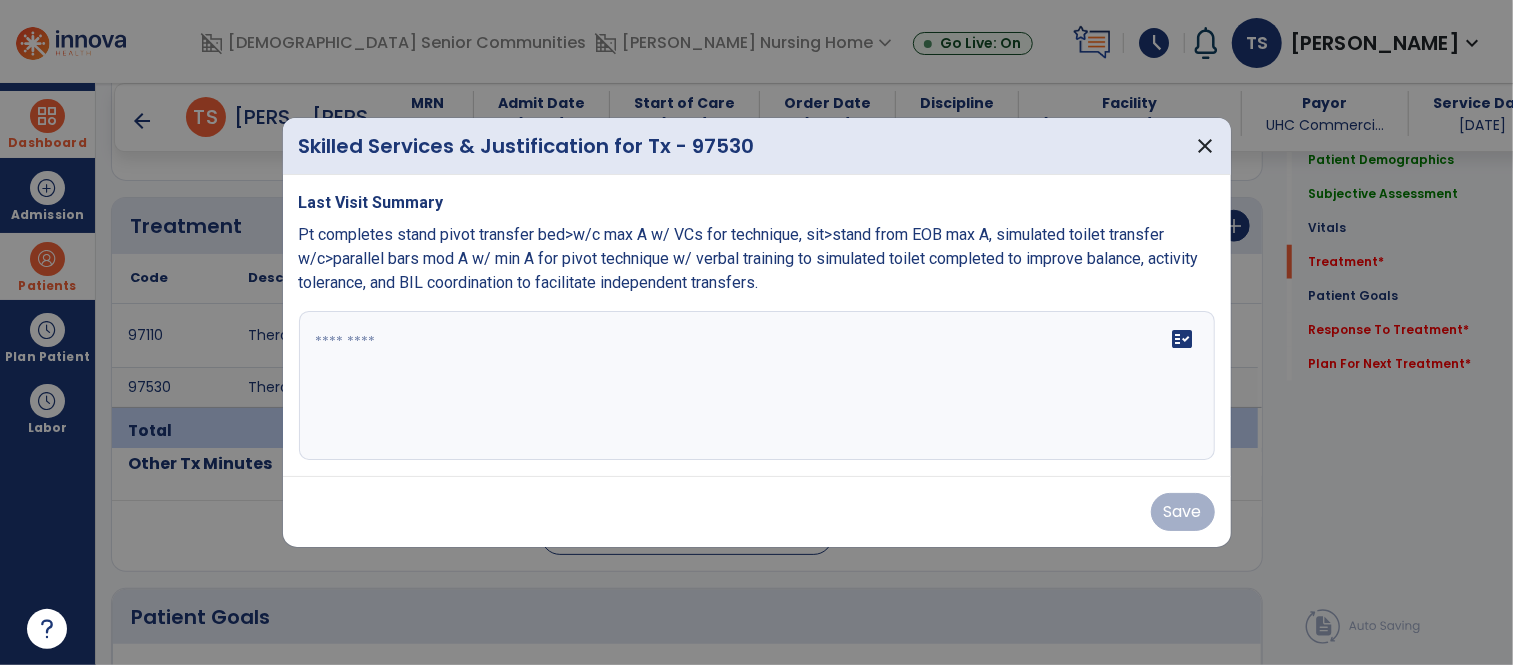 click on "fact_check" at bounding box center [757, 386] 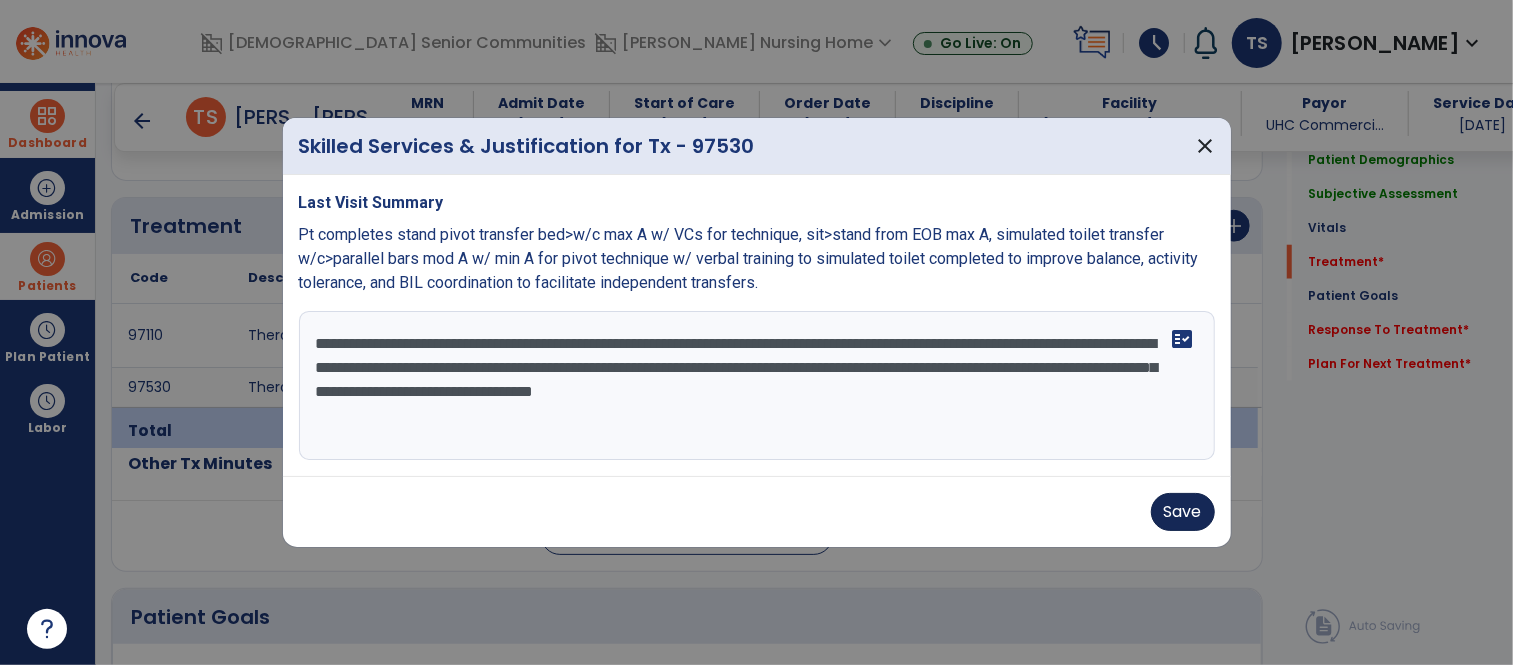 type on "**********" 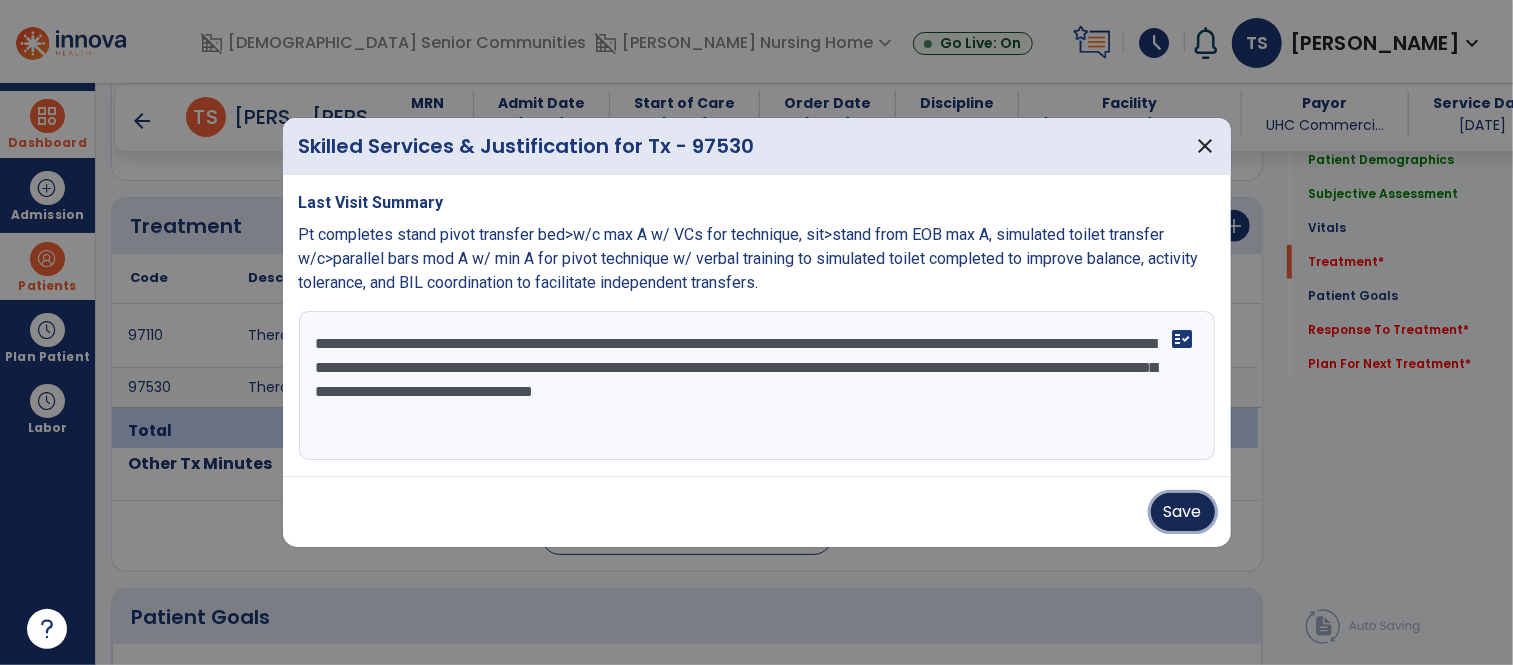 click on "Save" at bounding box center (1183, 512) 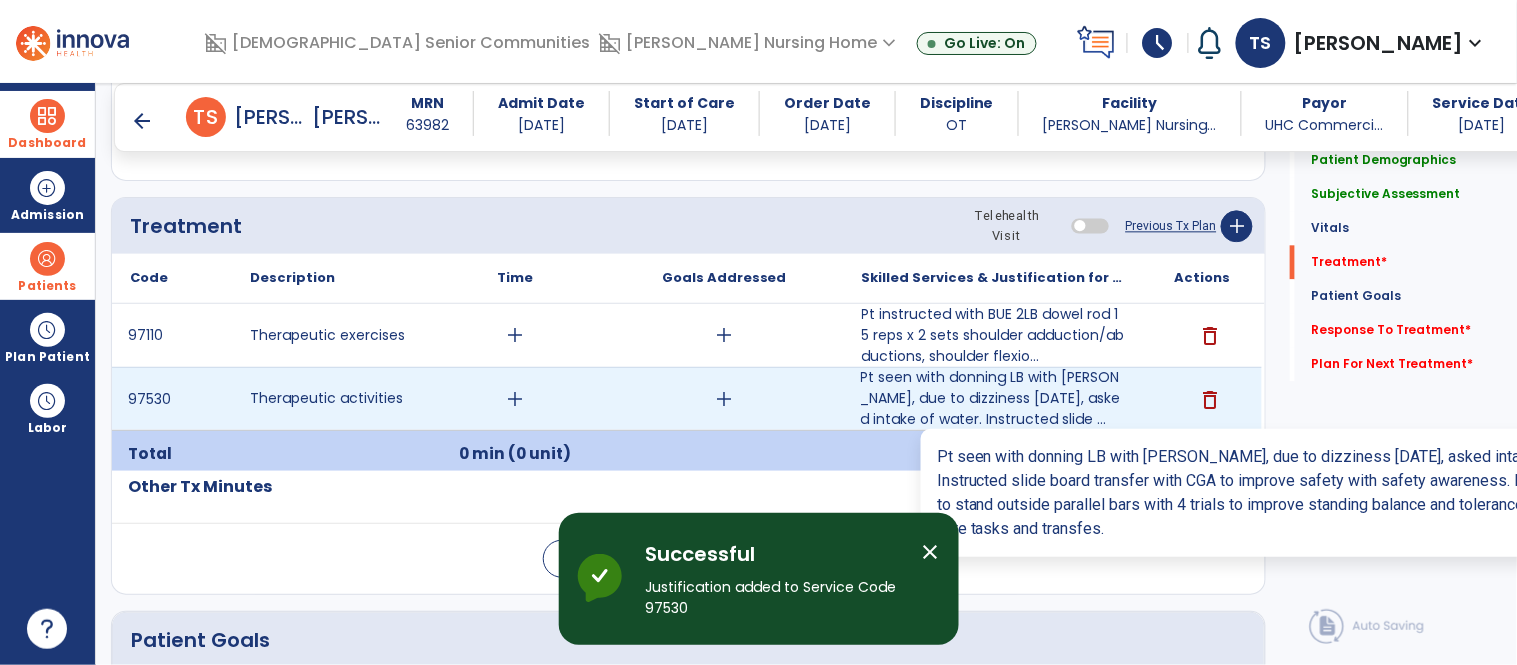 click on "Pt seen with donning LB with [PERSON_NAME], due to dizziness [DATE], asked intake of water. Instructed slide ..." at bounding box center (993, 398) 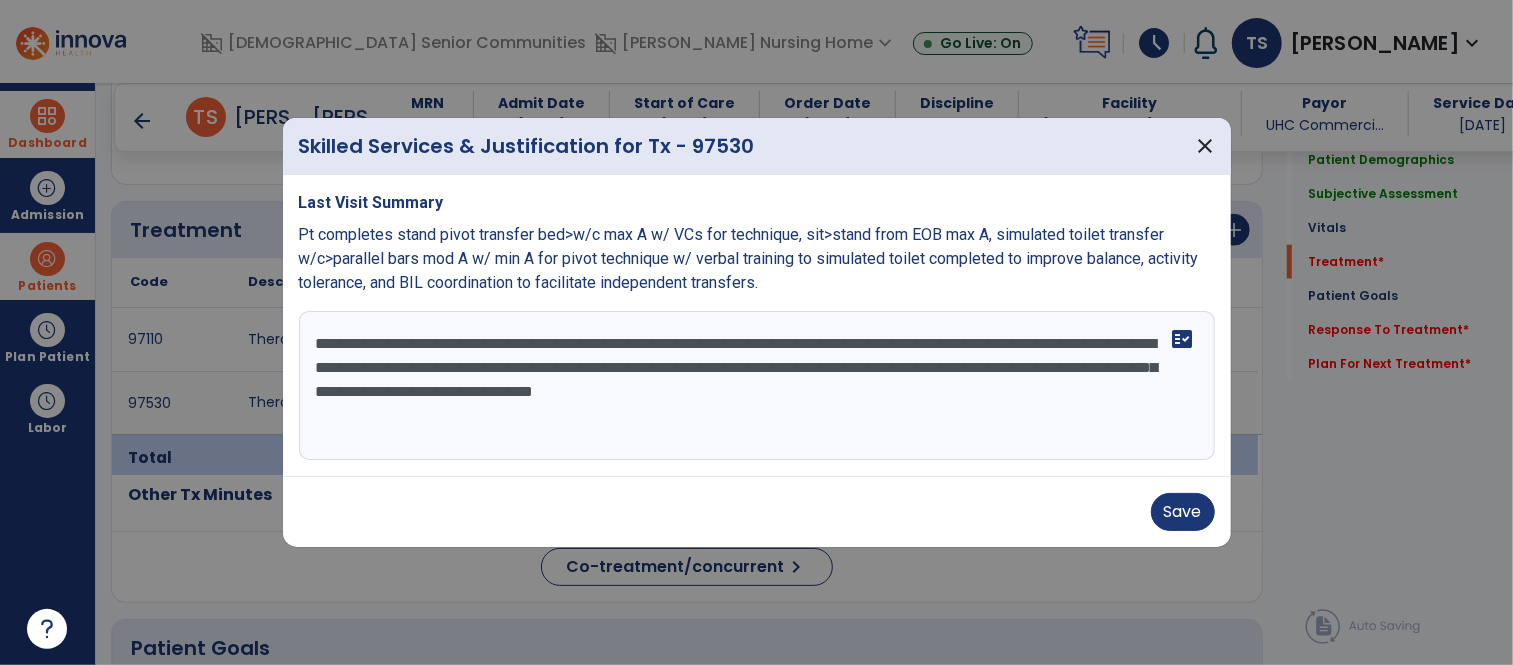 scroll, scrollTop: 1132, scrollLeft: 0, axis: vertical 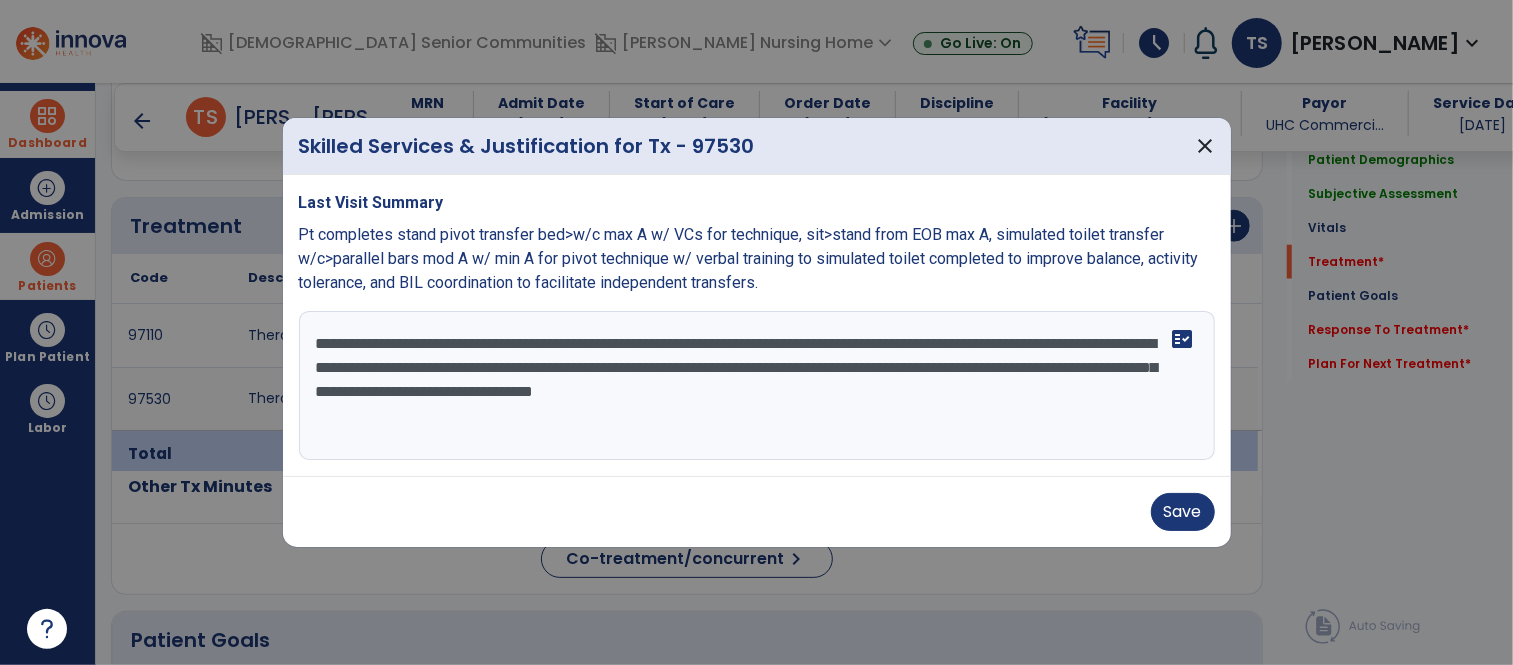 click on "**********" at bounding box center [757, 386] 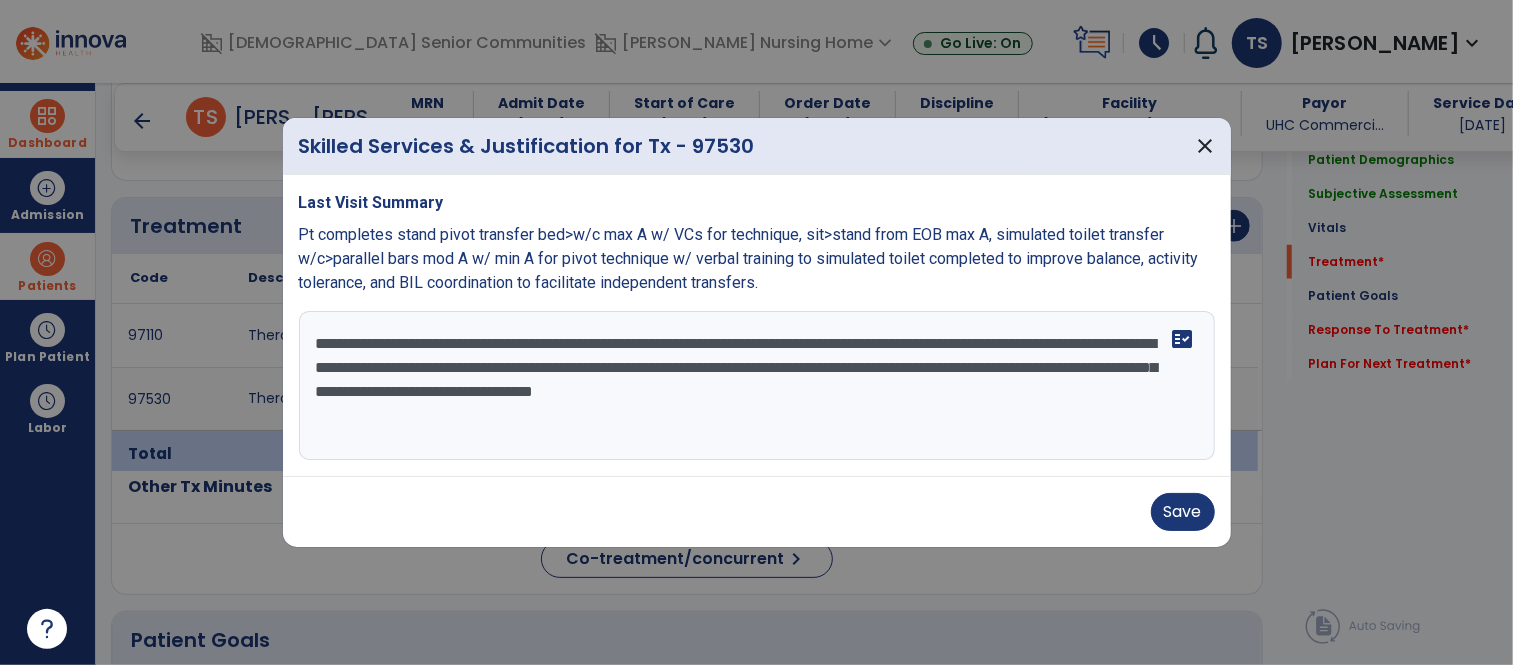 type on "**********" 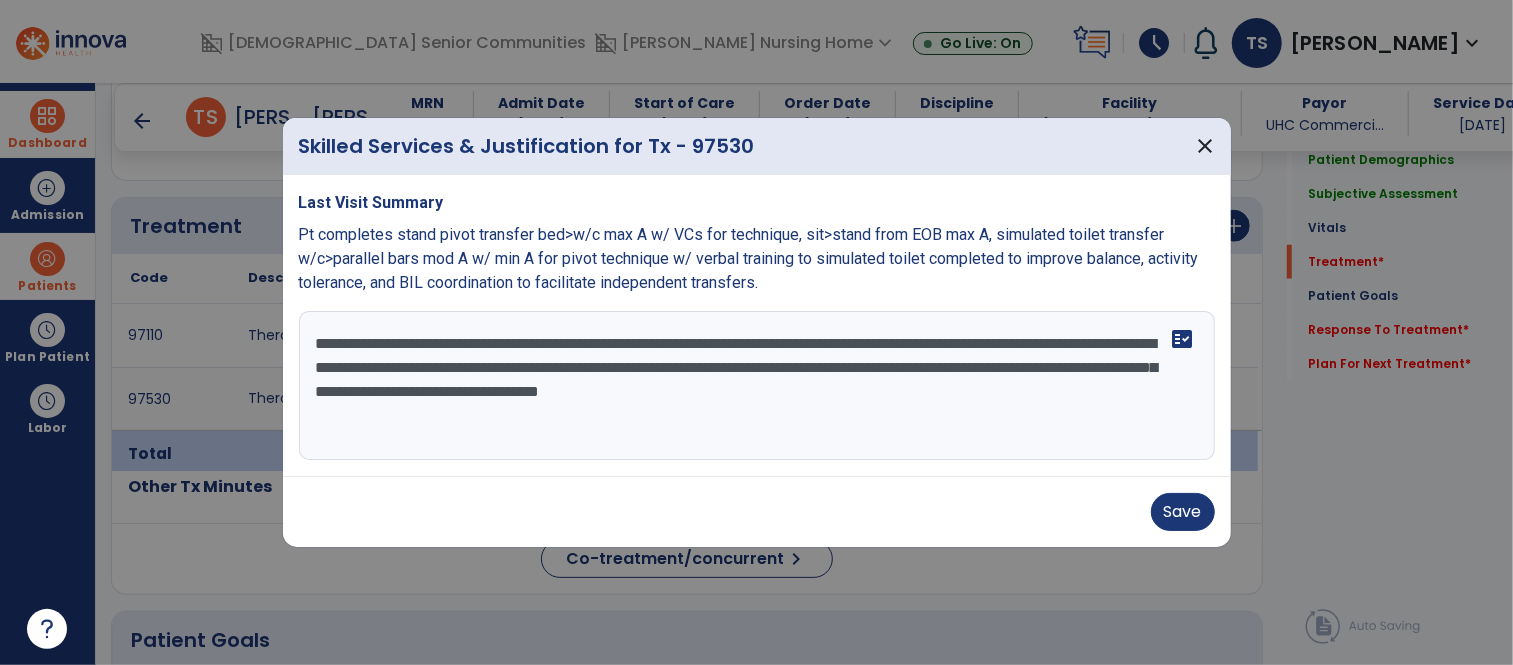 click on "**********" at bounding box center (757, 386) 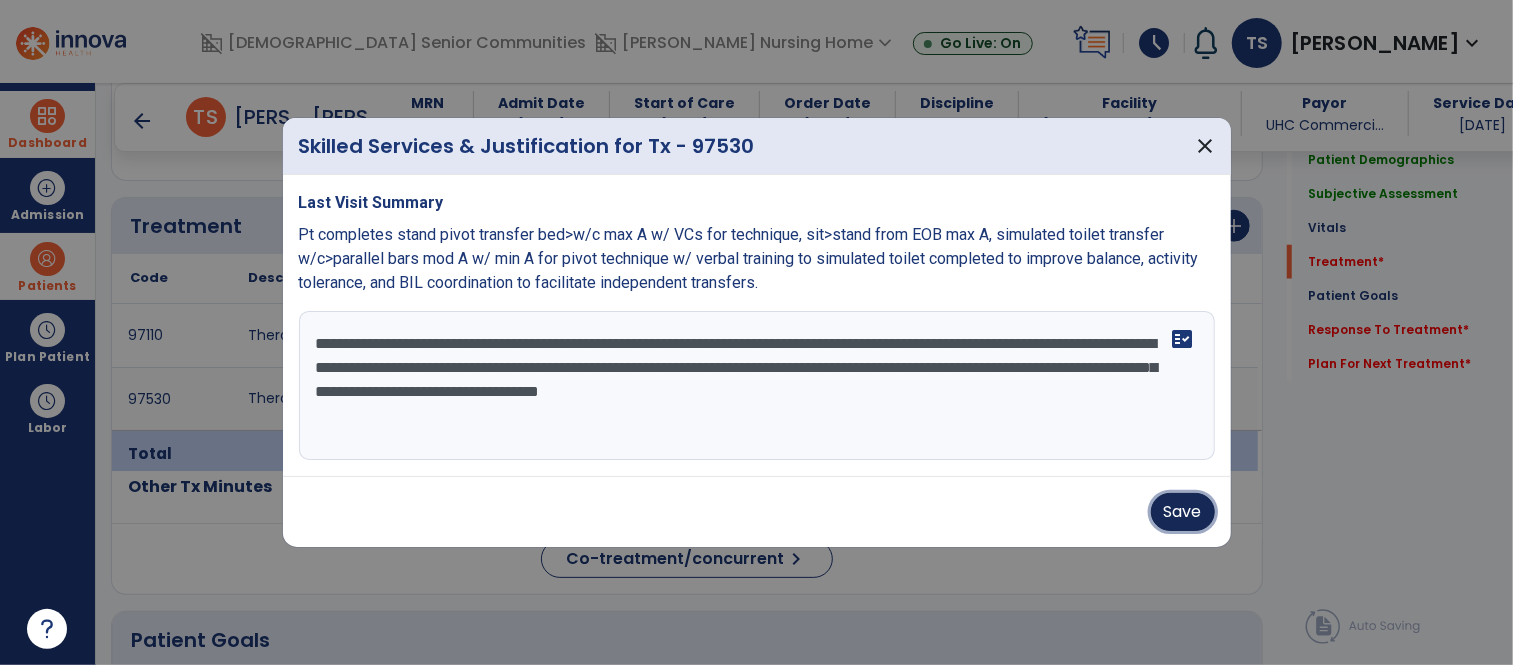 click on "Save" at bounding box center [1183, 512] 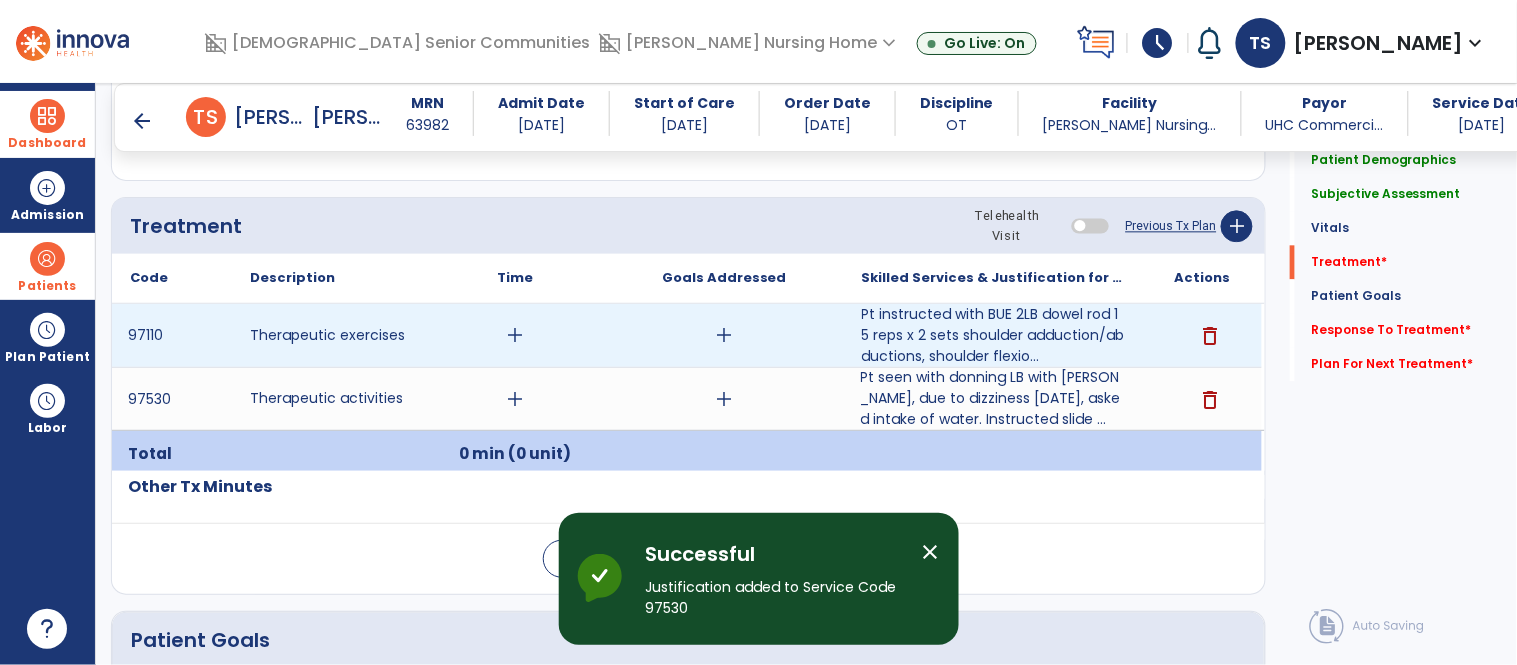 click on "add" at bounding box center (515, 335) 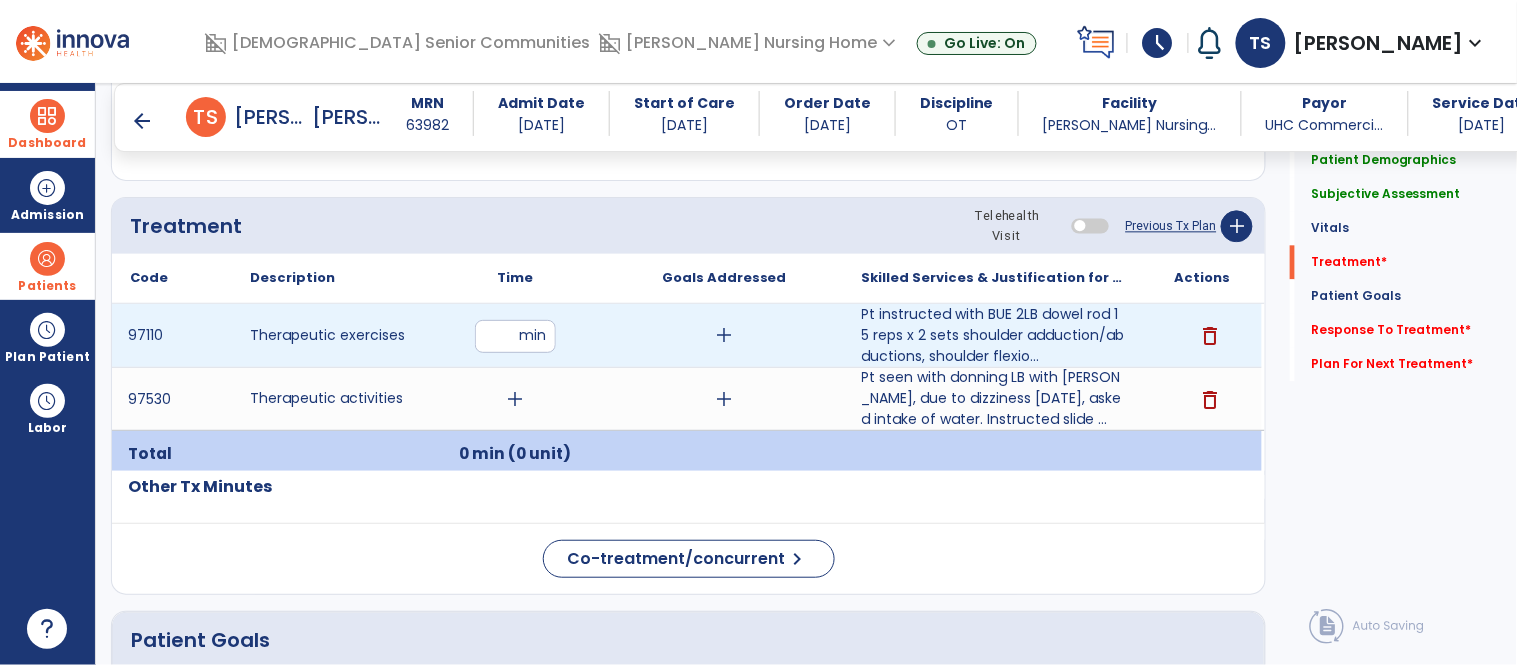 type on "**" 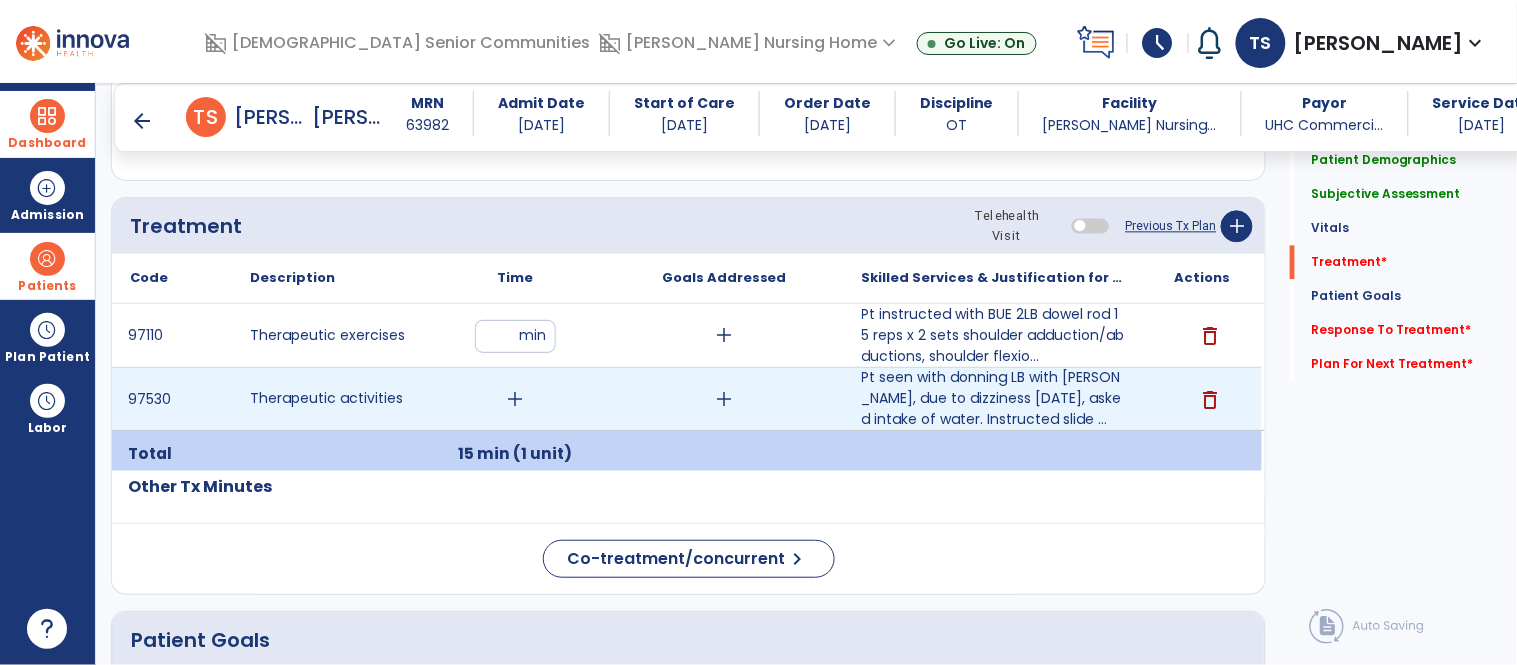 click on "add" at bounding box center [515, 399] 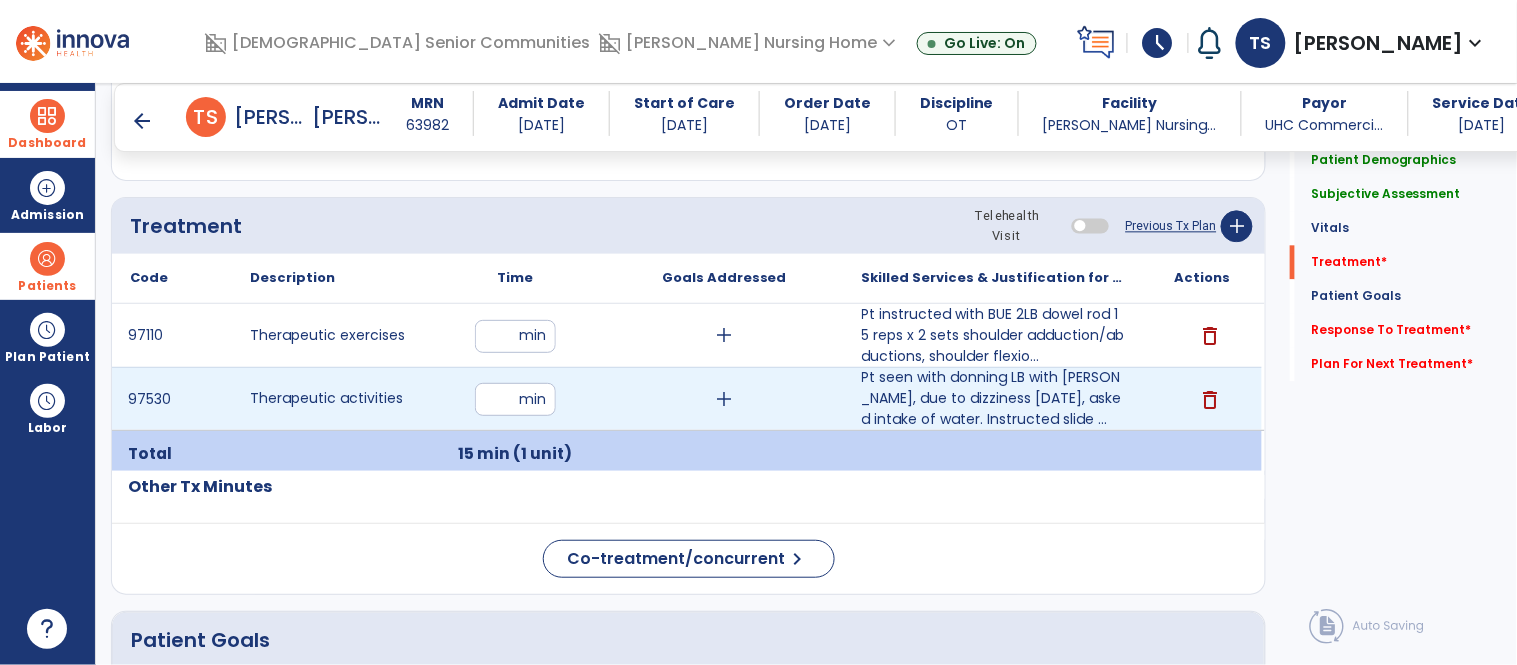 type on "**" 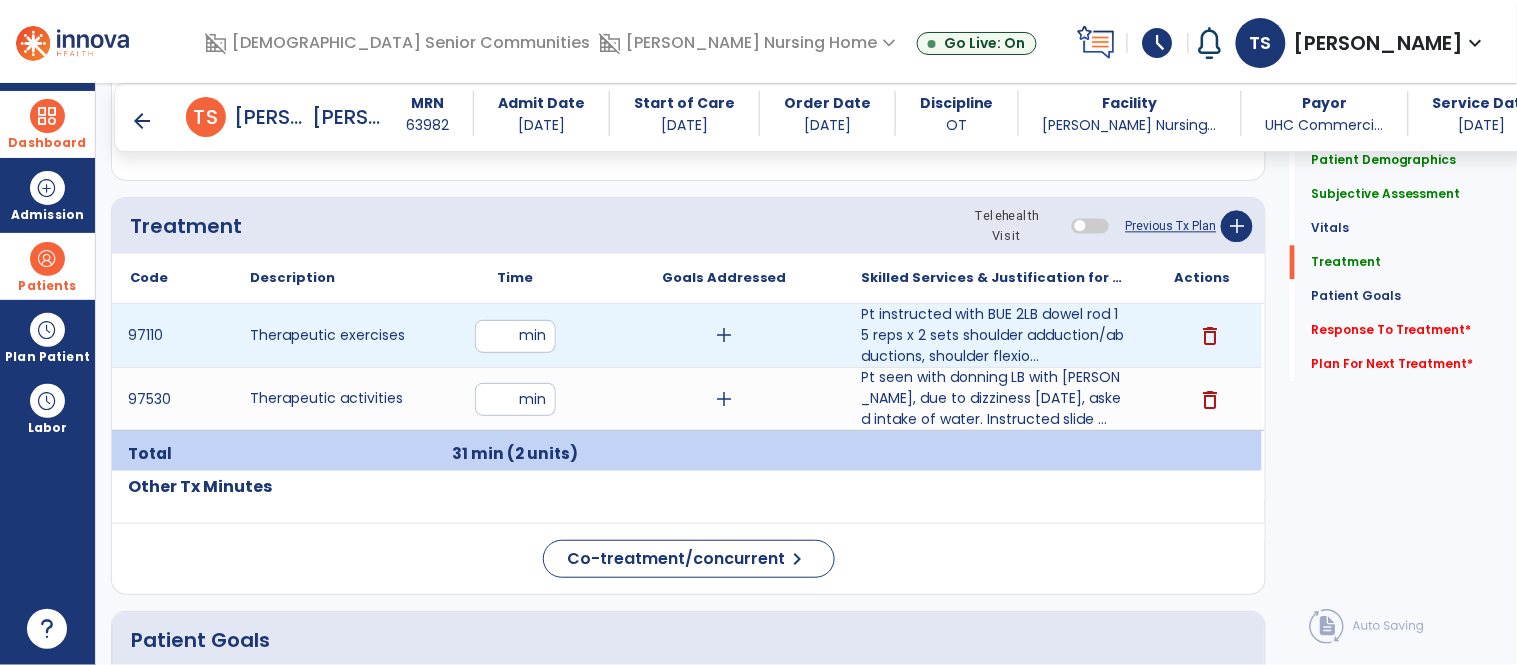 click on "add" at bounding box center (724, 335) 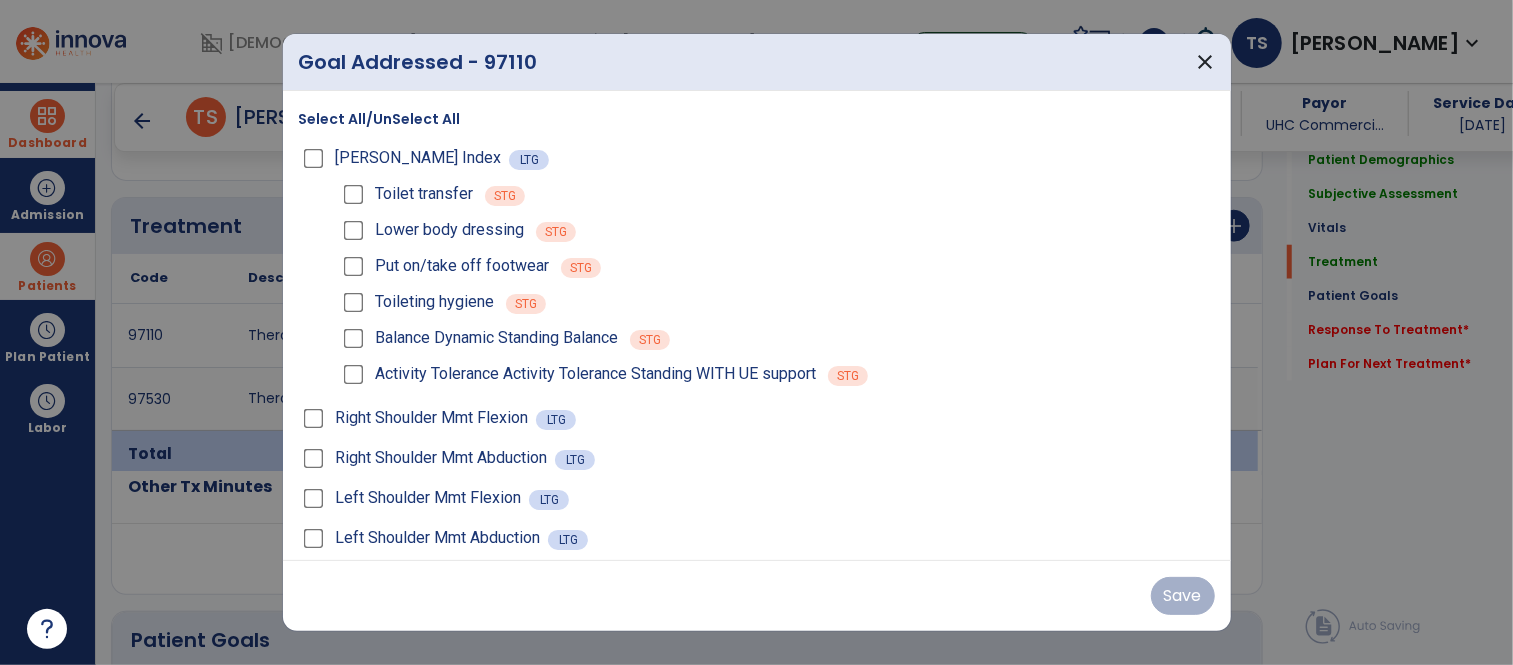 scroll, scrollTop: 1132, scrollLeft: 0, axis: vertical 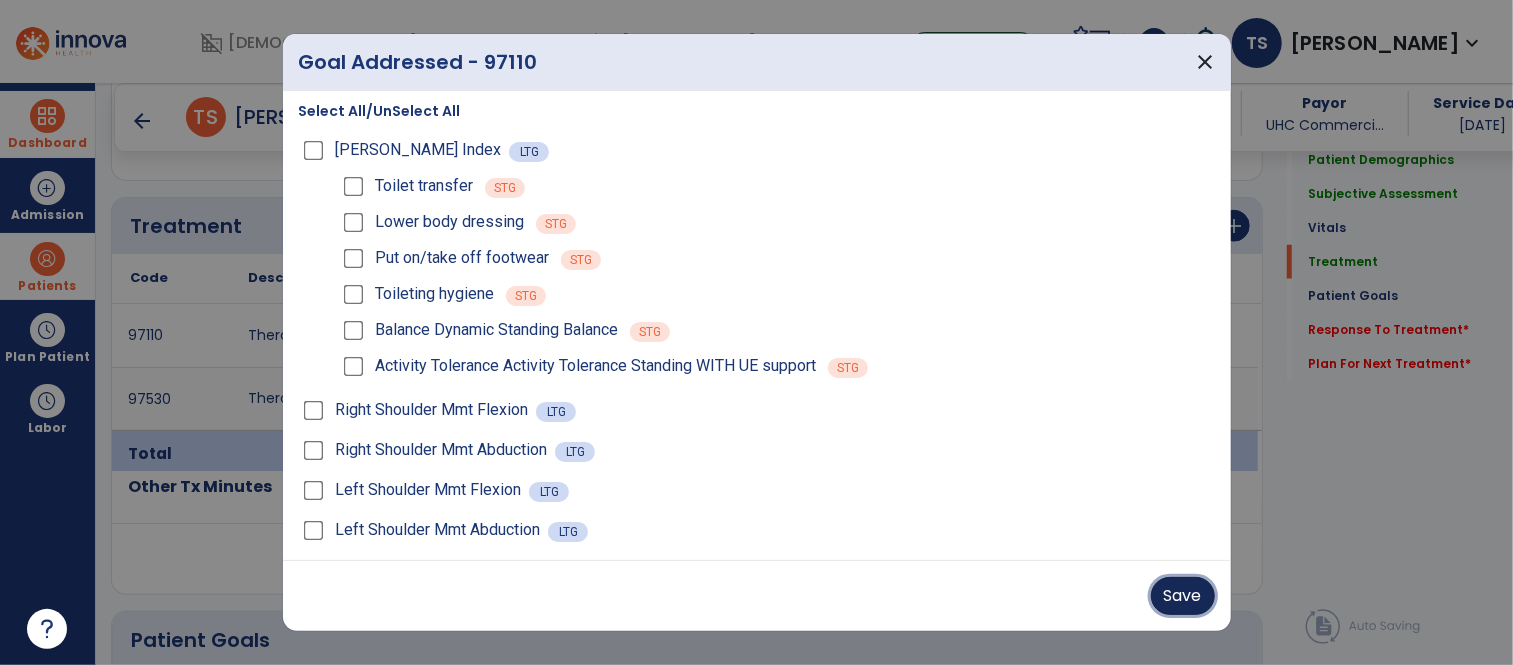 click on "Save" at bounding box center (1183, 596) 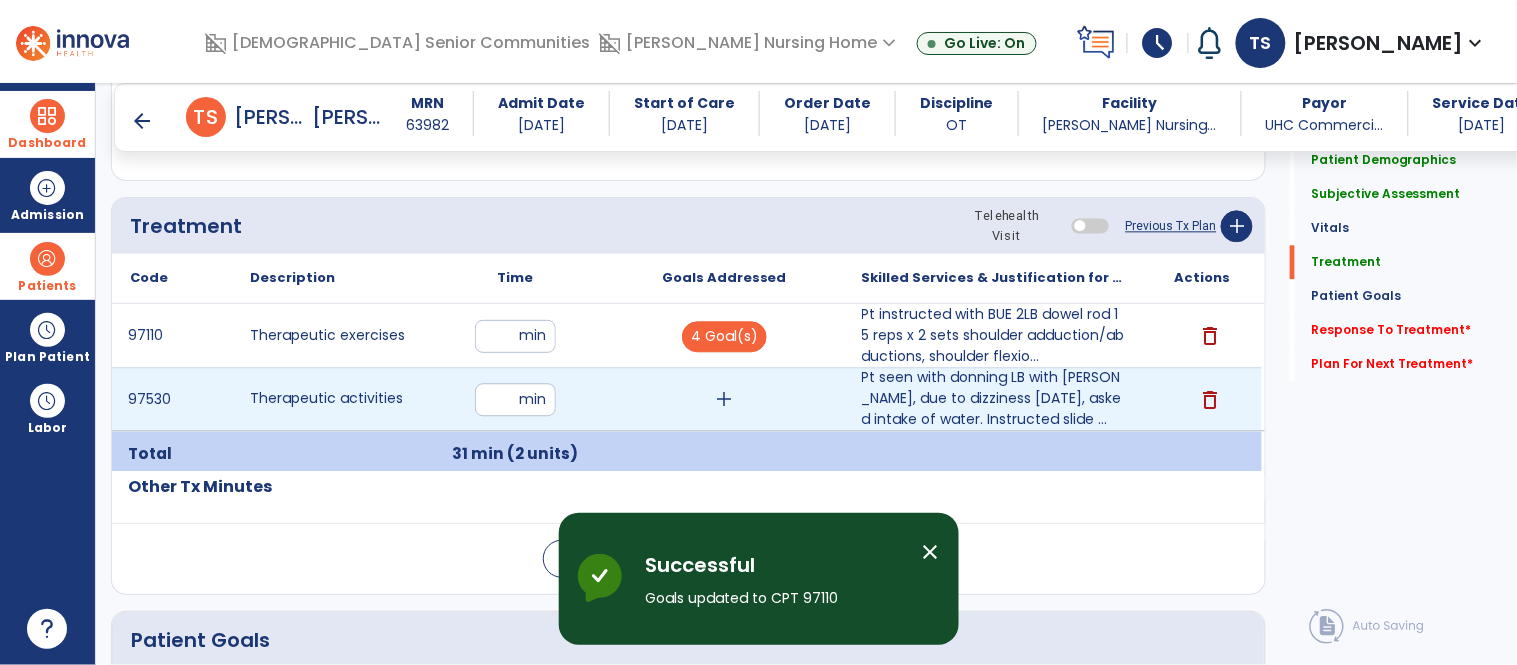 click on "add" at bounding box center [724, 399] 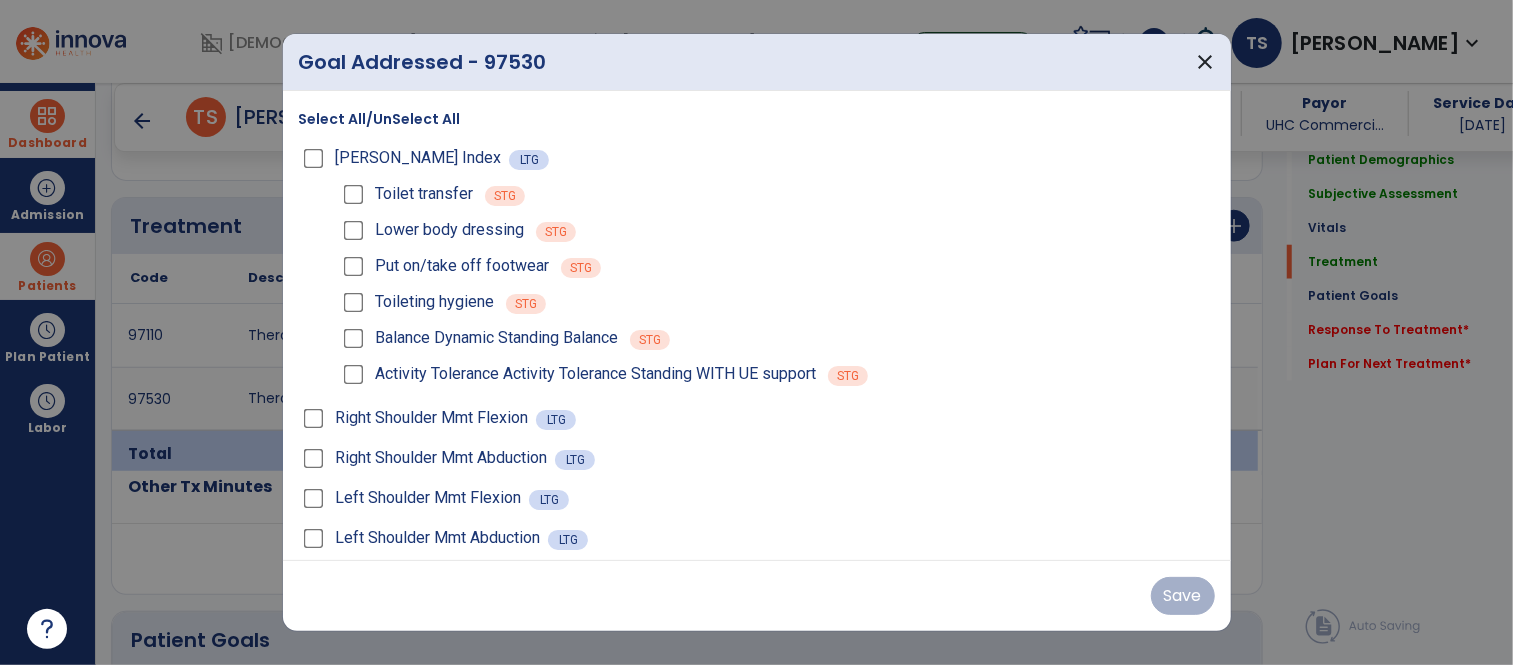 scroll, scrollTop: 1132, scrollLeft: 0, axis: vertical 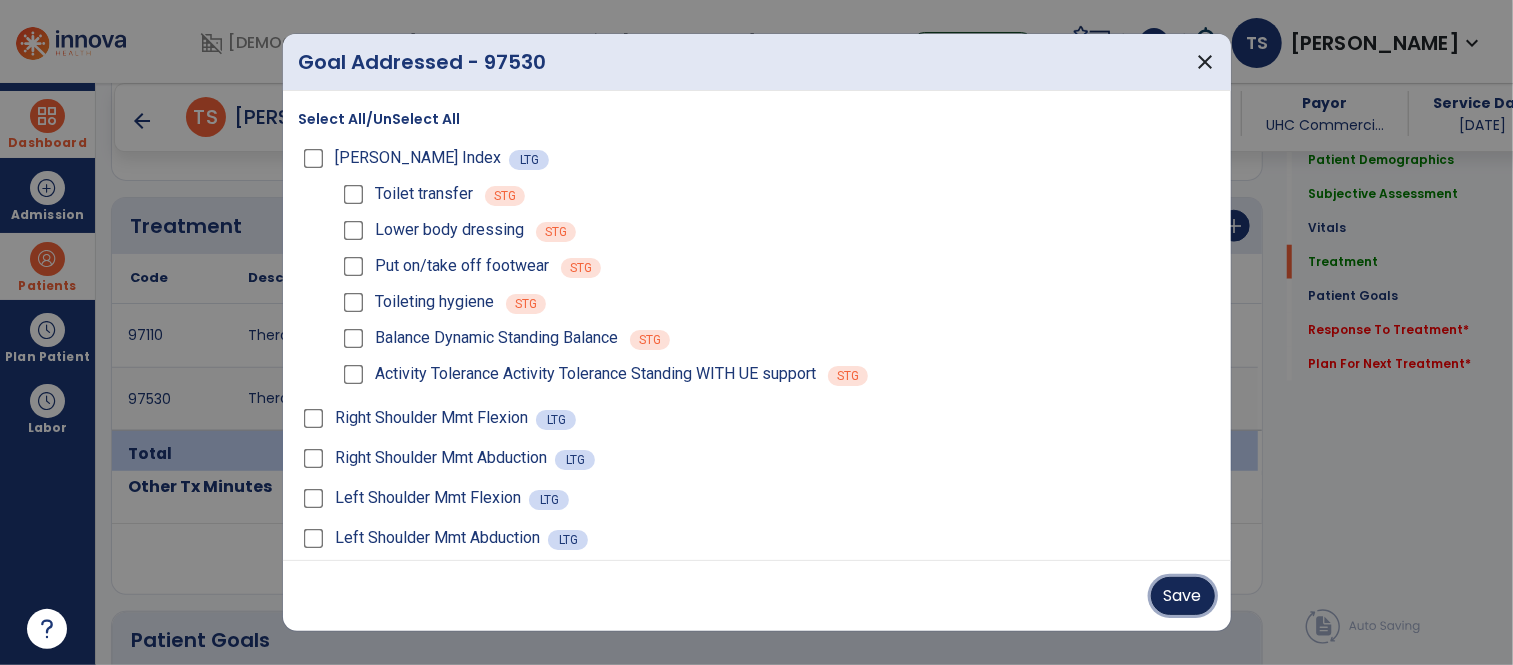 click on "Save" at bounding box center (1183, 596) 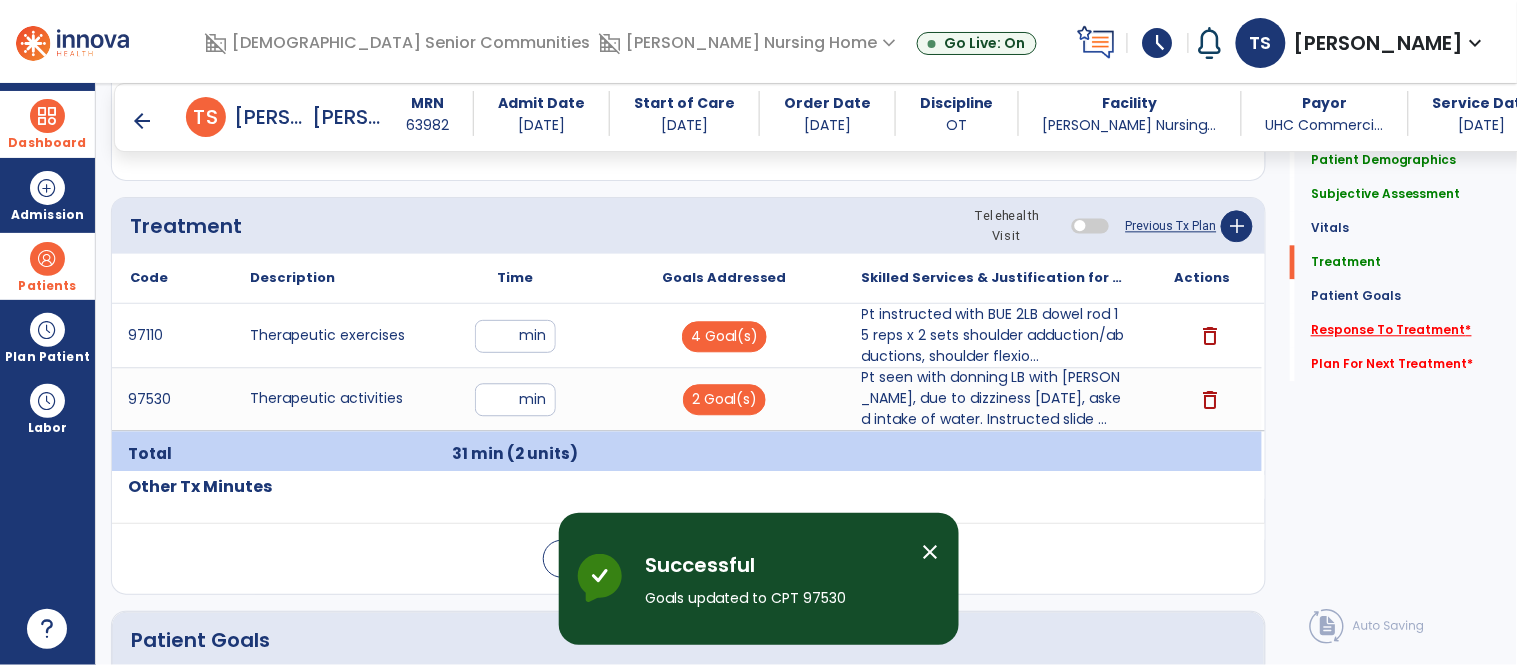 click on "Response To Treatment   *" 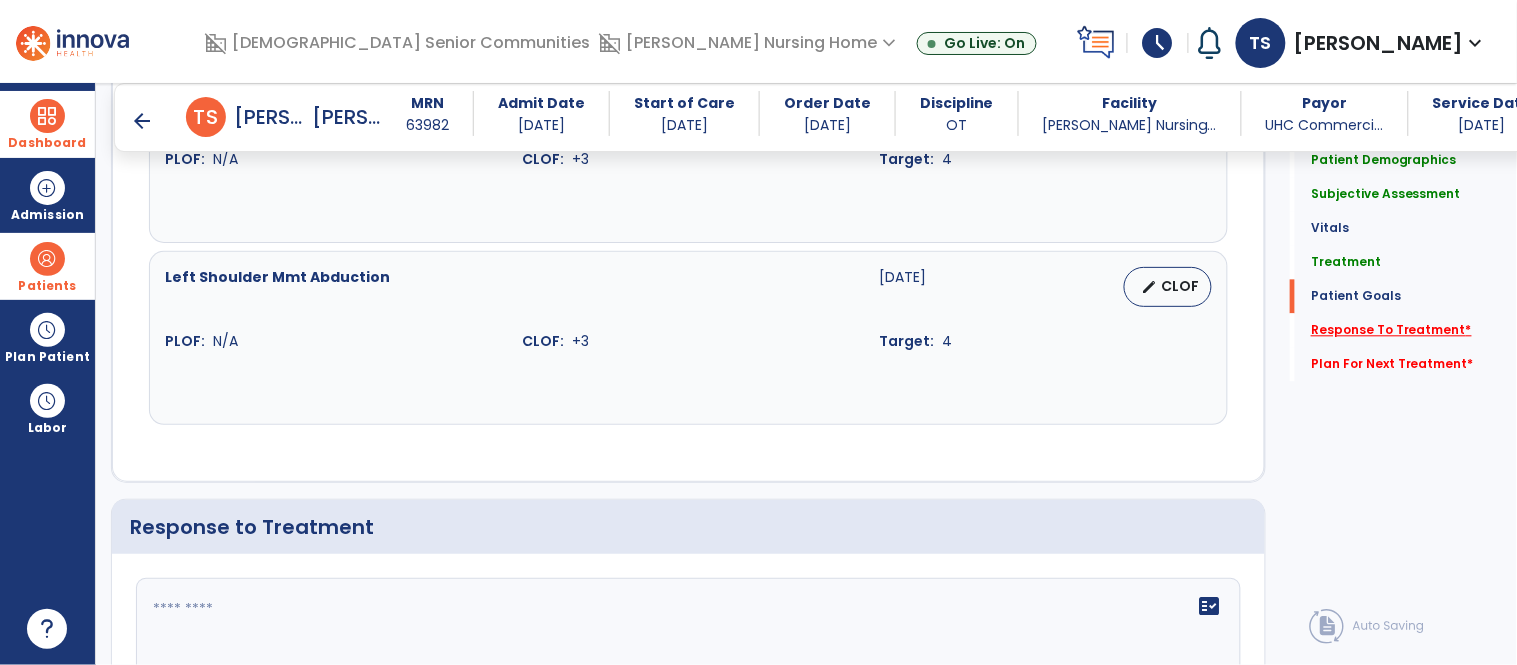scroll, scrollTop: 3288, scrollLeft: 0, axis: vertical 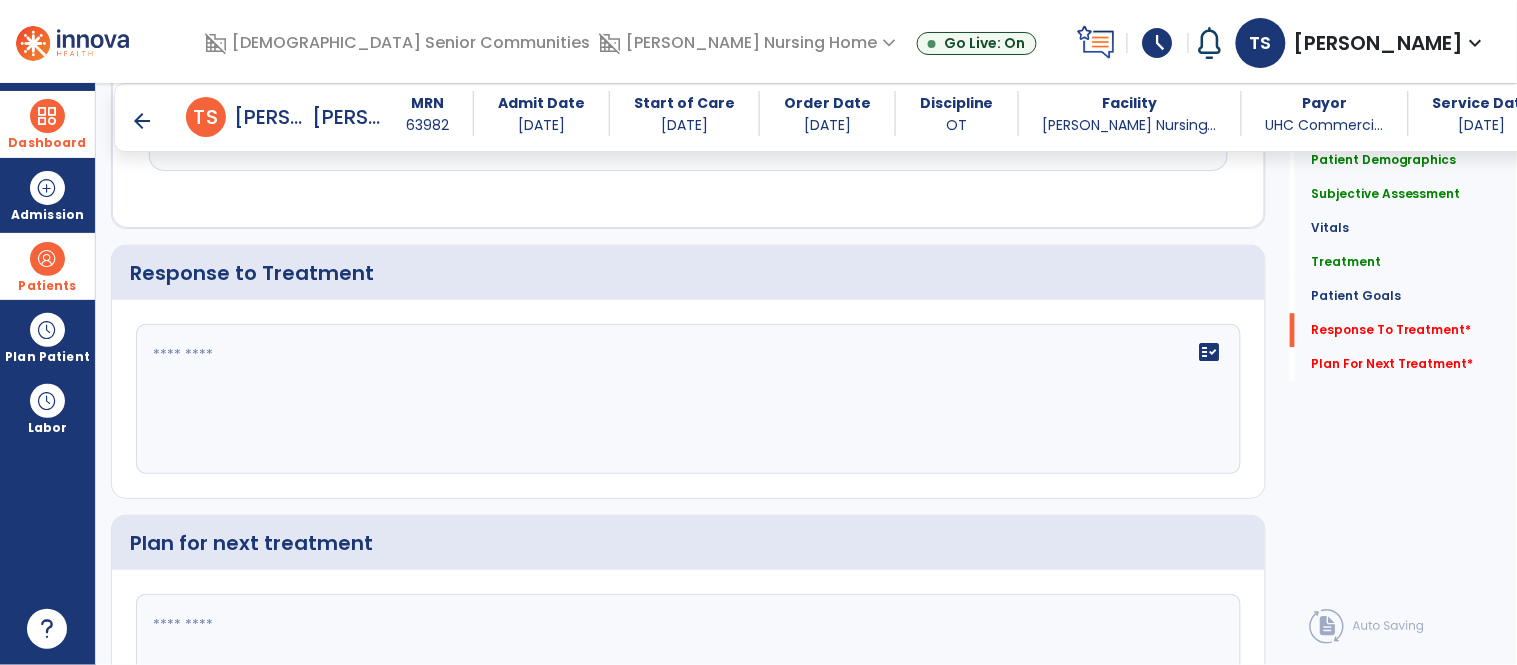 click 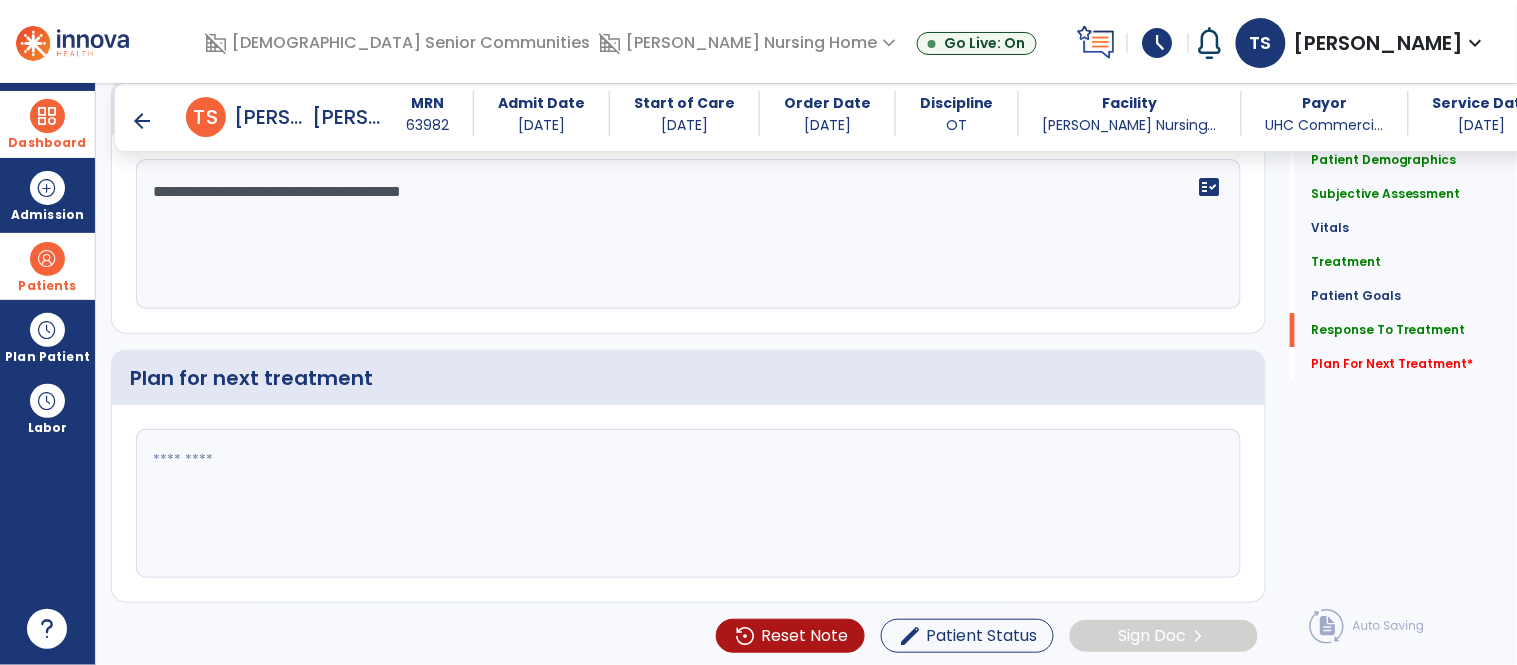 scroll, scrollTop: 3460, scrollLeft: 0, axis: vertical 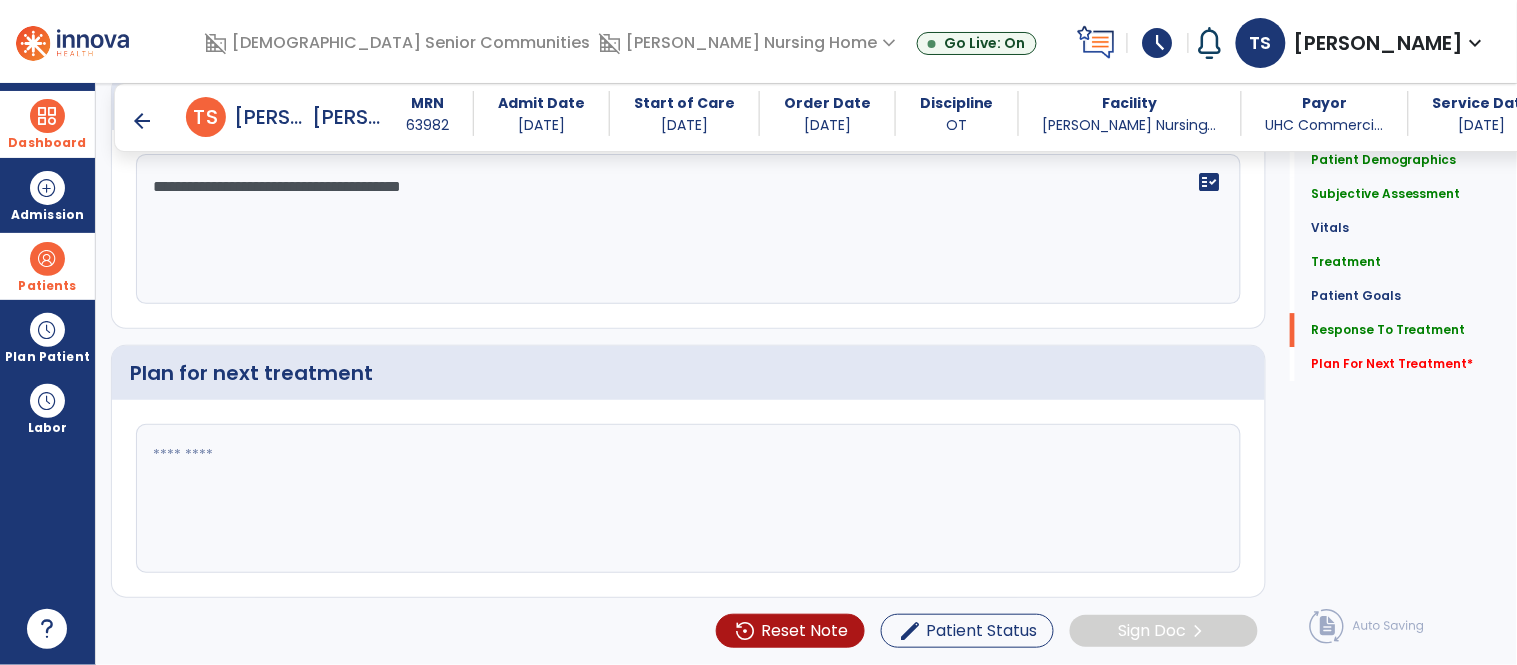 type on "**********" 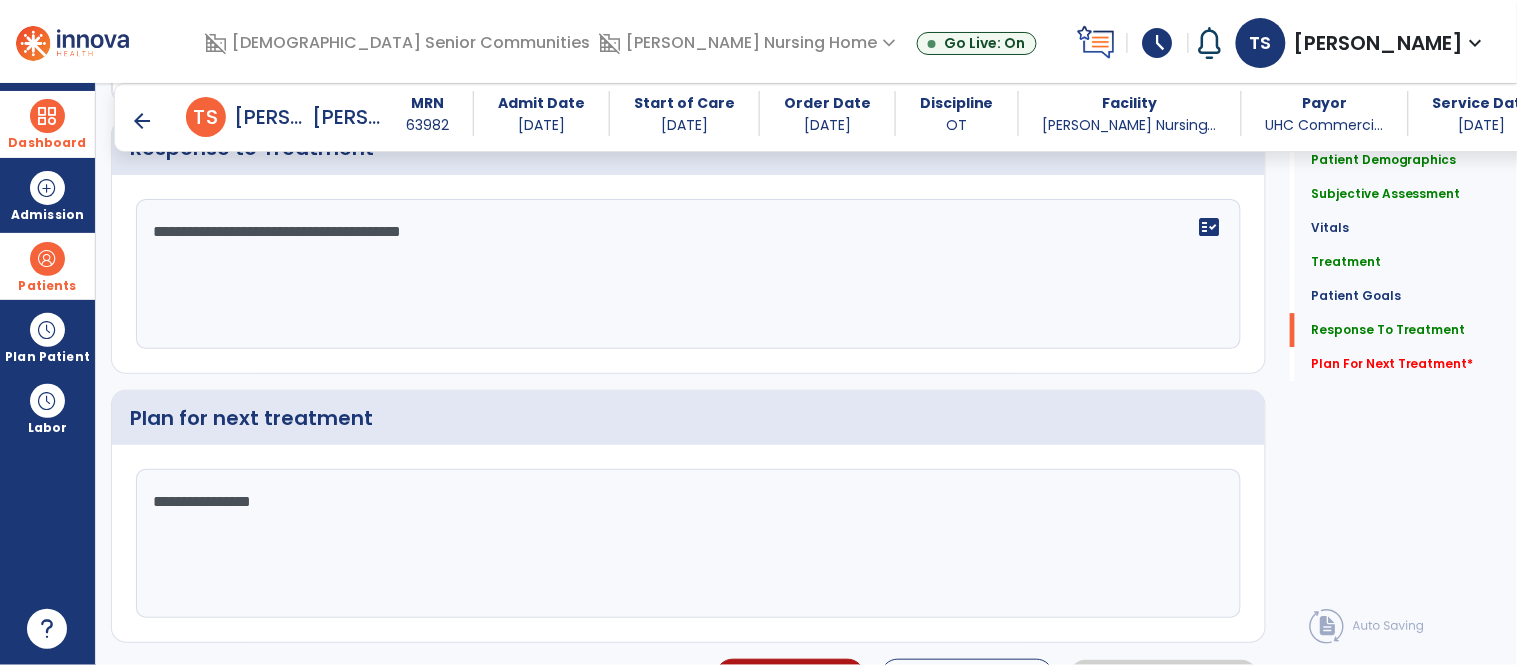 scroll, scrollTop: 3460, scrollLeft: 0, axis: vertical 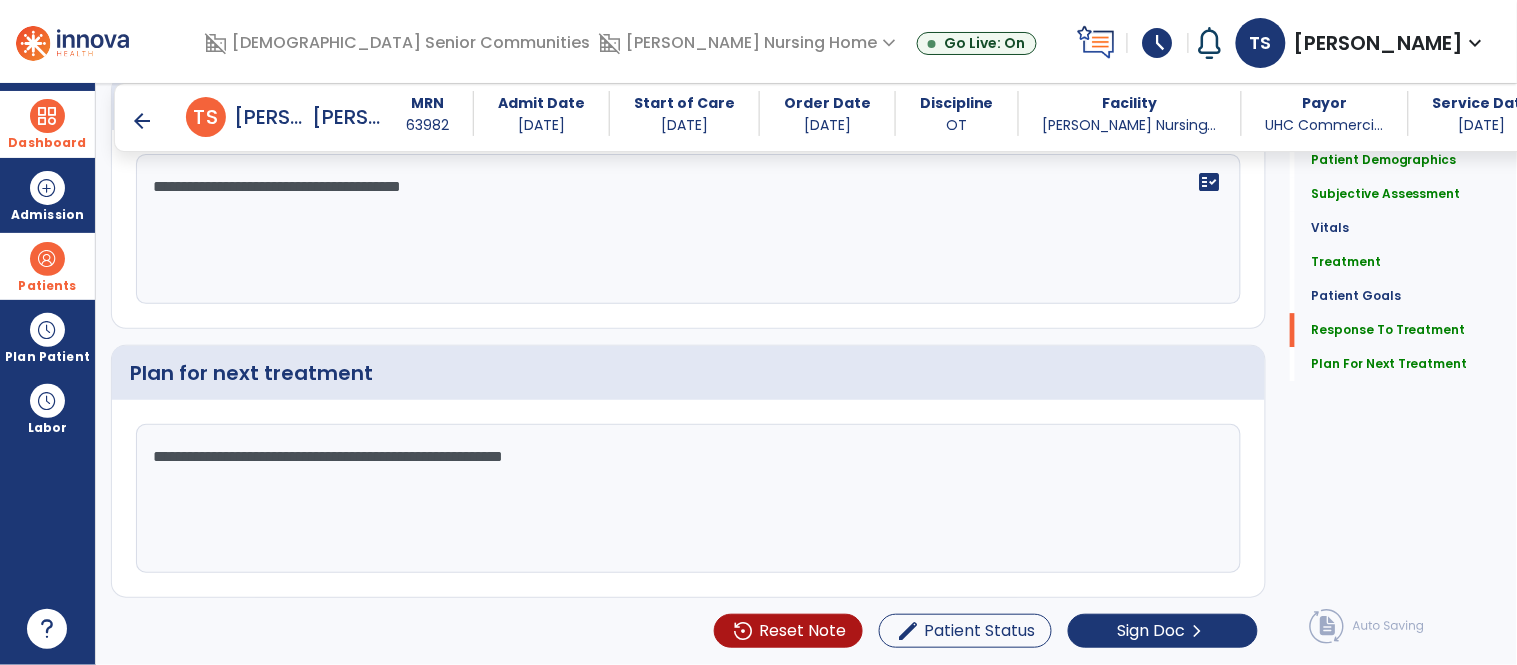 click on "**********" 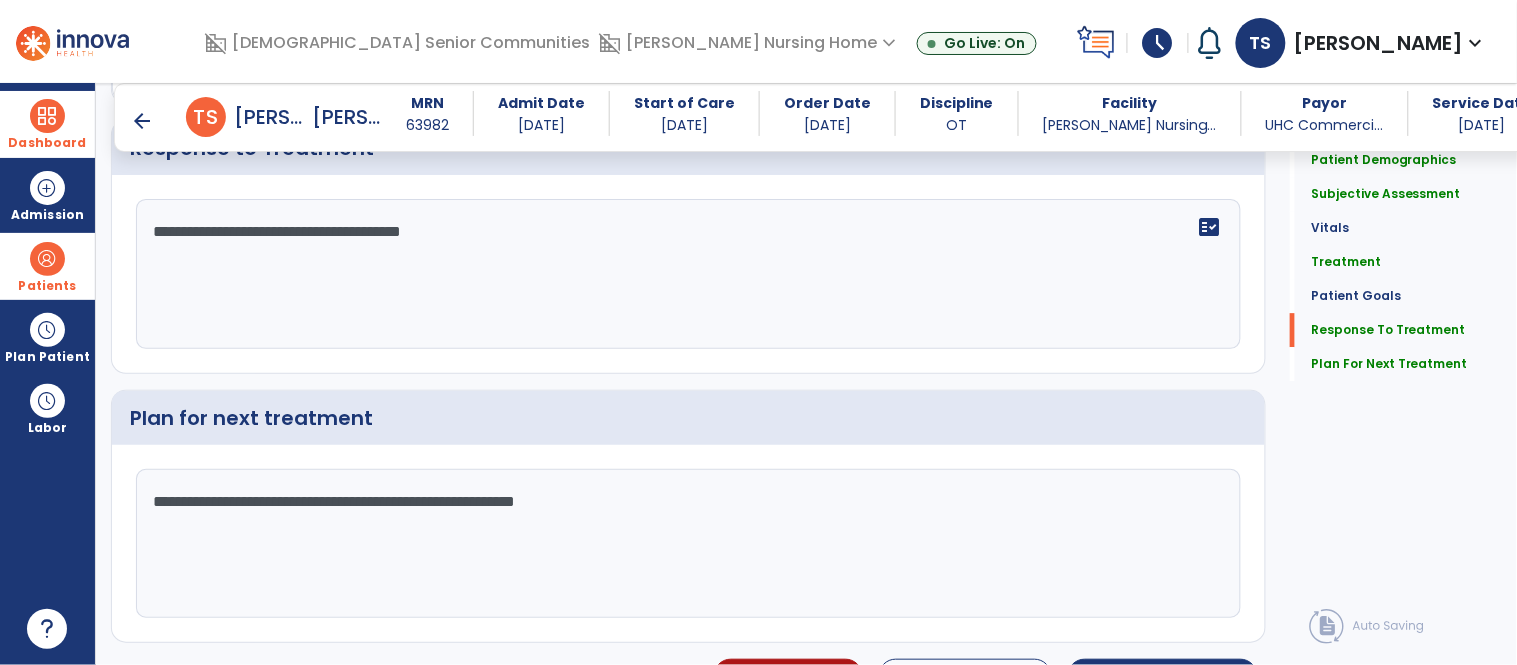 scroll, scrollTop: 3460, scrollLeft: 0, axis: vertical 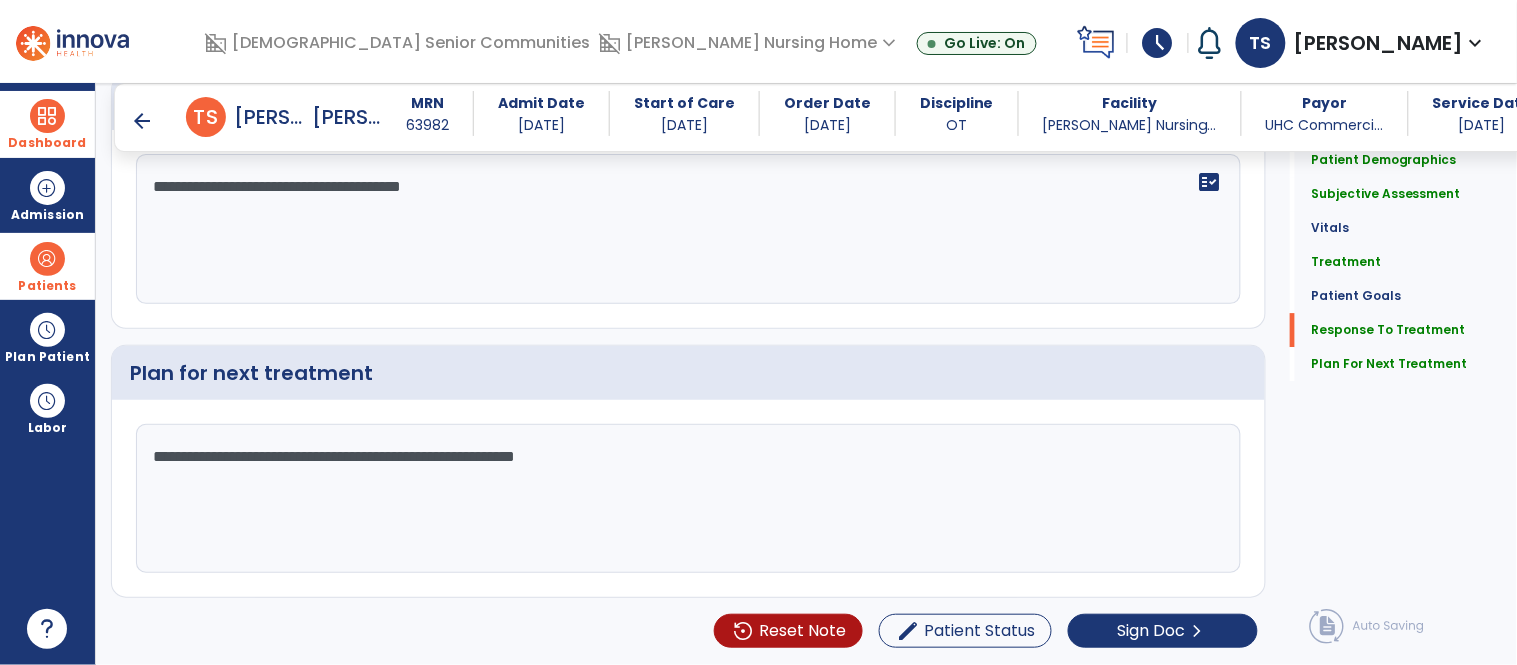 click on "**********" 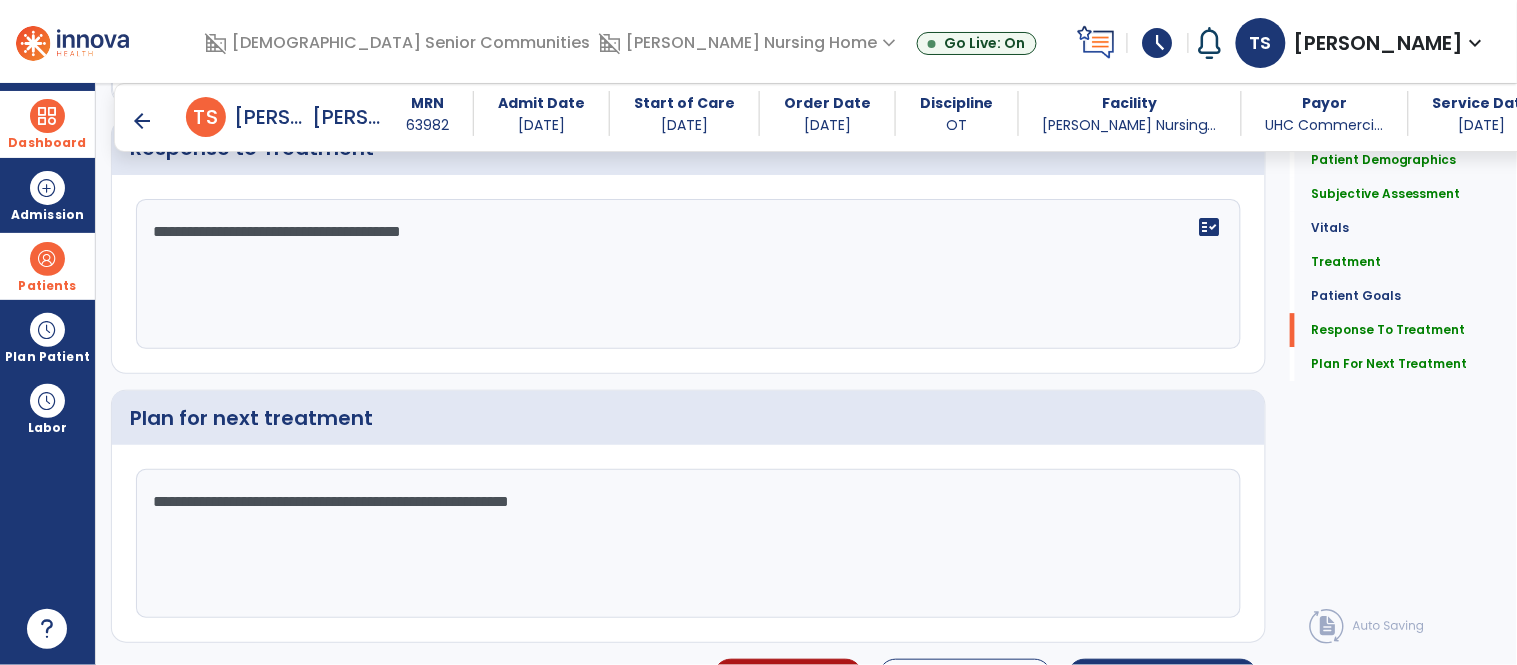 scroll, scrollTop: 3460, scrollLeft: 0, axis: vertical 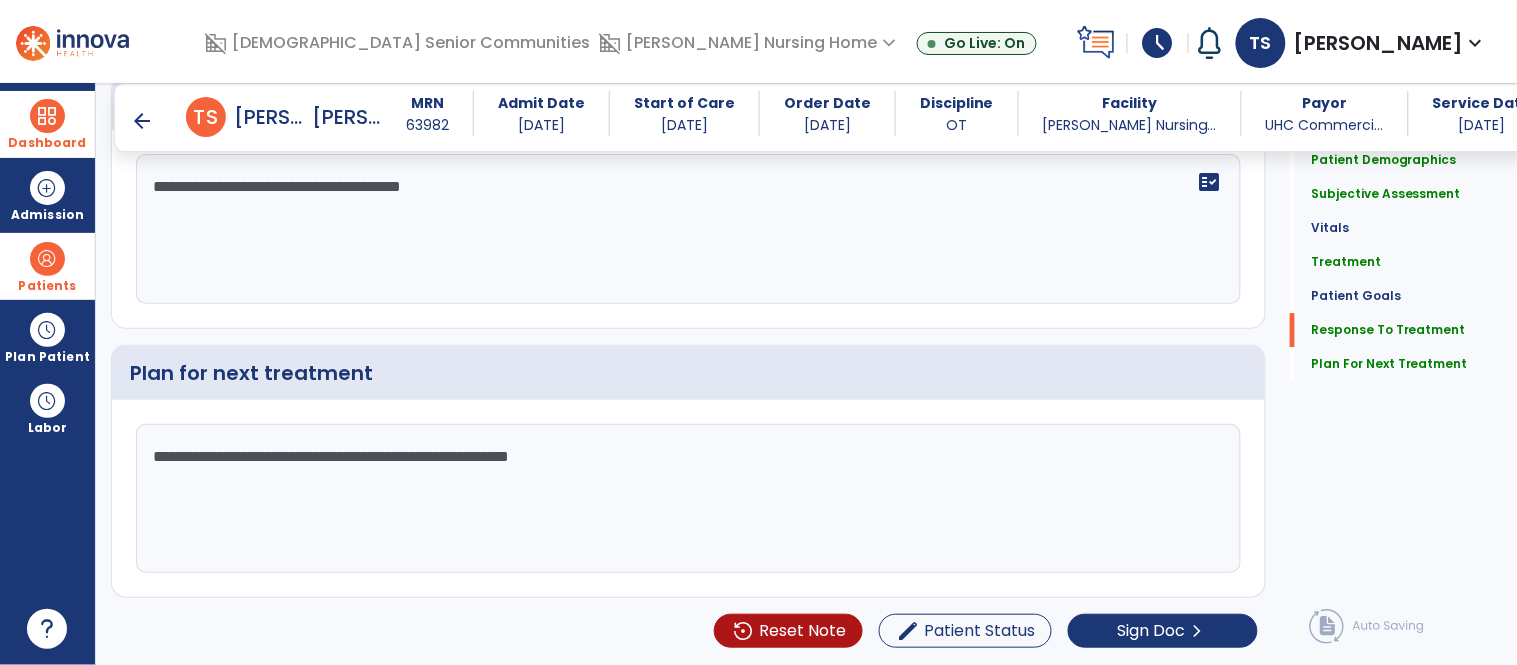 click on "**********" 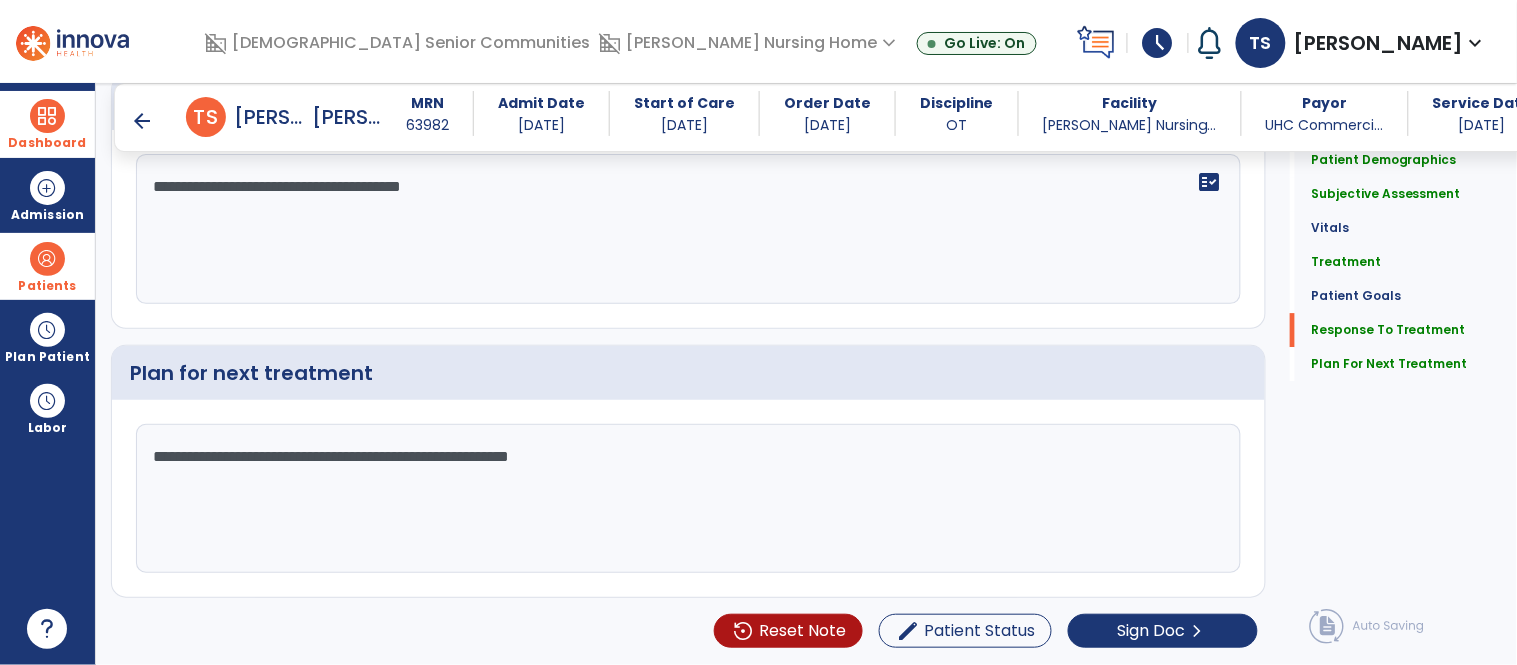 click on "**********" 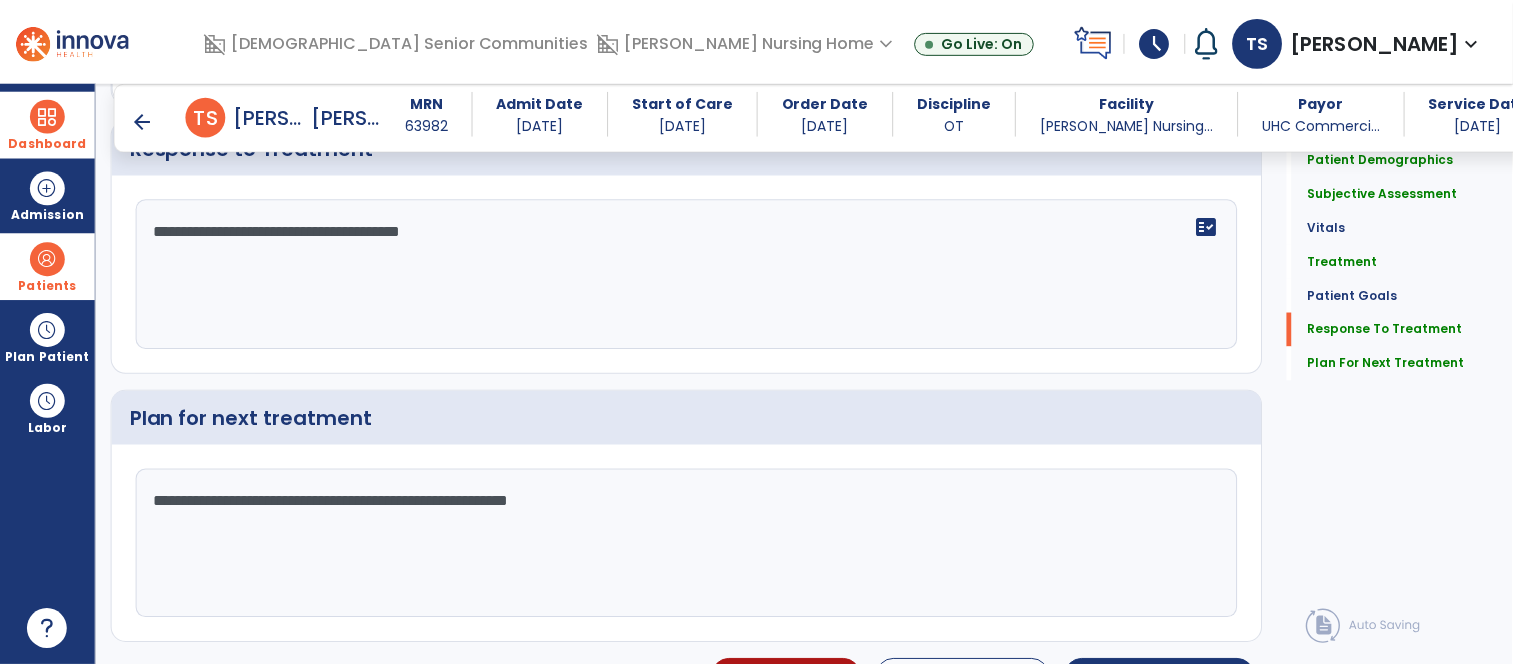 scroll, scrollTop: 3460, scrollLeft: 0, axis: vertical 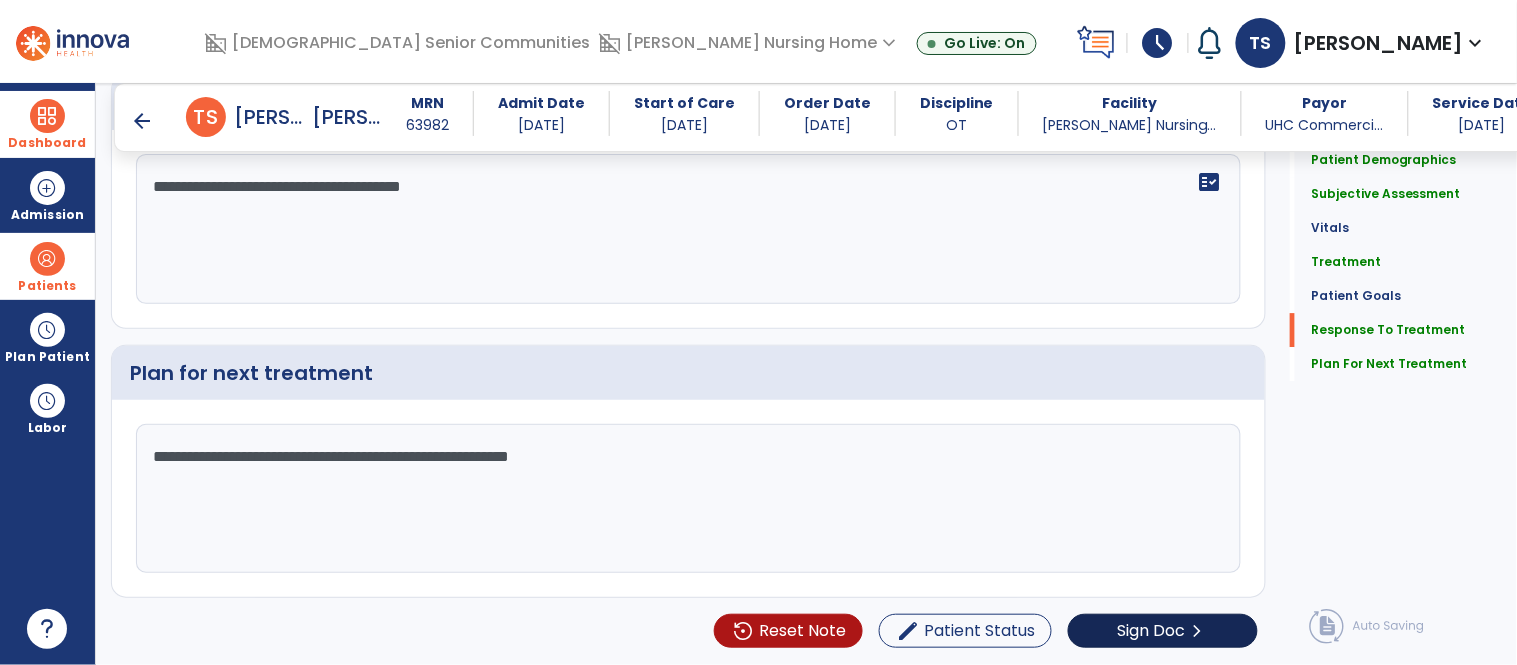 type on "**********" 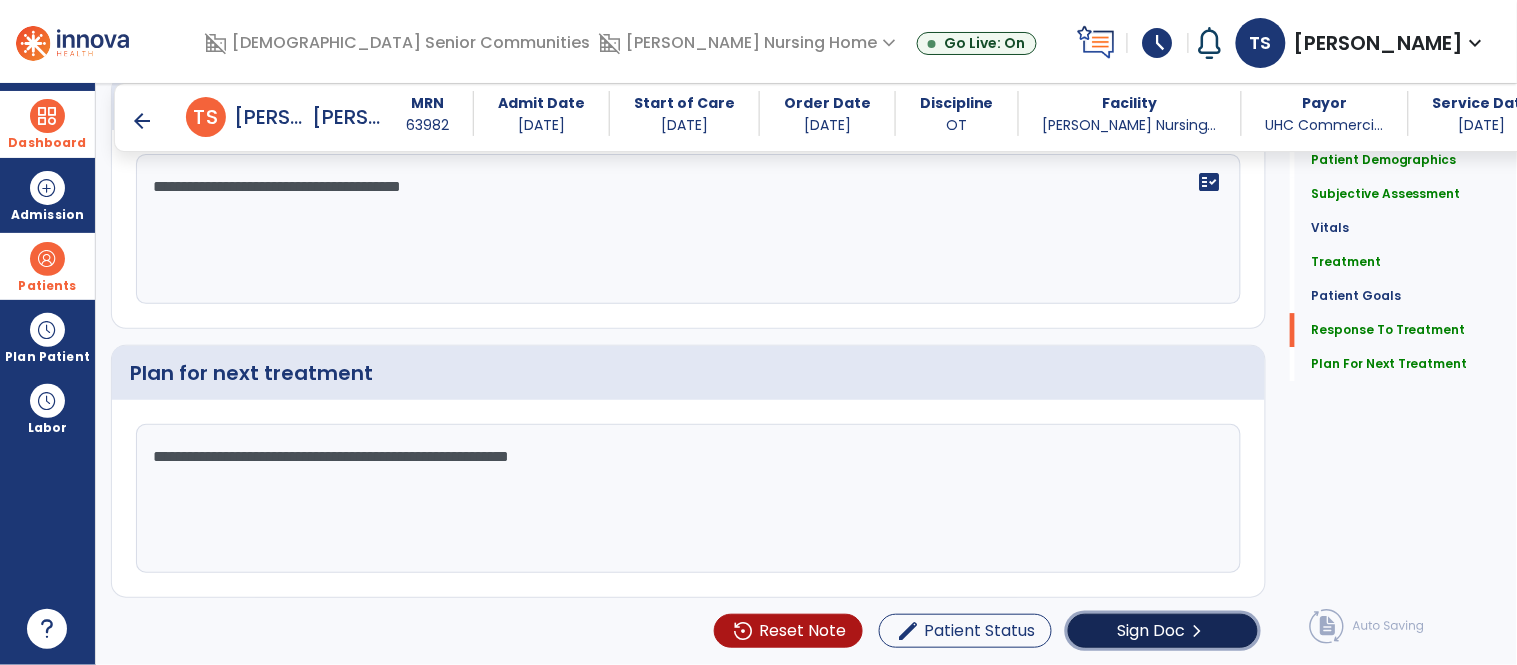 click on "chevron_right" 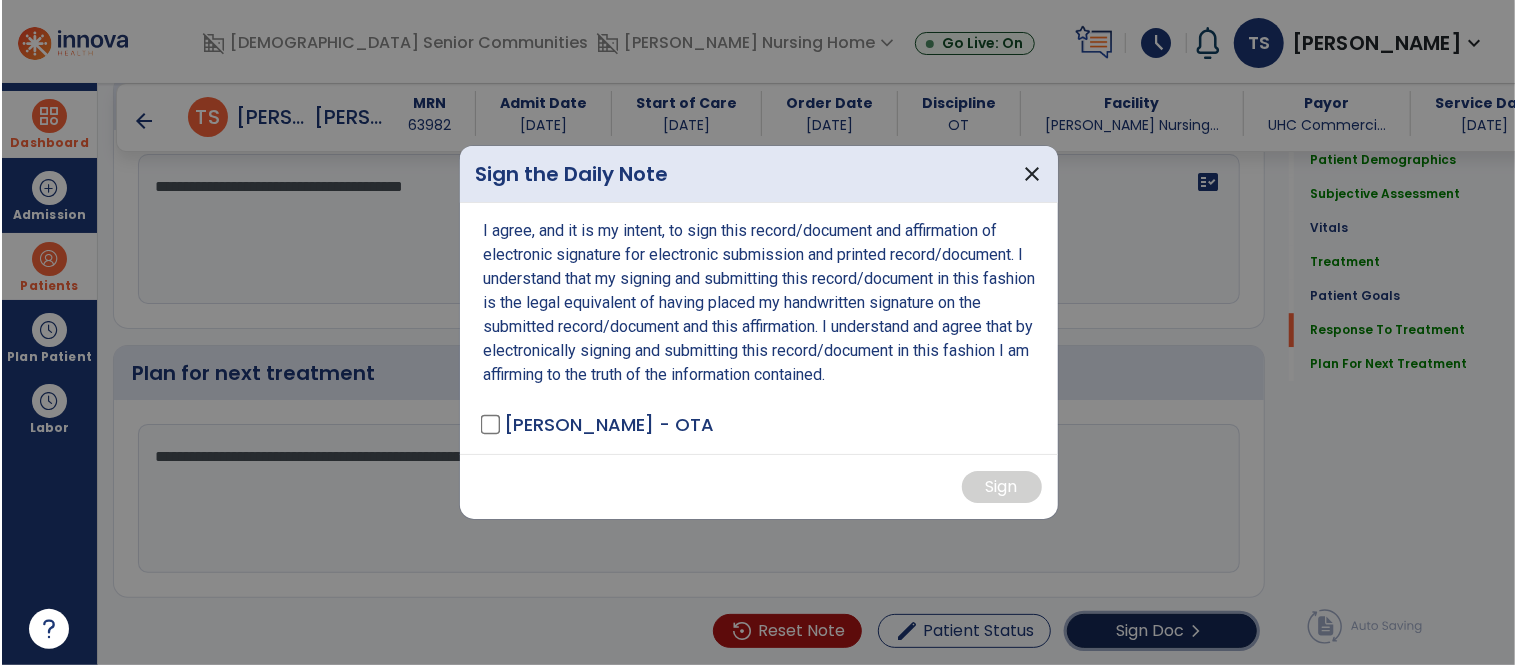 scroll, scrollTop: 3460, scrollLeft: 0, axis: vertical 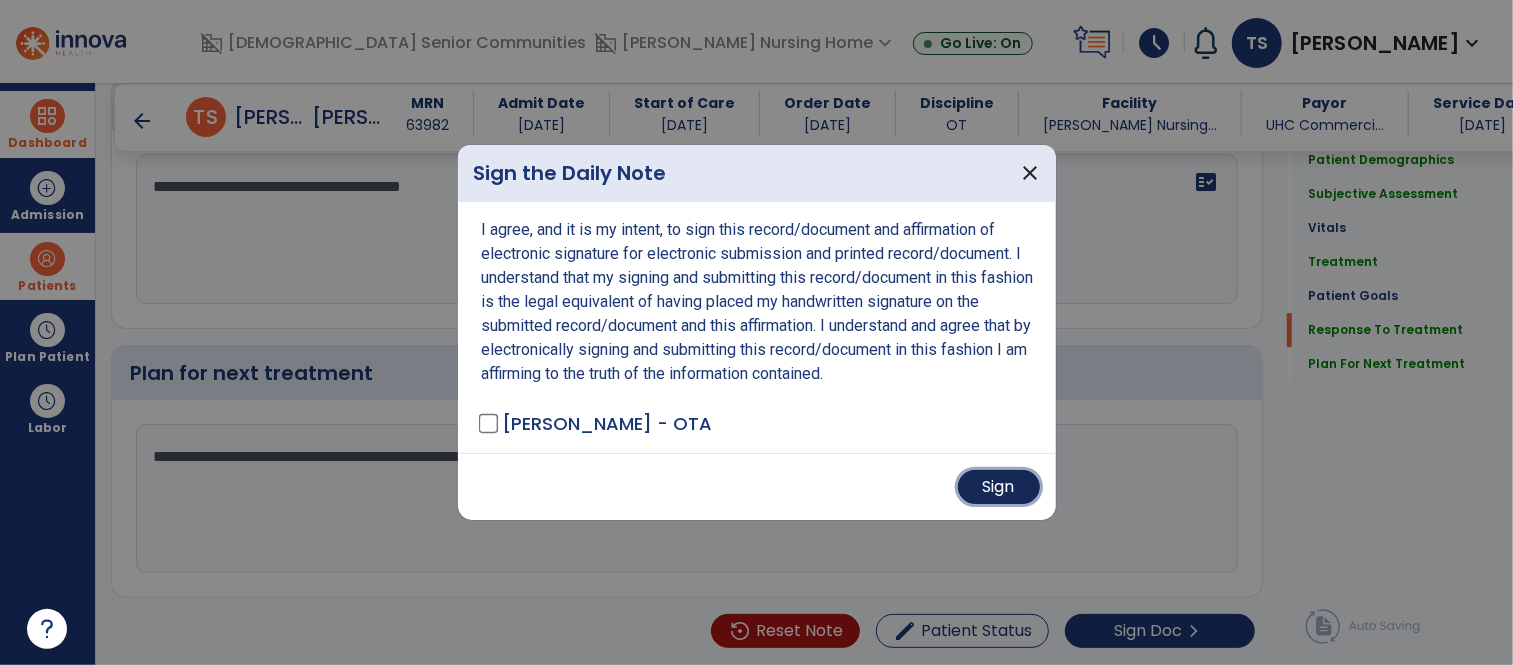 click on "Sign" at bounding box center [999, 487] 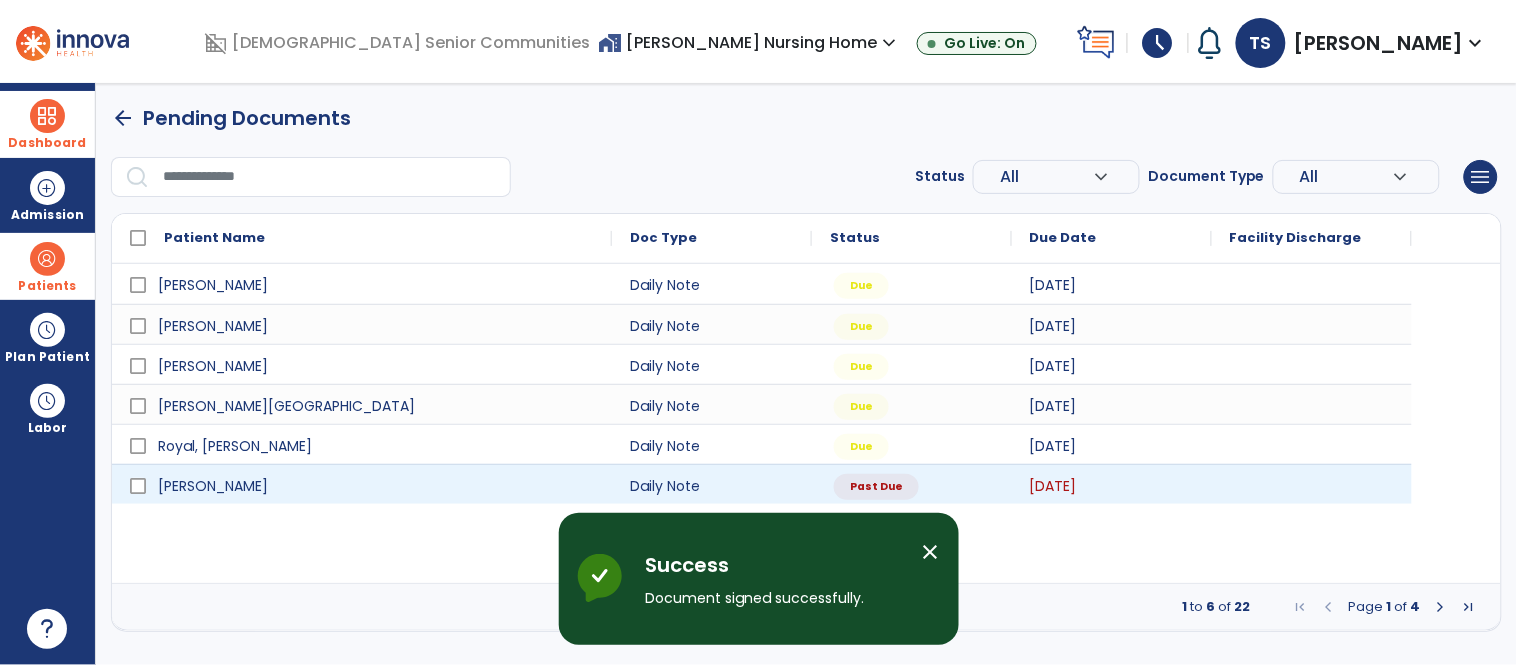 scroll, scrollTop: 0, scrollLeft: 0, axis: both 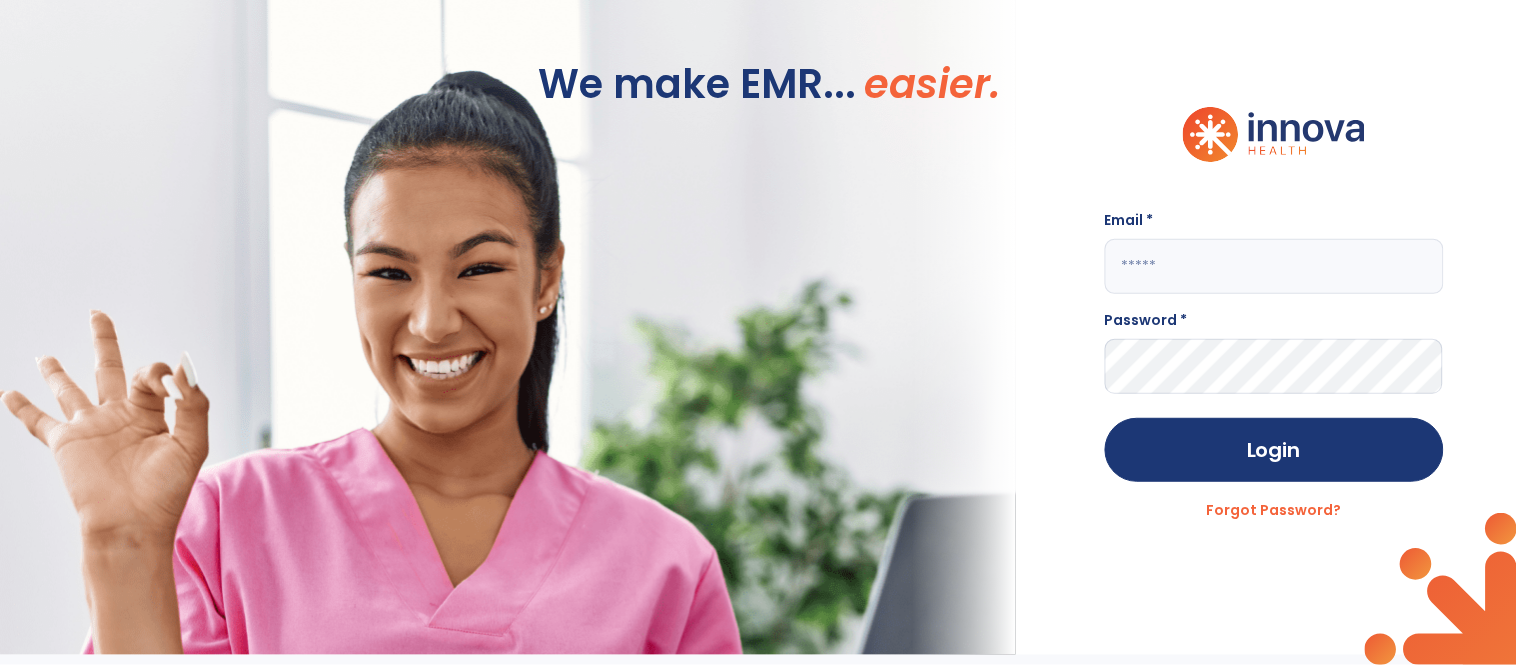click 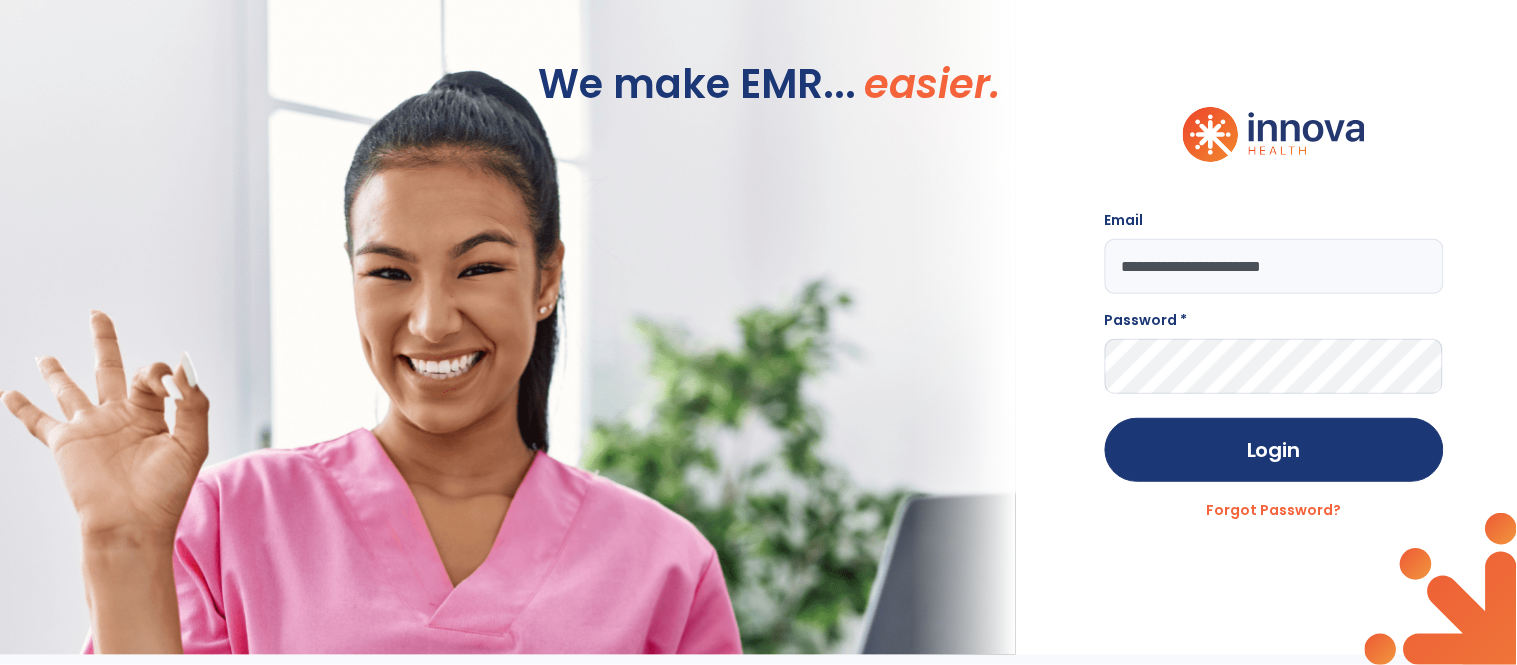 type on "**********" 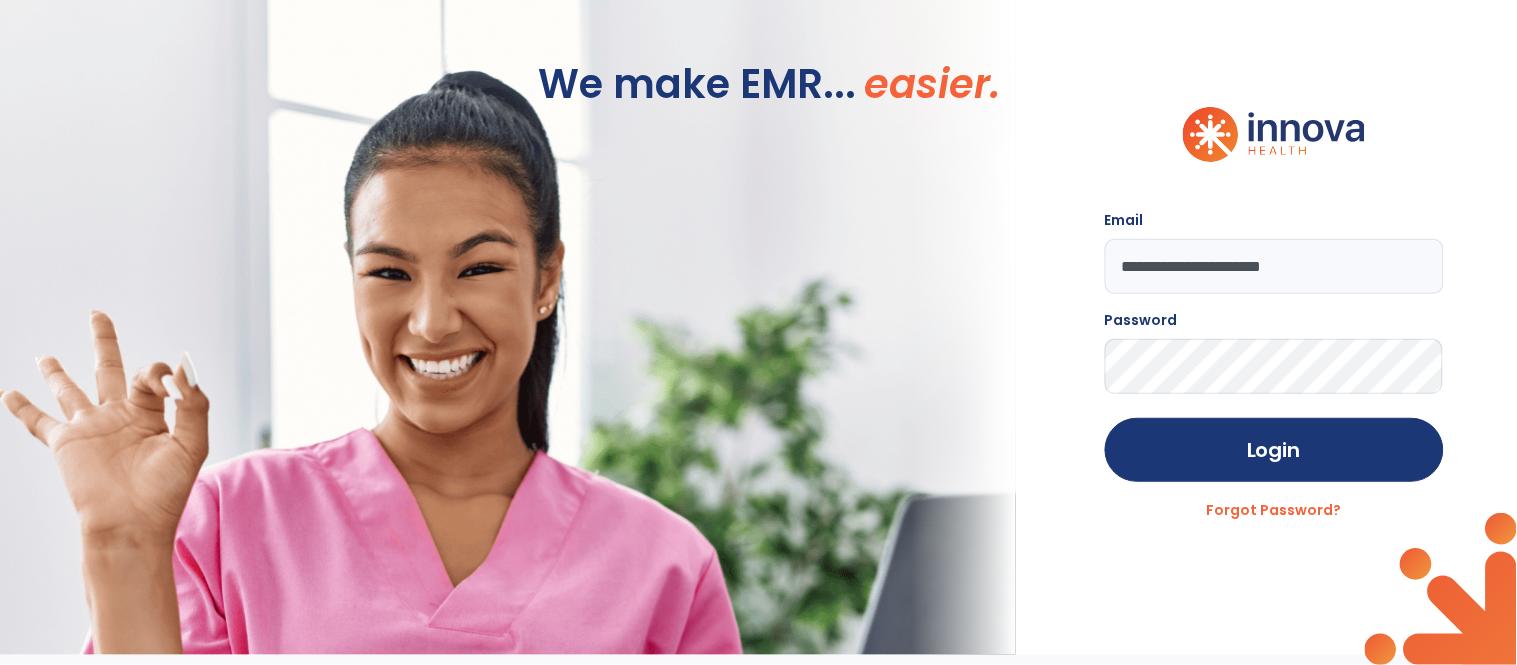 click on "Login" 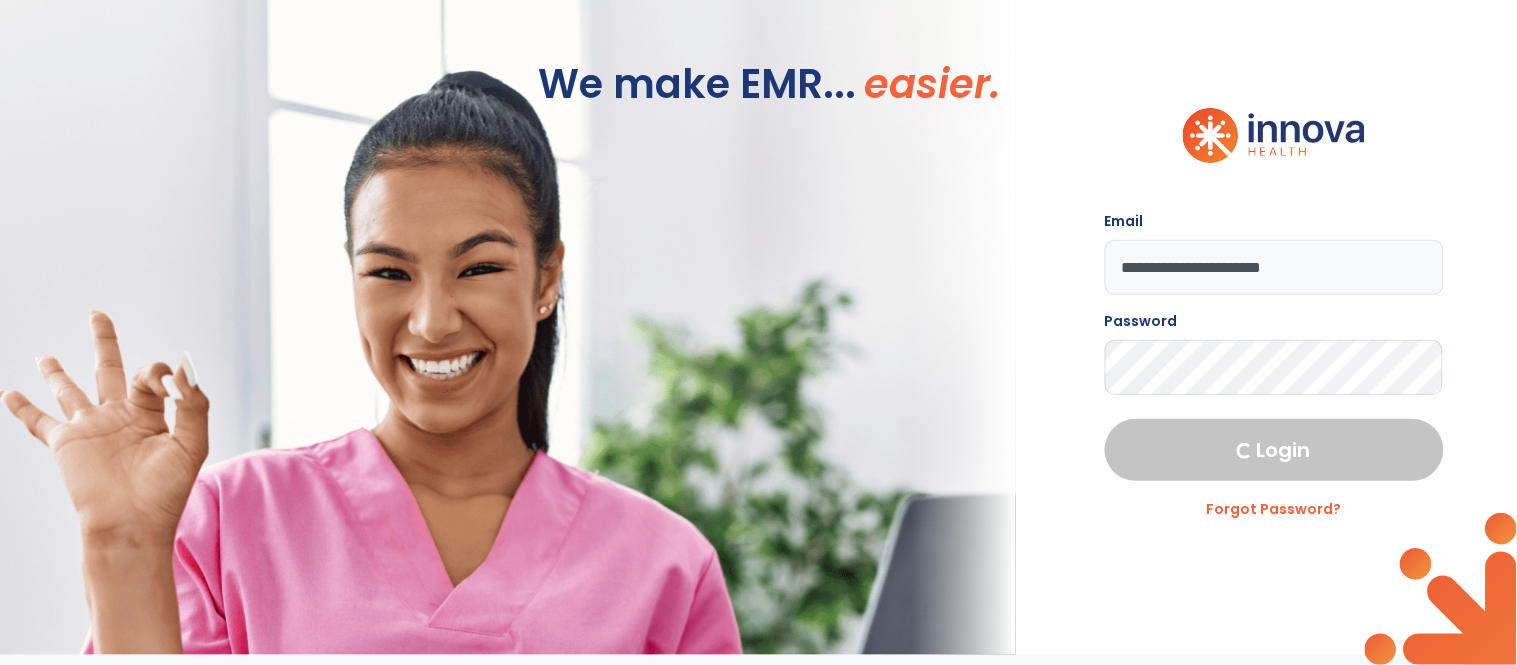 select on "****" 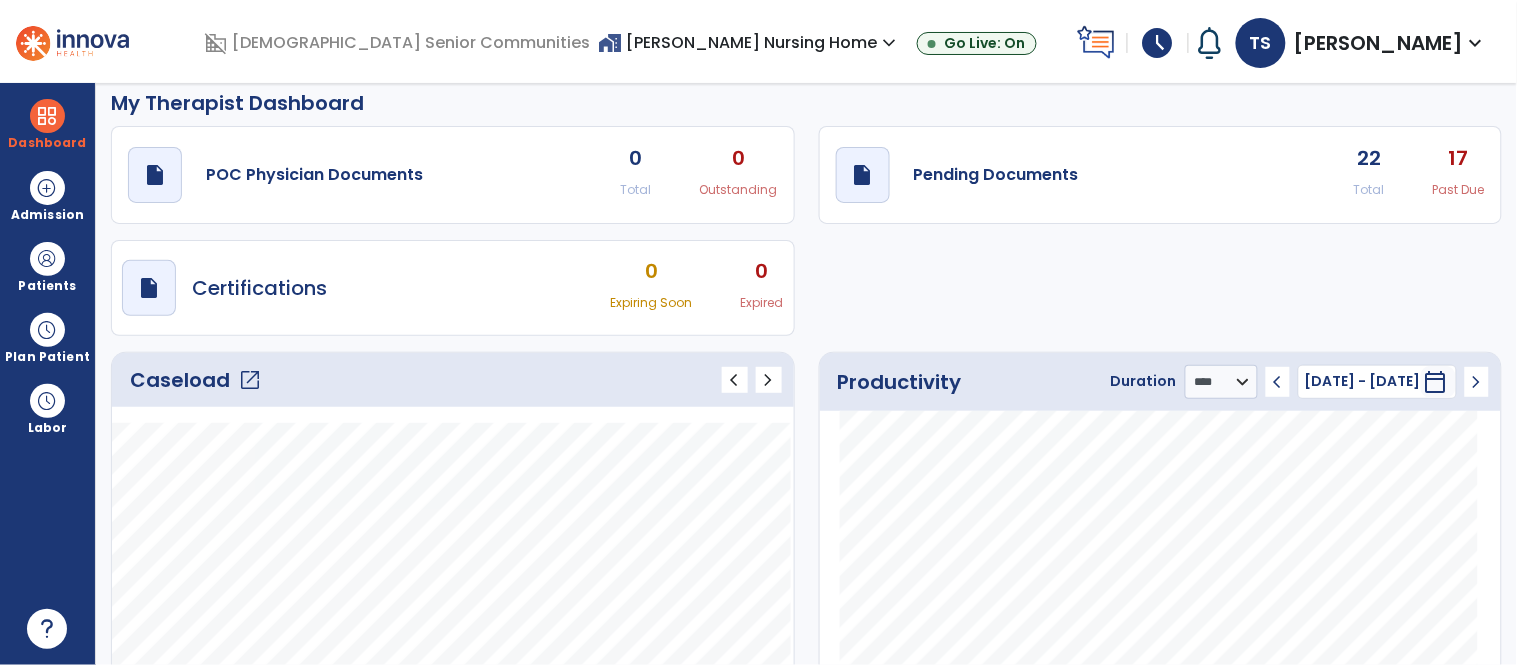 scroll, scrollTop: 0, scrollLeft: 0, axis: both 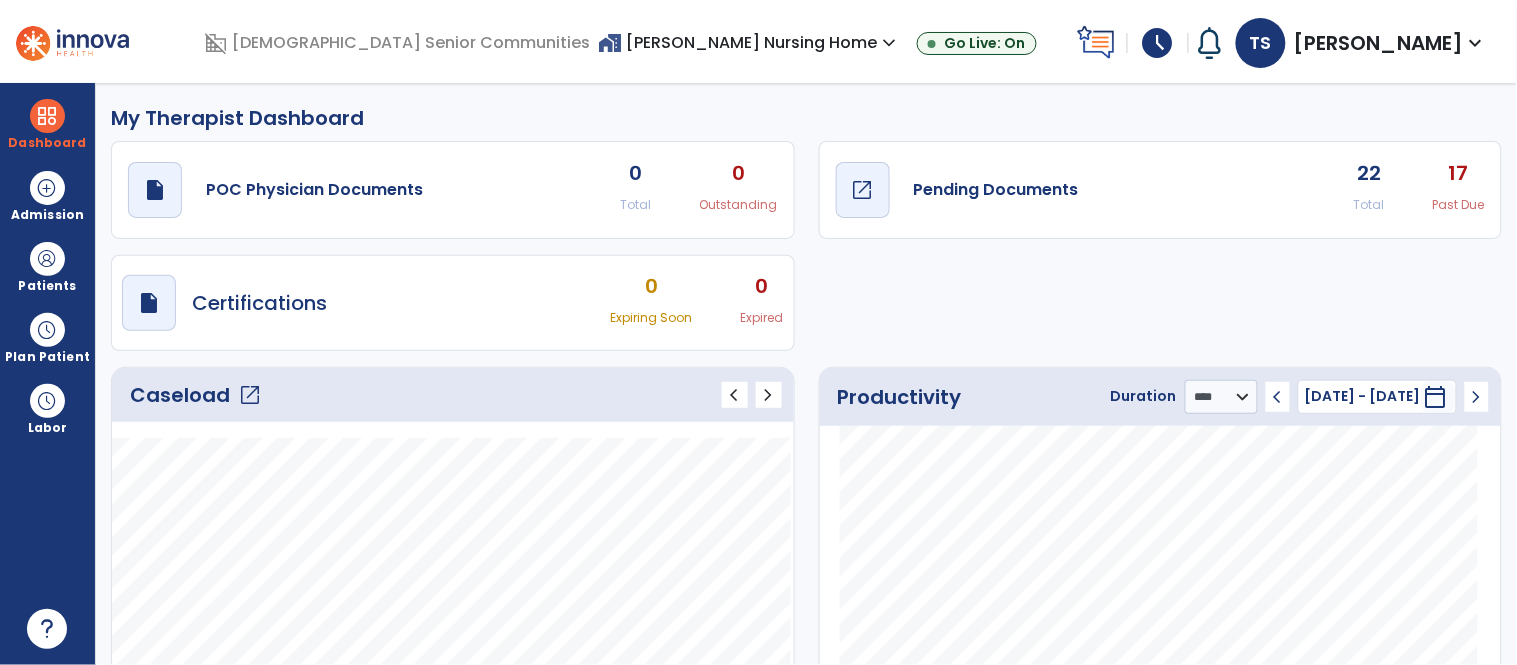click on "open_in_new" 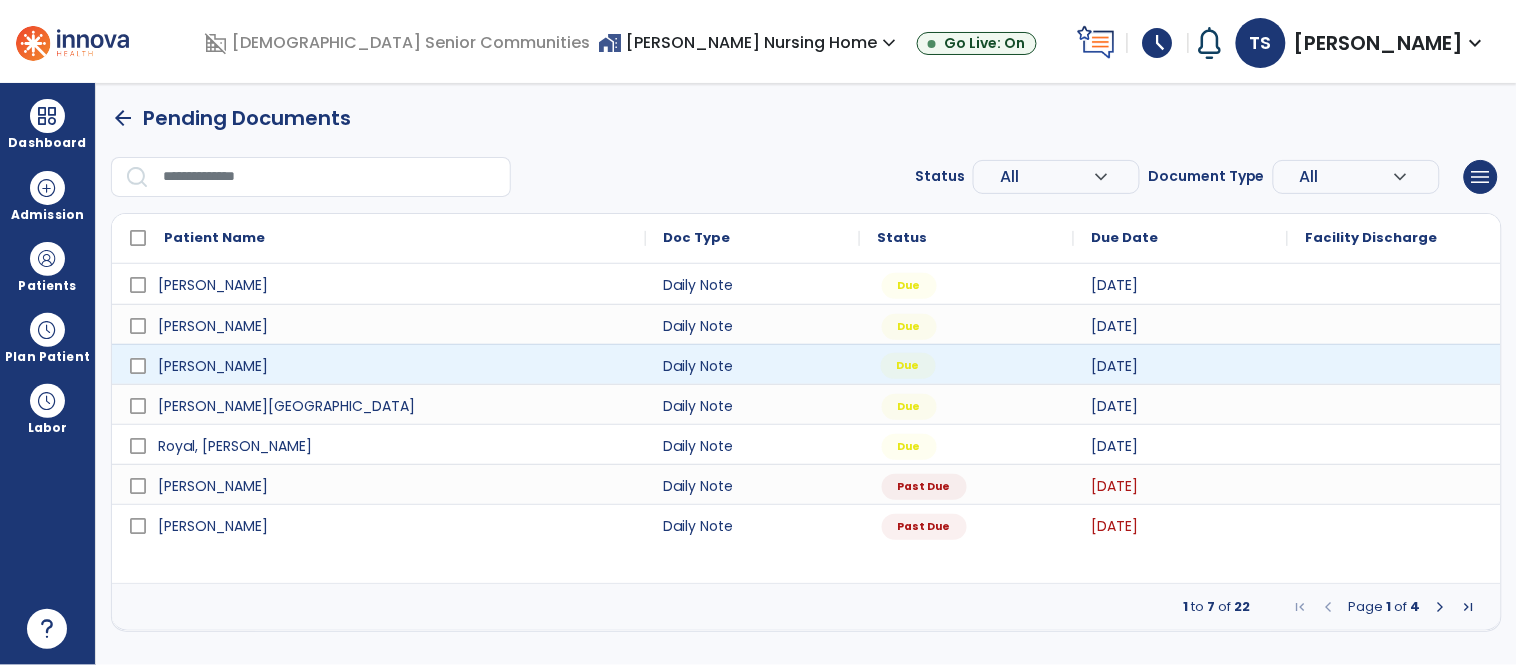 click on "Due" at bounding box center (967, 364) 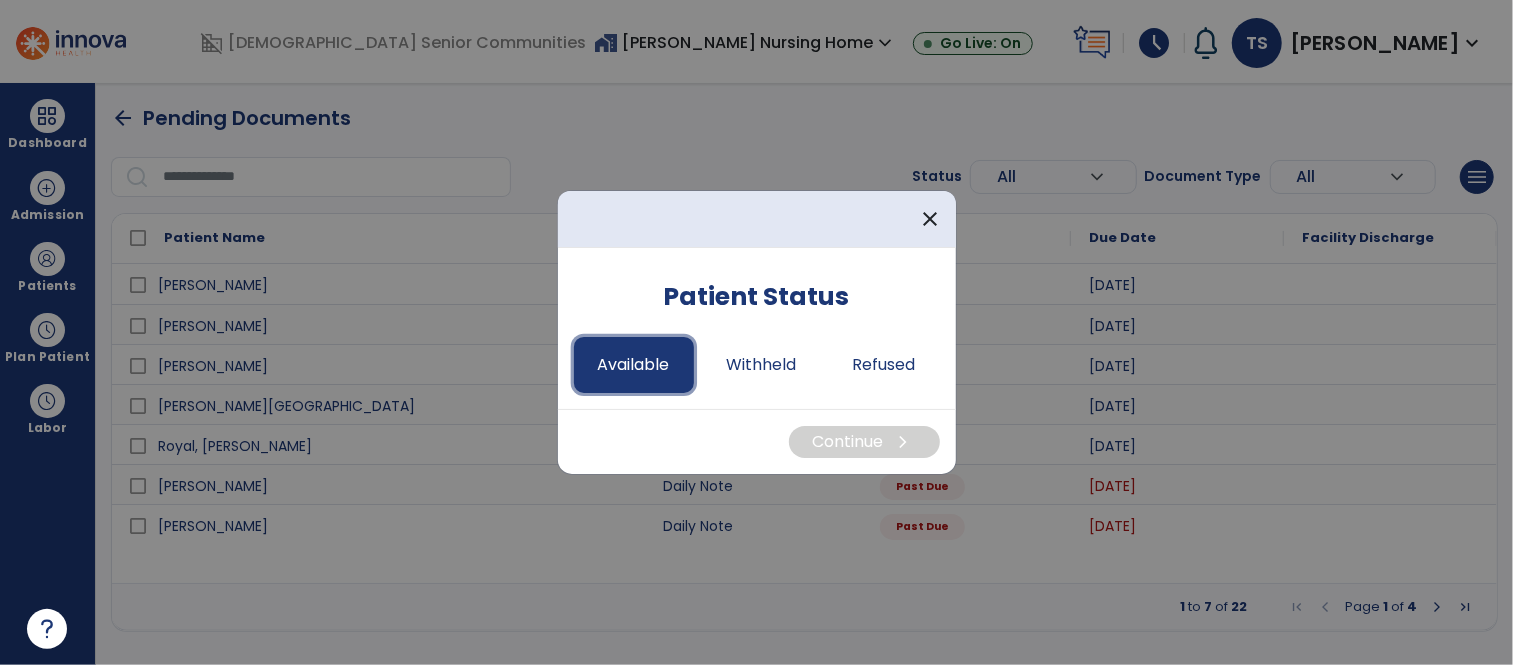 click on "Available" at bounding box center [634, 365] 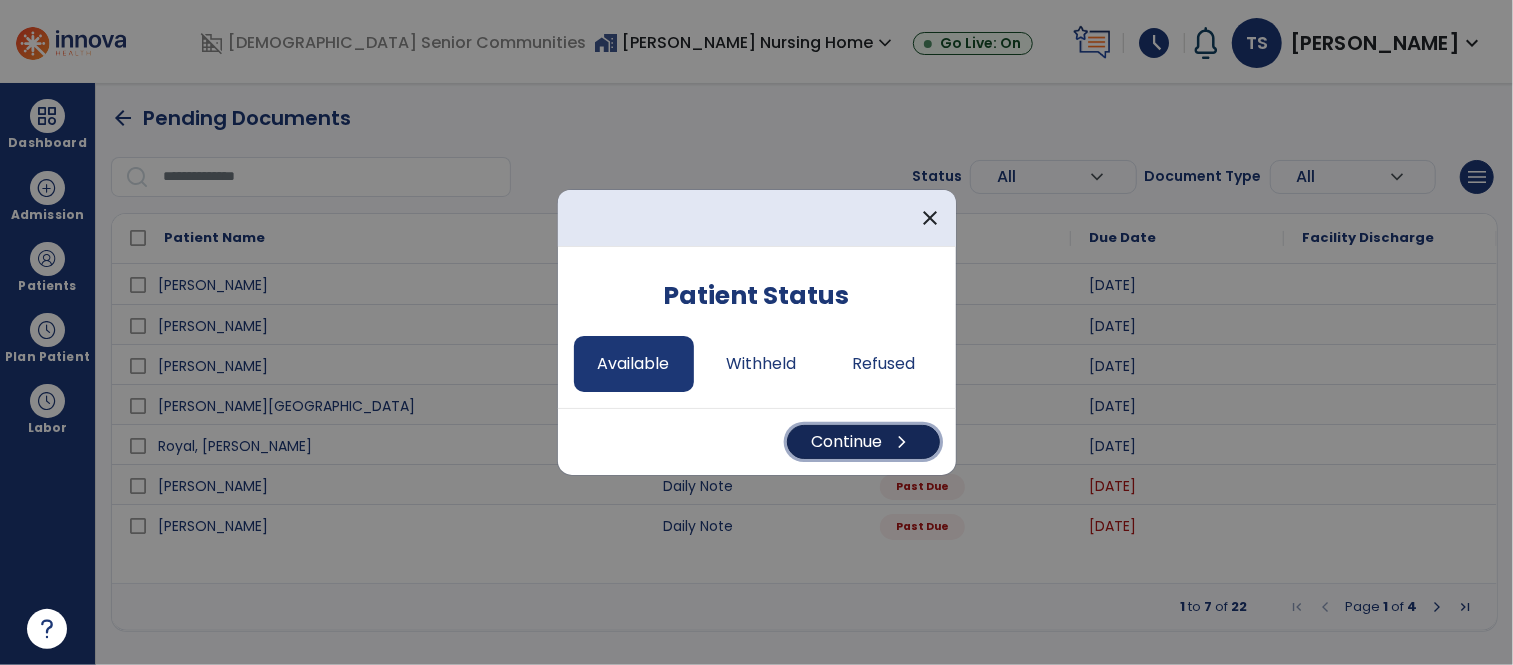 click on "Continue   chevron_right" at bounding box center [863, 442] 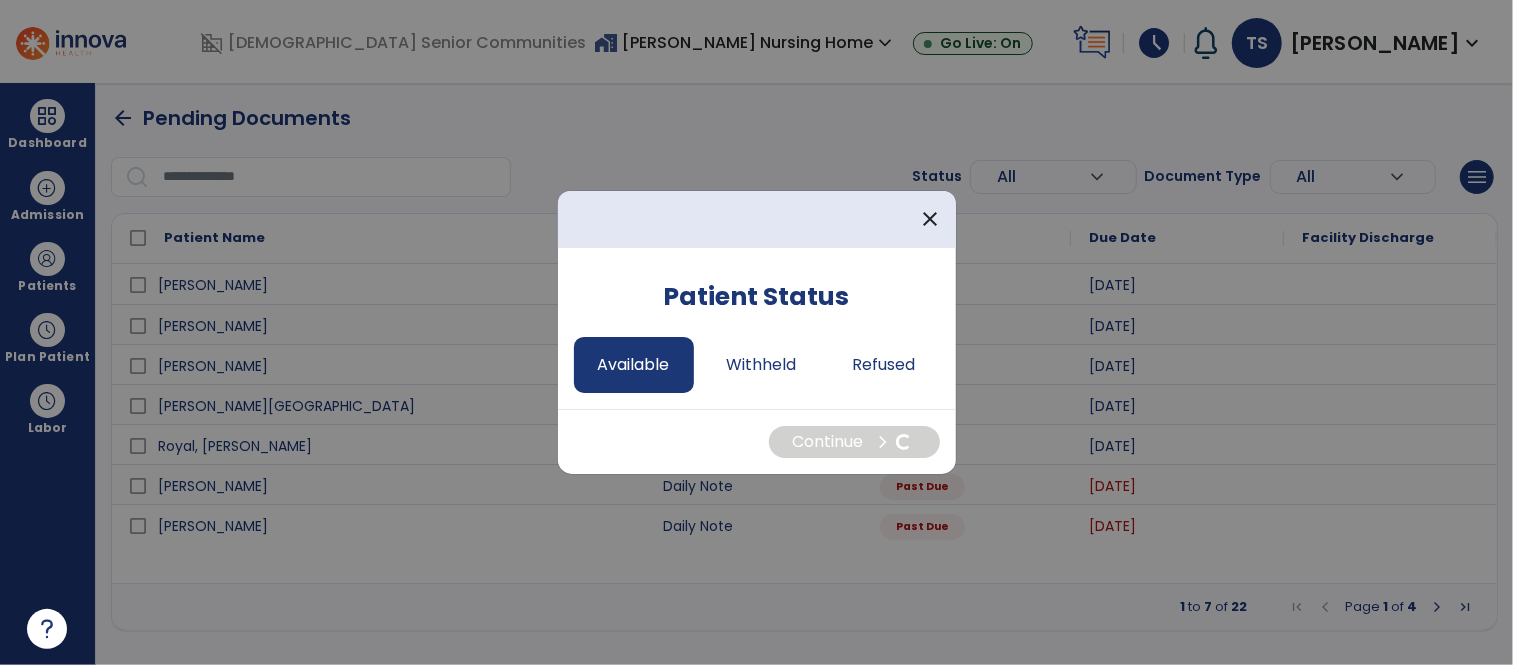 select on "*" 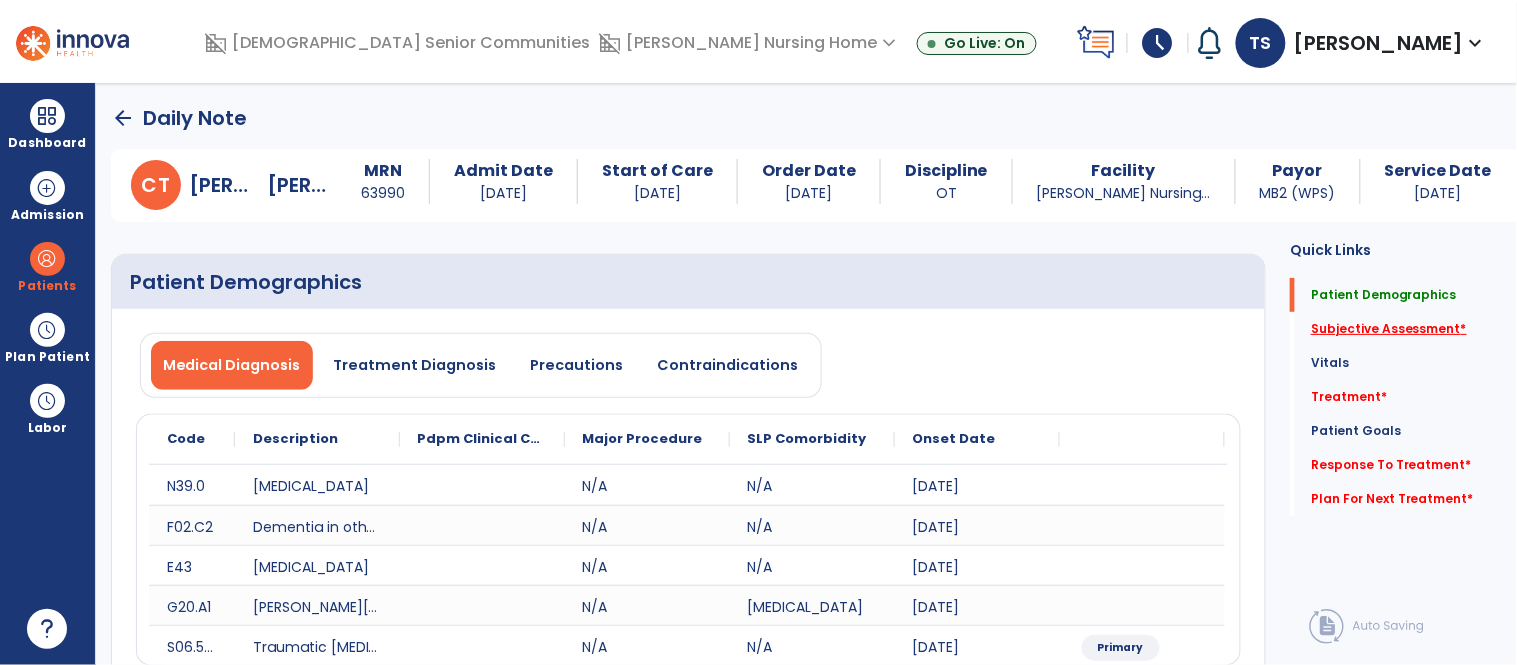click on "Subjective Assessment   *" 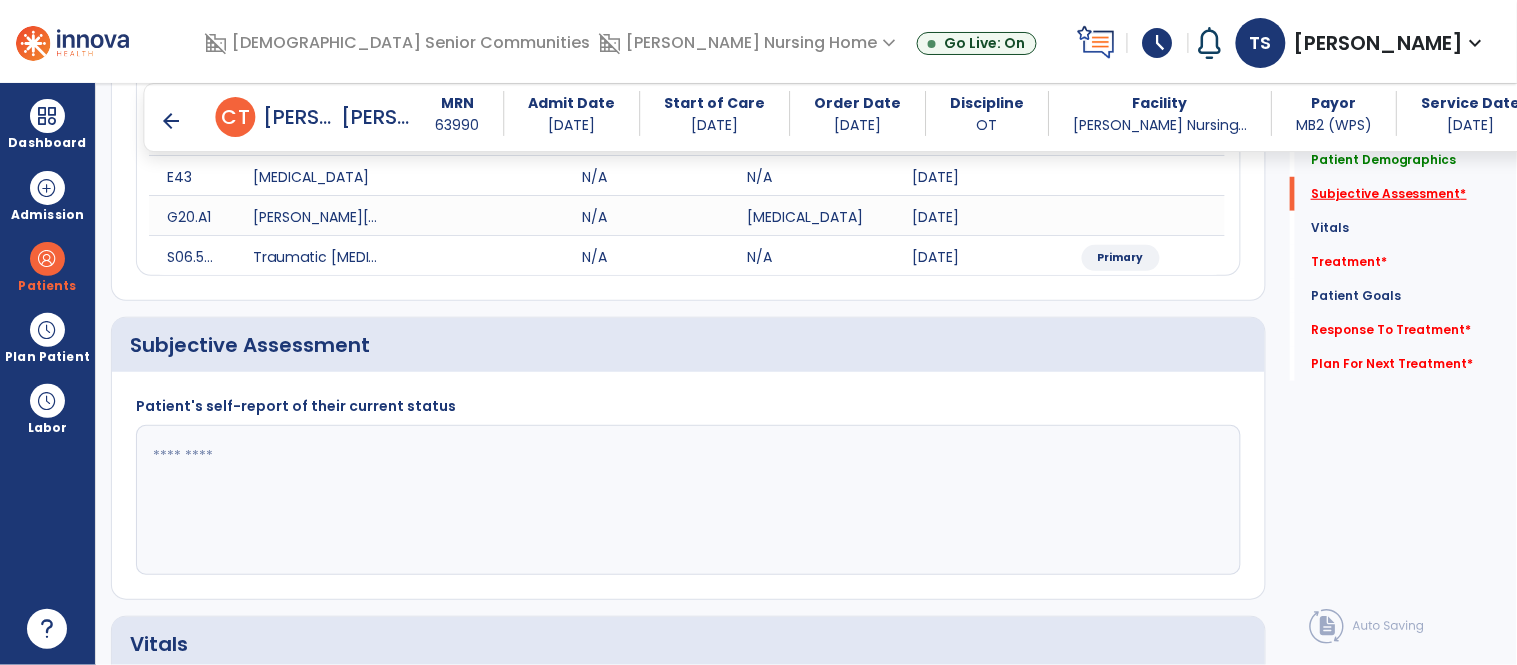 scroll, scrollTop: 474, scrollLeft: 0, axis: vertical 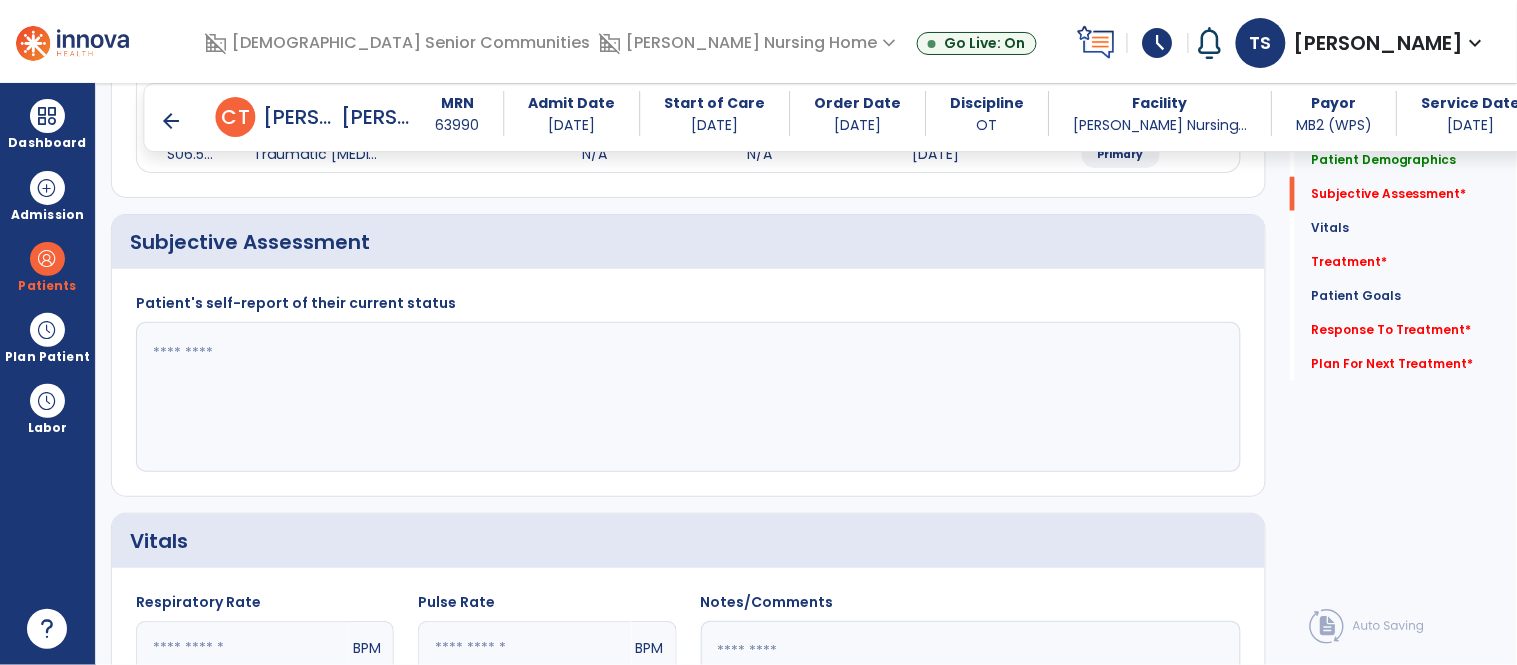 click 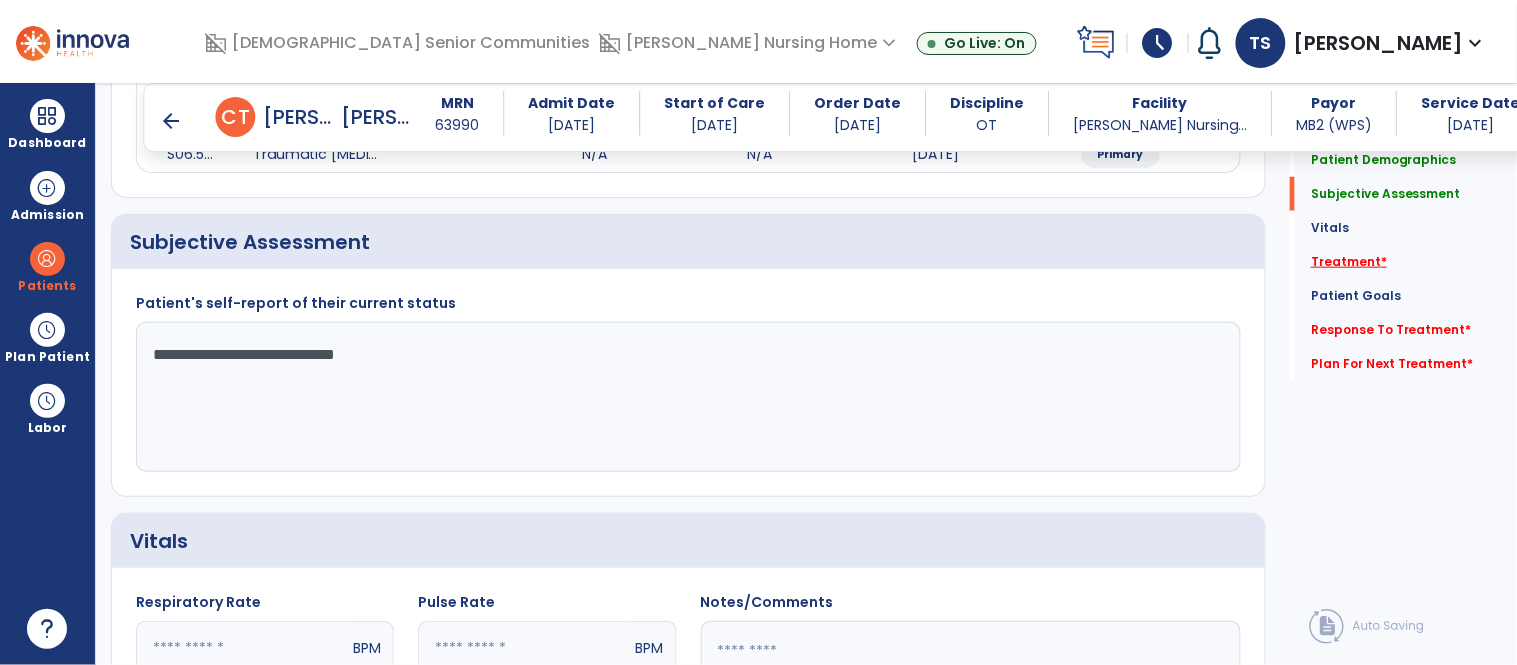 type on "**********" 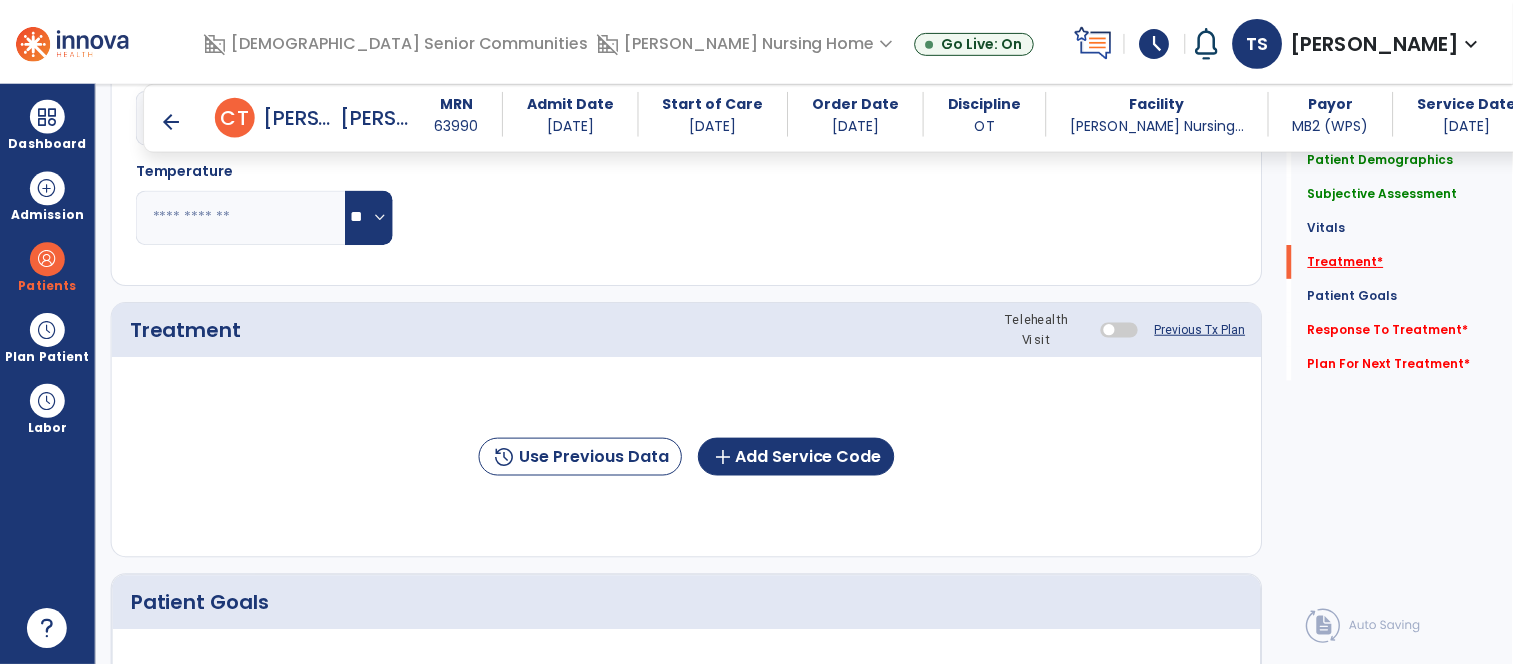 scroll, scrollTop: 1163, scrollLeft: 0, axis: vertical 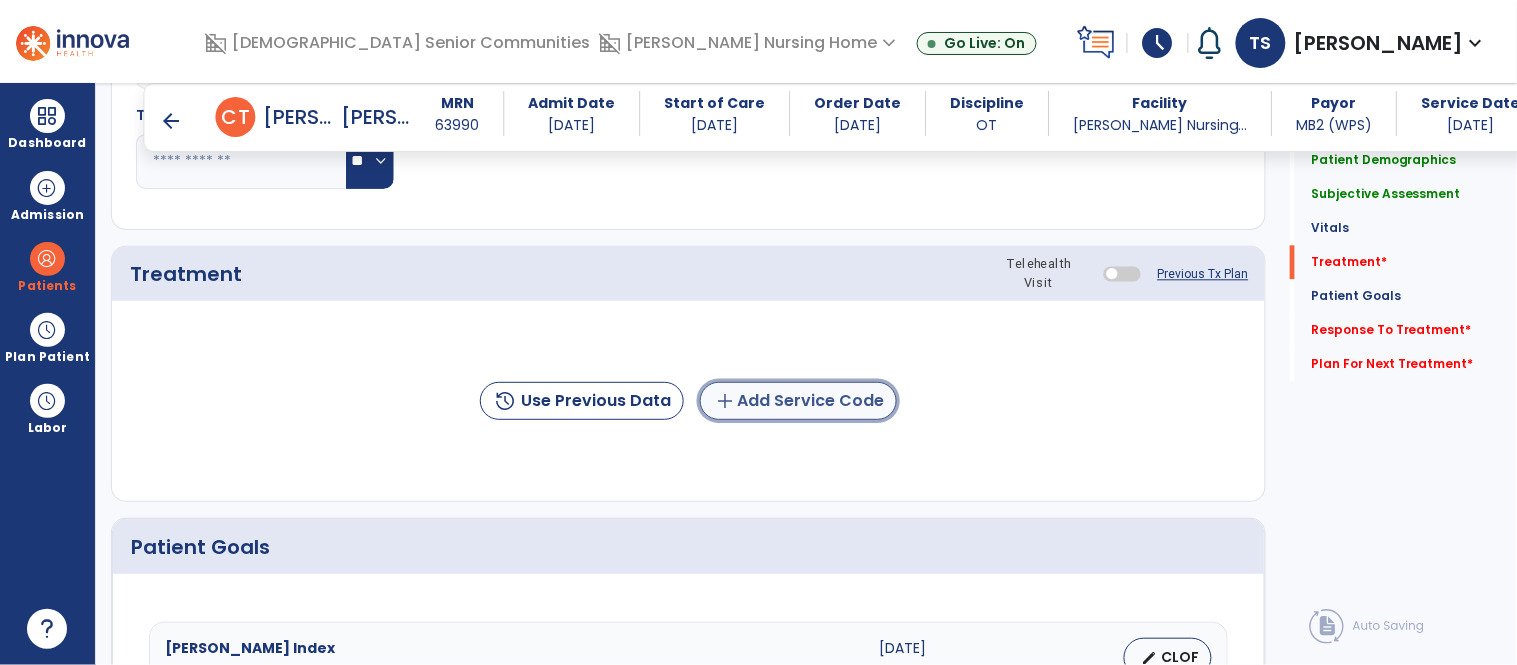 click on "add  Add Service Code" 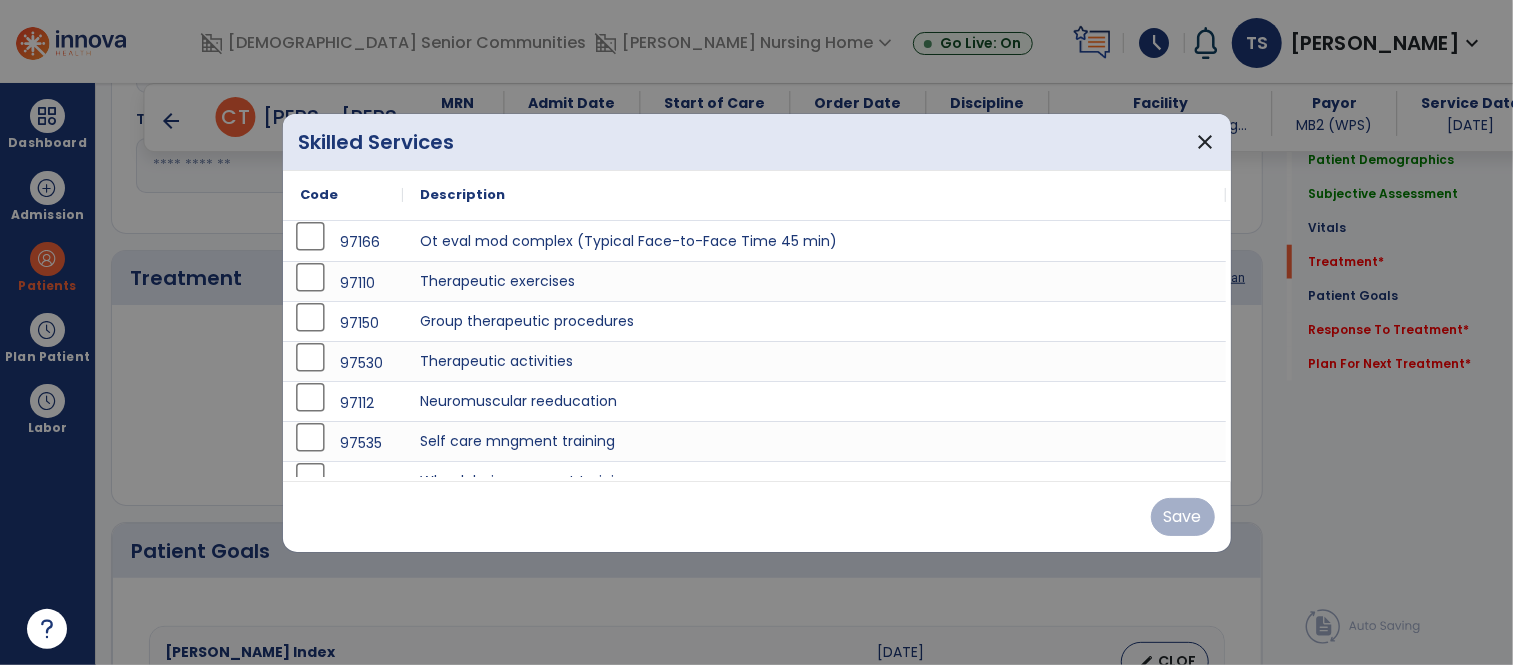 scroll, scrollTop: 1163, scrollLeft: 0, axis: vertical 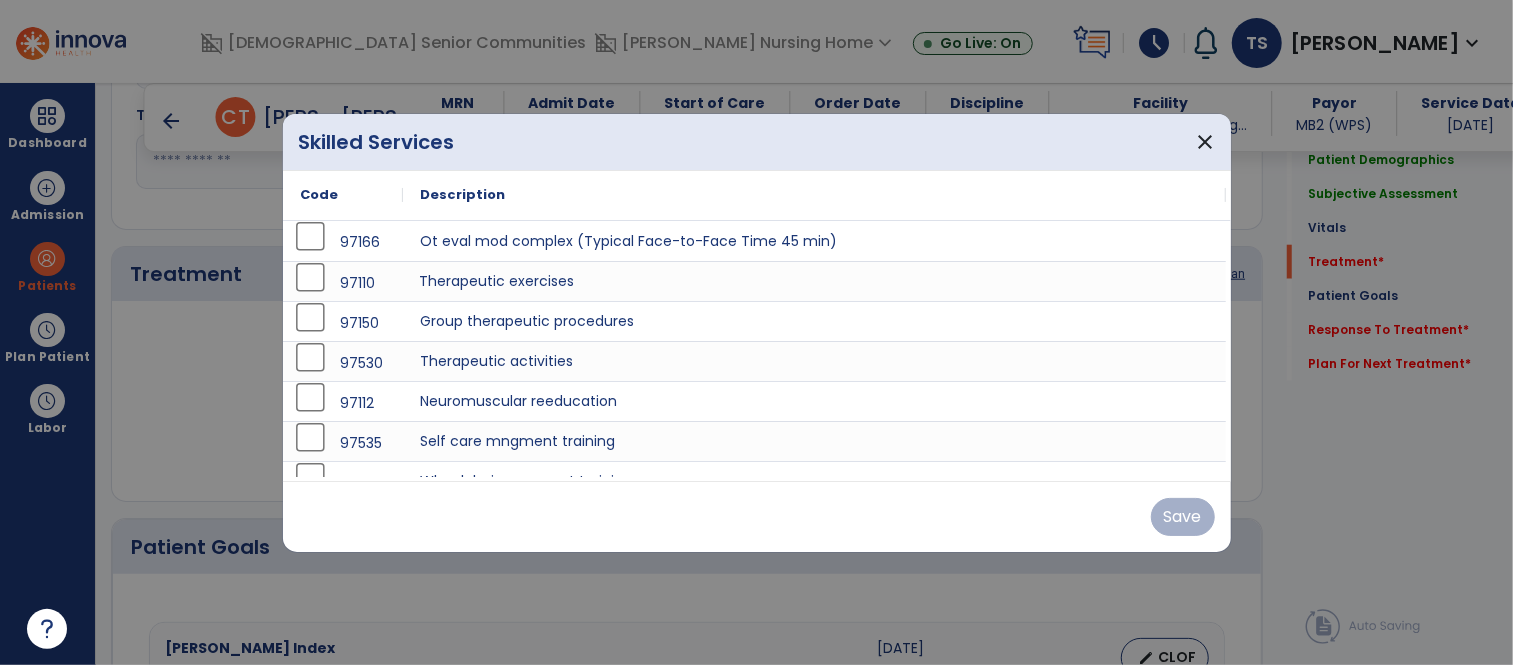 click on "Therapeutic exercises" at bounding box center (815, 281) 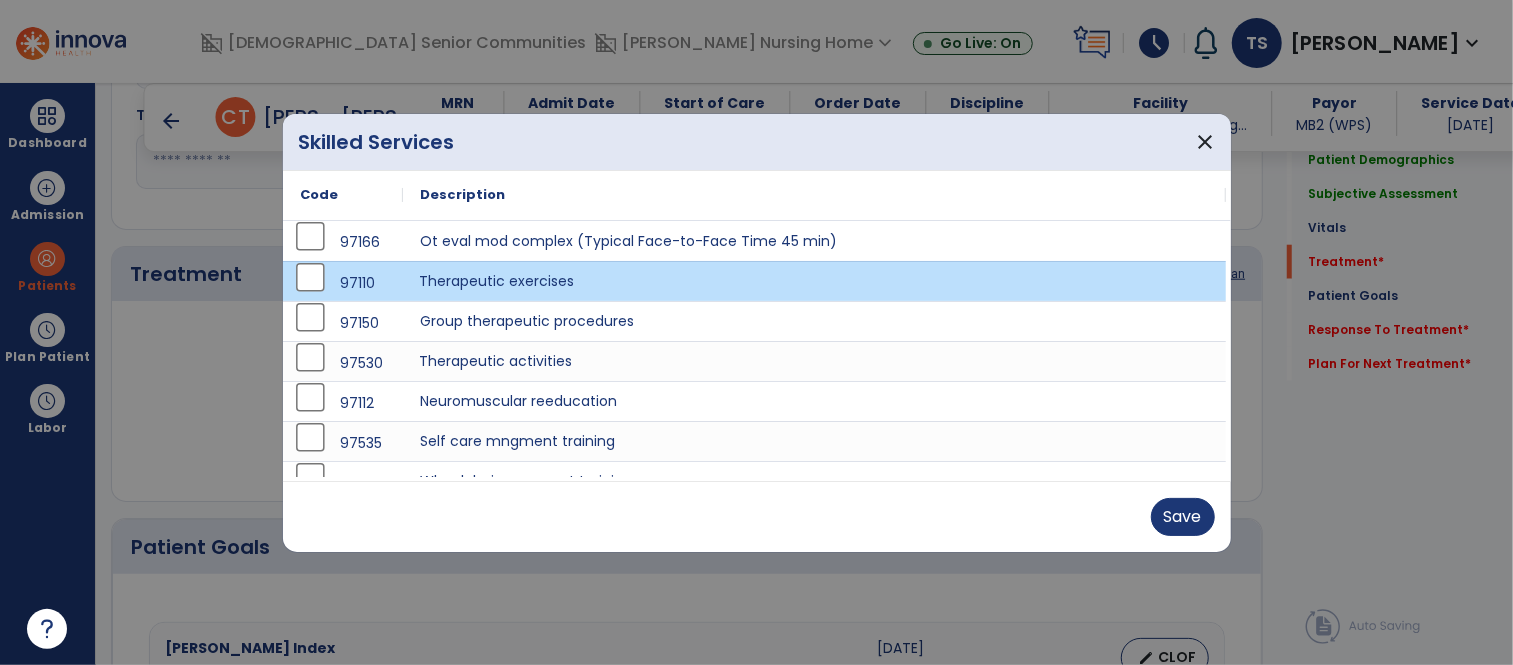 click on "Therapeutic activities" at bounding box center [815, 361] 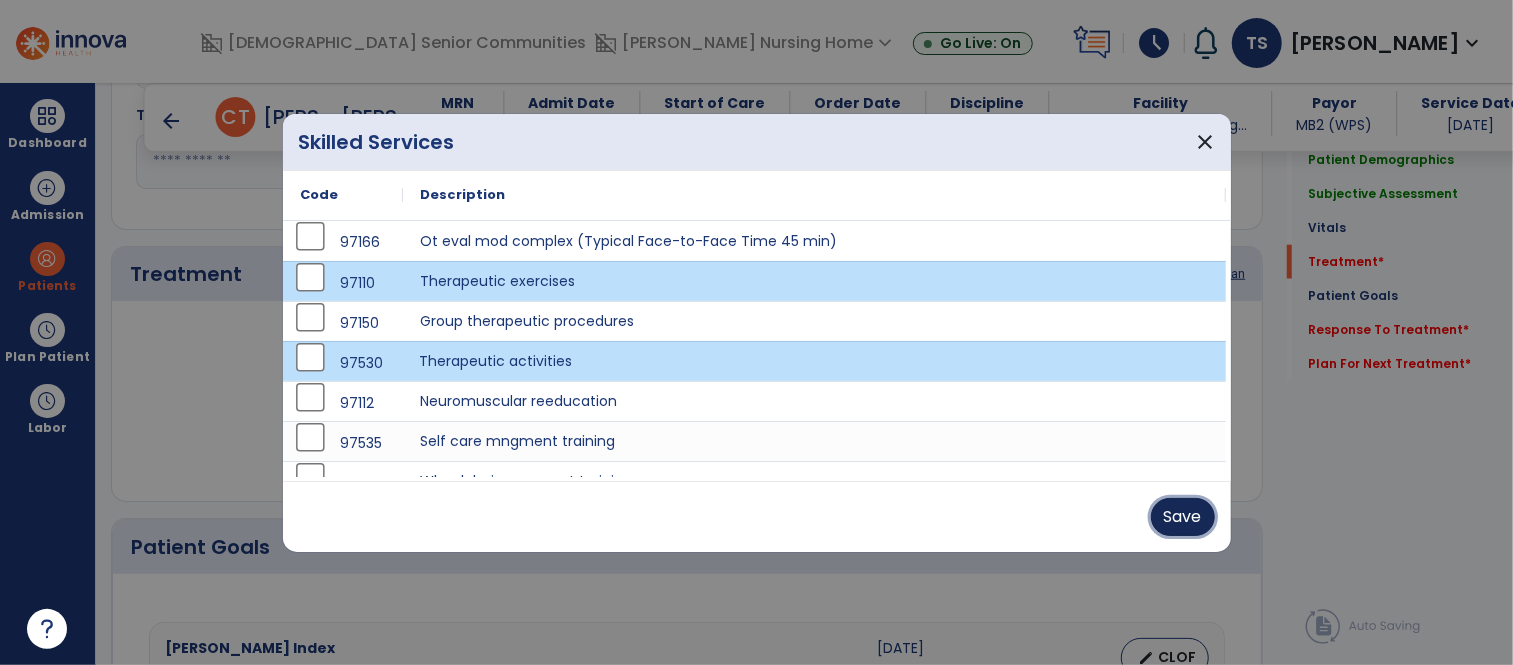 click on "Save" at bounding box center (1183, 517) 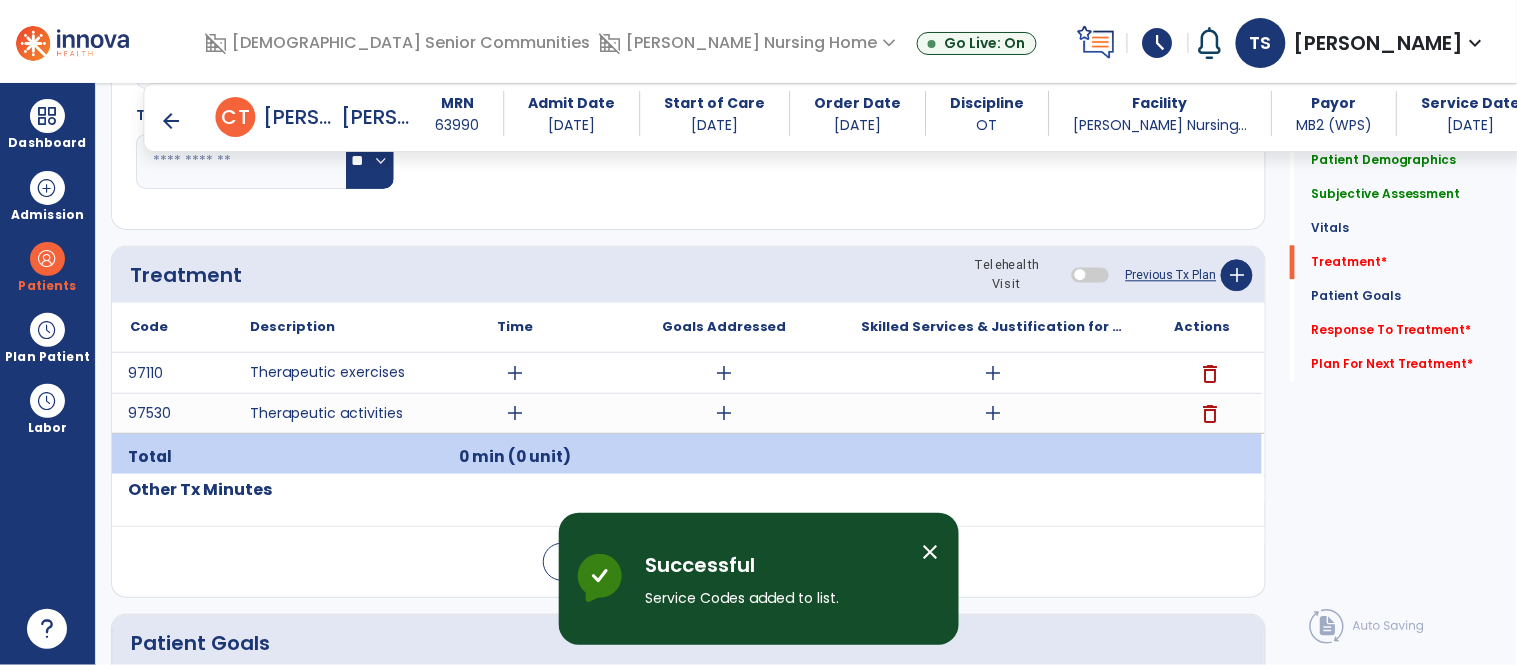 click on "add" at bounding box center (993, 373) 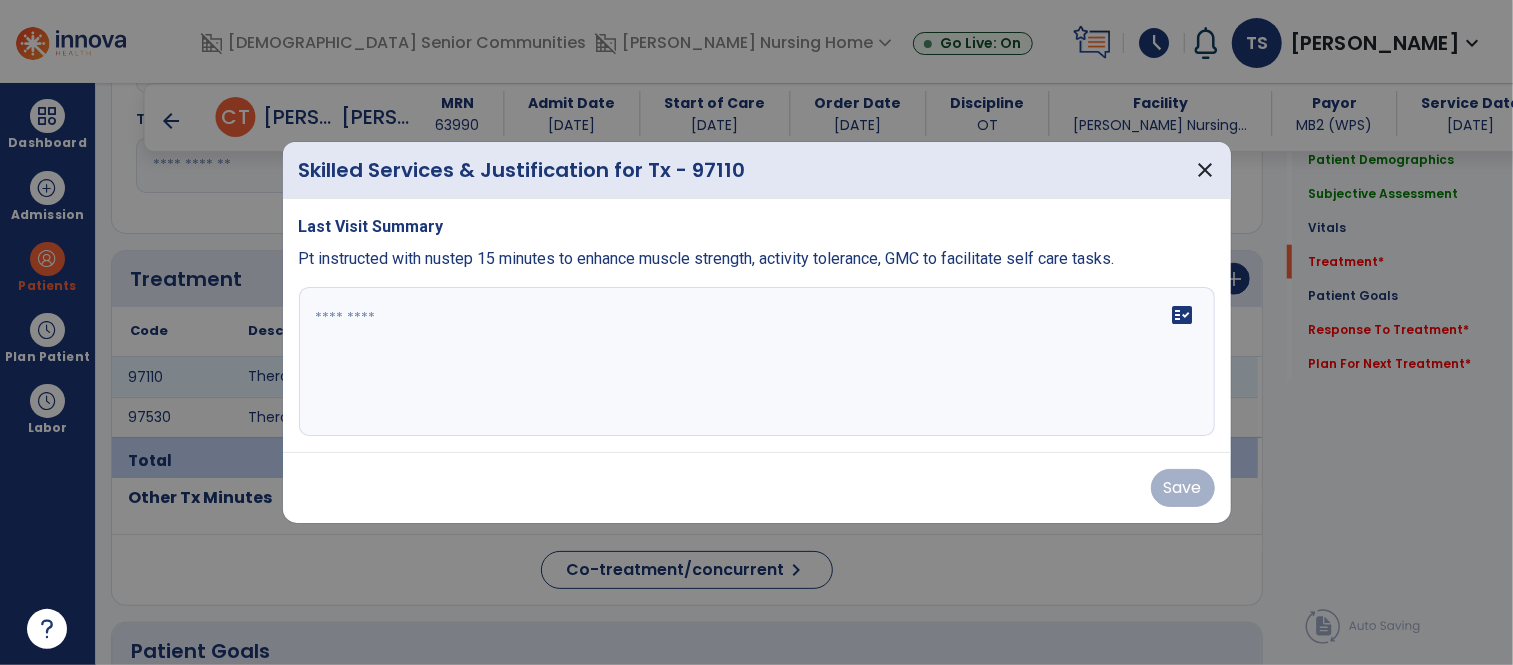 scroll, scrollTop: 1163, scrollLeft: 0, axis: vertical 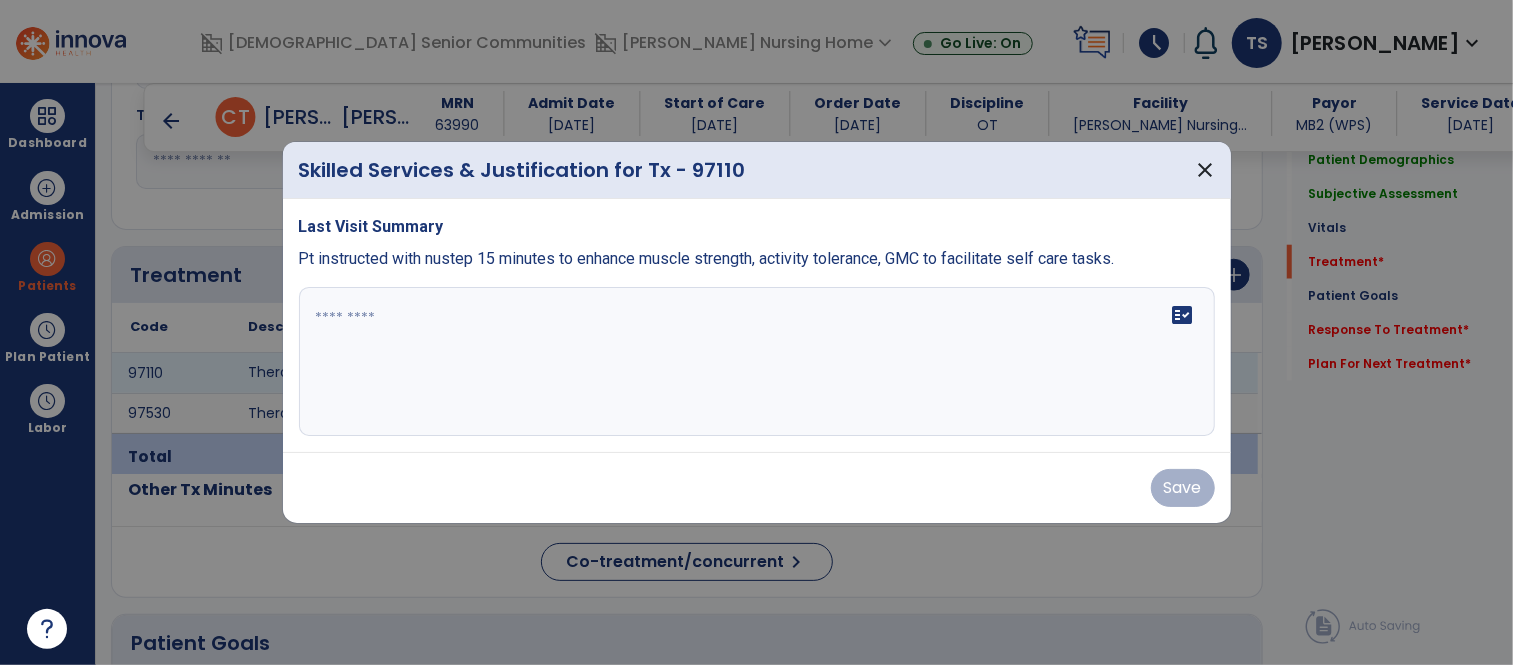 click on "fact_check" at bounding box center (757, 362) 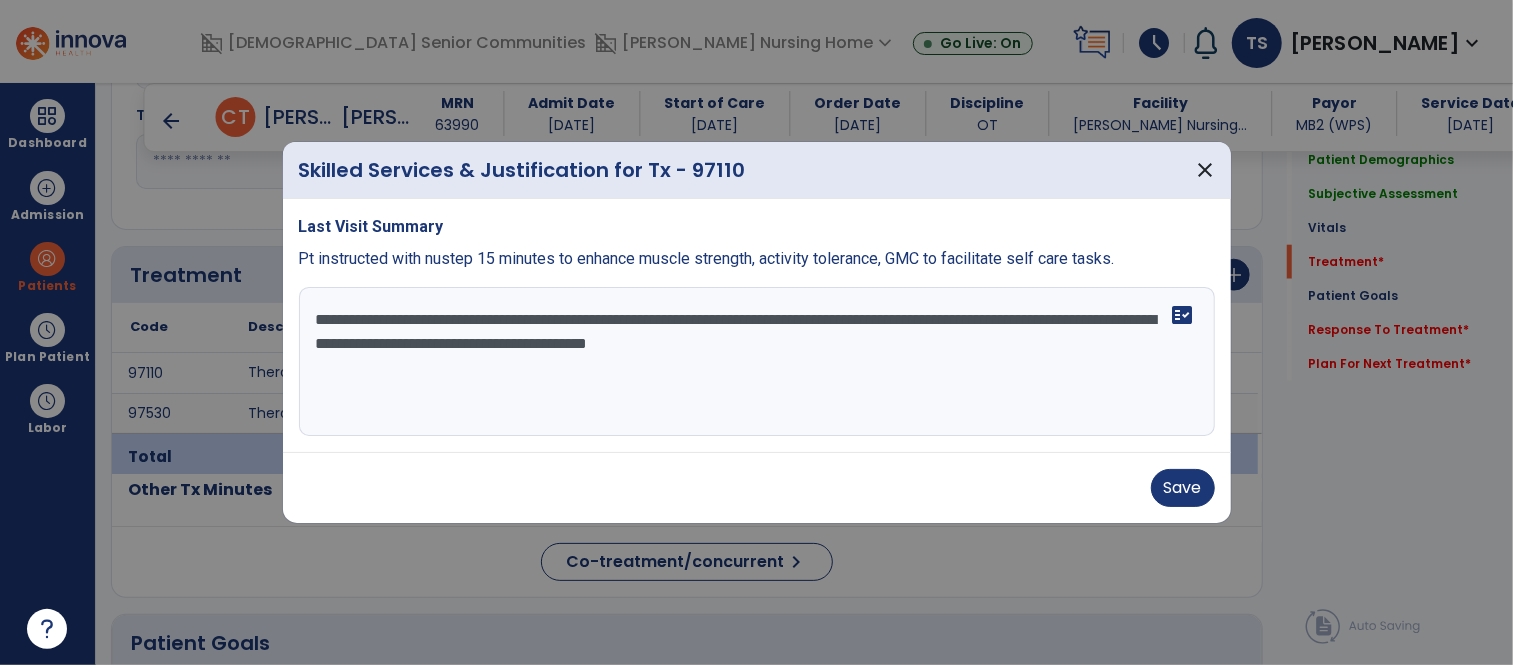 type on "**********" 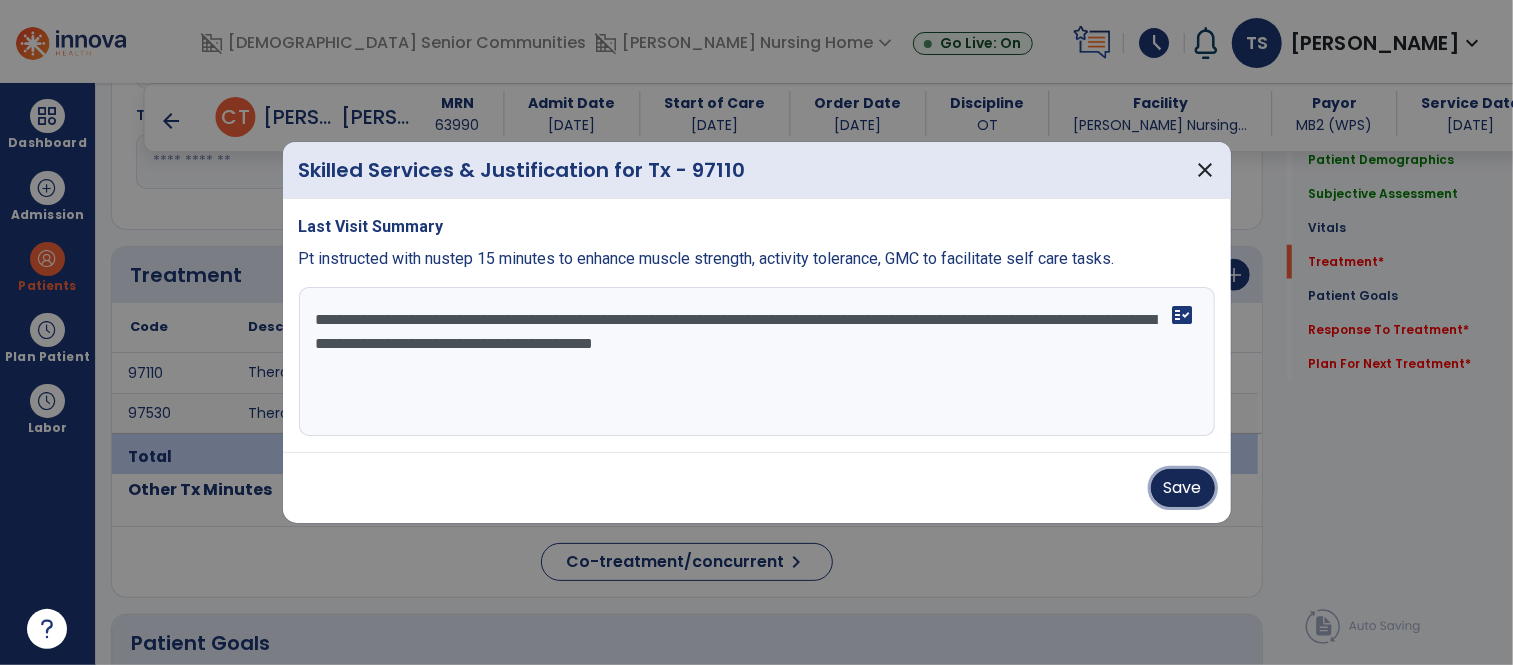 click on "Save" at bounding box center (1183, 488) 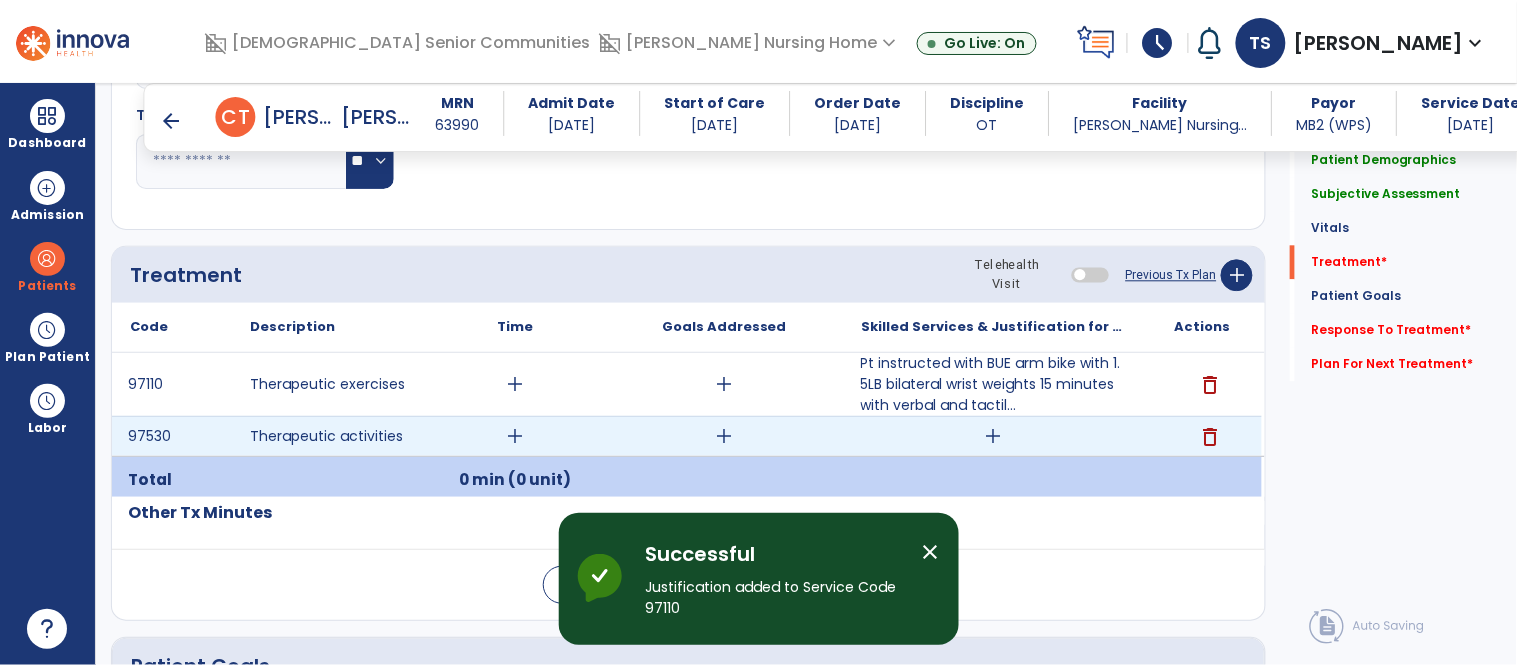 click on "add" at bounding box center [993, 436] 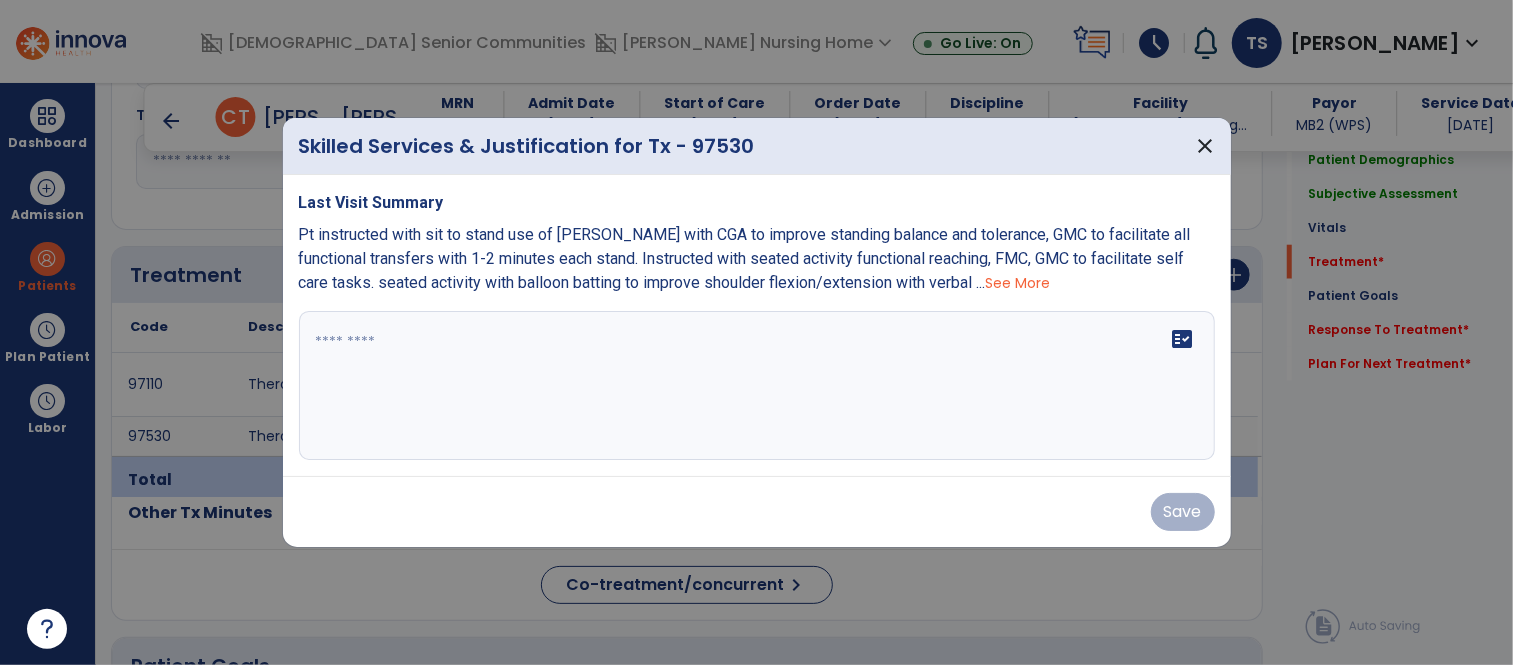 scroll, scrollTop: 1163, scrollLeft: 0, axis: vertical 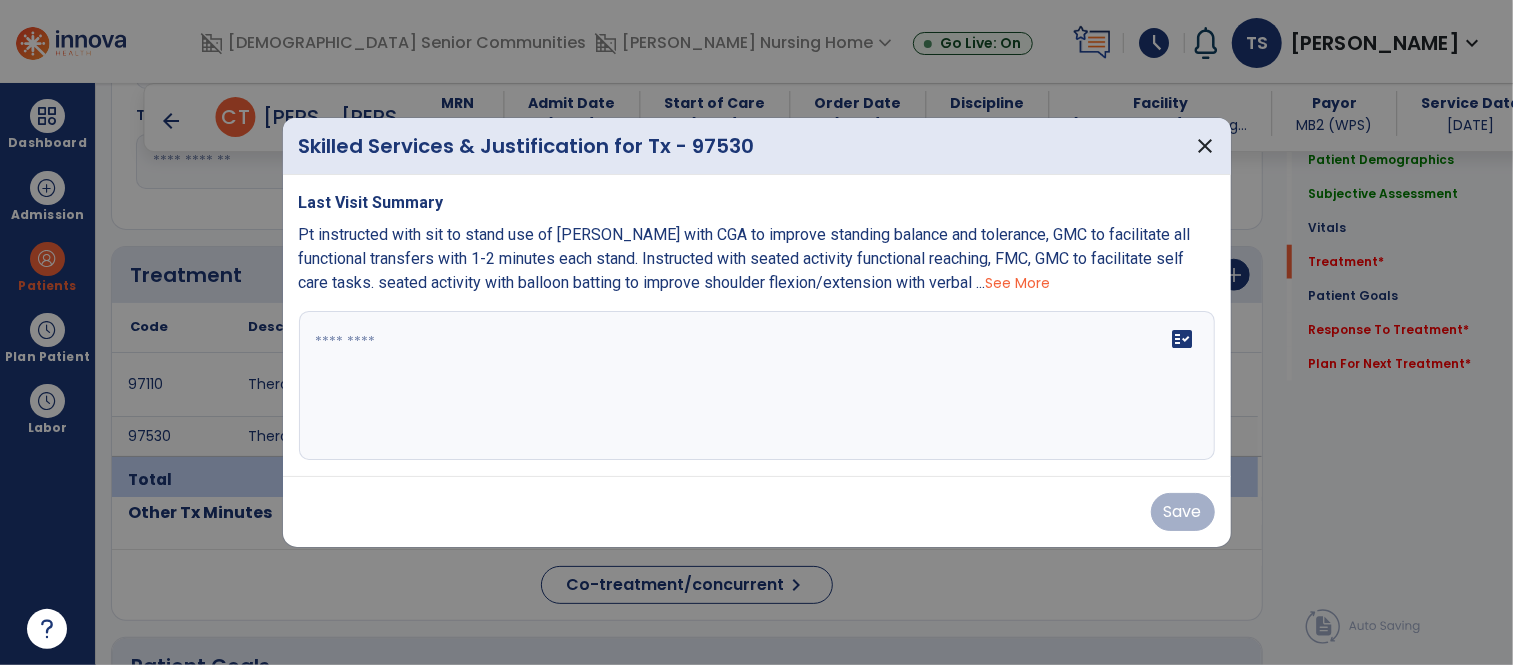 click on "fact_check" at bounding box center [757, 386] 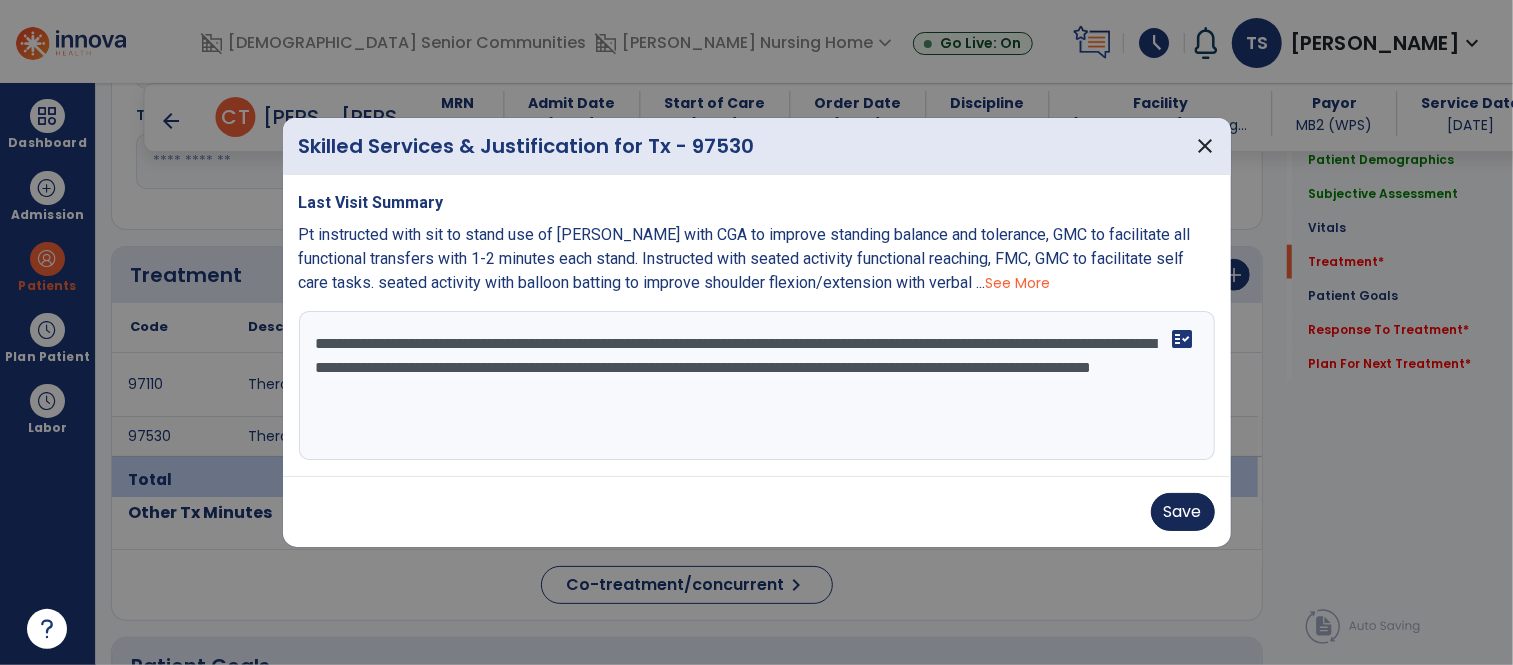 type on "**********" 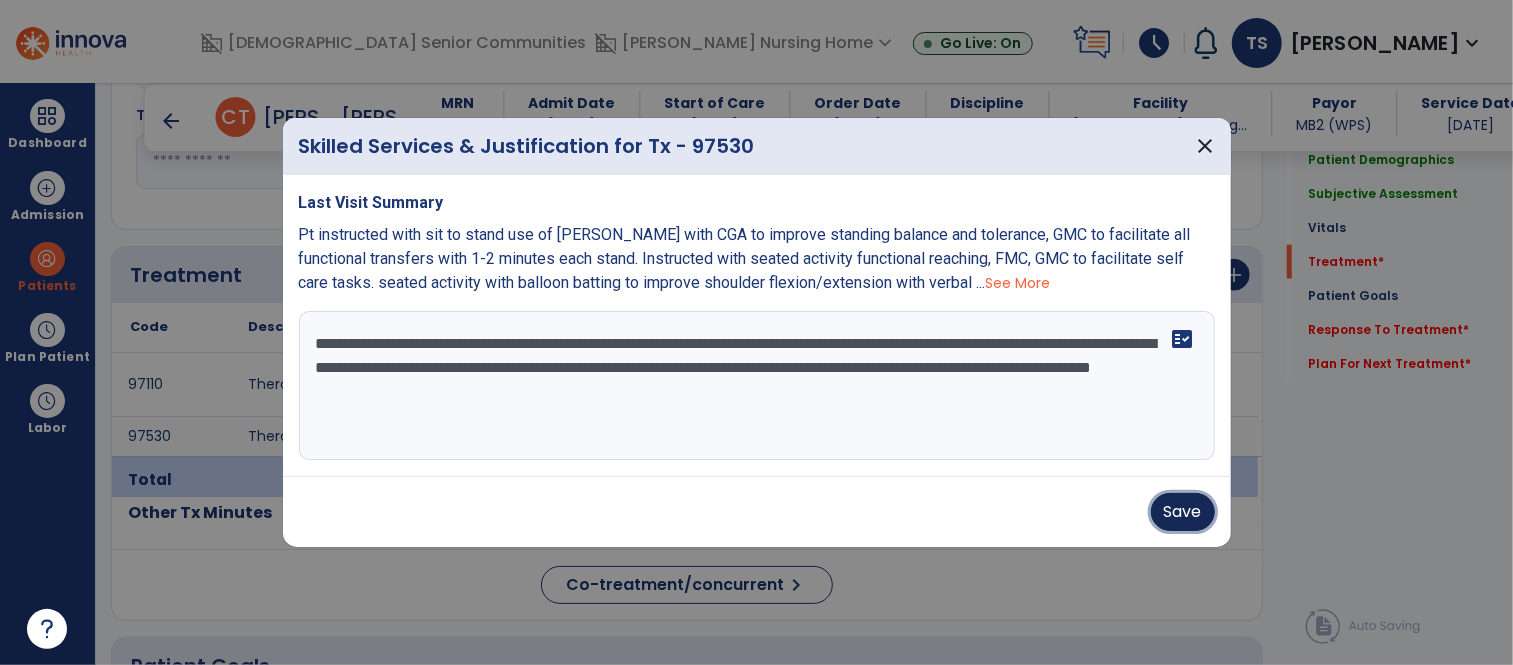 click on "Save" at bounding box center (1183, 512) 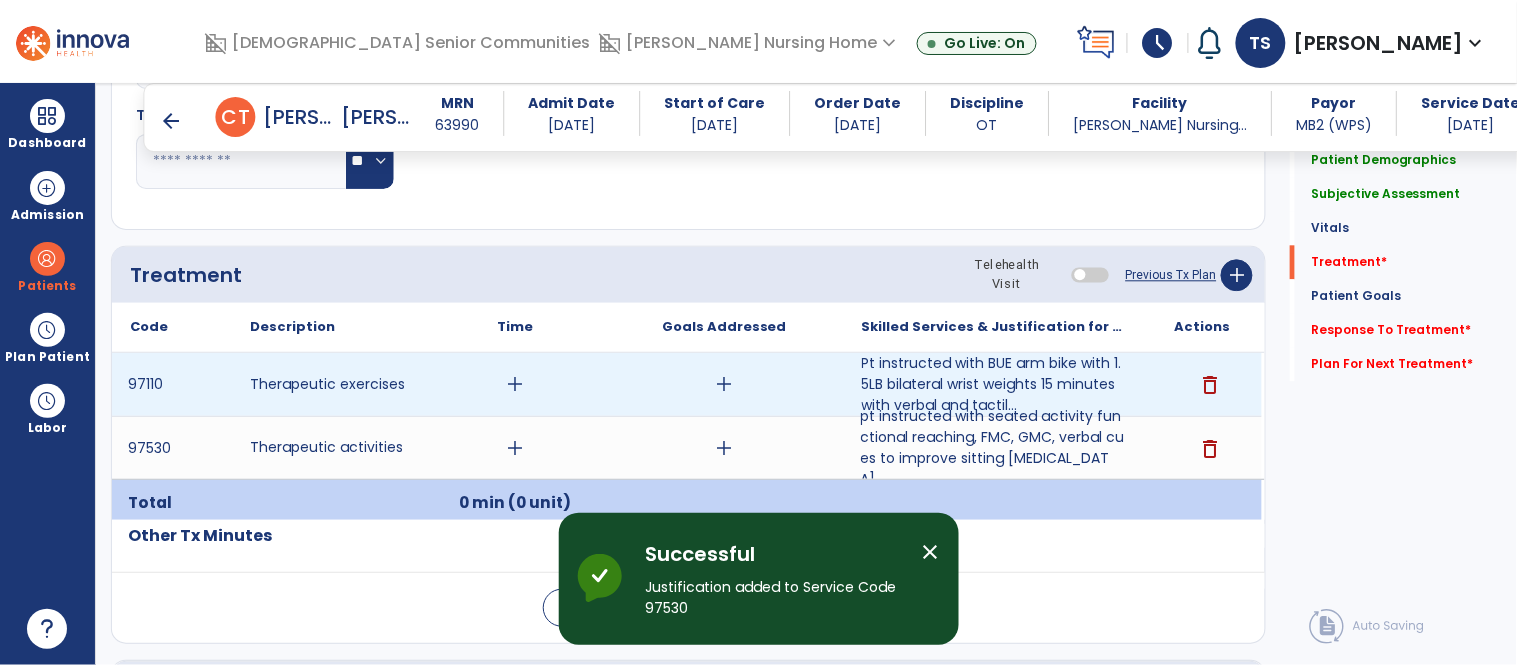 click on "add" at bounding box center [515, 384] 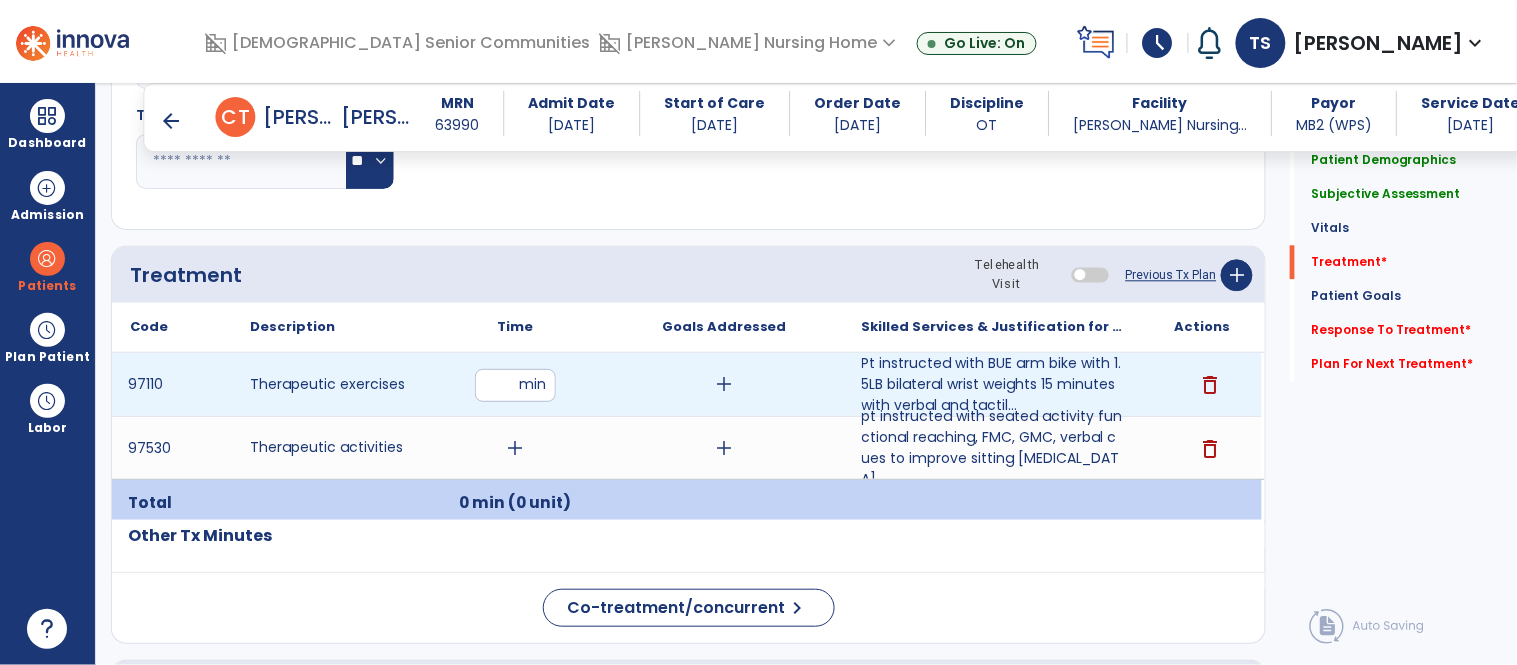 type on "**" 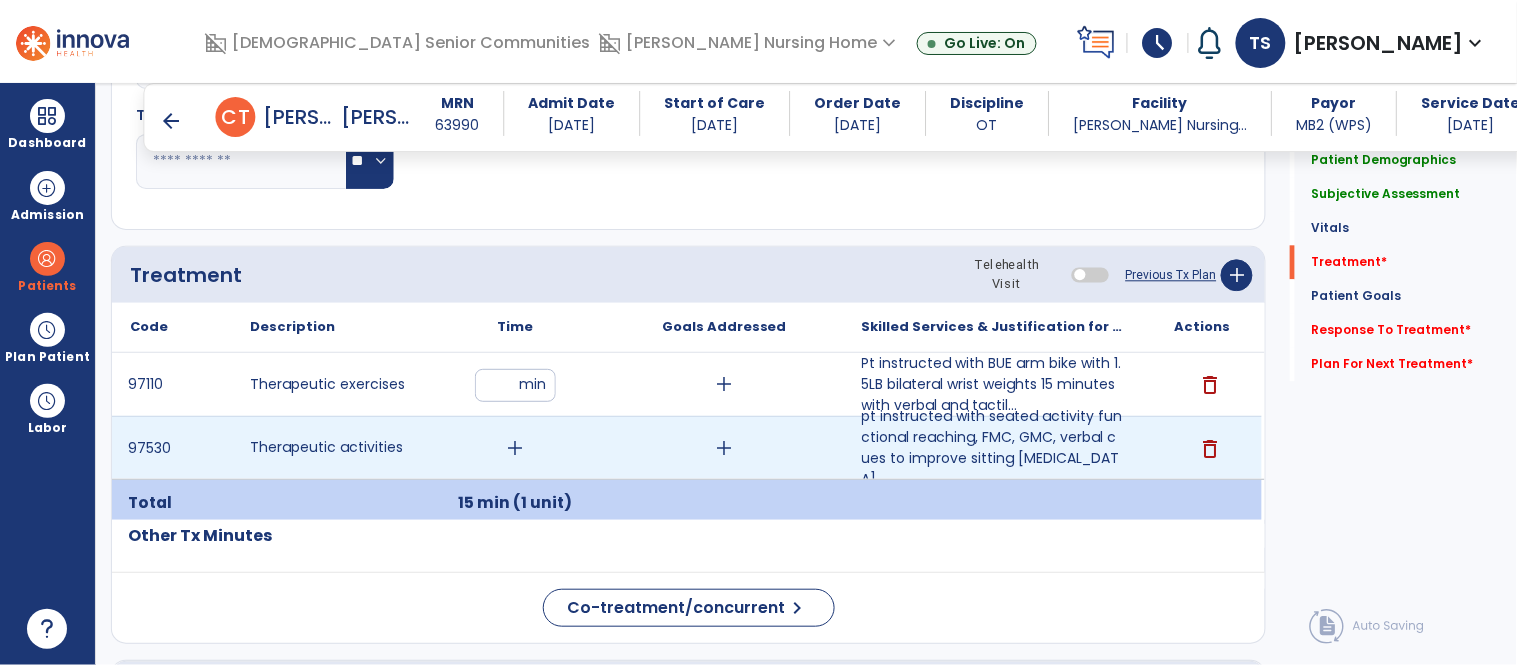 click on "add" at bounding box center [515, 448] 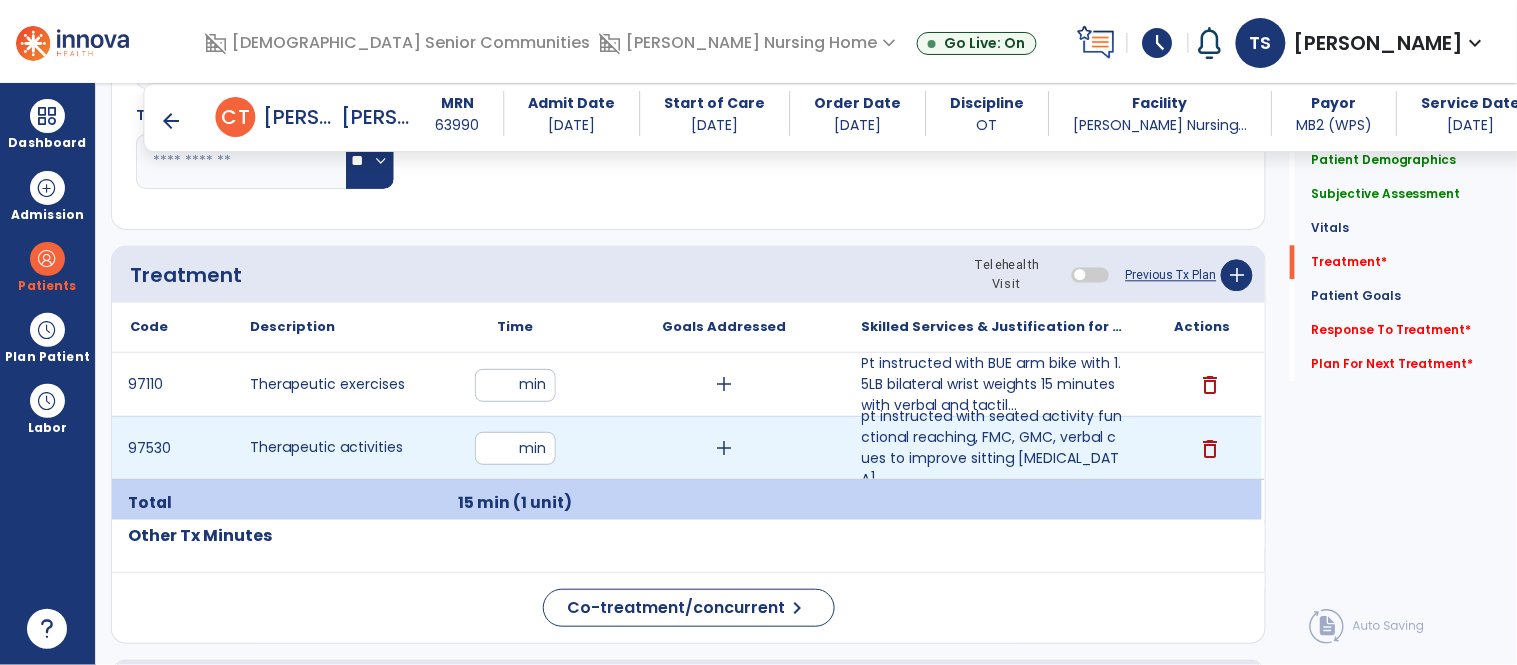 type on "*" 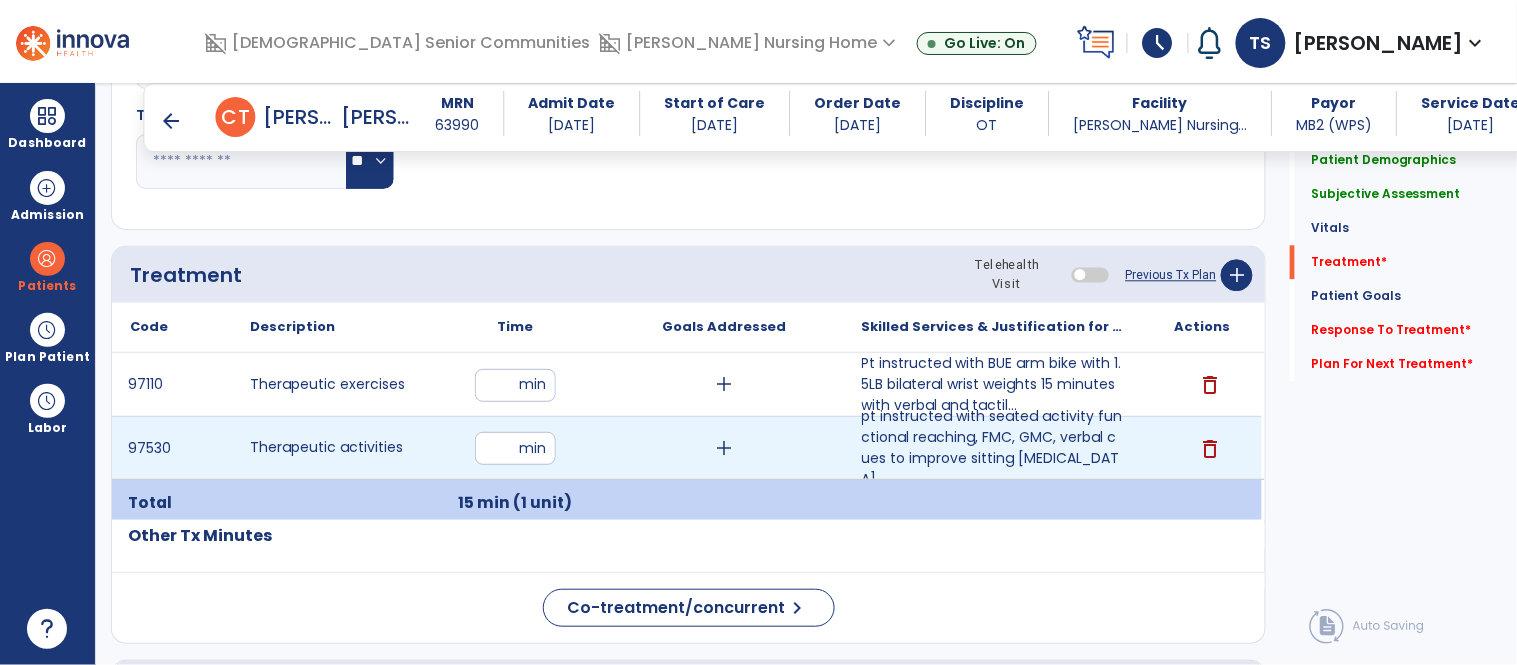type on "**" 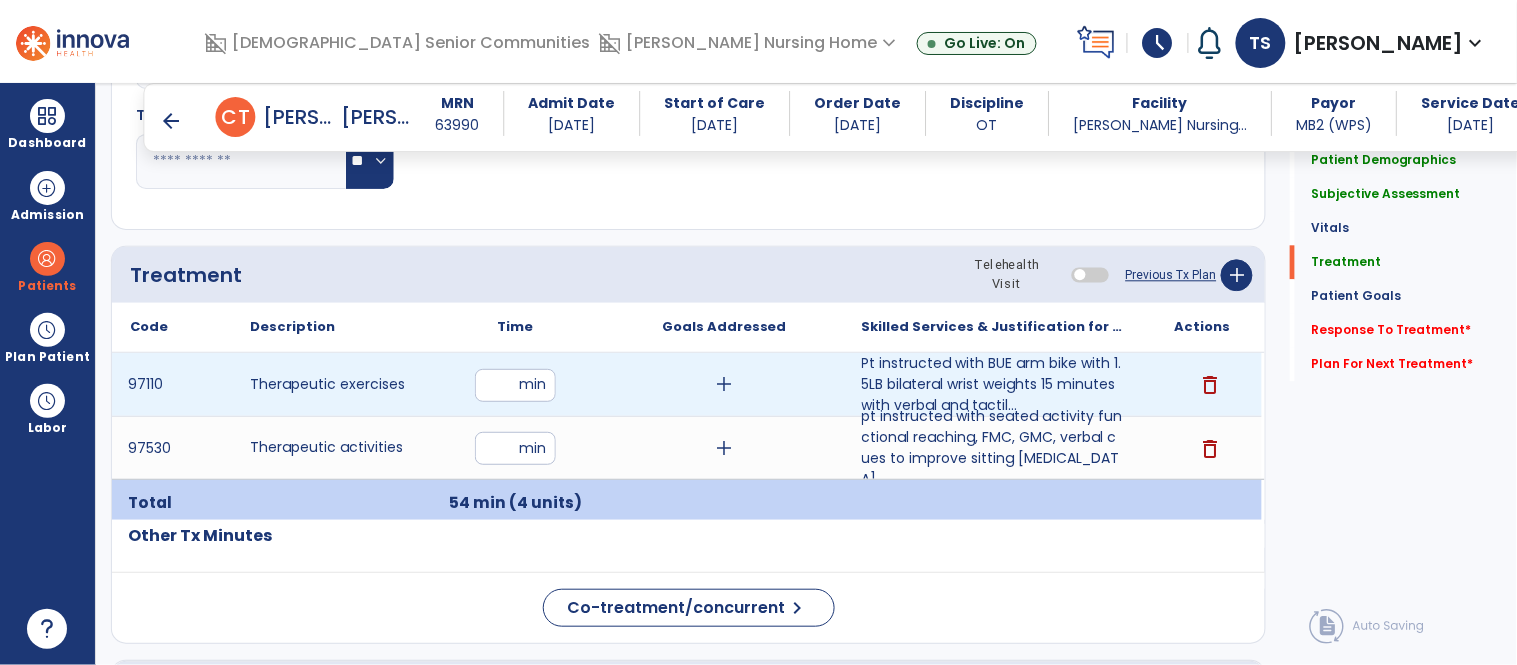 click on "add" at bounding box center [724, 384] 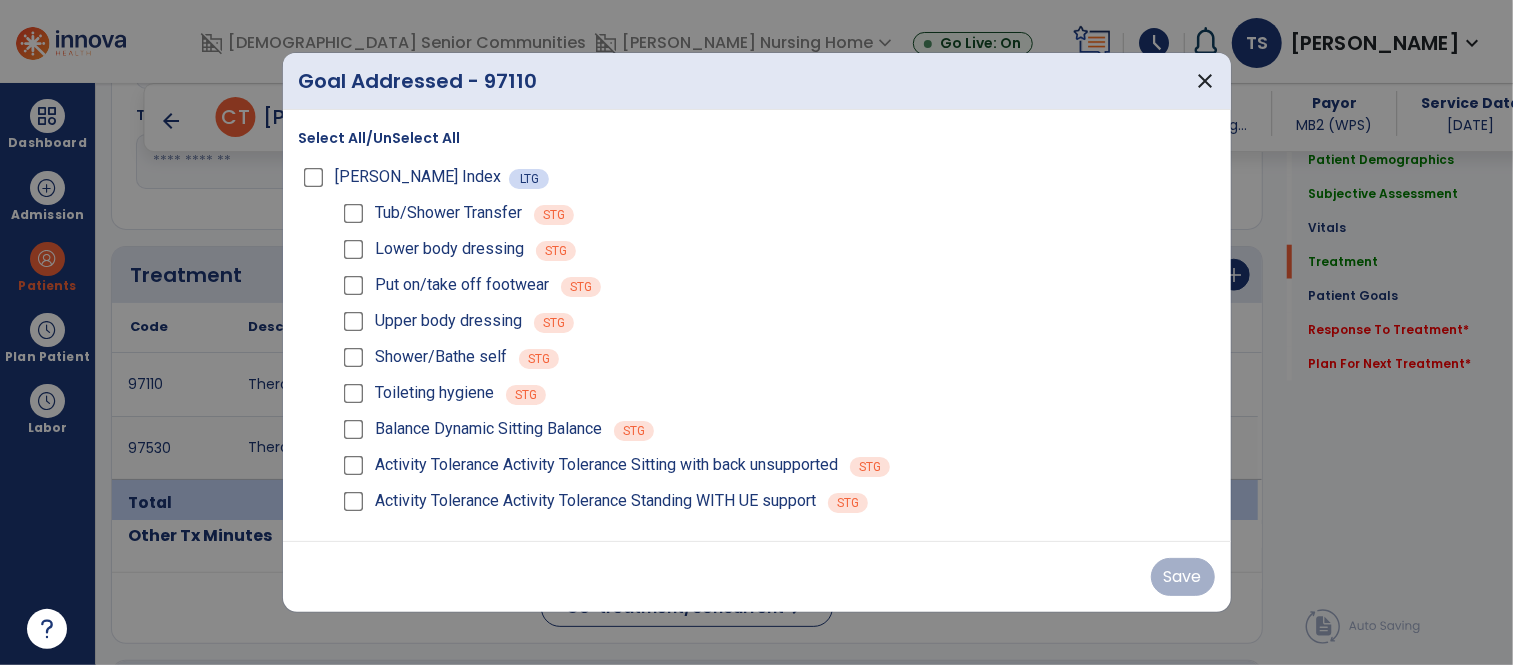scroll, scrollTop: 1163, scrollLeft: 0, axis: vertical 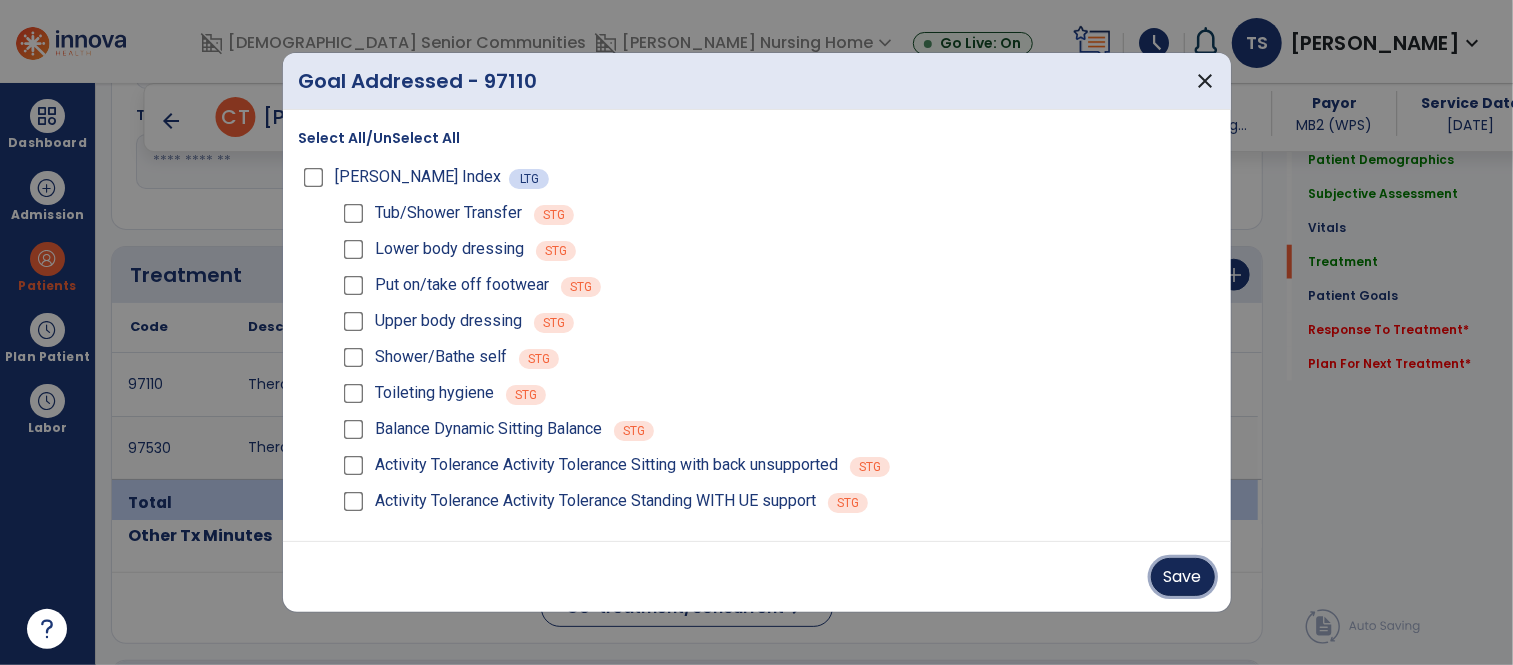 click on "Save" at bounding box center [1183, 577] 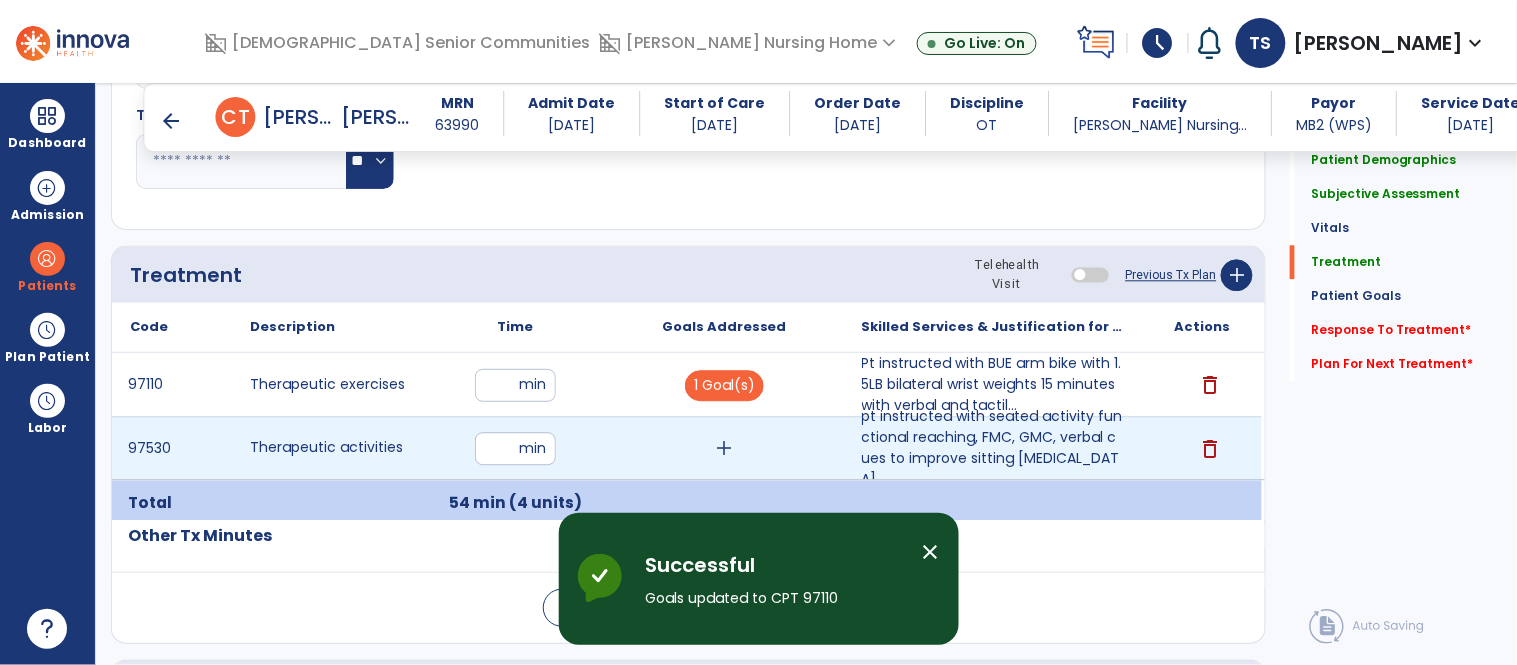 click on "add" at bounding box center [724, 448] 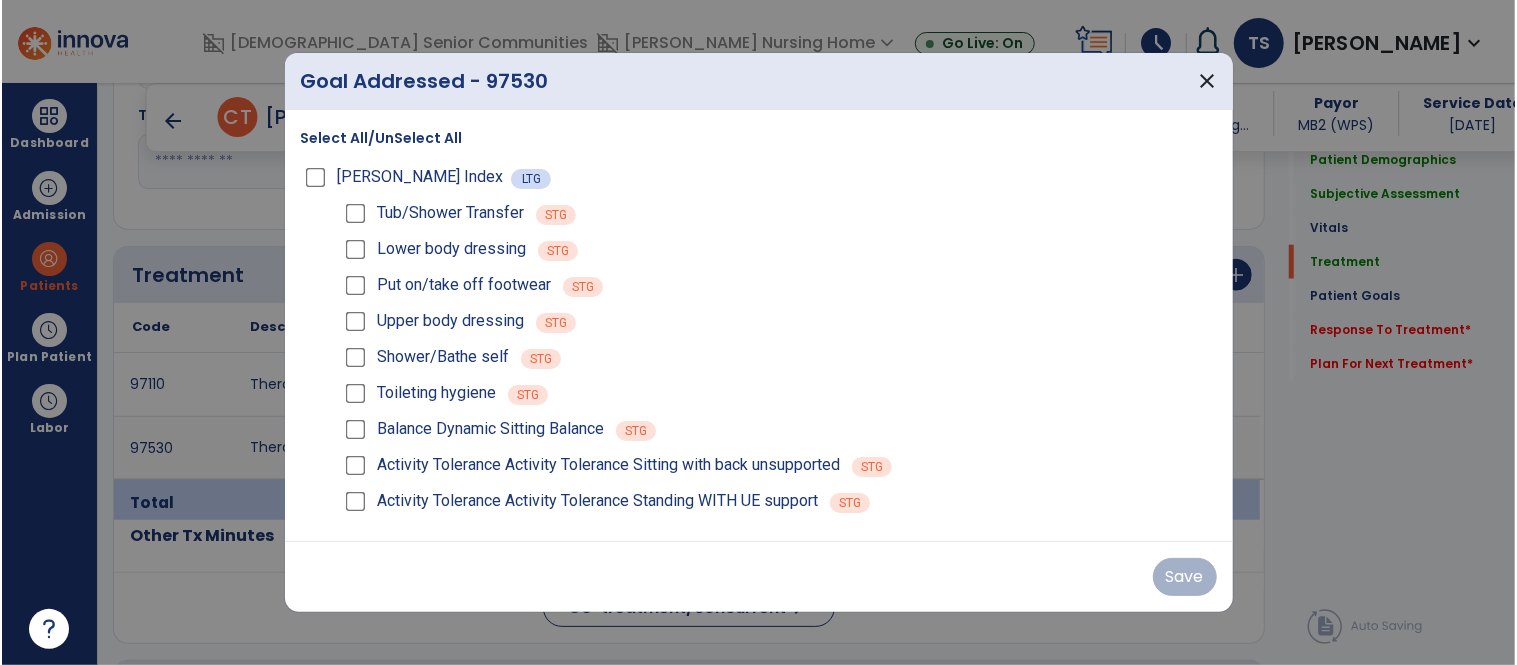 scroll, scrollTop: 1163, scrollLeft: 0, axis: vertical 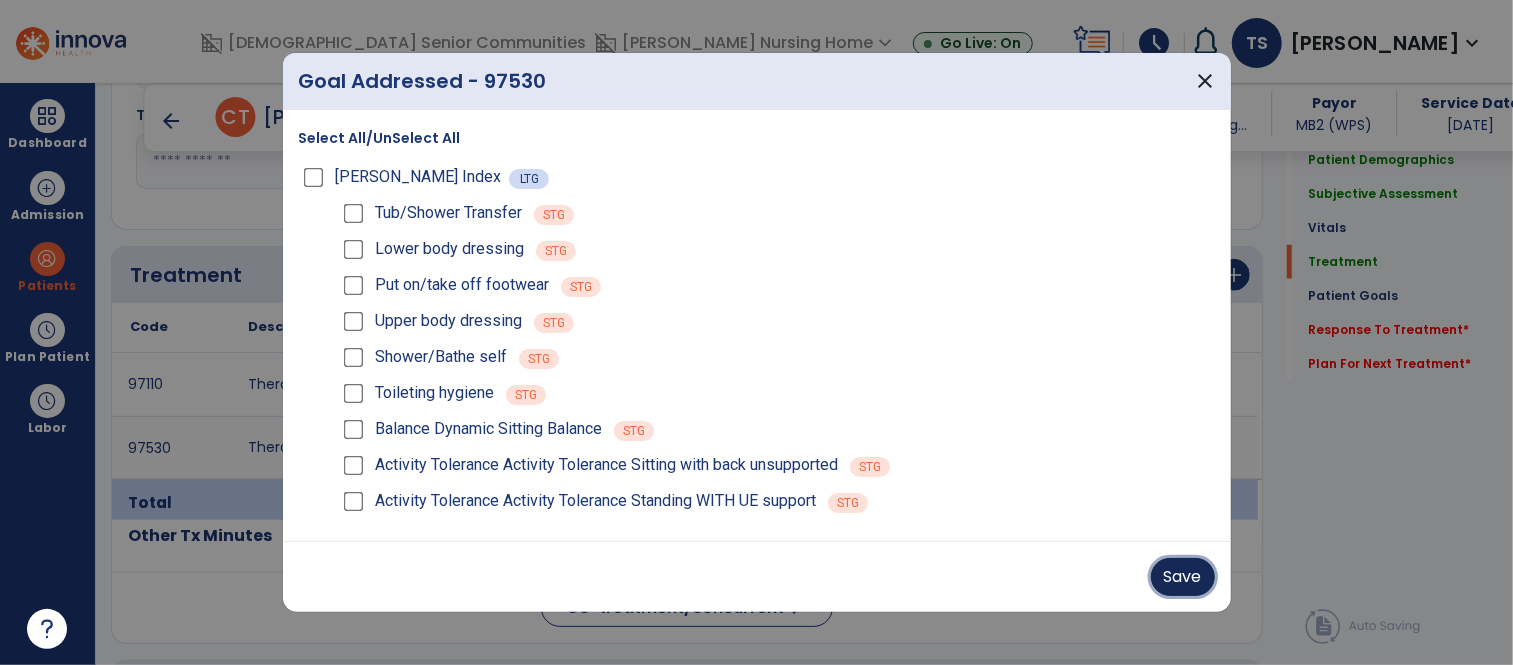 click on "Save" at bounding box center [1183, 577] 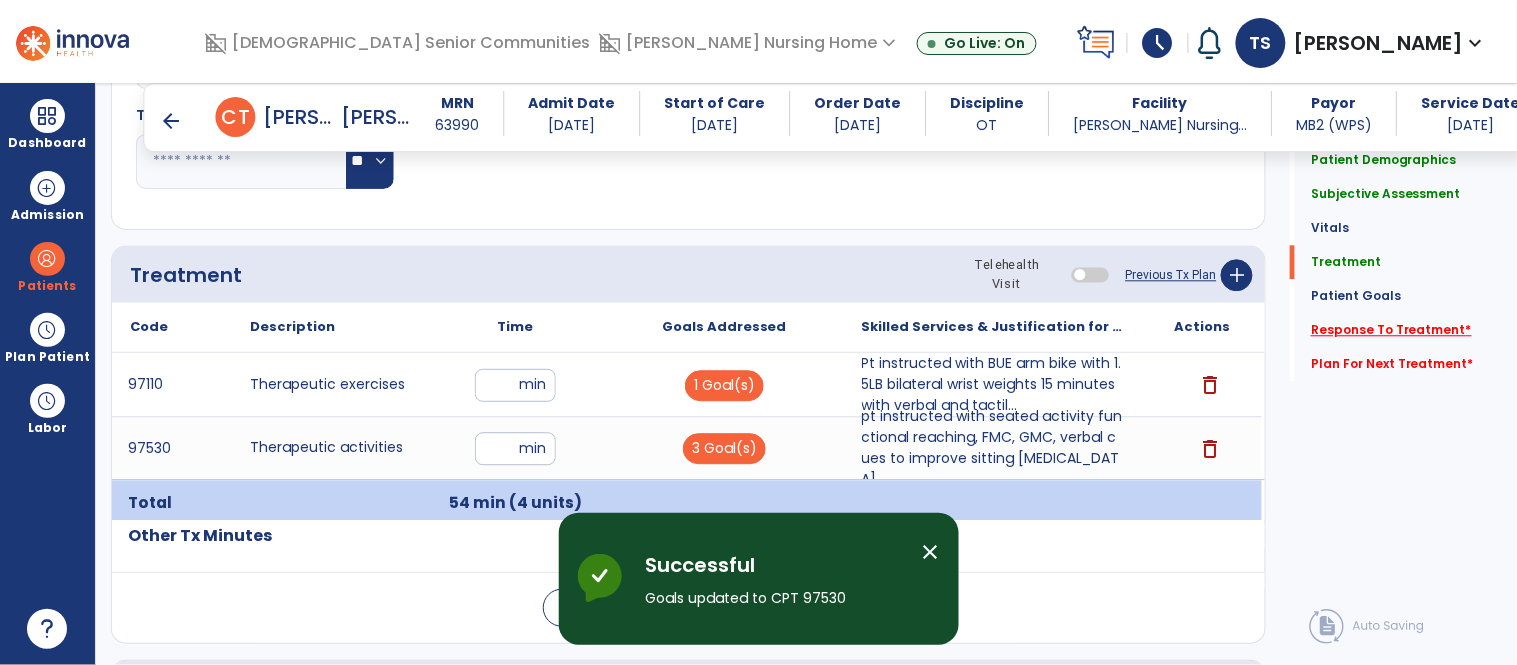 click on "Response To Treatment   *" 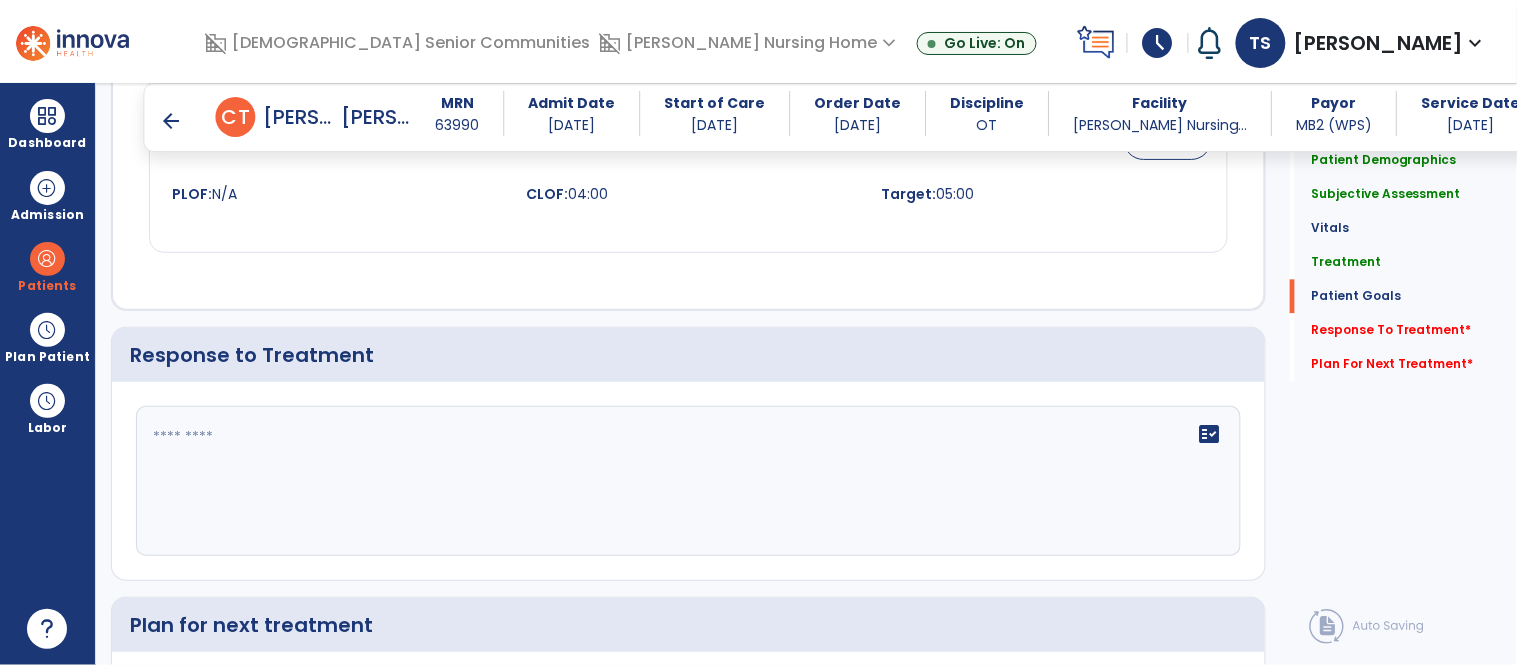 scroll, scrollTop: 3136, scrollLeft: 0, axis: vertical 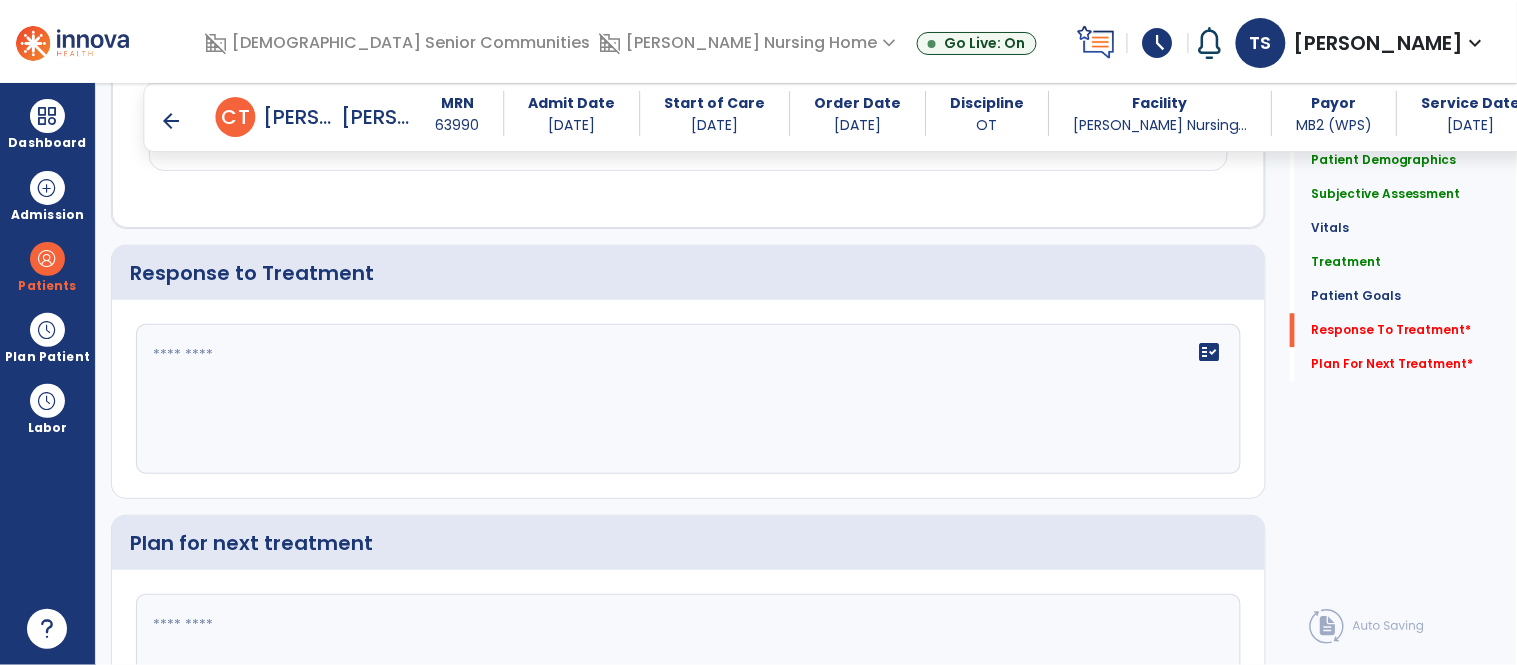 click on "fact_check" 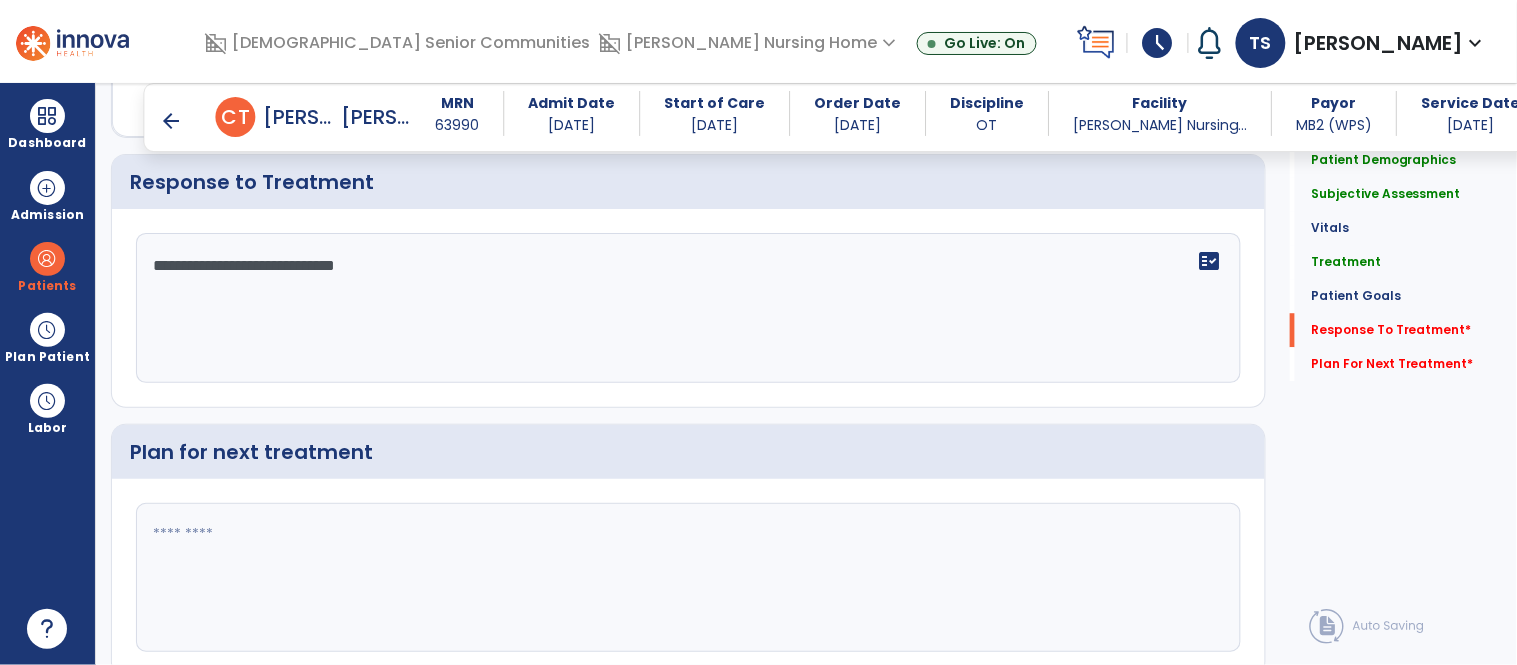 scroll, scrollTop: 3230, scrollLeft: 0, axis: vertical 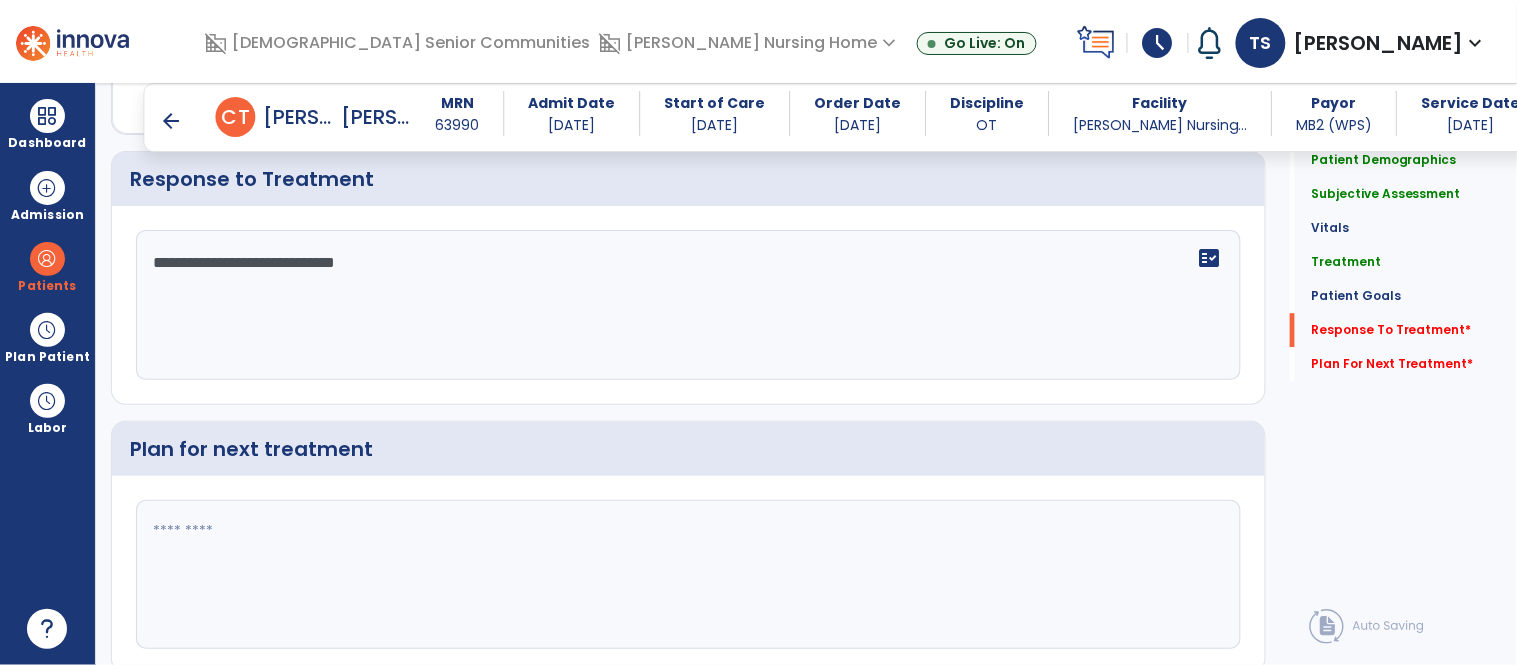 type on "**********" 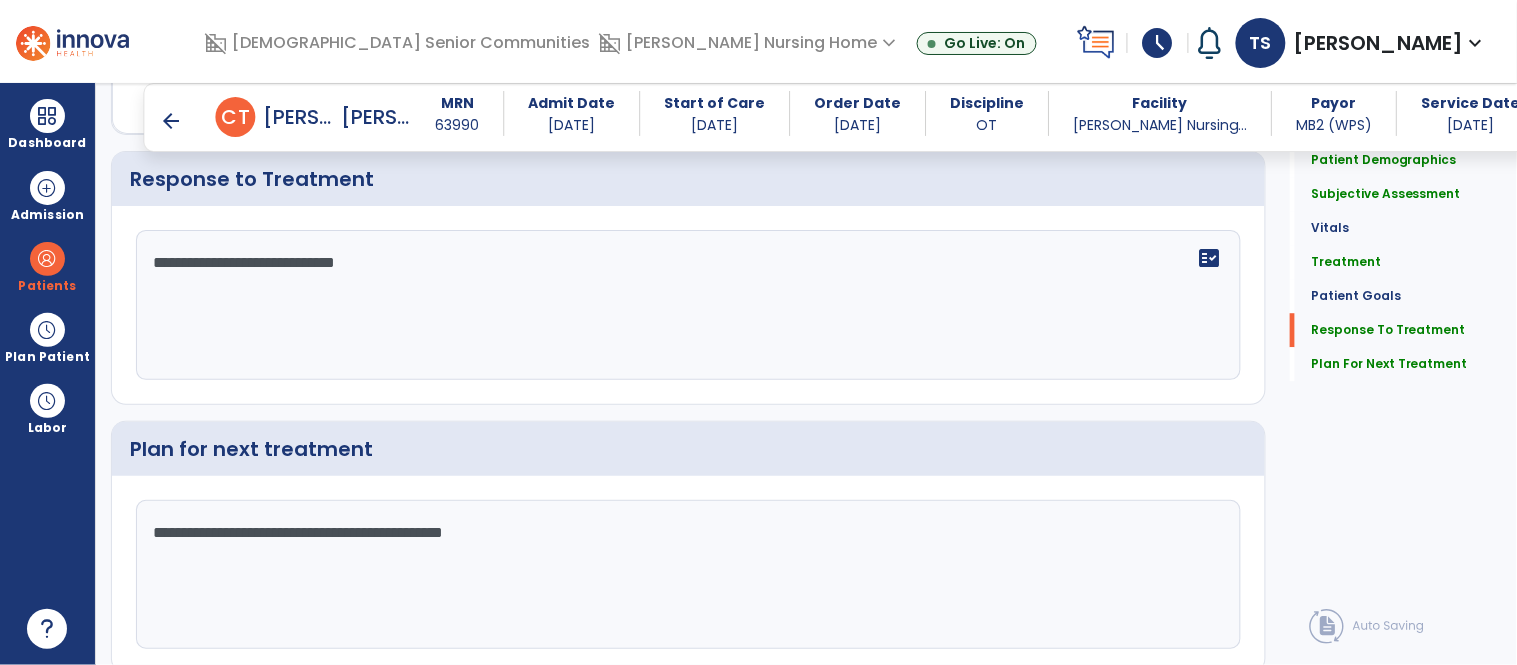 scroll, scrollTop: 3308, scrollLeft: 0, axis: vertical 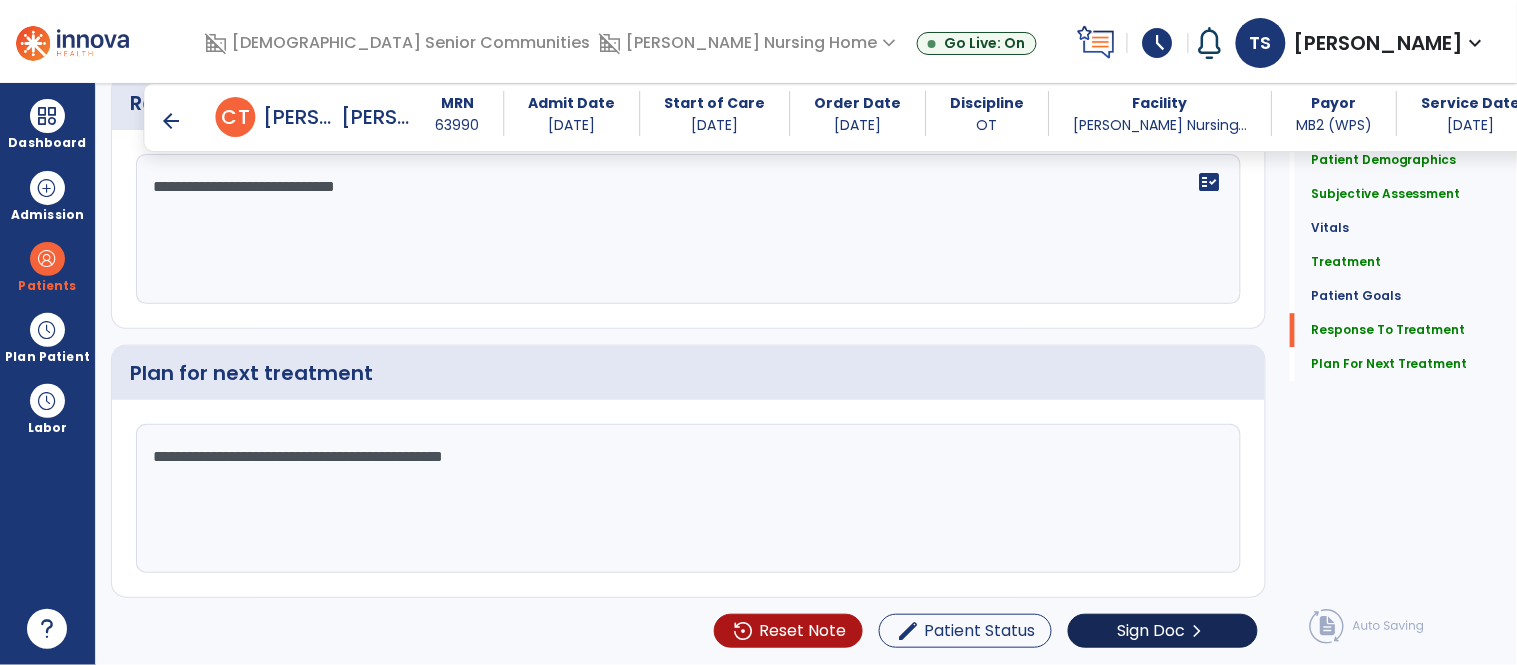 type on "**********" 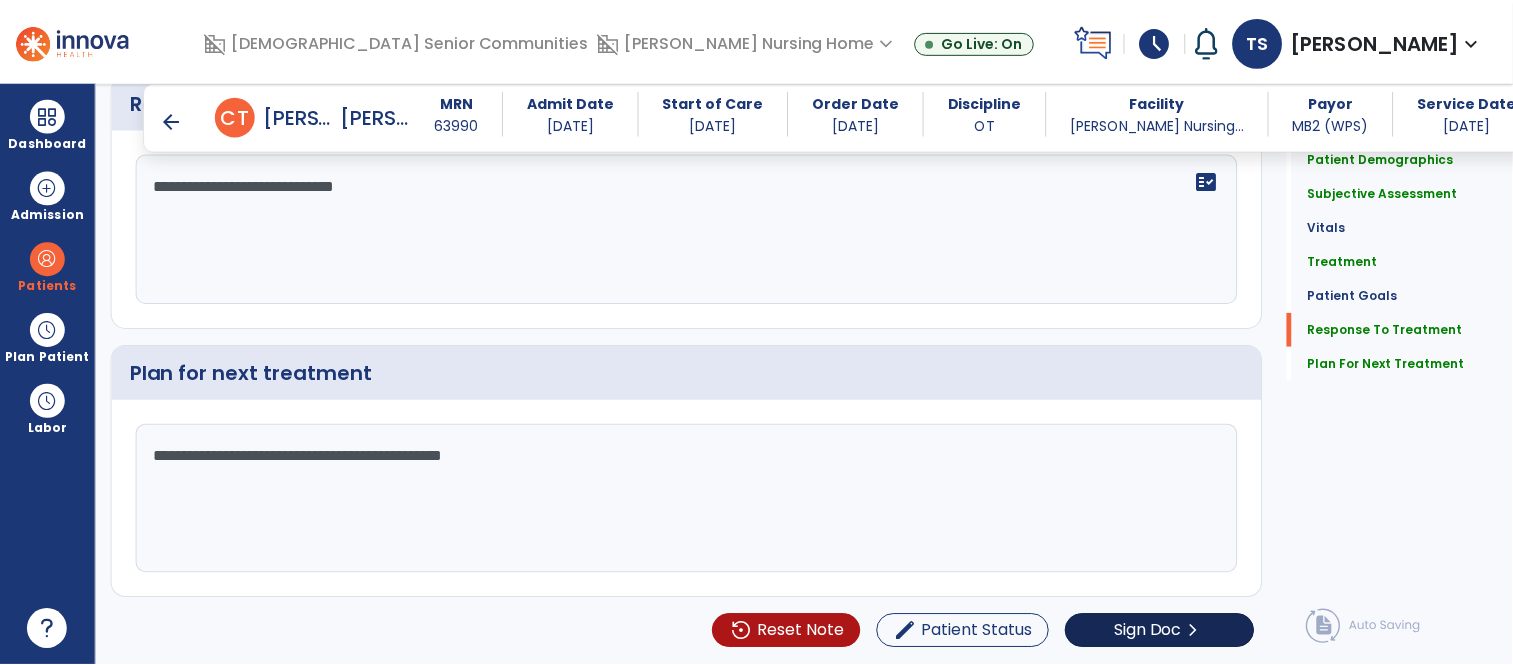 scroll, scrollTop: 3304, scrollLeft: 0, axis: vertical 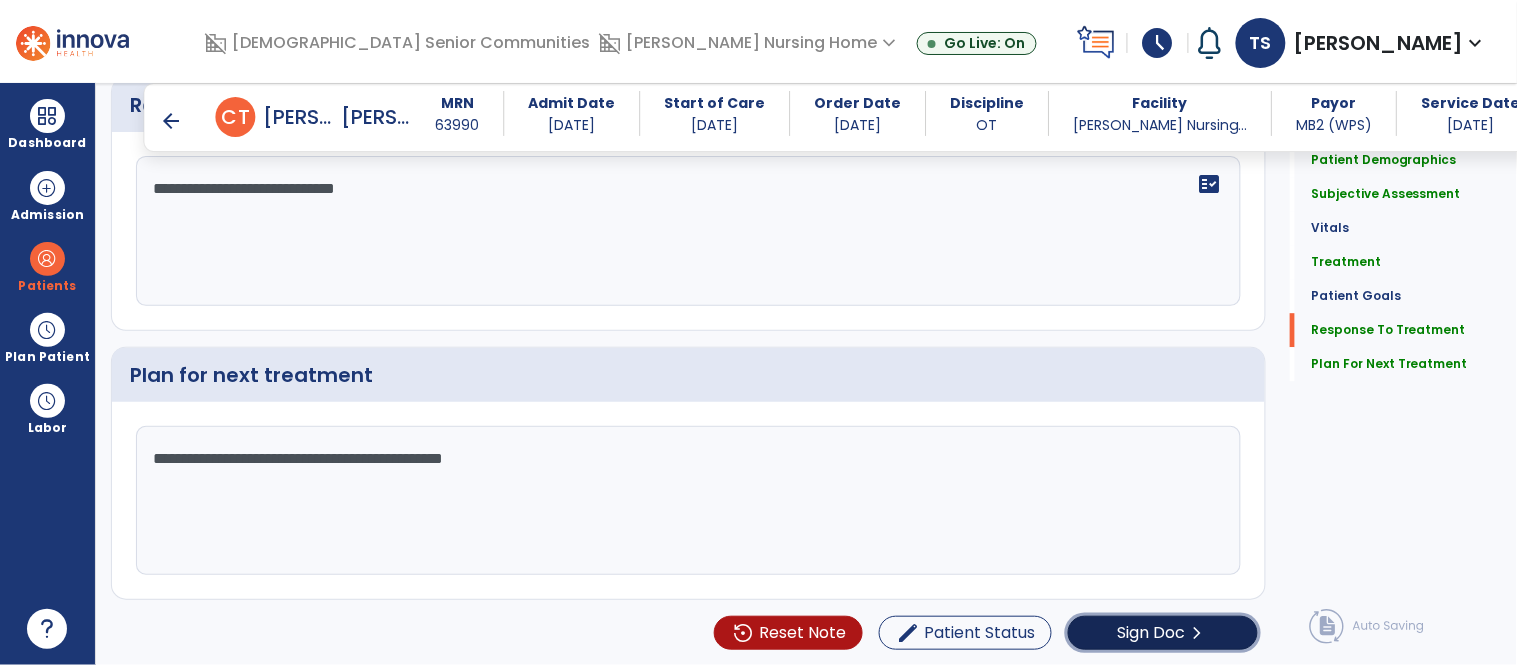 click on "chevron_right" 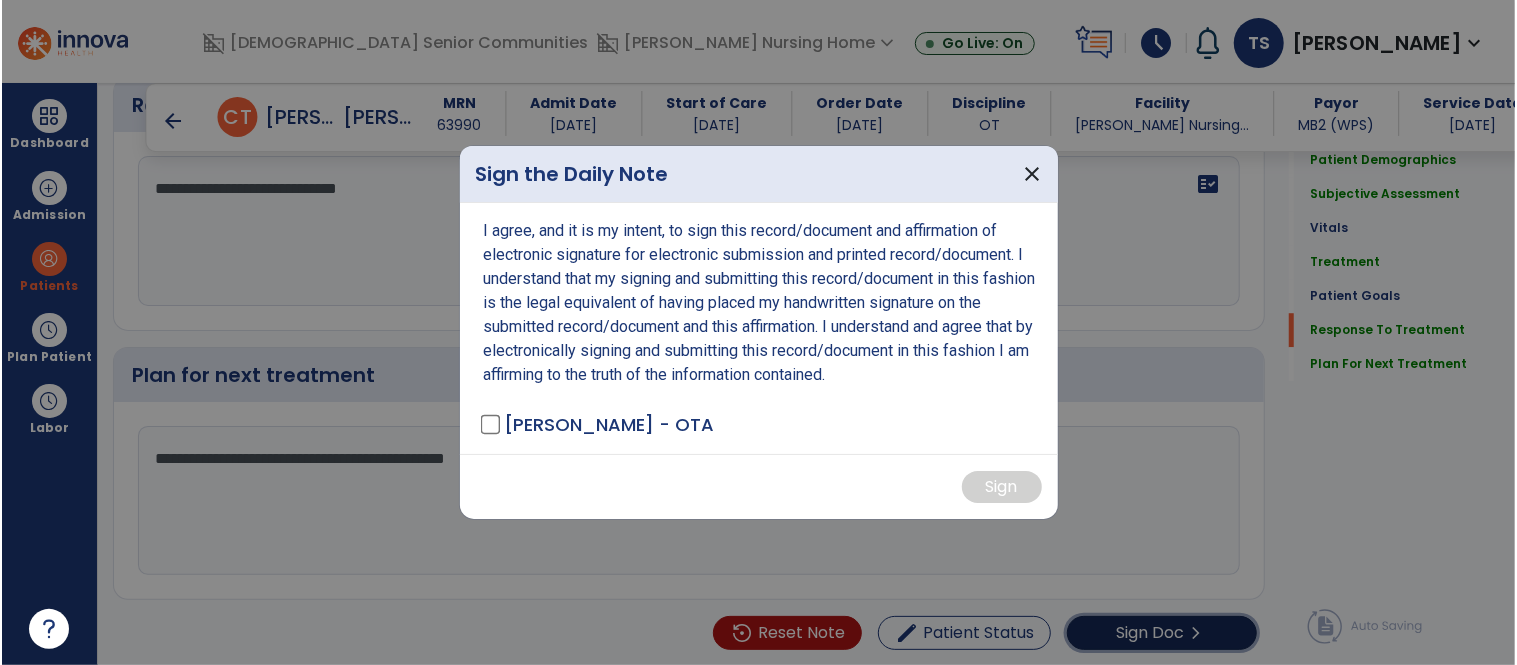 scroll, scrollTop: 3304, scrollLeft: 0, axis: vertical 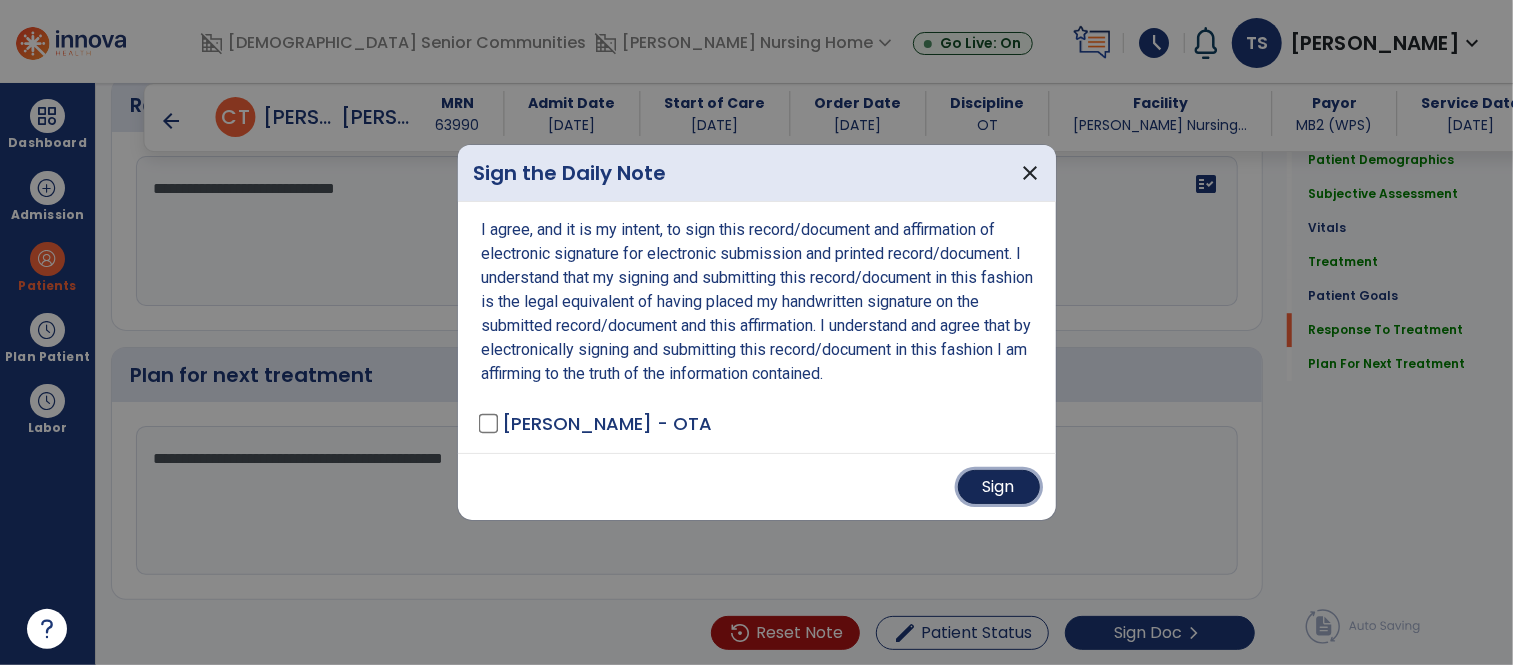 click on "Sign" at bounding box center (999, 487) 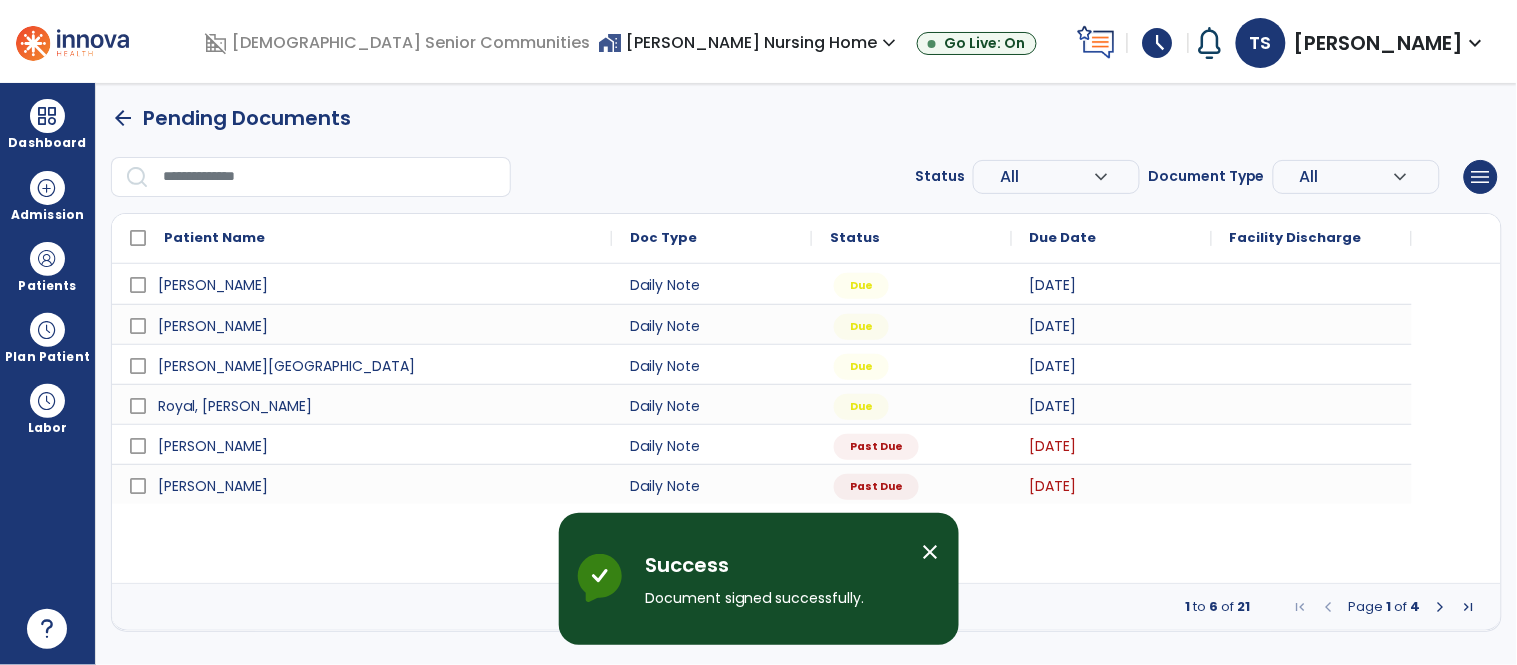 scroll, scrollTop: 0, scrollLeft: 0, axis: both 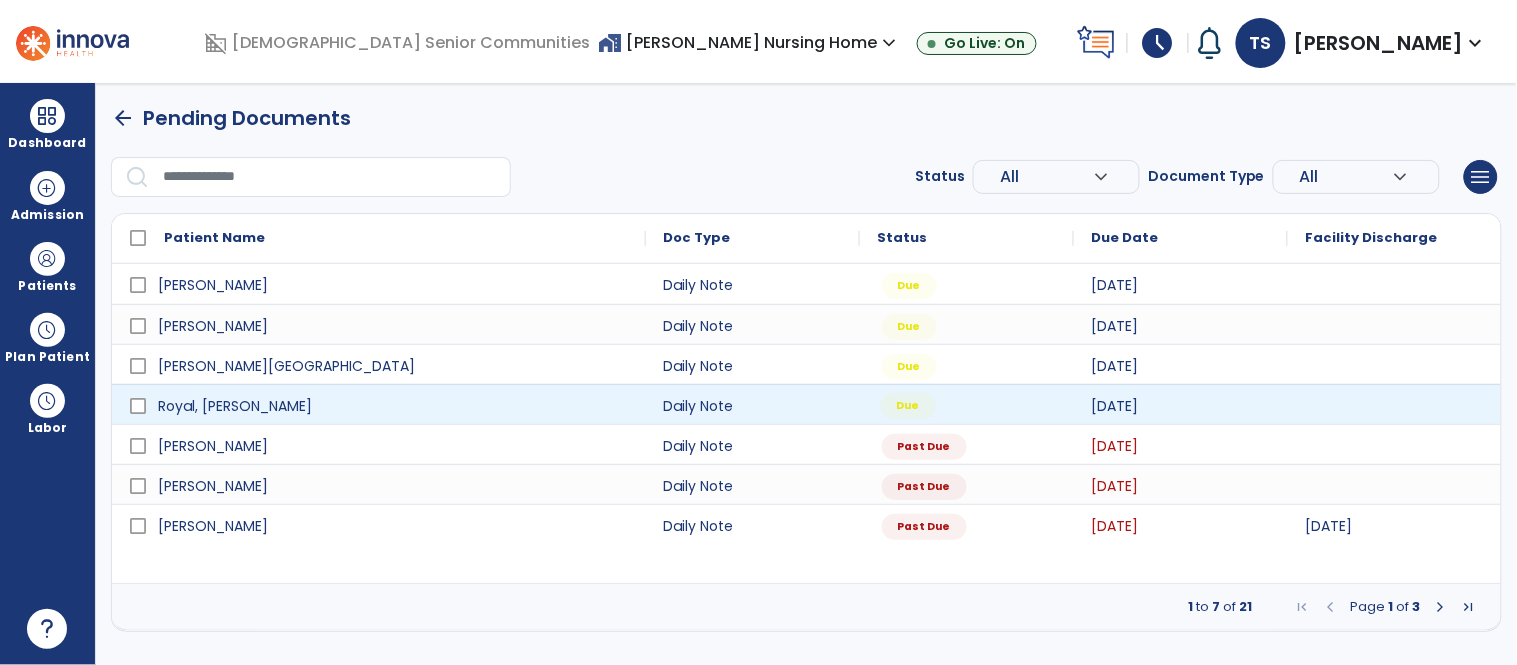 click on "Due" at bounding box center (967, 404) 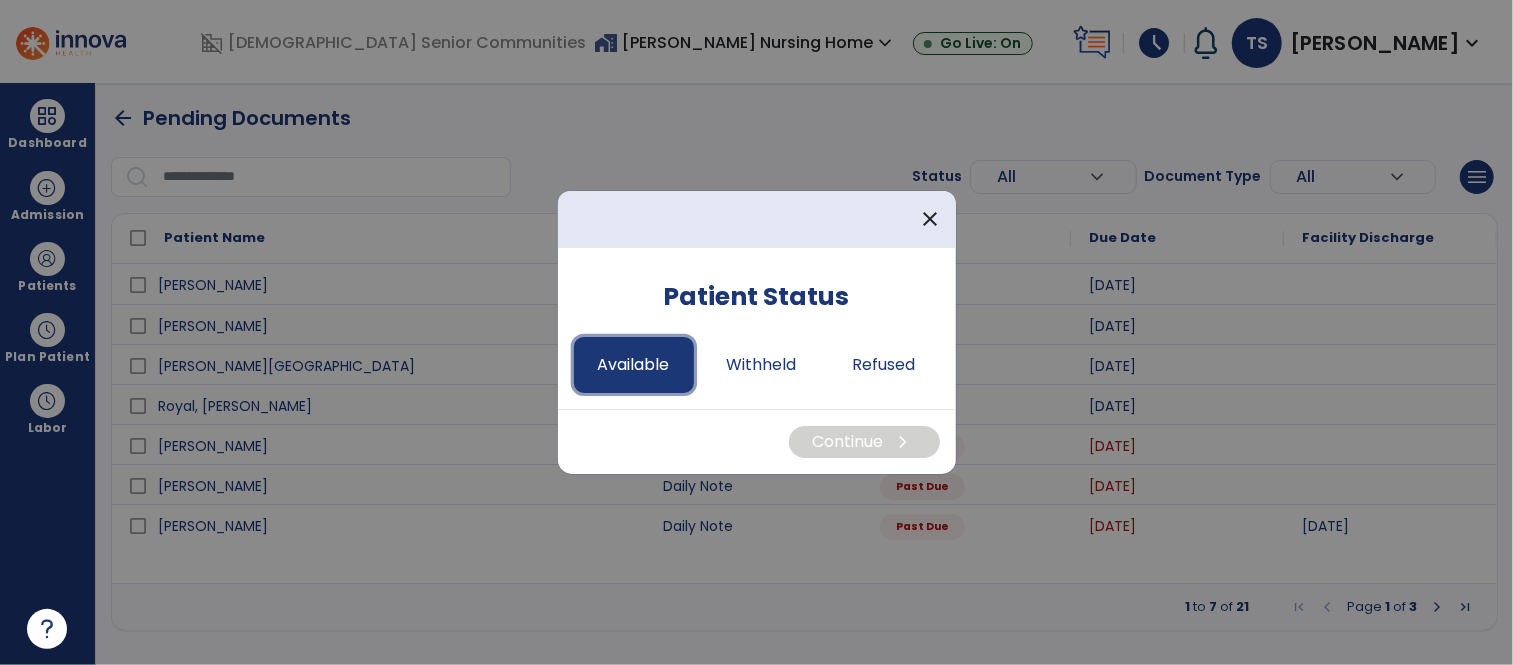 click on "Available" at bounding box center (634, 365) 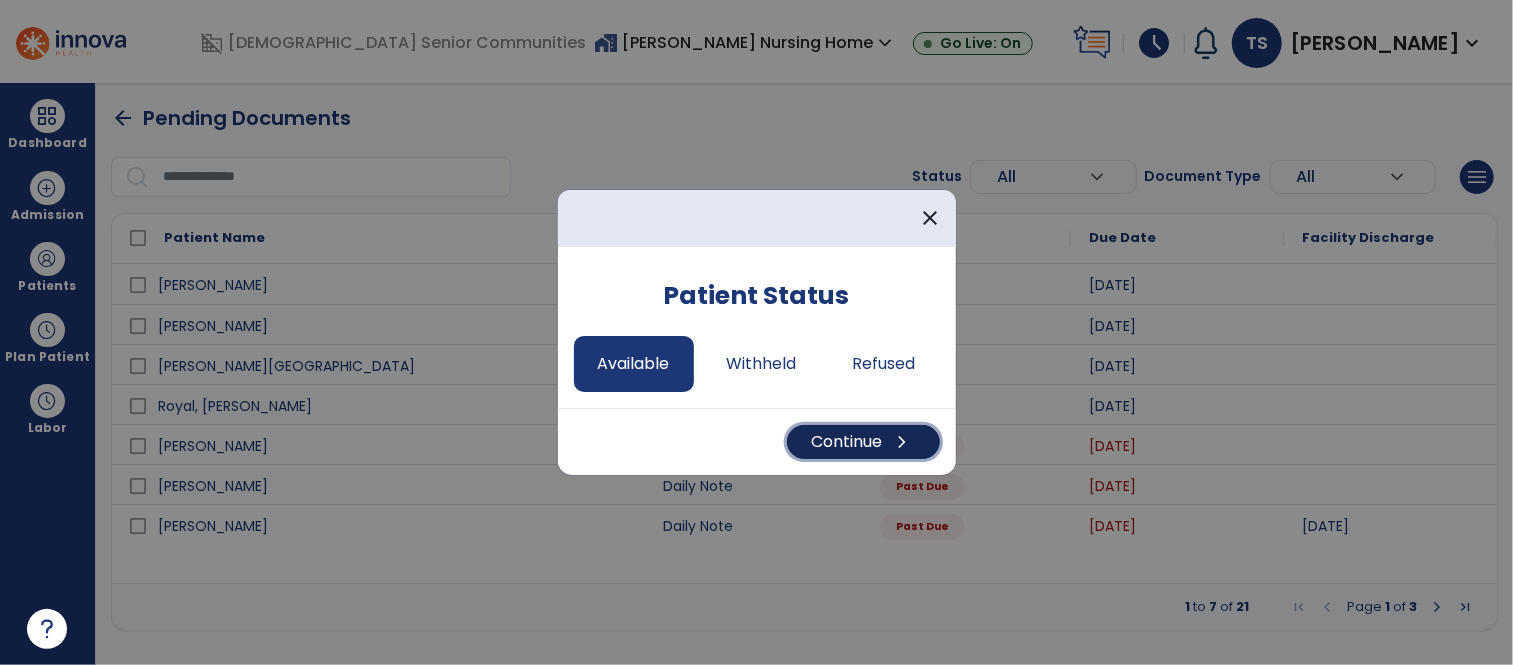 click on "Continue   chevron_right" at bounding box center (863, 442) 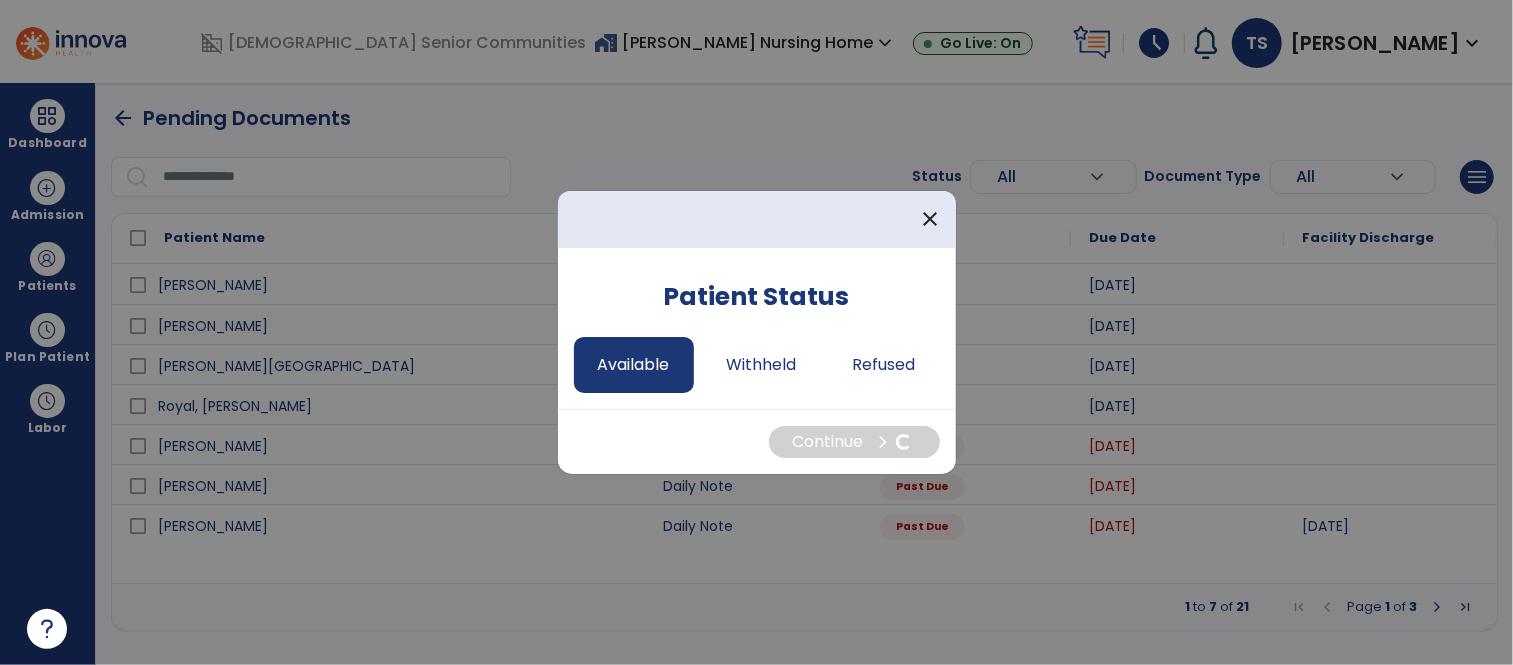select on "*" 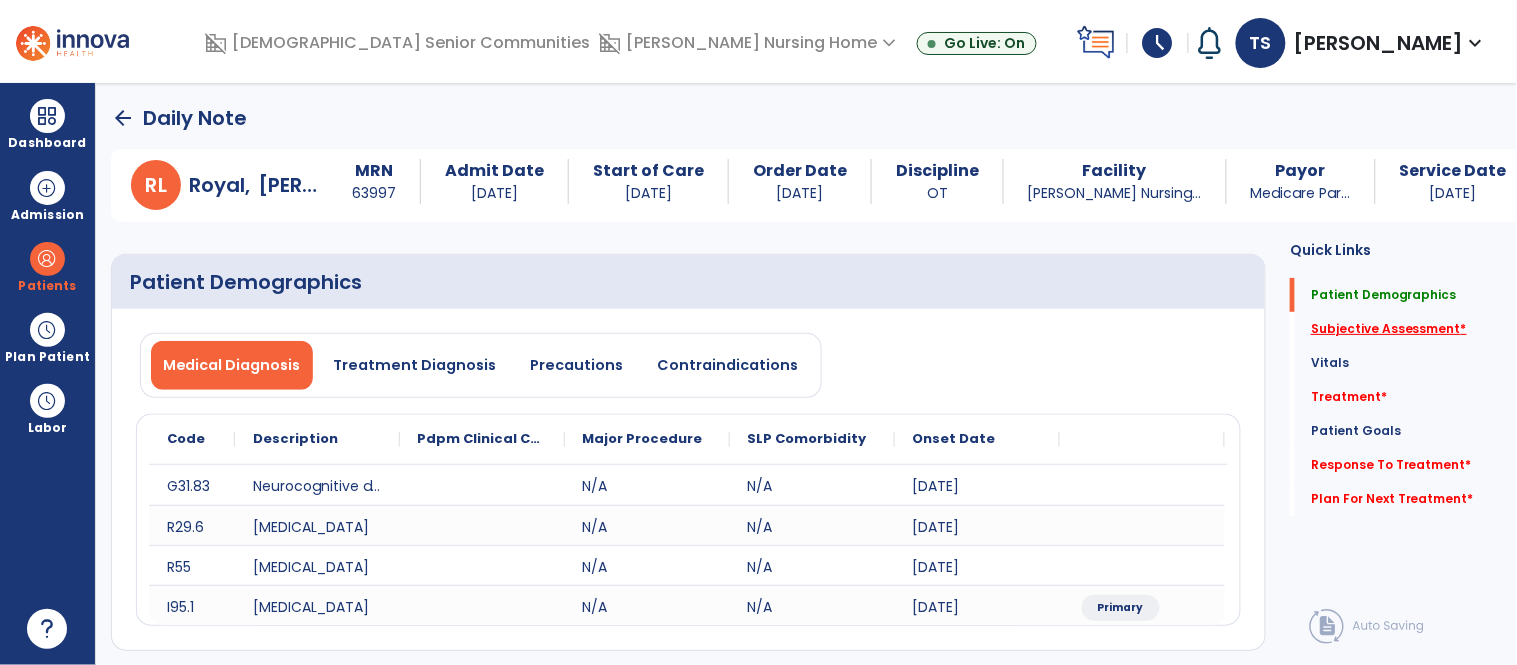 click on "Subjective Assessment   *" 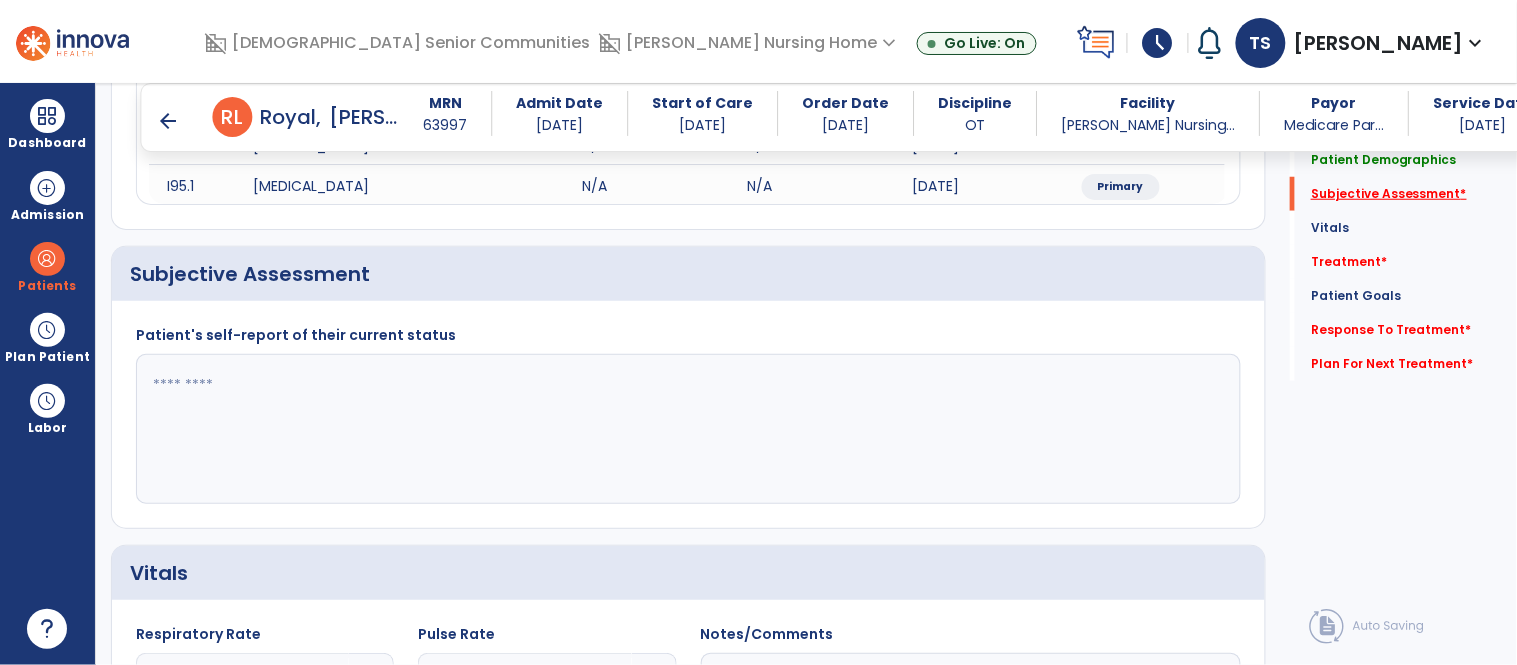 scroll, scrollTop: 434, scrollLeft: 0, axis: vertical 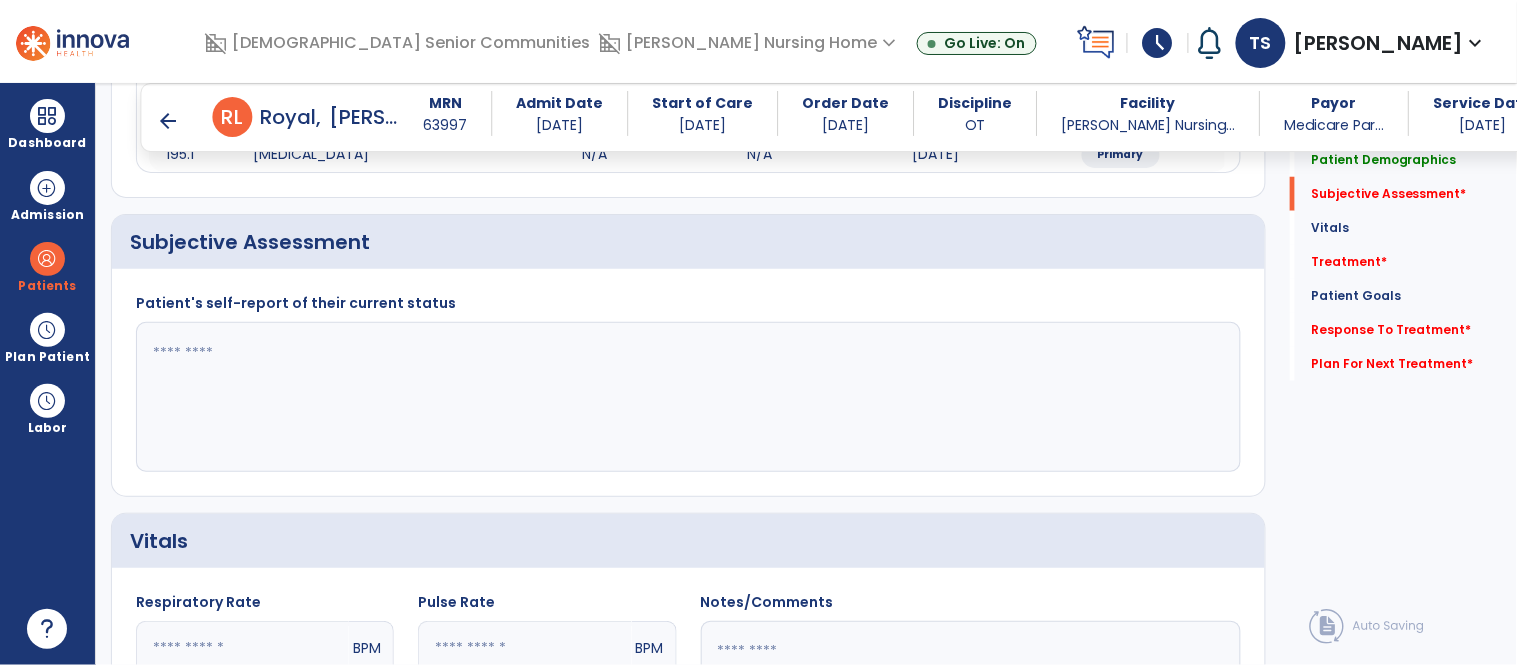 click 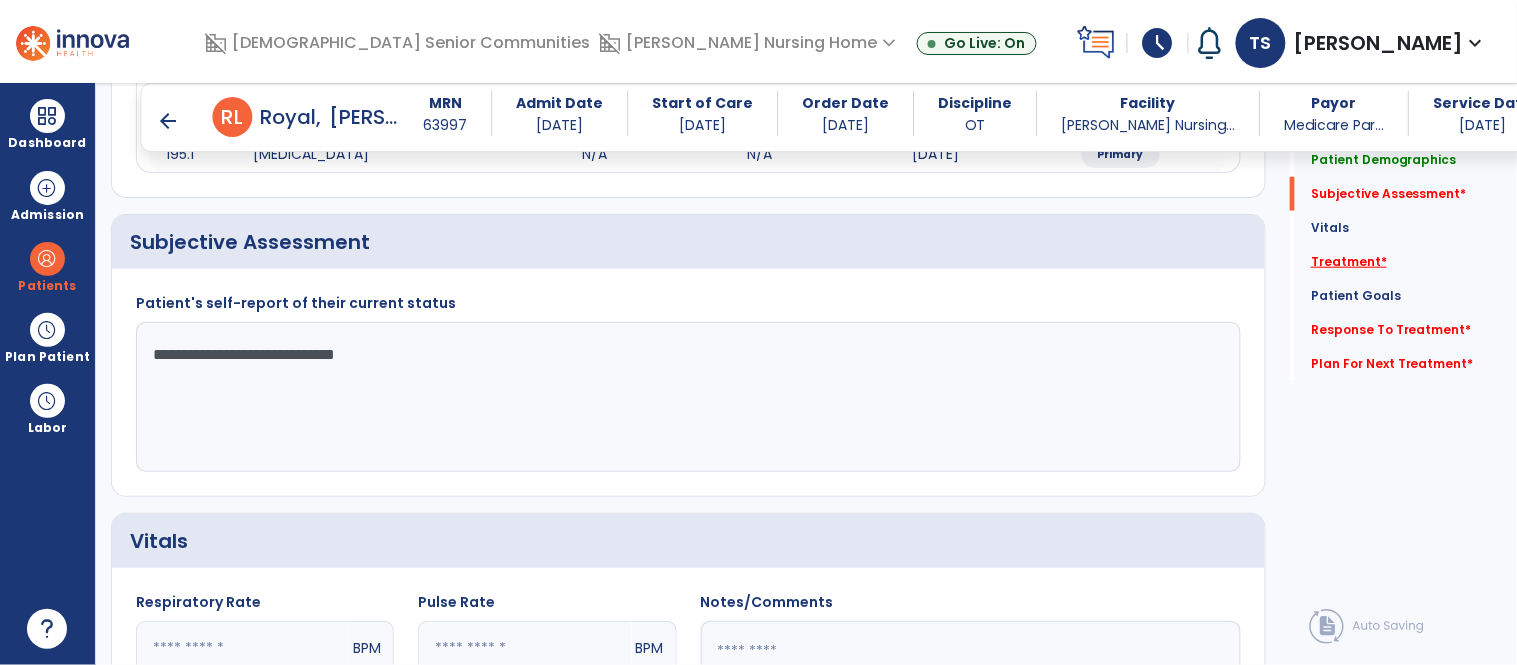 type on "**********" 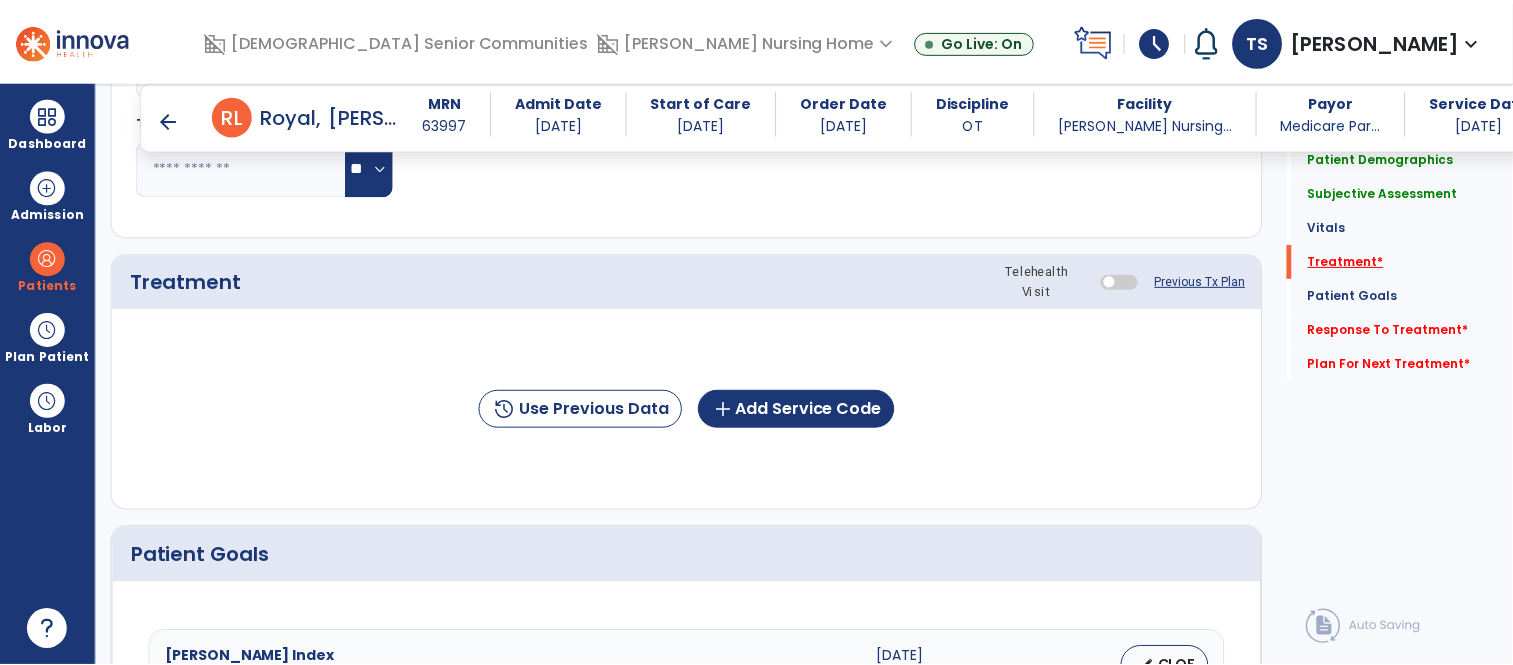 scroll, scrollTop: 1123, scrollLeft: 0, axis: vertical 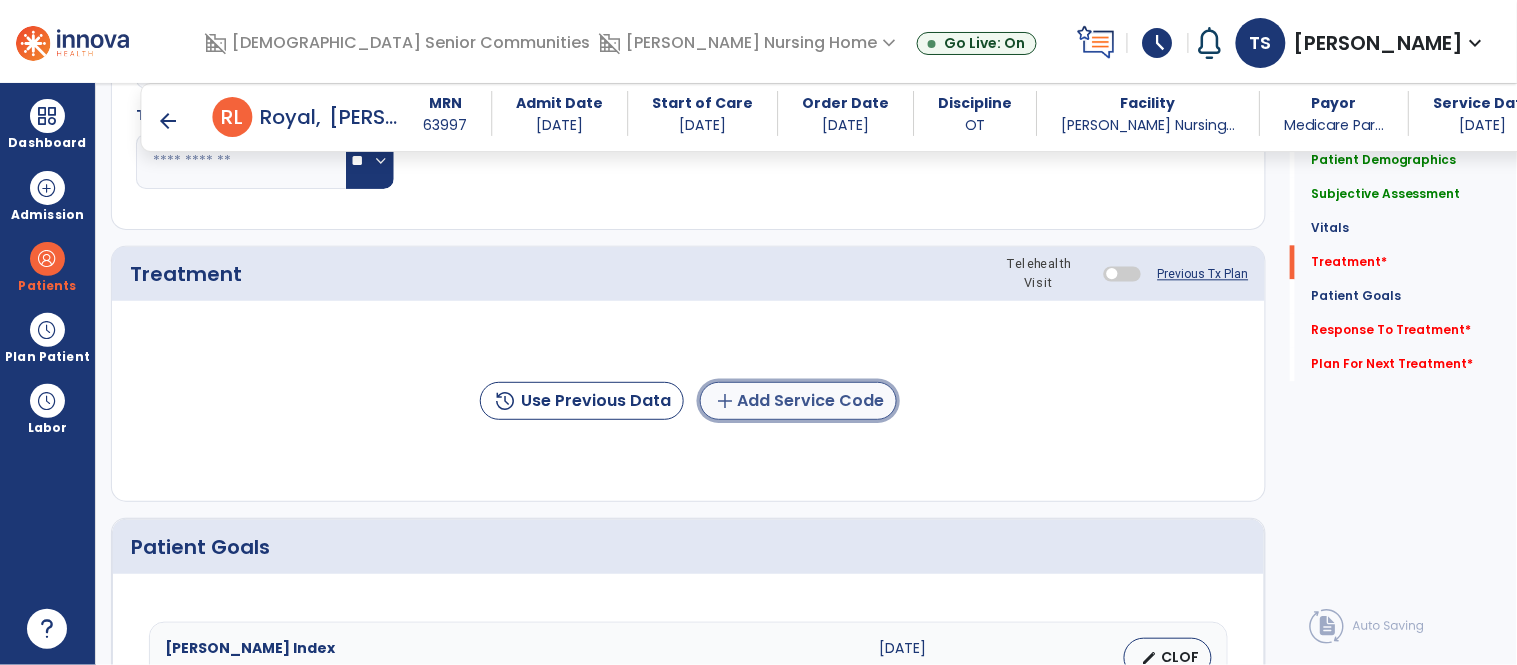 click on "add  Add Service Code" 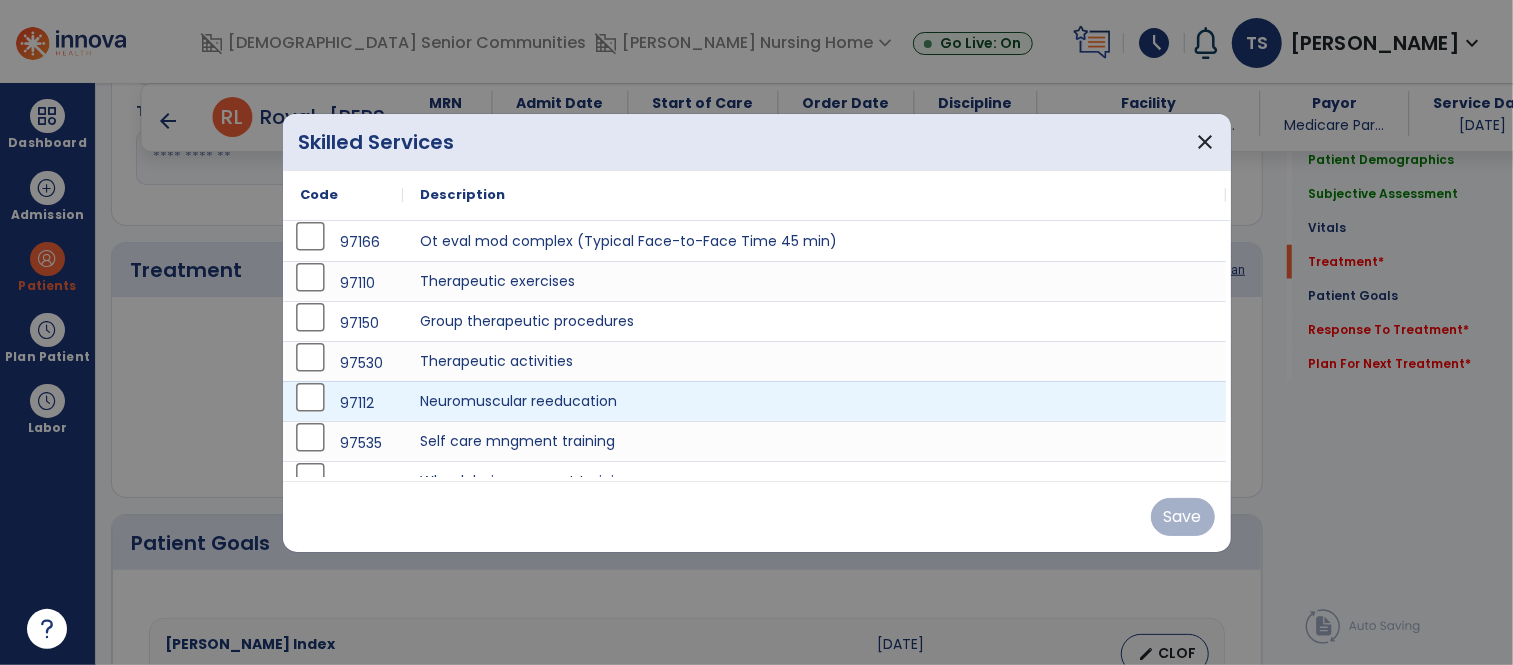 scroll, scrollTop: 1123, scrollLeft: 0, axis: vertical 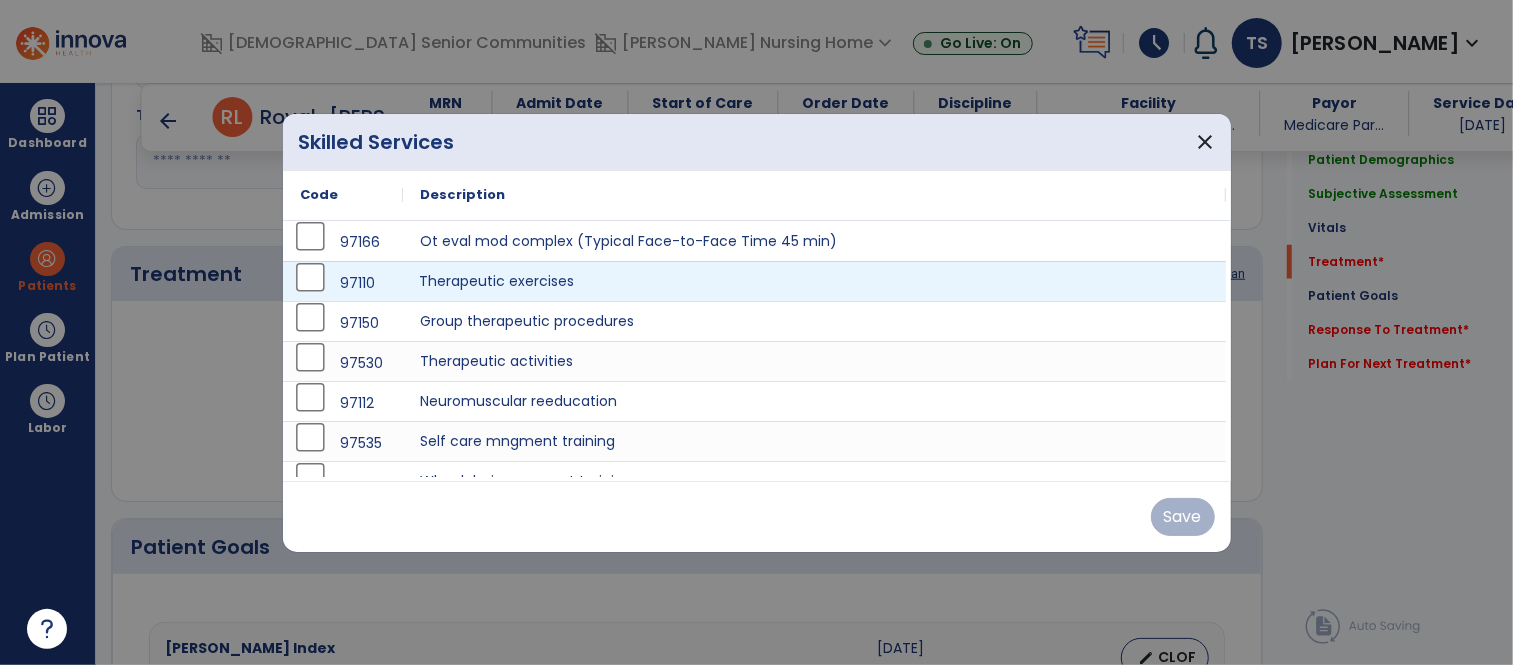 click on "Therapeutic exercises" at bounding box center [815, 281] 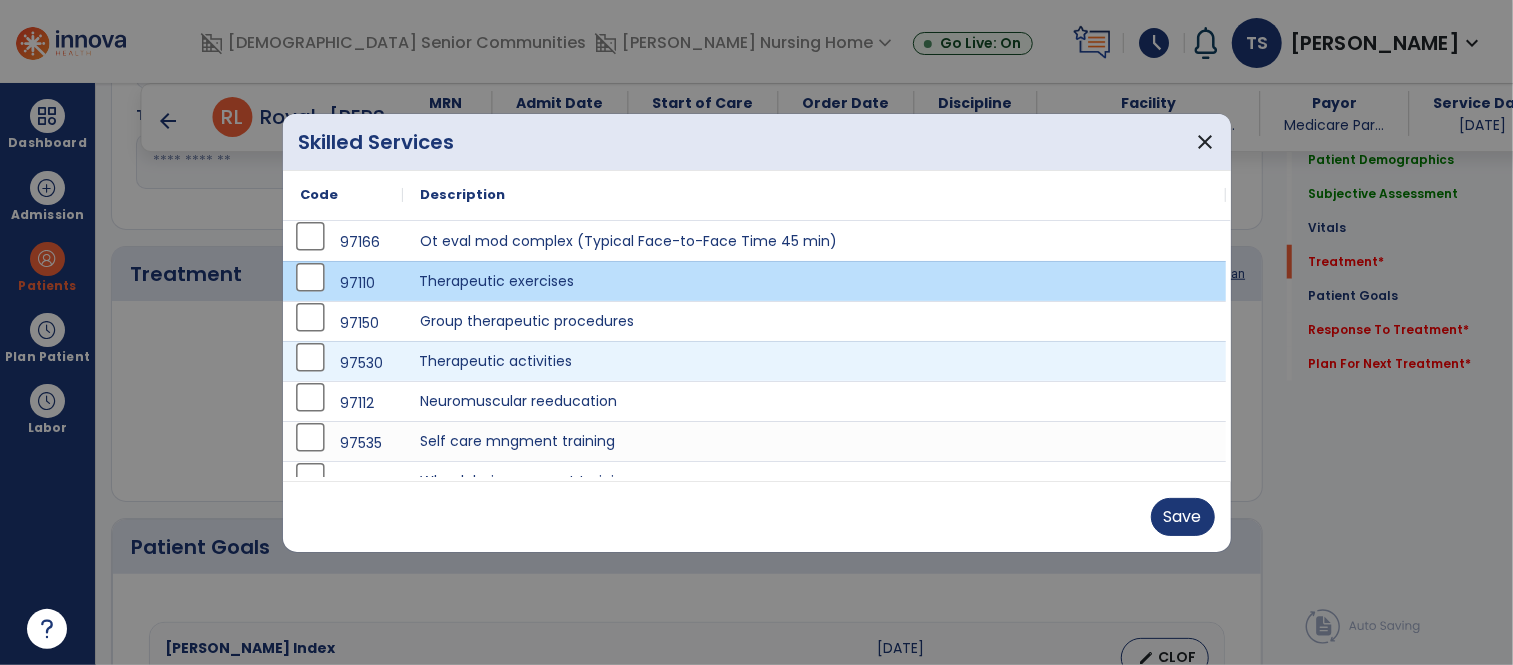 click on "Therapeutic activities" at bounding box center [815, 361] 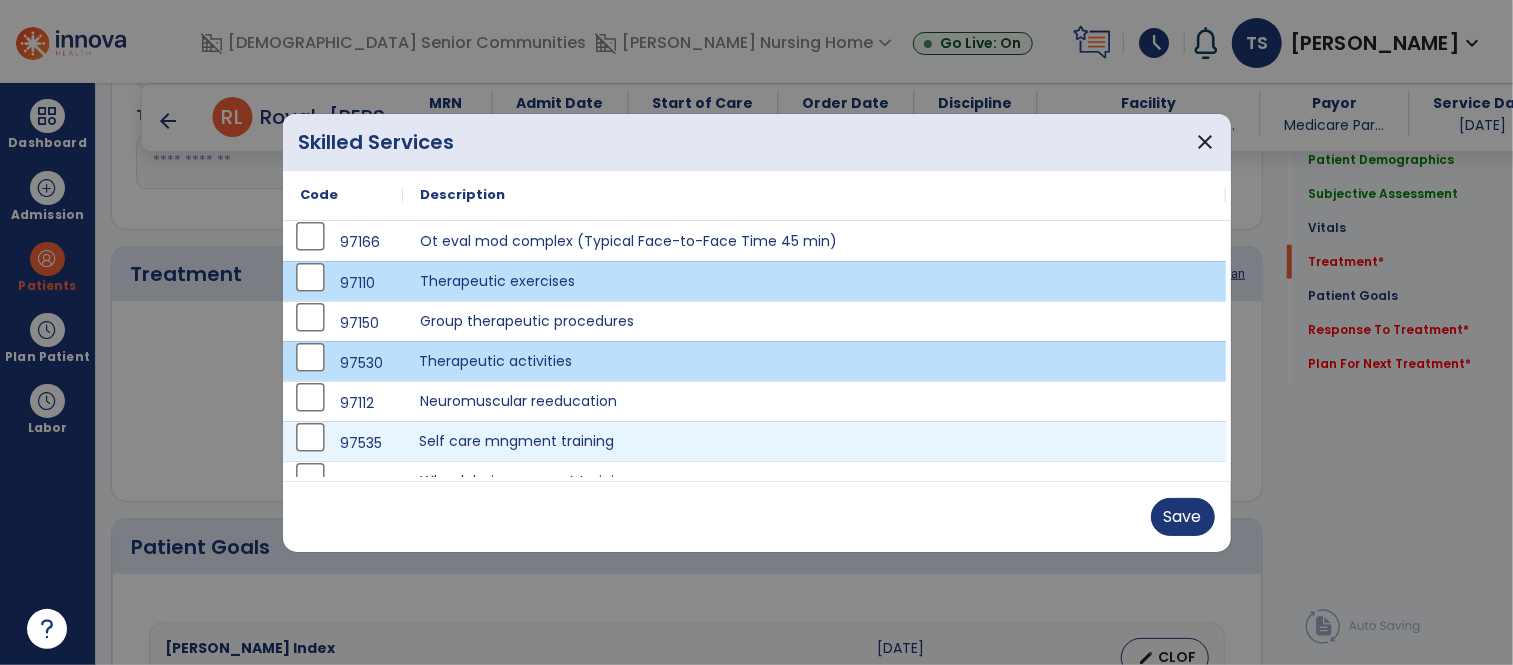 click on "Self care mngment training" at bounding box center (815, 441) 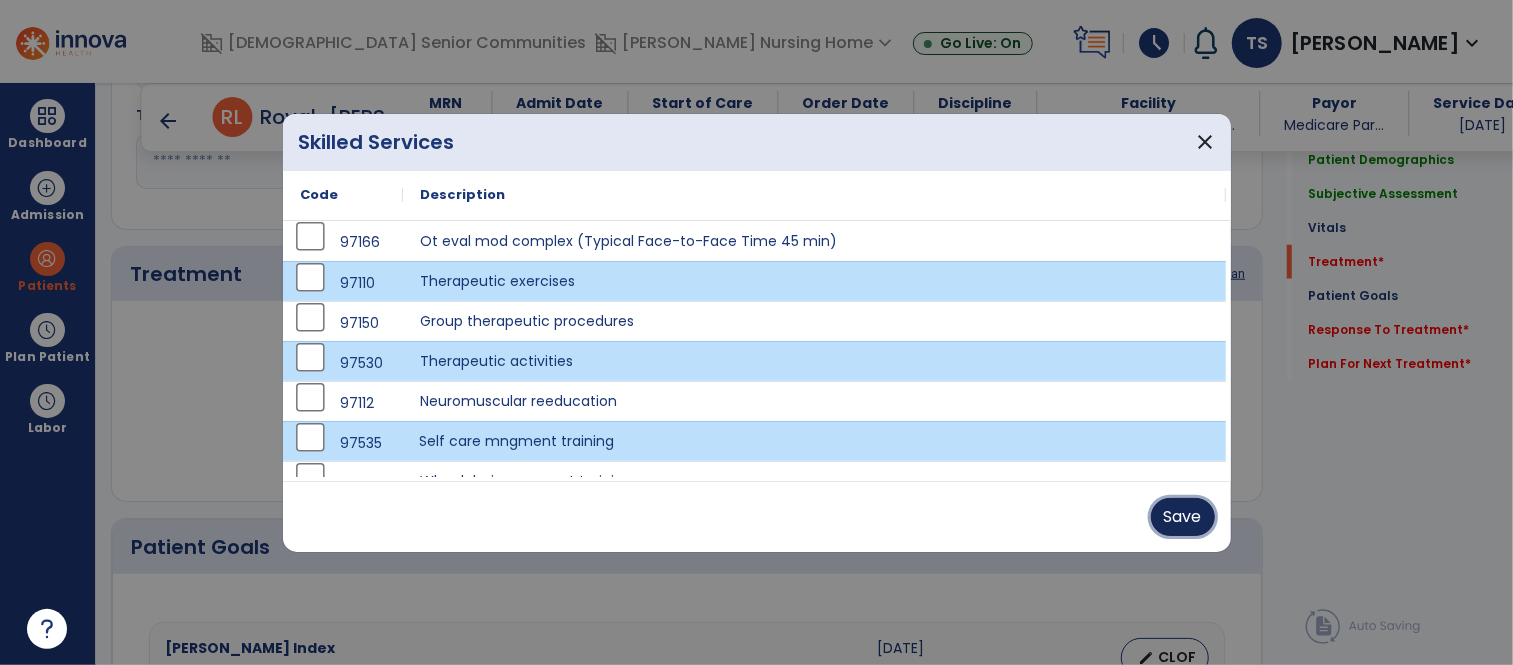 click on "Save" at bounding box center (1183, 517) 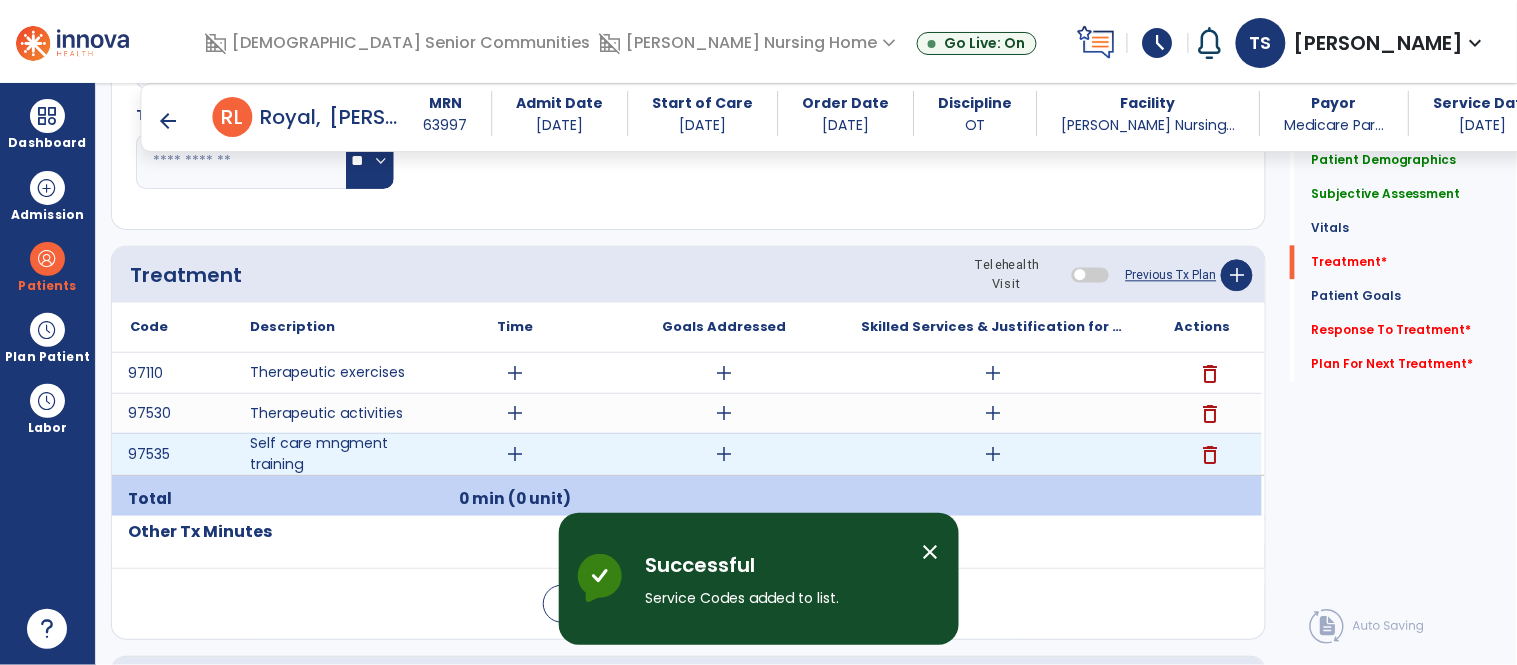 click on "add" at bounding box center (993, 454) 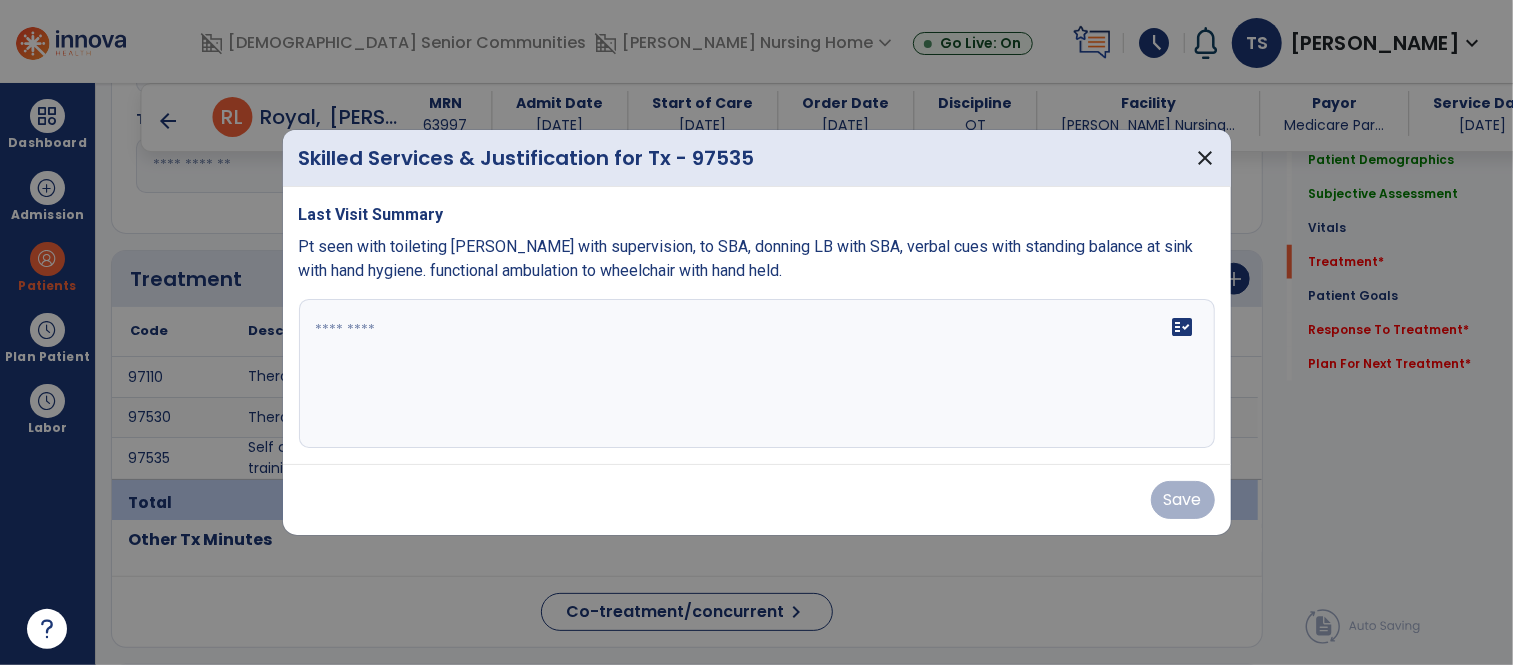 scroll, scrollTop: 1123, scrollLeft: 0, axis: vertical 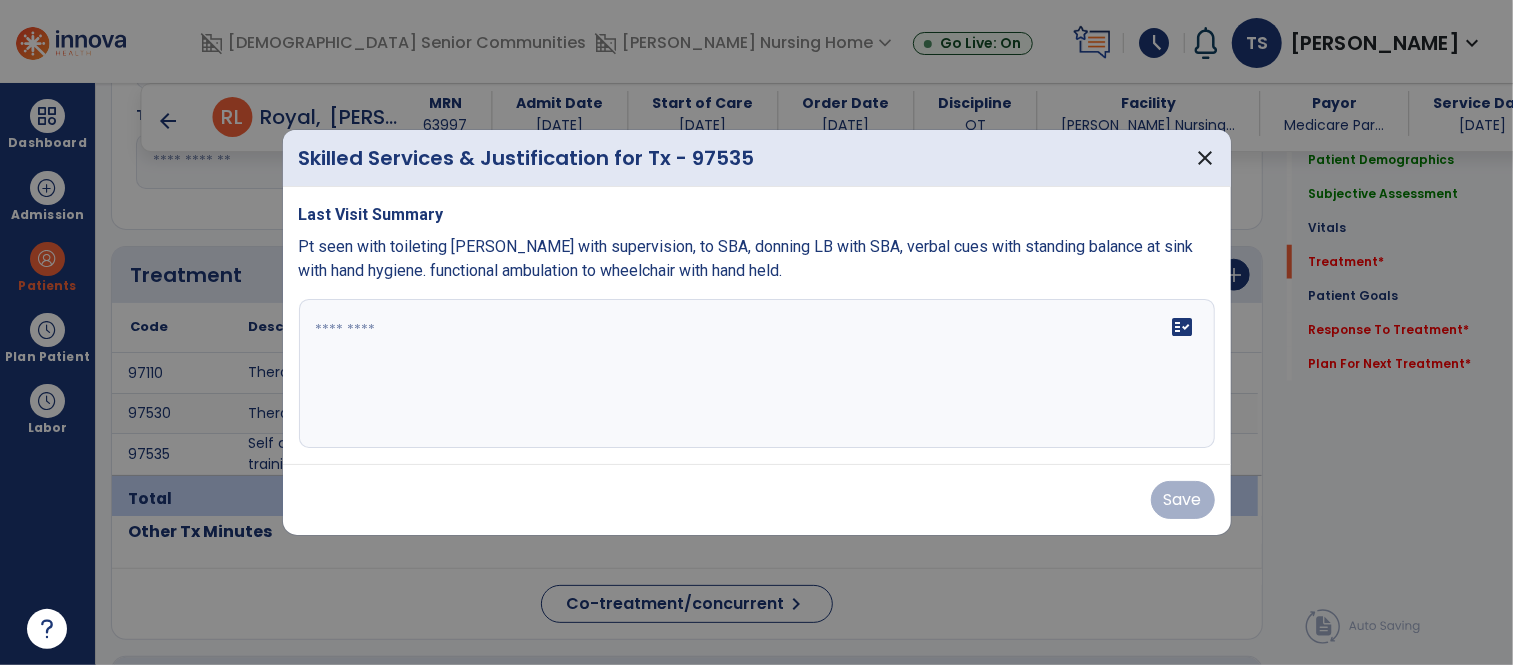 click on "fact_check" at bounding box center [757, 374] 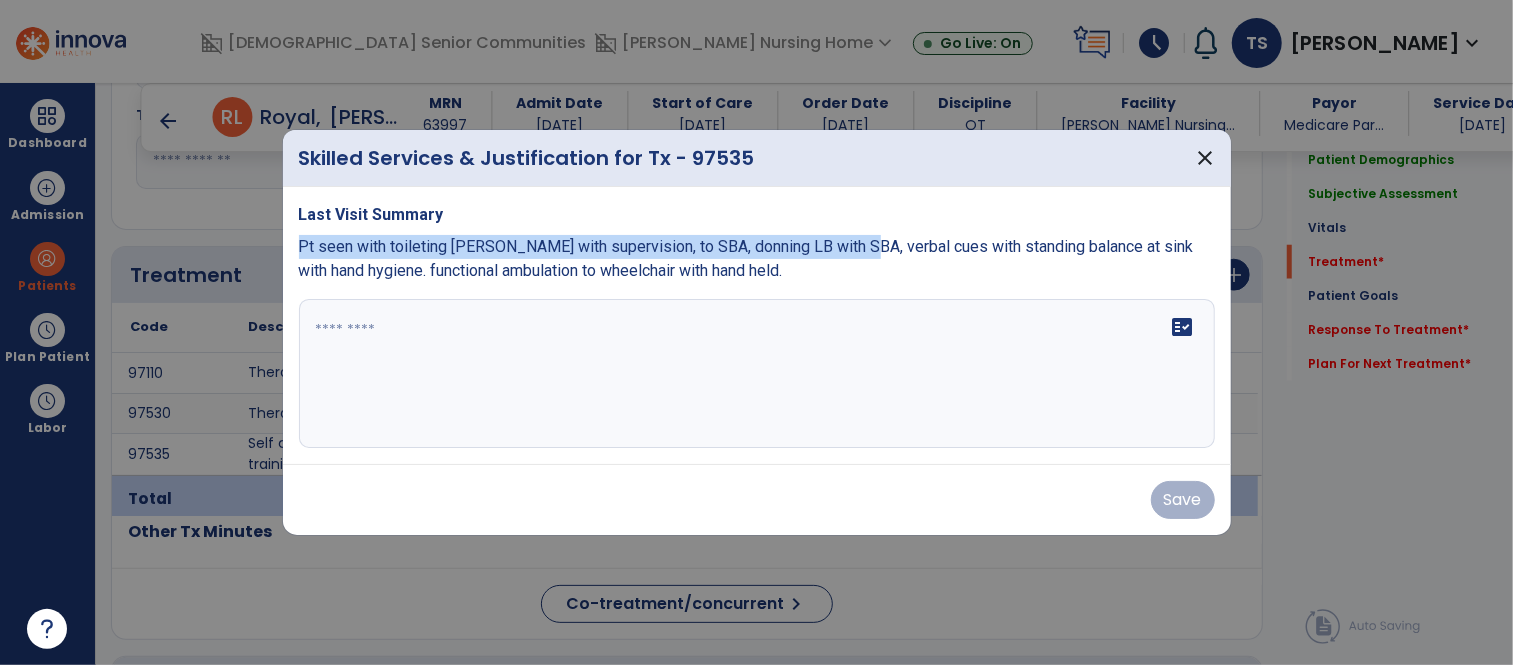 drag, startPoint x: 300, startPoint y: 242, endPoint x: 857, endPoint y: 251, distance: 557.0727 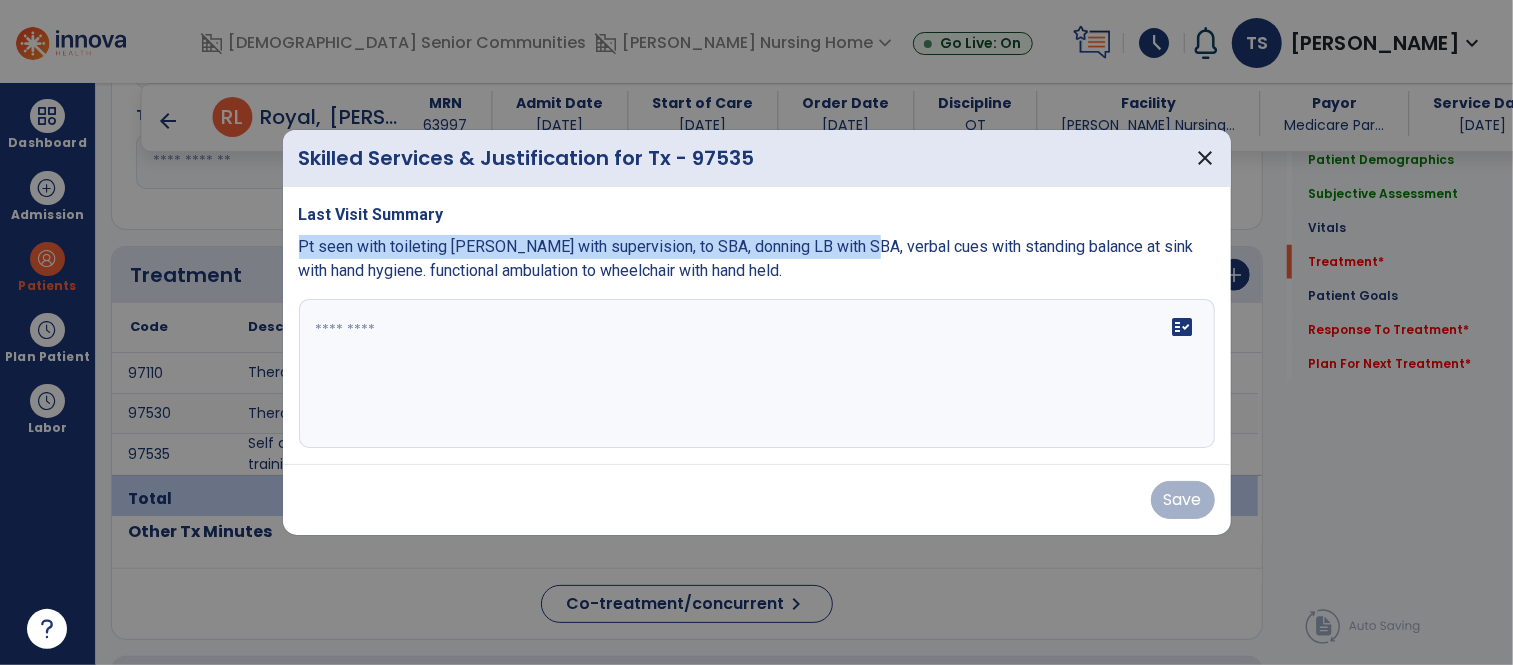 click on "Pt seen with toileting [PERSON_NAME] with supervision, to SBA, donning LB with SBA, verbal cues with standing balance at sink with hand hygiene. functional ambulation to wheelchair with hand held." at bounding box center (746, 258) 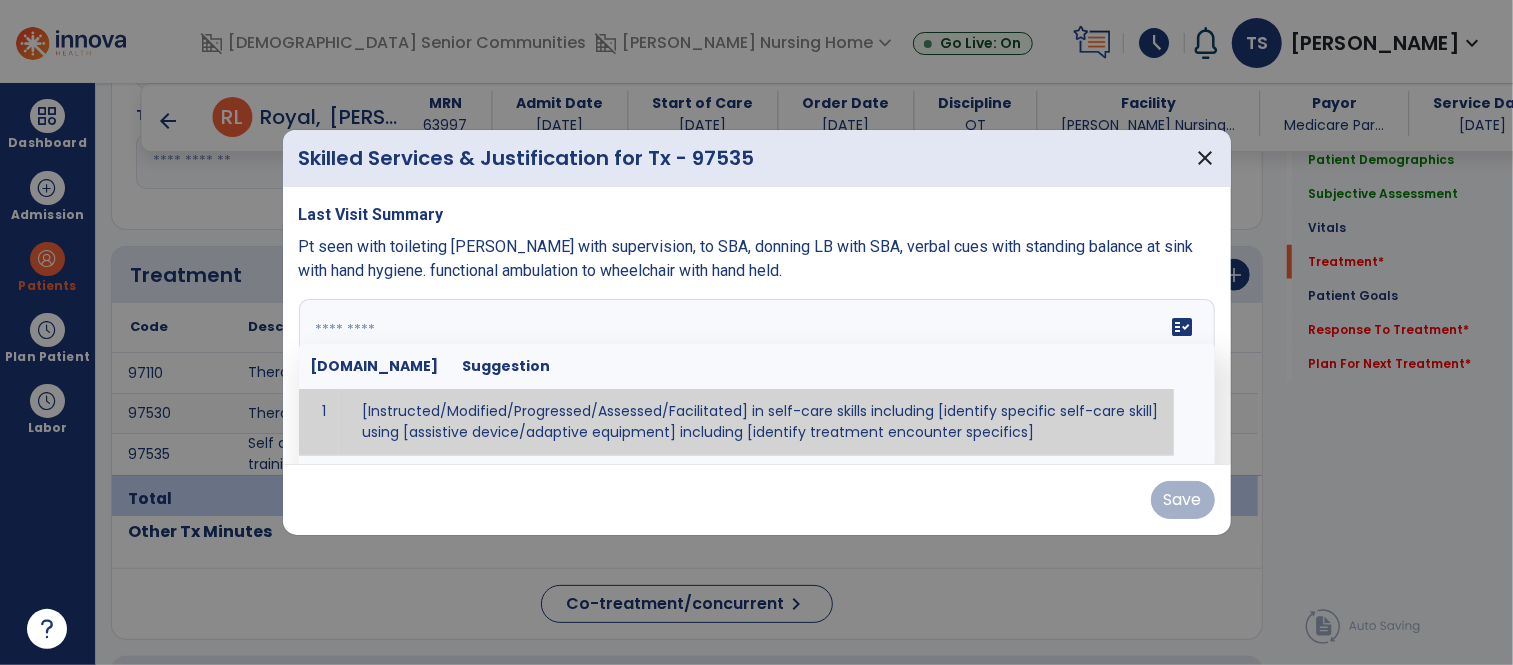 paste on "**********" 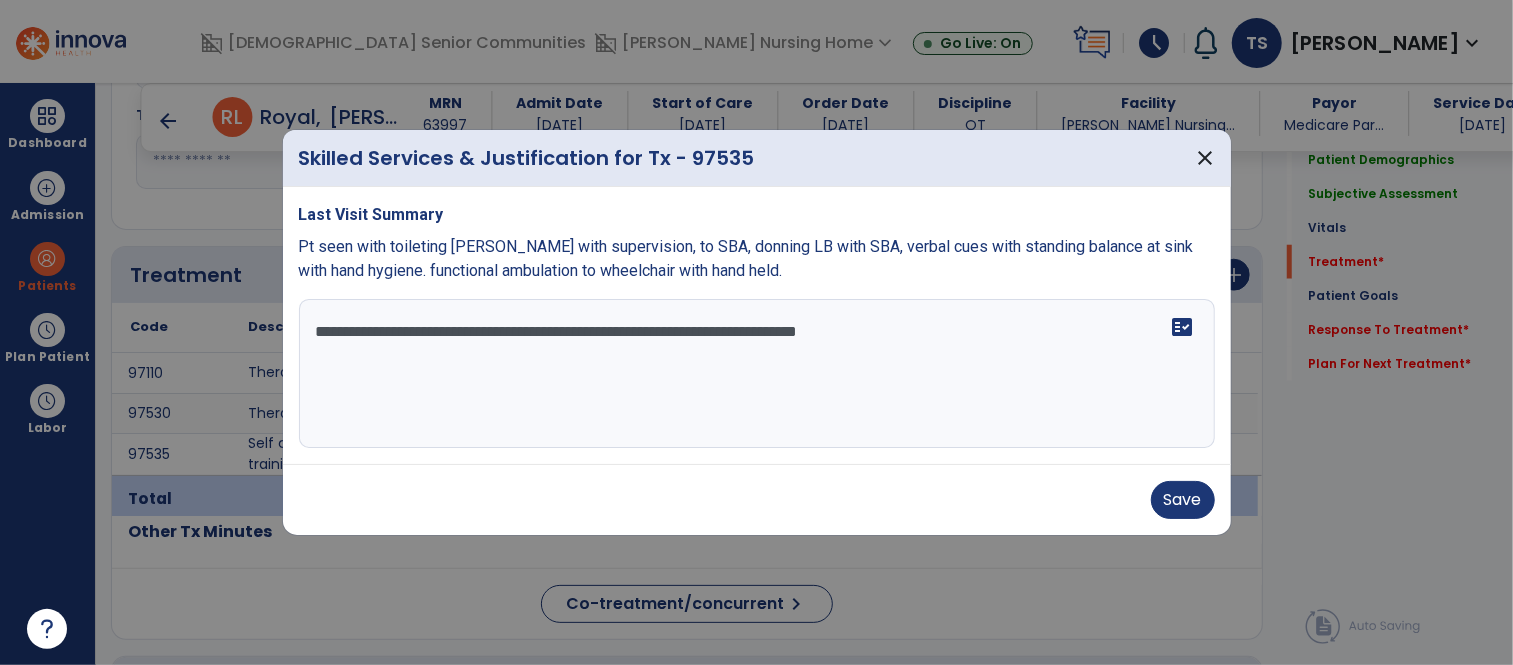 type on "**********" 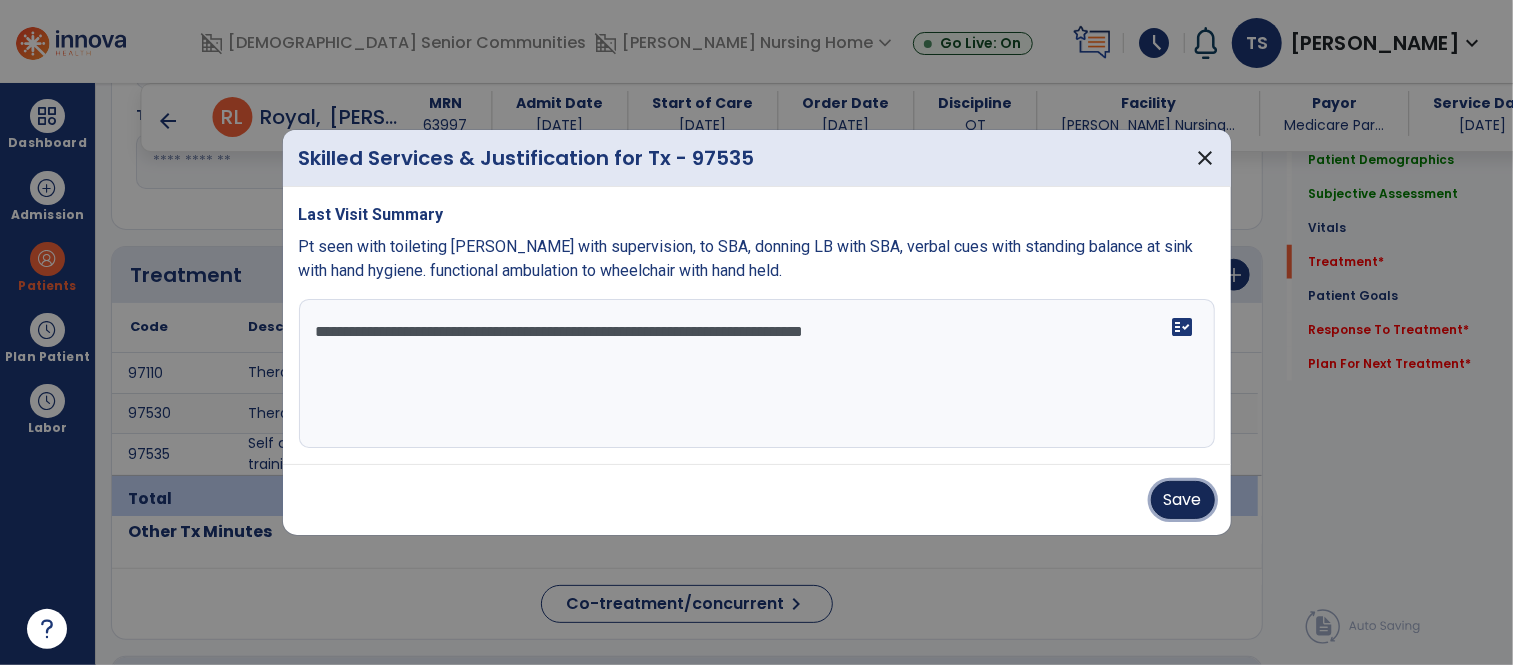 click on "Save" at bounding box center [1183, 500] 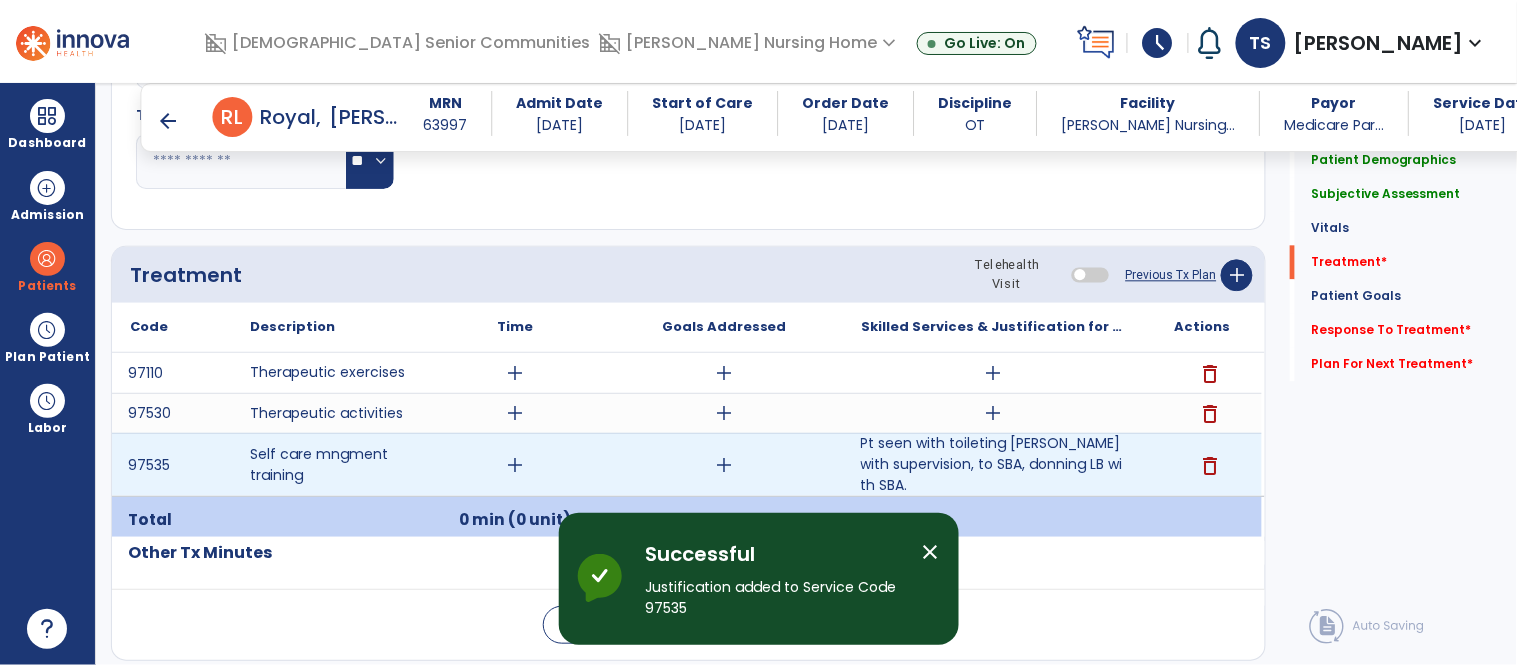 click on "add" at bounding box center [515, 465] 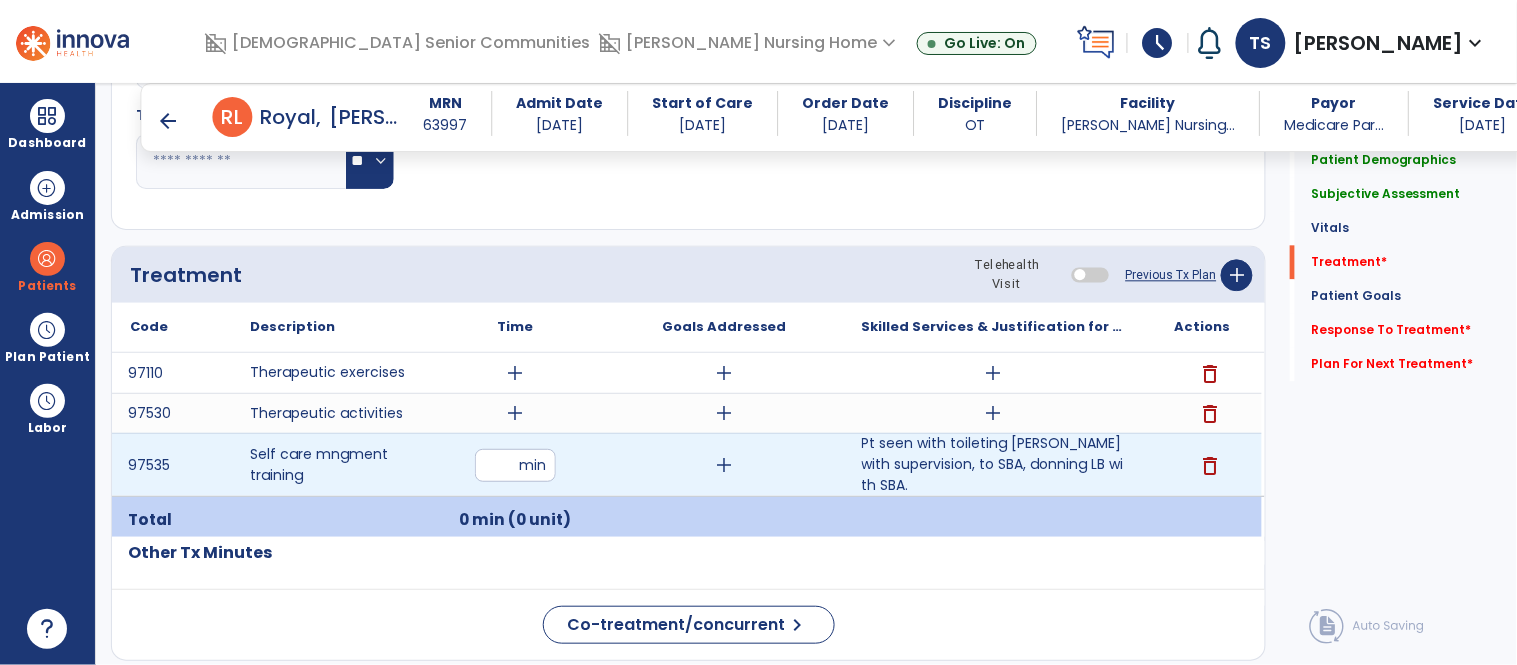 type on "*" 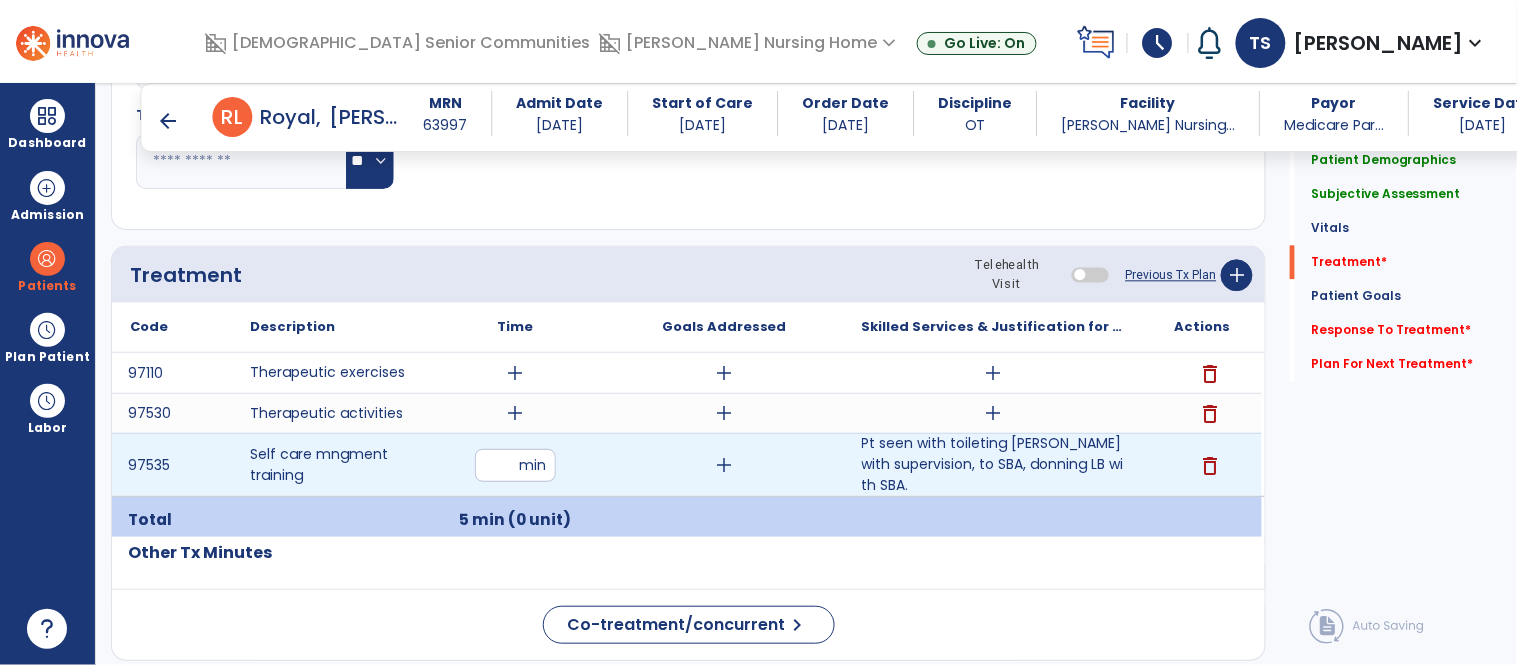 click on "add" at bounding box center (724, 465) 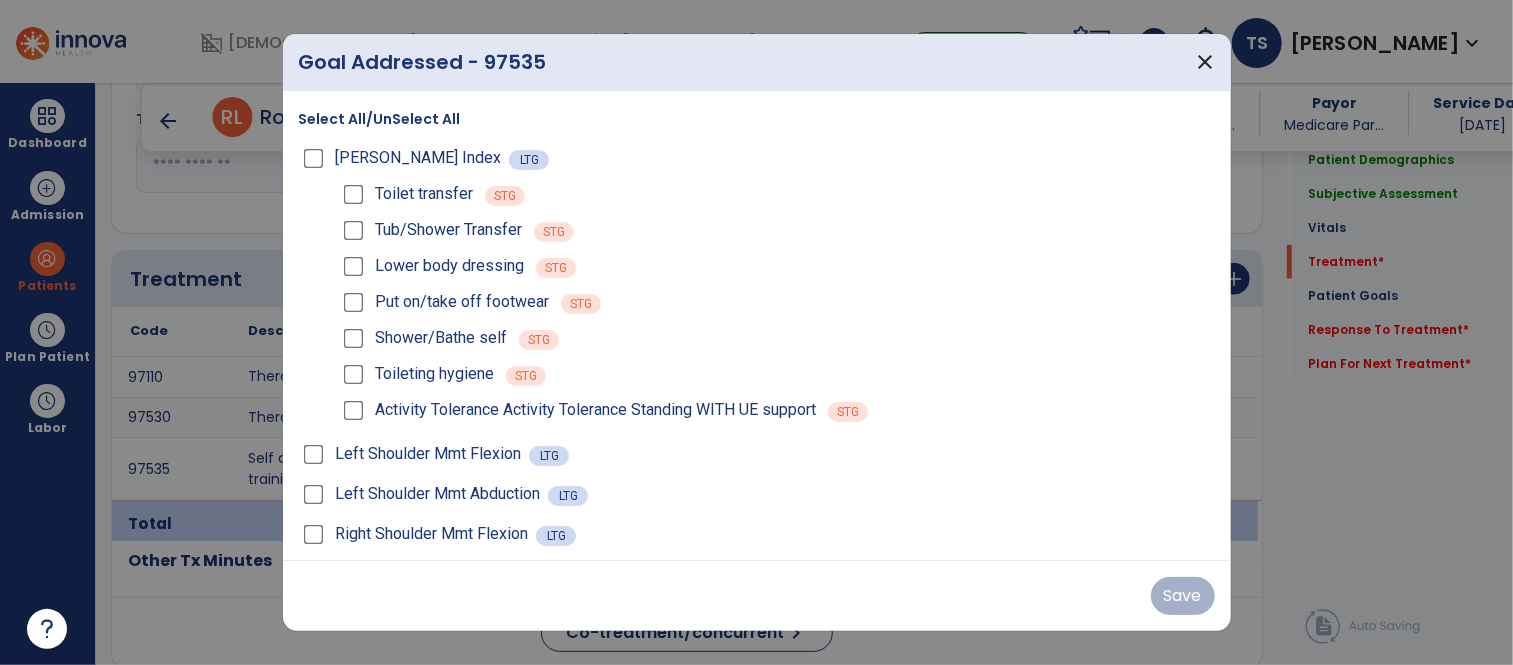 scroll, scrollTop: 1123, scrollLeft: 0, axis: vertical 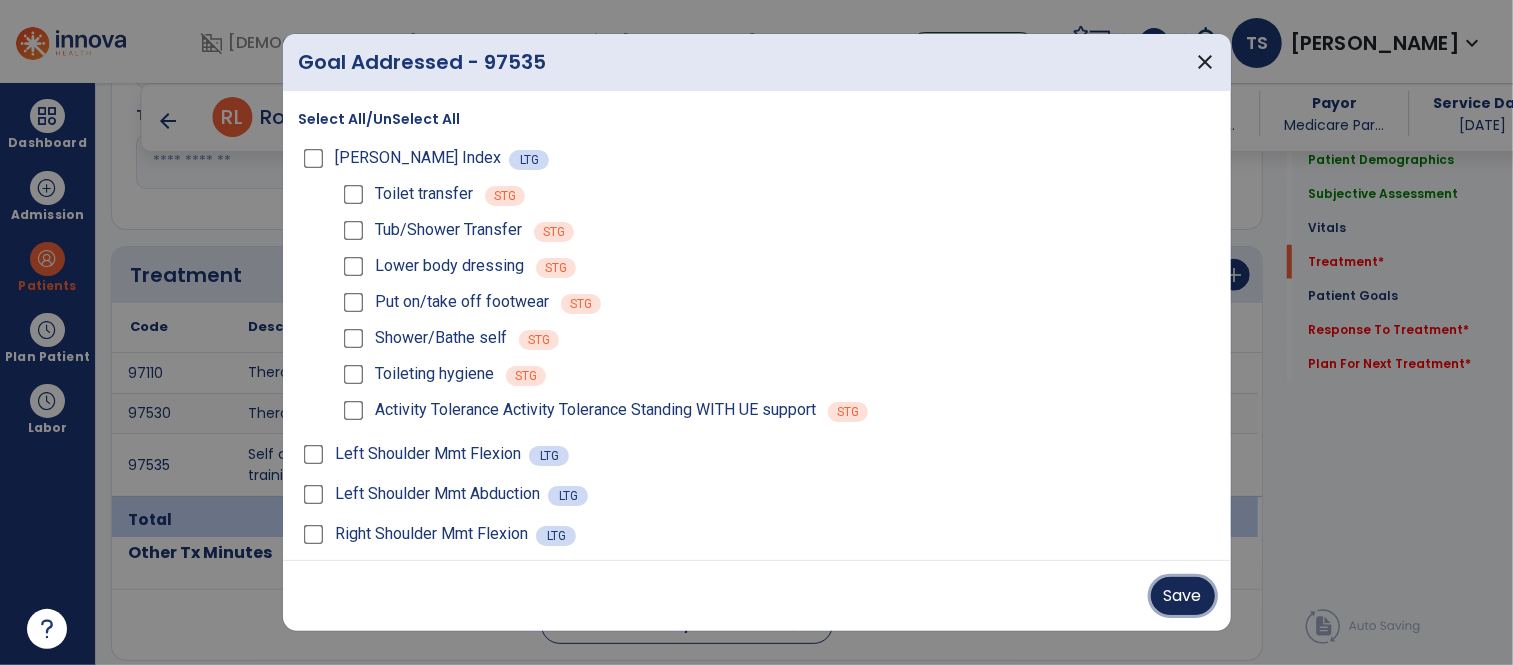 click on "Save" at bounding box center [1183, 596] 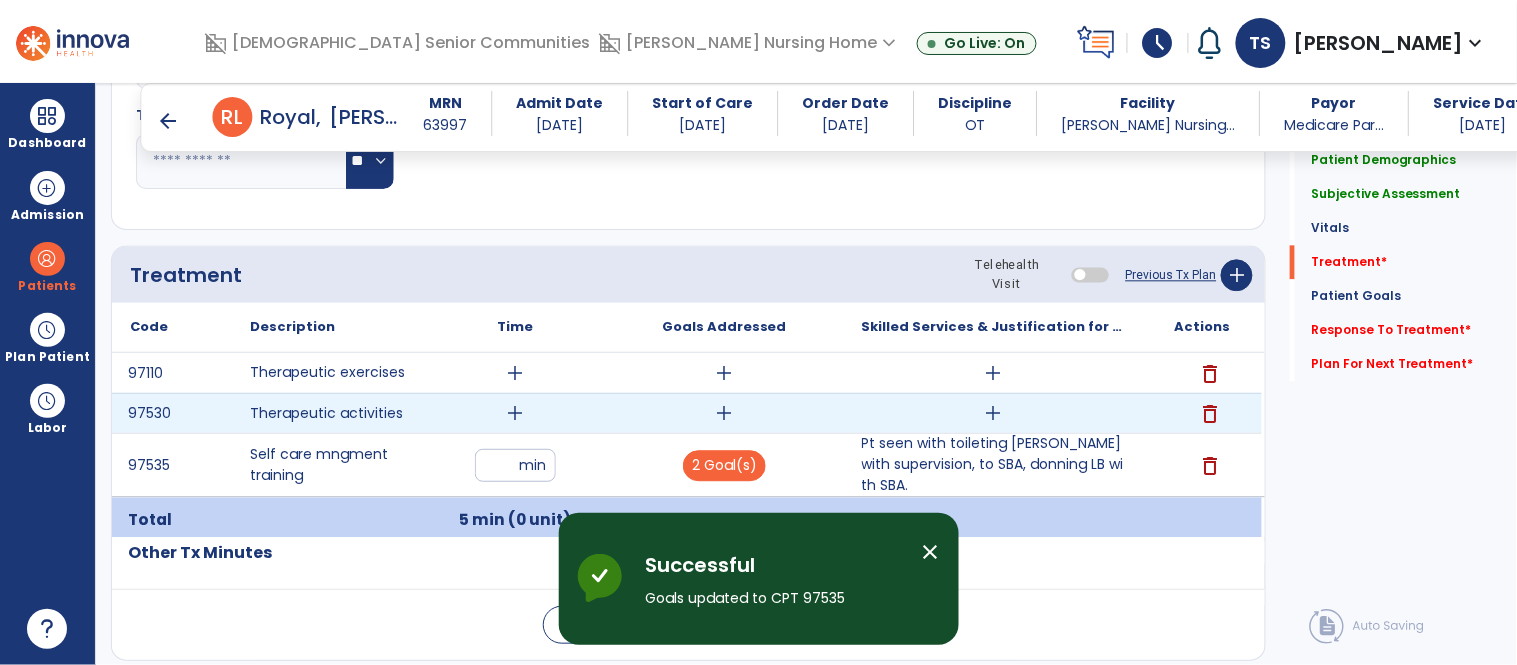 click on "add" at bounding box center [993, 413] 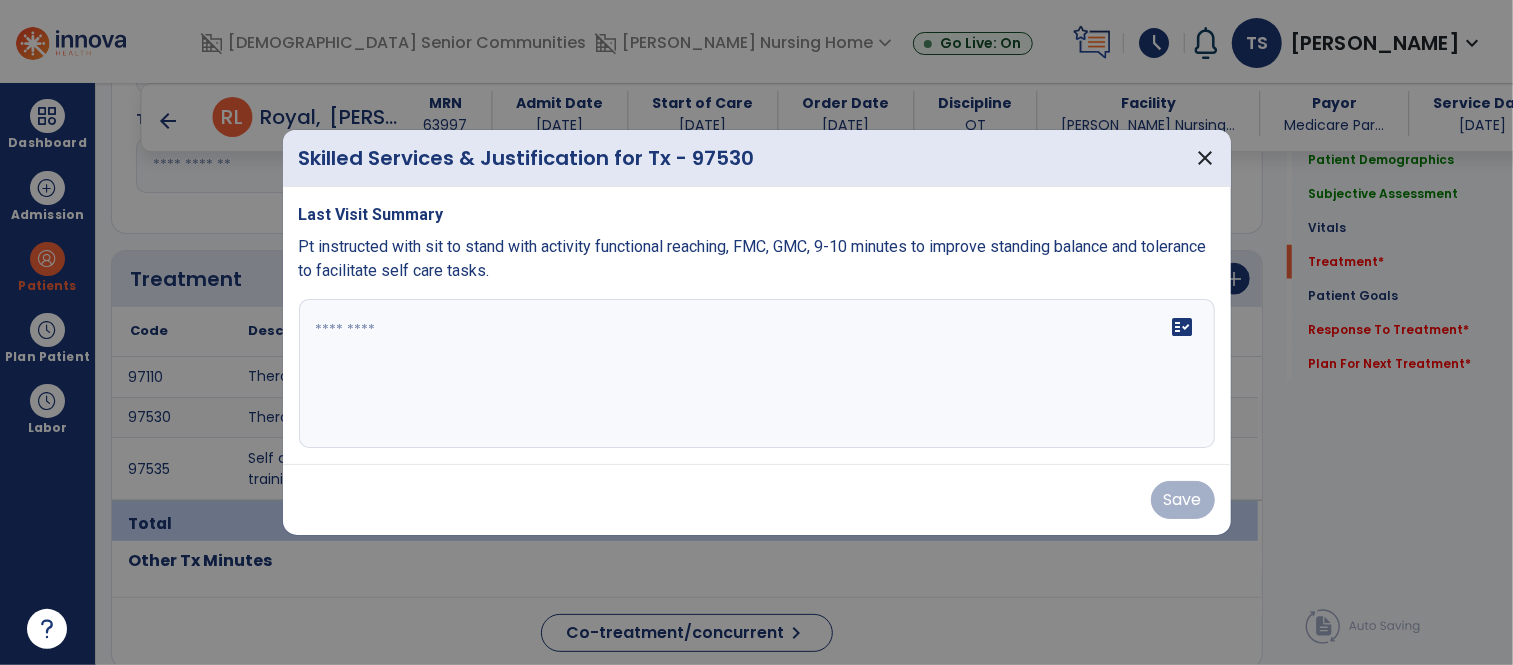 scroll, scrollTop: 1123, scrollLeft: 0, axis: vertical 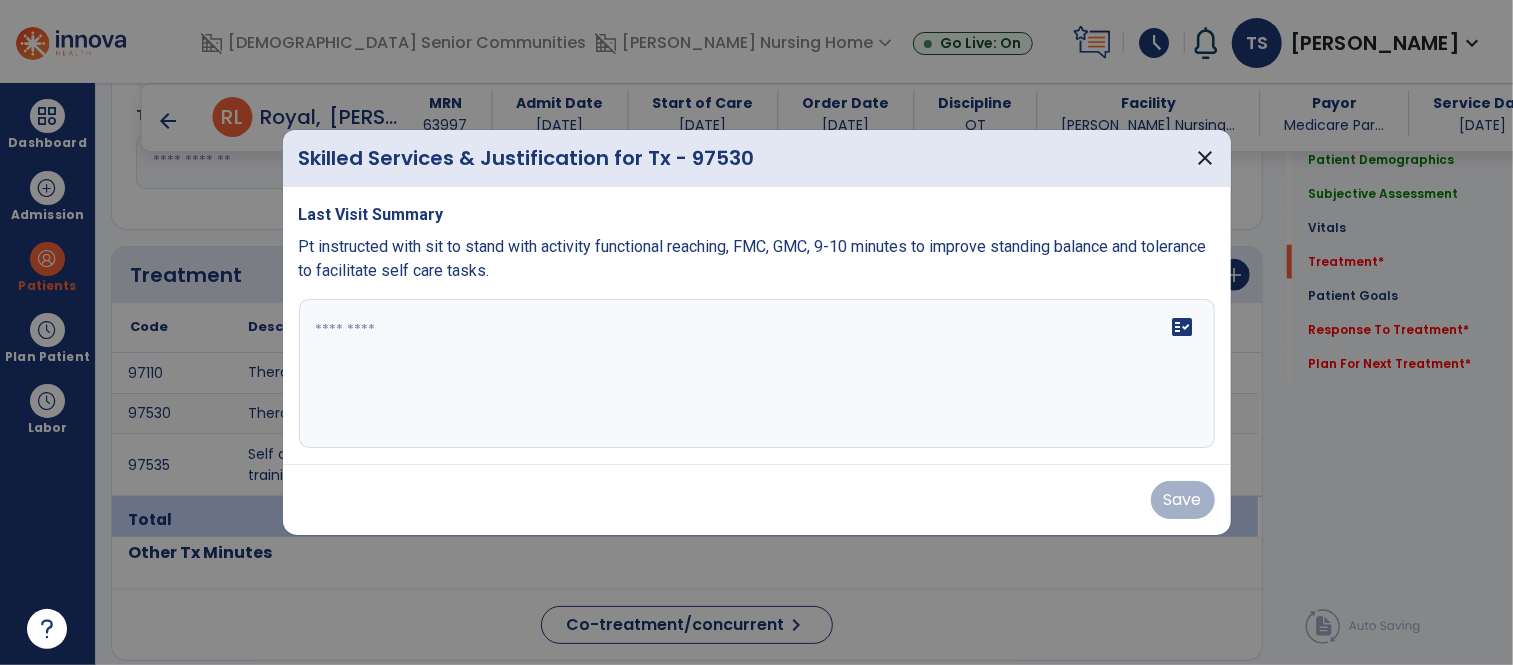 click on "fact_check" at bounding box center (757, 374) 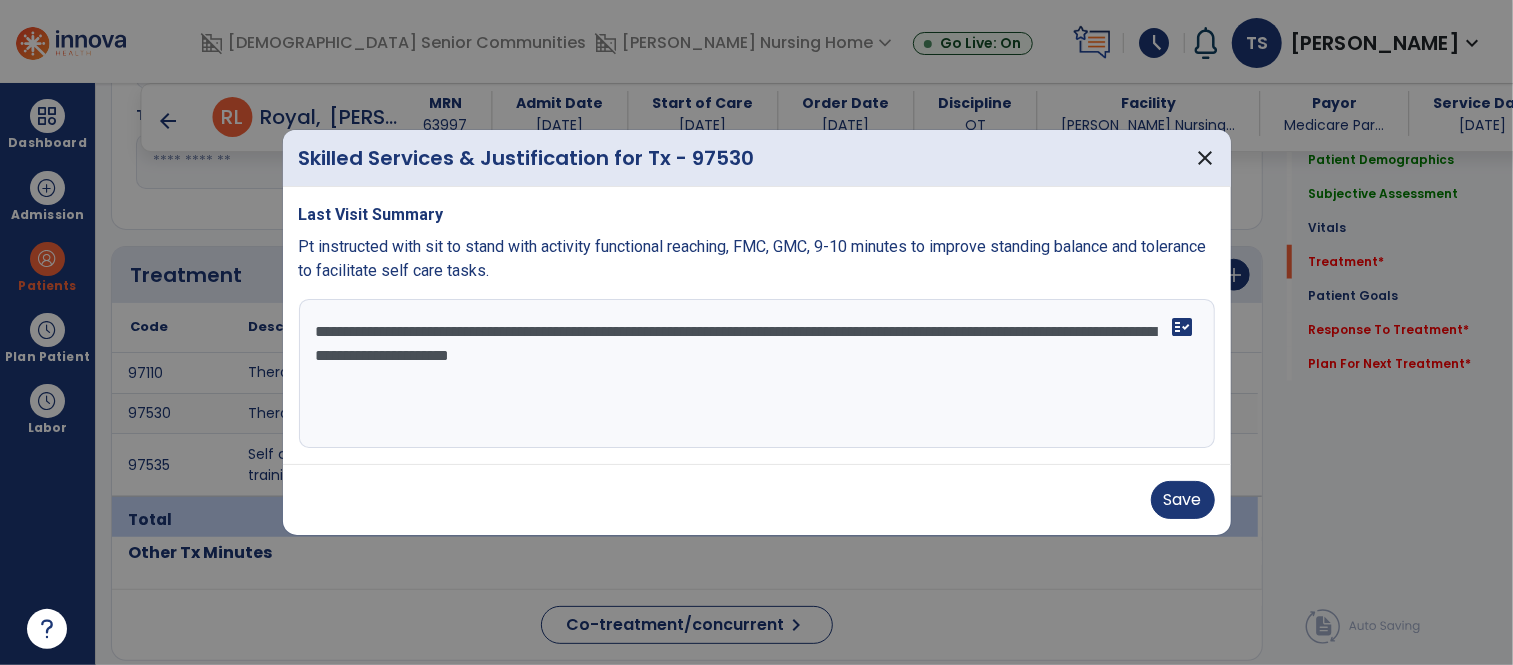 type on "**********" 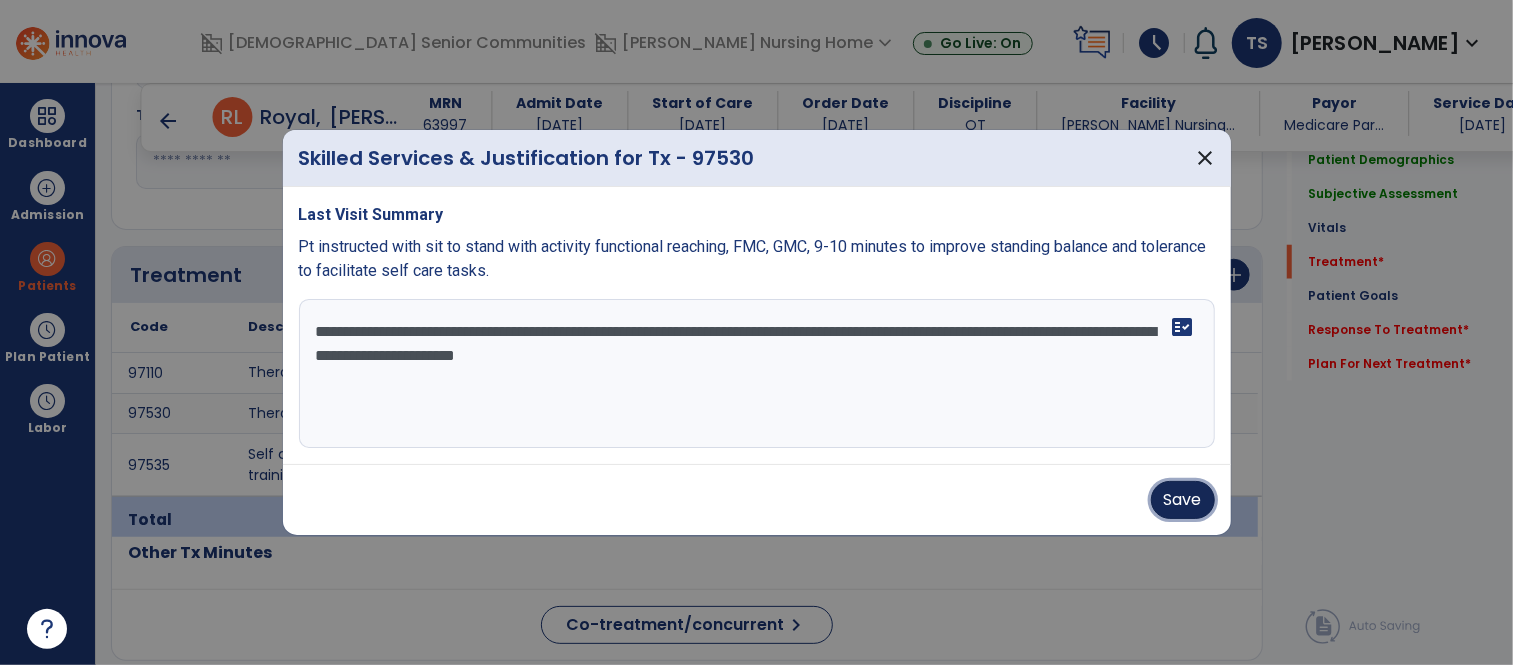click on "Save" at bounding box center (1183, 500) 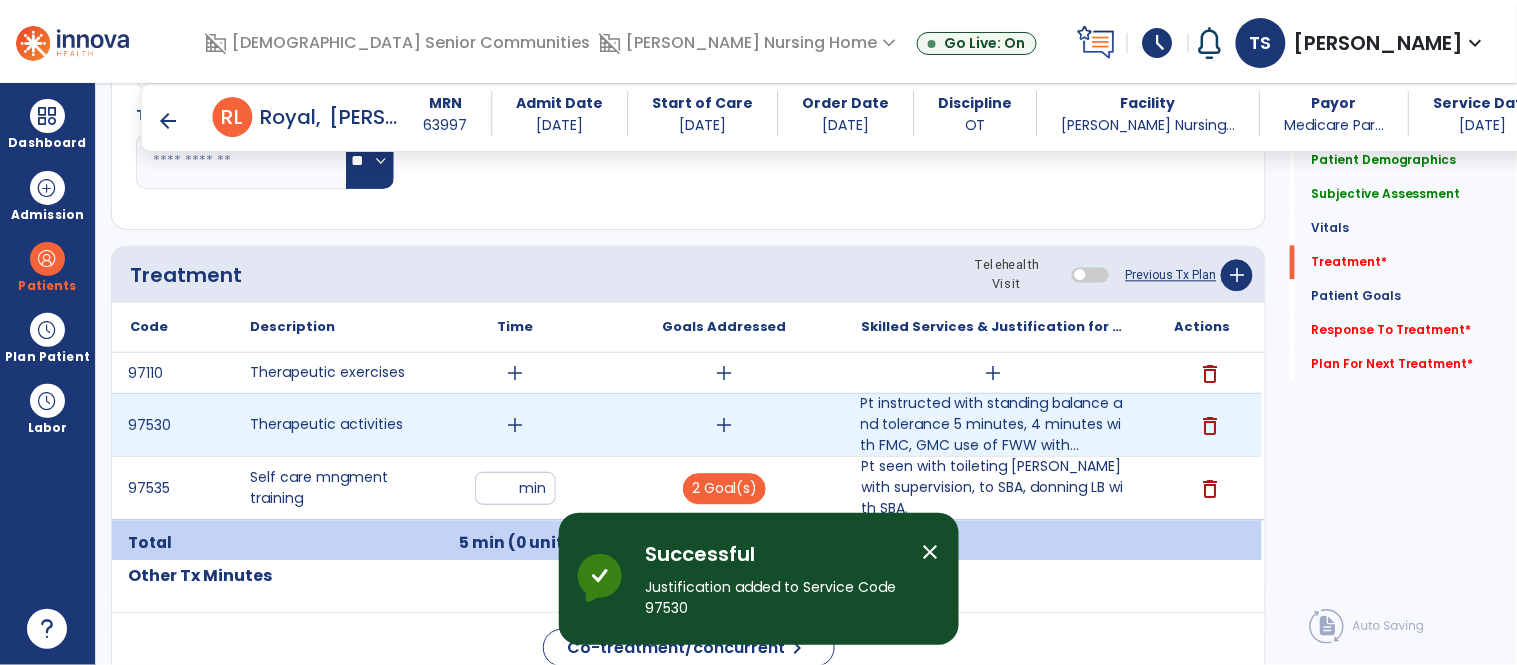 click on "add" at bounding box center [515, 425] 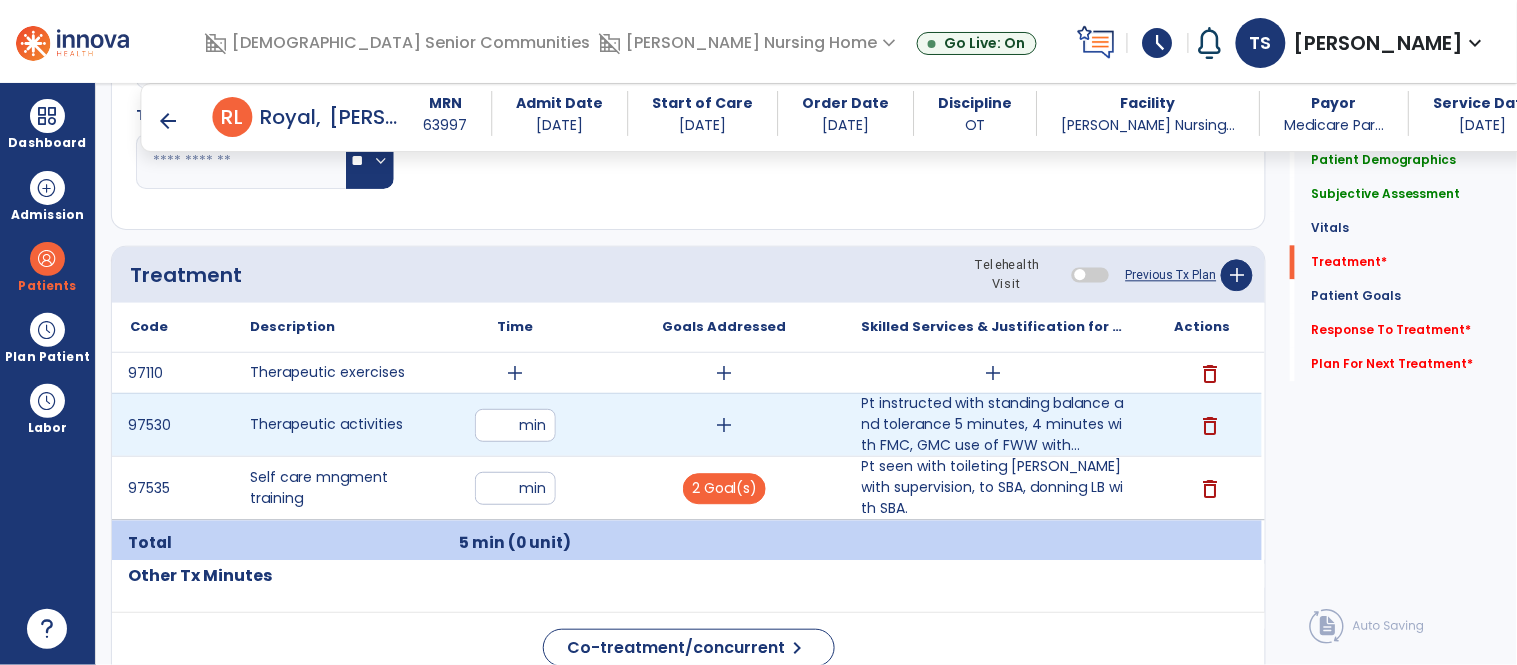 type on "**" 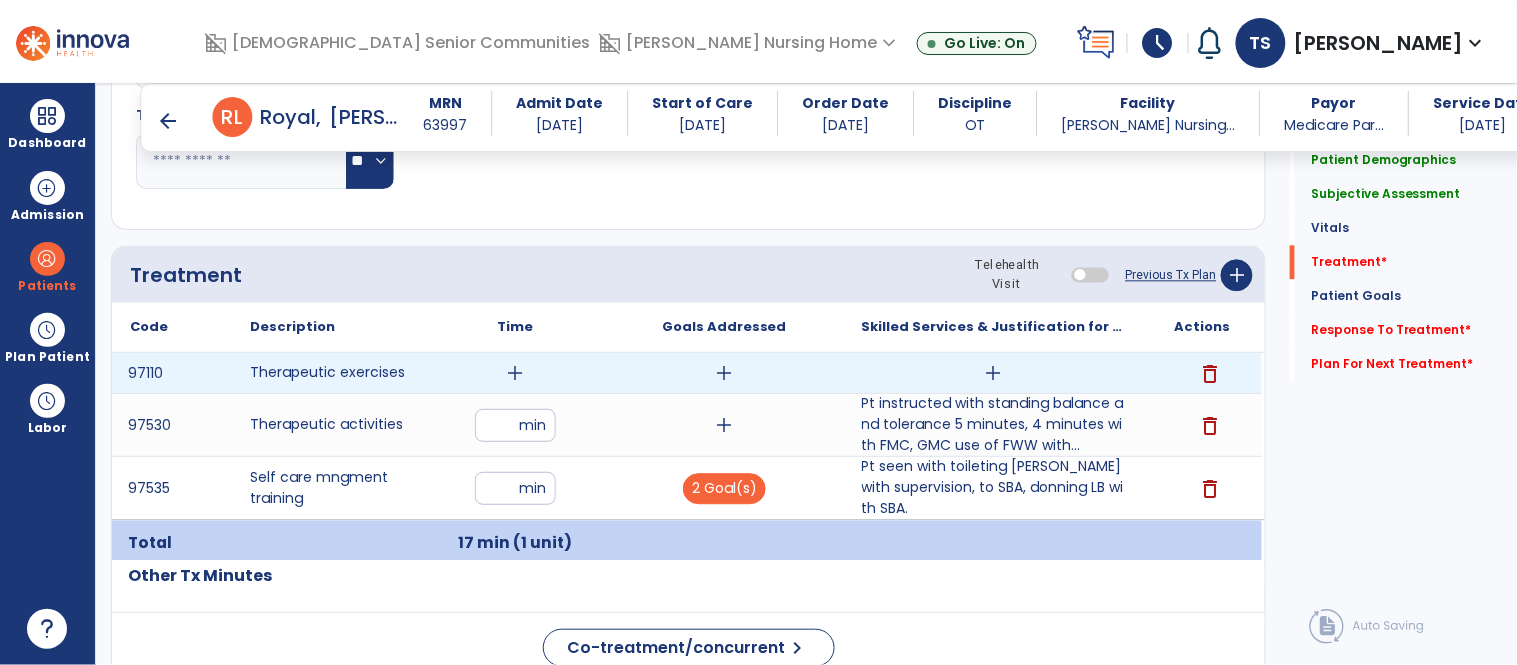 click on "add" at bounding box center [515, 373] 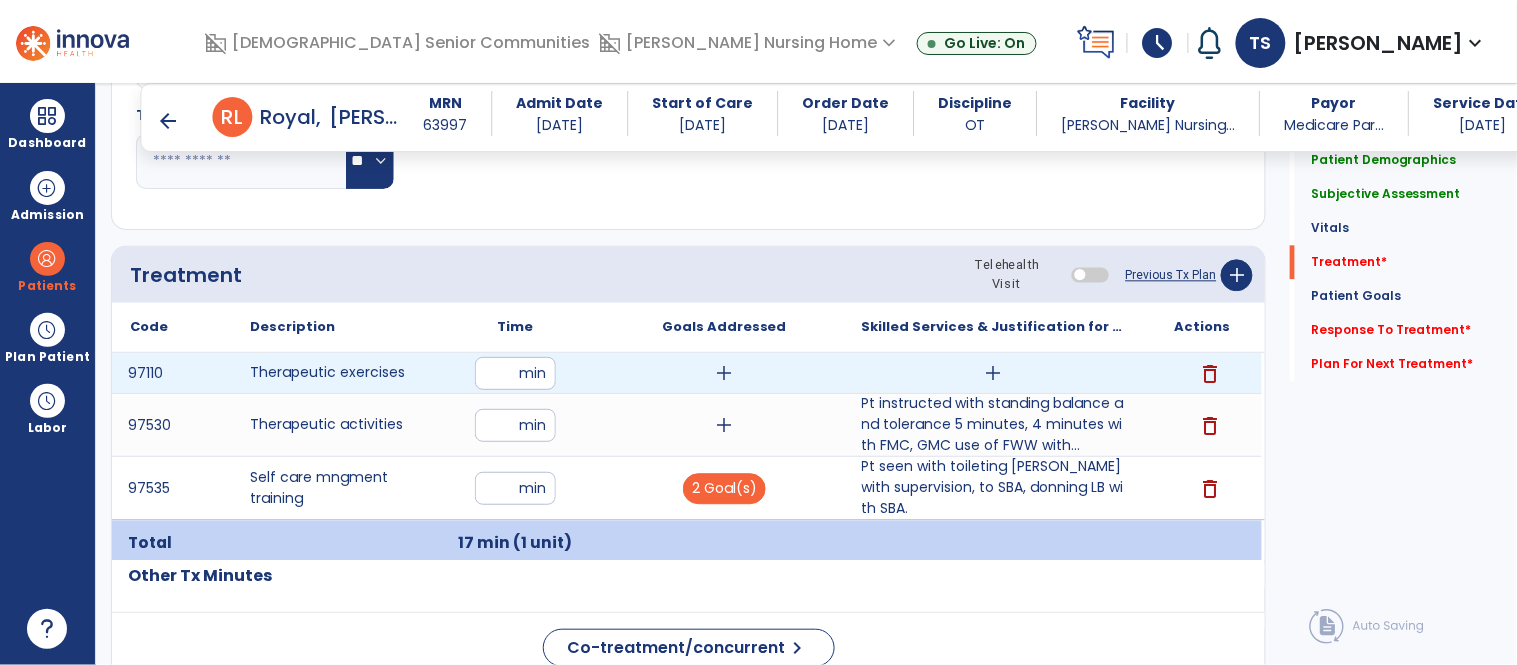 type on "**" 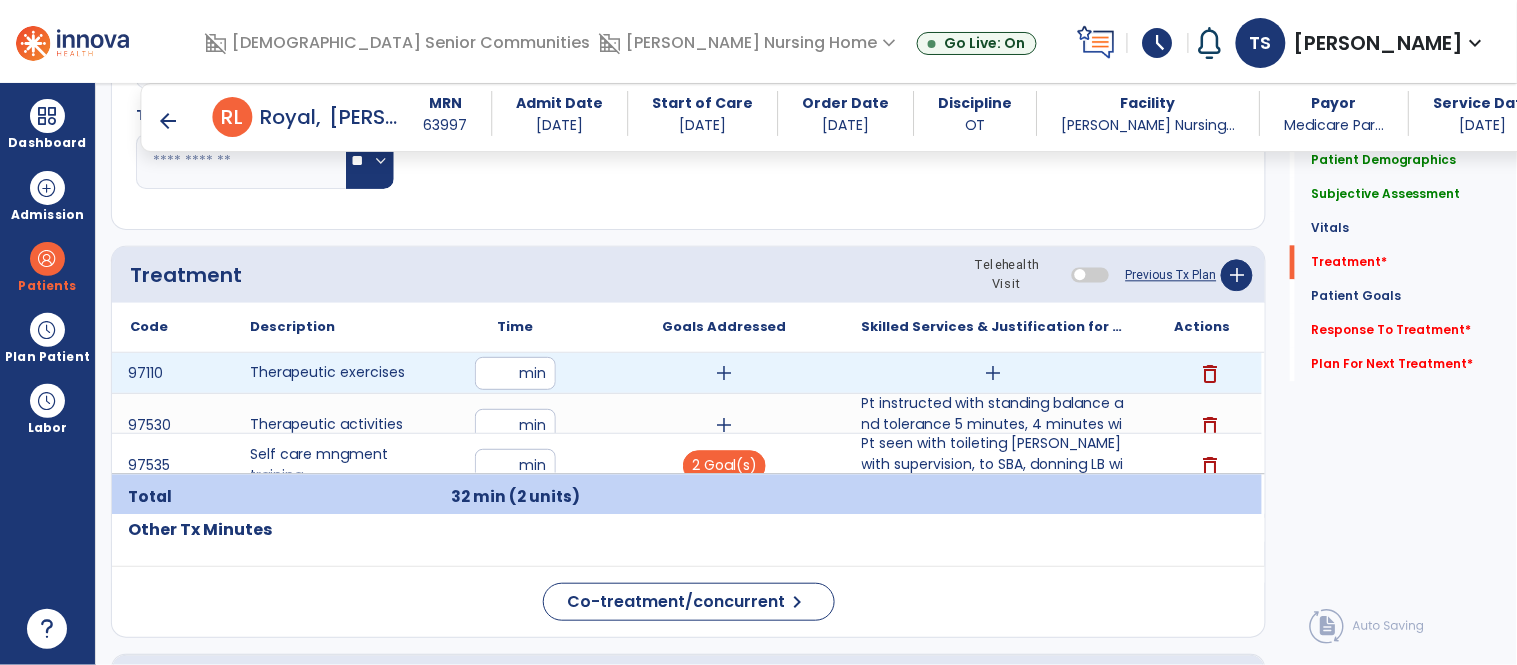 click on "add" at bounding box center (993, 373) 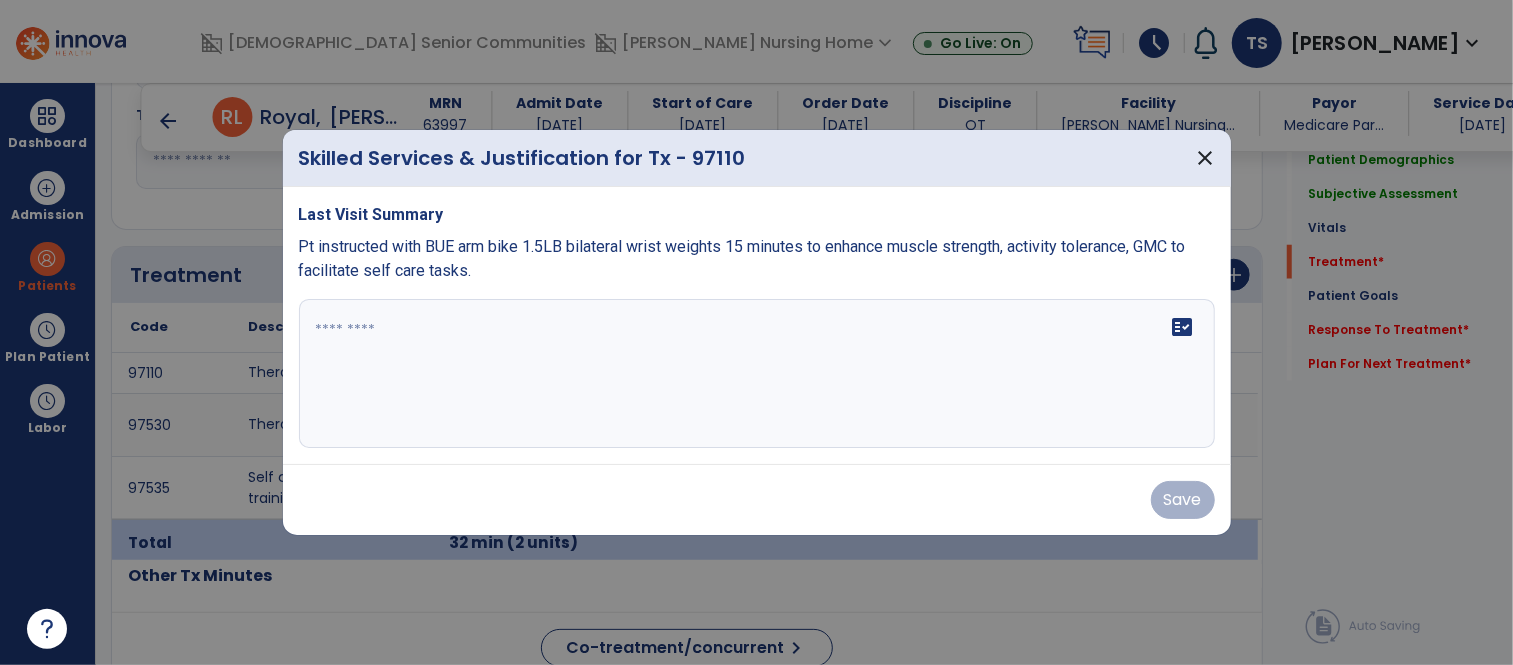 scroll, scrollTop: 1123, scrollLeft: 0, axis: vertical 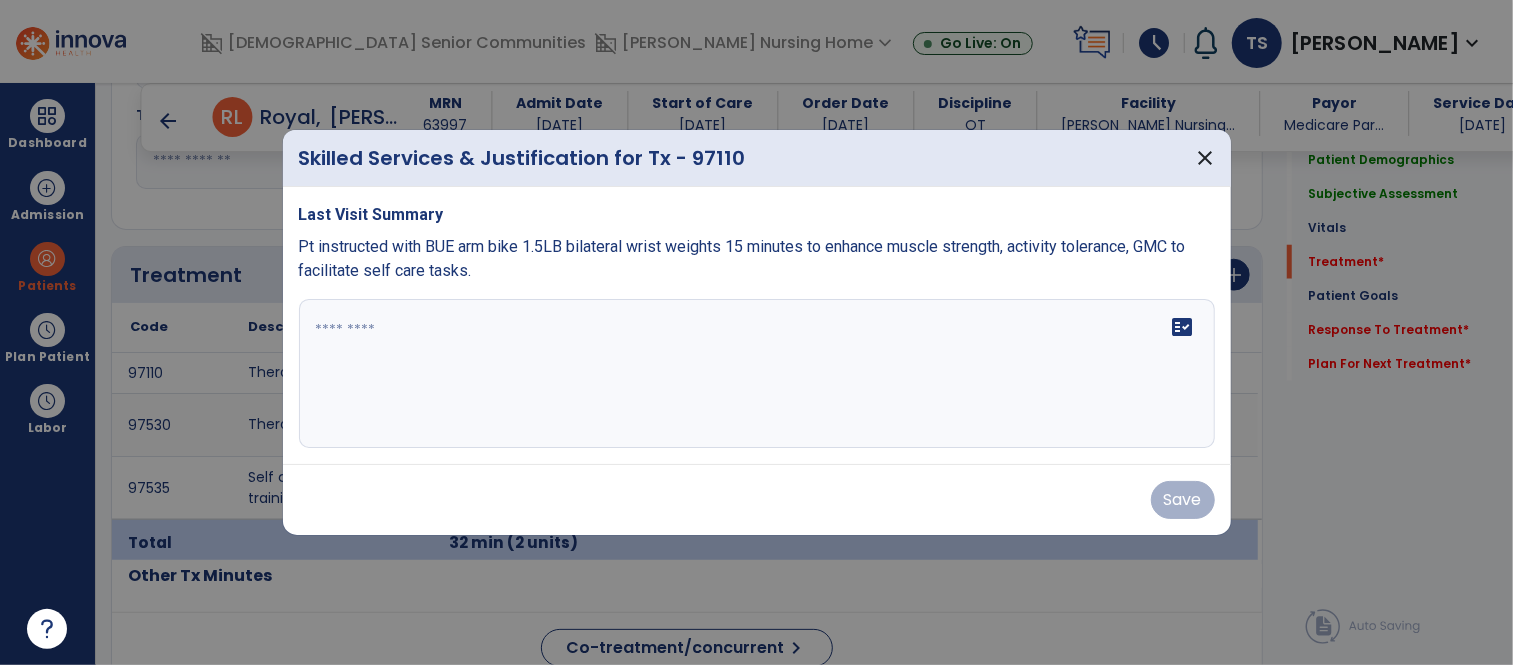click on "fact_check" at bounding box center [757, 374] 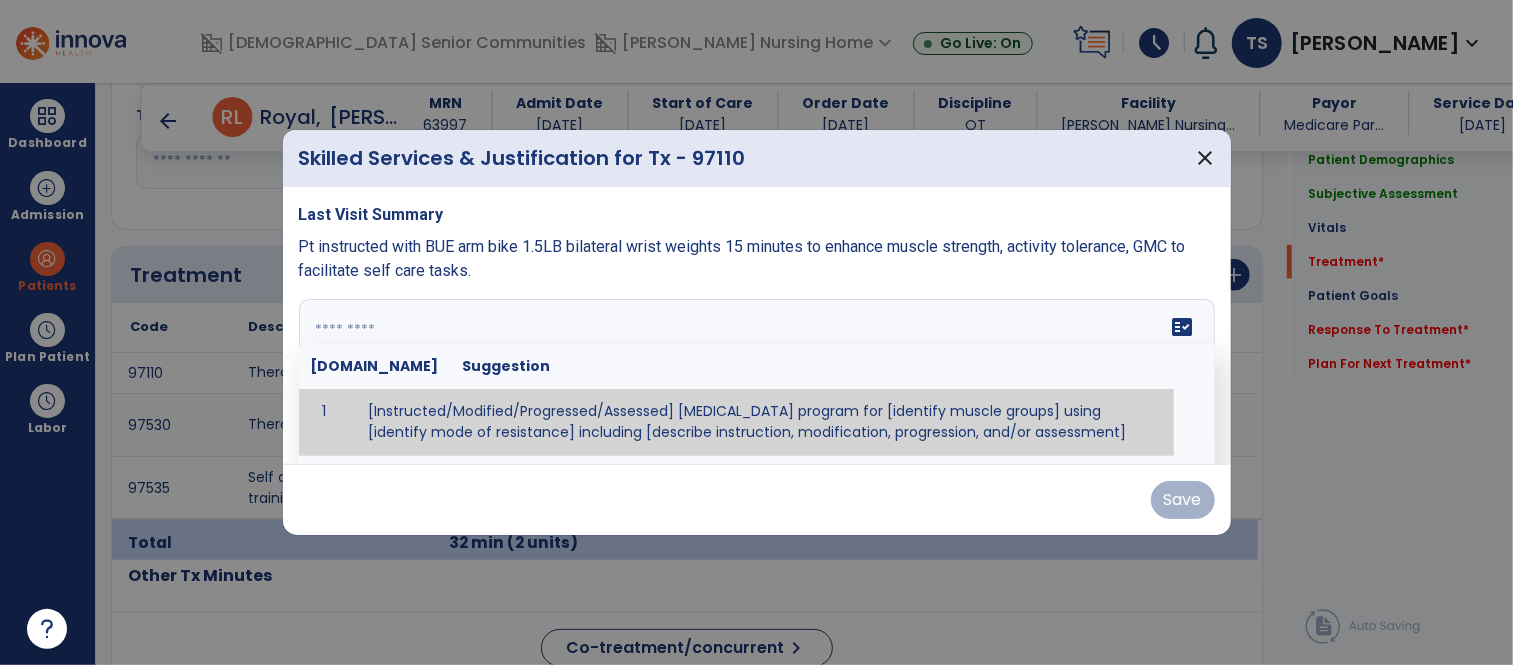 type on "*" 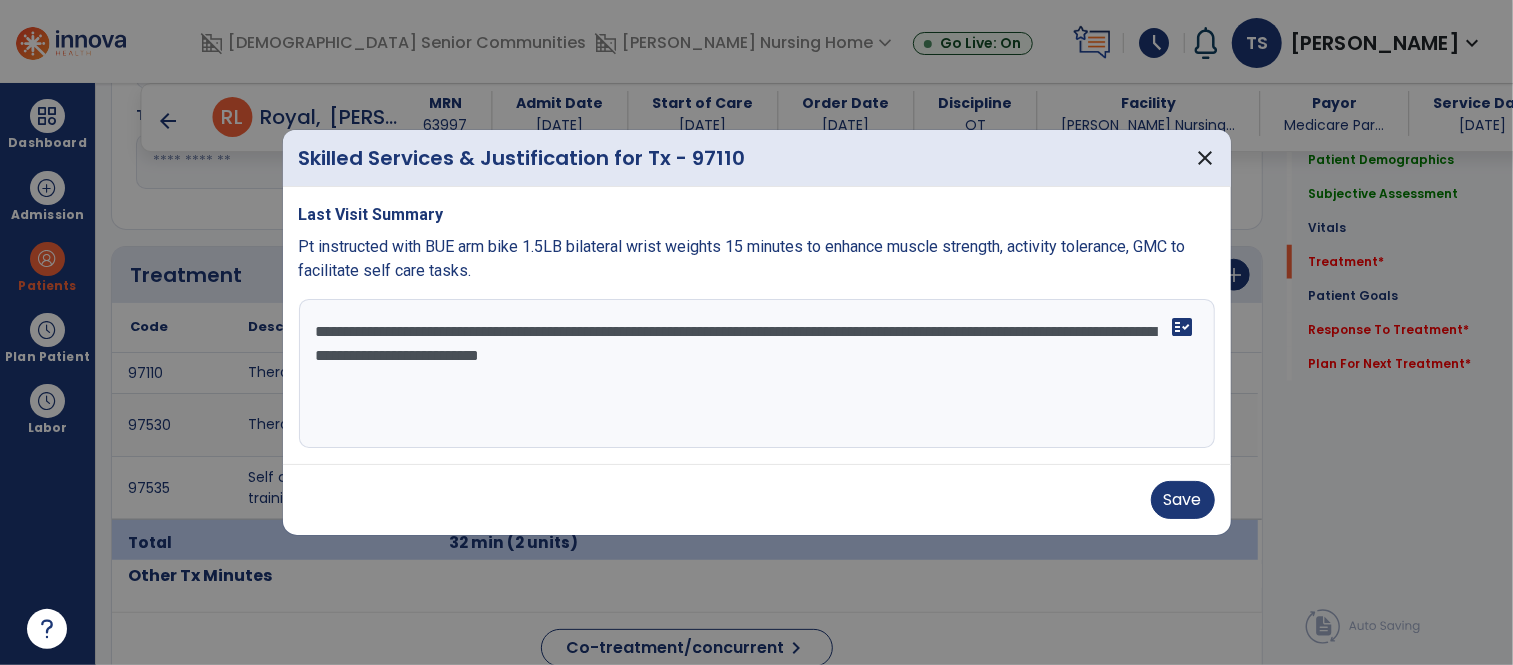 type on "**********" 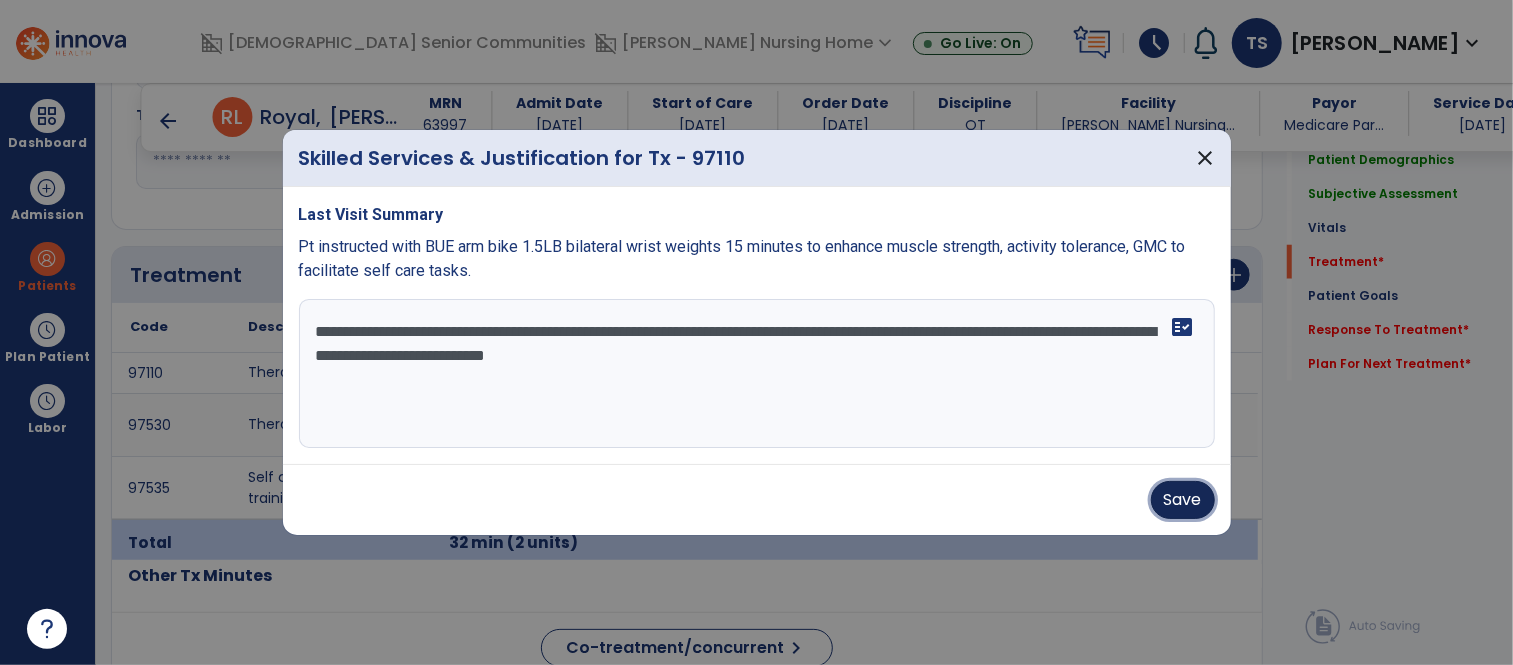 click on "Save" at bounding box center [1183, 500] 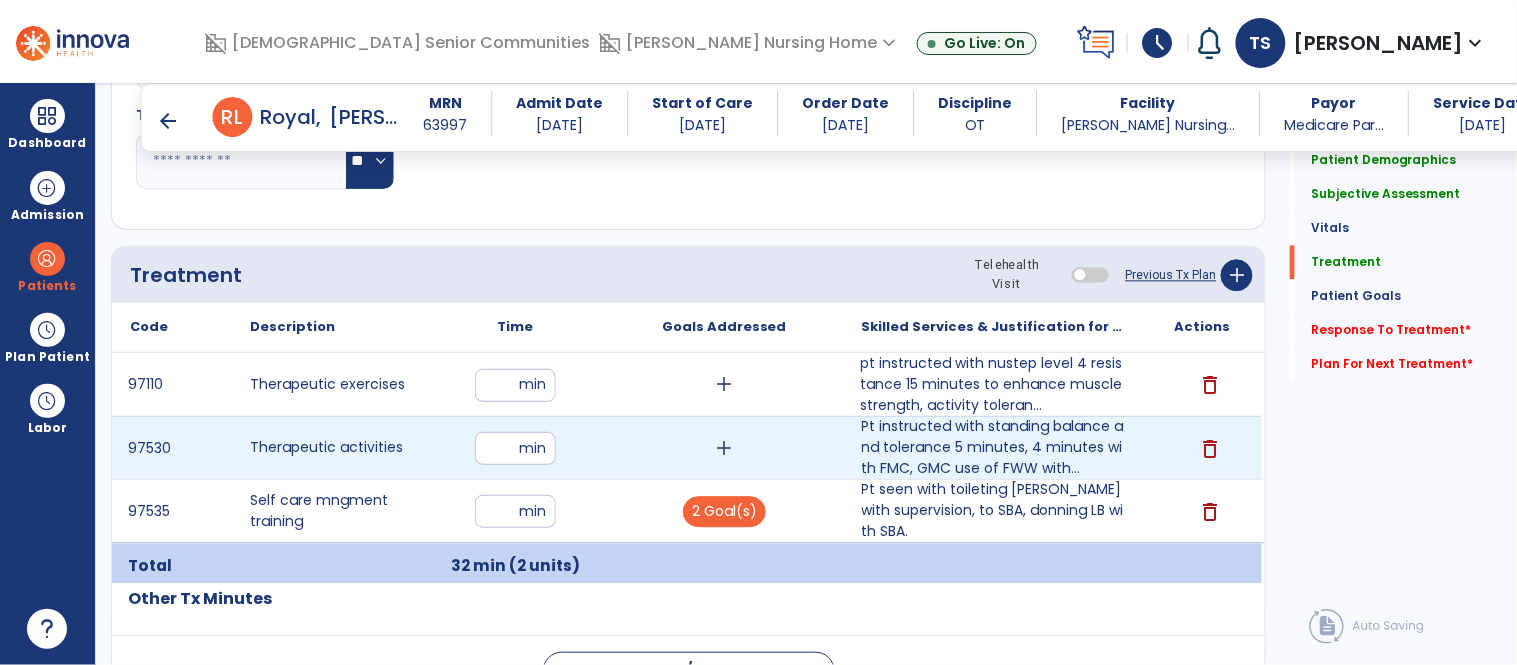 click on "add" at bounding box center (724, 448) 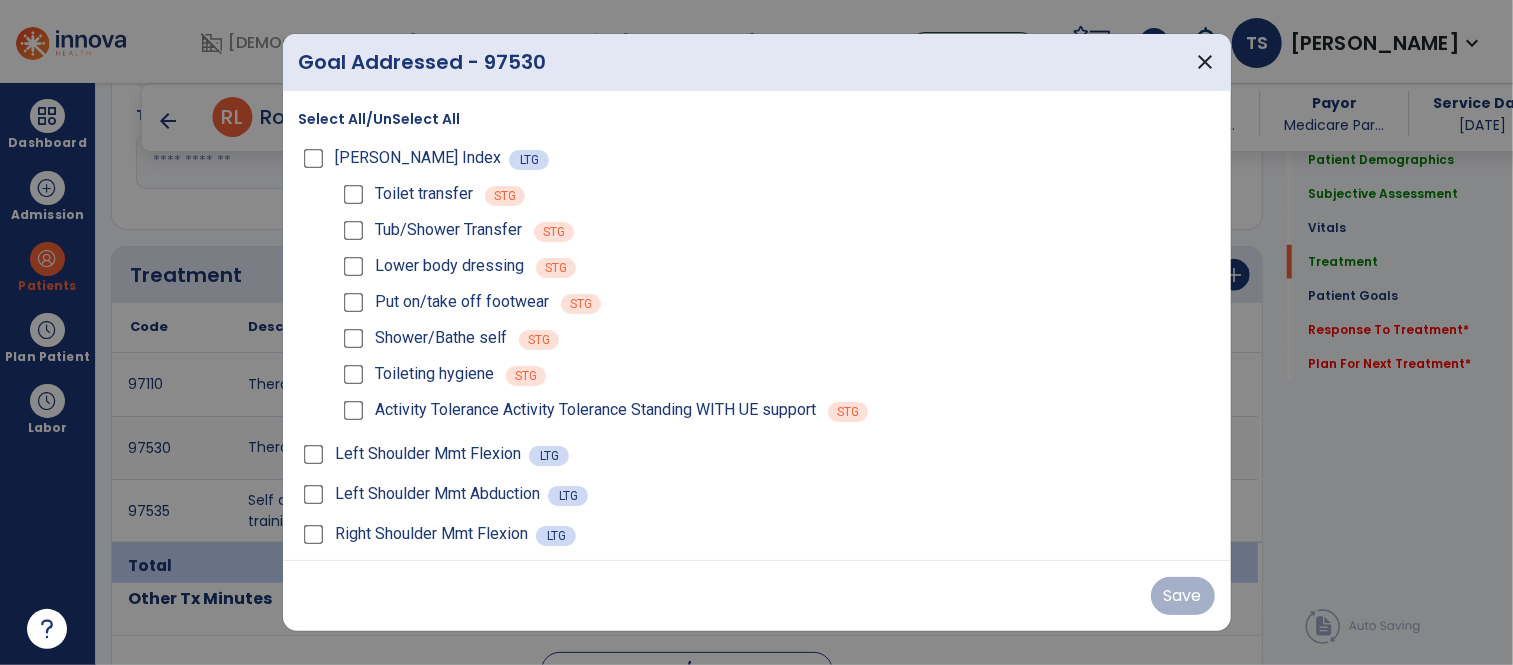 scroll, scrollTop: 1123, scrollLeft: 0, axis: vertical 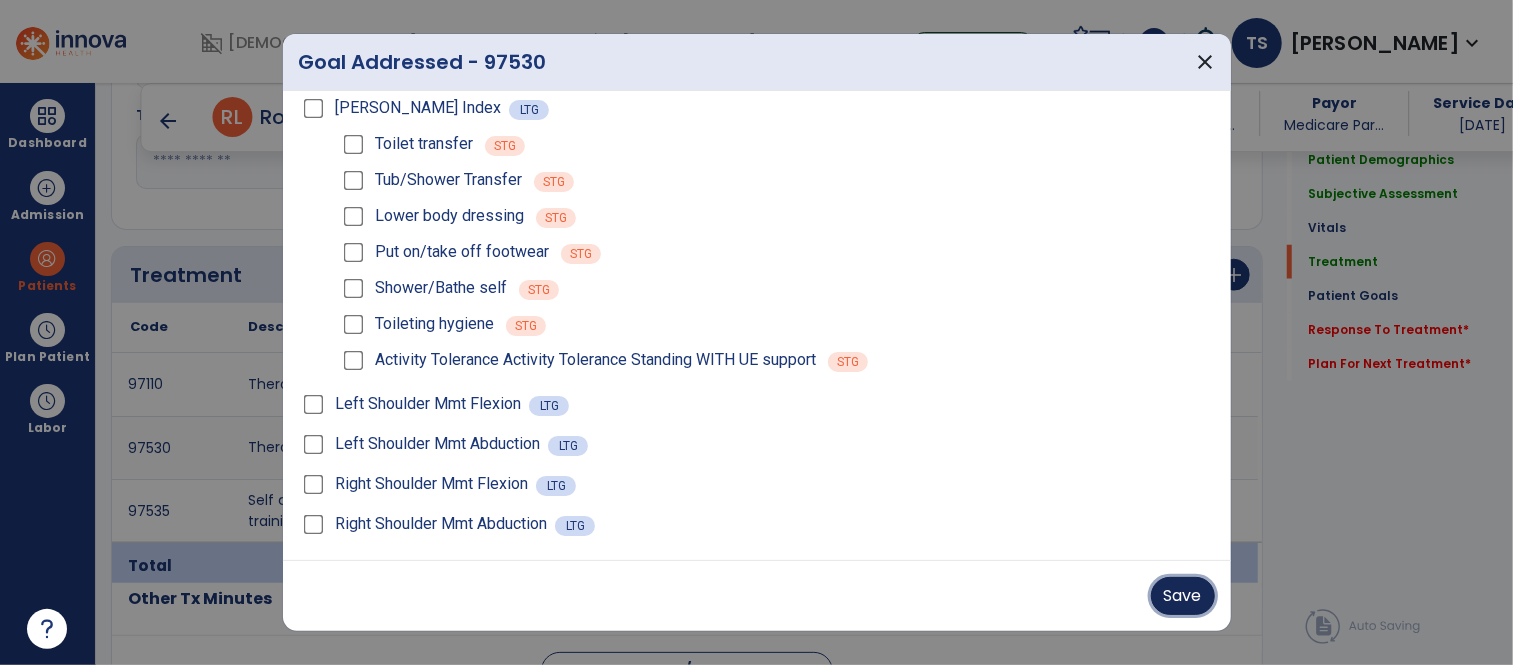 click on "Save" at bounding box center [1183, 596] 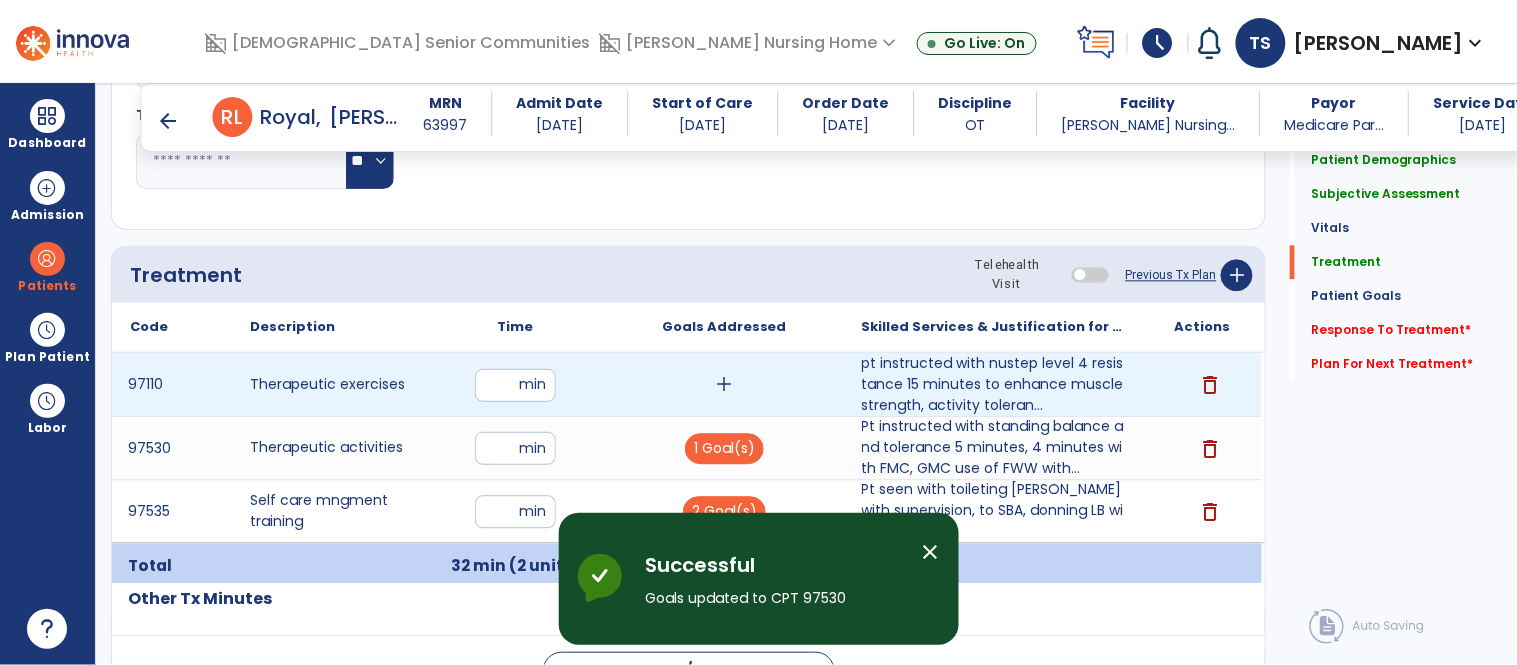 click on "add" at bounding box center (724, 384) 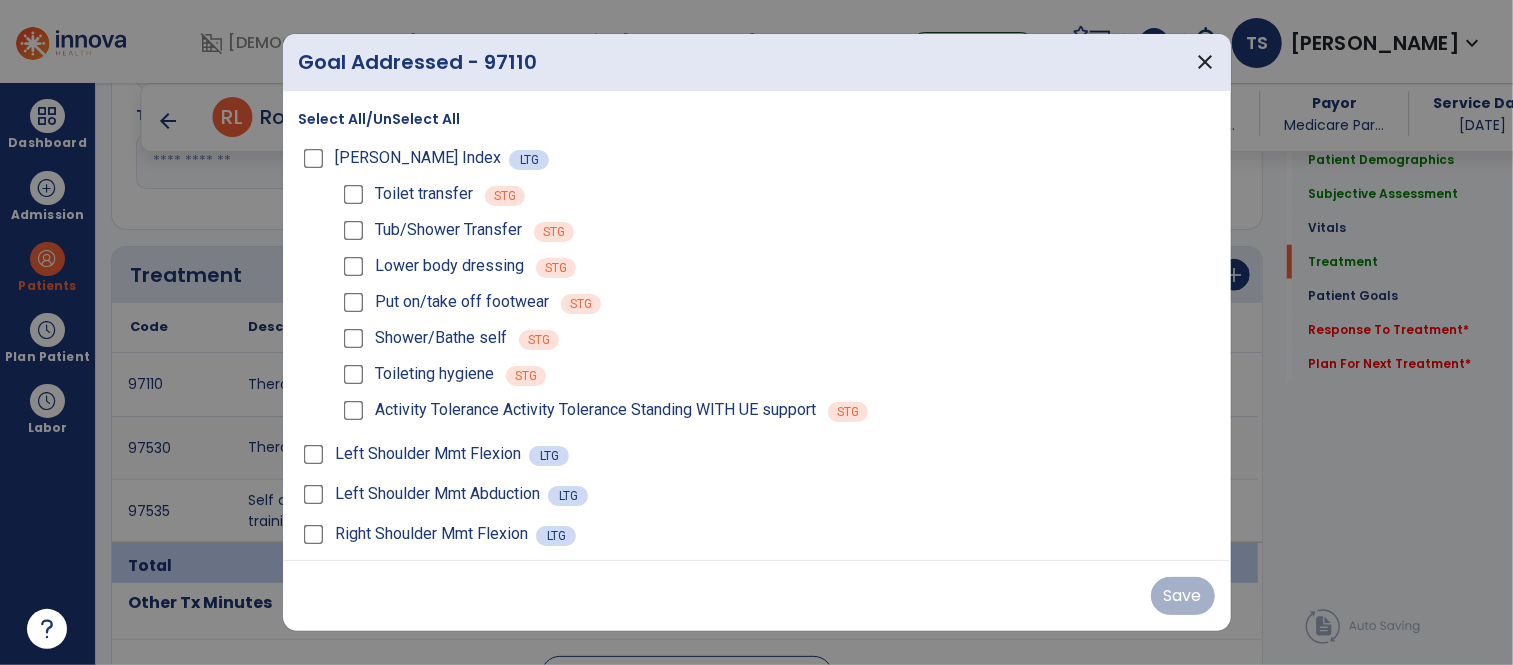 scroll, scrollTop: 1123, scrollLeft: 0, axis: vertical 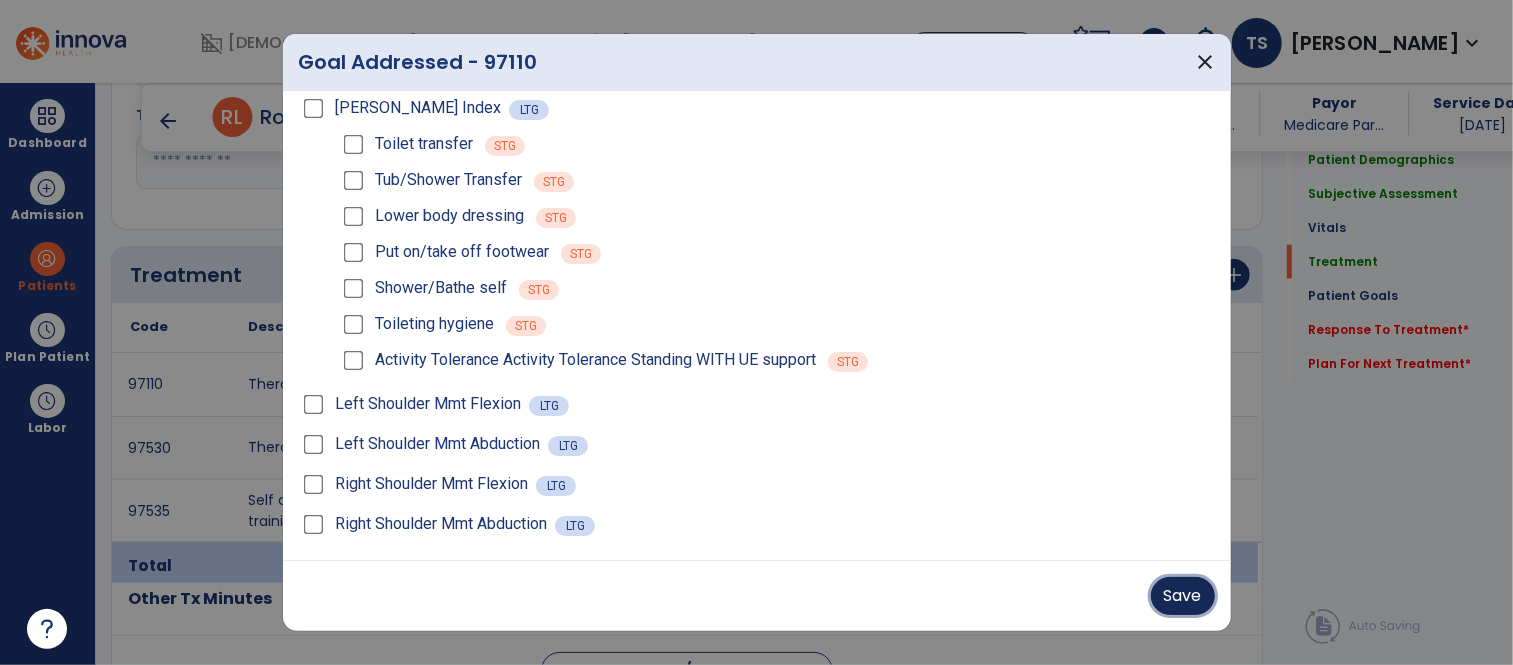 click on "Save" at bounding box center (1183, 596) 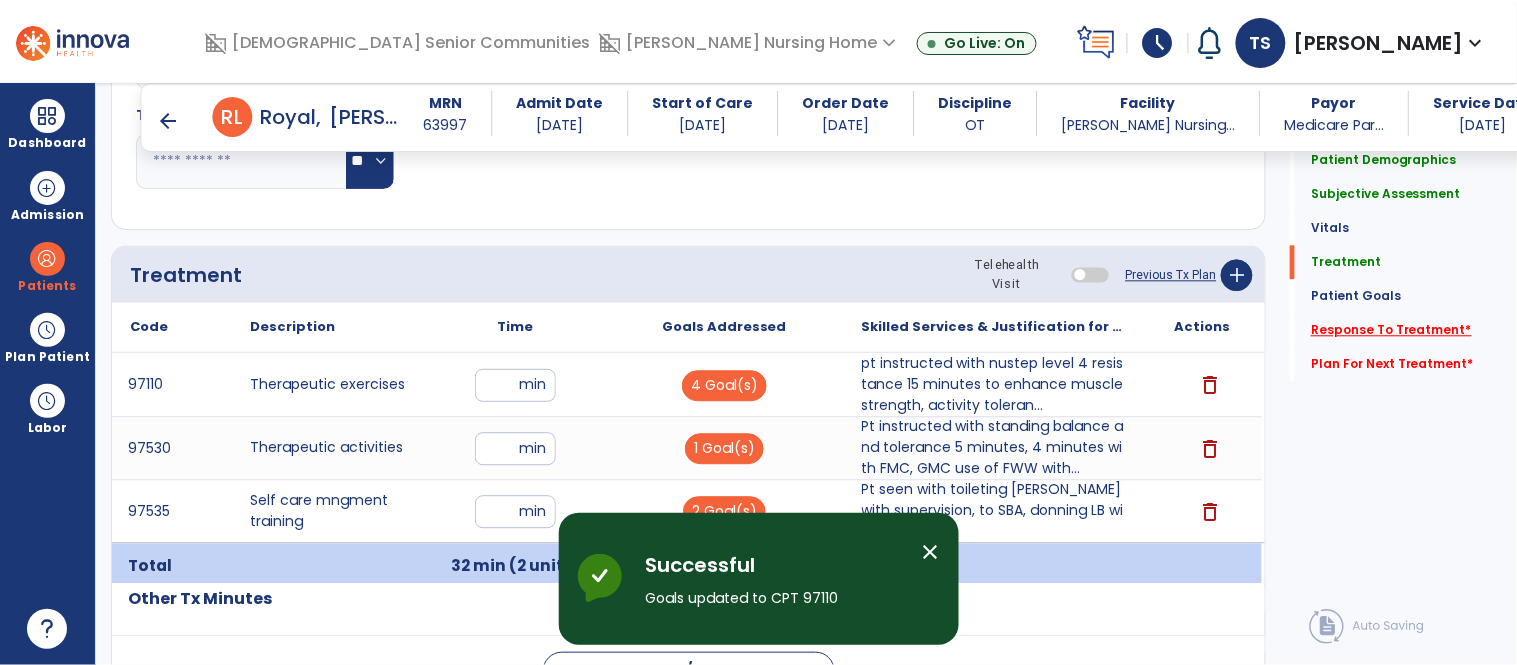click on "Response To Treatment   *" 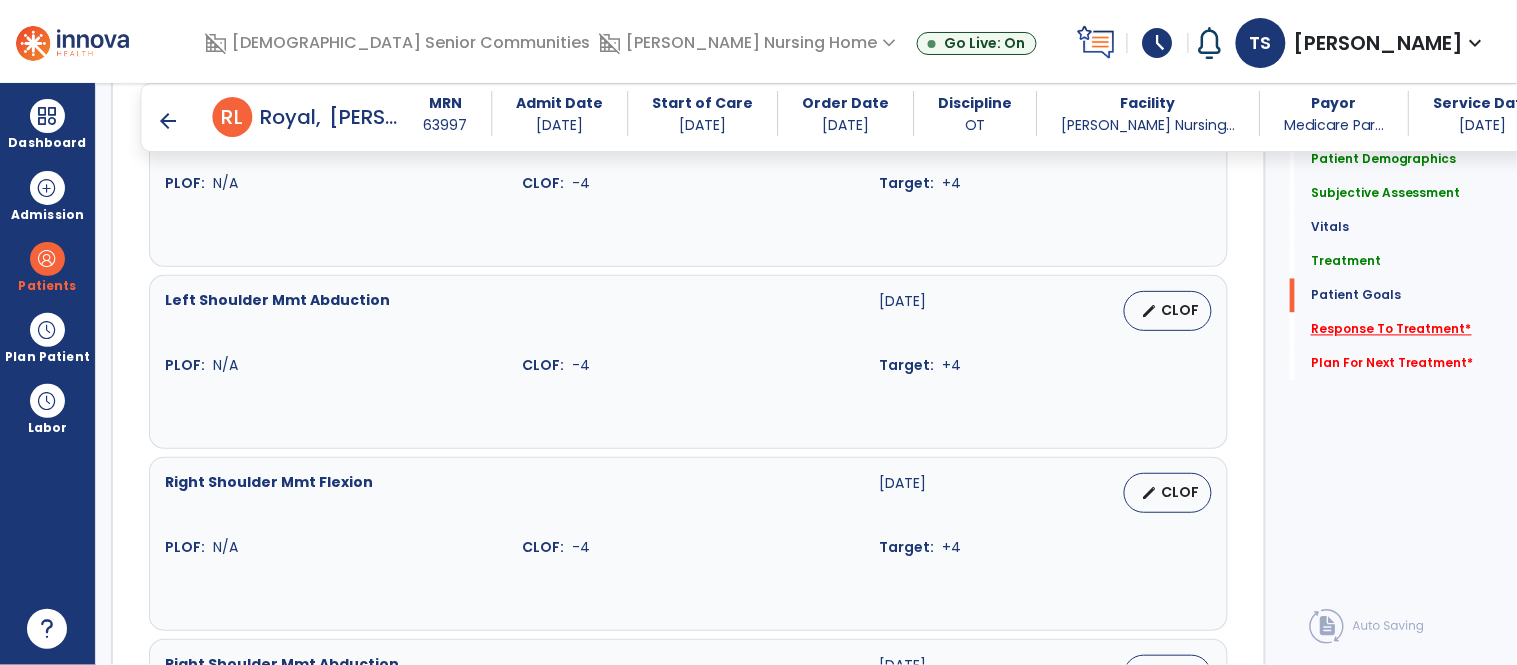 scroll, scrollTop: 3516, scrollLeft: 0, axis: vertical 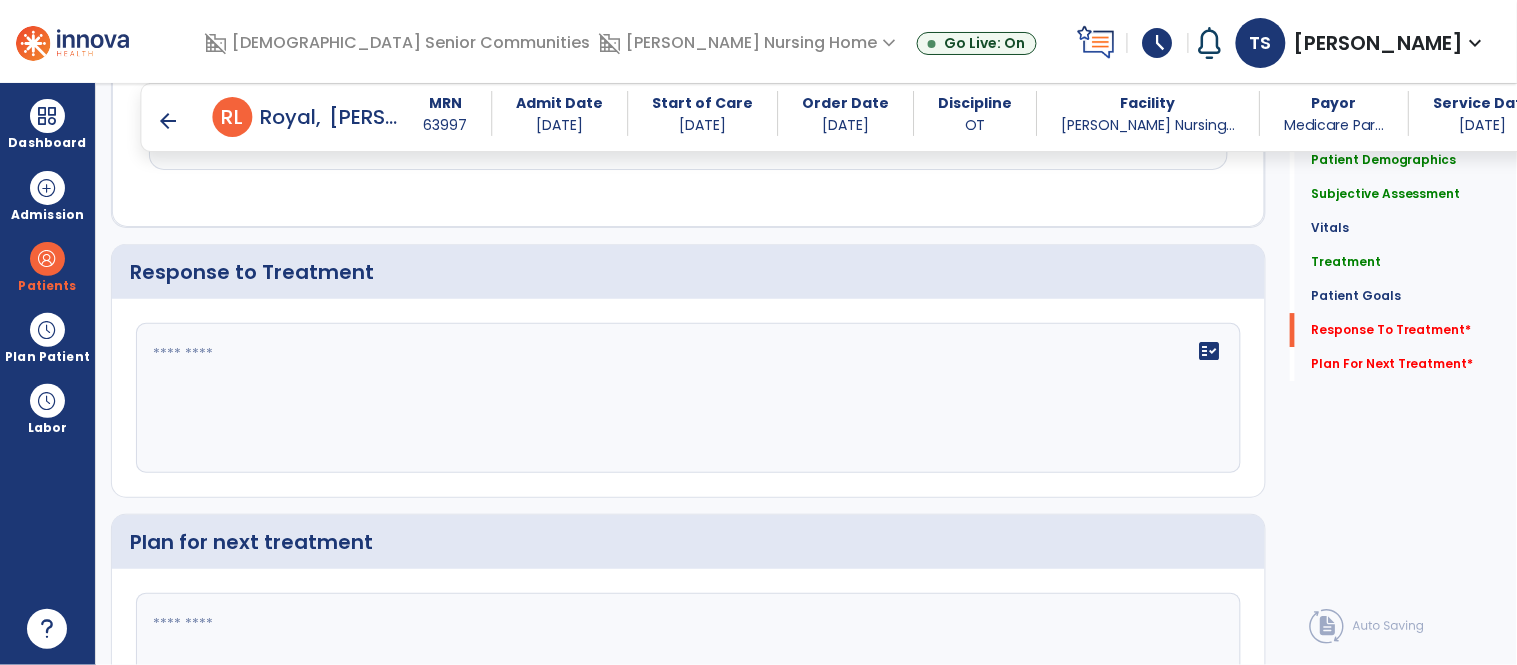 click on "fact_check" 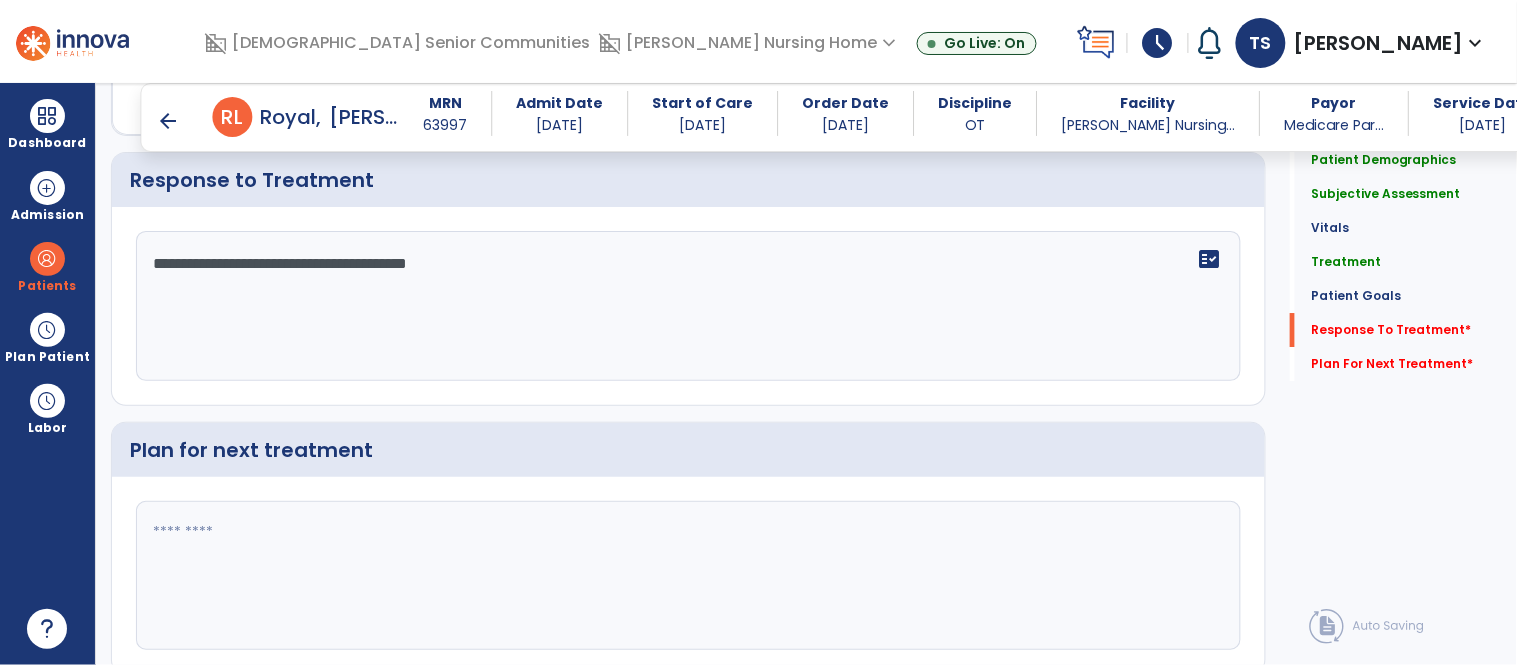 scroll, scrollTop: 3633, scrollLeft: 0, axis: vertical 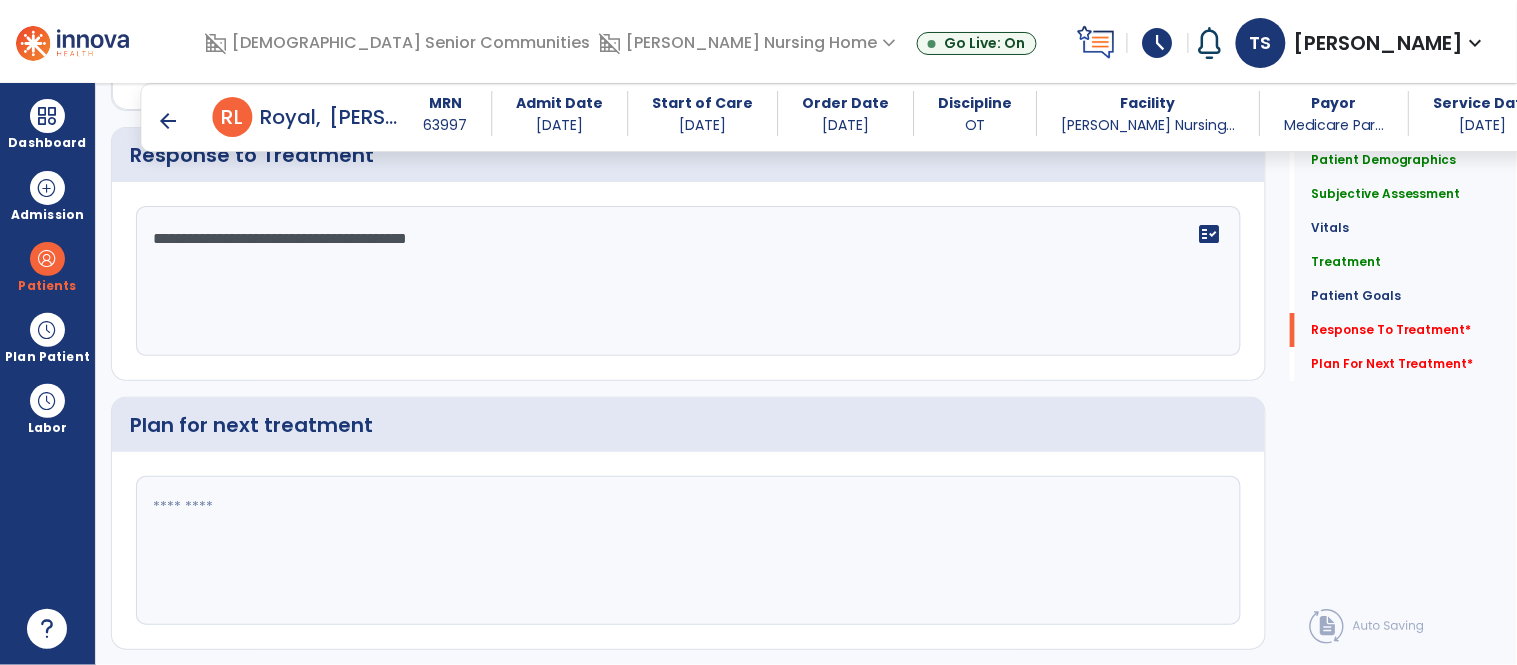 type on "**********" 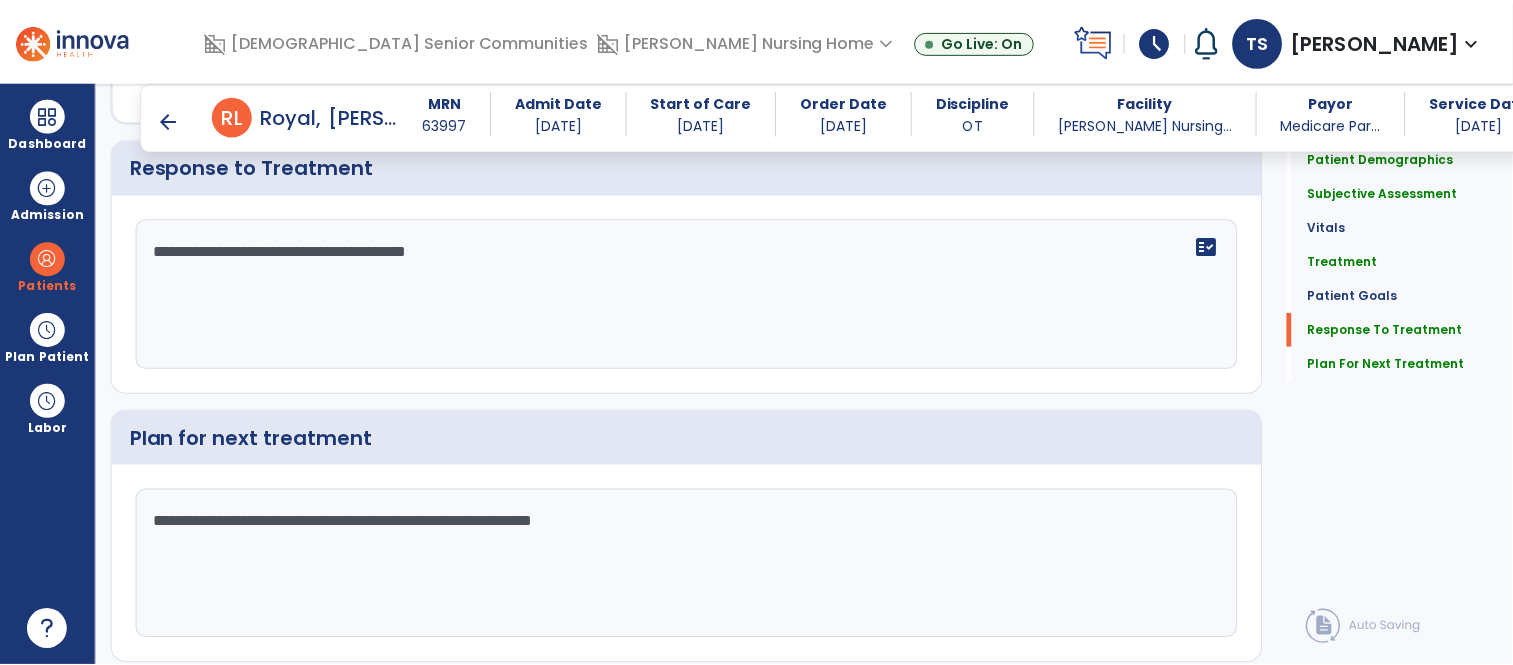 scroll, scrollTop: 3688, scrollLeft: 0, axis: vertical 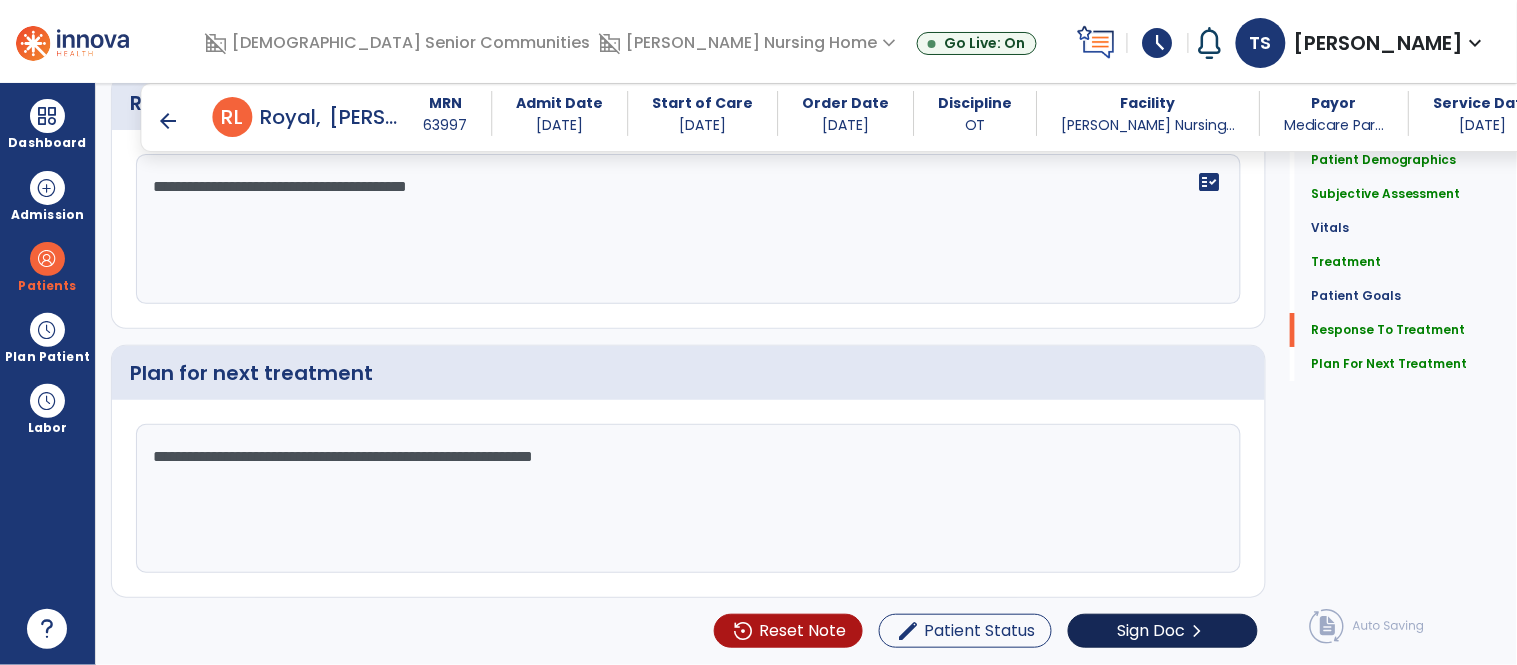 type on "**********" 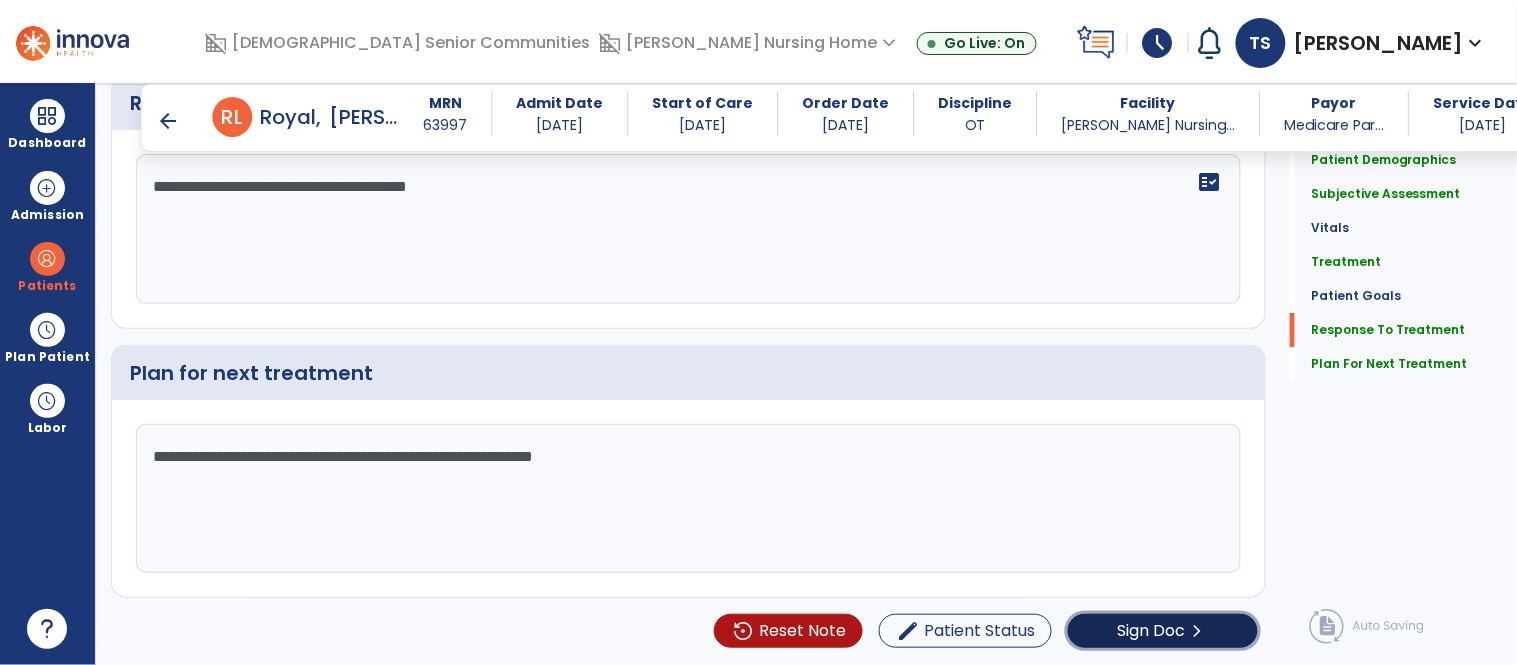 click on "Sign Doc" 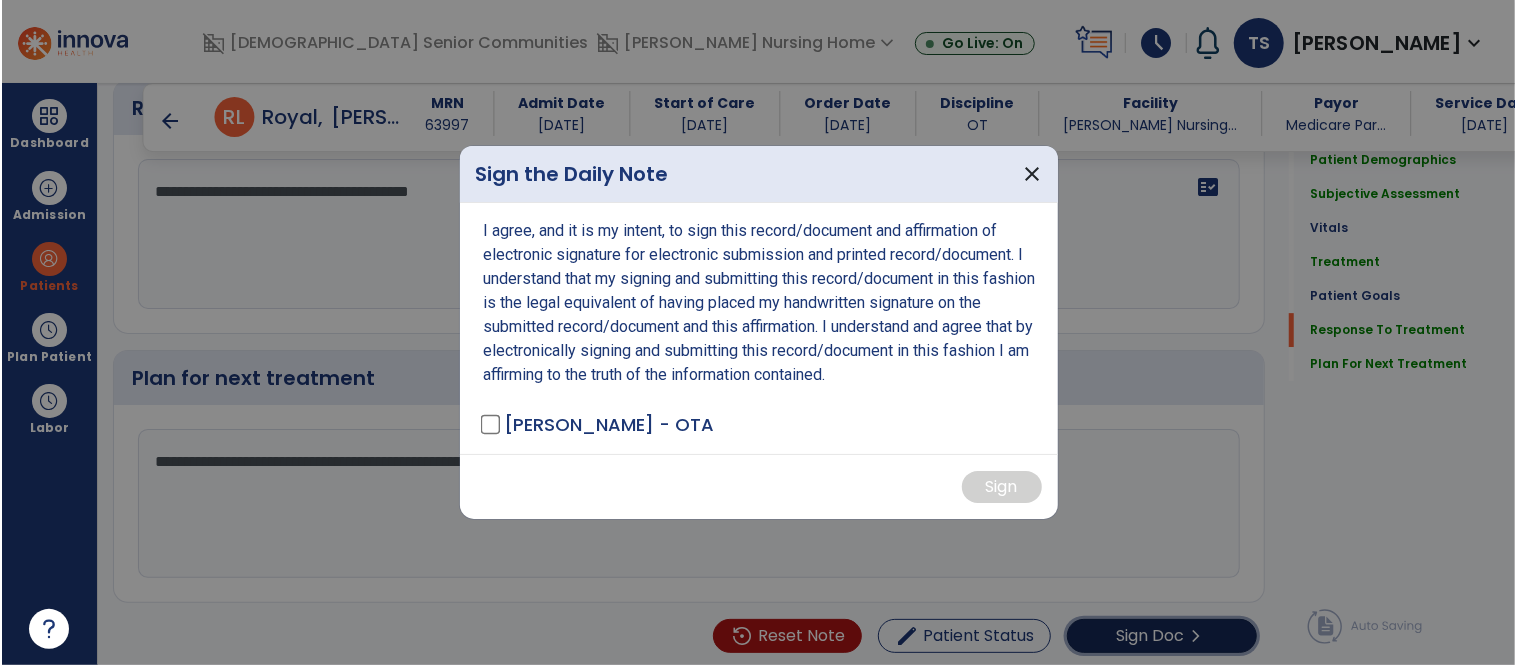 scroll, scrollTop: 3688, scrollLeft: 0, axis: vertical 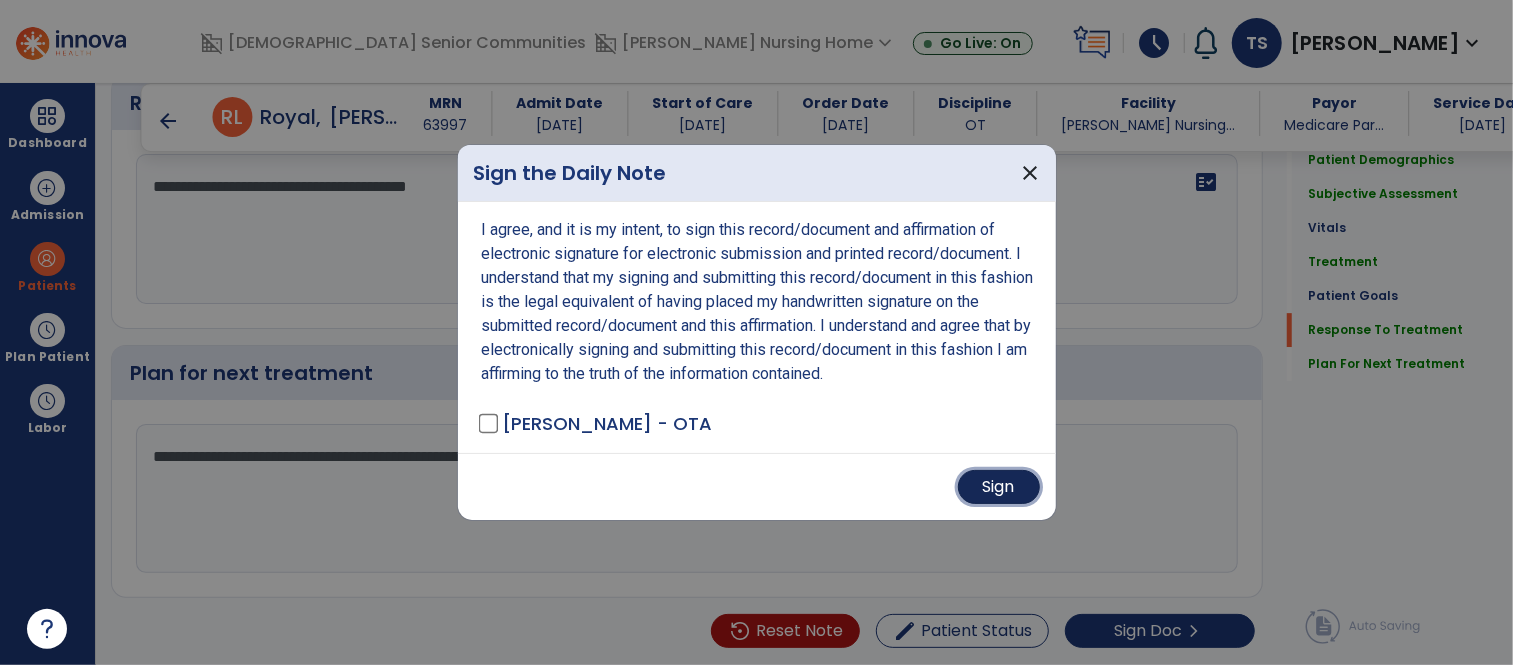 click on "Sign" at bounding box center [999, 487] 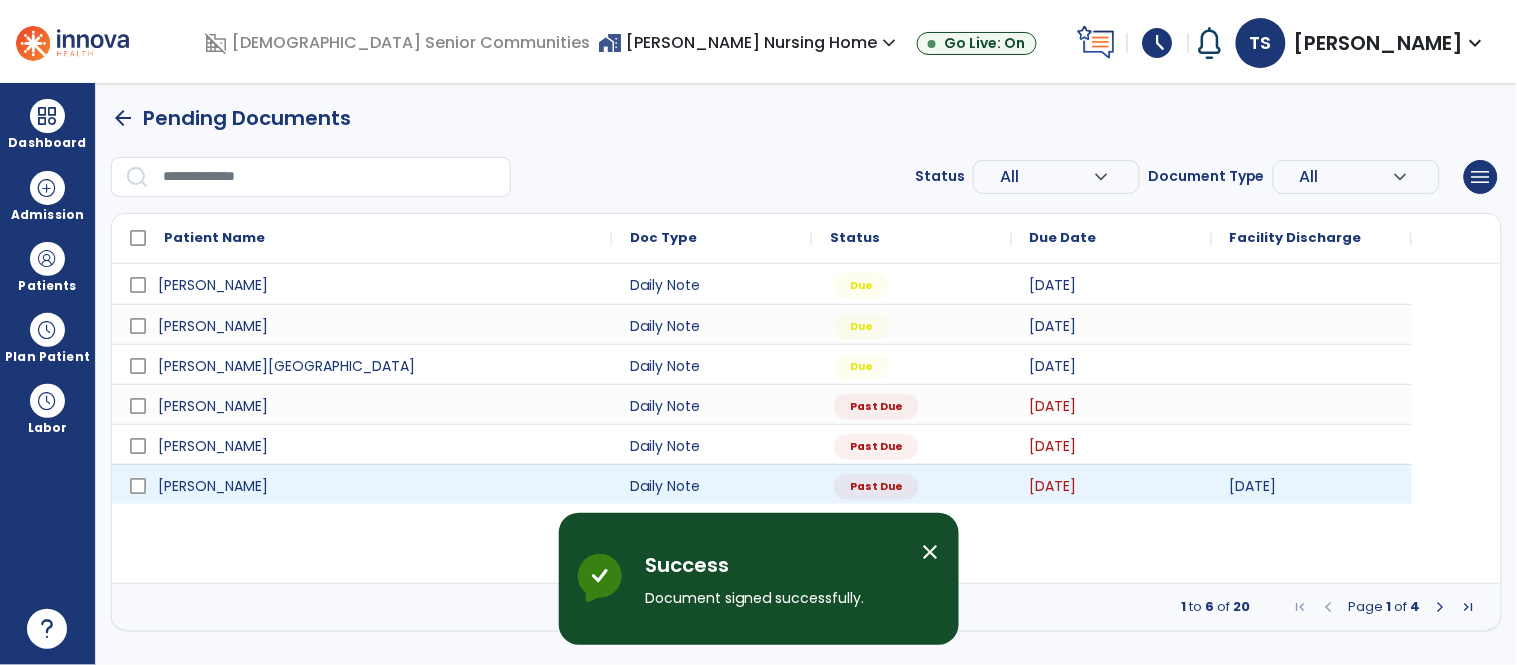 scroll, scrollTop: 0, scrollLeft: 0, axis: both 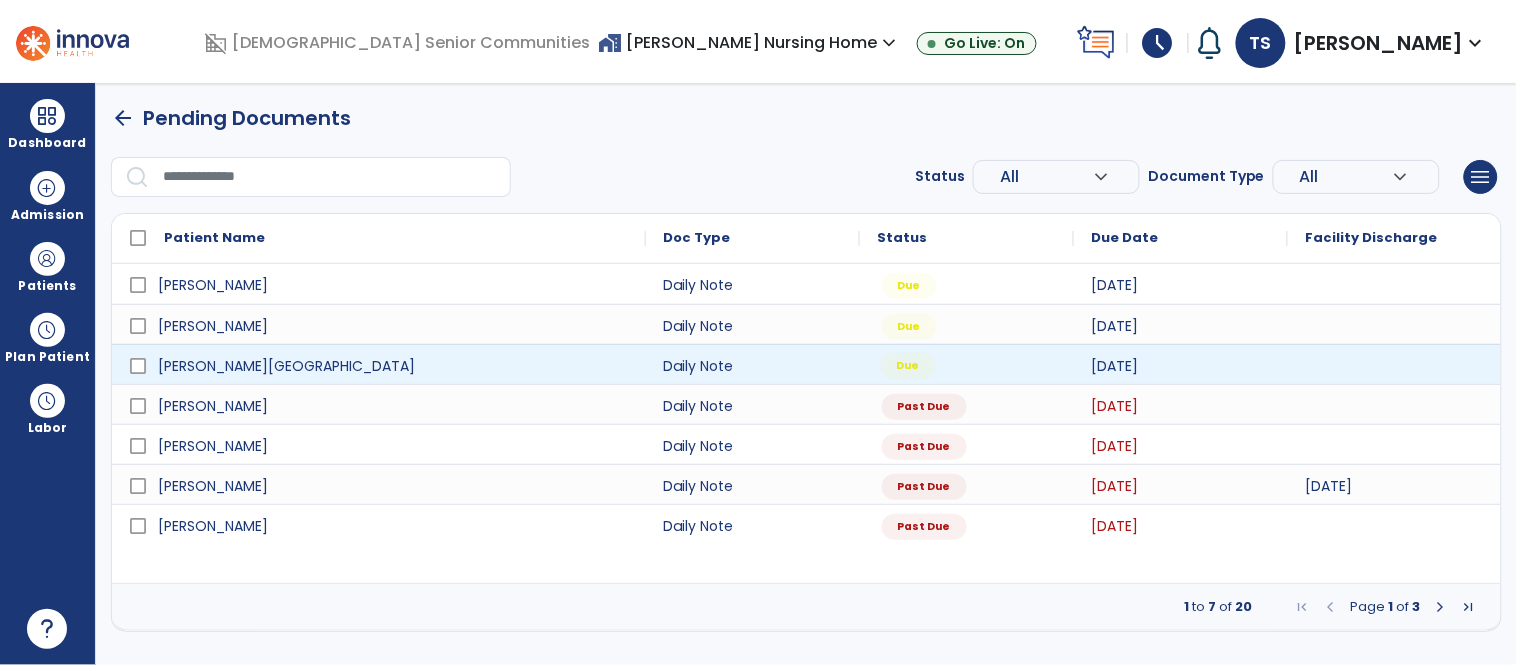 click on "Due" at bounding box center [967, 364] 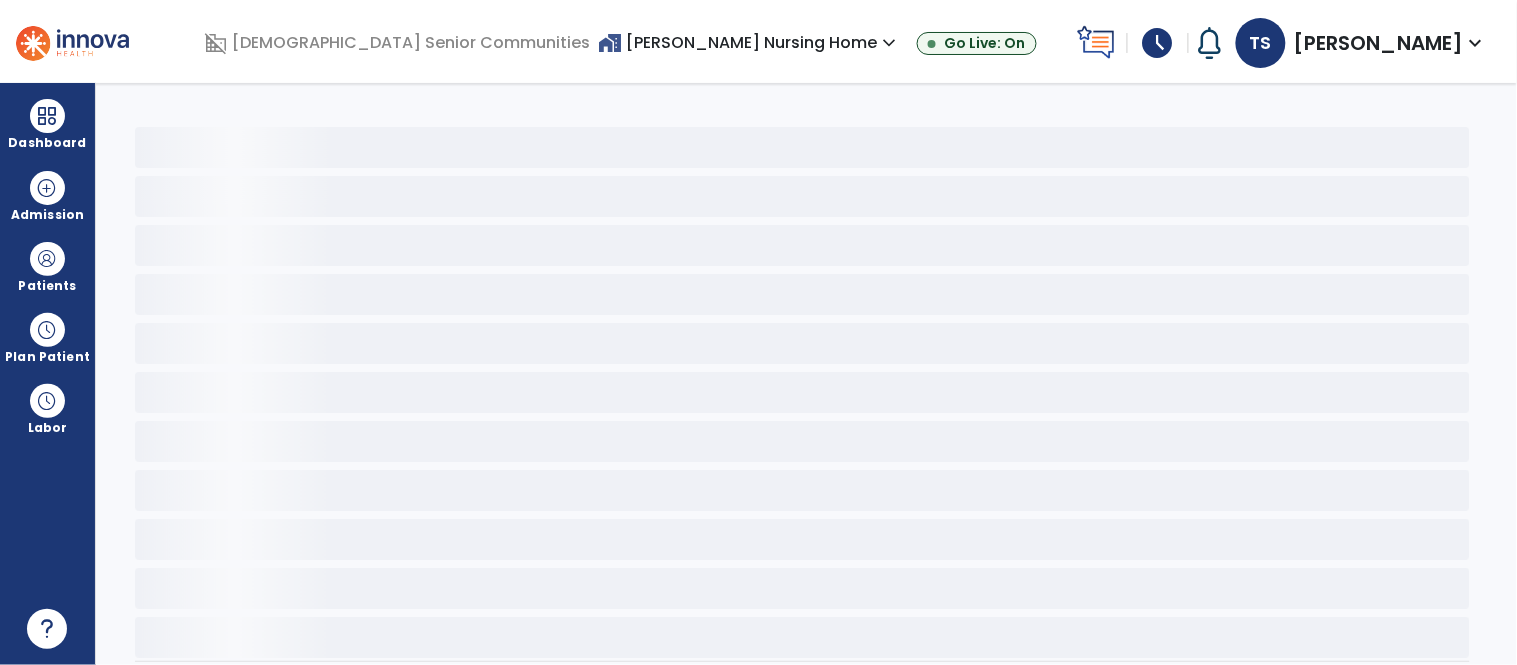 click 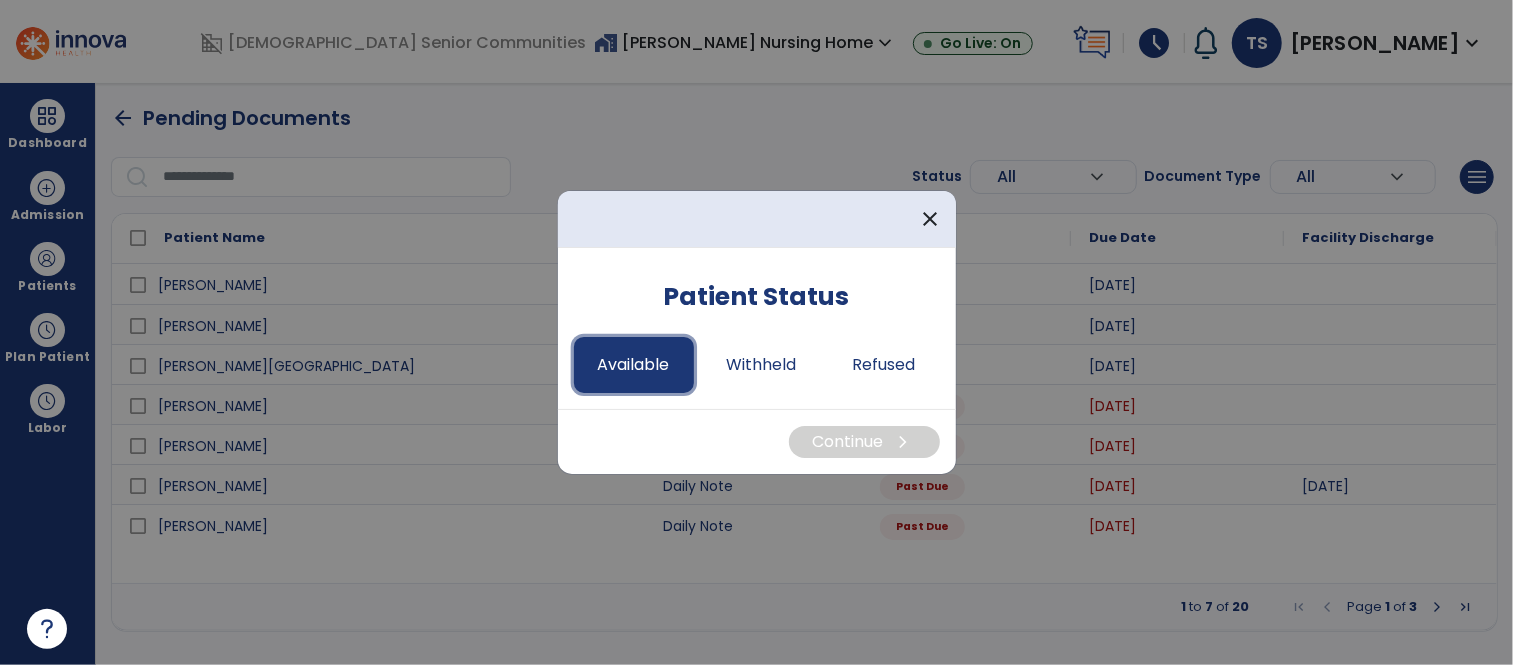 click on "Available" at bounding box center (634, 365) 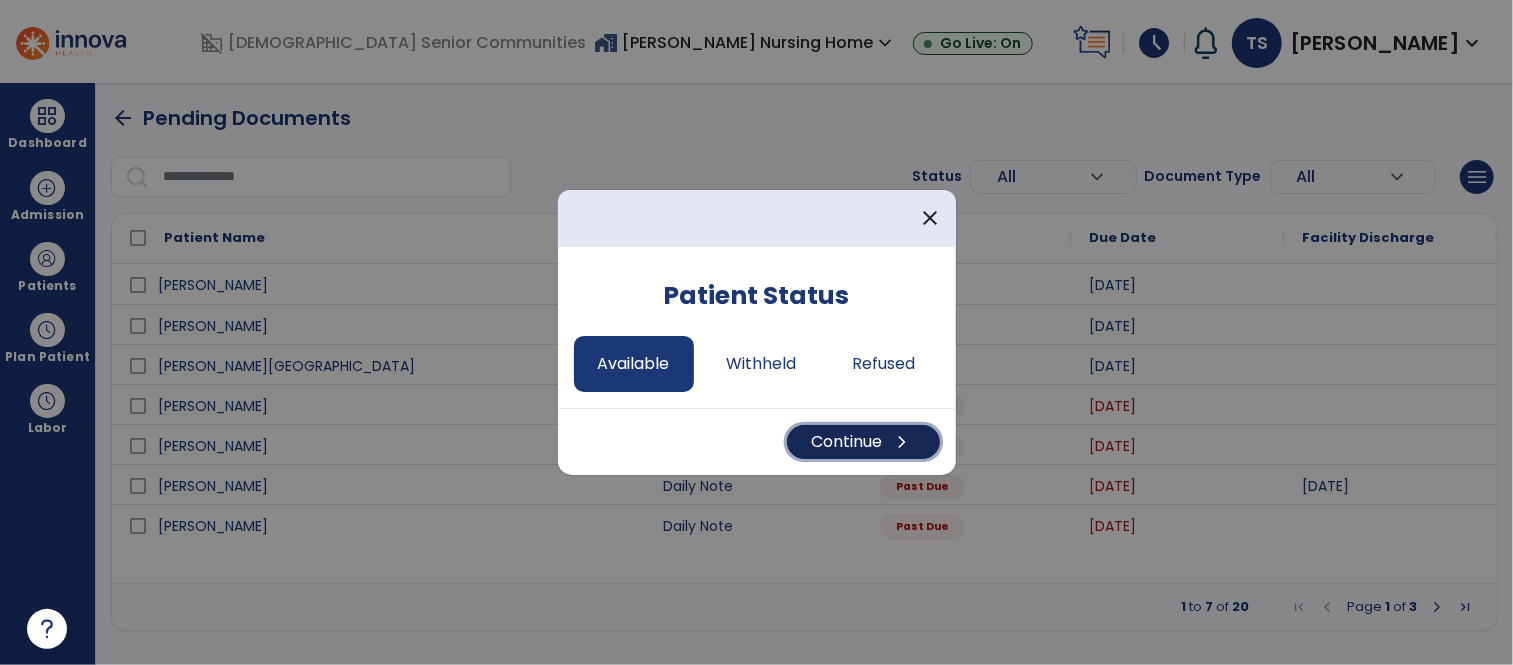 click on "Continue   chevron_right" at bounding box center [863, 442] 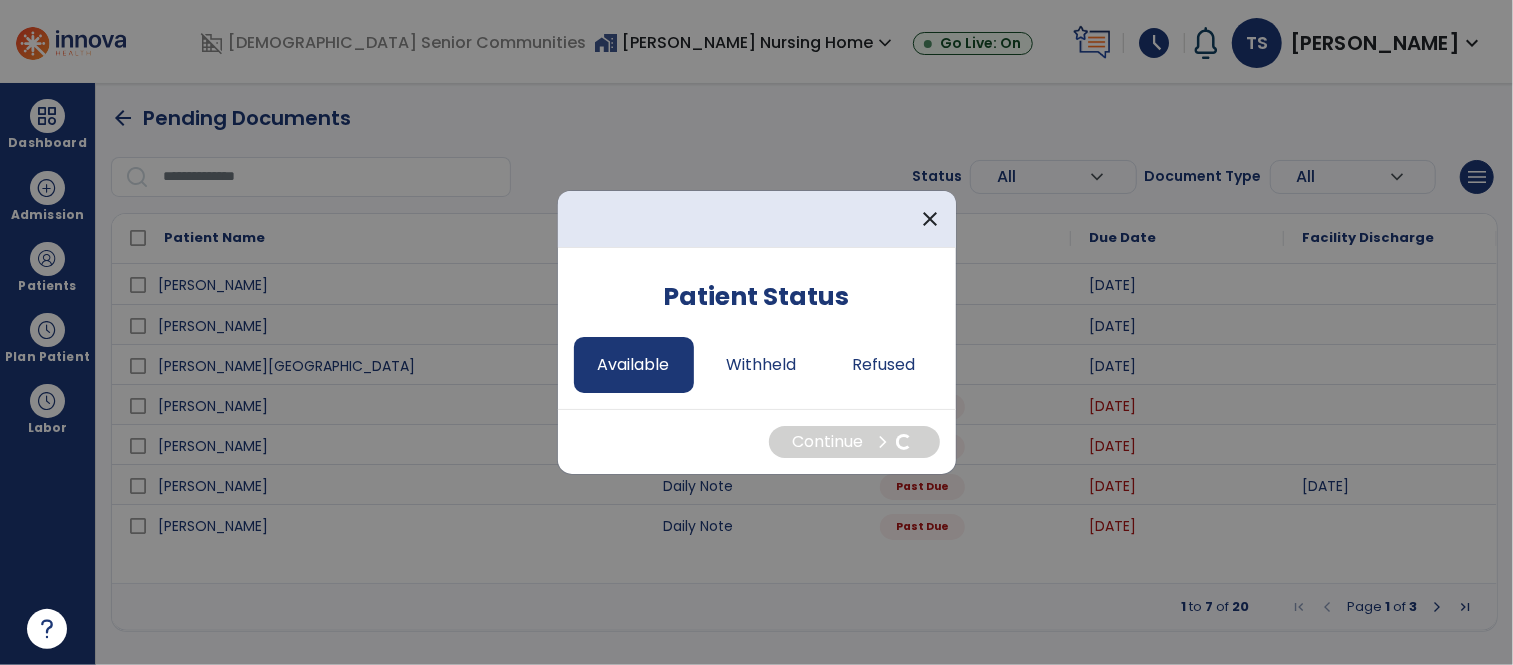select on "*" 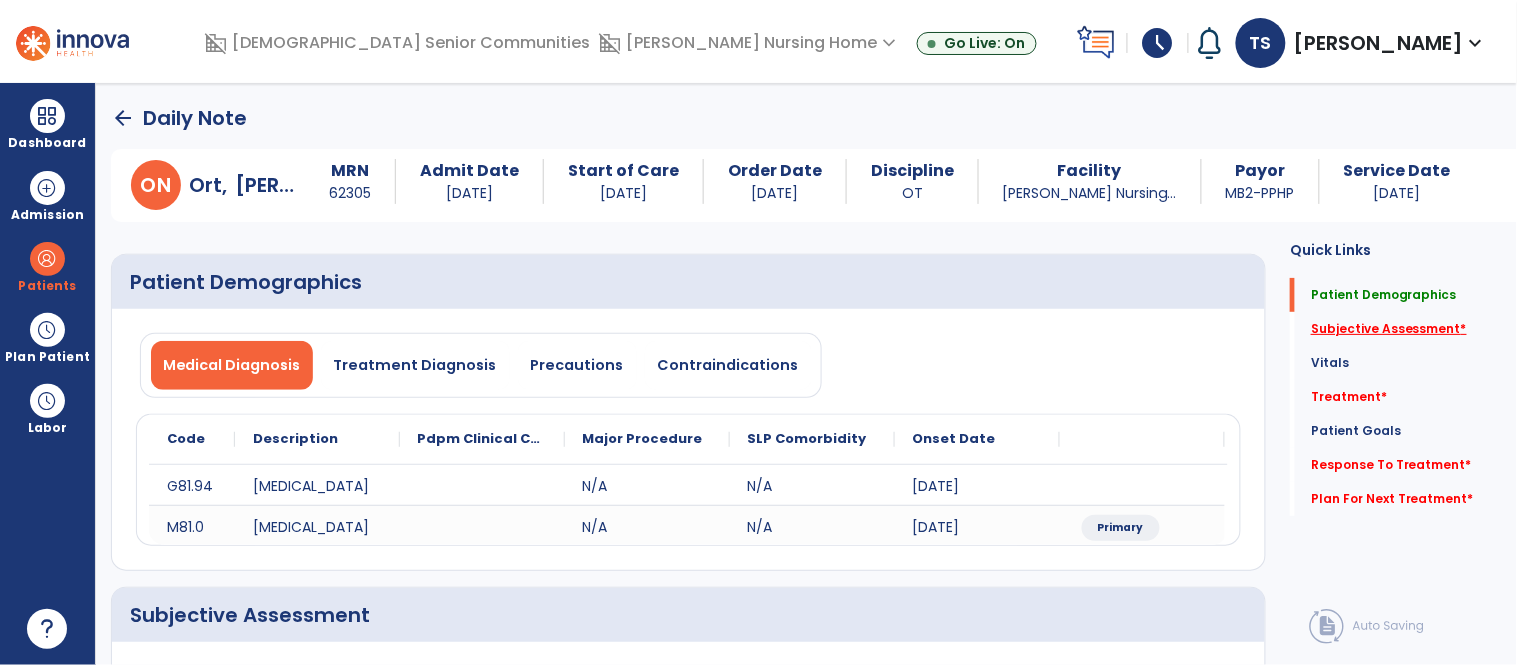 click on "Subjective Assessment   *" 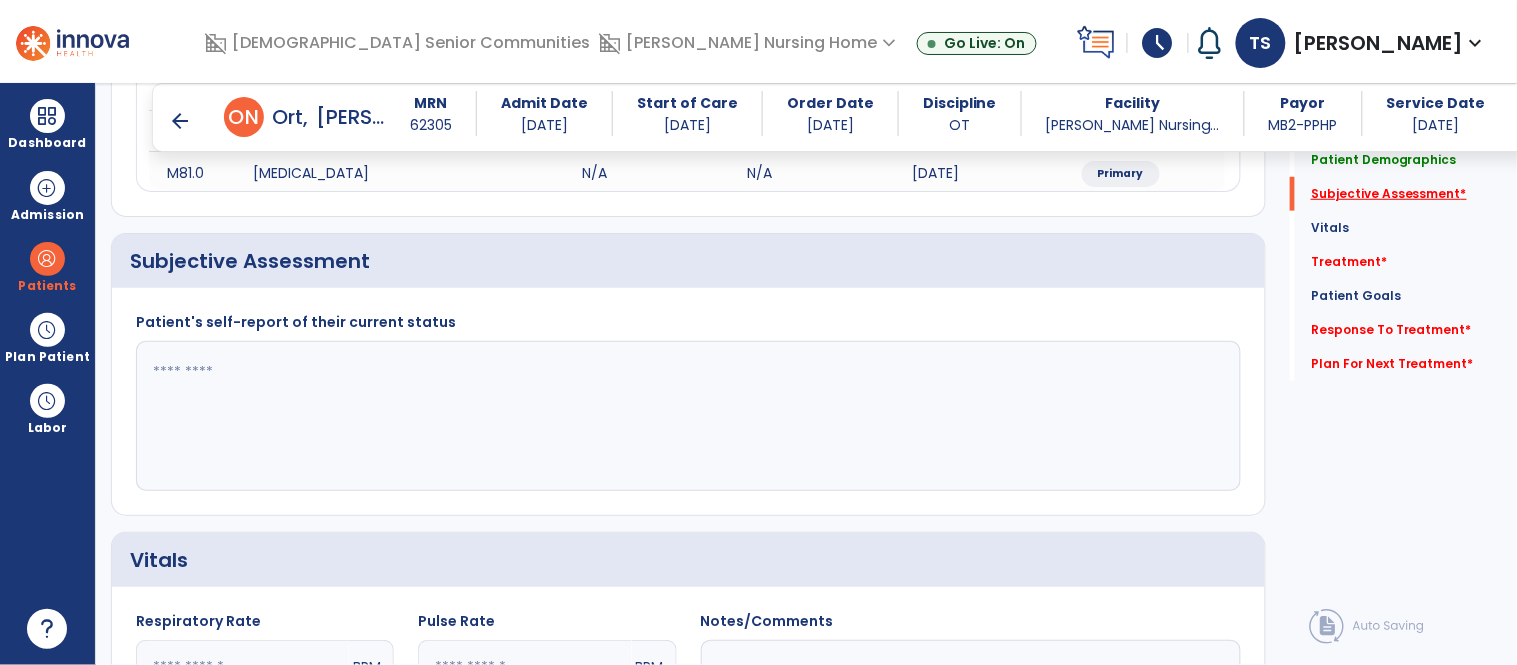 scroll, scrollTop: 354, scrollLeft: 0, axis: vertical 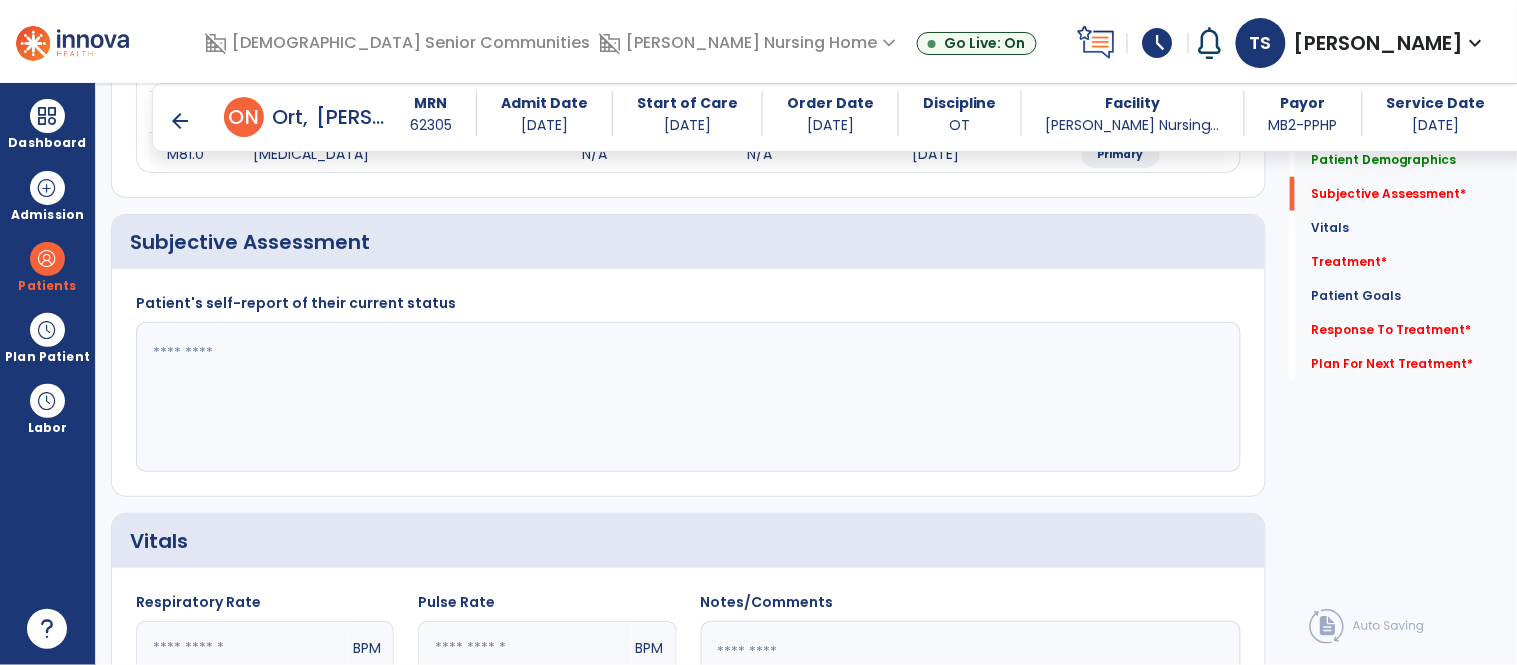 click 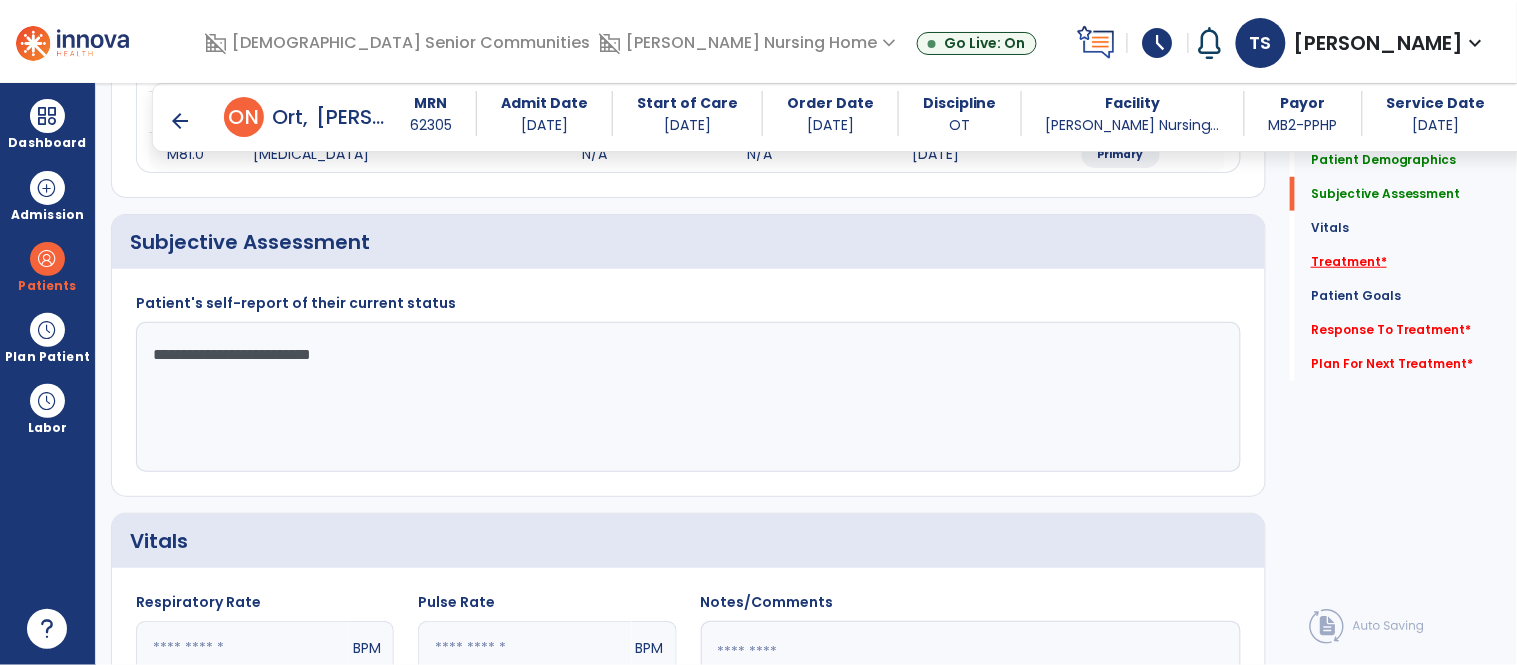 click on "Treatment   *" 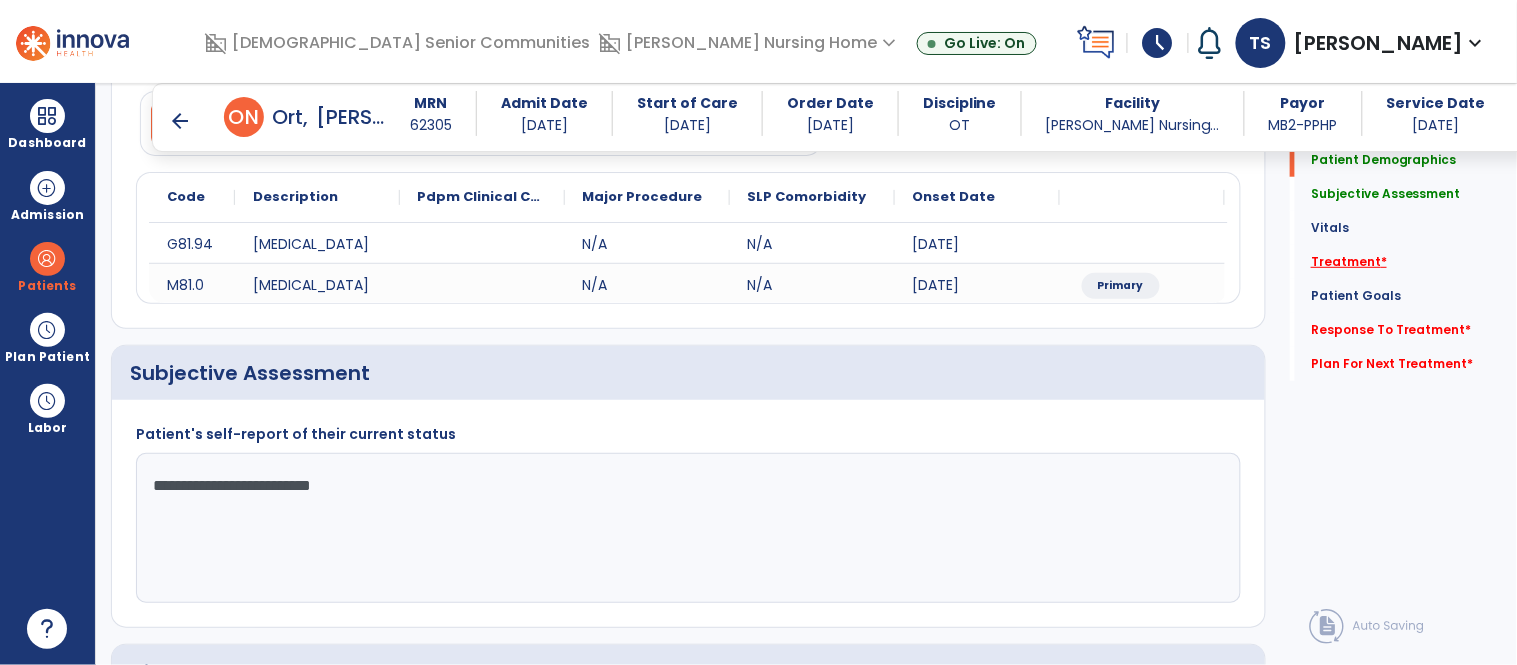 scroll, scrollTop: 236, scrollLeft: 0, axis: vertical 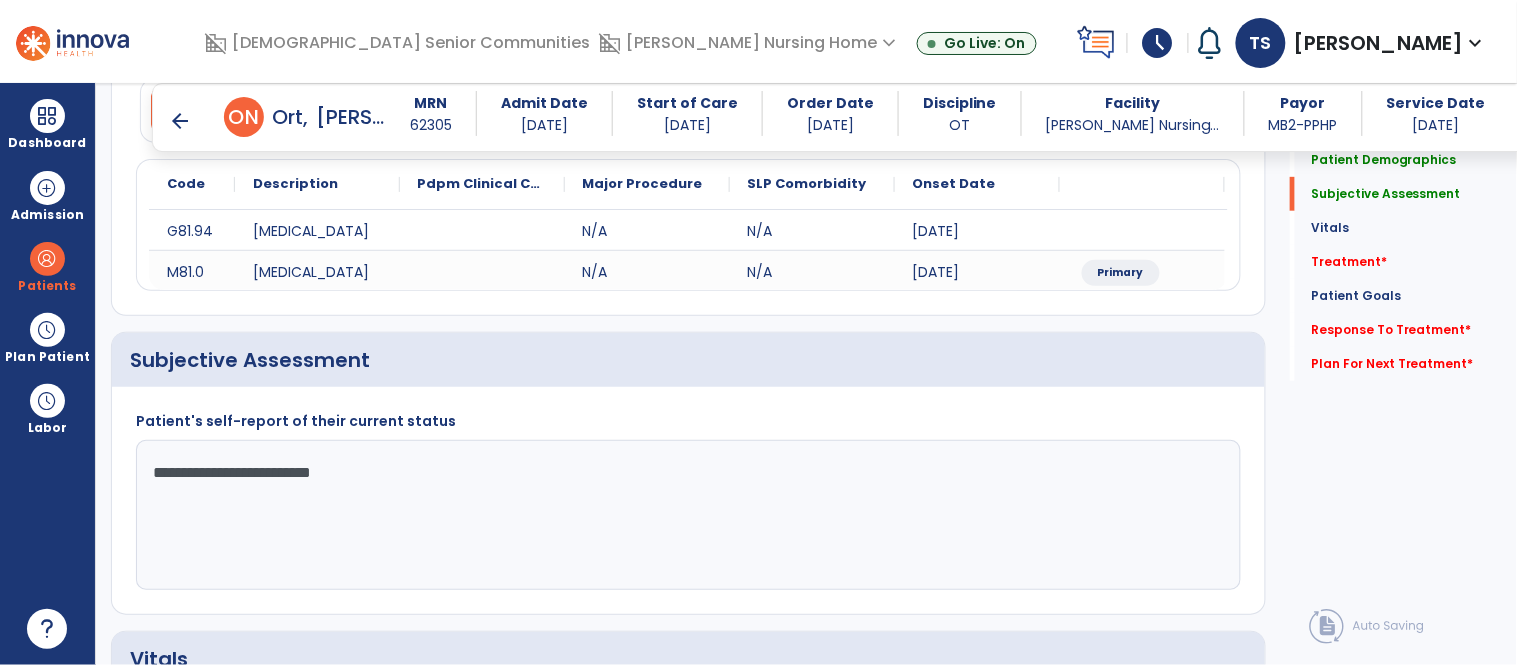 click on "**********" 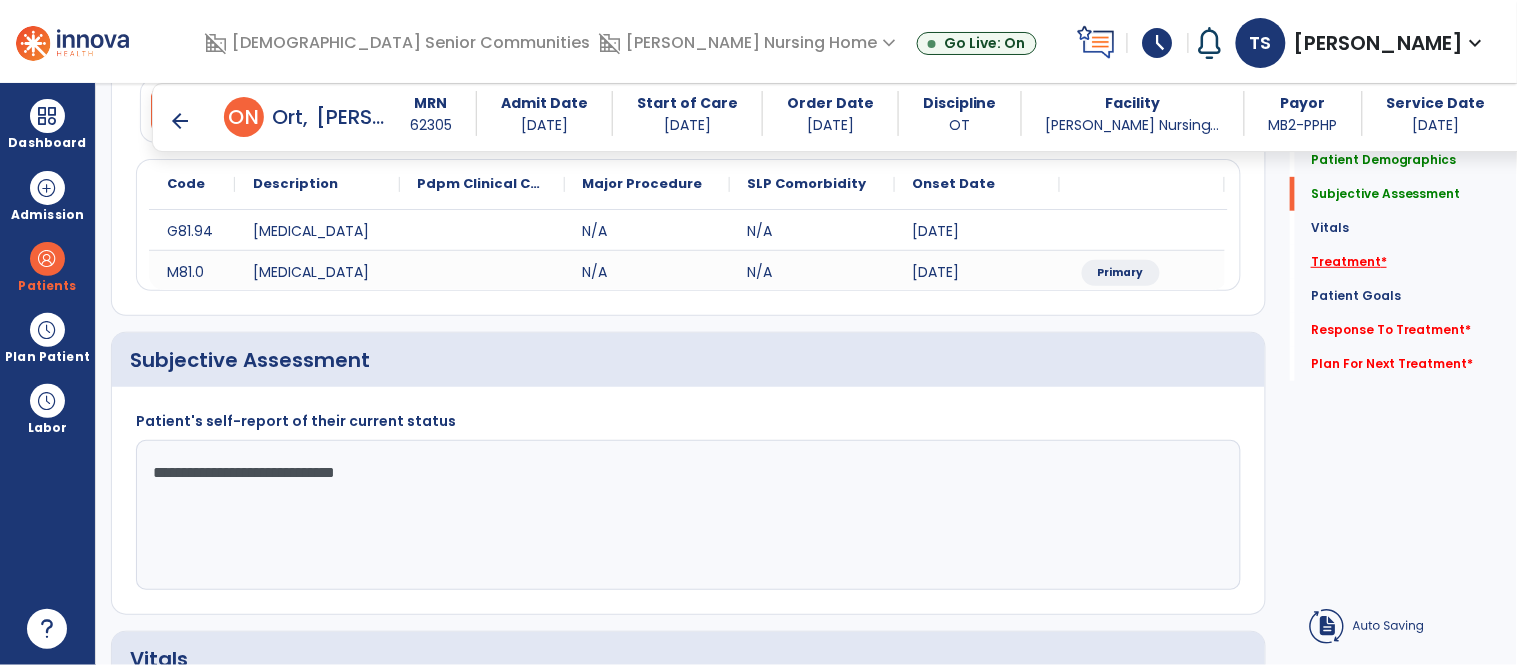 type on "**********" 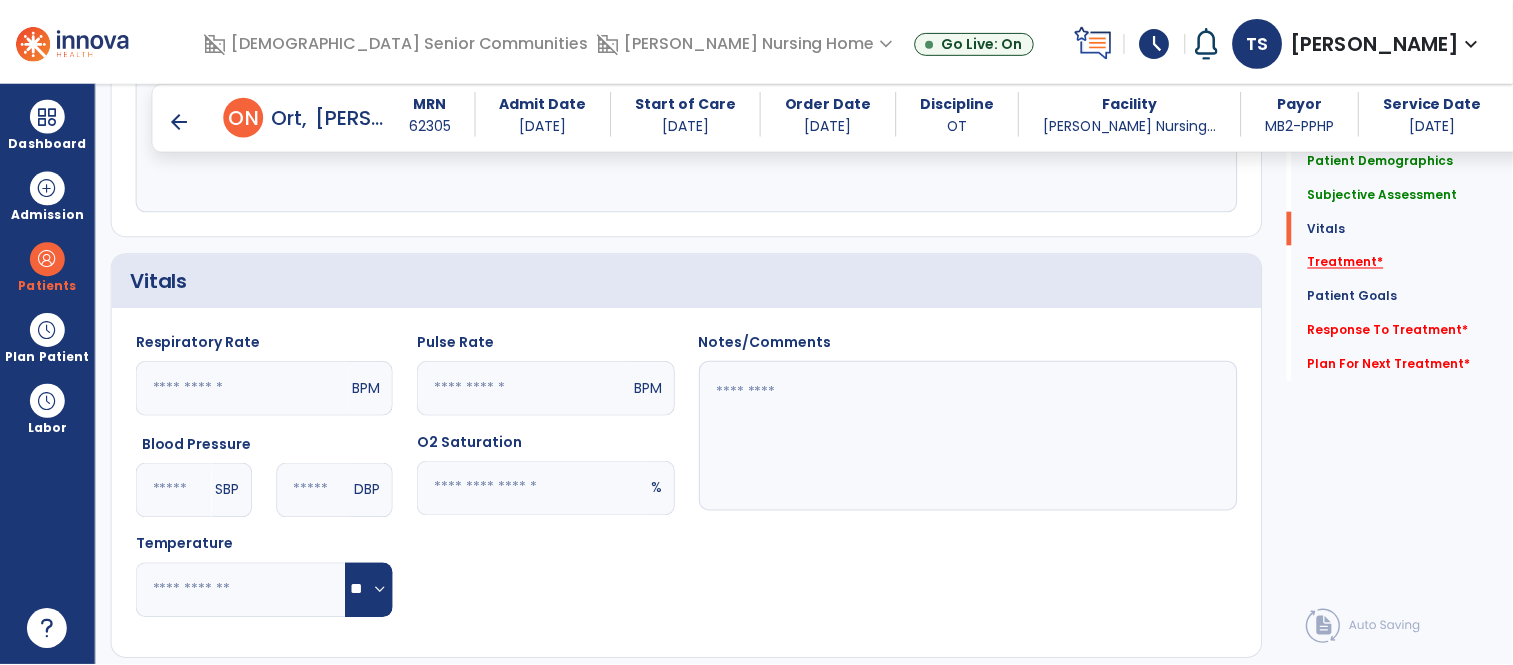 scroll, scrollTop: 1043, scrollLeft: 0, axis: vertical 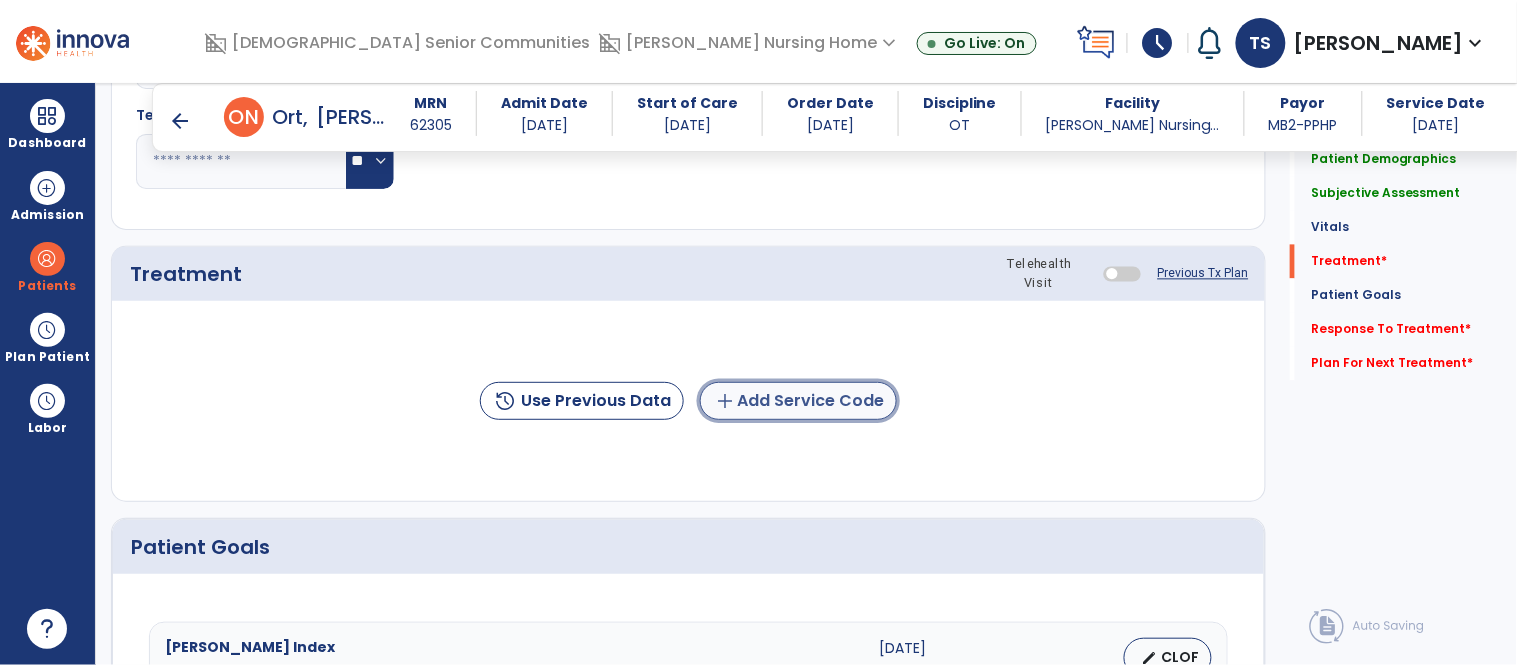 click on "add  Add Service Code" 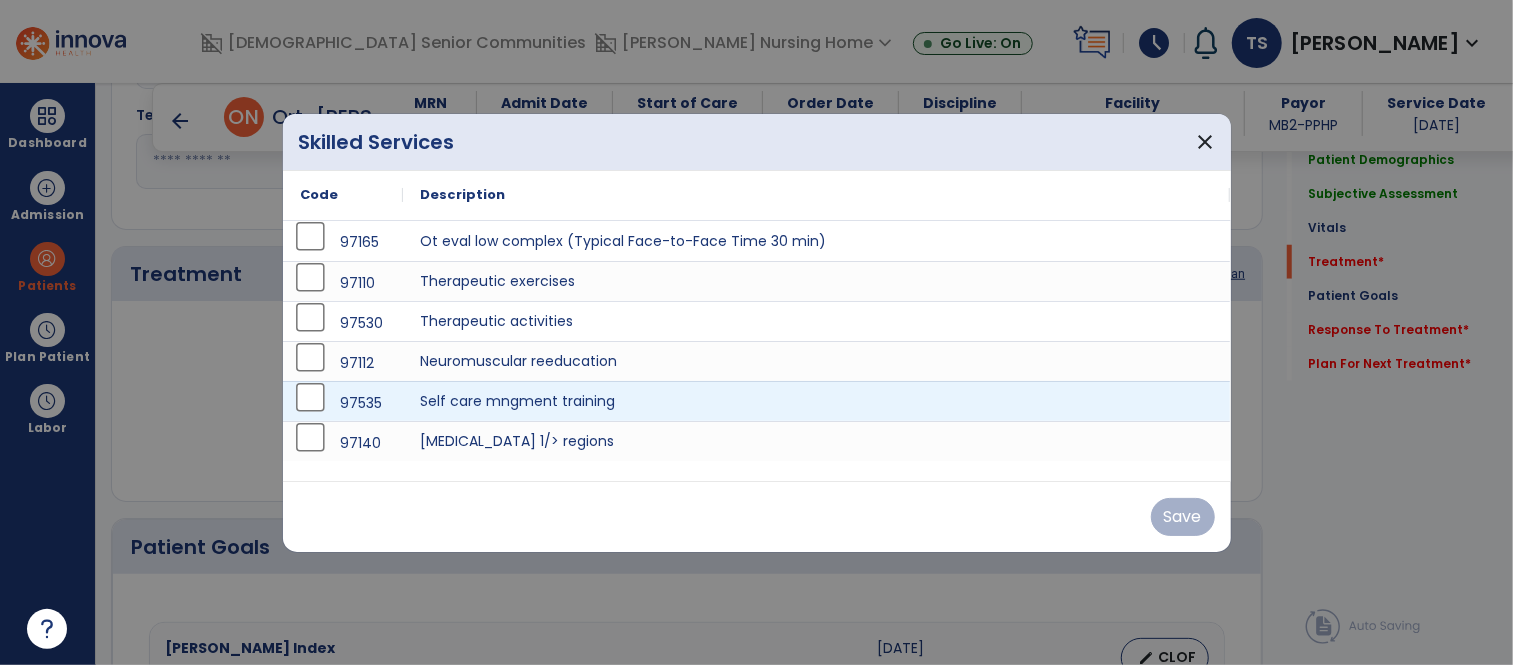 scroll, scrollTop: 1043, scrollLeft: 0, axis: vertical 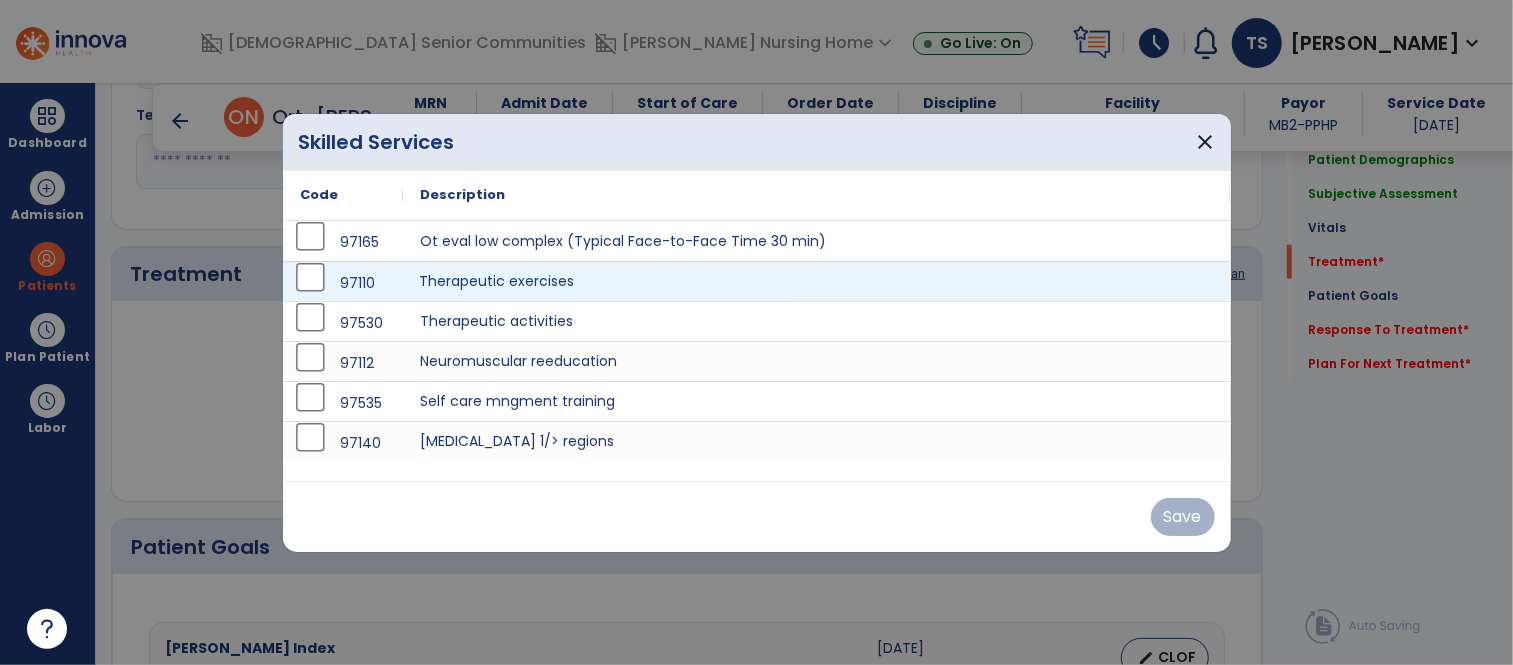 click on "Therapeutic exercises" at bounding box center [817, 281] 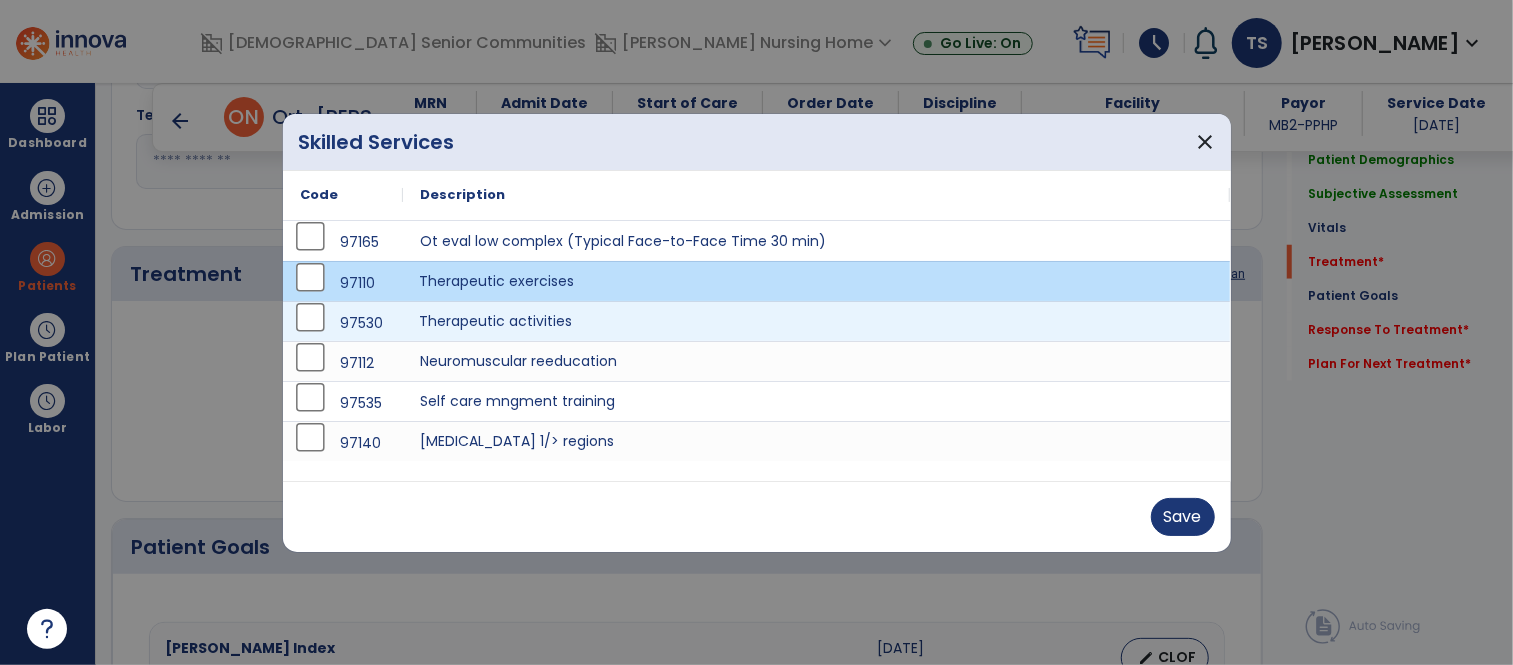 click on "Therapeutic activities" at bounding box center (817, 321) 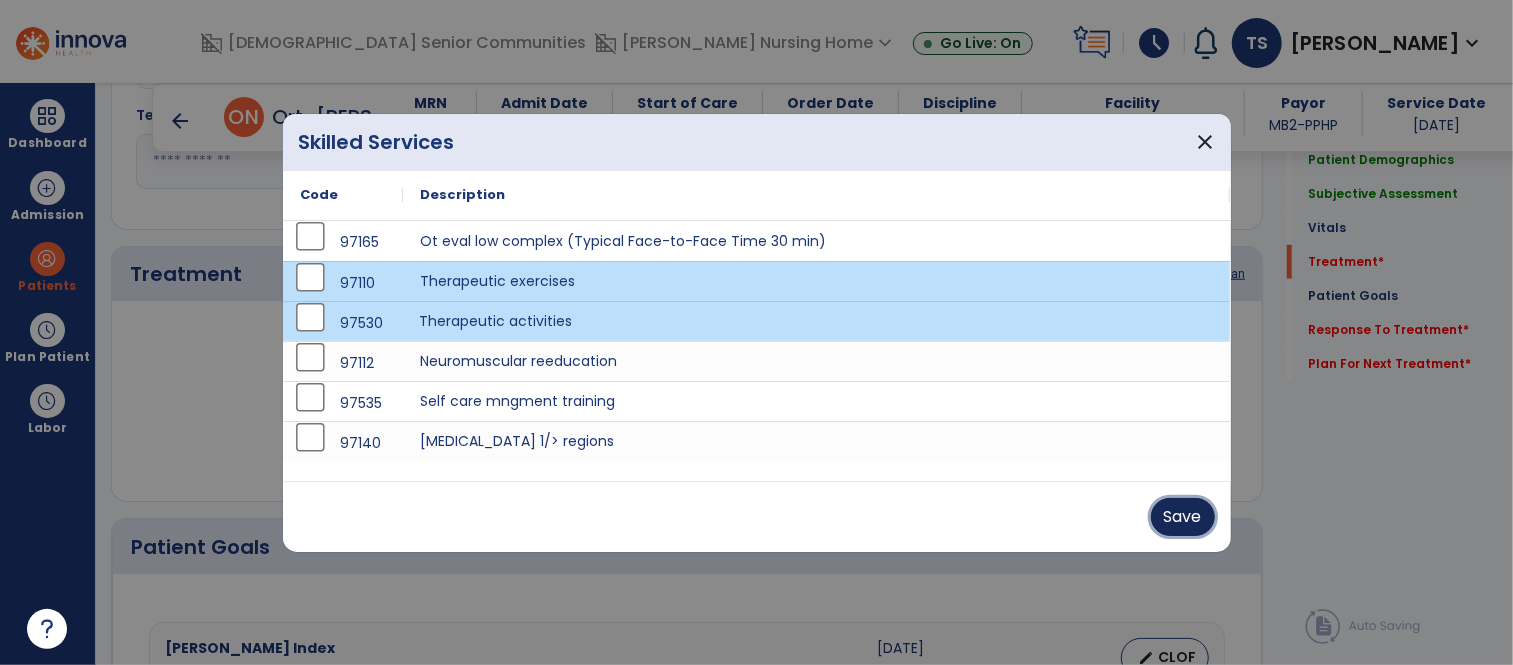 click on "Save" at bounding box center [1183, 517] 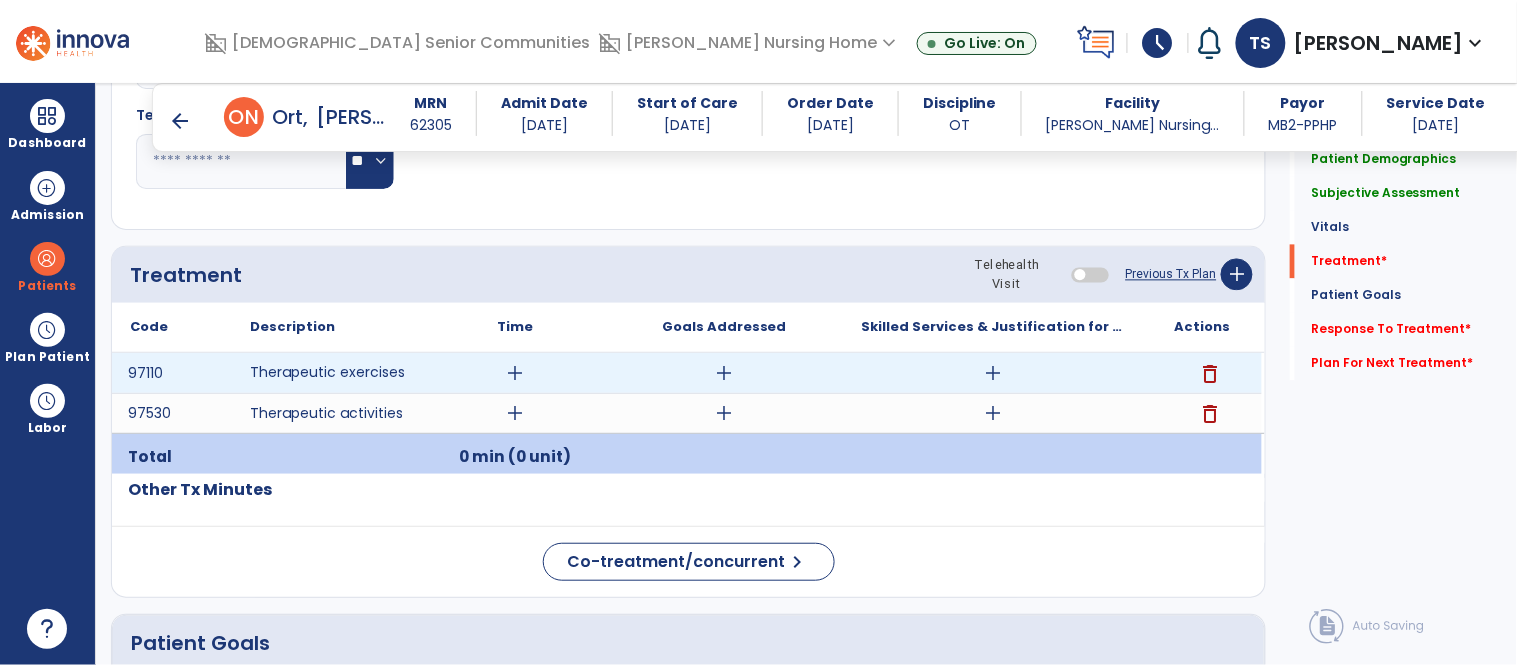 click on "add" at bounding box center [993, 373] 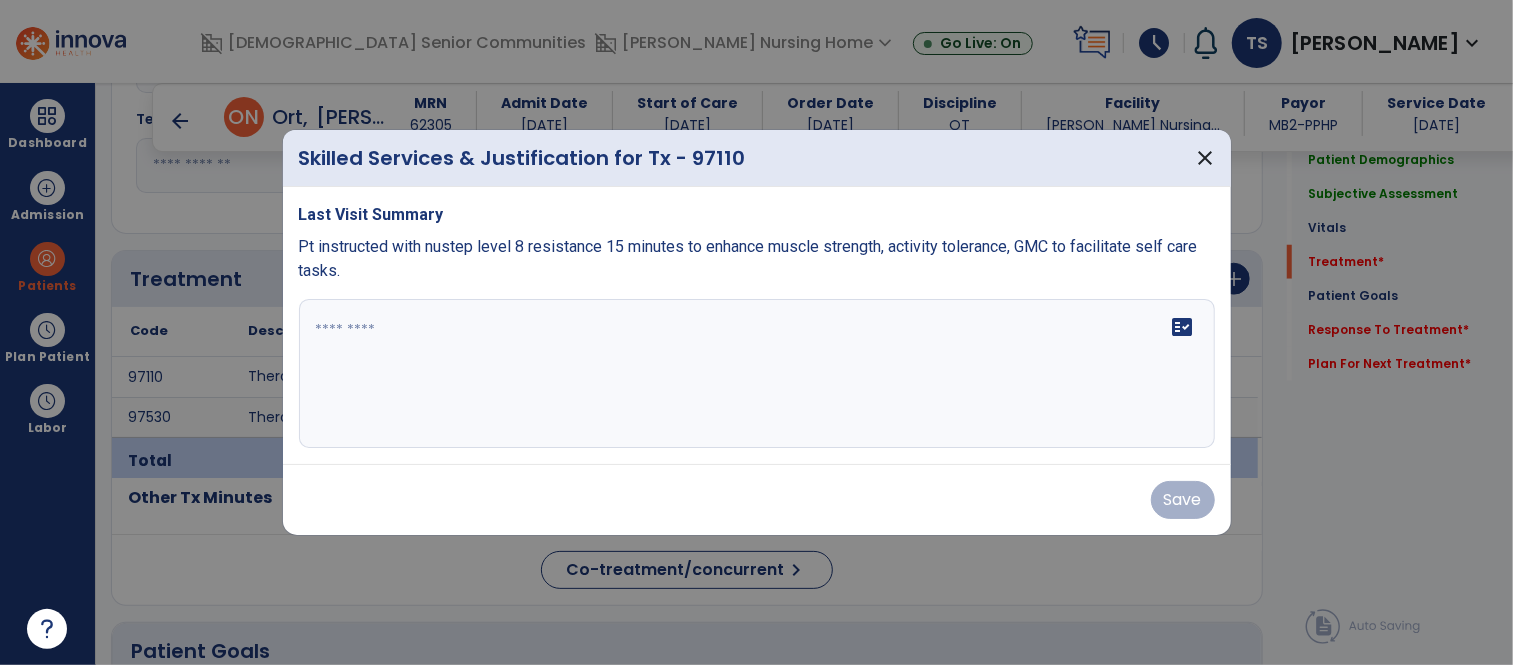 scroll, scrollTop: 1043, scrollLeft: 0, axis: vertical 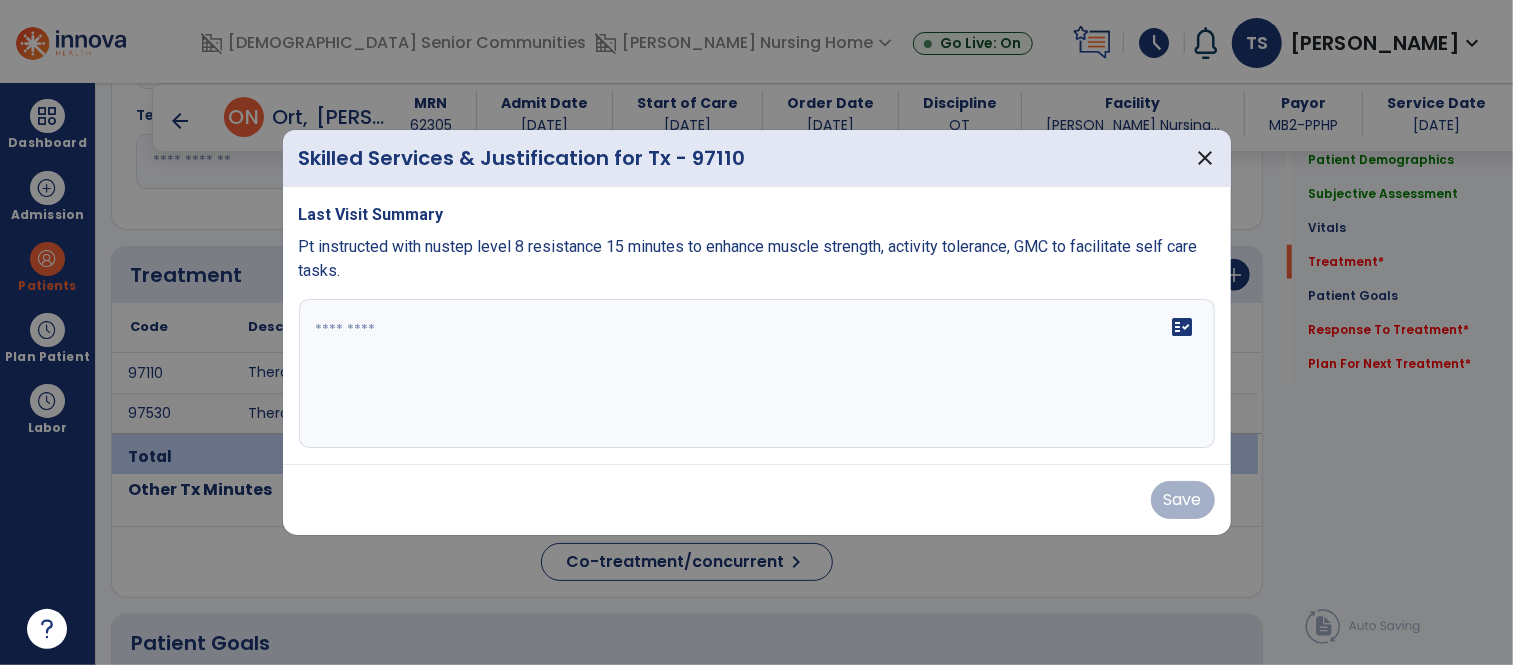 click on "fact_check" at bounding box center (757, 374) 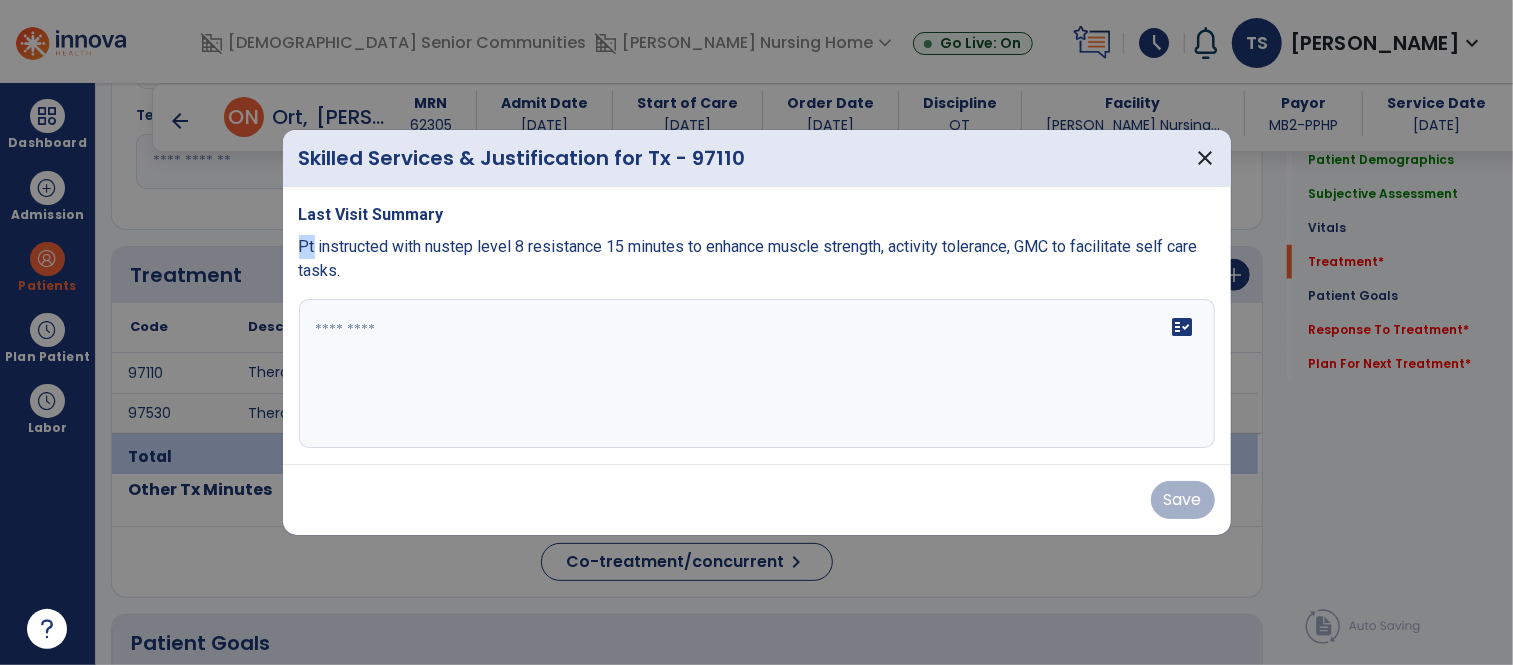 click at bounding box center [757, 374] 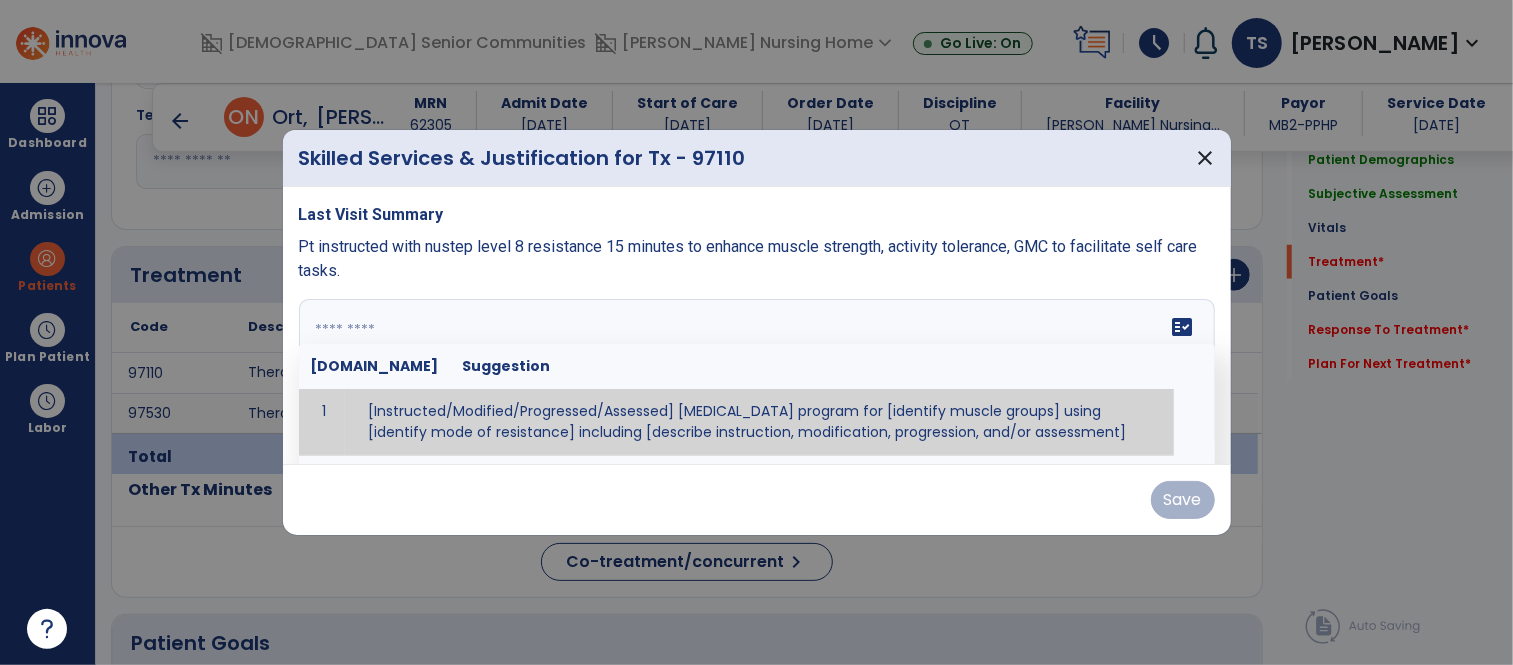 scroll, scrollTop: 13, scrollLeft: 0, axis: vertical 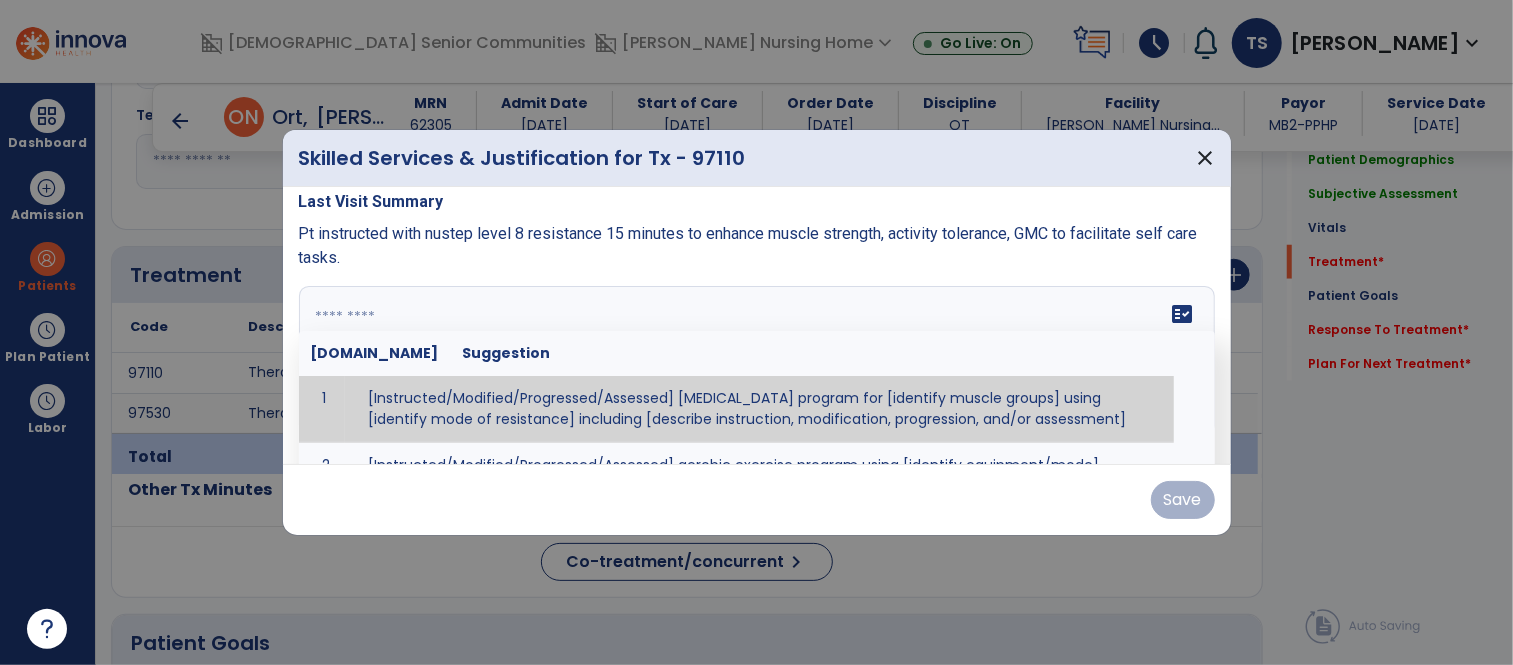click on "Pt instructed with nustep level 8 resistance 15 minutes to enhance muscle strength, activity tolerance, GMC to facilitate self care tasks." at bounding box center (757, 246) 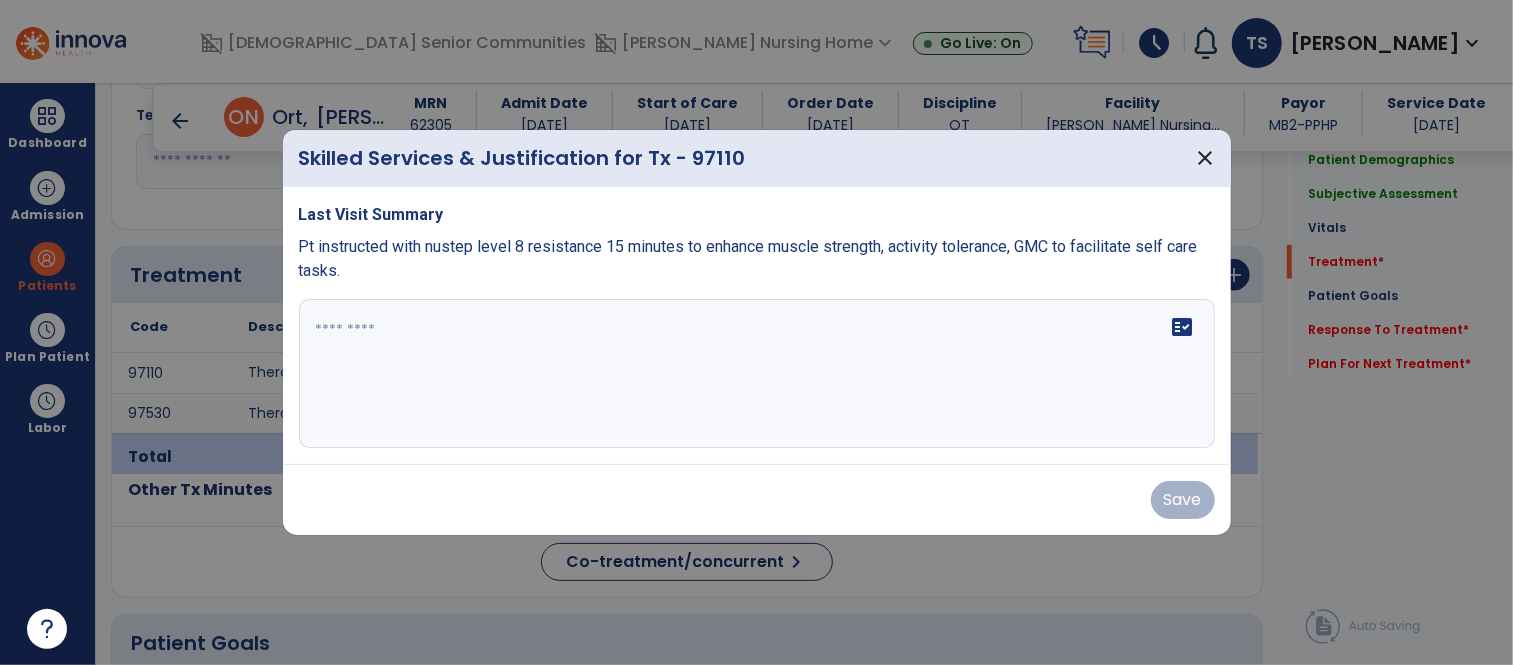 scroll, scrollTop: 0, scrollLeft: 0, axis: both 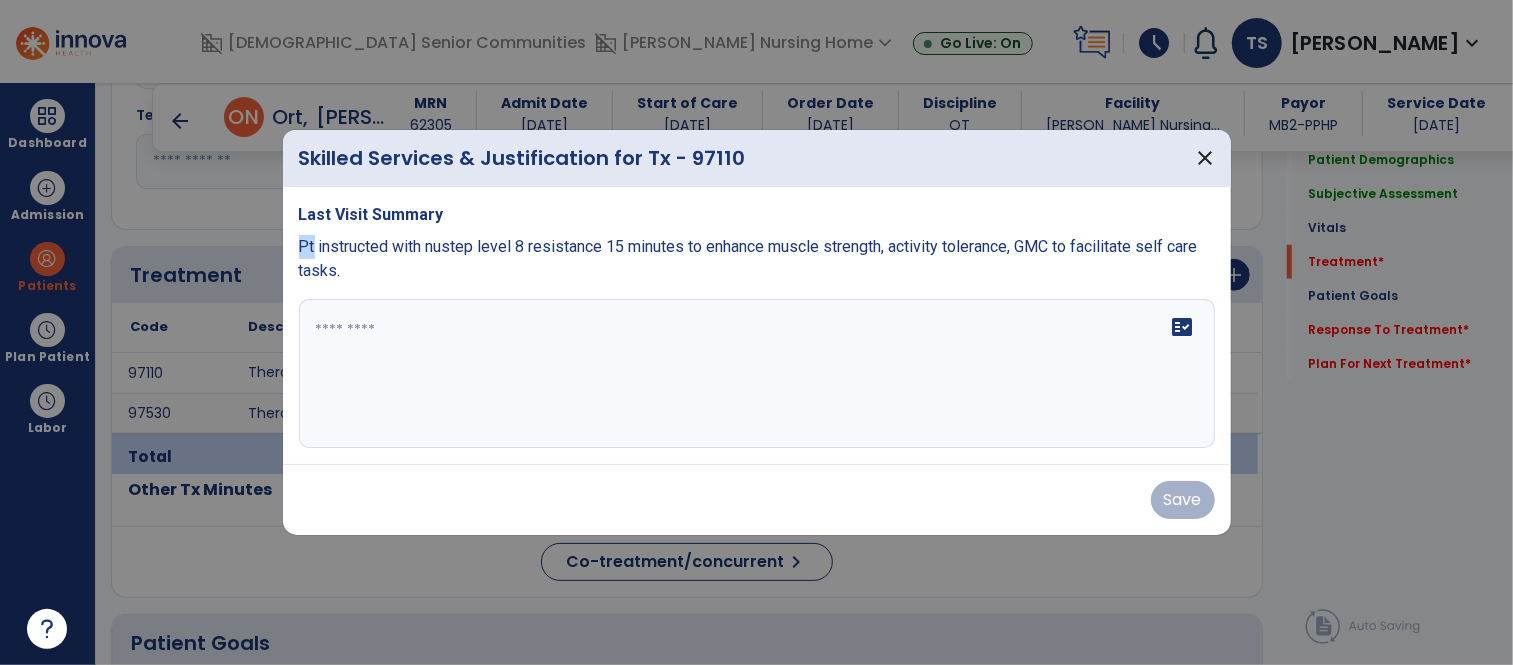 copy on "Pt" 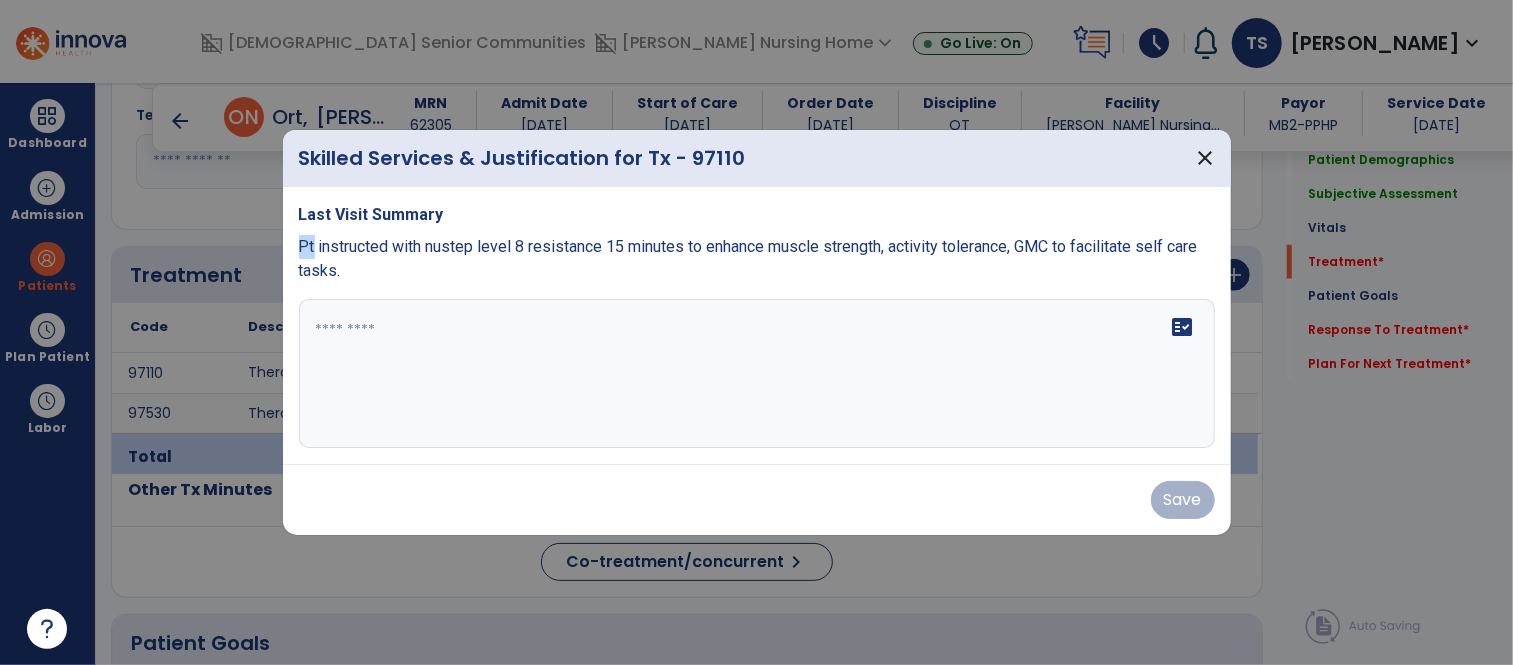 click on "Pt instructed with nustep level 8 resistance 15 minutes to enhance muscle strength, activity tolerance, GMC to facilitate self care tasks." at bounding box center [757, 259] 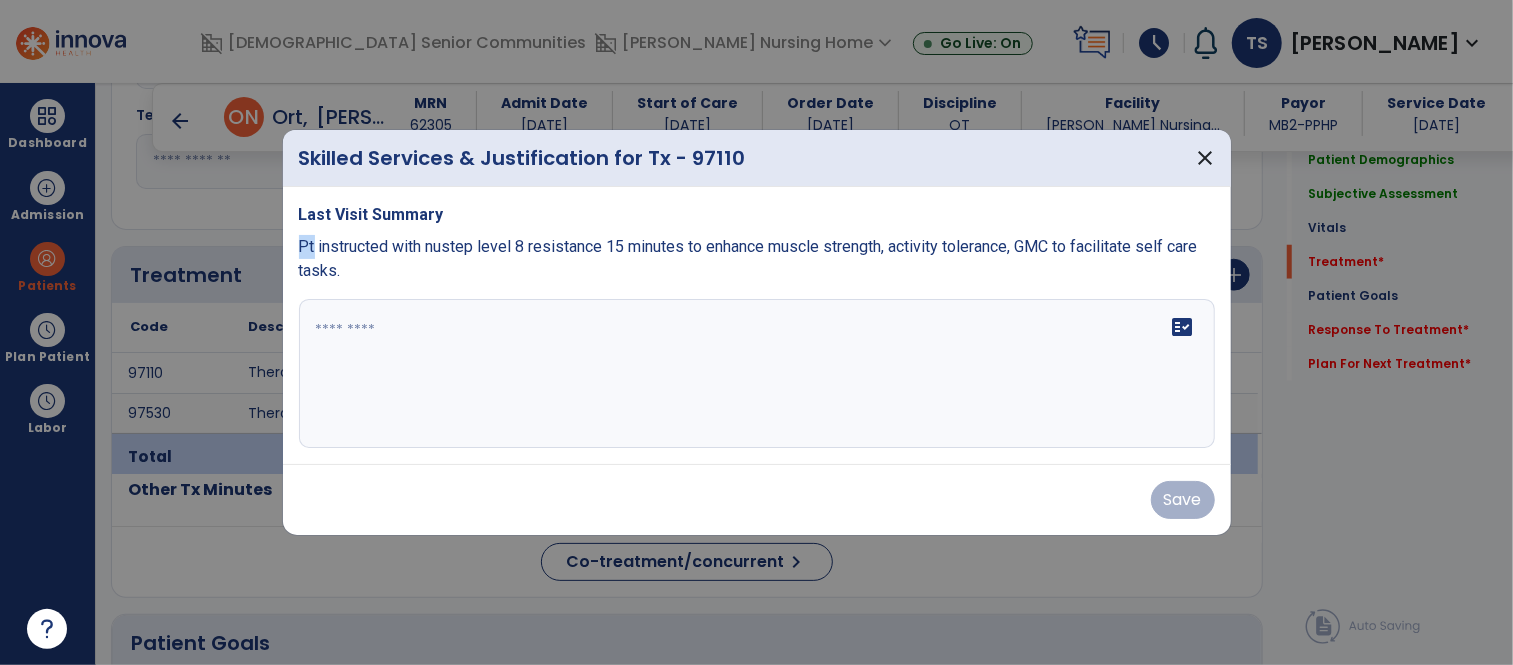 click on "Last Visit Summary Pt instructed with nustep level 8 resistance 15 minutes to enhance muscle strength, activity tolerance, GMC to facilitate self care tasks.    fact_check" at bounding box center (757, 326) 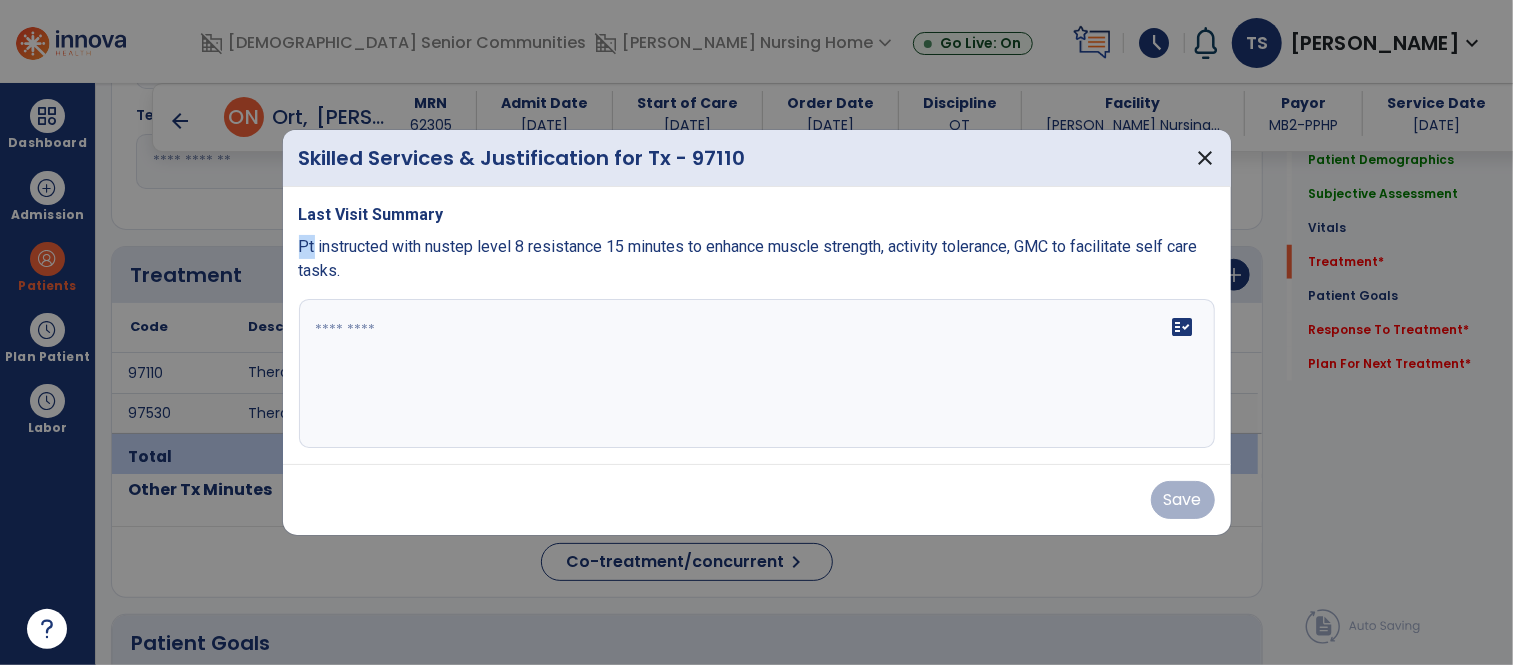 click on "fact_check" at bounding box center (757, 374) 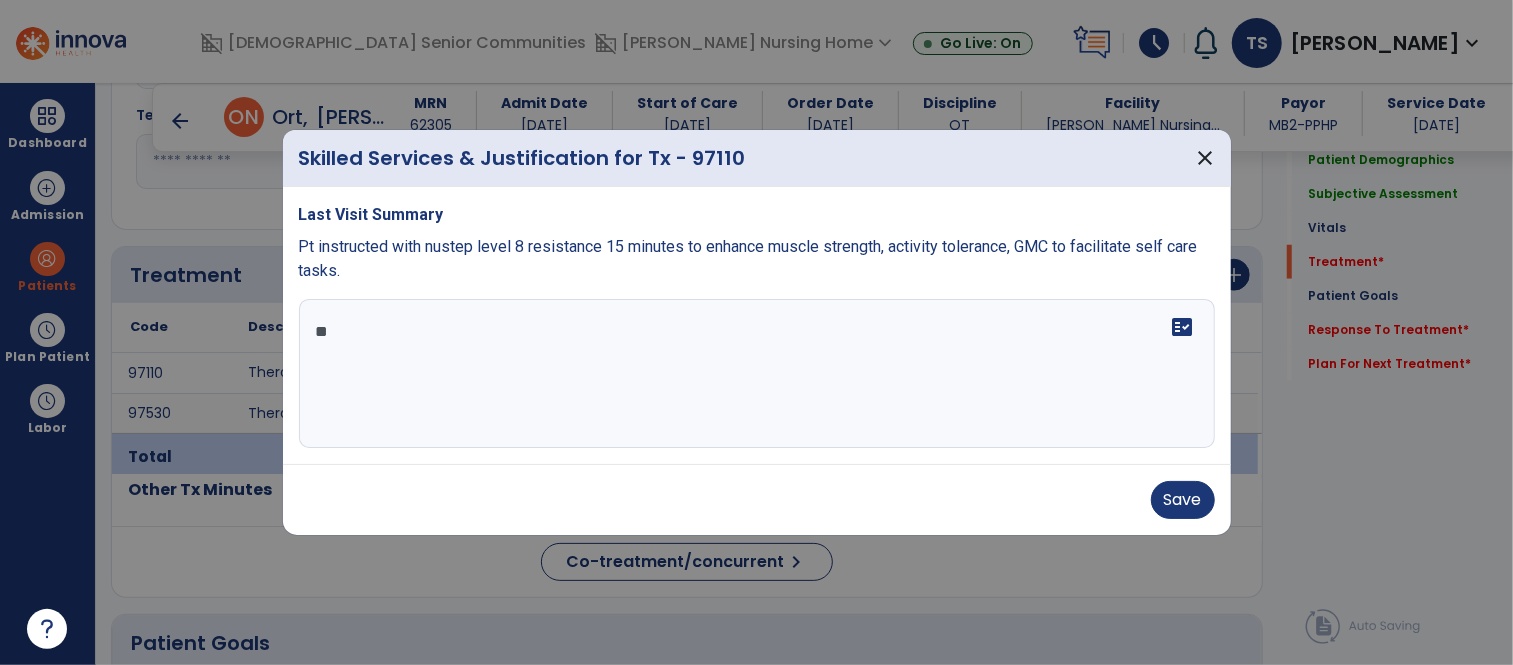 type on "*" 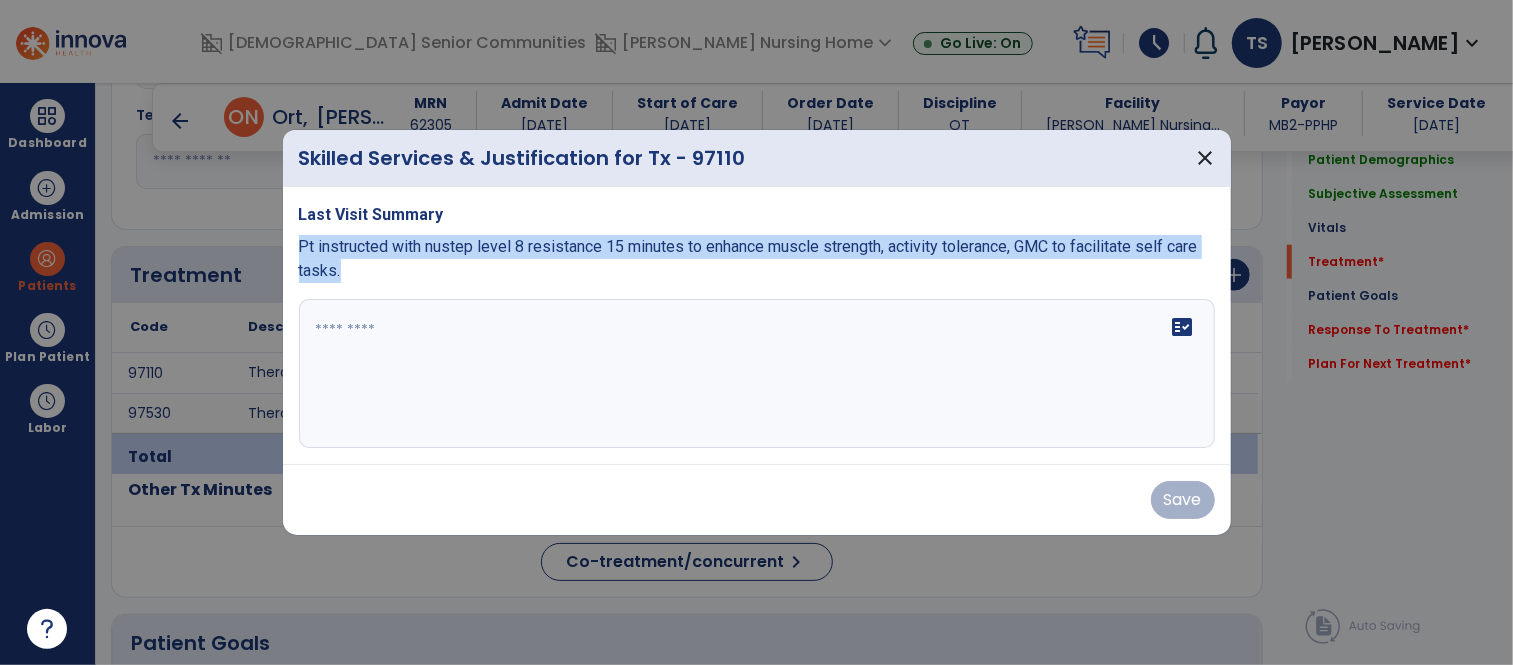 drag, startPoint x: 301, startPoint y: 241, endPoint x: 421, endPoint y: 300, distance: 133.71986 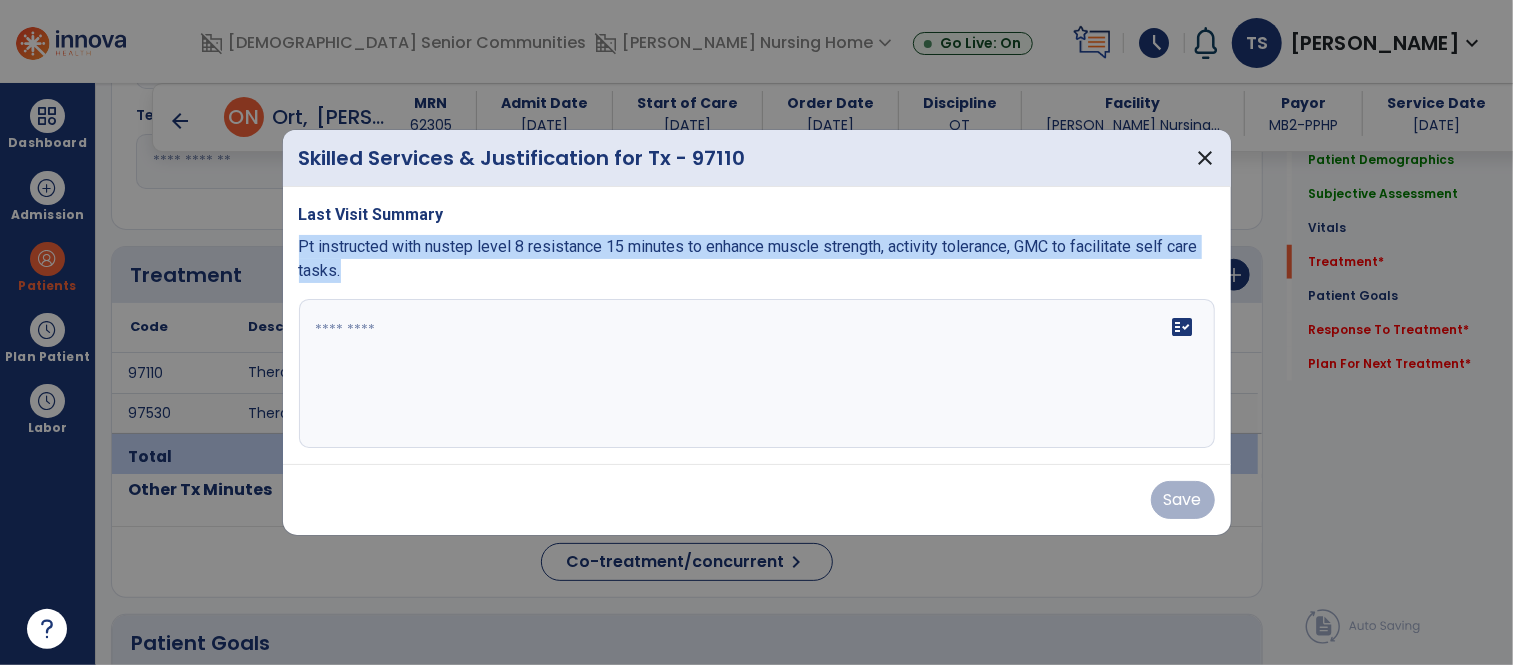 click on "Last Visit Summary Pt instructed with nustep level 8 resistance 15 minutes to enhance muscle strength, activity tolerance, GMC to facilitate self care tasks.    fact_check" at bounding box center [757, 326] 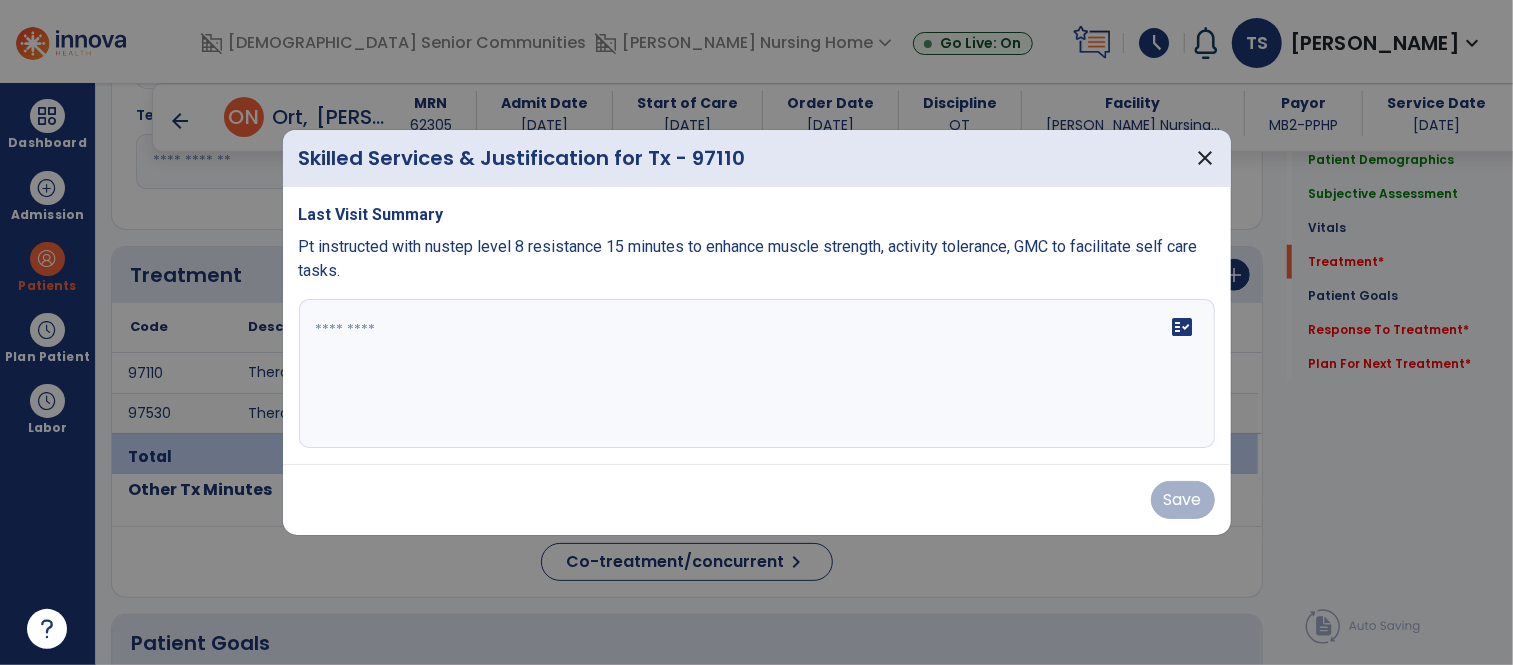 paste on "**********" 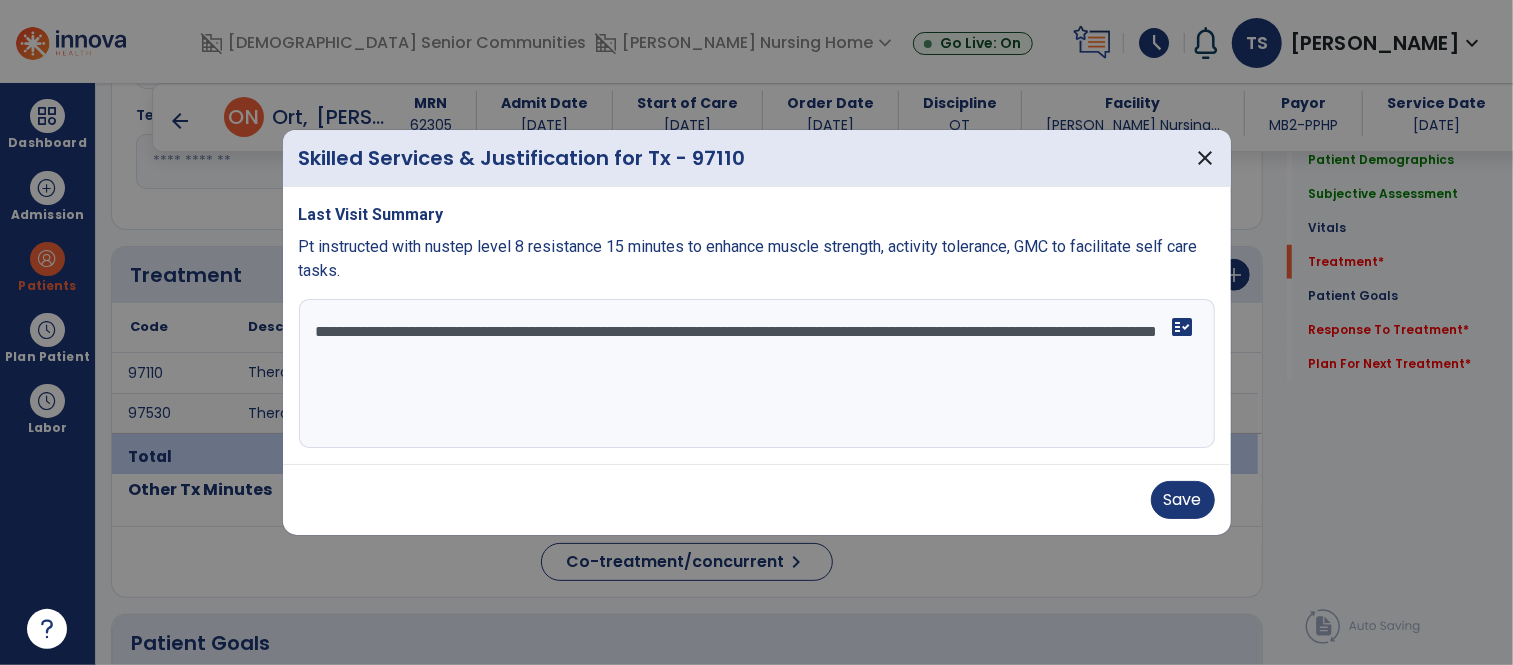 click on "**********" at bounding box center [757, 374] 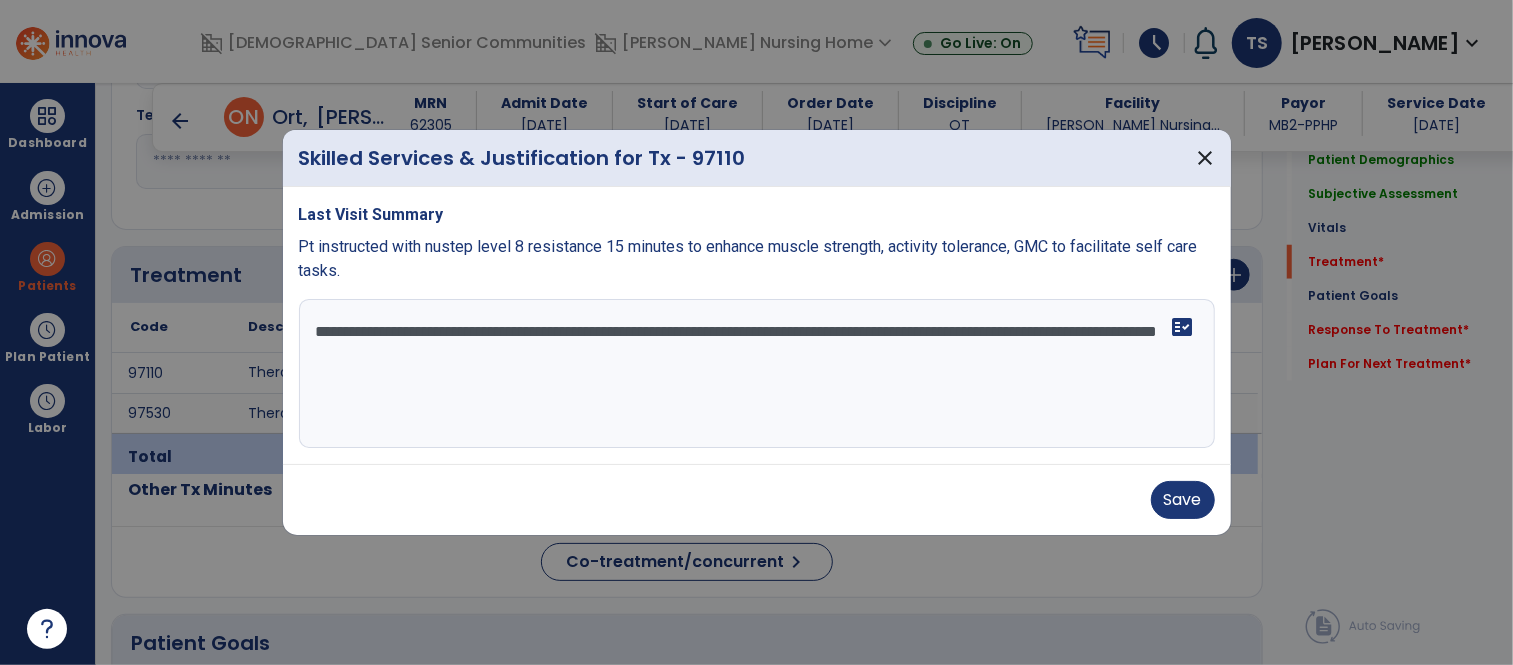 click on "**********" at bounding box center [757, 374] 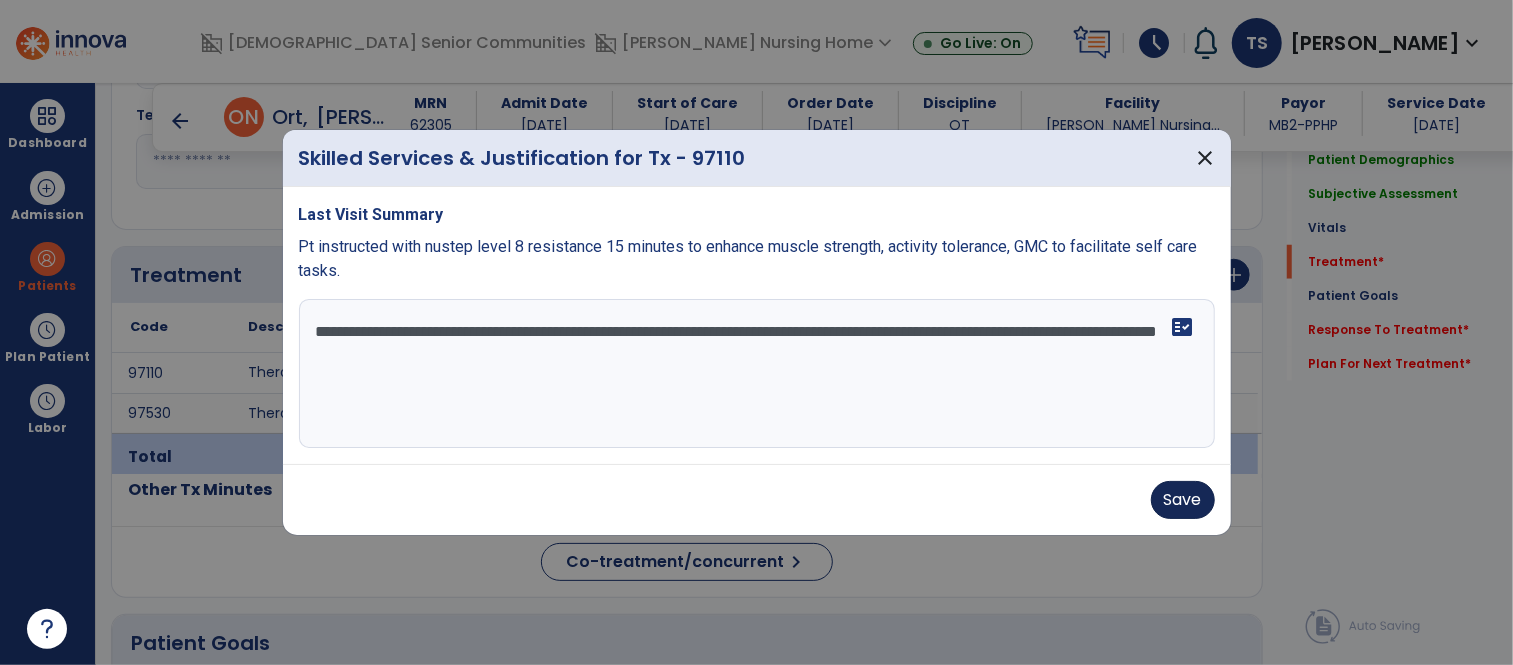 type on "**********" 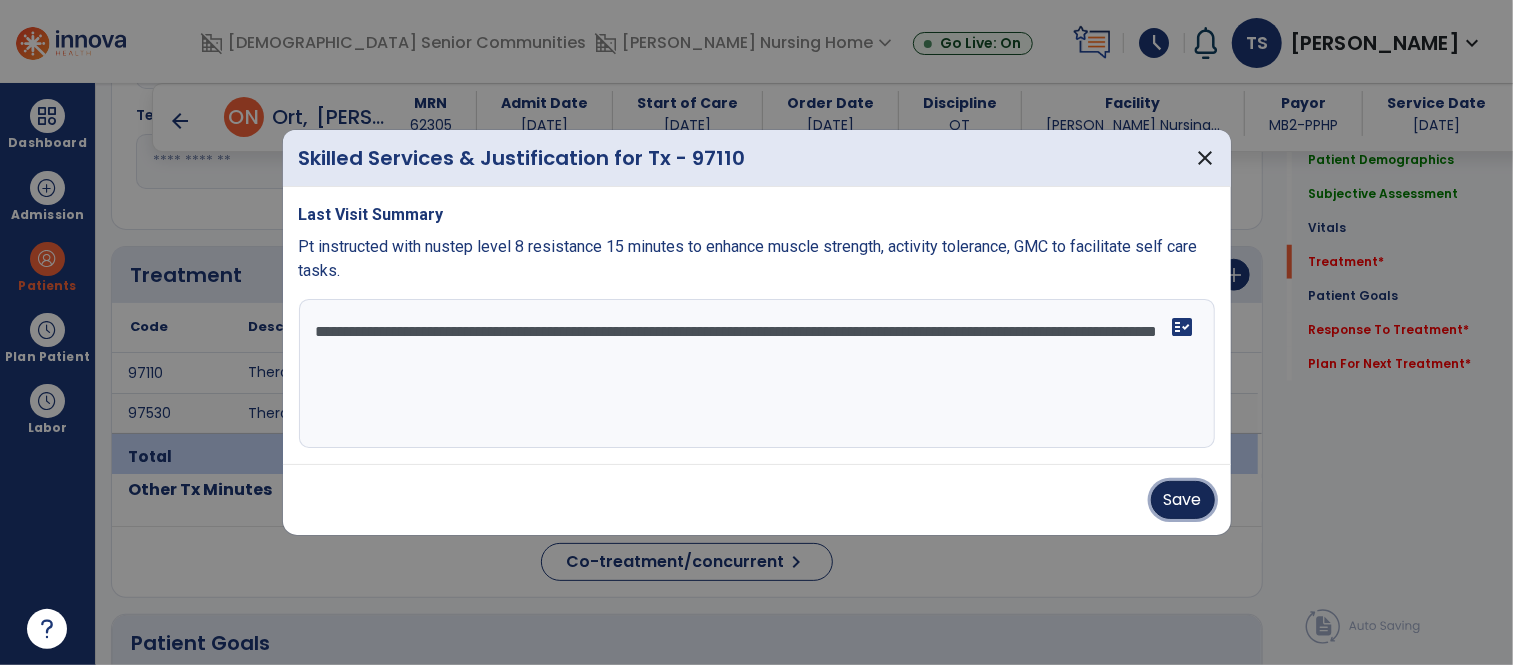 click on "Save" at bounding box center (1183, 500) 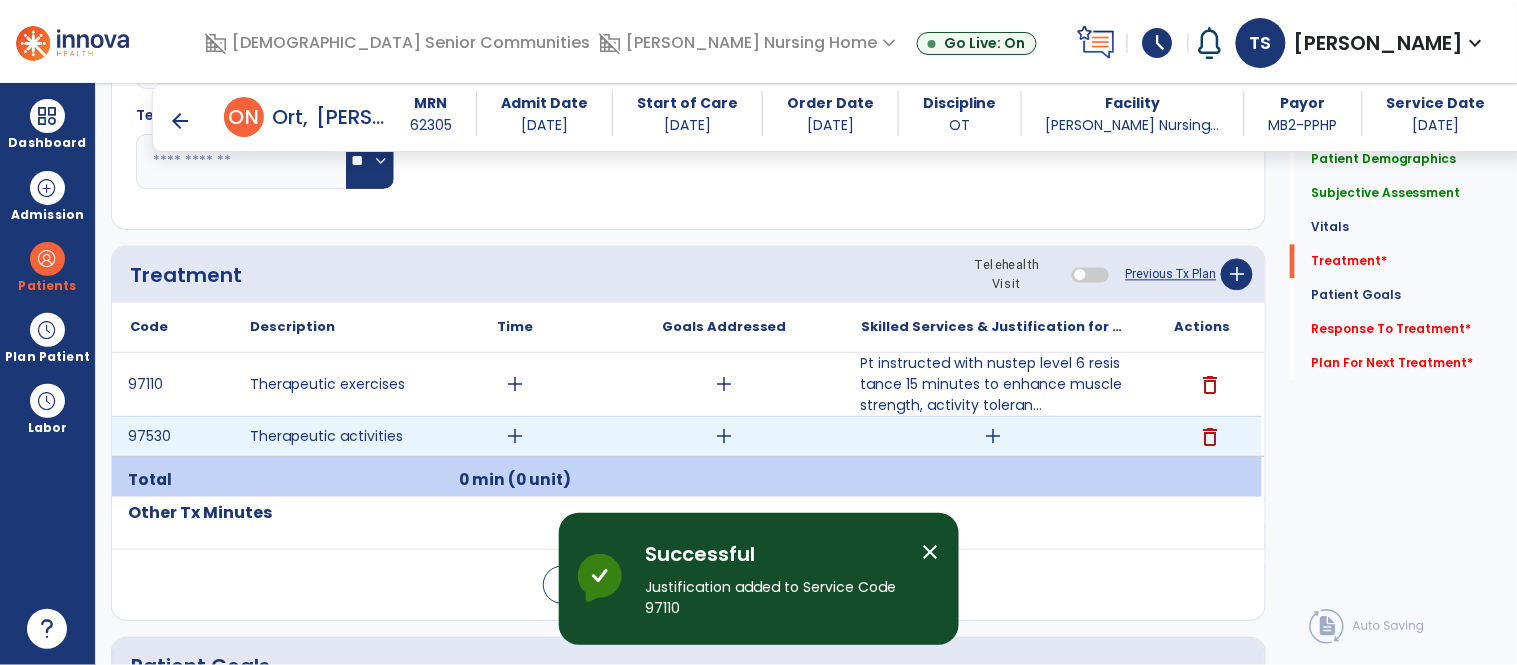 click on "add" at bounding box center (993, 436) 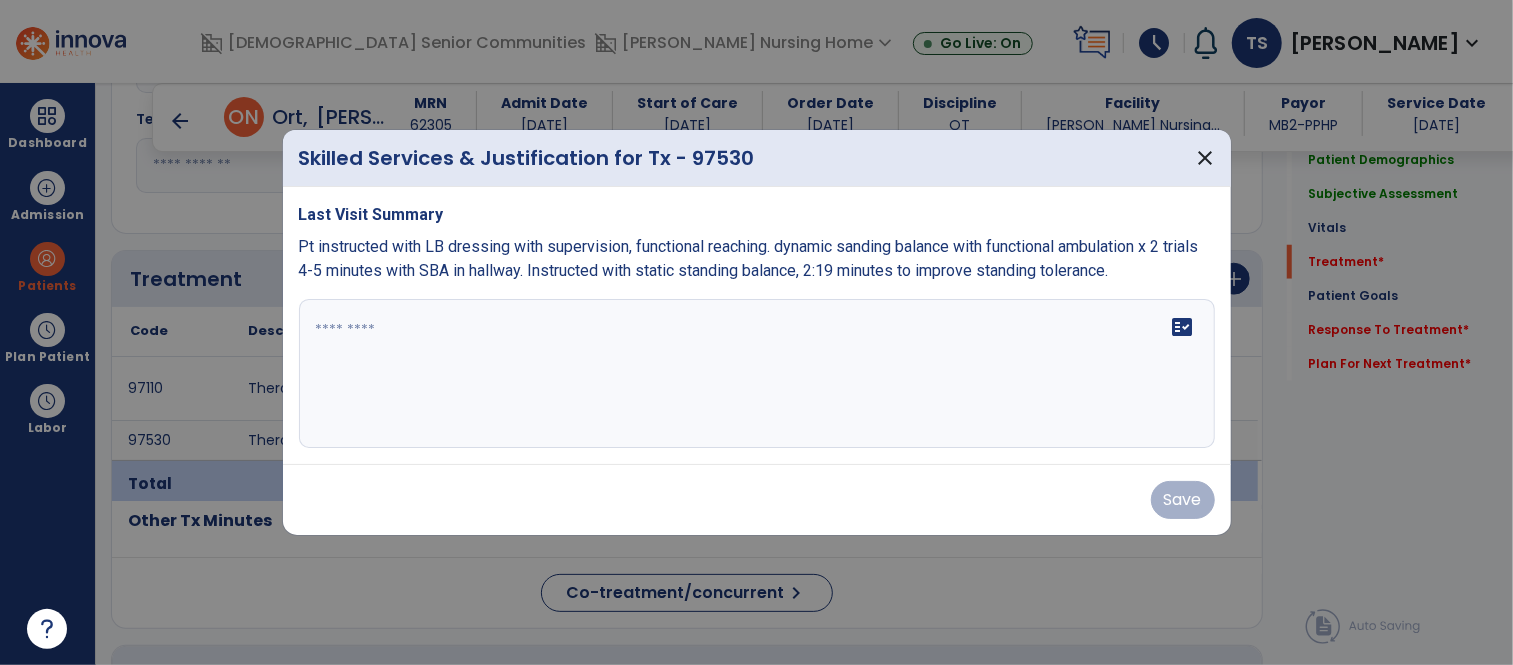 scroll, scrollTop: 1043, scrollLeft: 0, axis: vertical 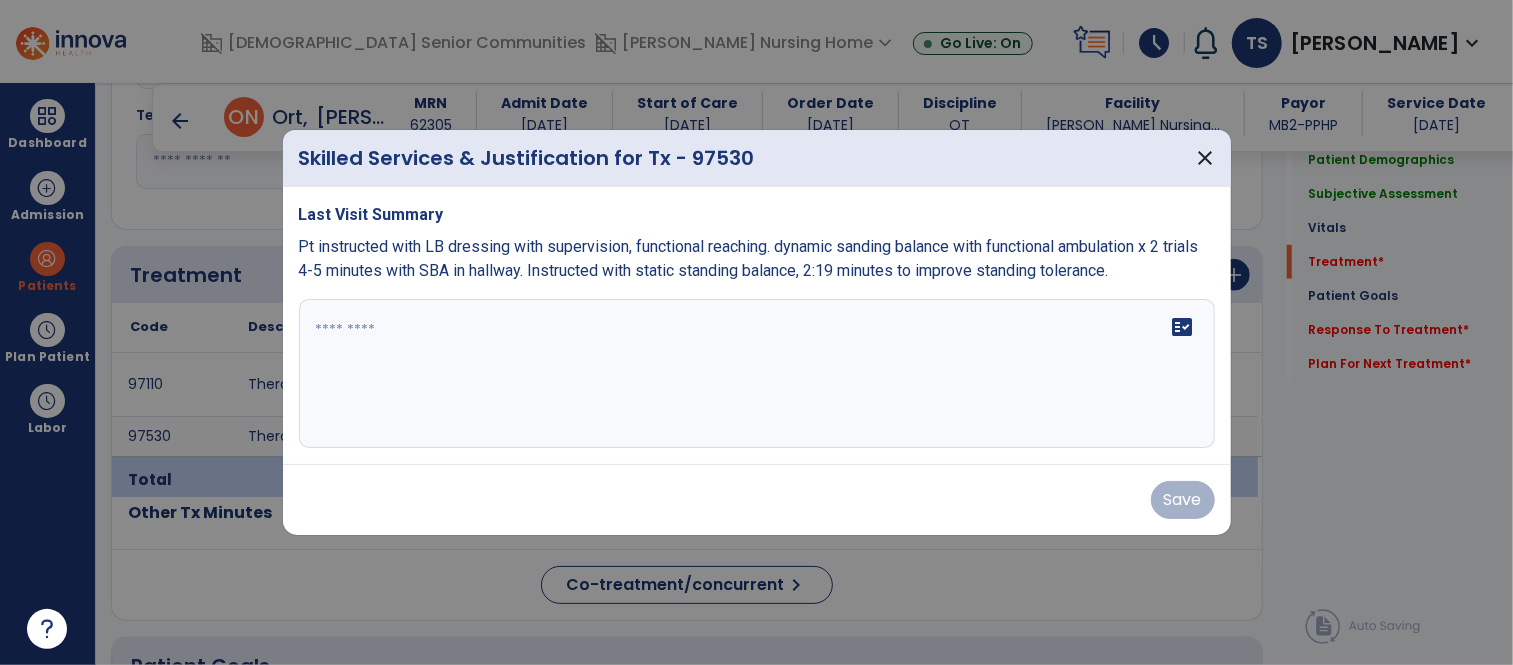 click on "fact_check" at bounding box center [757, 374] 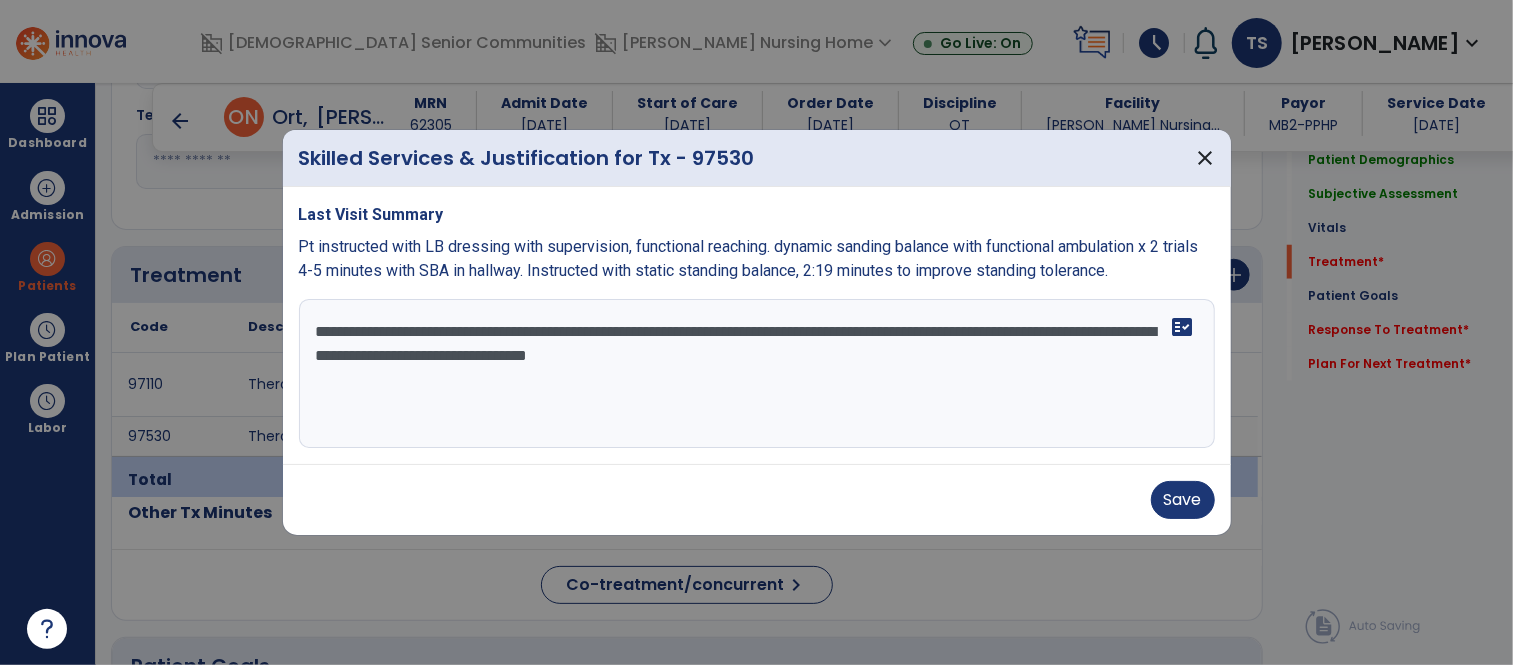 type on "**********" 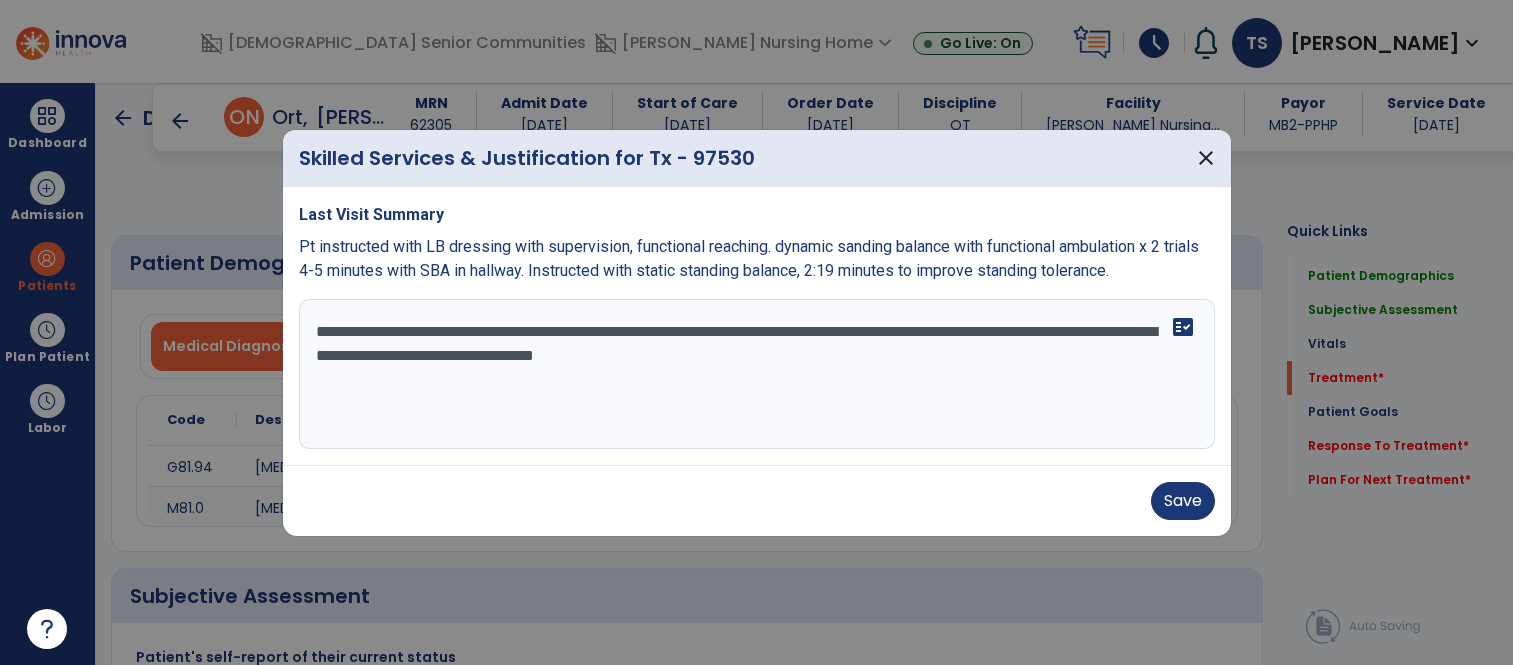 select on "*" 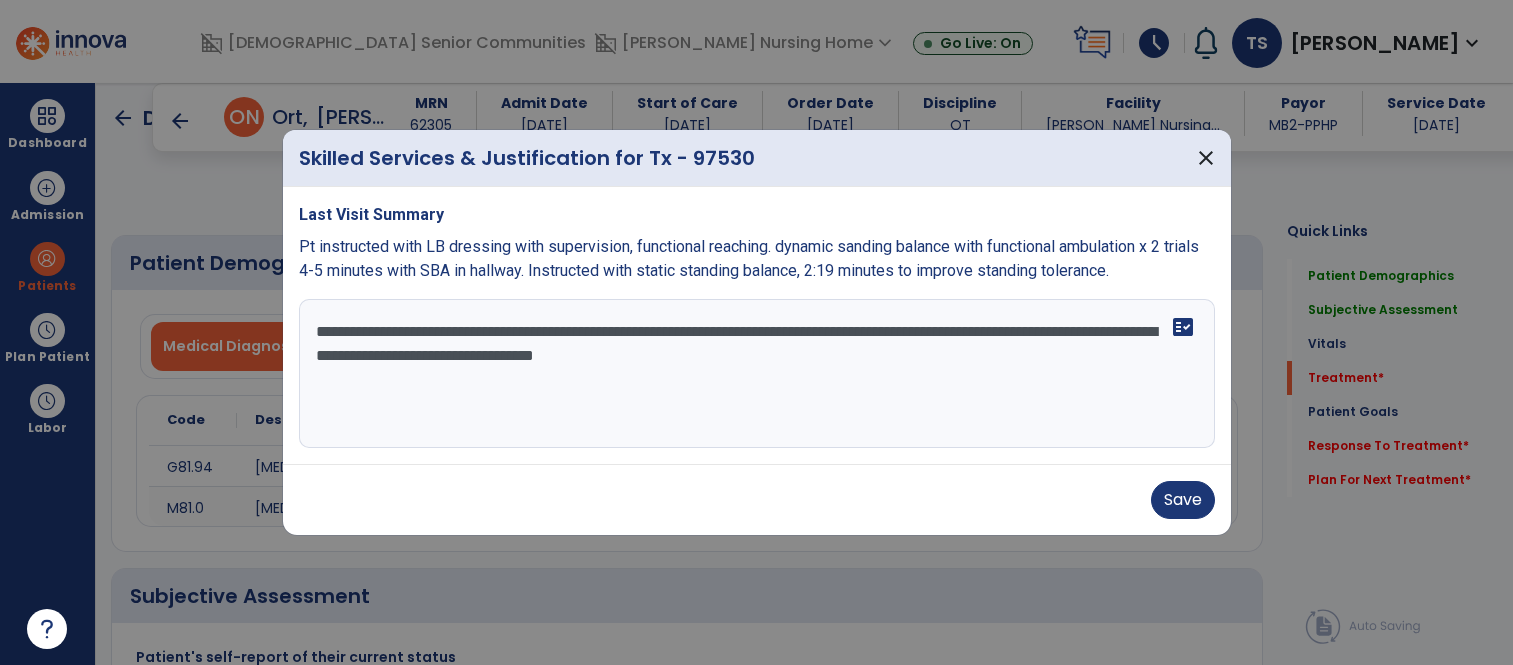 scroll, scrollTop: 0, scrollLeft: 0, axis: both 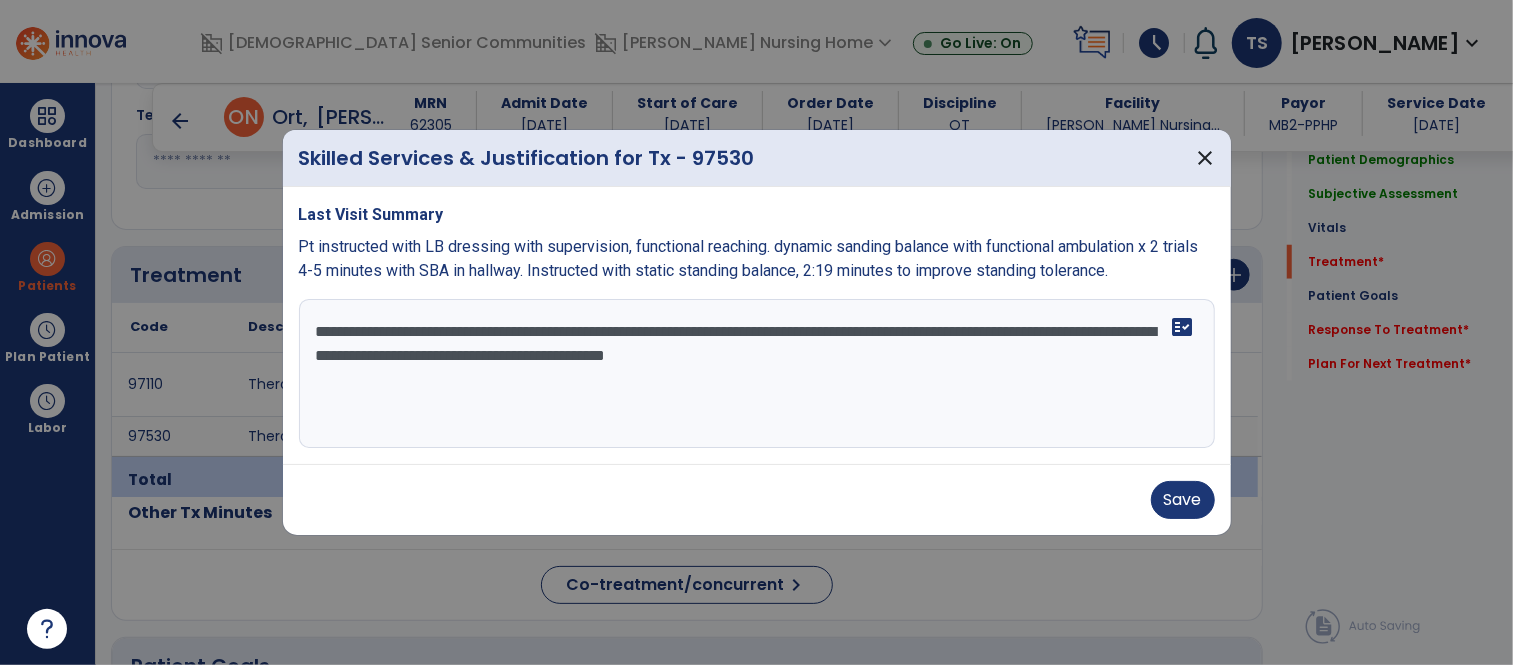 type on "**********" 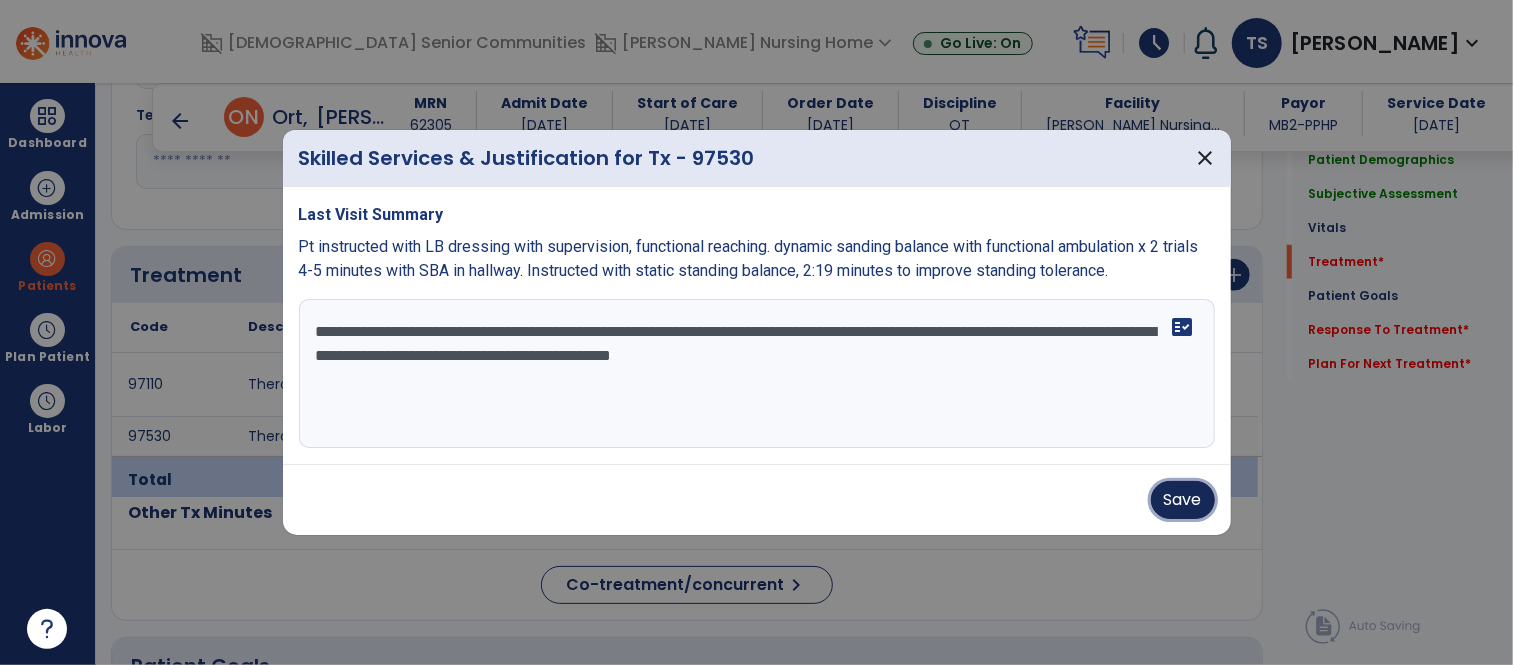 click on "Save" at bounding box center [1183, 500] 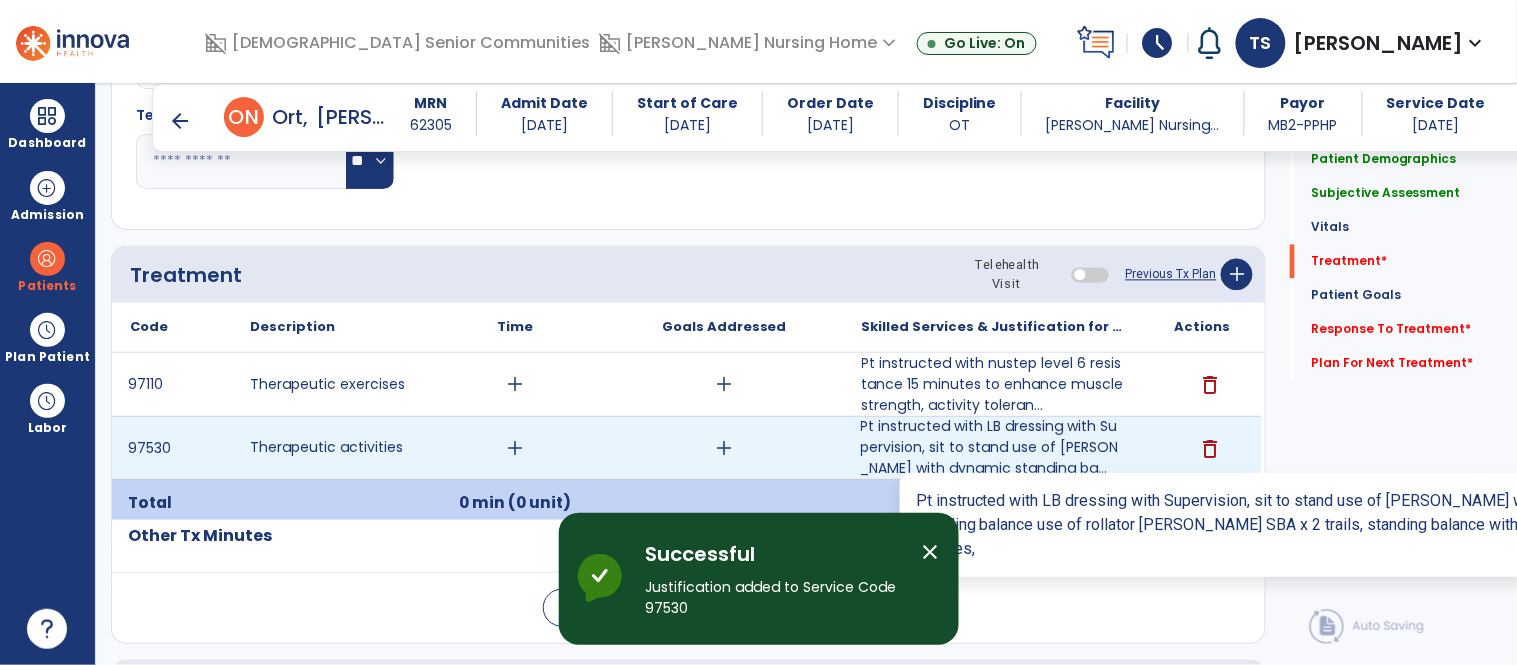 click on "Pt instructed with LB dressing with Supervision, sit to stand use of walker with dynamic standing ba..." at bounding box center (993, 447) 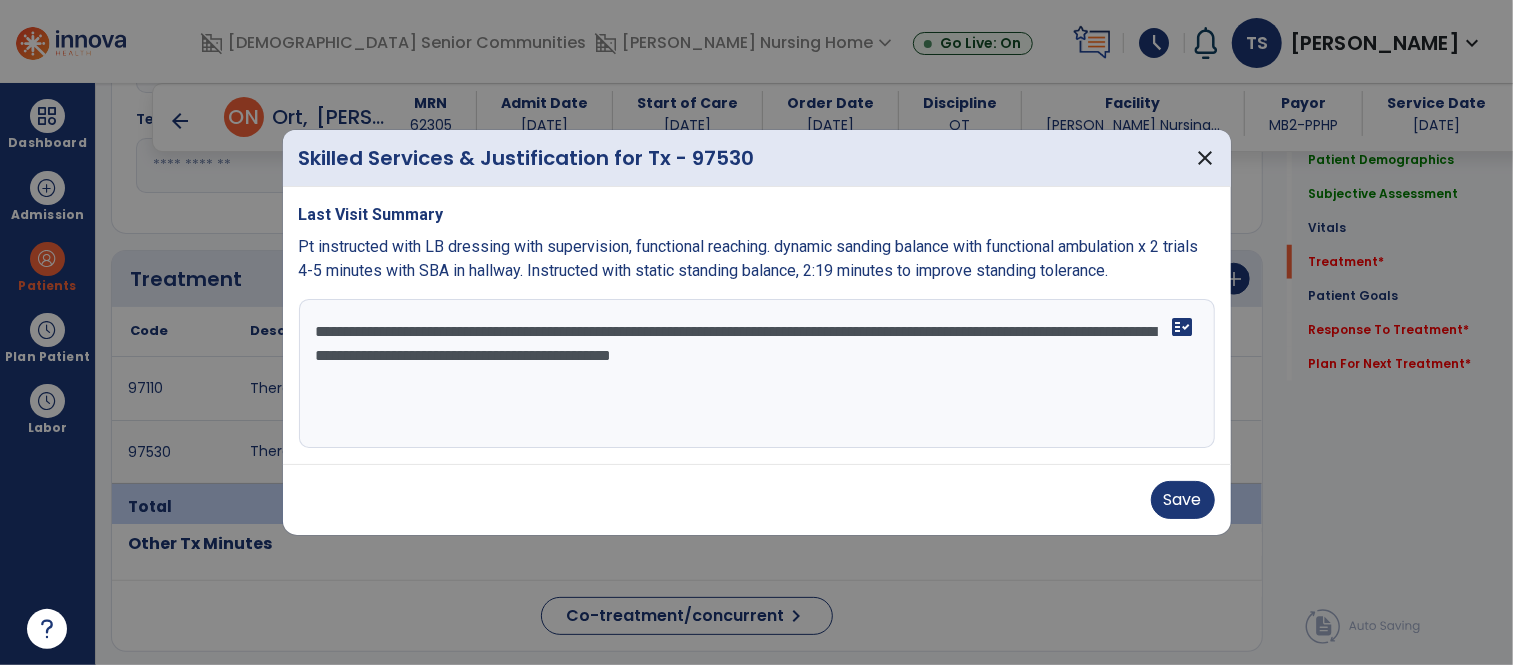 scroll, scrollTop: 1043, scrollLeft: 0, axis: vertical 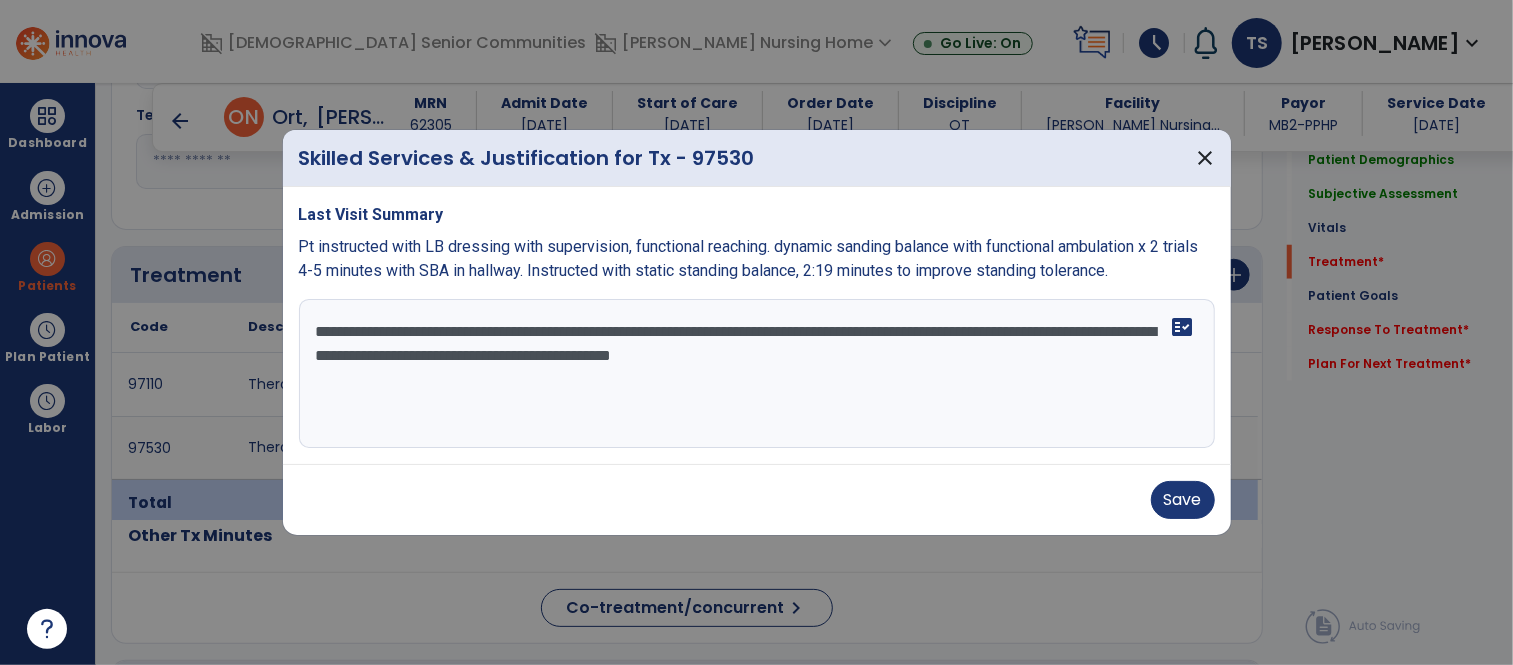 click on "**********" at bounding box center (757, 374) 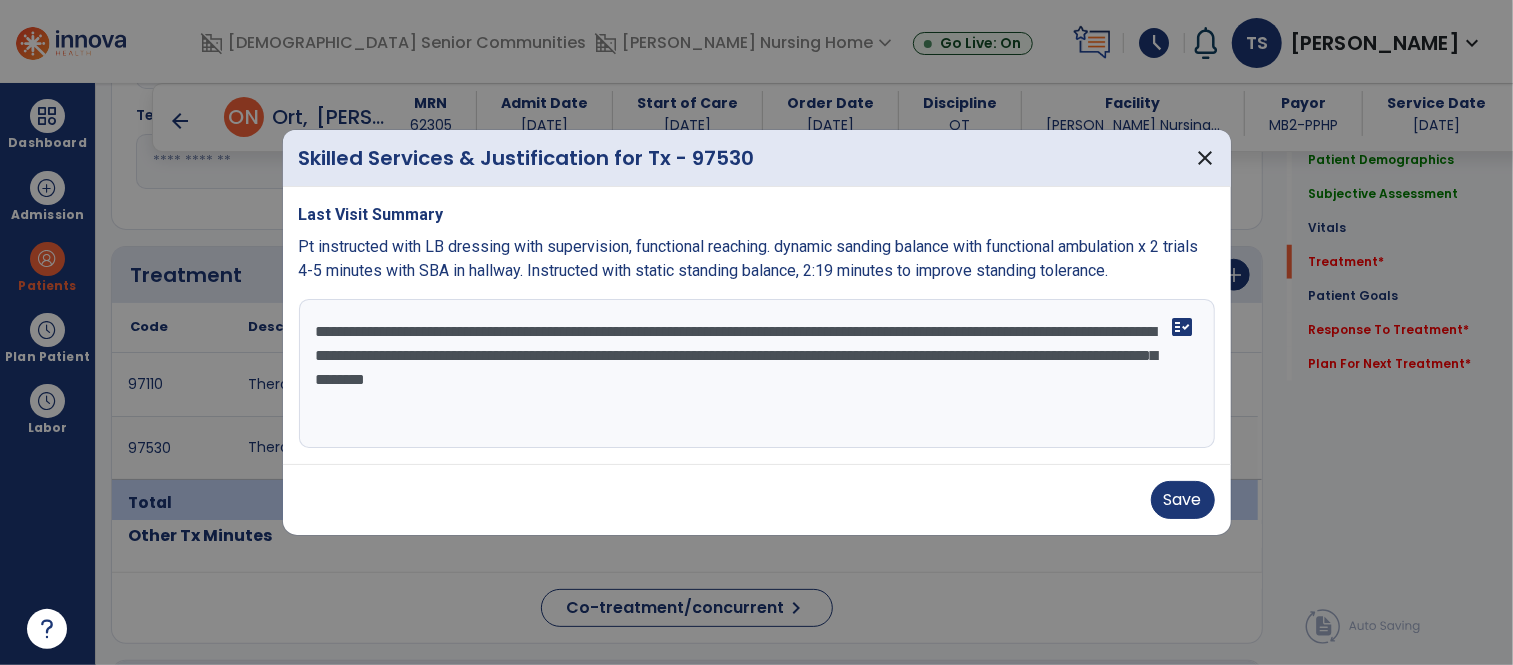 type on "**********" 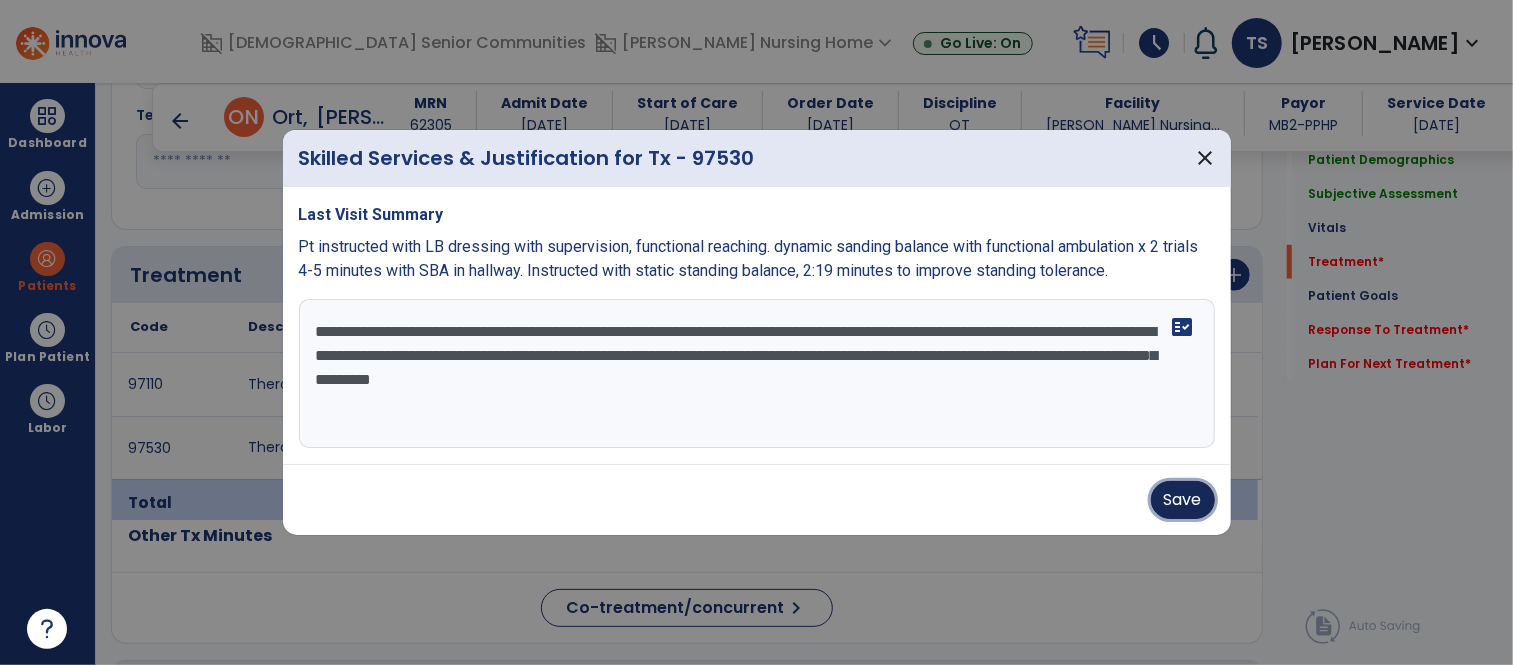 click on "Save" at bounding box center (1183, 500) 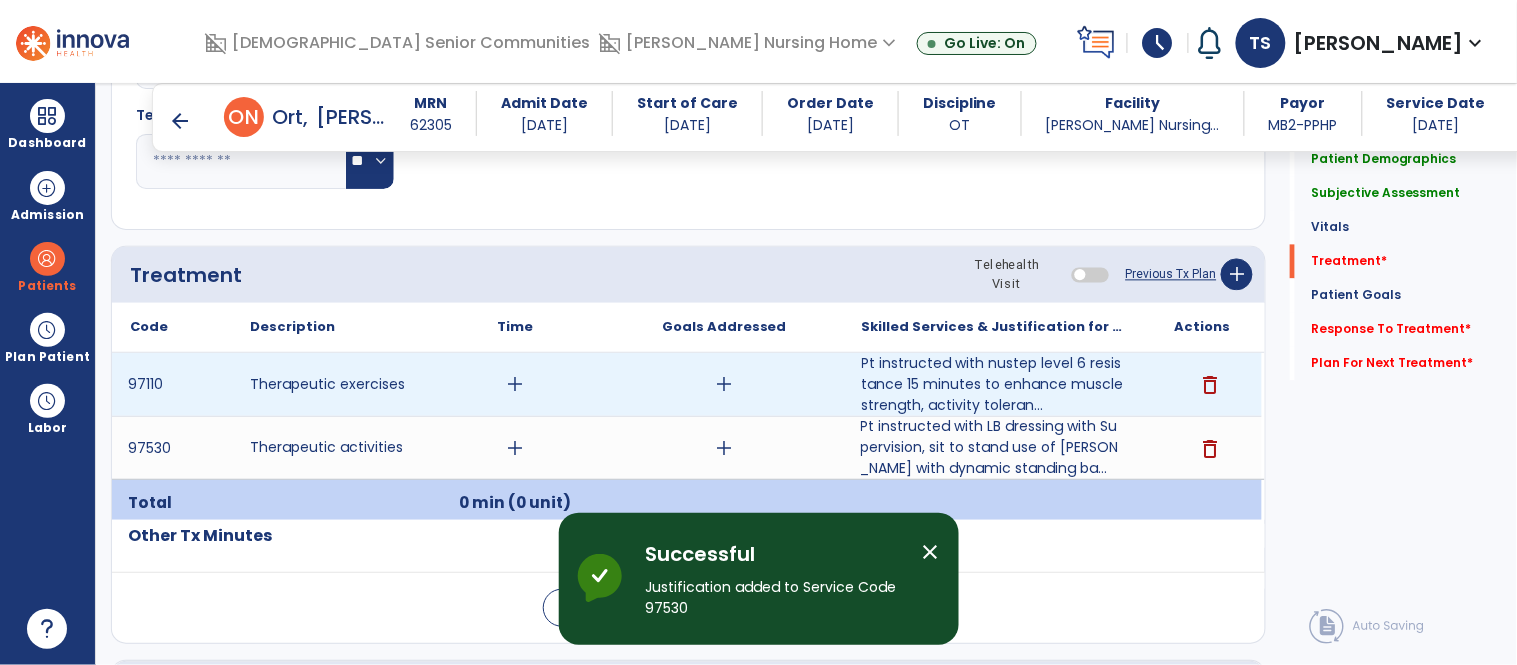 click on "add" at bounding box center (515, 384) 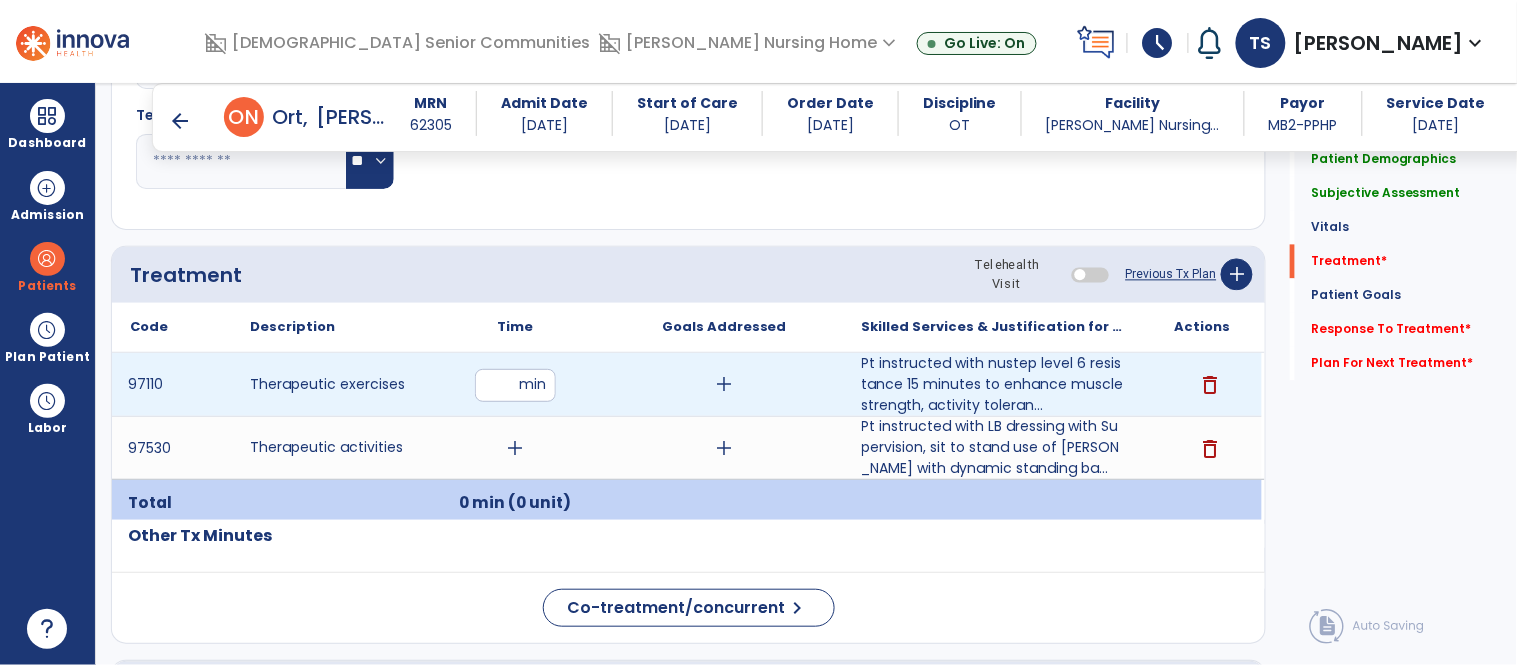 type on "**" 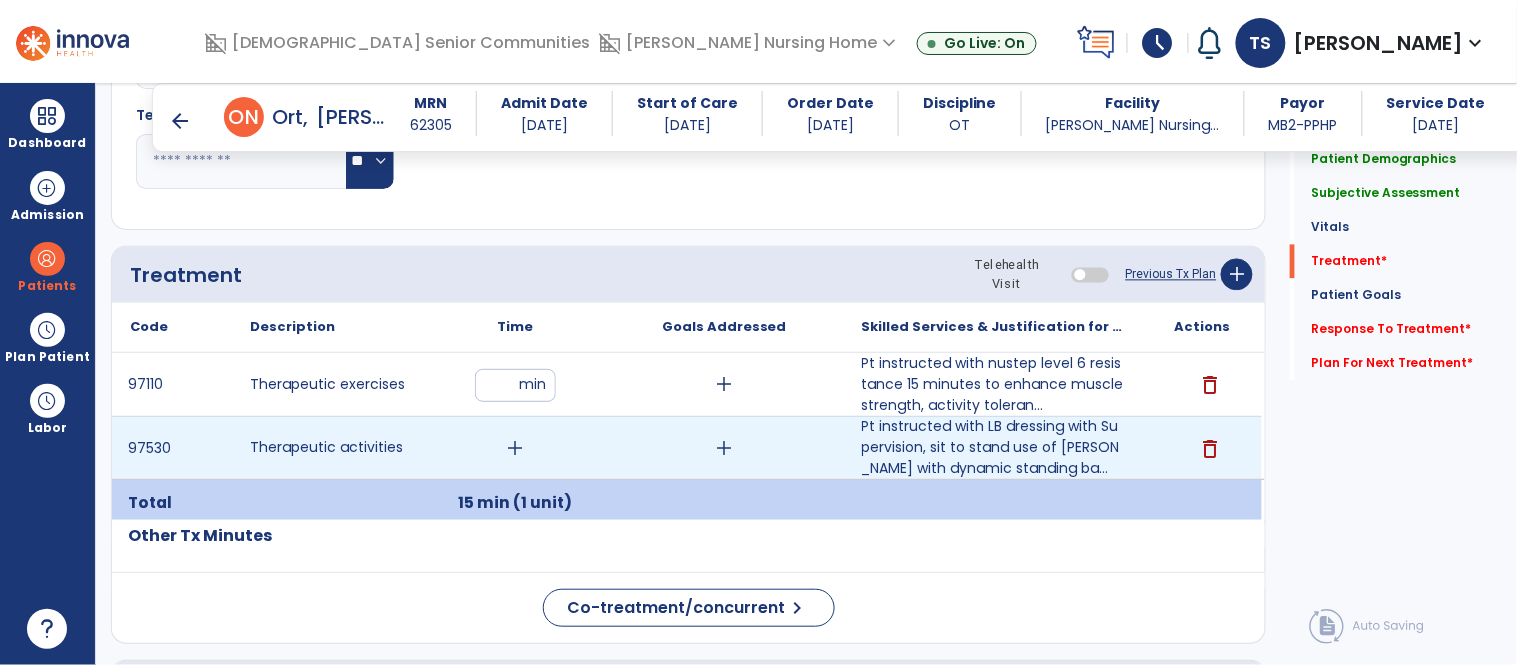 click on "add" at bounding box center [515, 448] 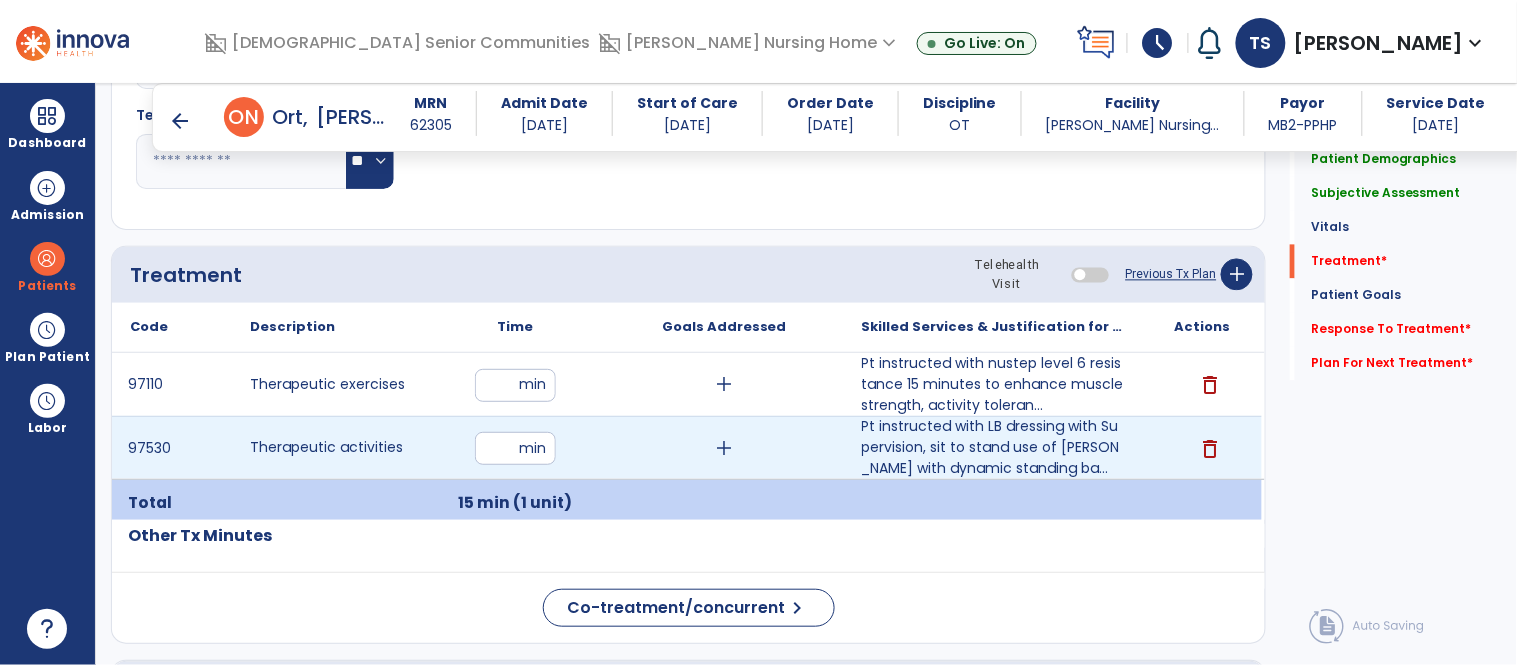 type on "**" 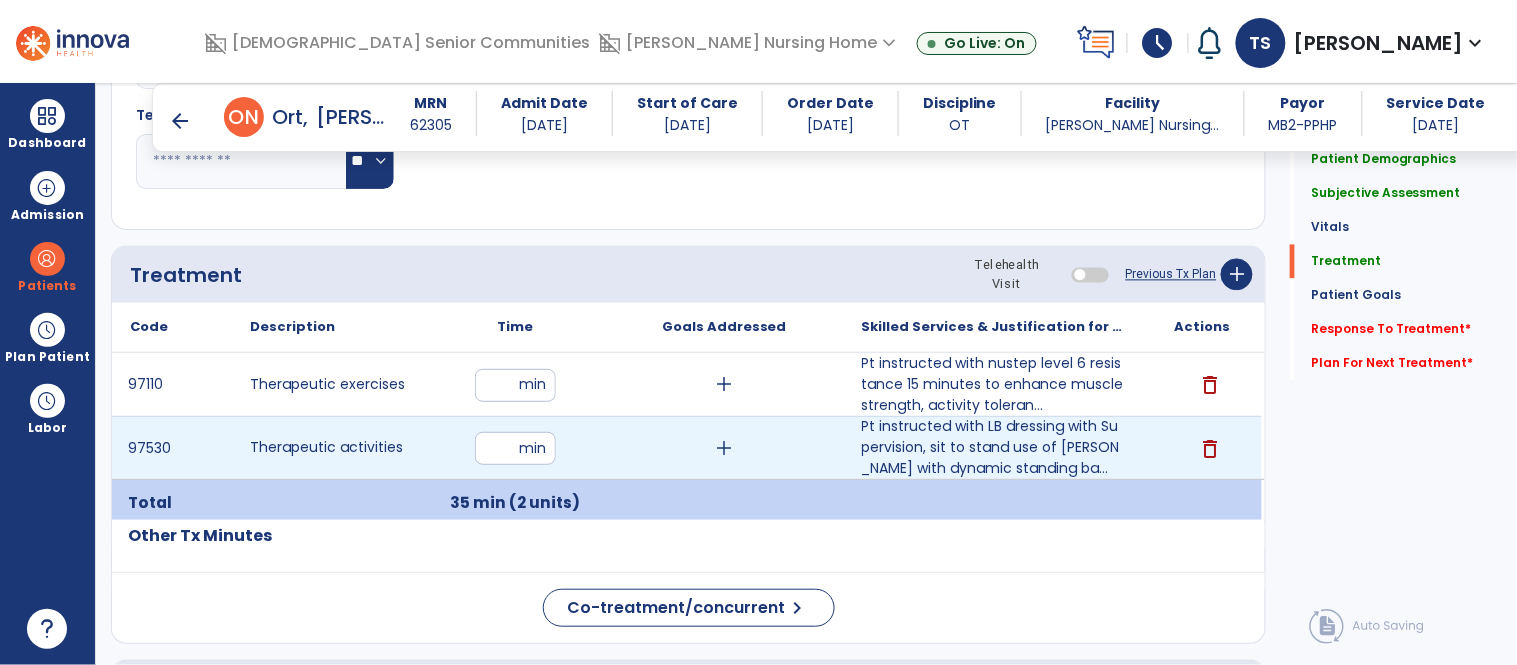 click on "**" at bounding box center [515, 448] 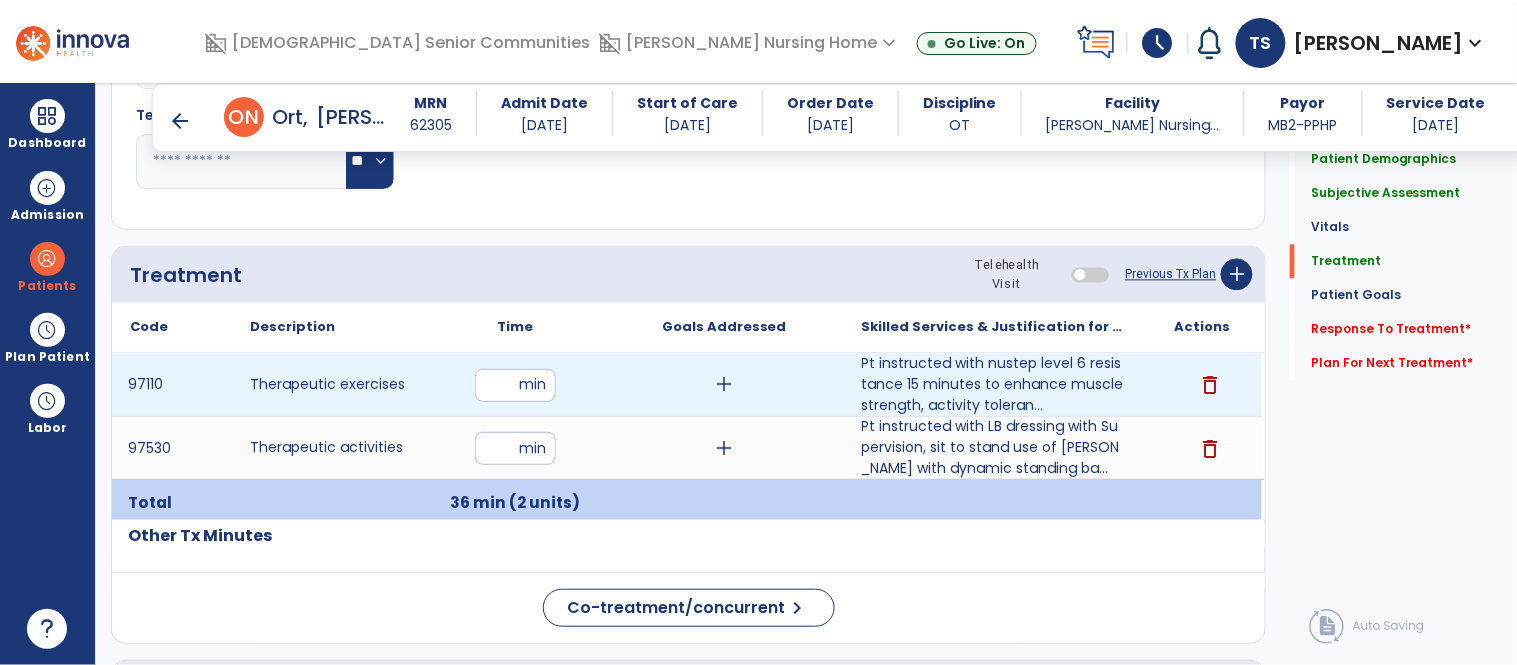 click on "add" at bounding box center [724, 384] 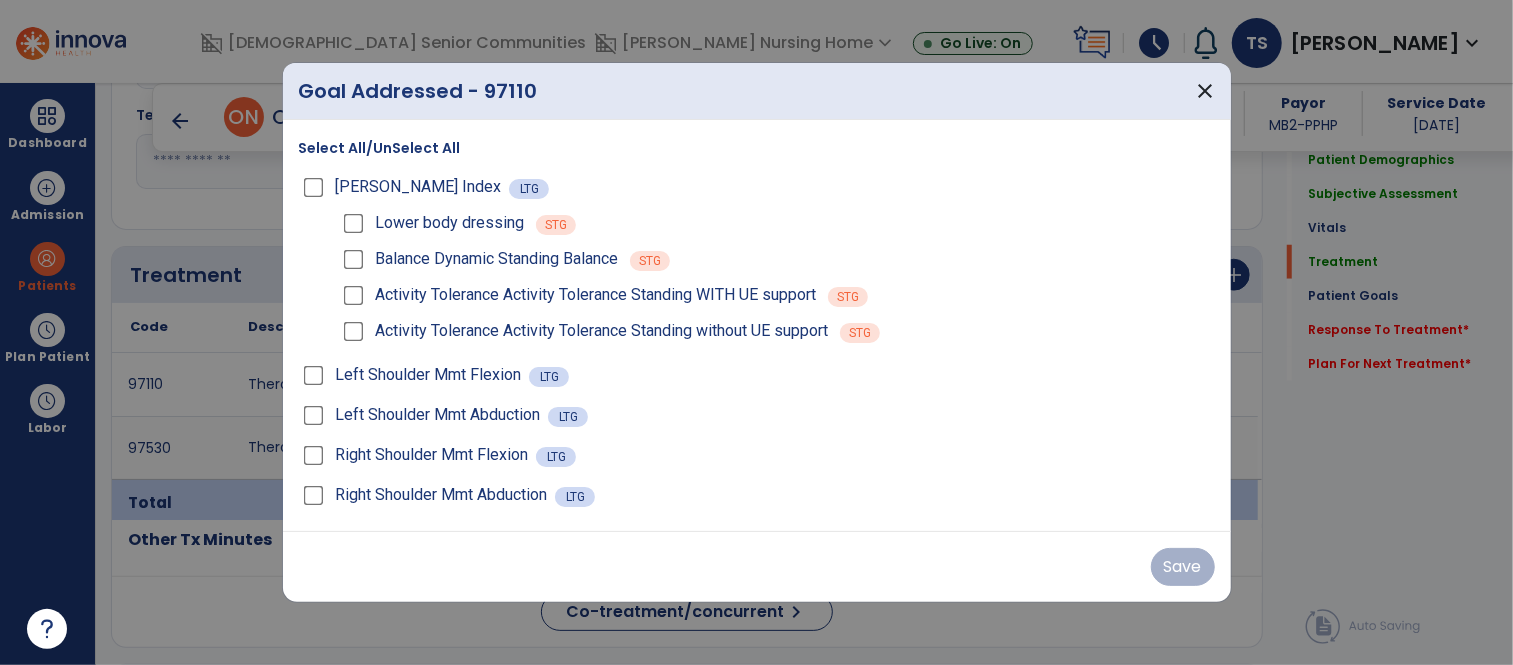 scroll, scrollTop: 1043, scrollLeft: 0, axis: vertical 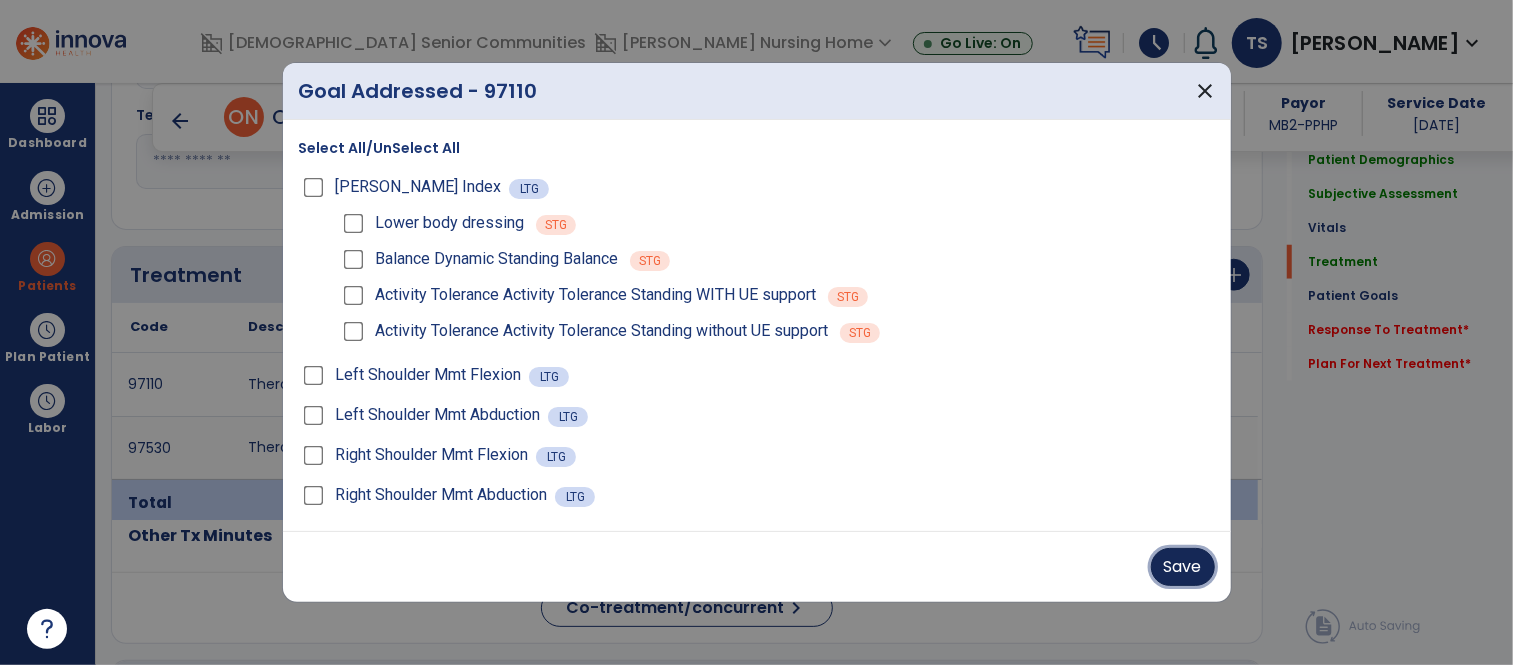 click on "Save" at bounding box center (1183, 567) 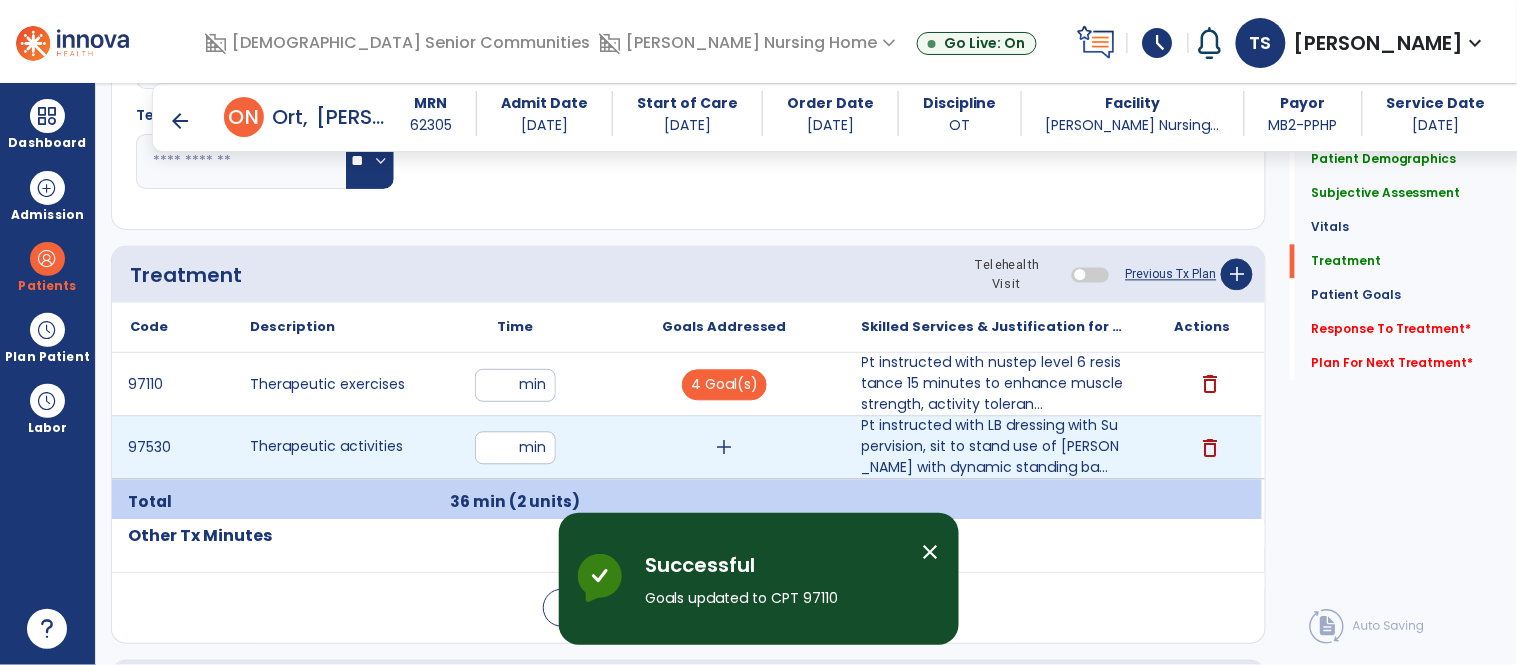 click on "add" at bounding box center [724, 448] 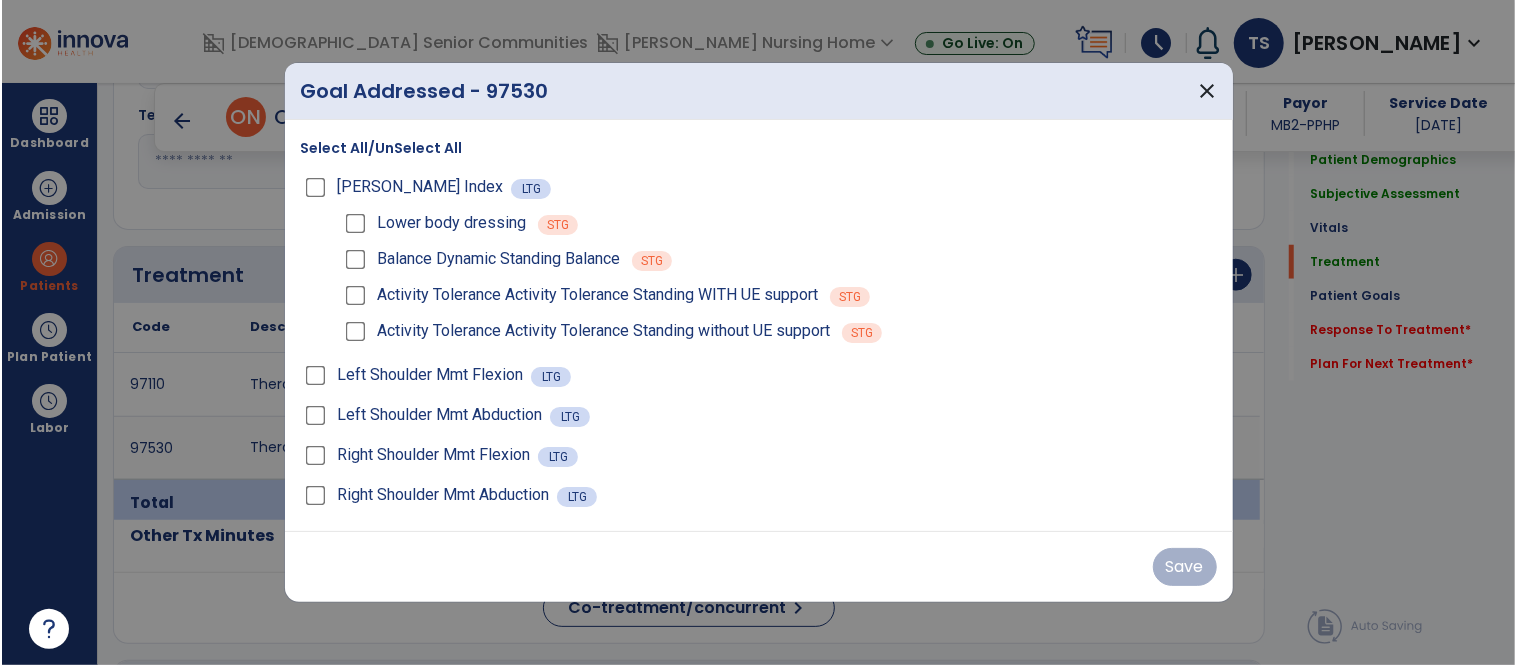 scroll, scrollTop: 1043, scrollLeft: 0, axis: vertical 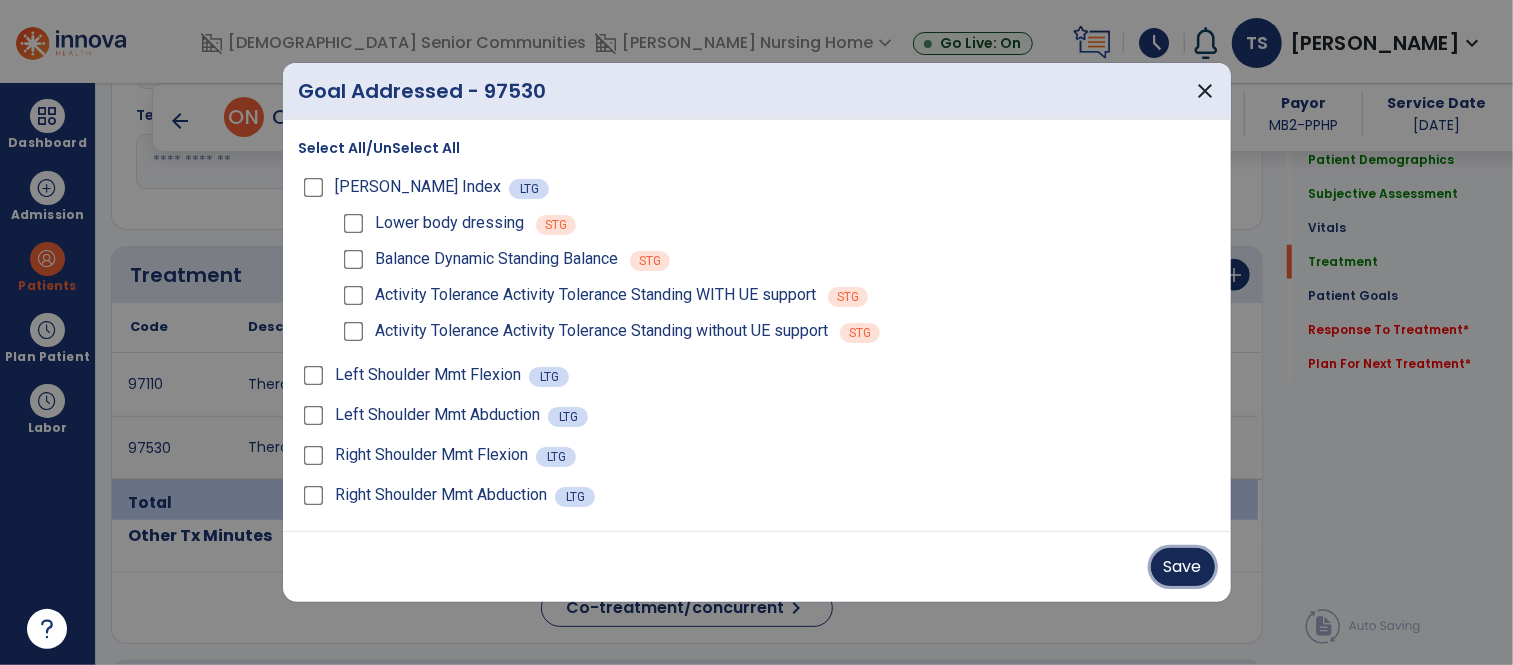 click on "Save" at bounding box center (1183, 567) 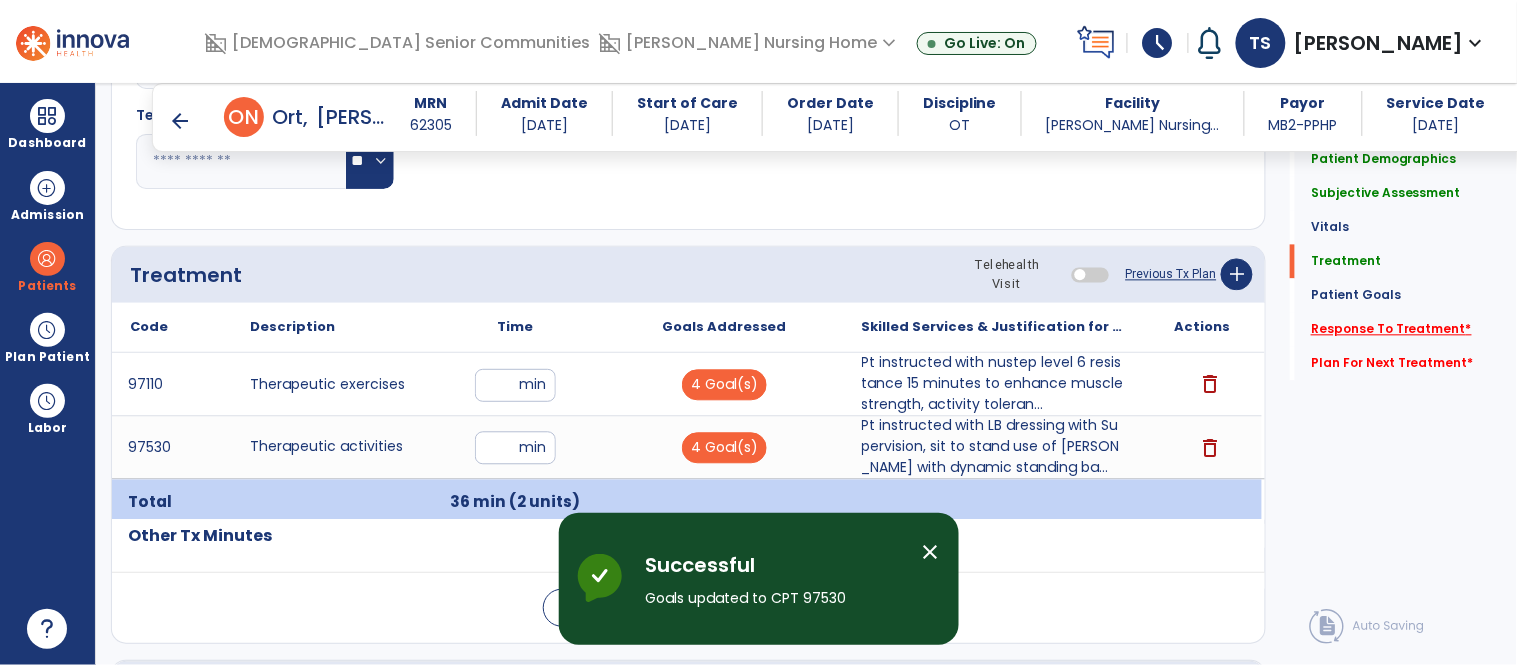 click on "Response To Treatment   *" 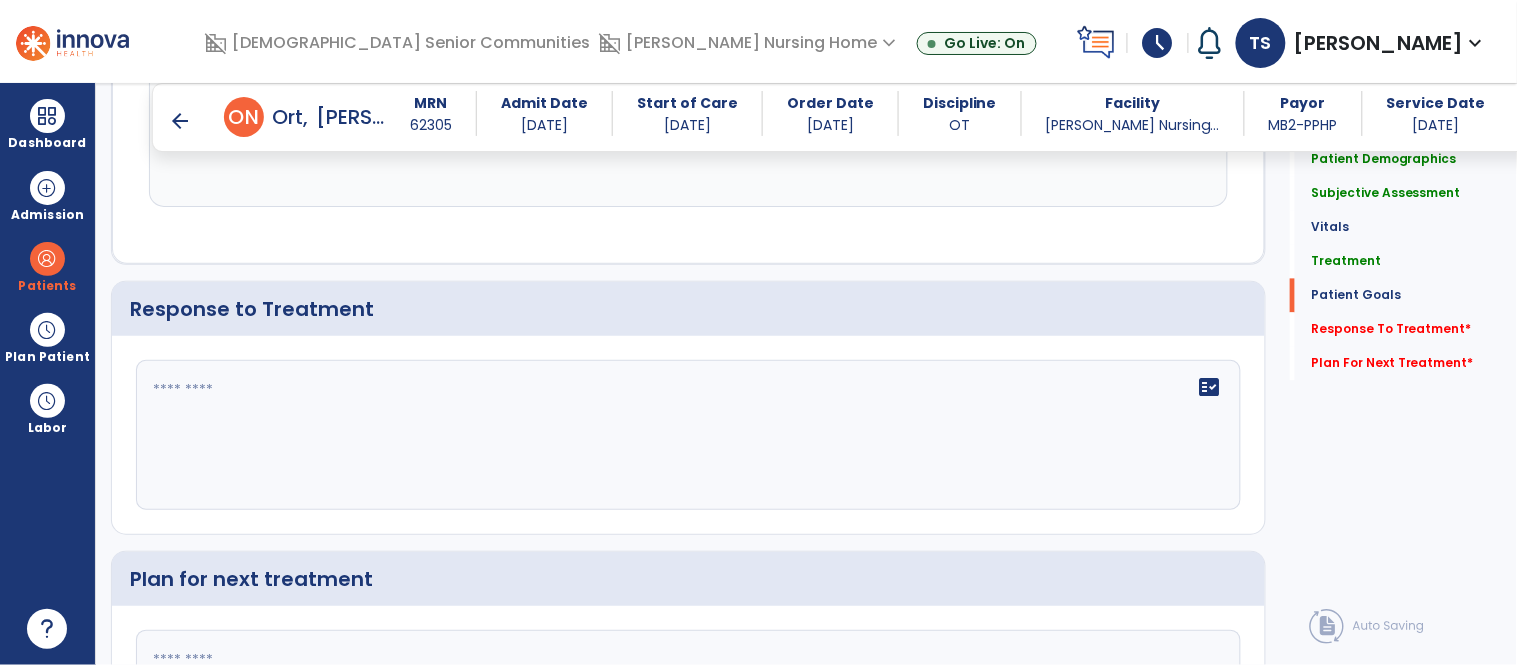 scroll, scrollTop: 3001, scrollLeft: 0, axis: vertical 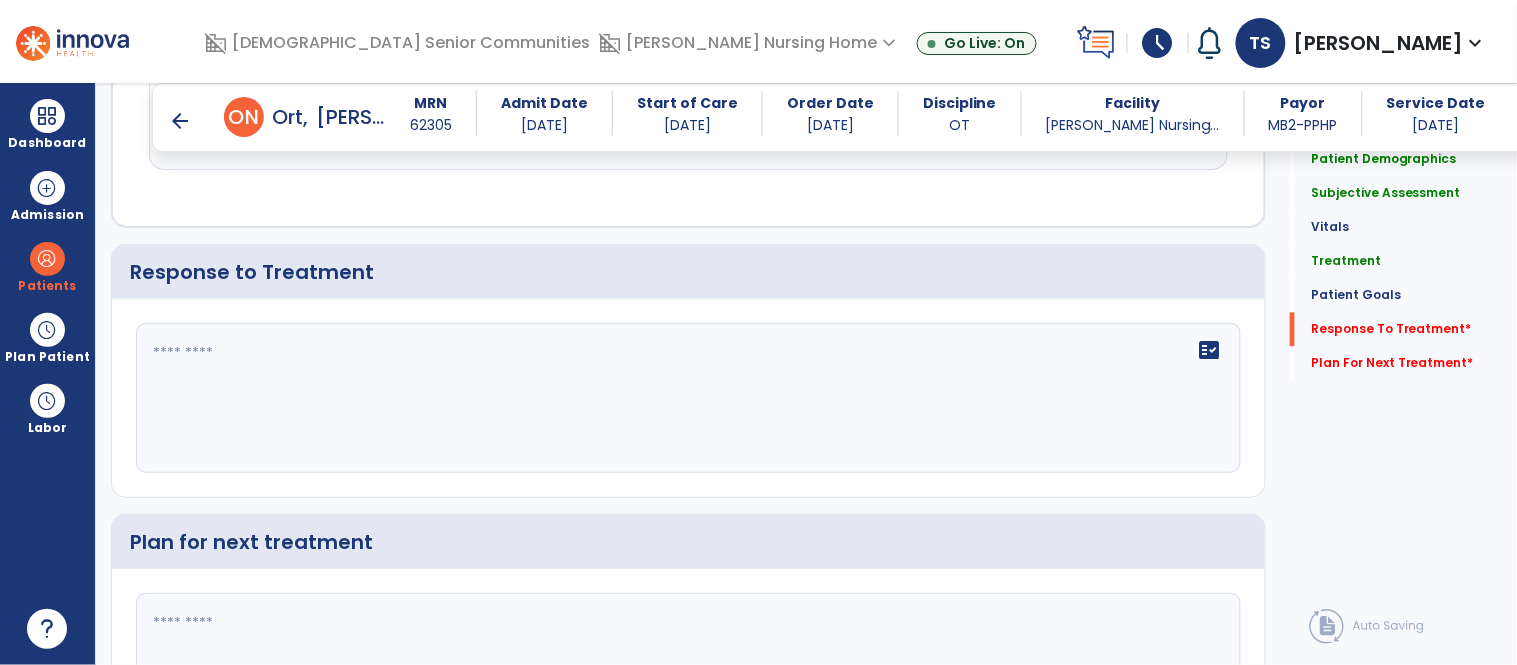 click on "fact_check" 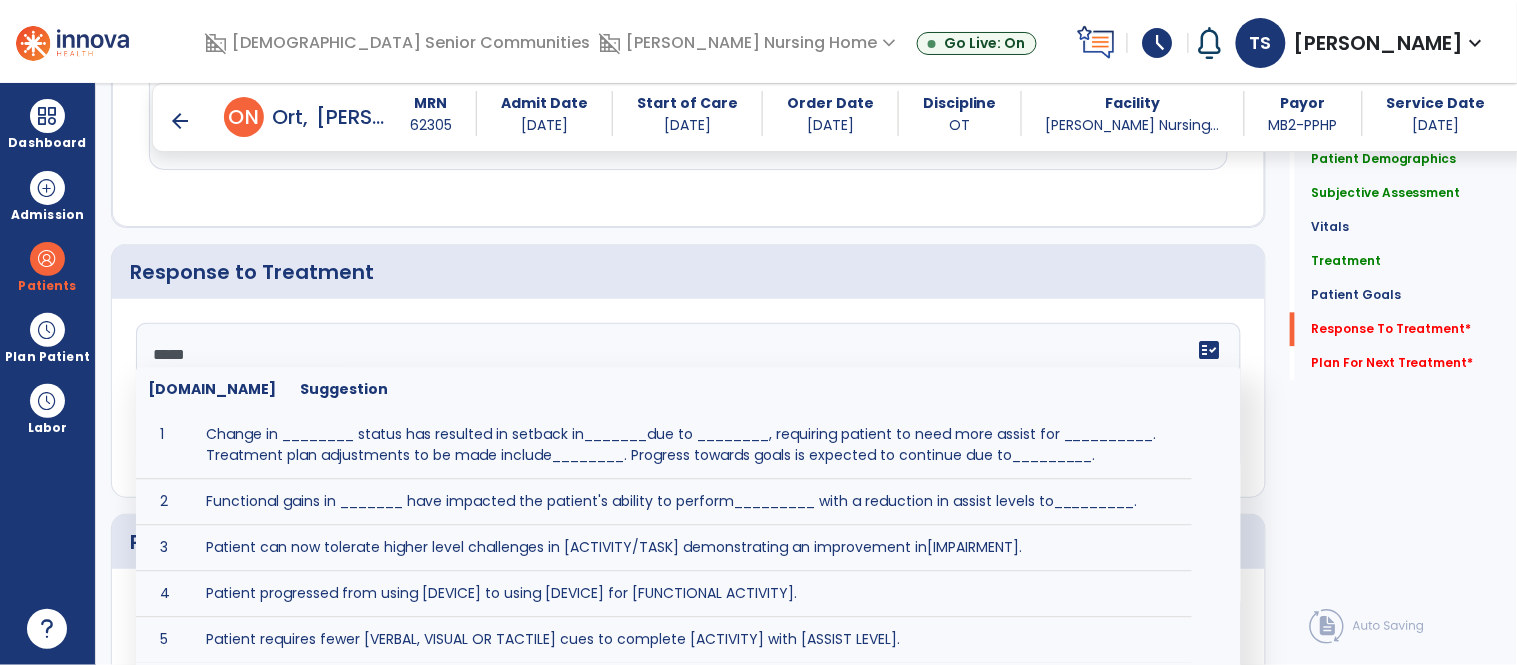 type on "******" 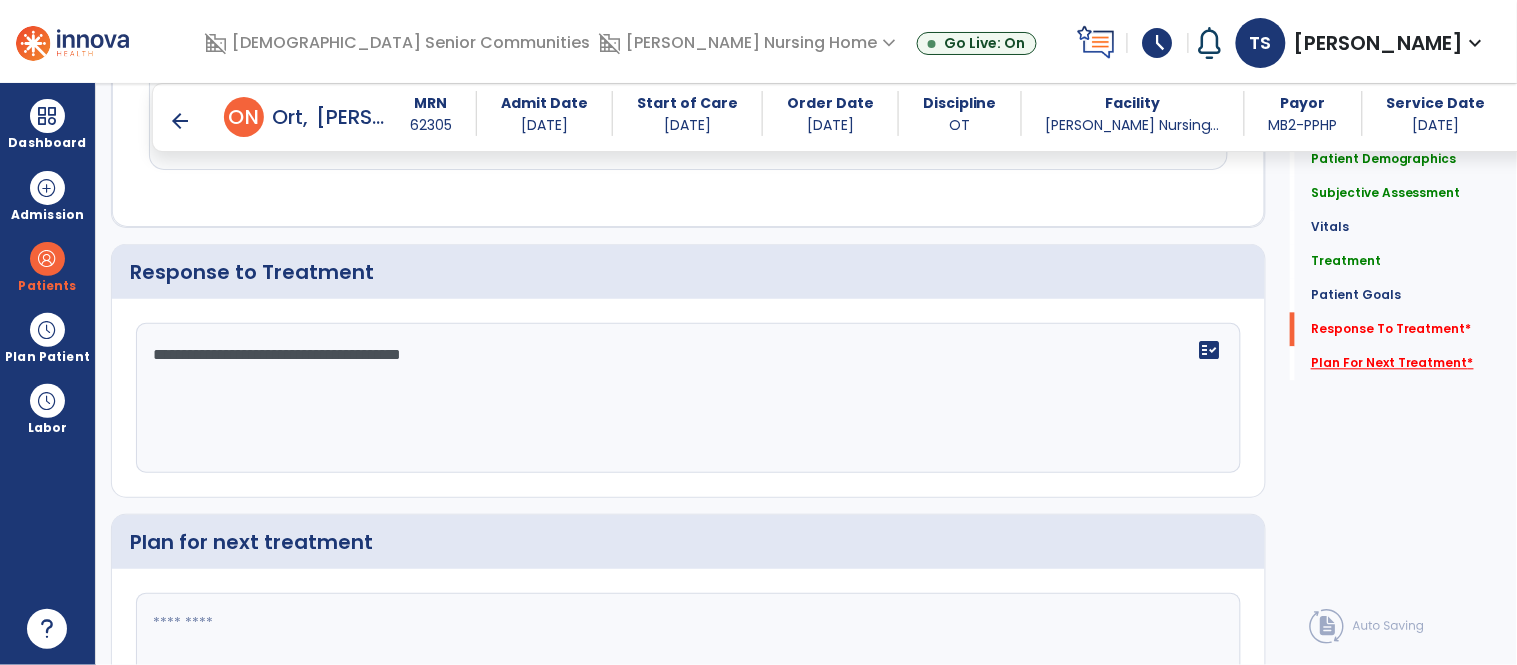 type on "**********" 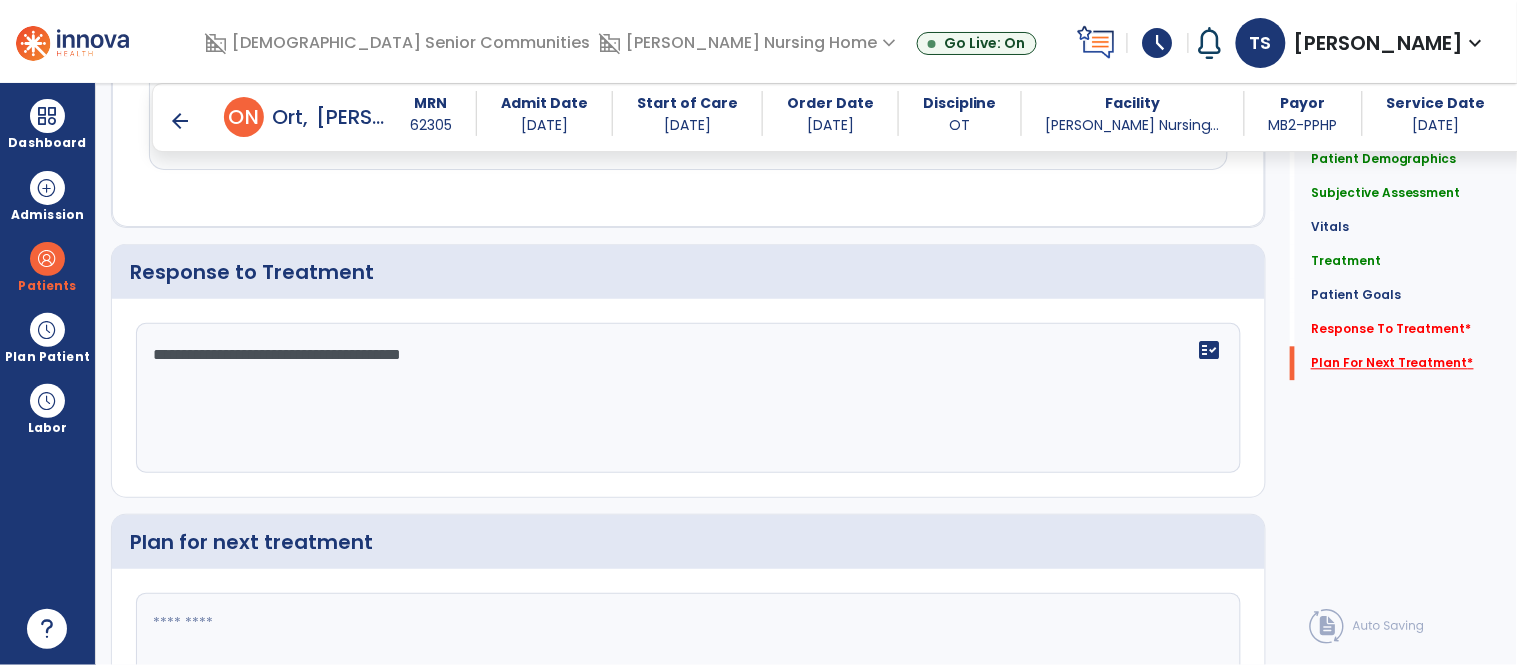 scroll, scrollTop: 3173, scrollLeft: 0, axis: vertical 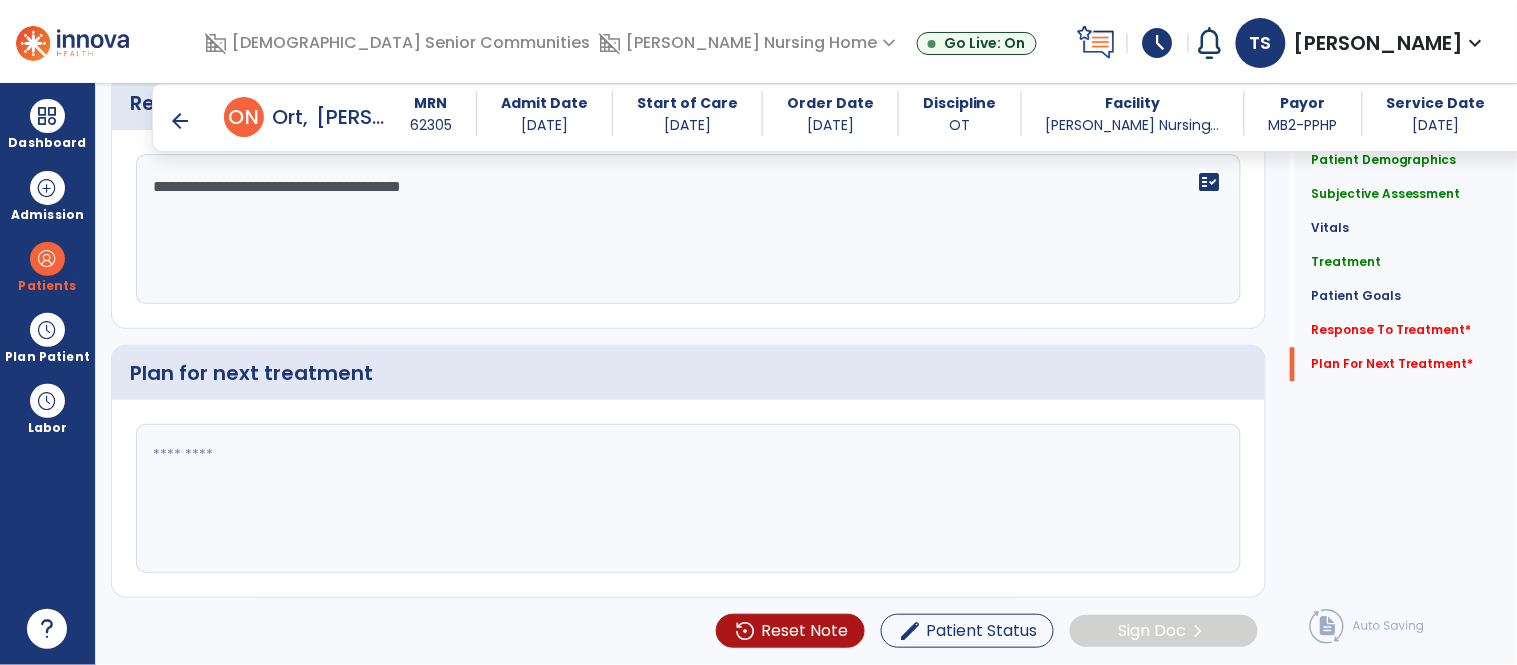 click 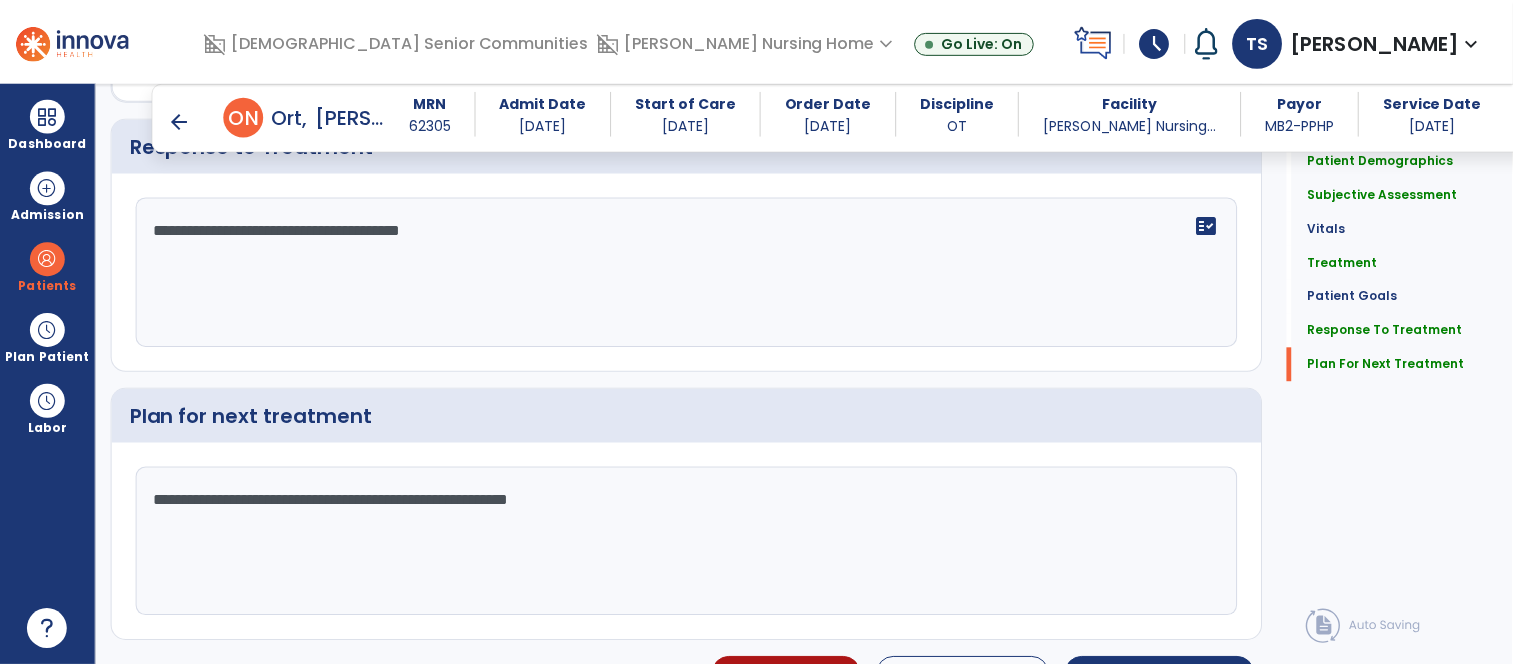 scroll, scrollTop: 3173, scrollLeft: 0, axis: vertical 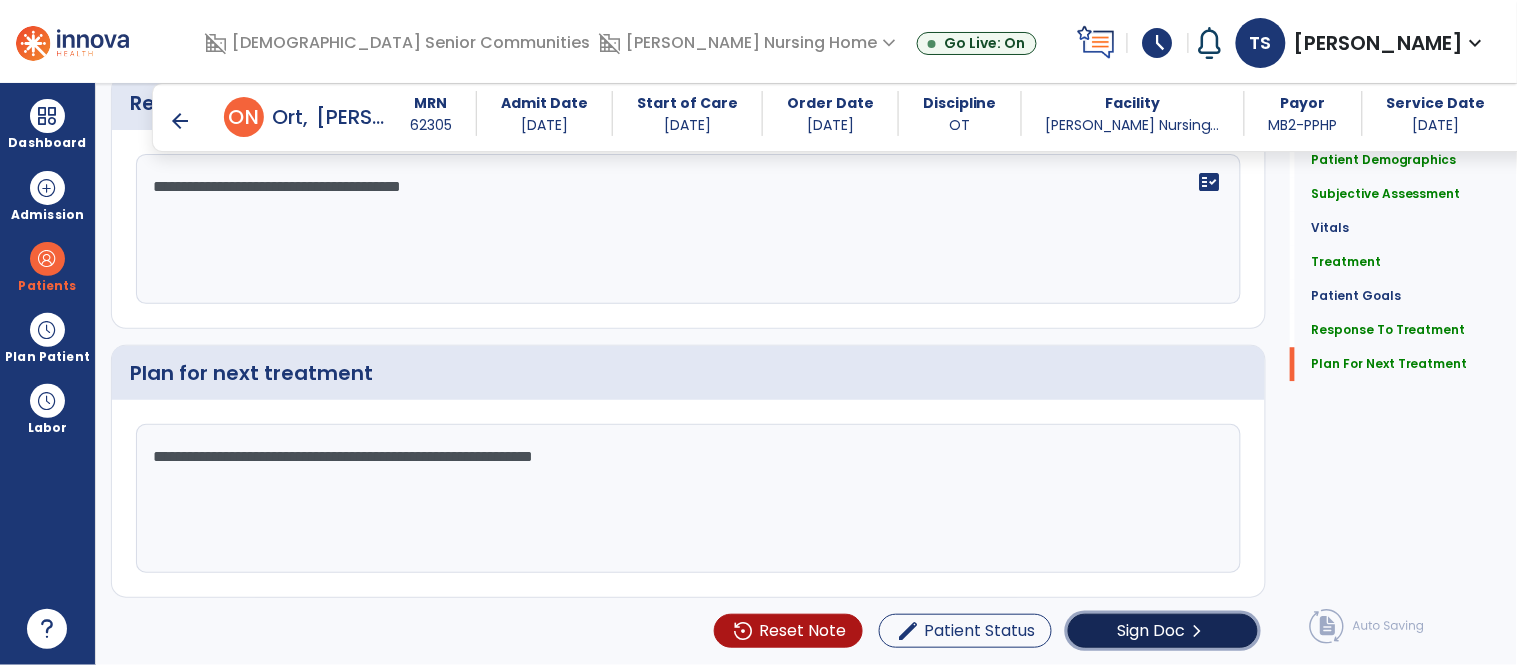 click on "chevron_right" 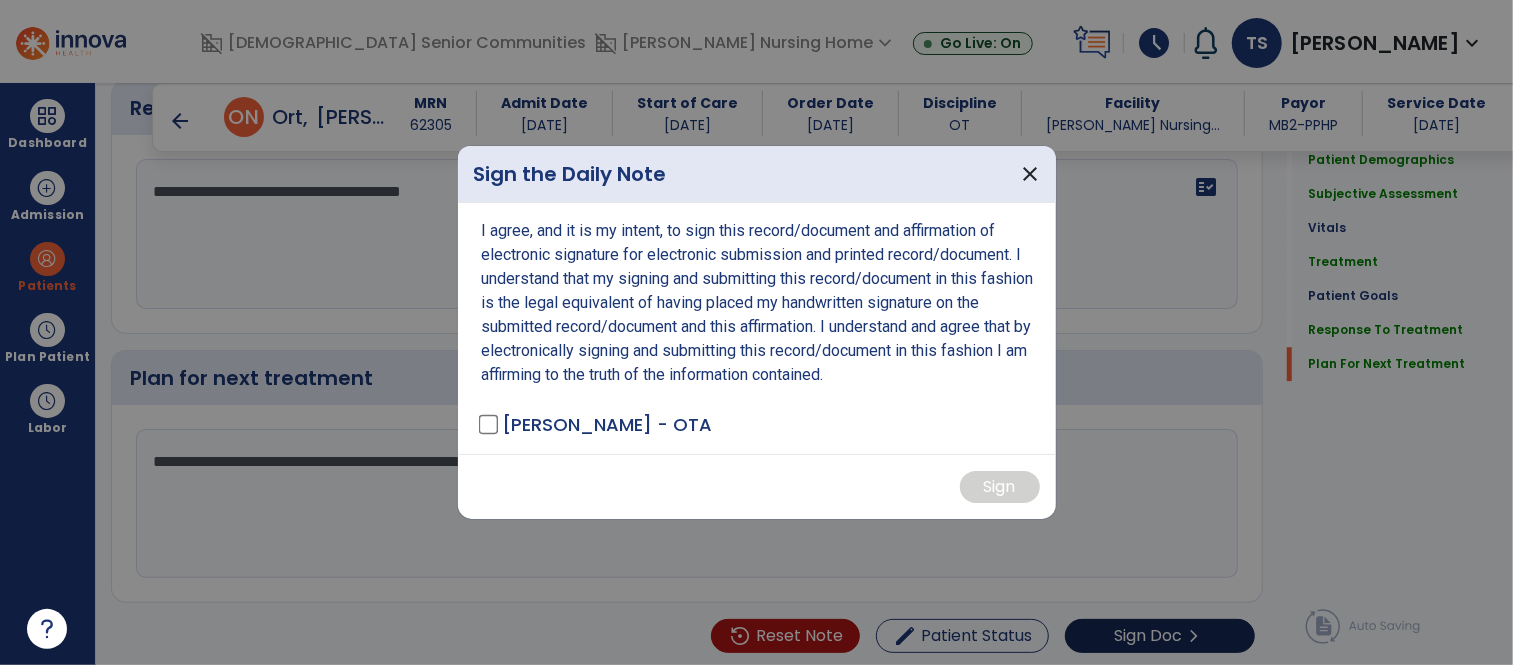 scroll, scrollTop: 3127, scrollLeft: 0, axis: vertical 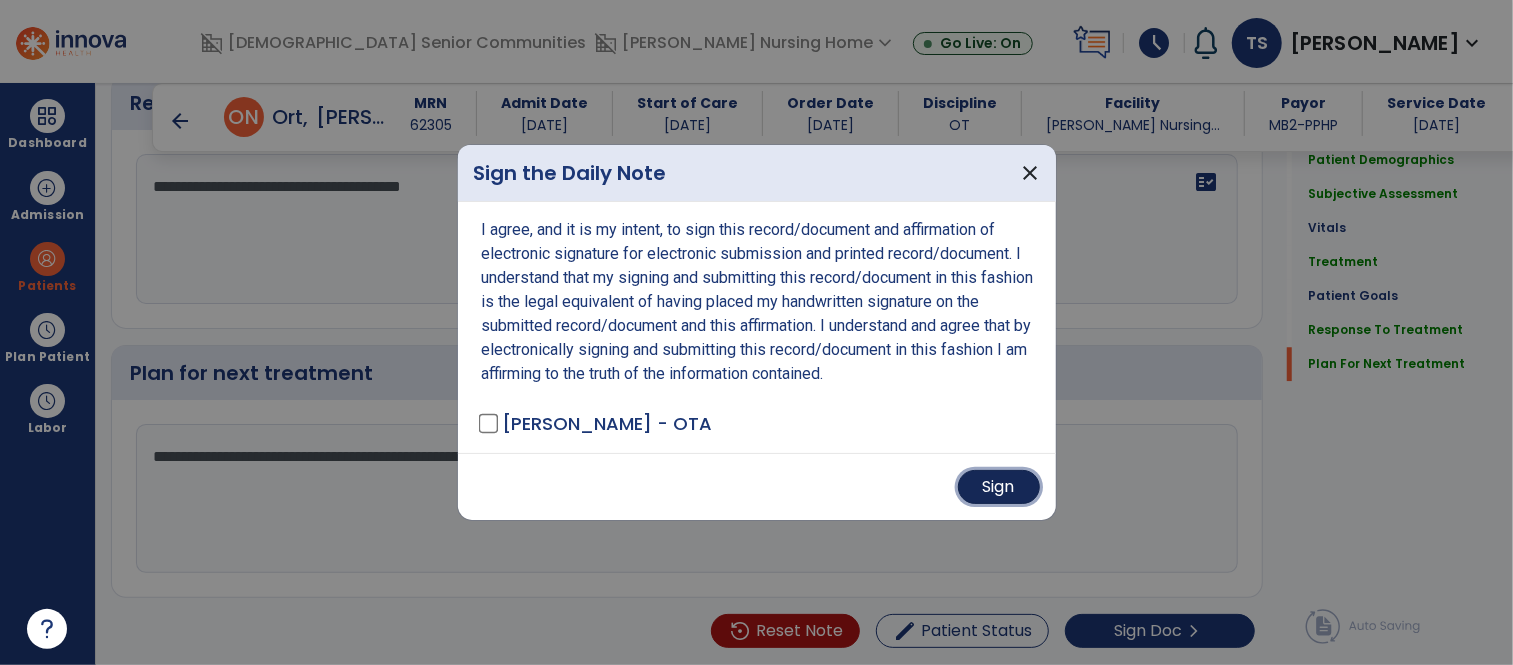 click on "Sign" at bounding box center [999, 487] 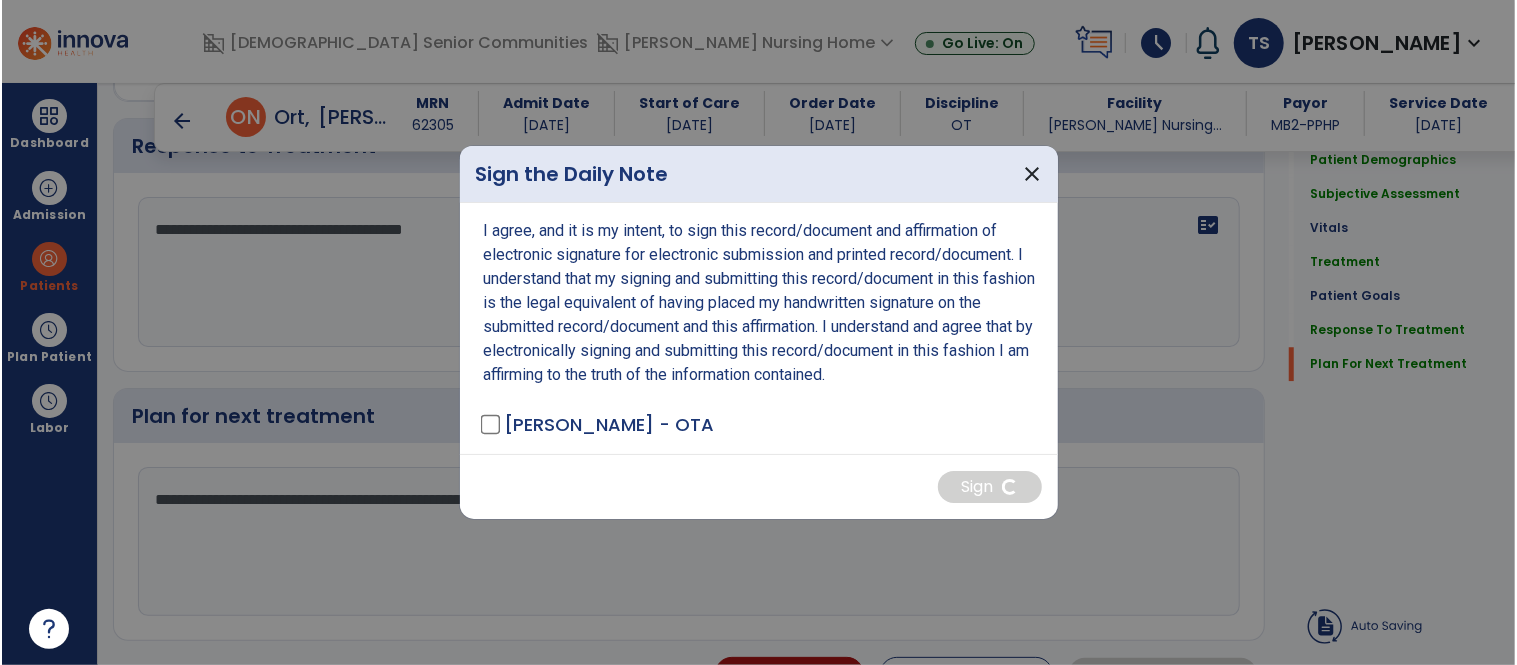 scroll, scrollTop: 3173, scrollLeft: 0, axis: vertical 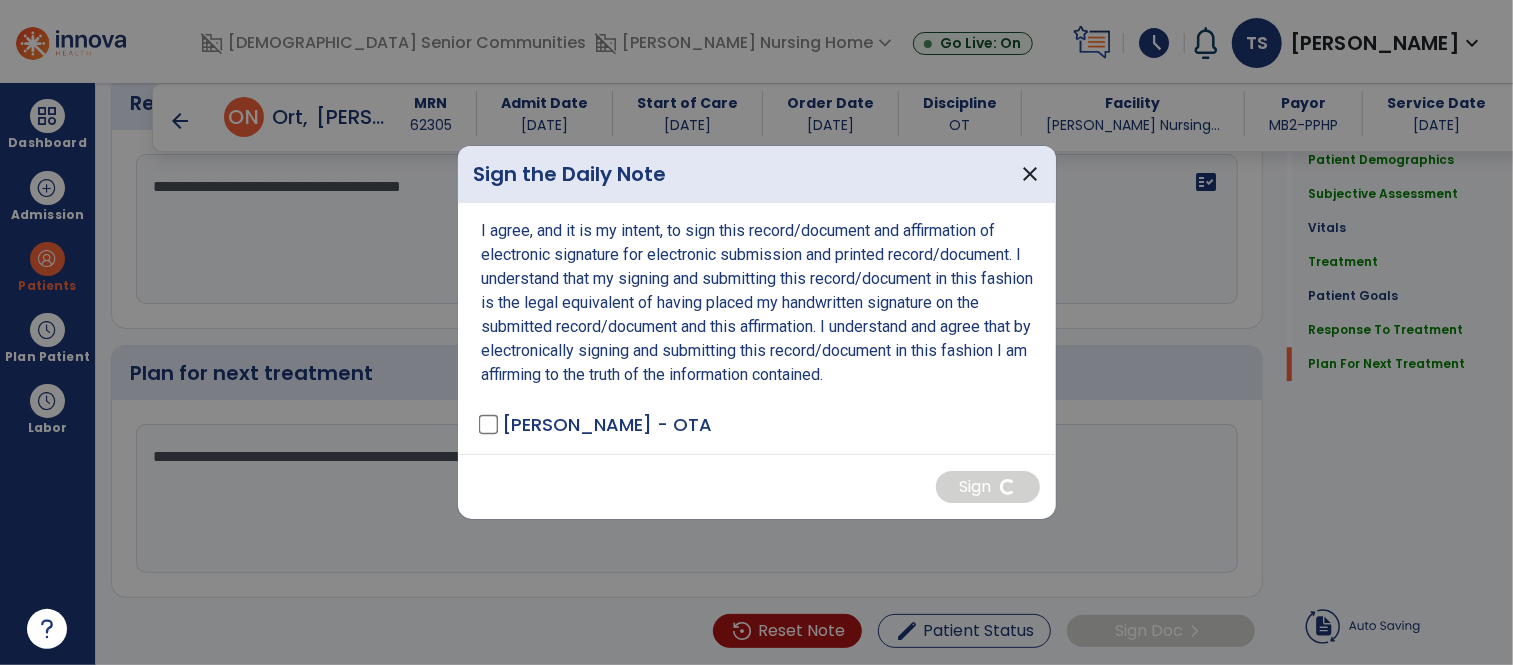 type on "**********" 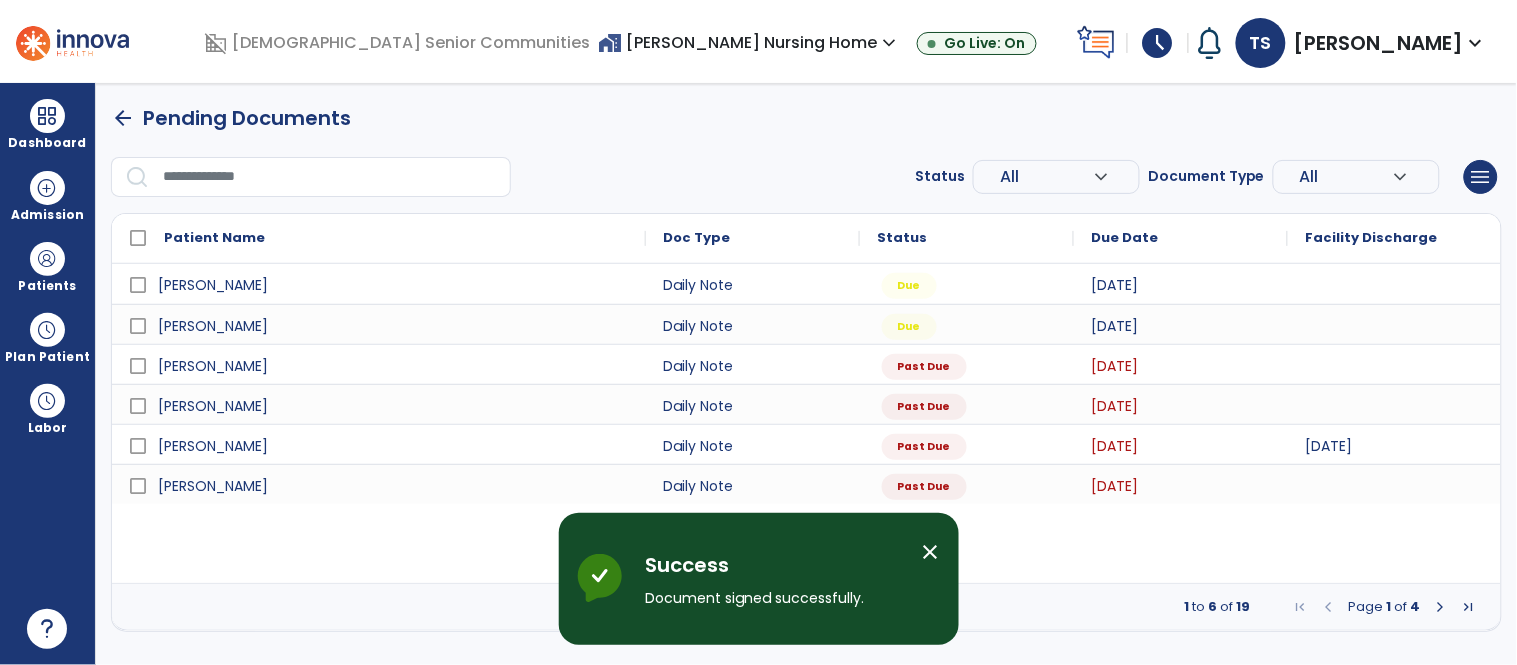 scroll, scrollTop: 0, scrollLeft: 0, axis: both 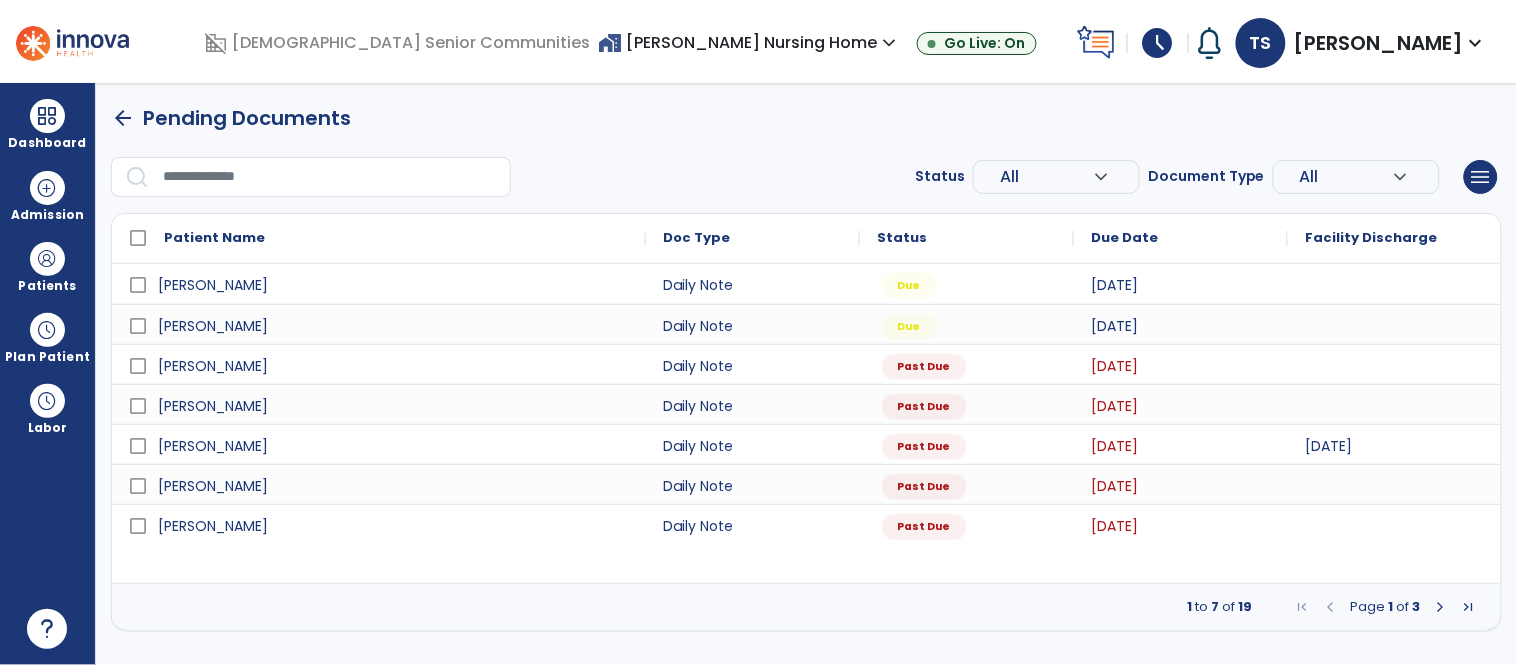 click on "schedule" at bounding box center (1158, 43) 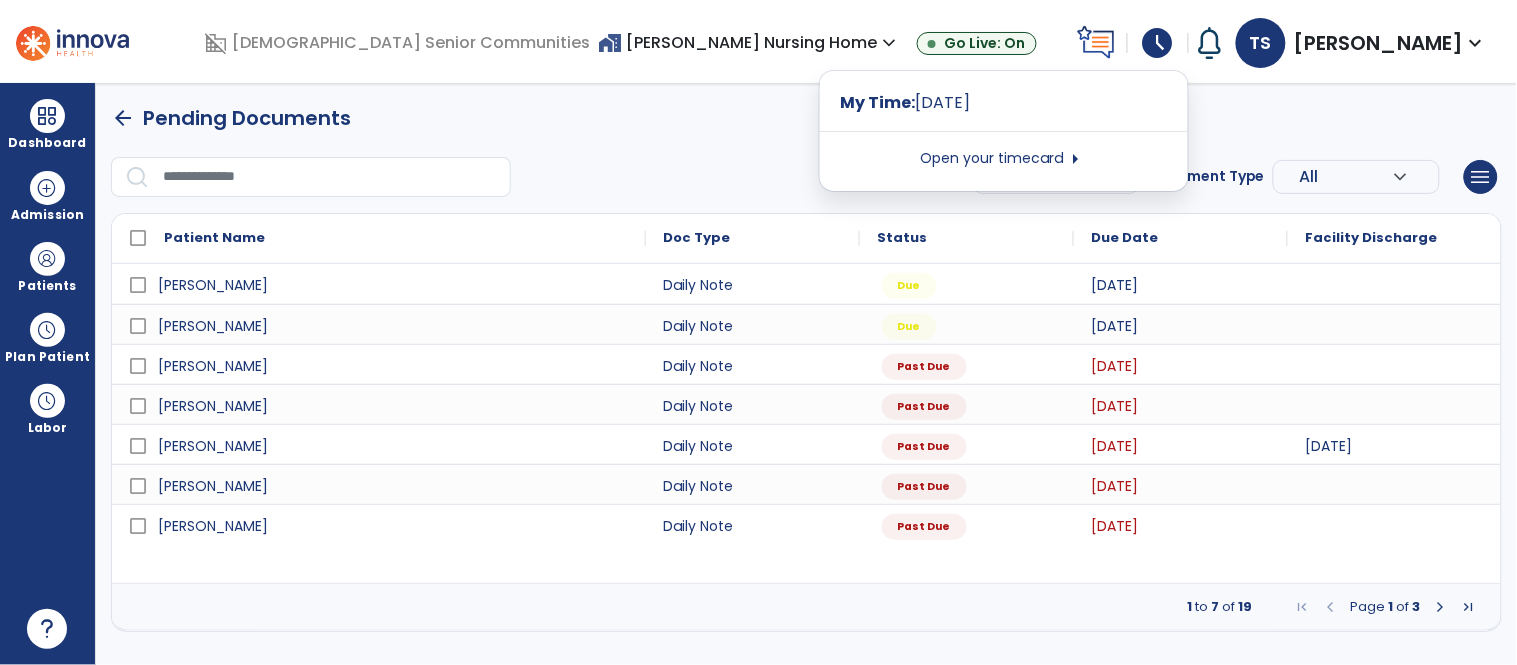 click on "Open your timecard  arrow_right" at bounding box center [1004, 159] 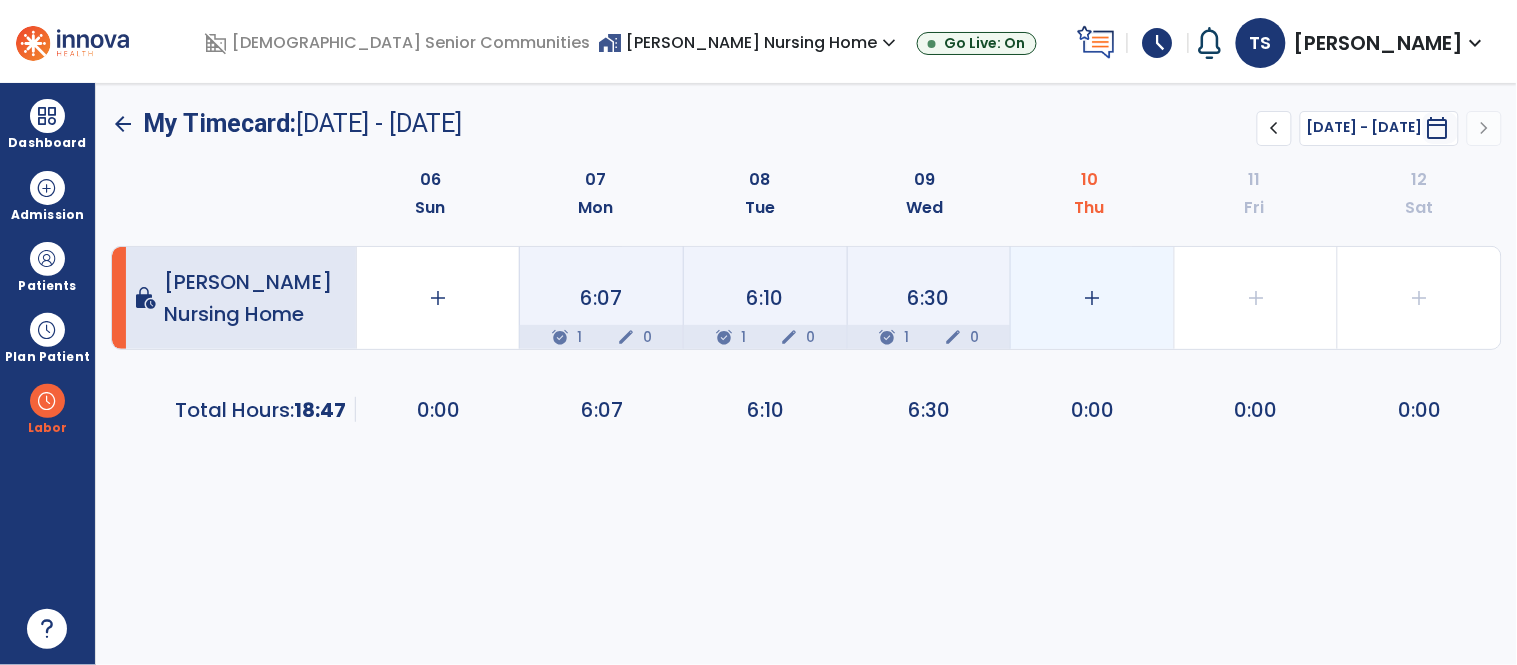 click on "add" 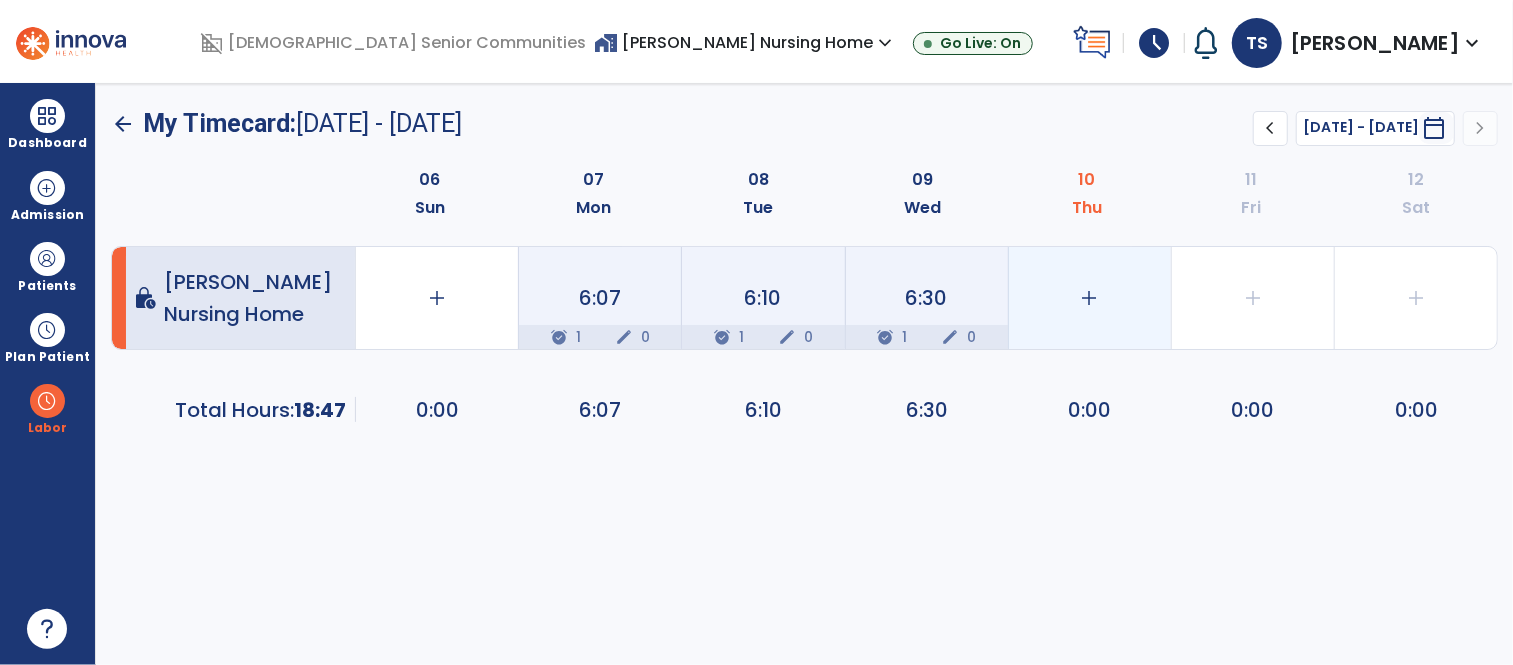 select on "**********" 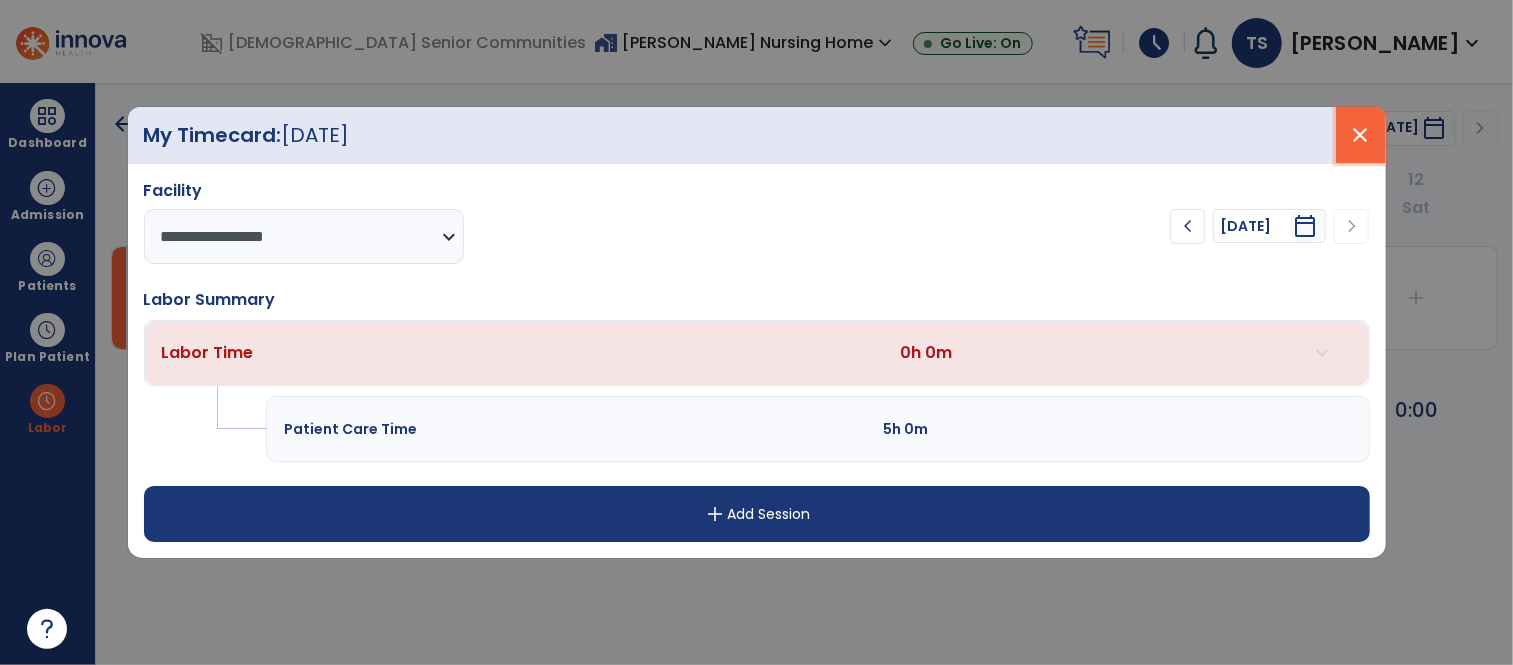 click on "close" at bounding box center (1361, 135) 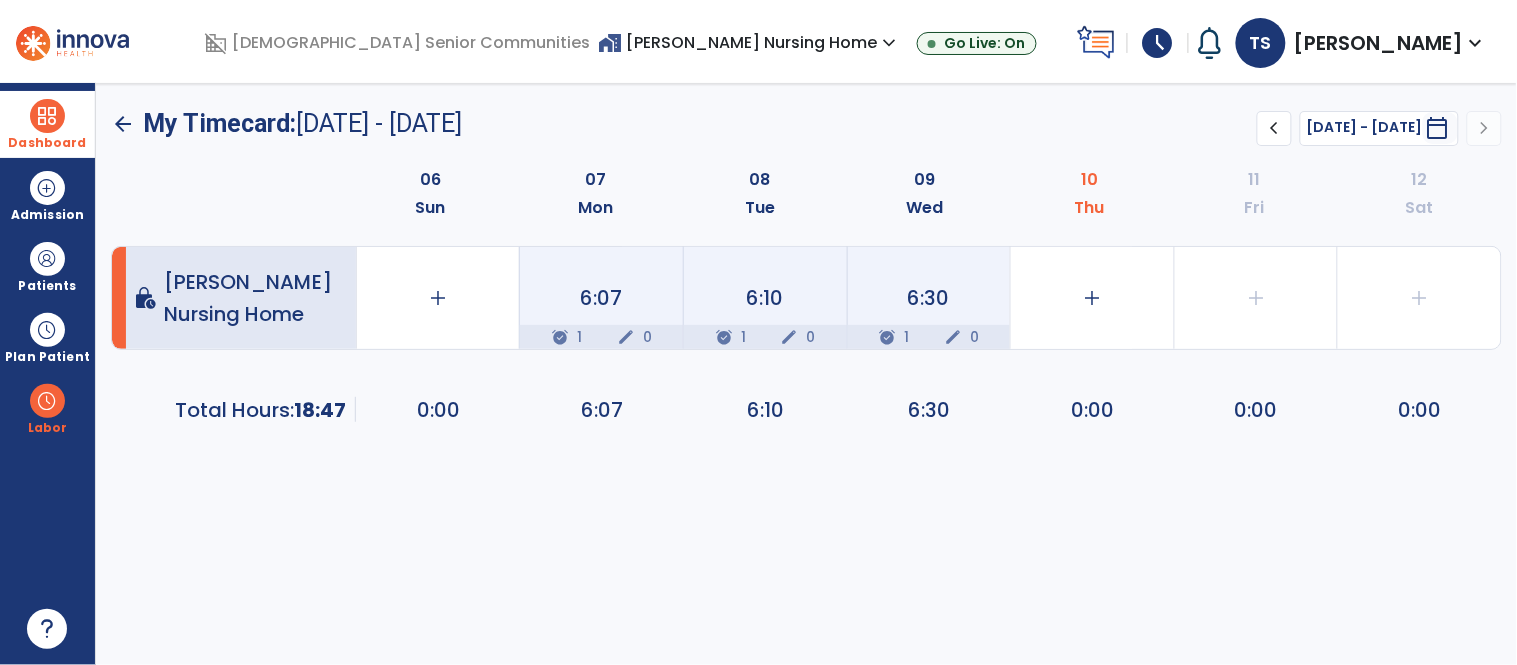 click at bounding box center [47, 116] 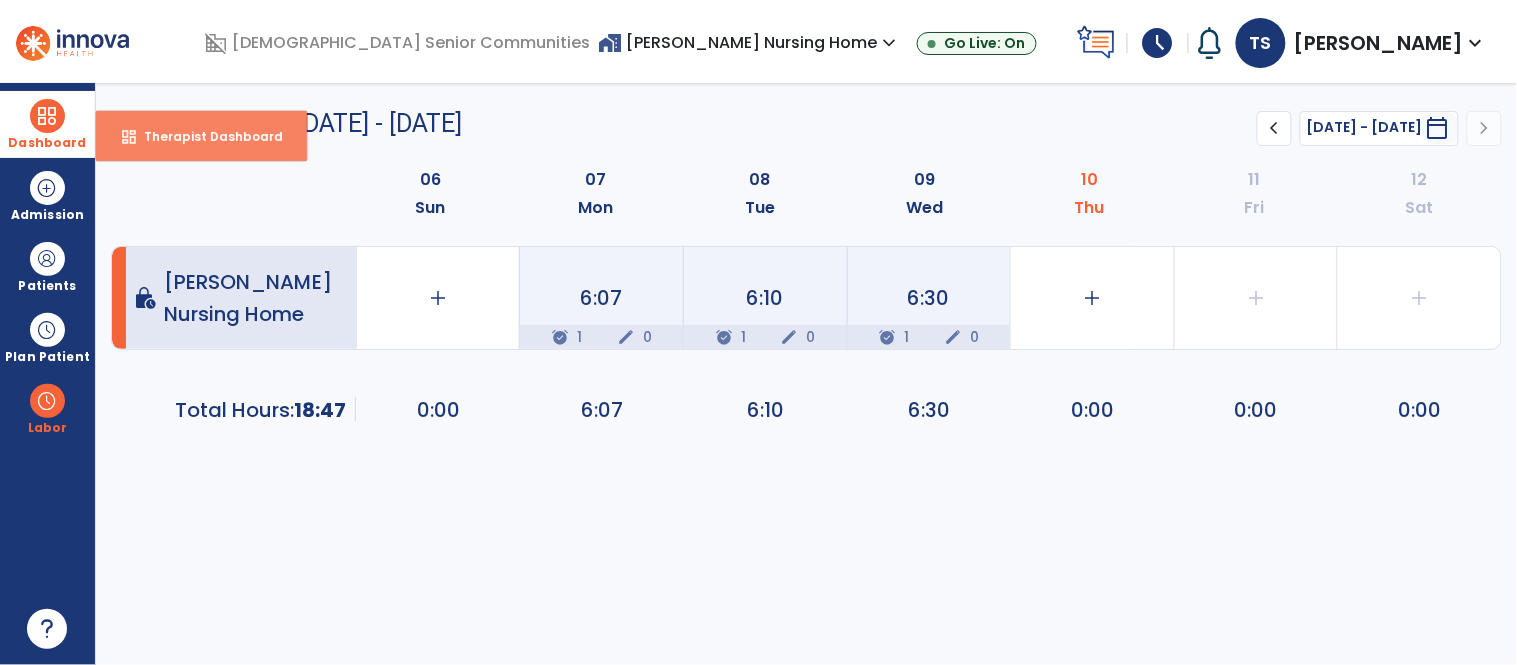 click on "Therapist Dashboard" at bounding box center (205, 136) 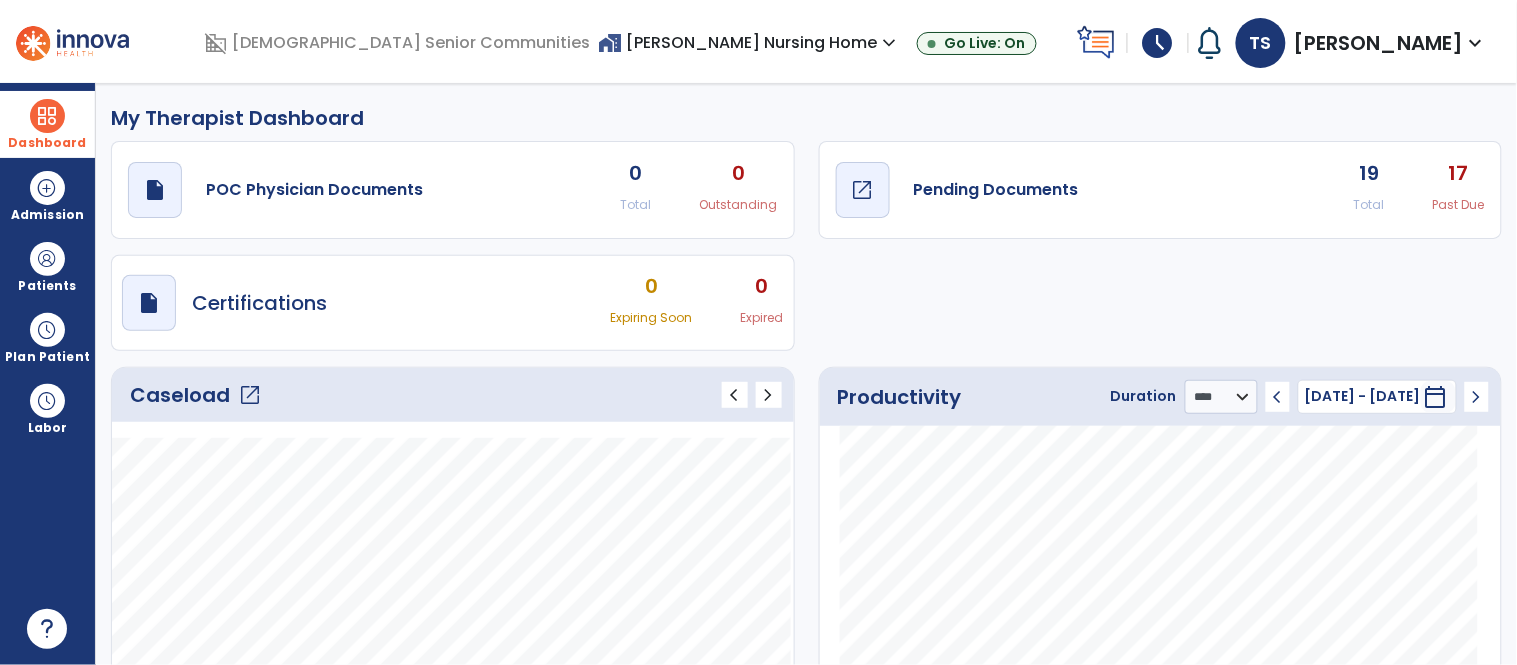 click on "draft   open_in_new" 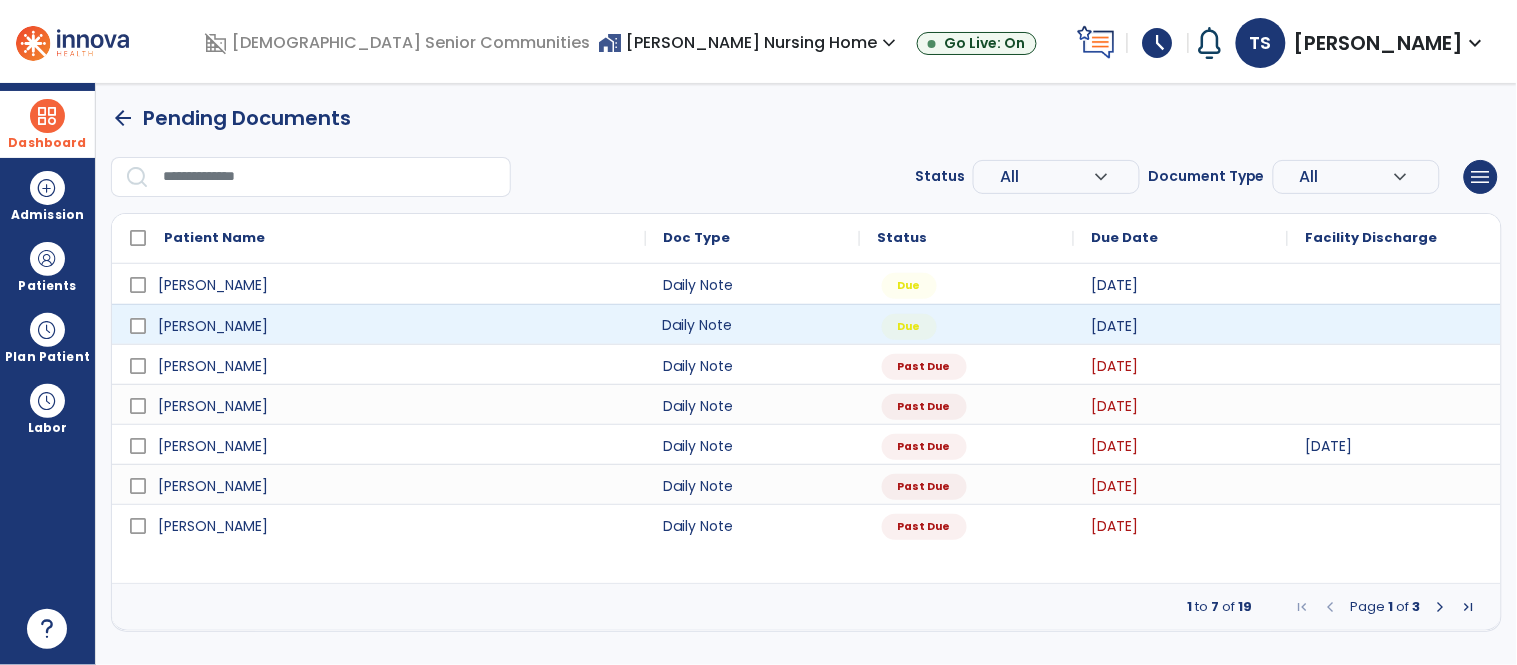 click on "Daily Note" at bounding box center [753, 324] 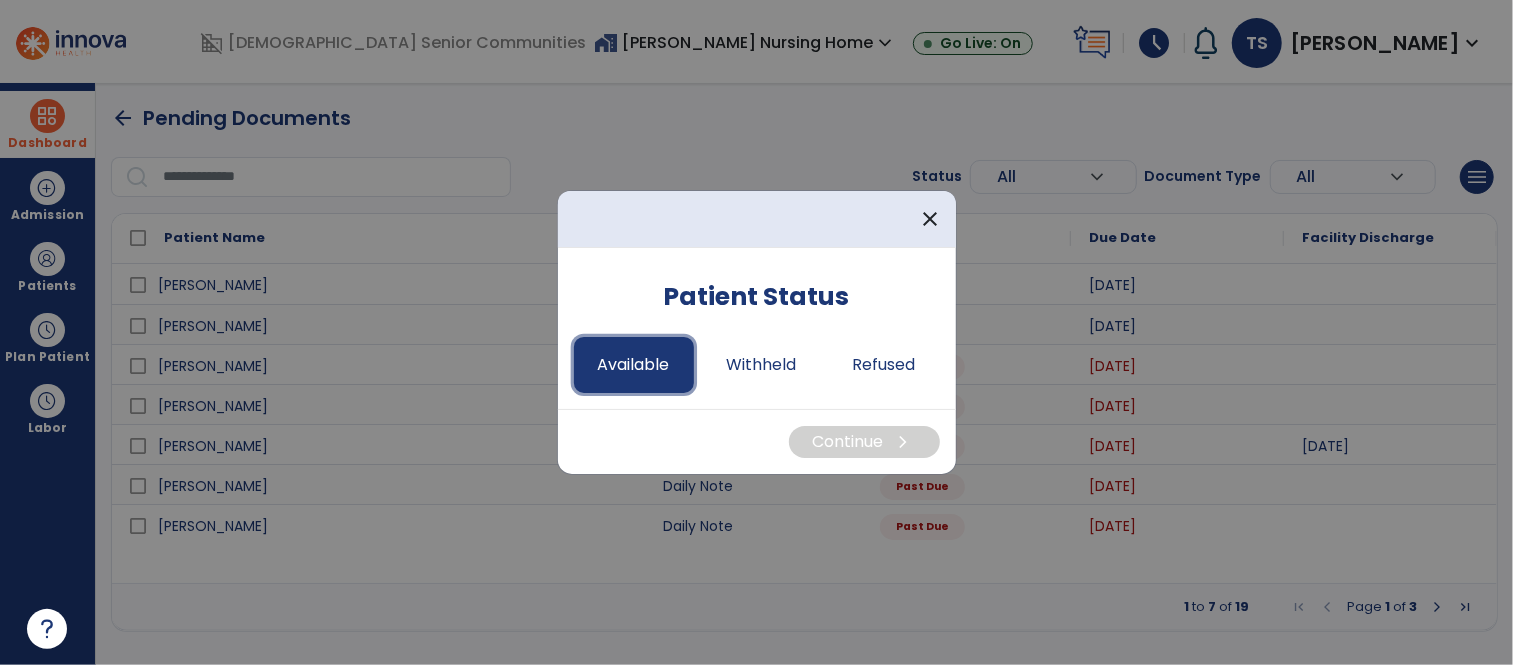 click on "Available" at bounding box center (634, 365) 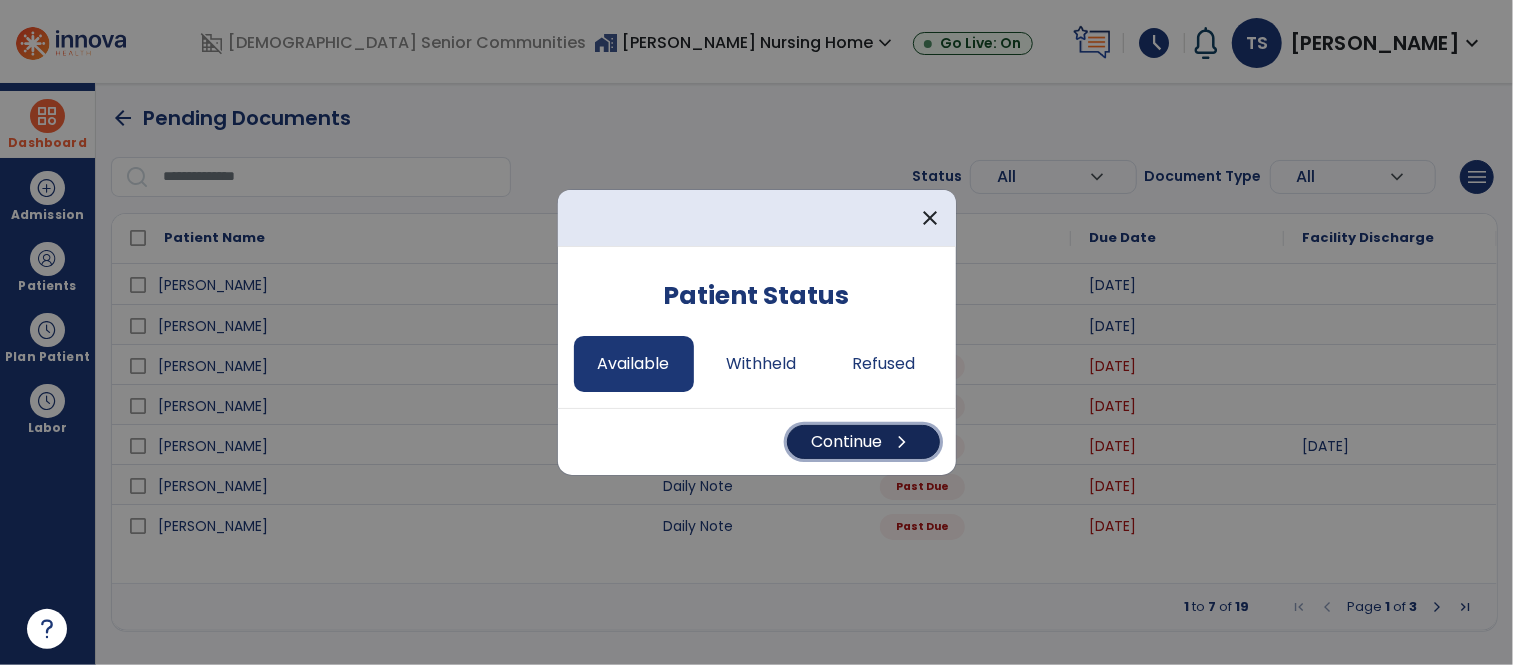 click on "Continue   chevron_right" at bounding box center (863, 442) 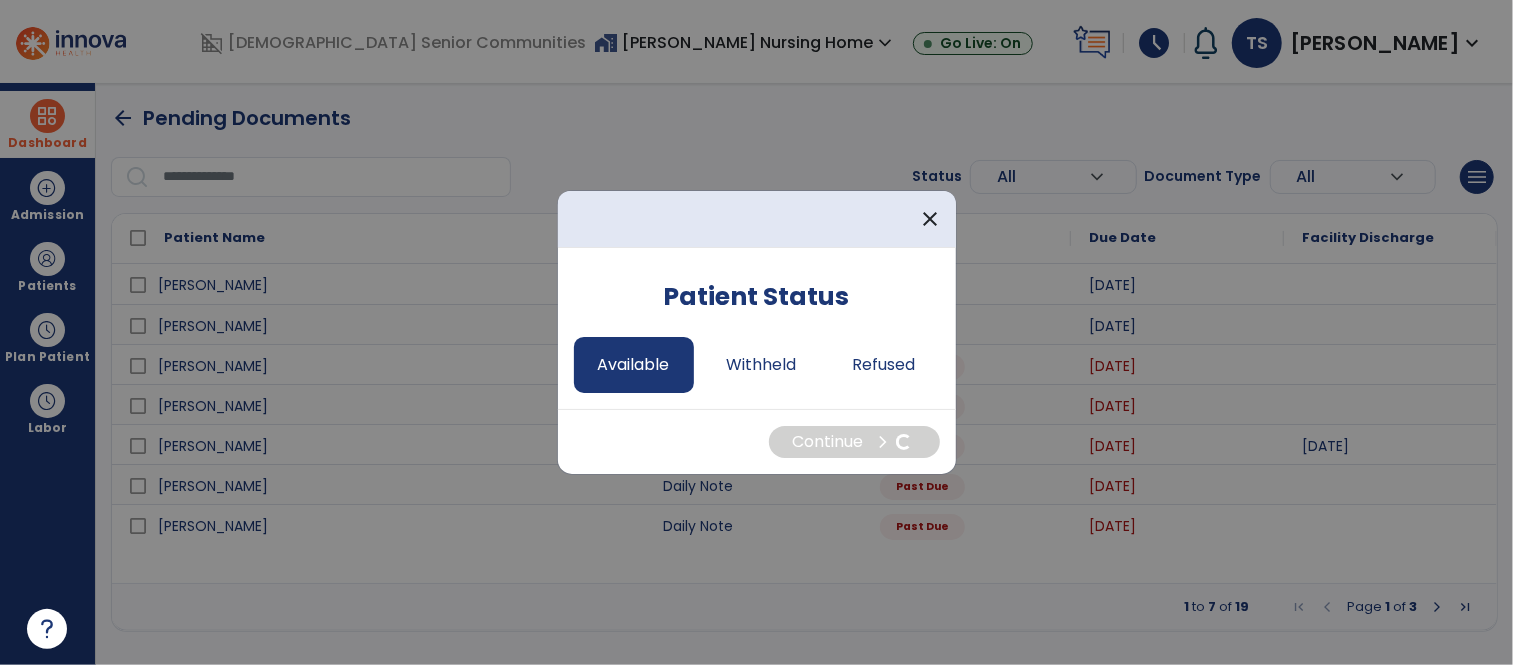 select on "*" 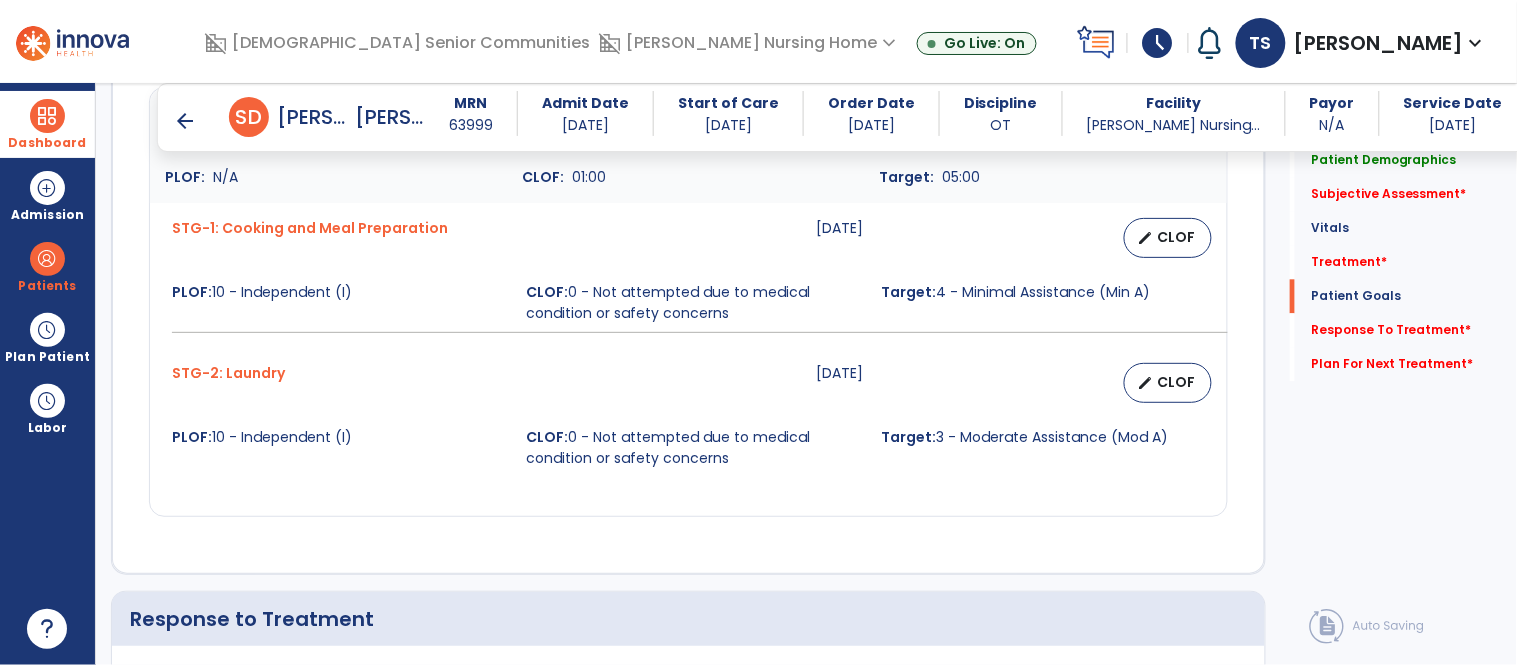 scroll, scrollTop: 3110, scrollLeft: 0, axis: vertical 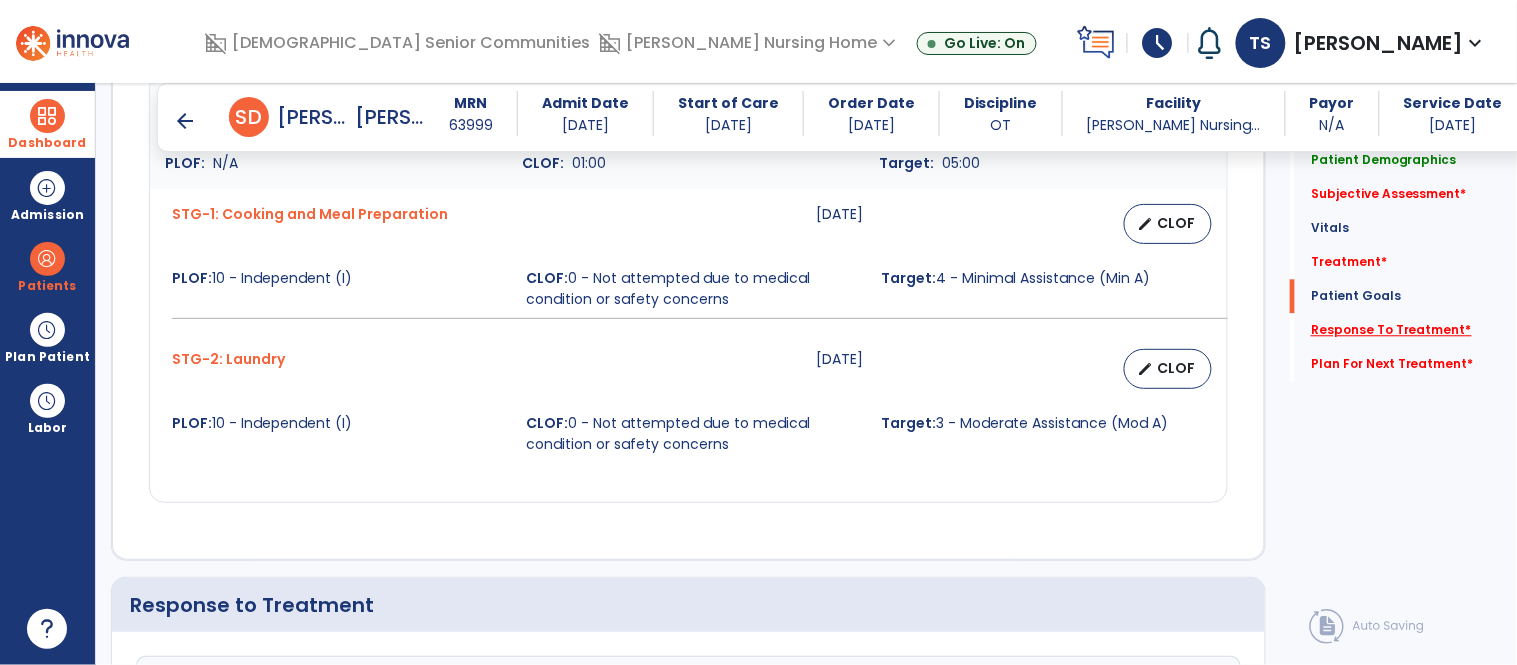 click on "Response To Treatment   *" 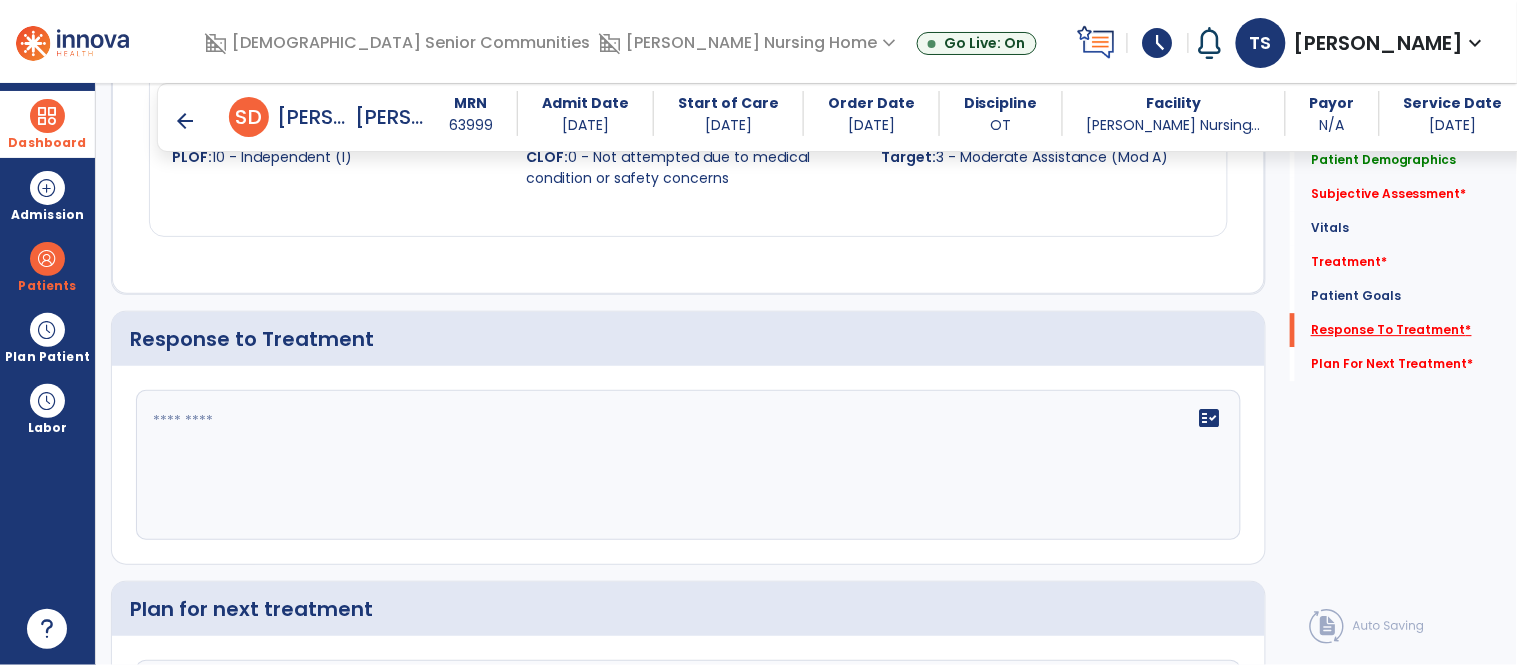 scroll, scrollTop: 3443, scrollLeft: 0, axis: vertical 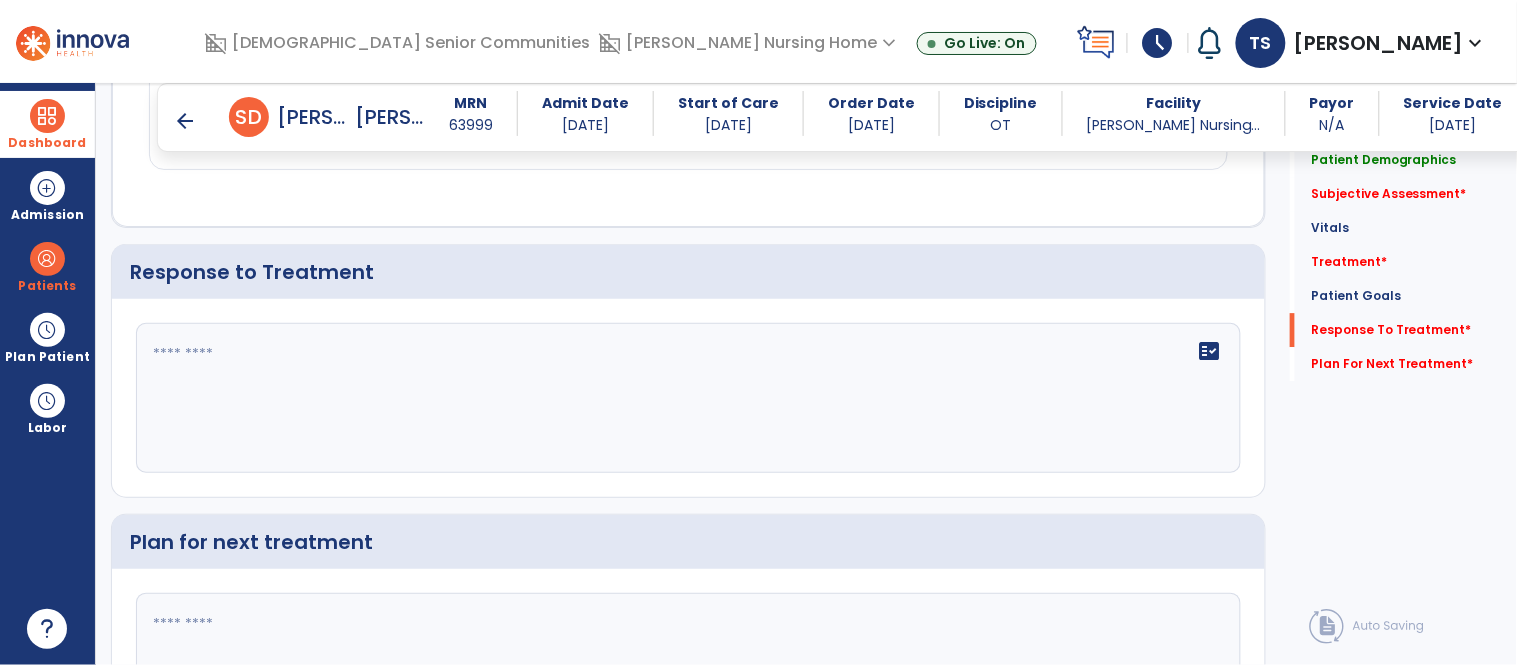 click 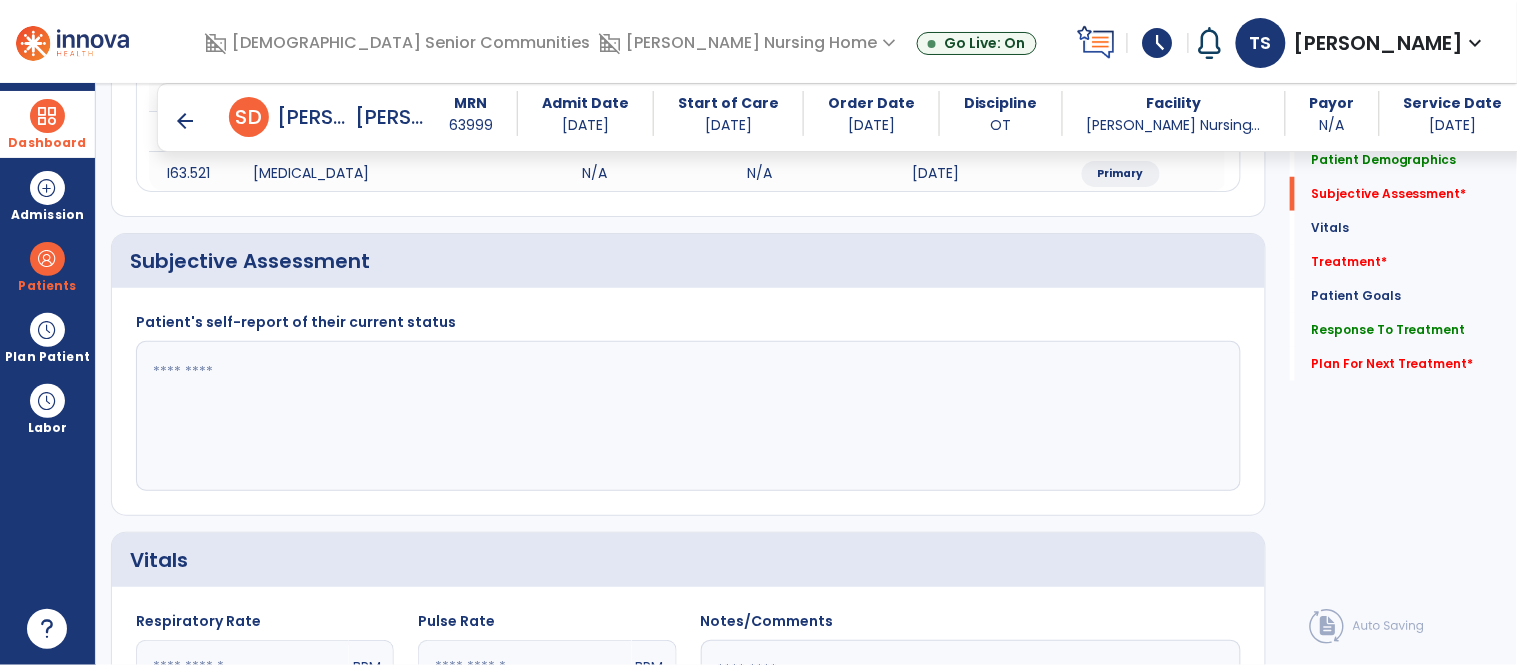scroll, scrollTop: 411, scrollLeft: 0, axis: vertical 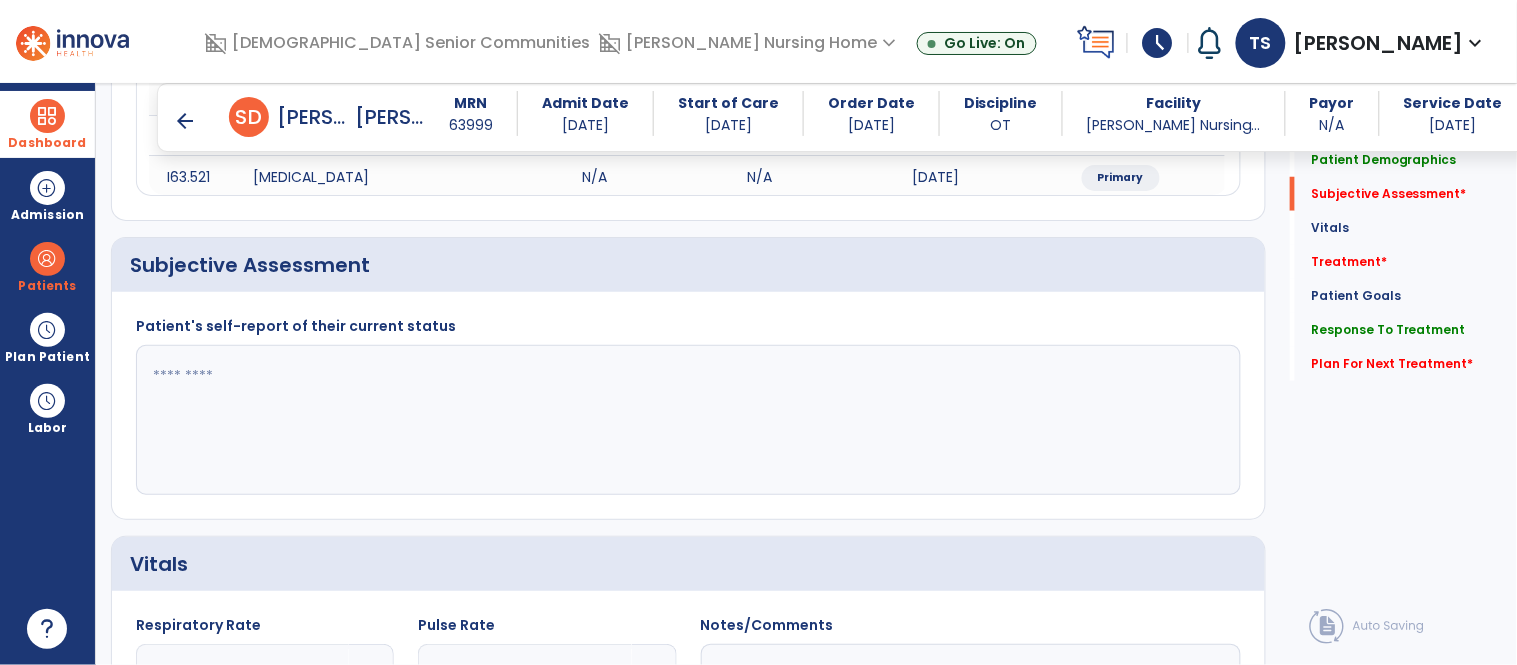 type on "**********" 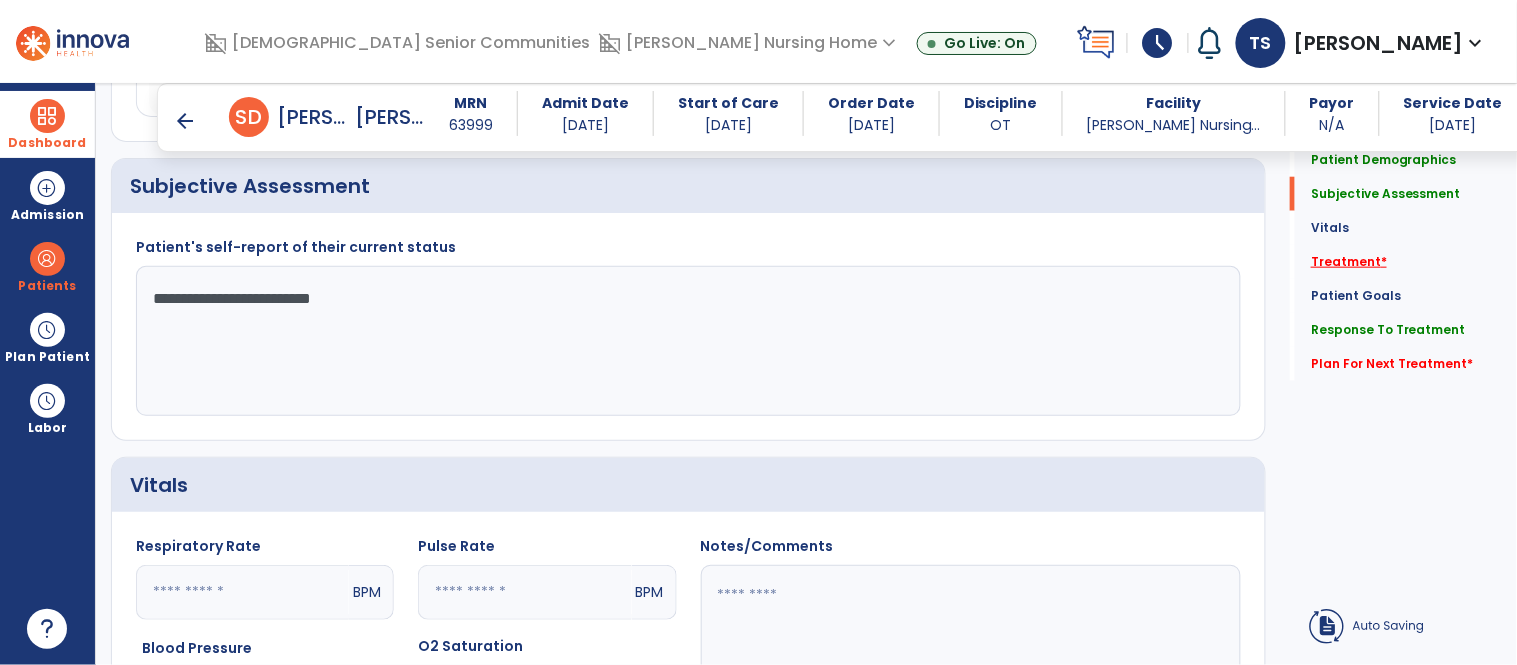 type on "**********" 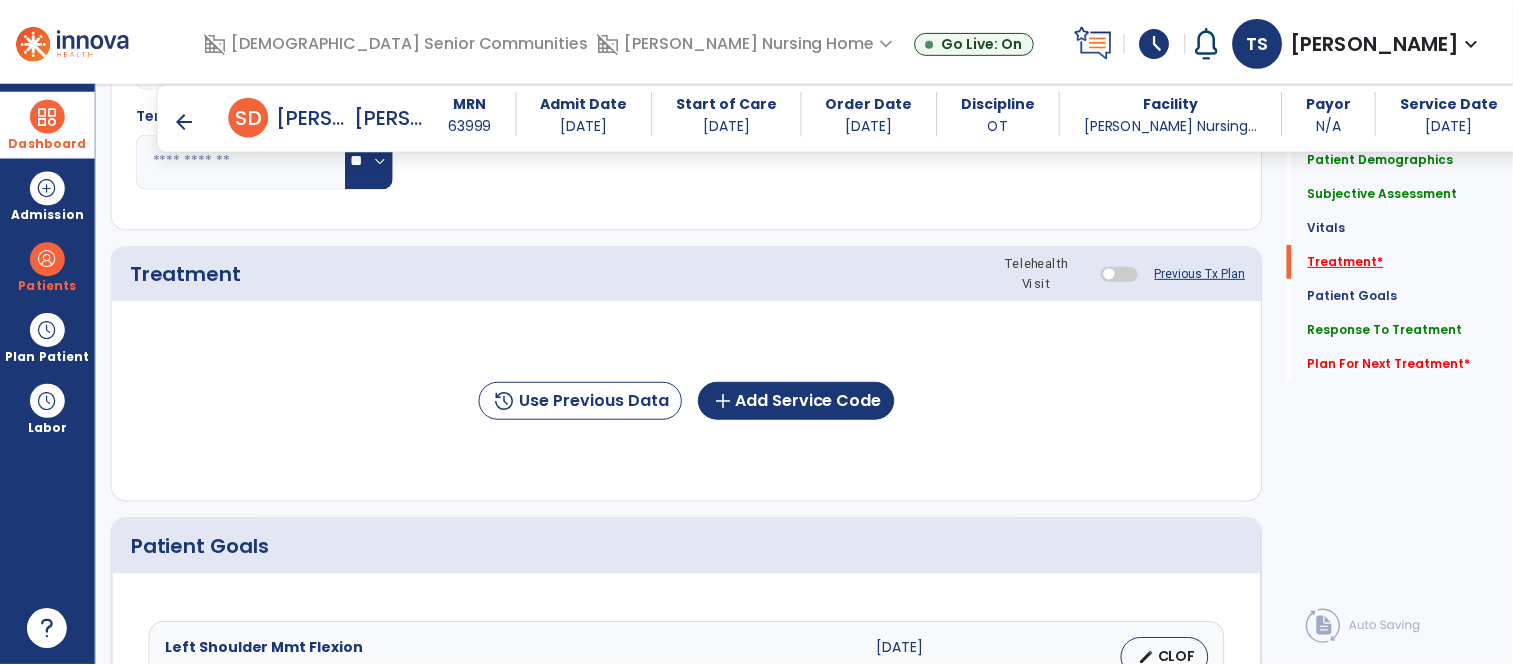 scroll, scrollTop: 1138, scrollLeft: 0, axis: vertical 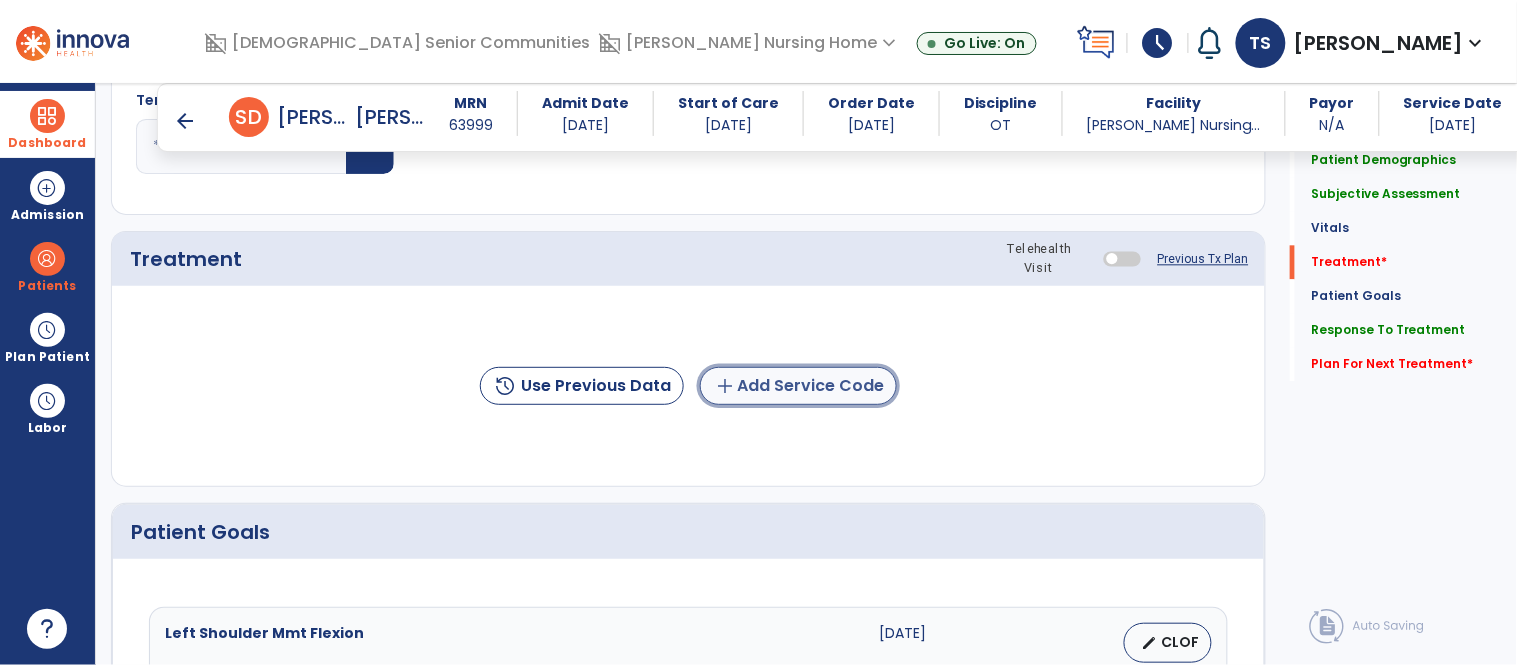 click on "add  Add Service Code" 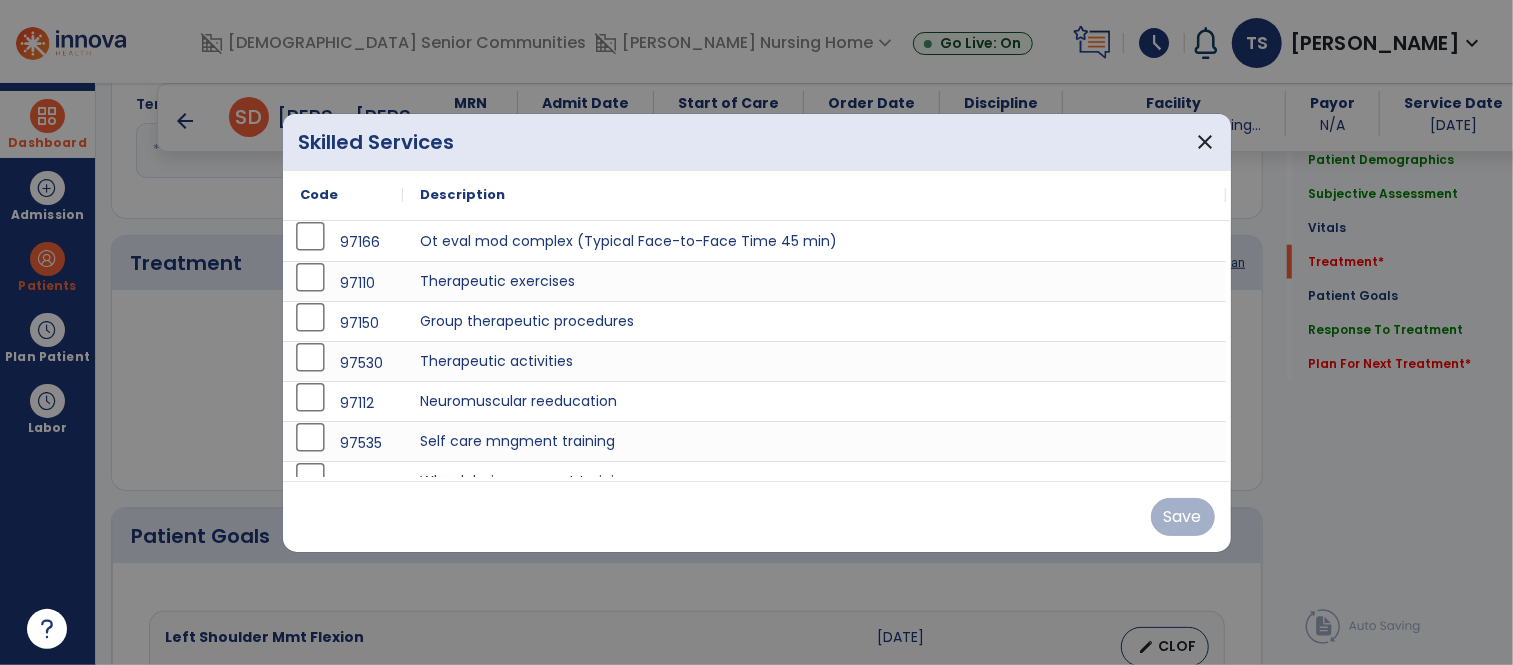 scroll, scrollTop: 1138, scrollLeft: 0, axis: vertical 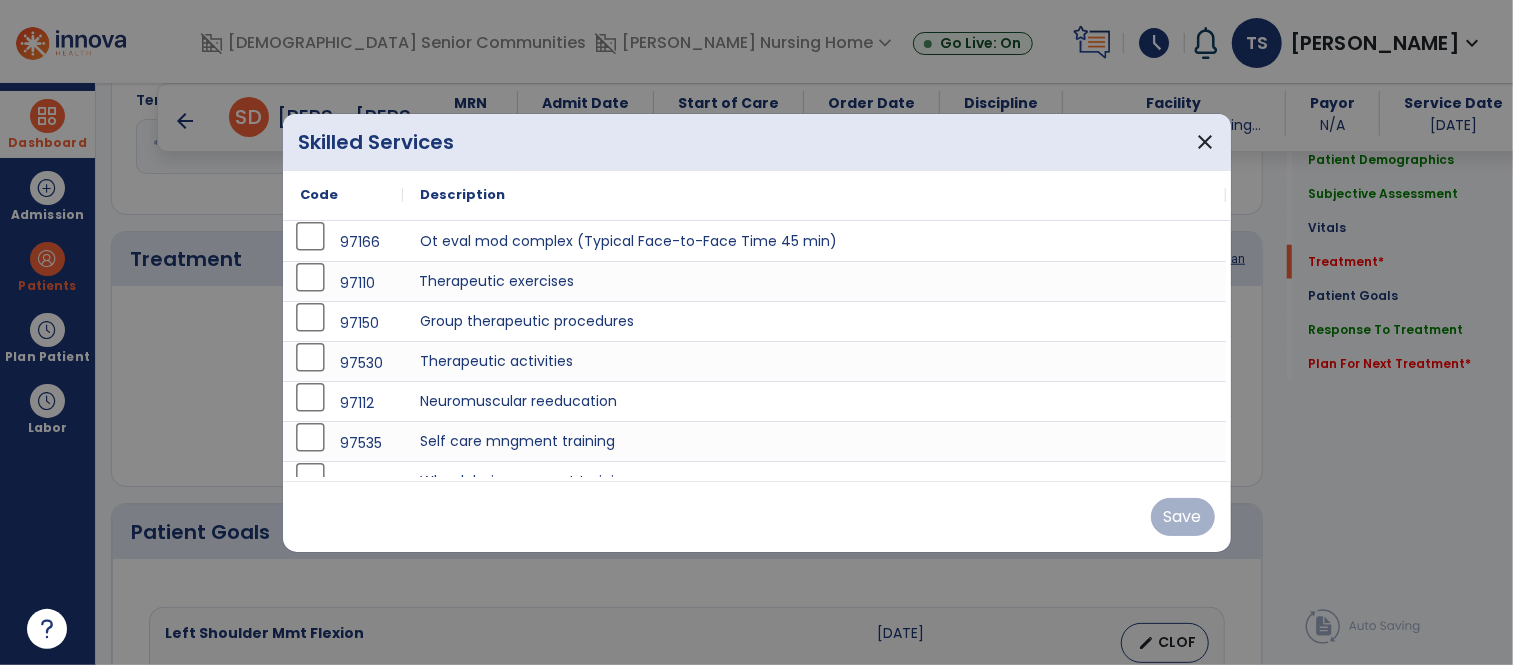 click on "Therapeutic exercises" at bounding box center (815, 281) 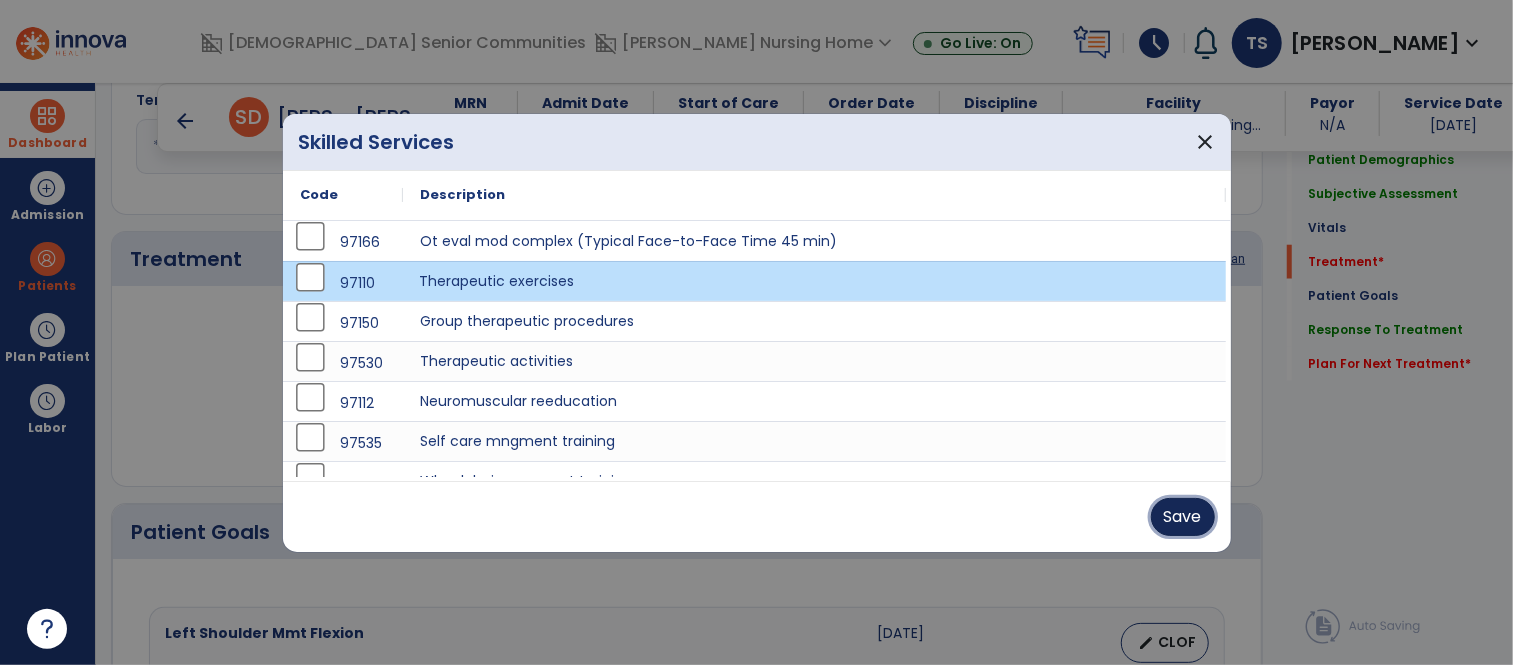 click on "Save" at bounding box center [1183, 517] 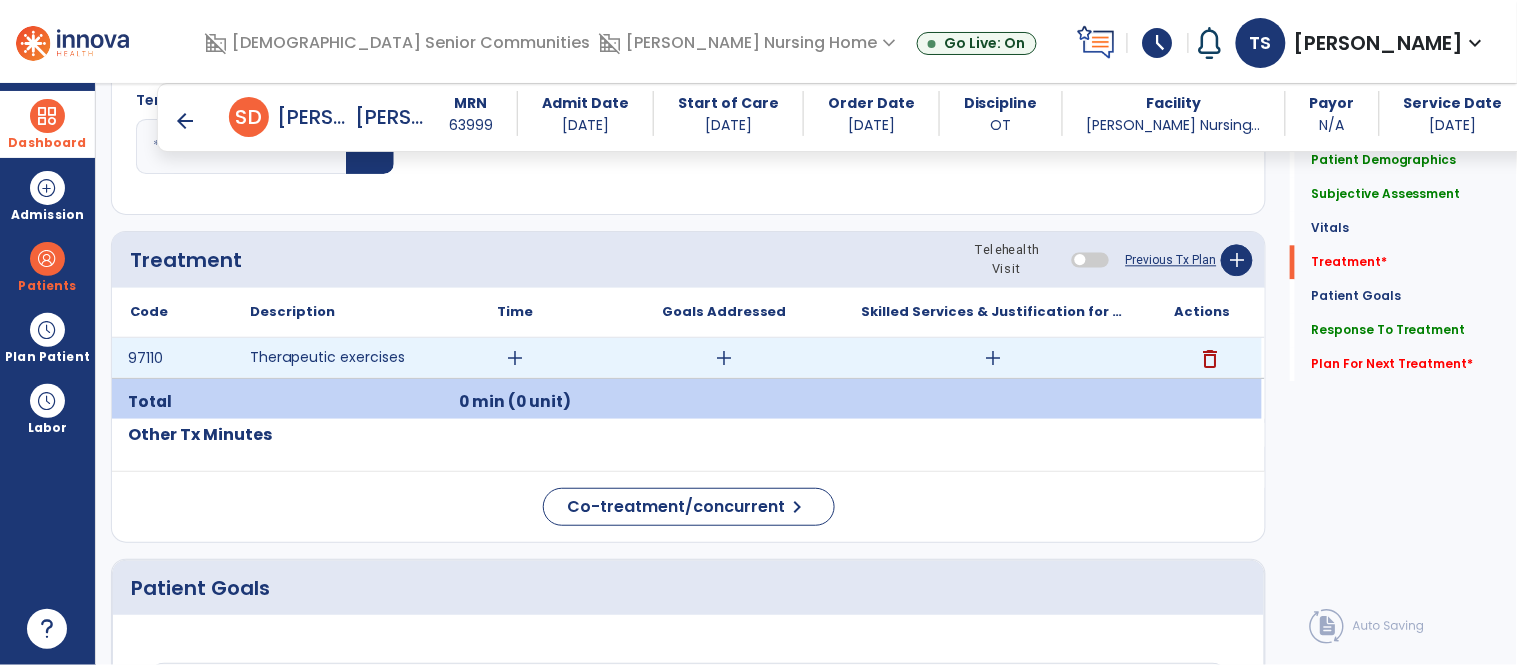 click on "add" at bounding box center (993, 358) 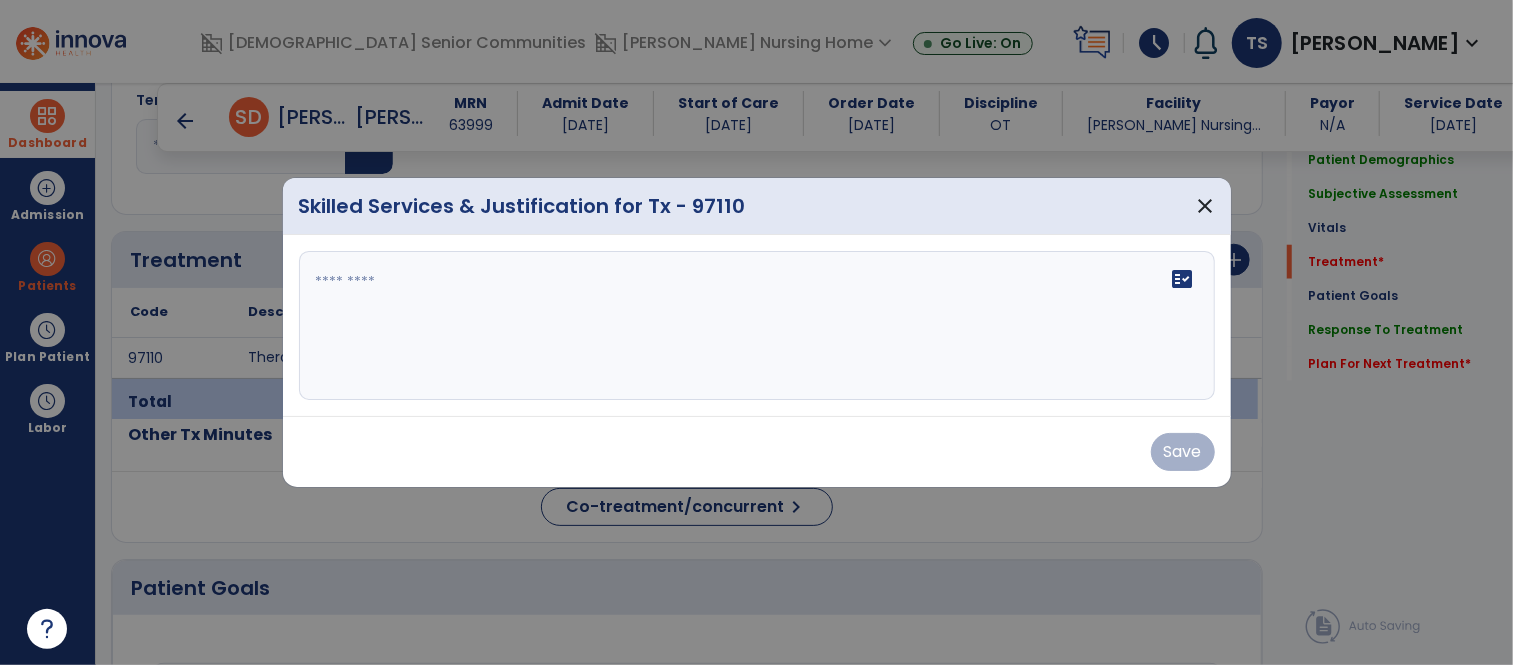 scroll, scrollTop: 1138, scrollLeft: 0, axis: vertical 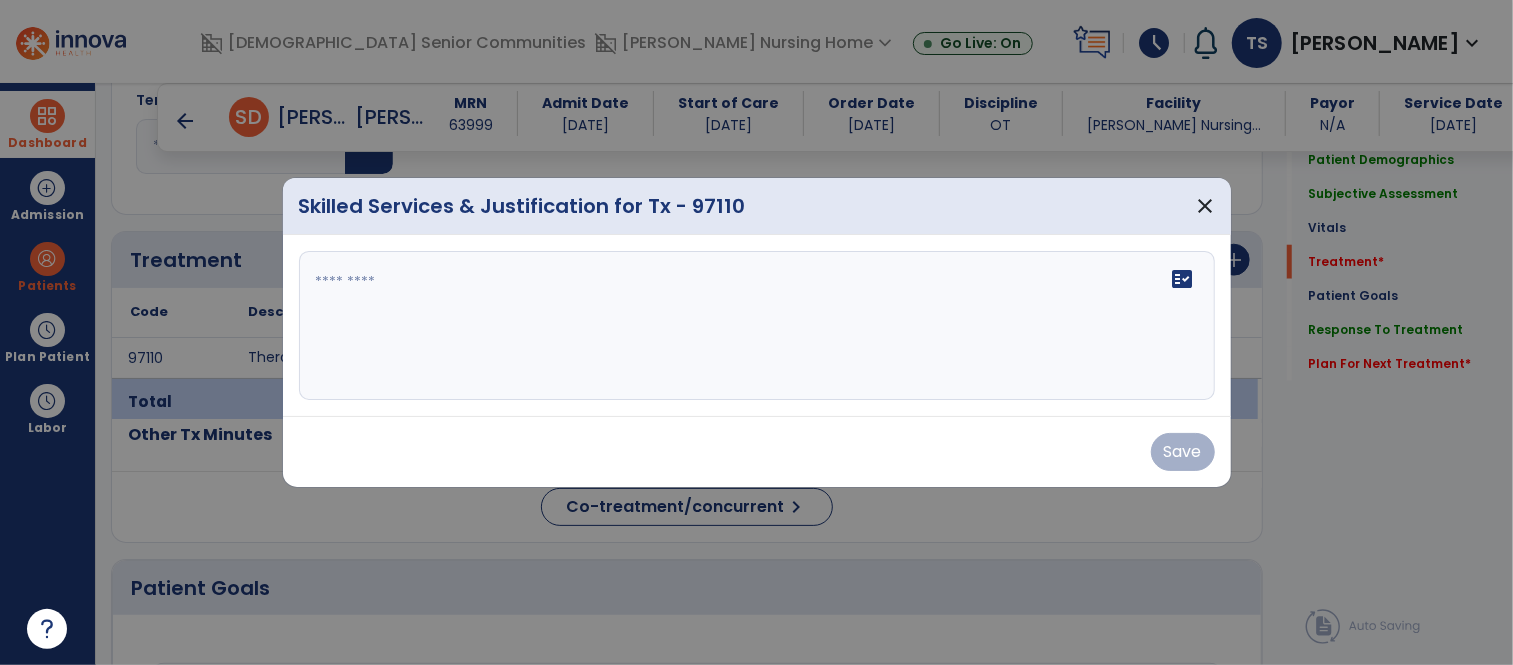 click on "fact_check" at bounding box center [757, 326] 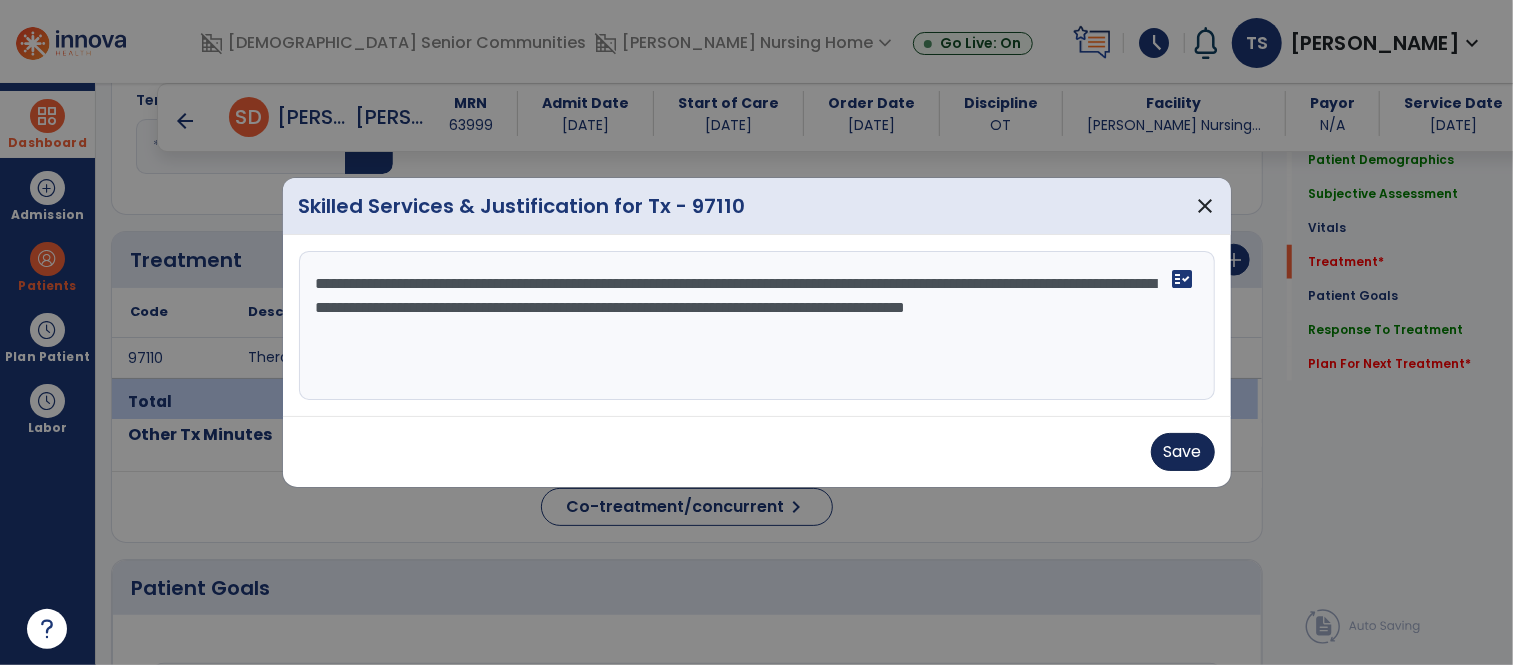 type on "**********" 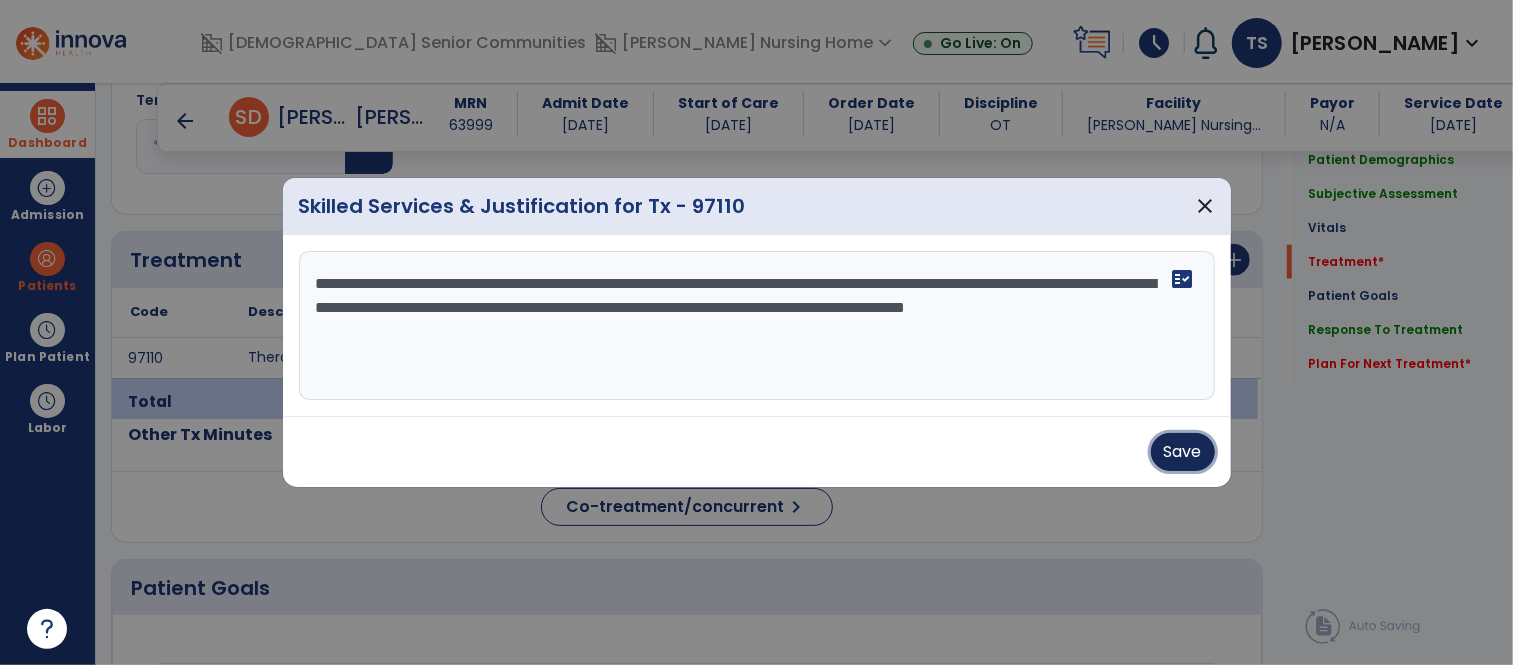 click on "Save" at bounding box center (1183, 452) 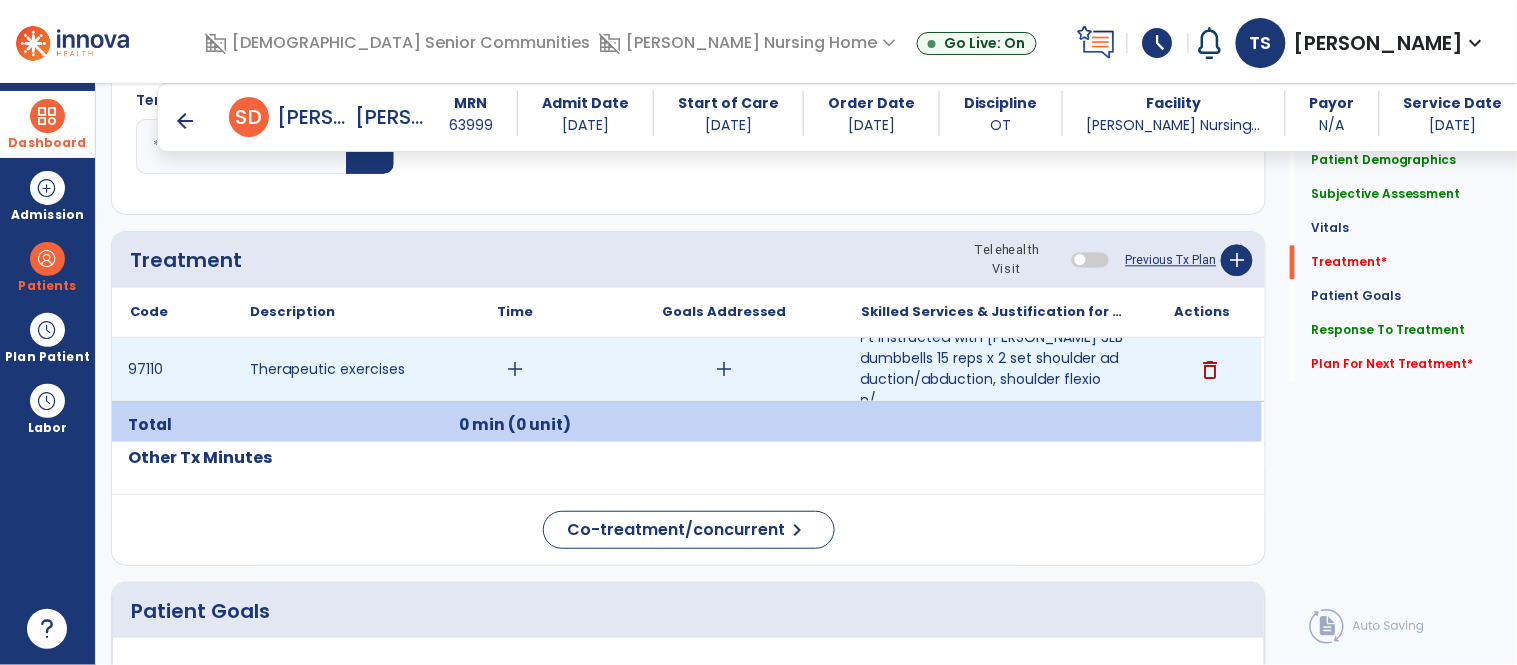 click on "add" at bounding box center [724, 369] 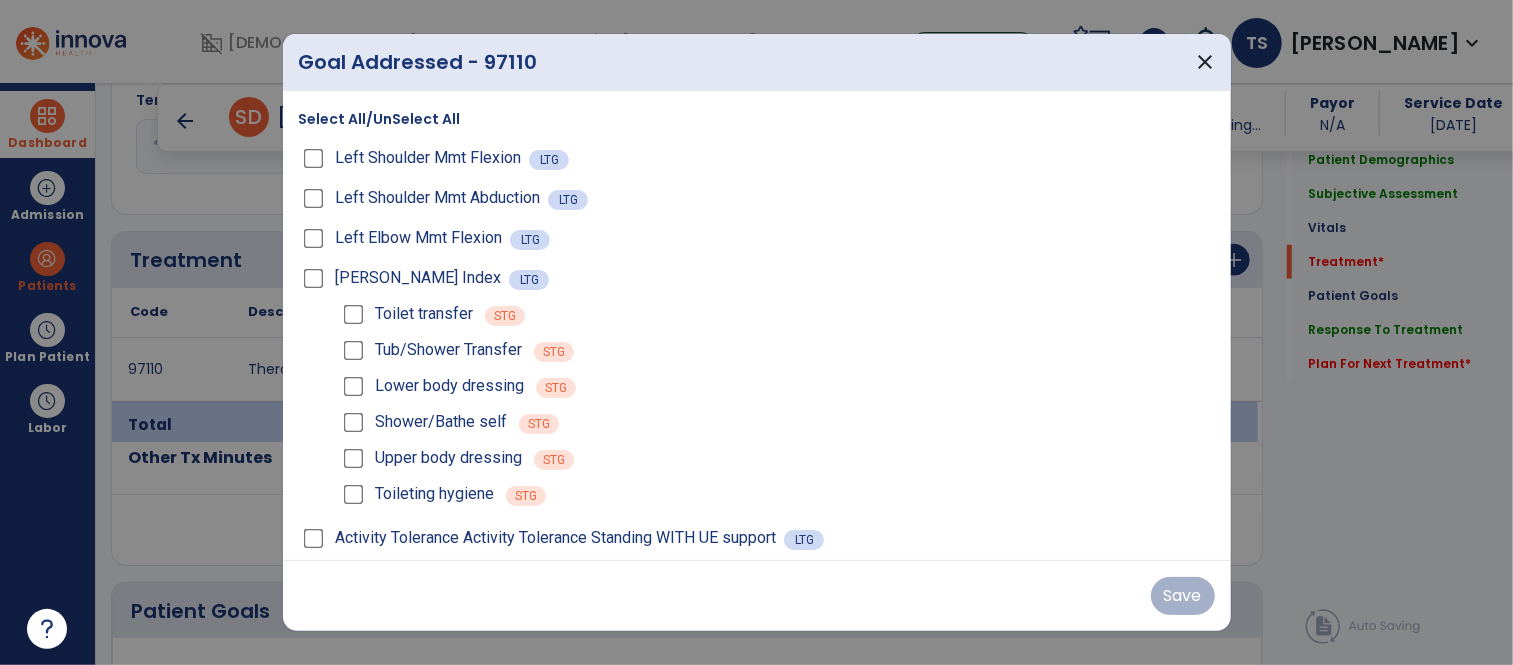 scroll, scrollTop: 1138, scrollLeft: 0, axis: vertical 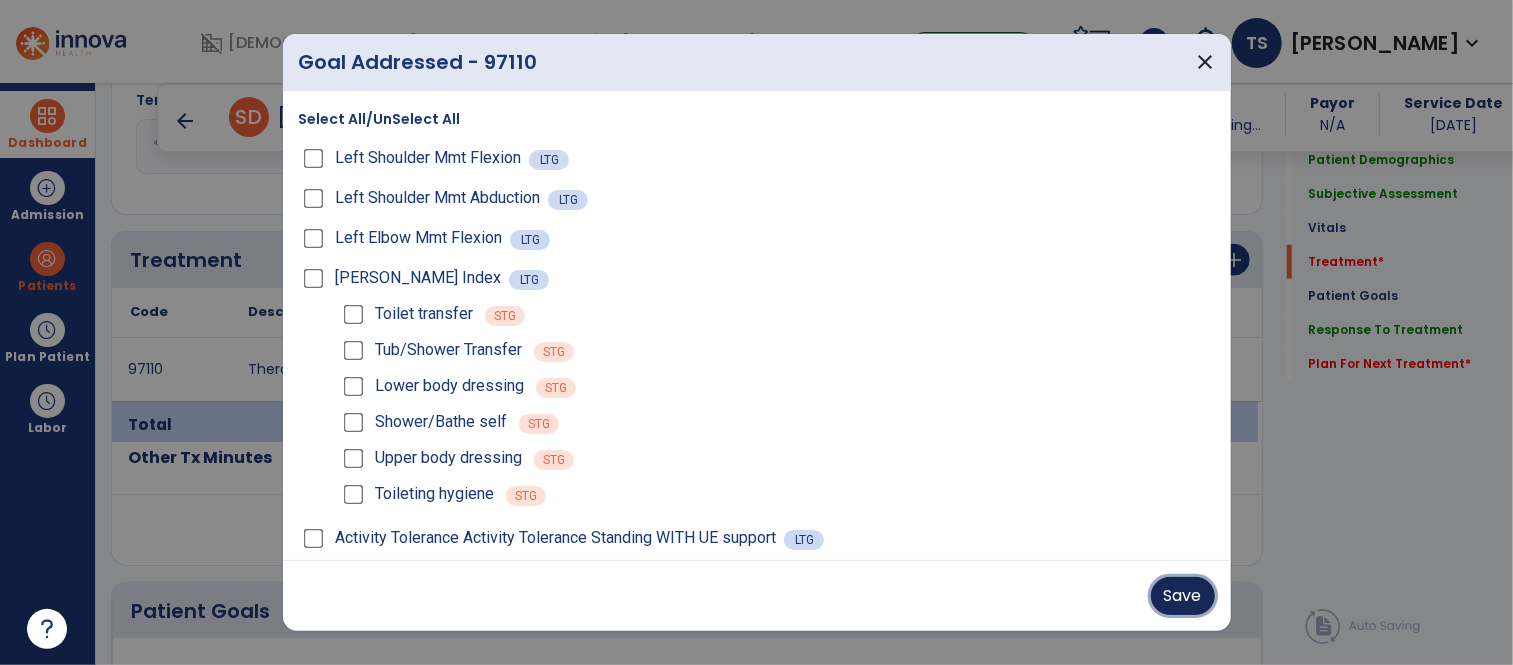 click on "Save" at bounding box center [1183, 596] 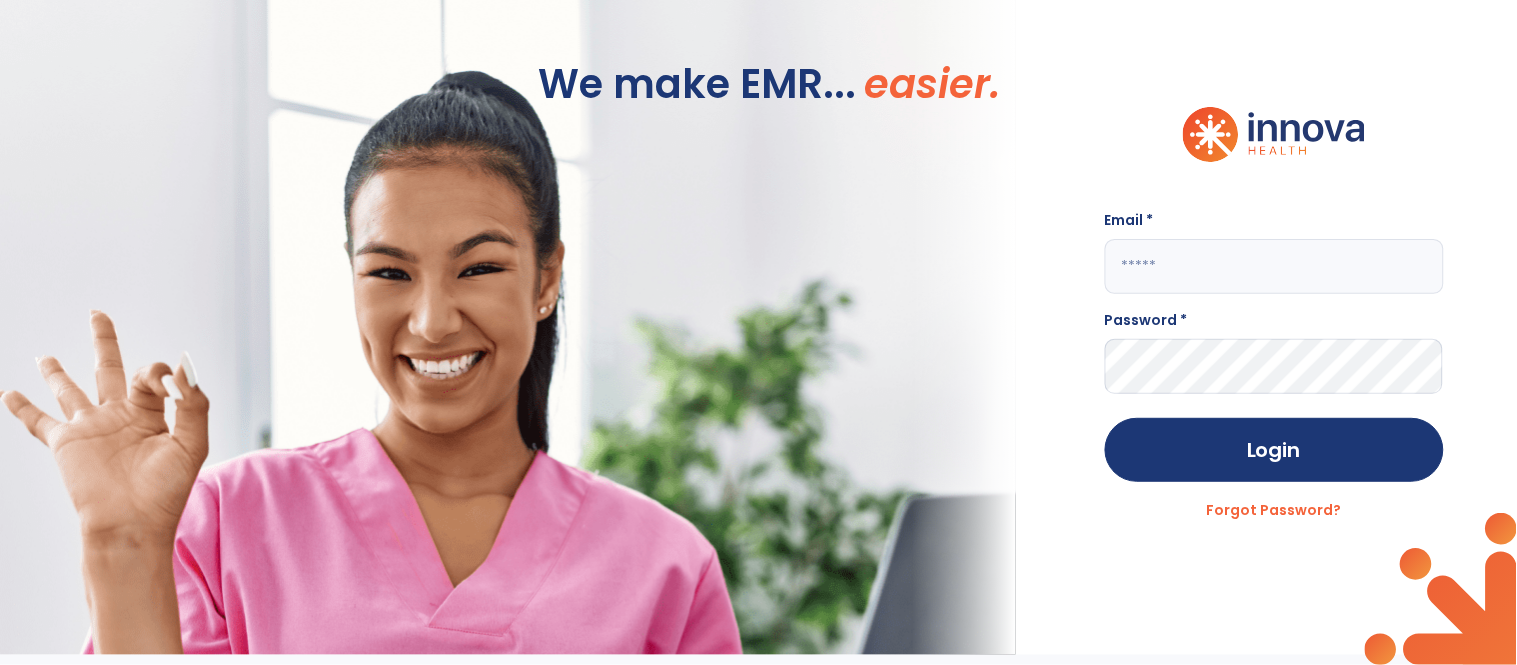 scroll, scrollTop: 0, scrollLeft: 0, axis: both 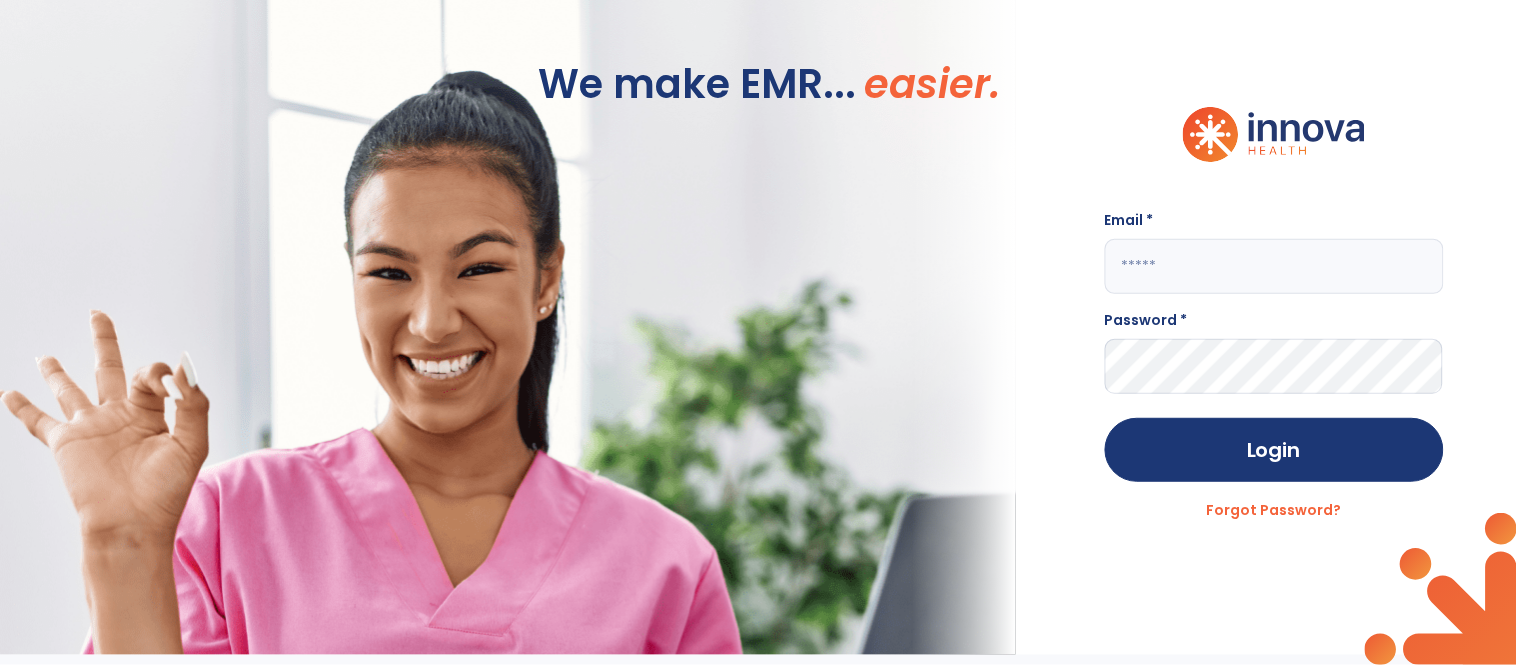 click 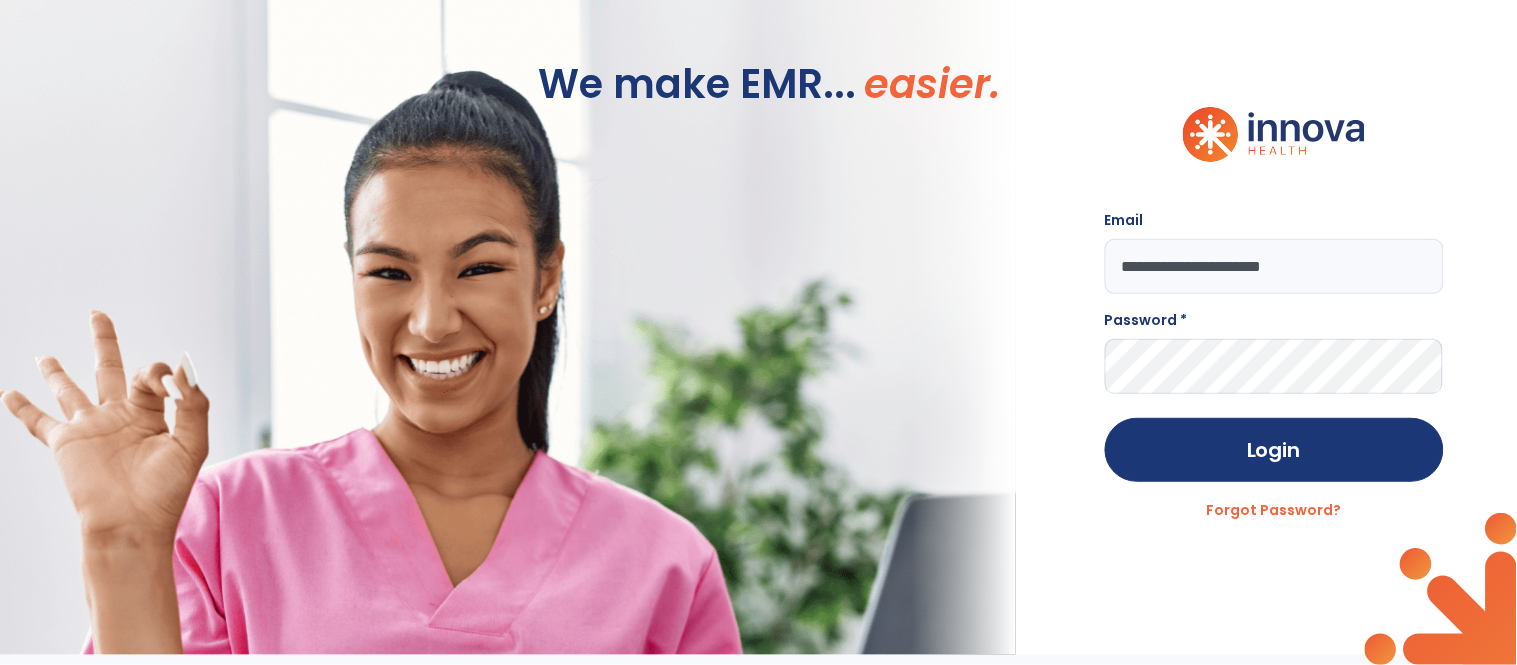 type on "**********" 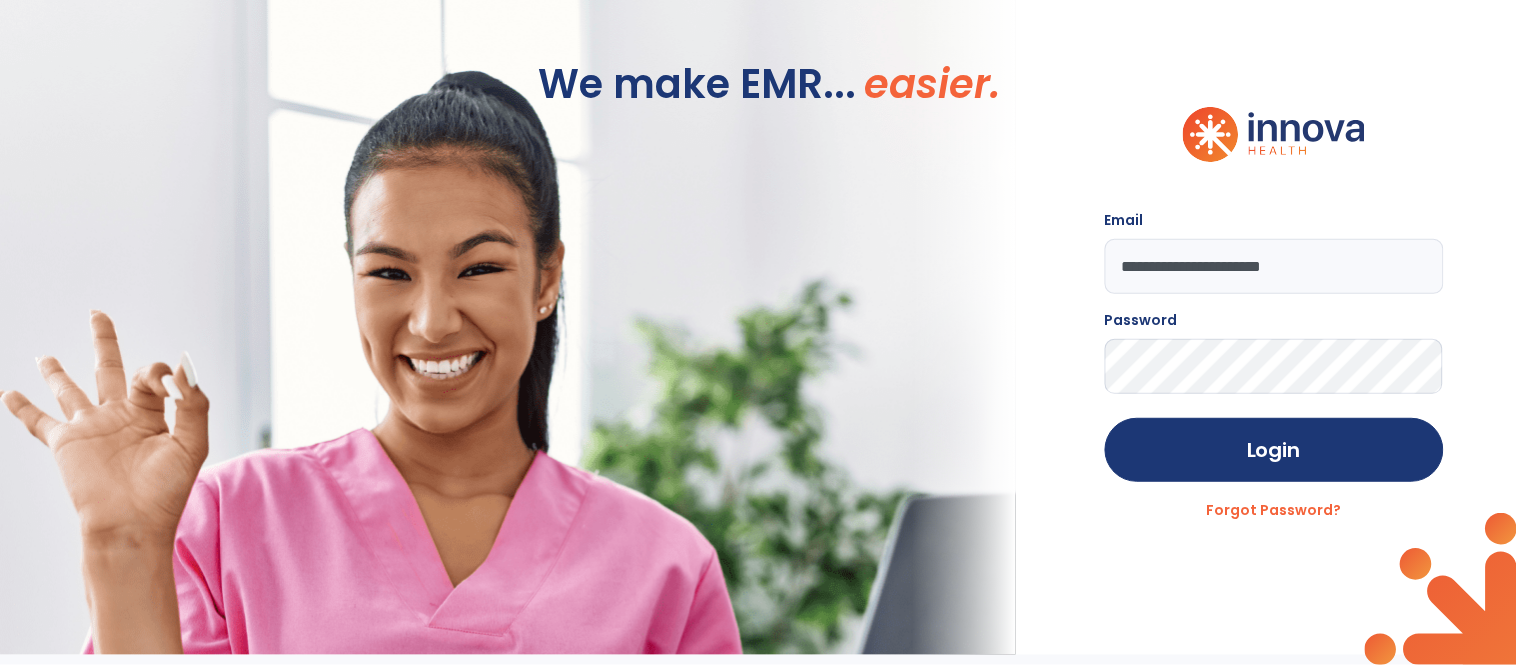 click on "Login" 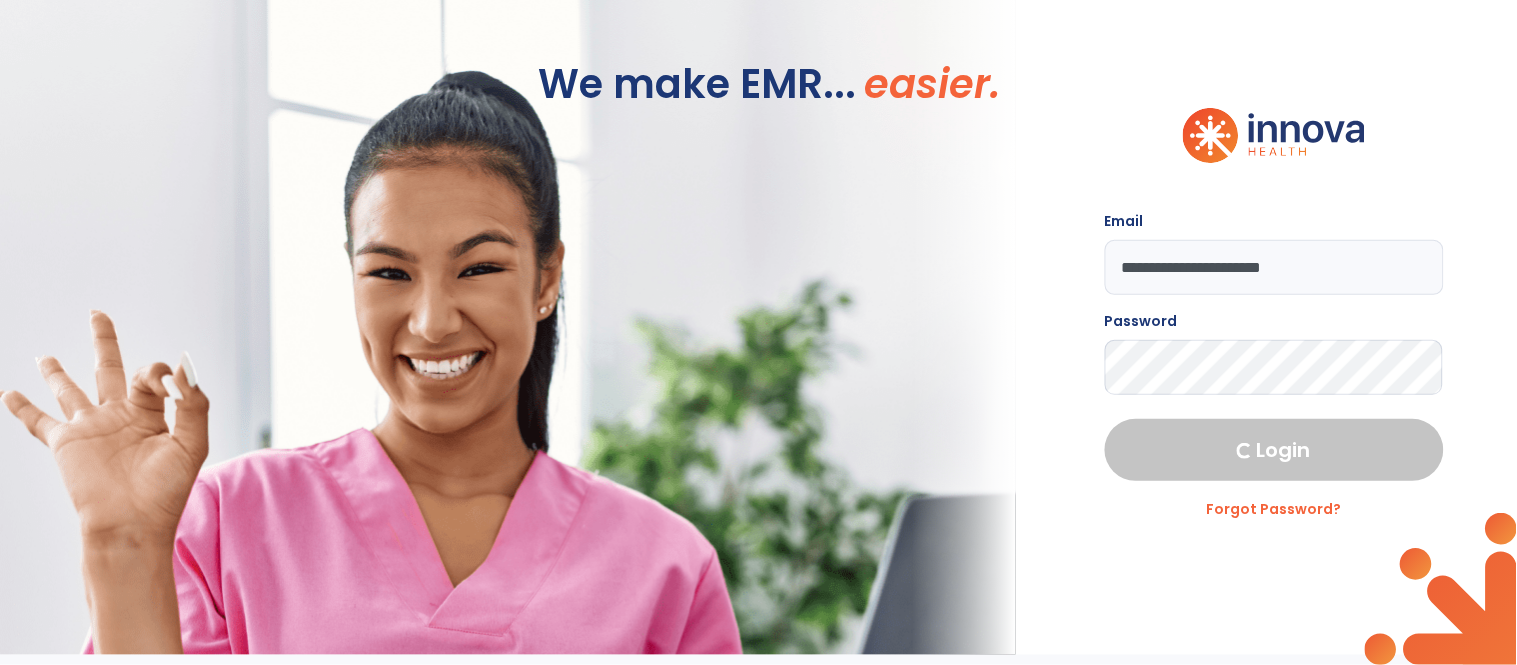 select on "****" 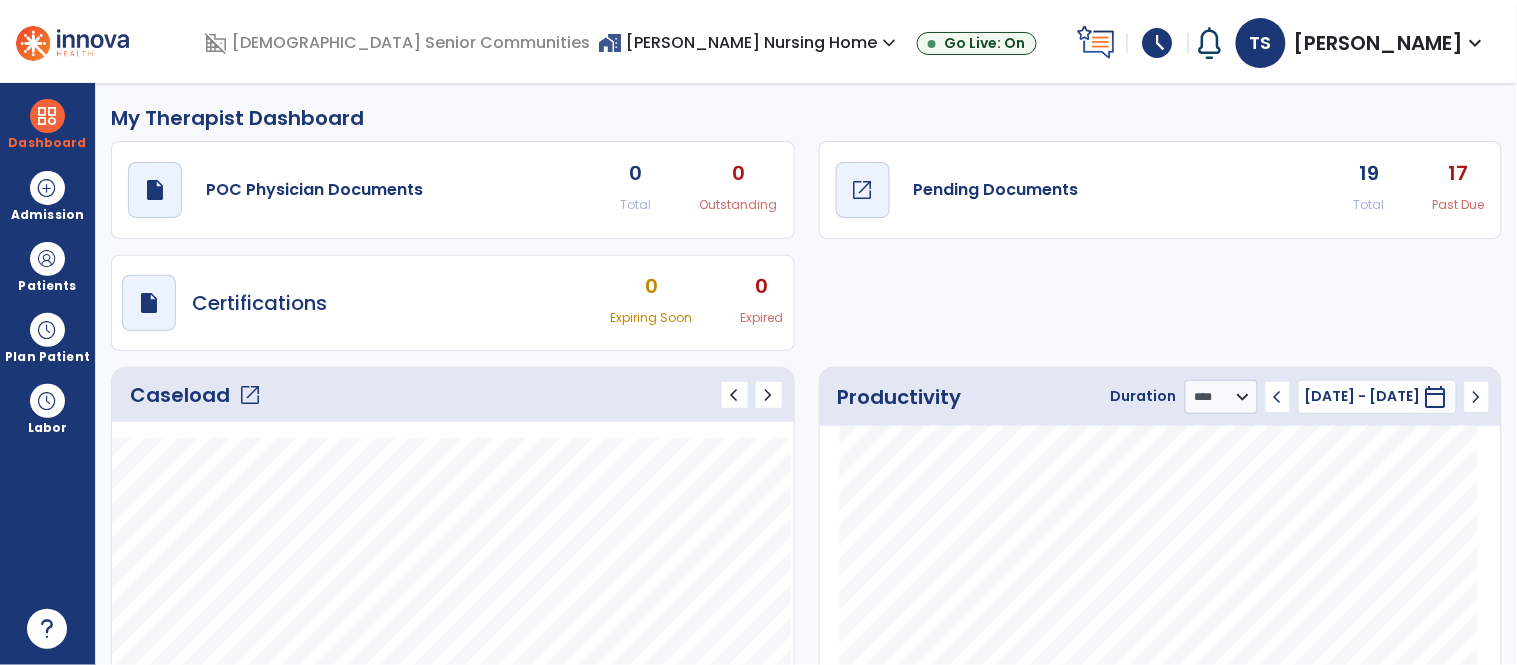 click on "open_in_new" 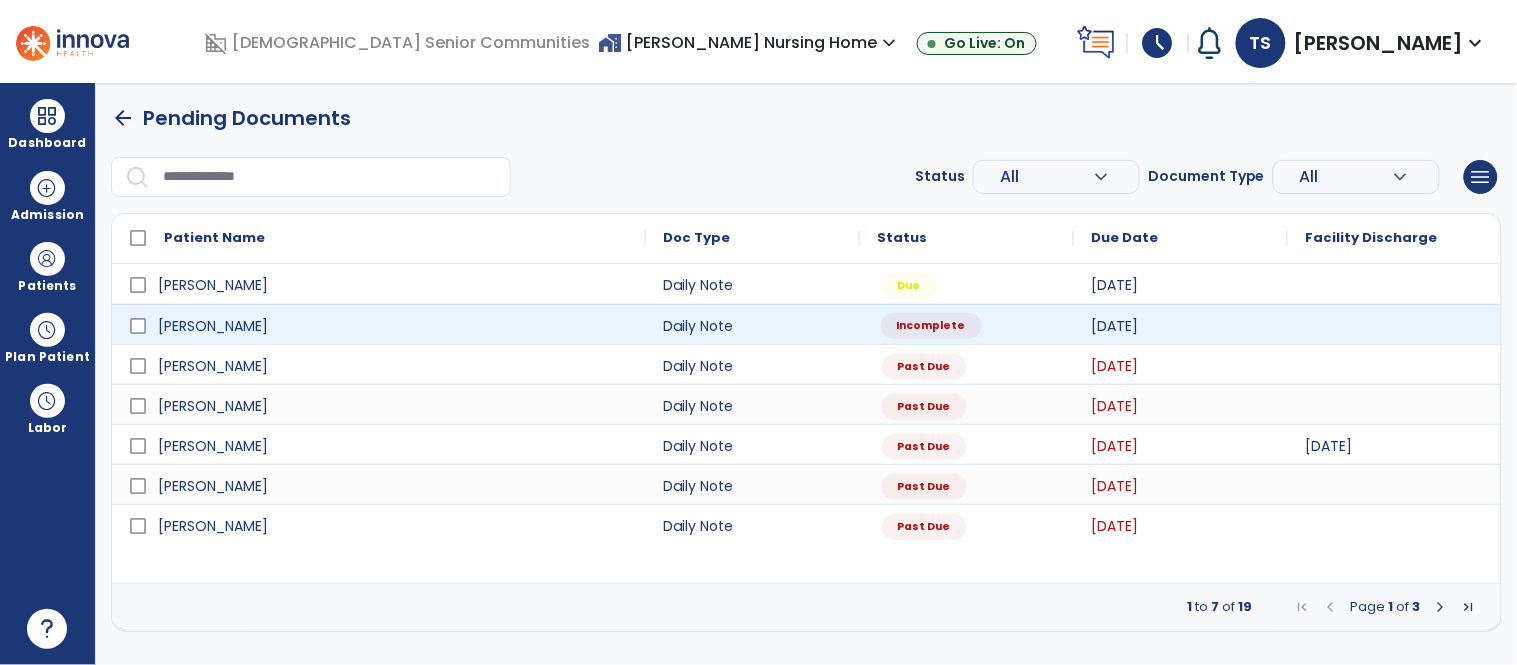 click on "Incomplete" at bounding box center [967, 324] 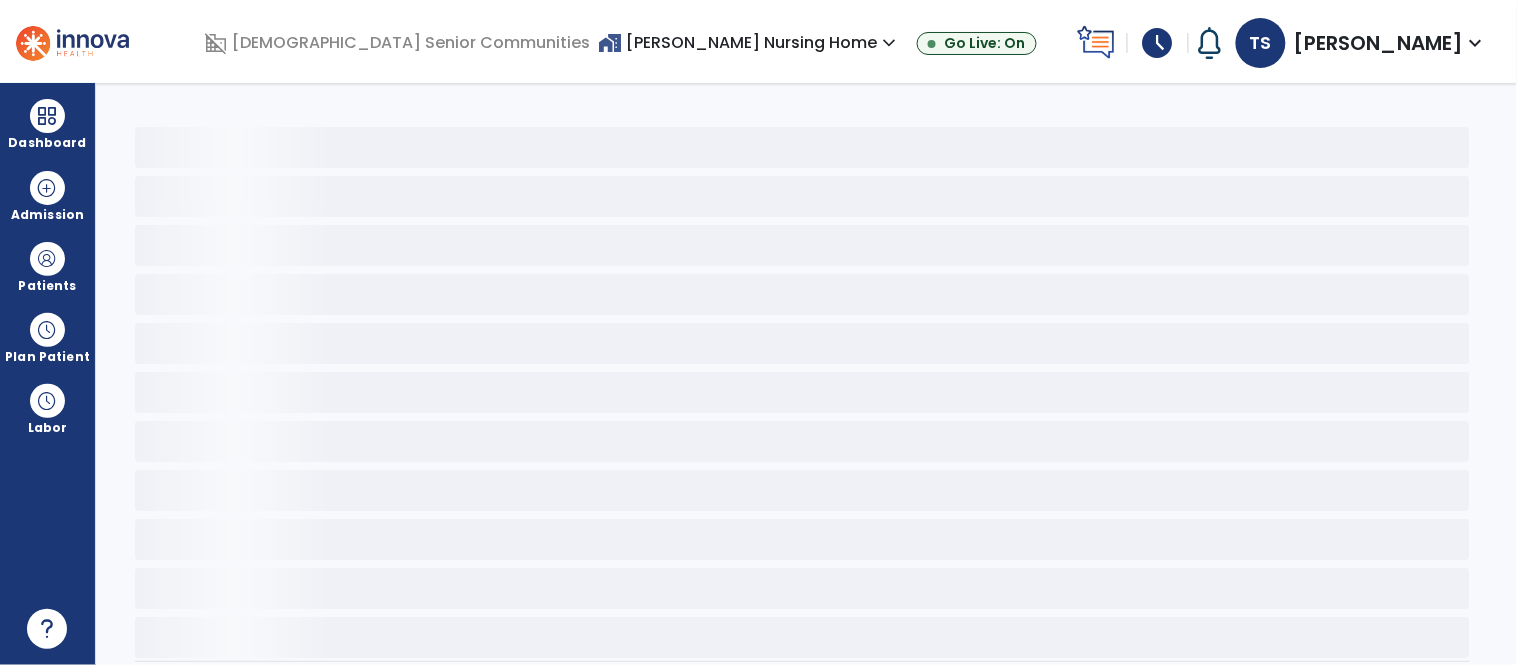 select on "*" 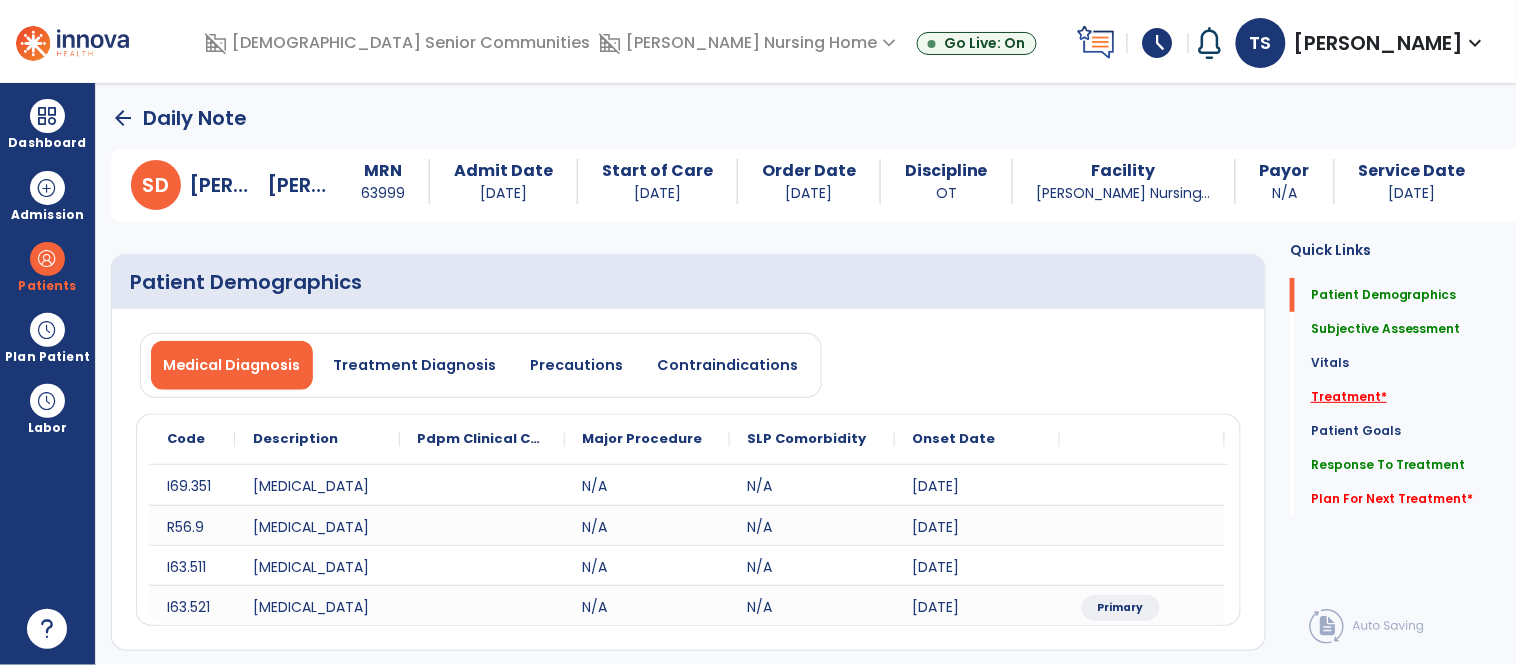 click on "Treatment   *" 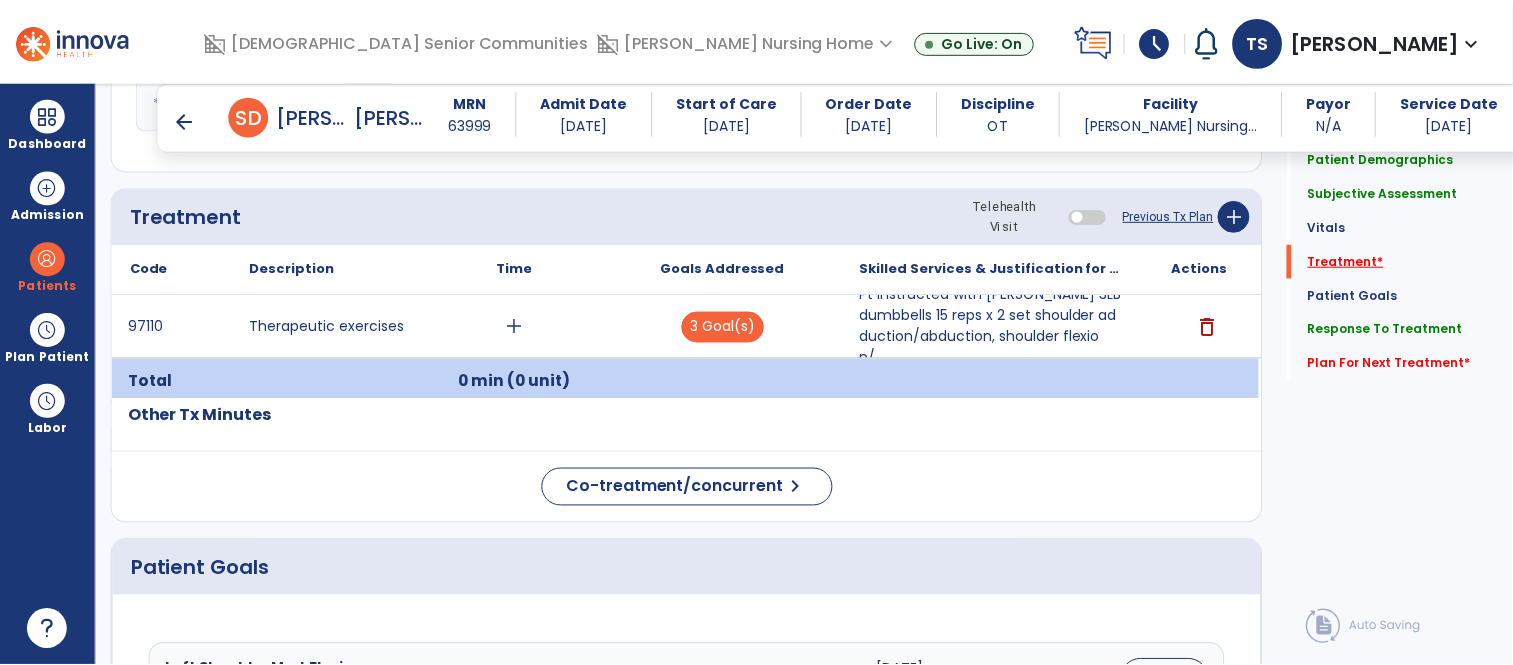 scroll, scrollTop: 1182, scrollLeft: 0, axis: vertical 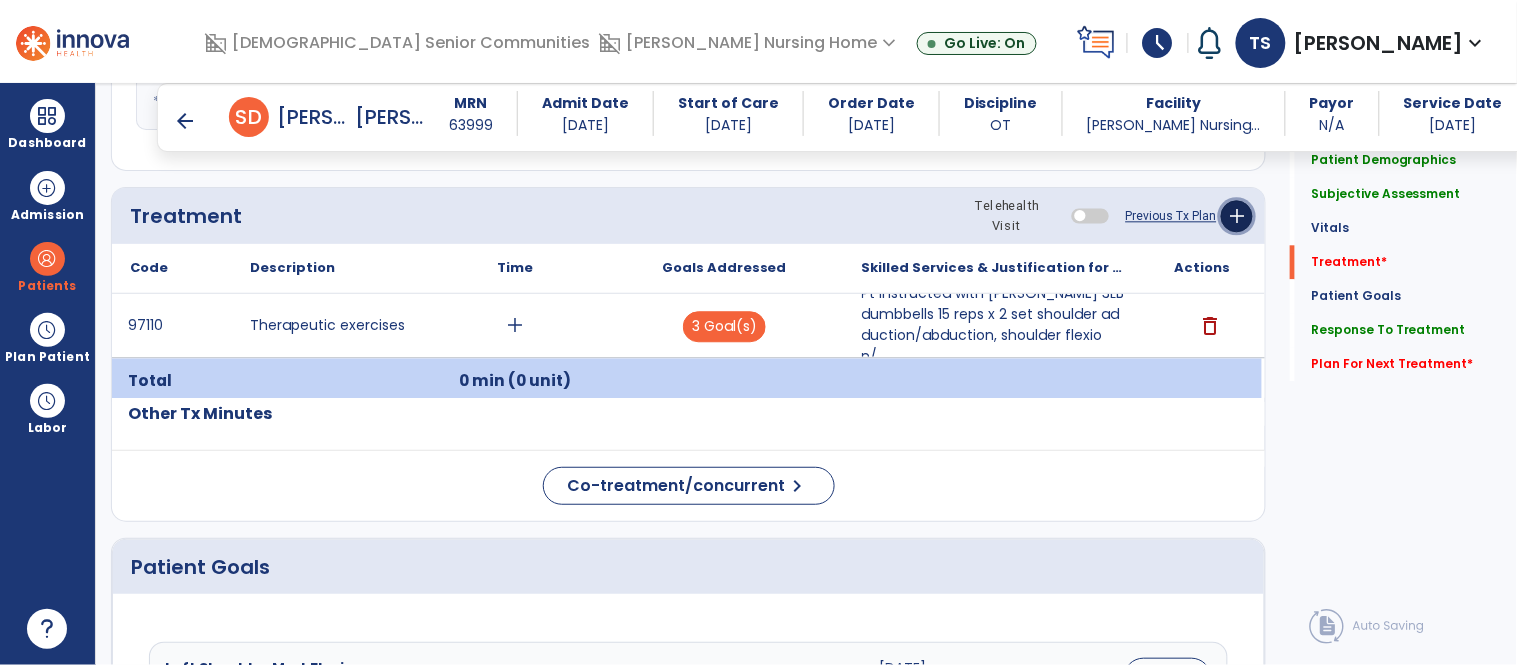 click on "add" 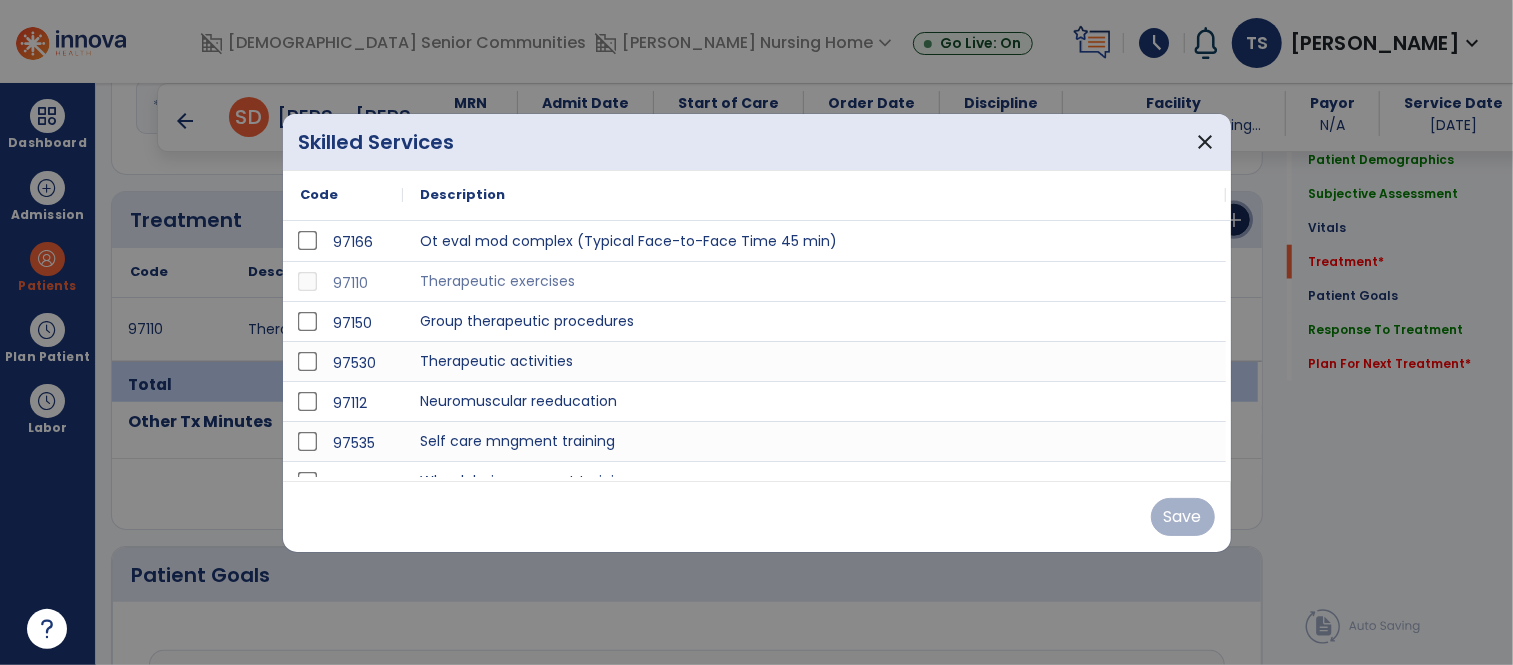scroll, scrollTop: 1182, scrollLeft: 0, axis: vertical 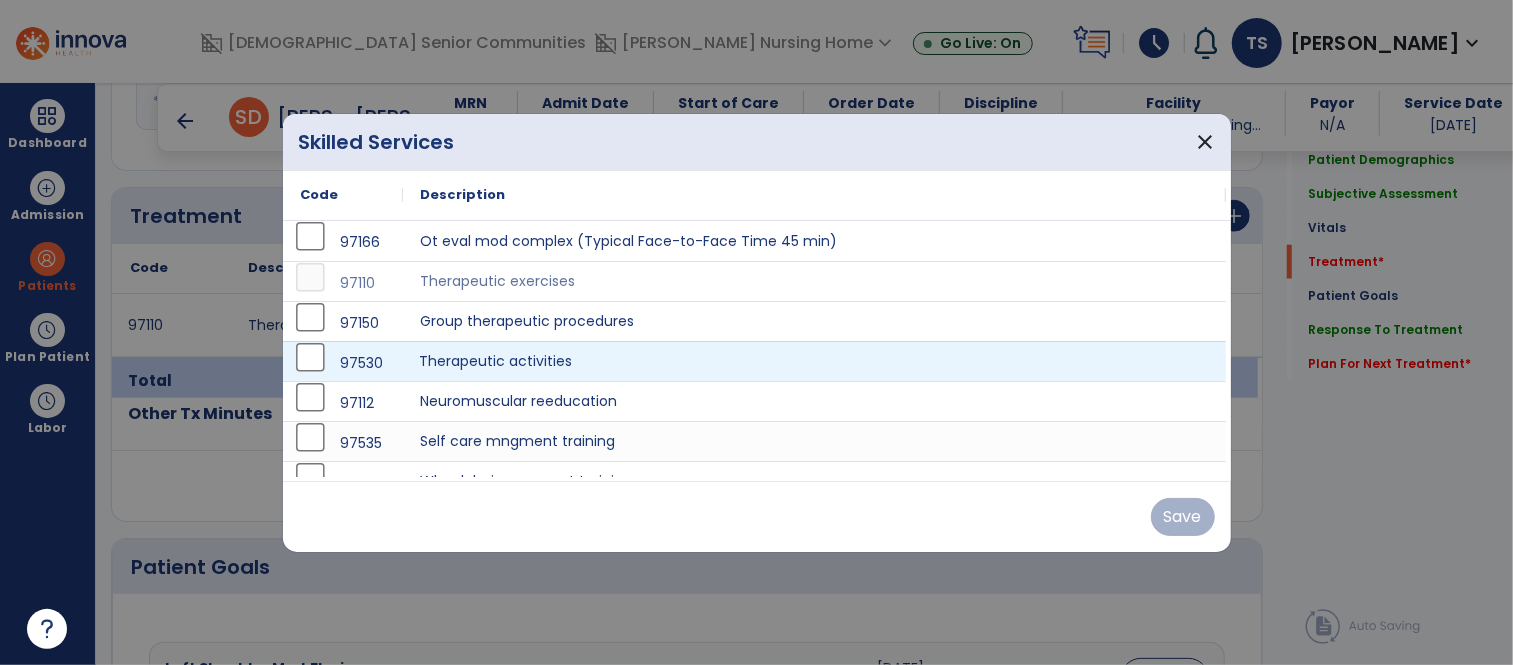 click on "Therapeutic activities" at bounding box center [815, 361] 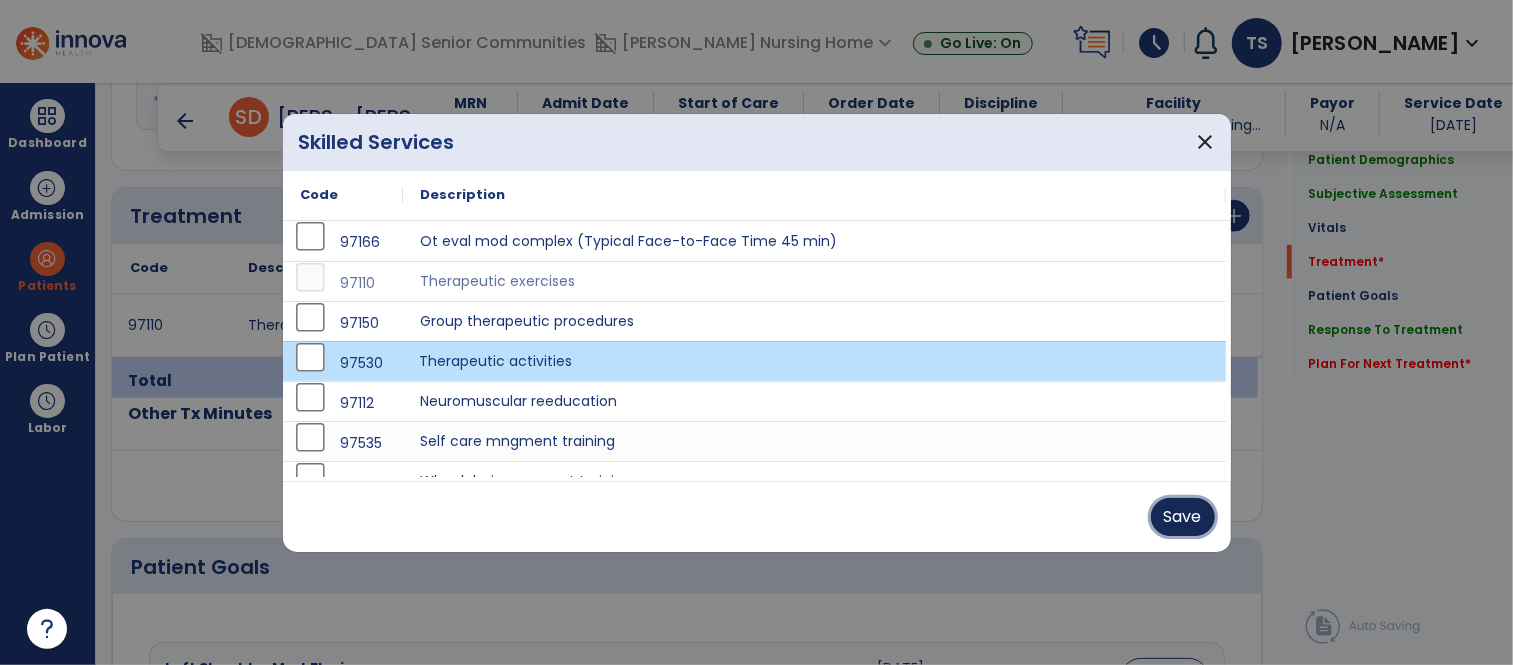 click on "Save" at bounding box center (1183, 517) 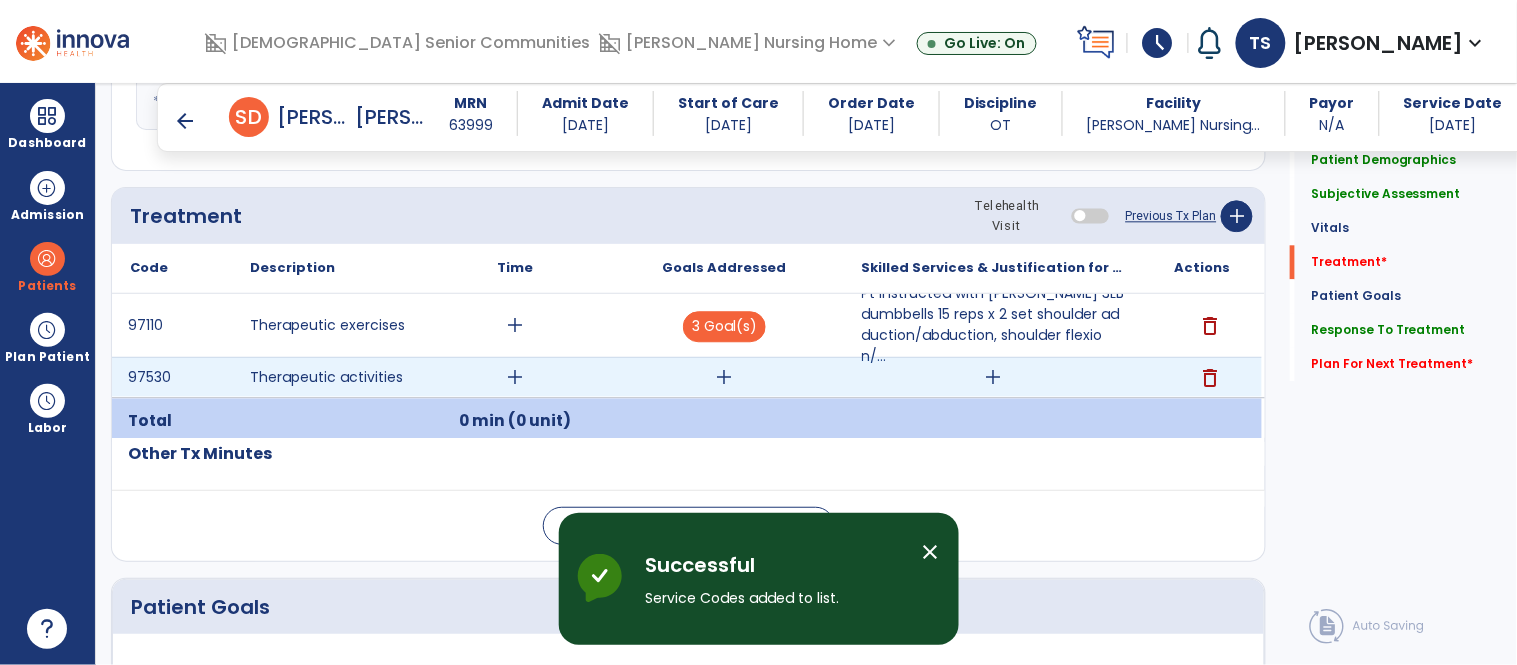 click on "add" at bounding box center [993, 377] 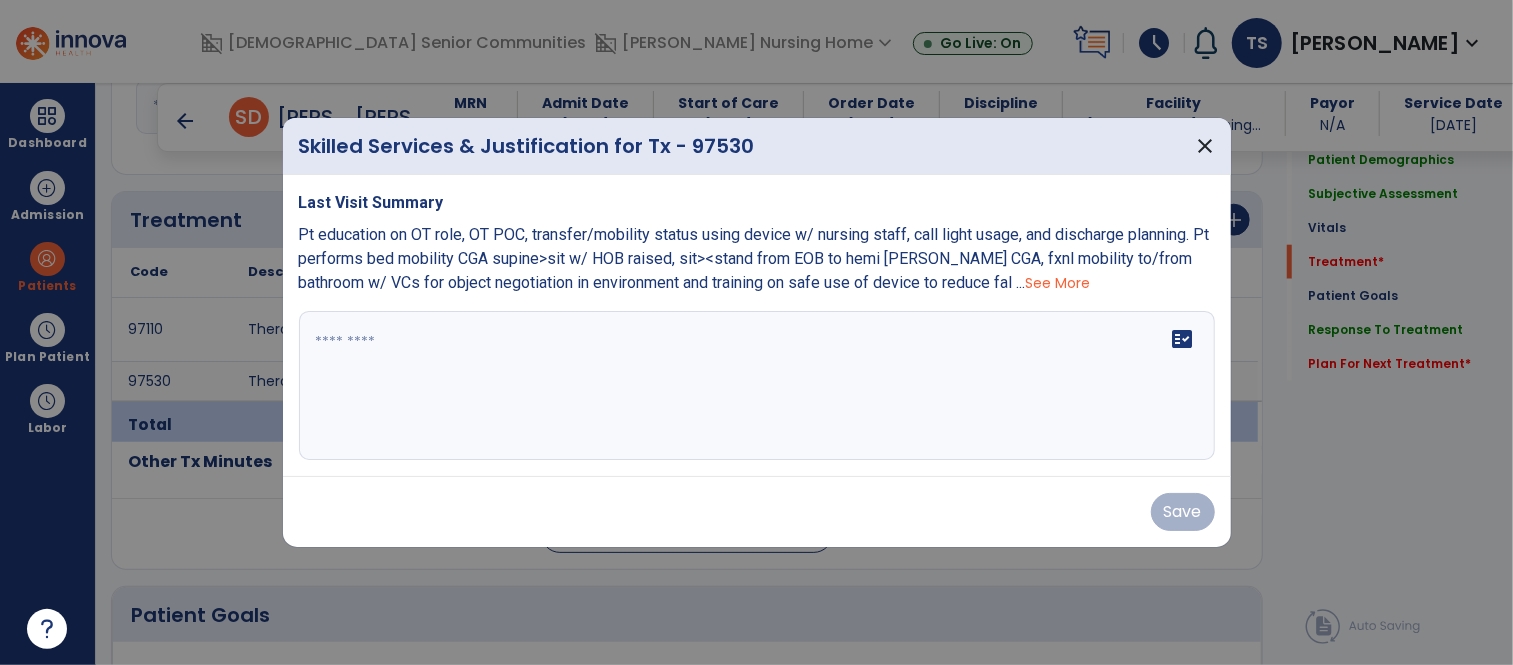 scroll, scrollTop: 1182, scrollLeft: 0, axis: vertical 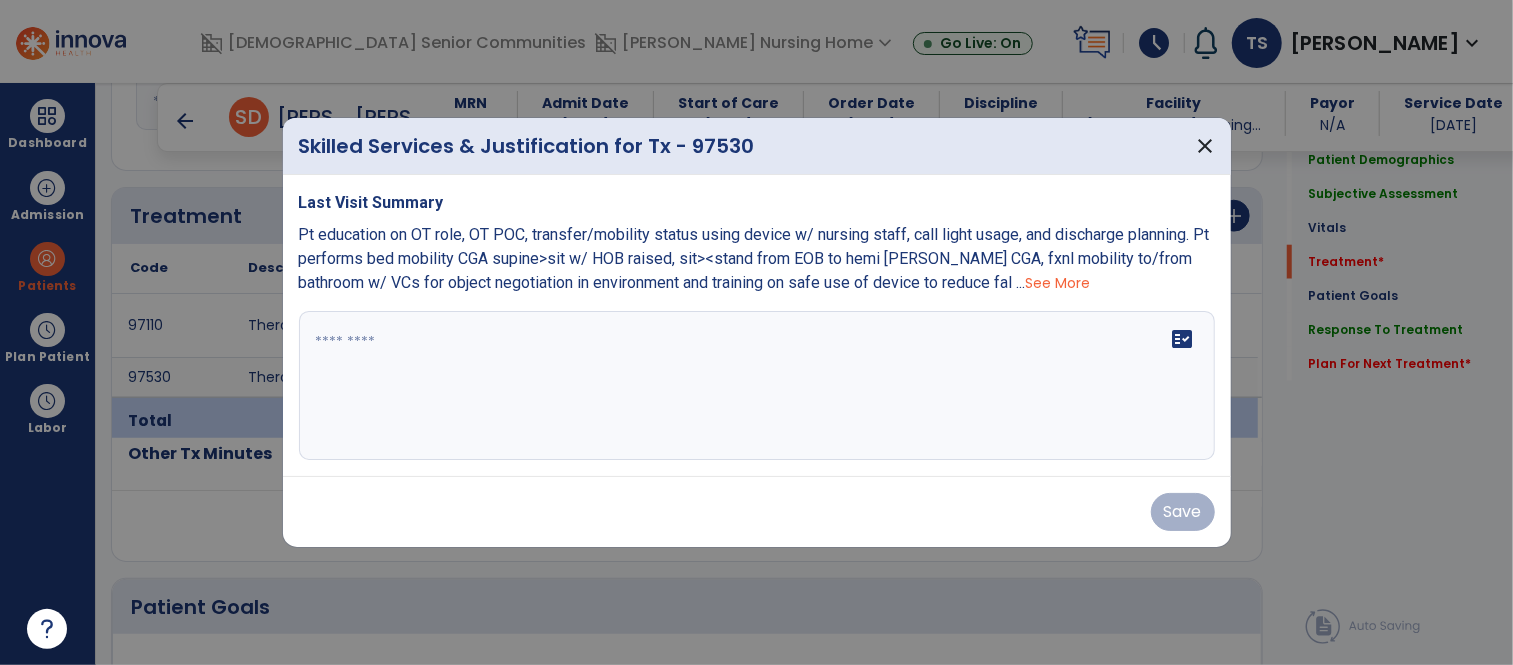 click on "fact_check" at bounding box center [757, 386] 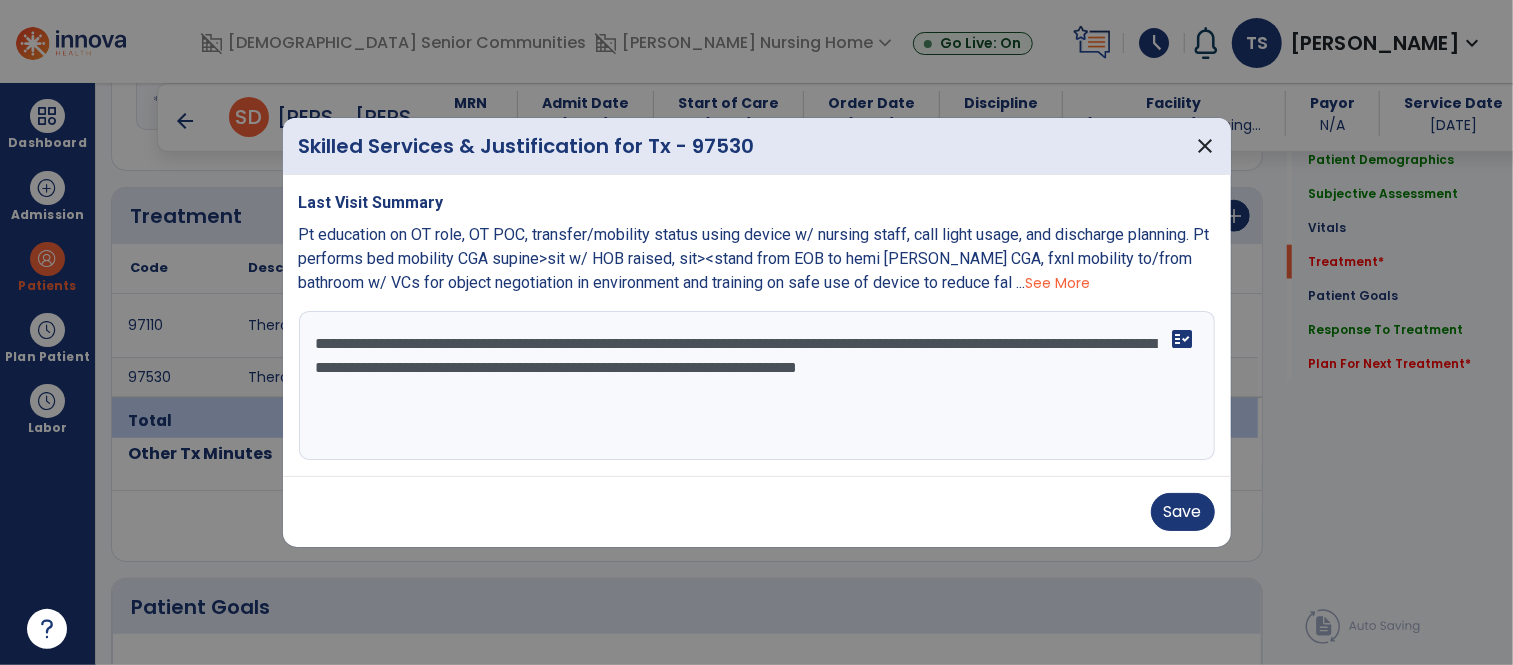 click on "**********" at bounding box center [757, 386] 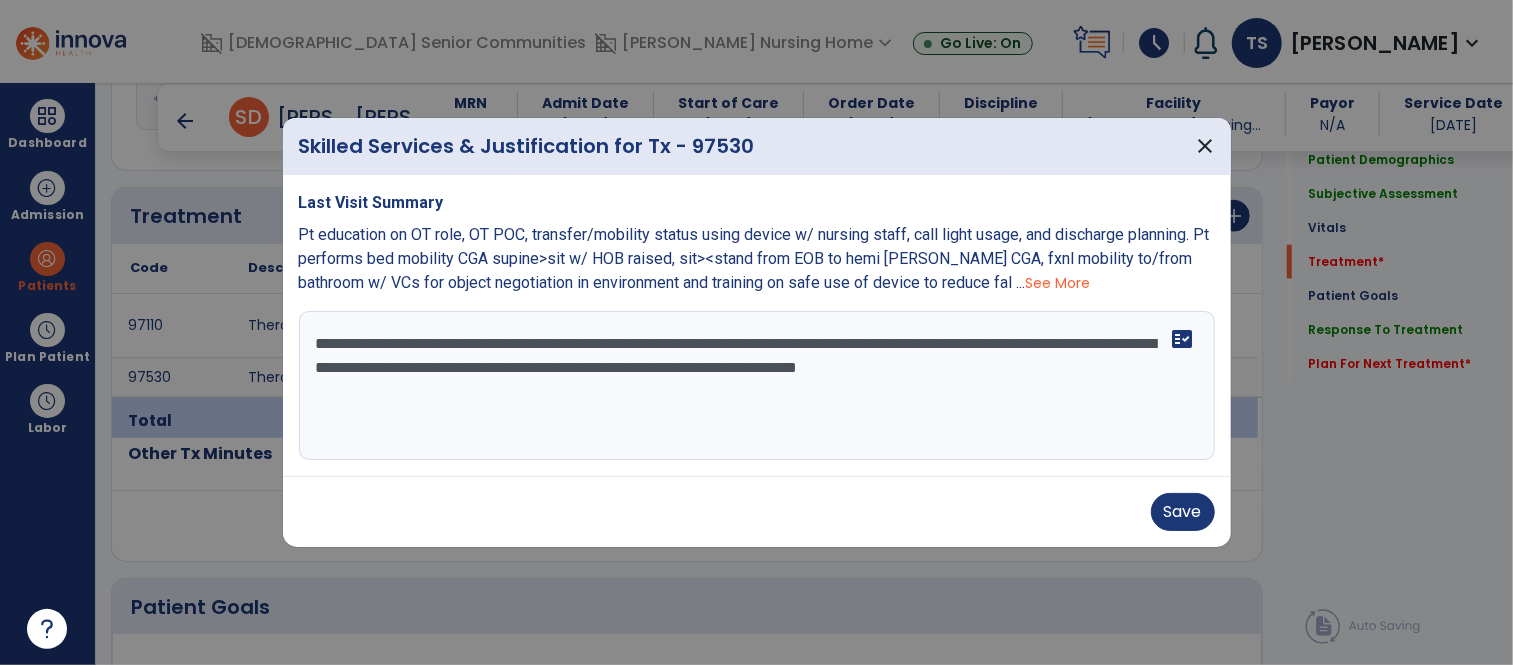 click on "**********" at bounding box center (757, 386) 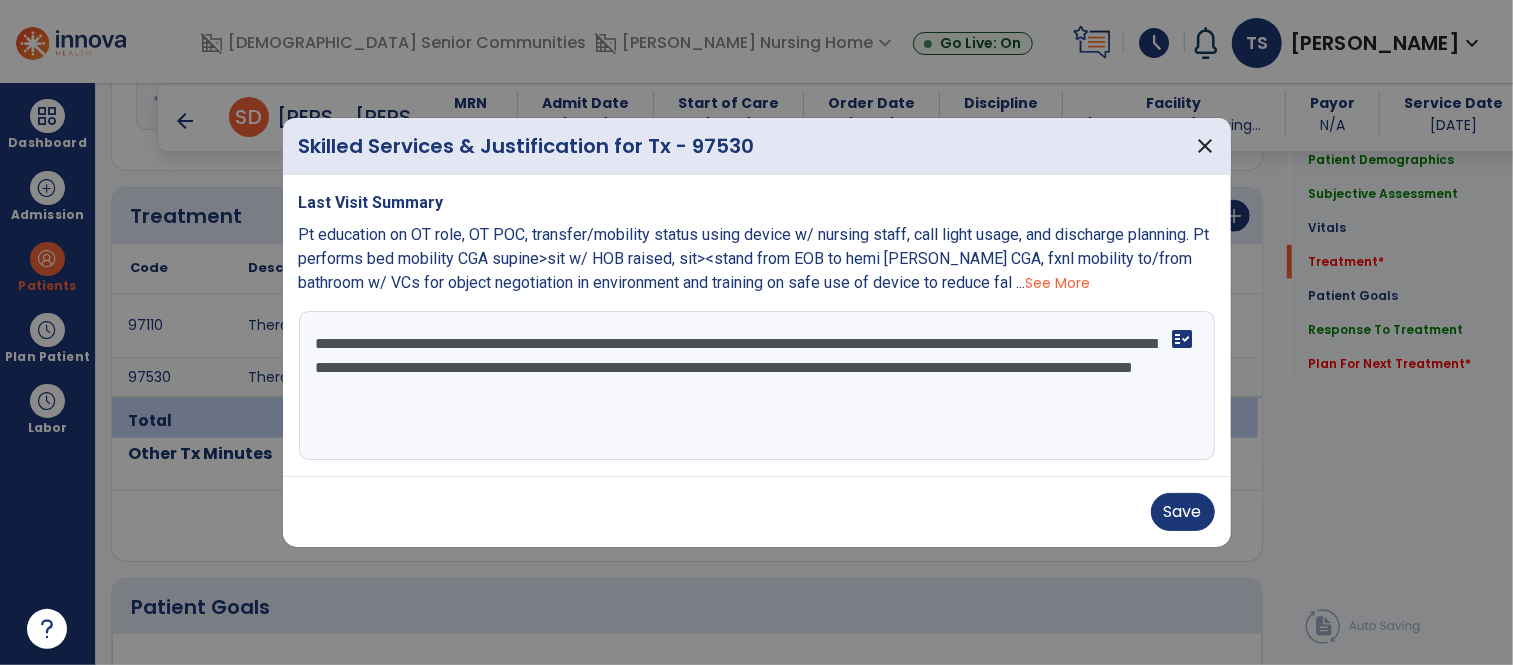 click on "**********" at bounding box center [757, 386] 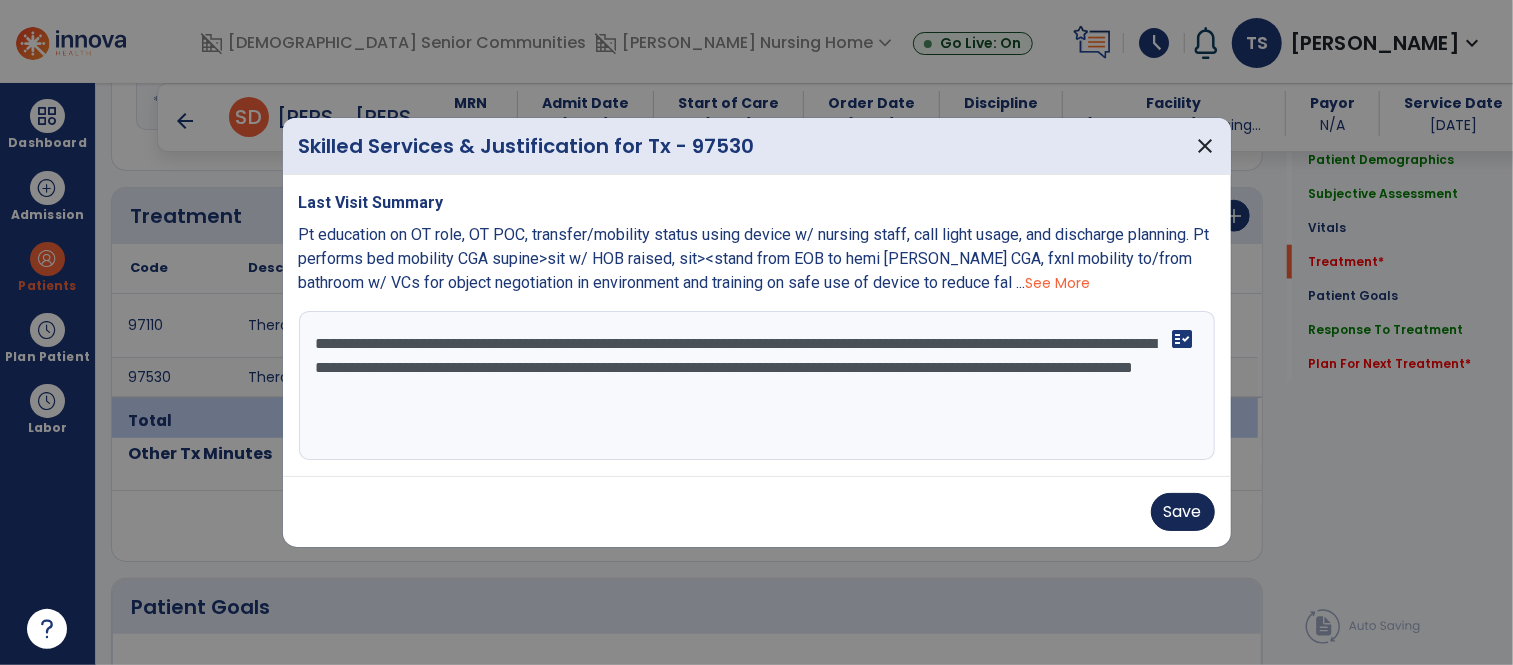 type on "**********" 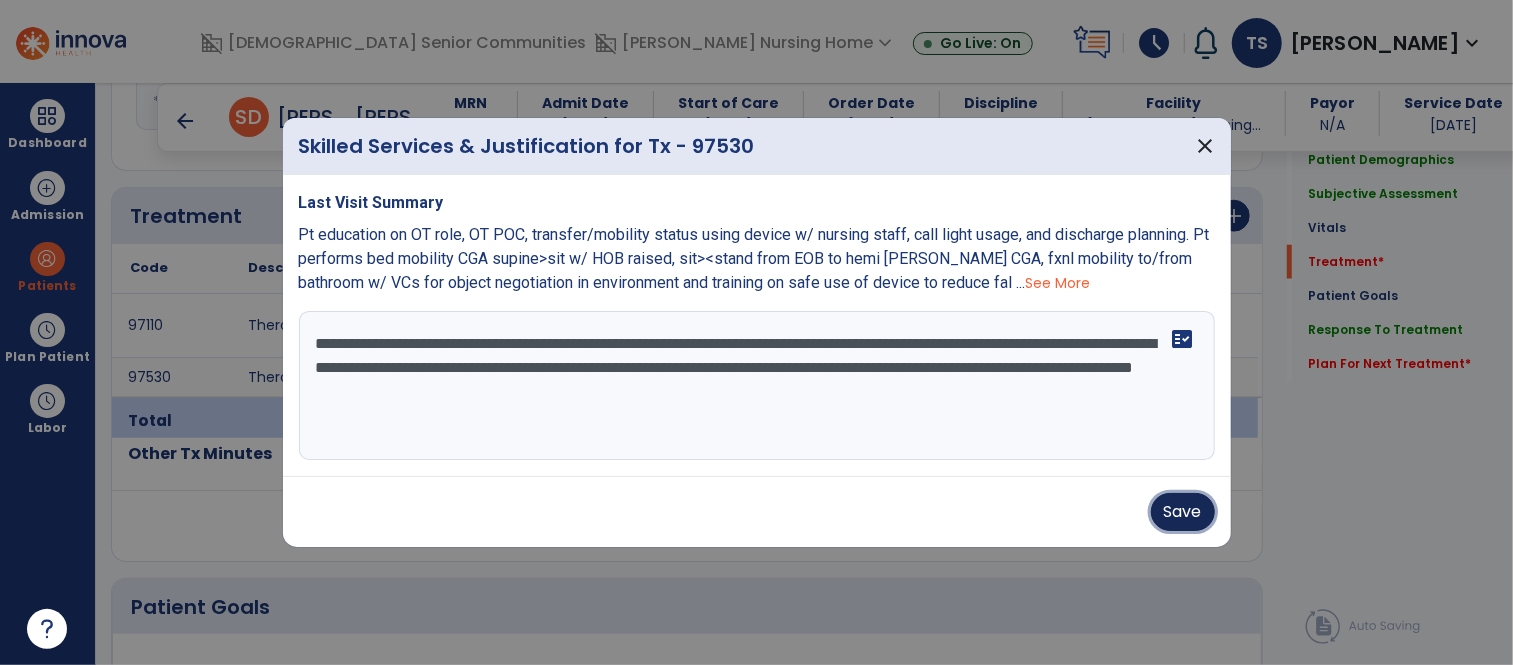 click on "Save" at bounding box center [1183, 512] 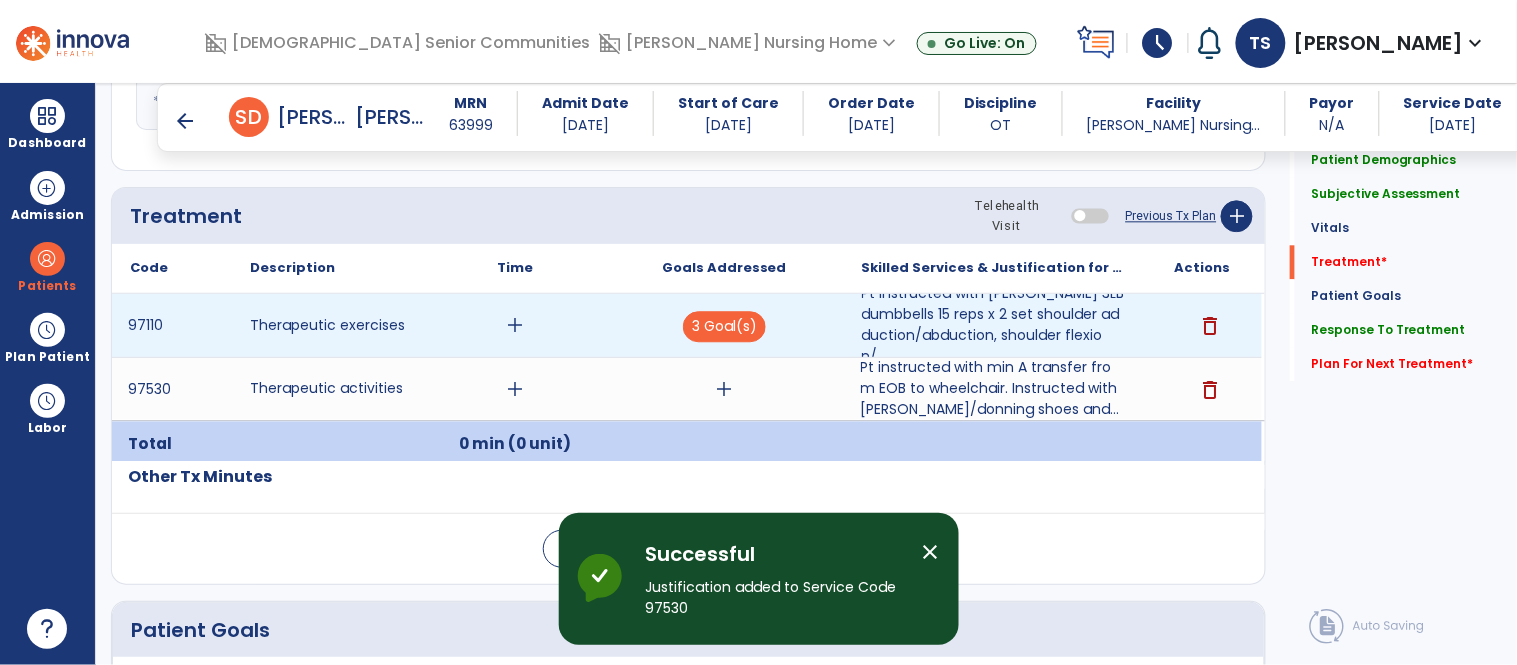 click on "add" at bounding box center (515, 325) 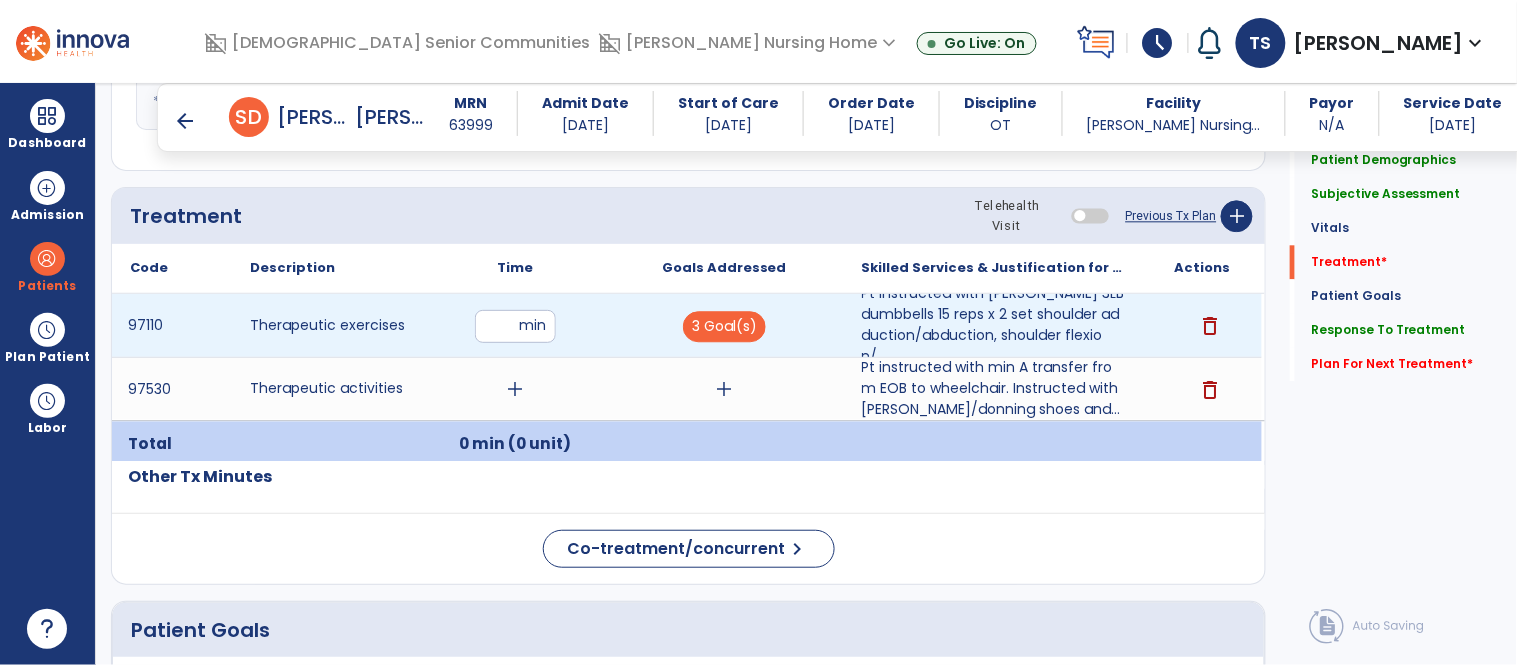 type on "**" 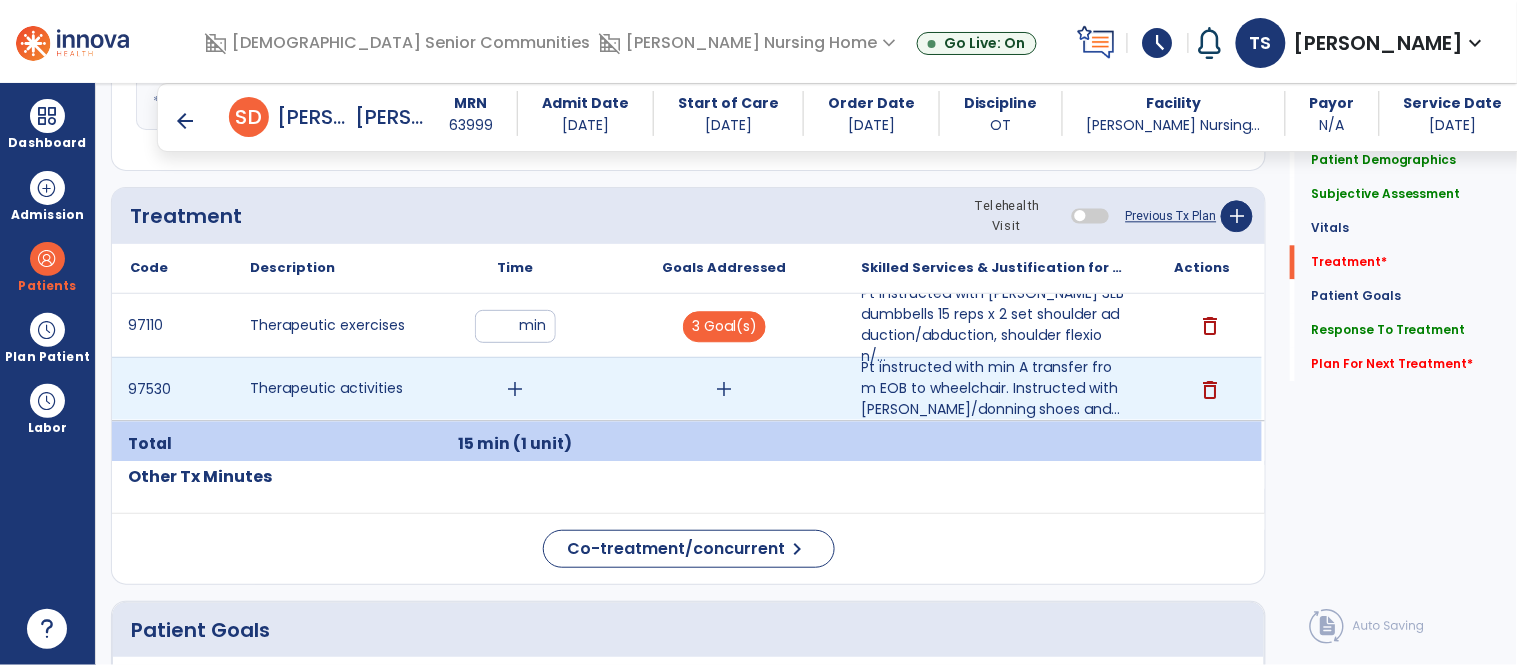 click on "add" at bounding box center (515, 389) 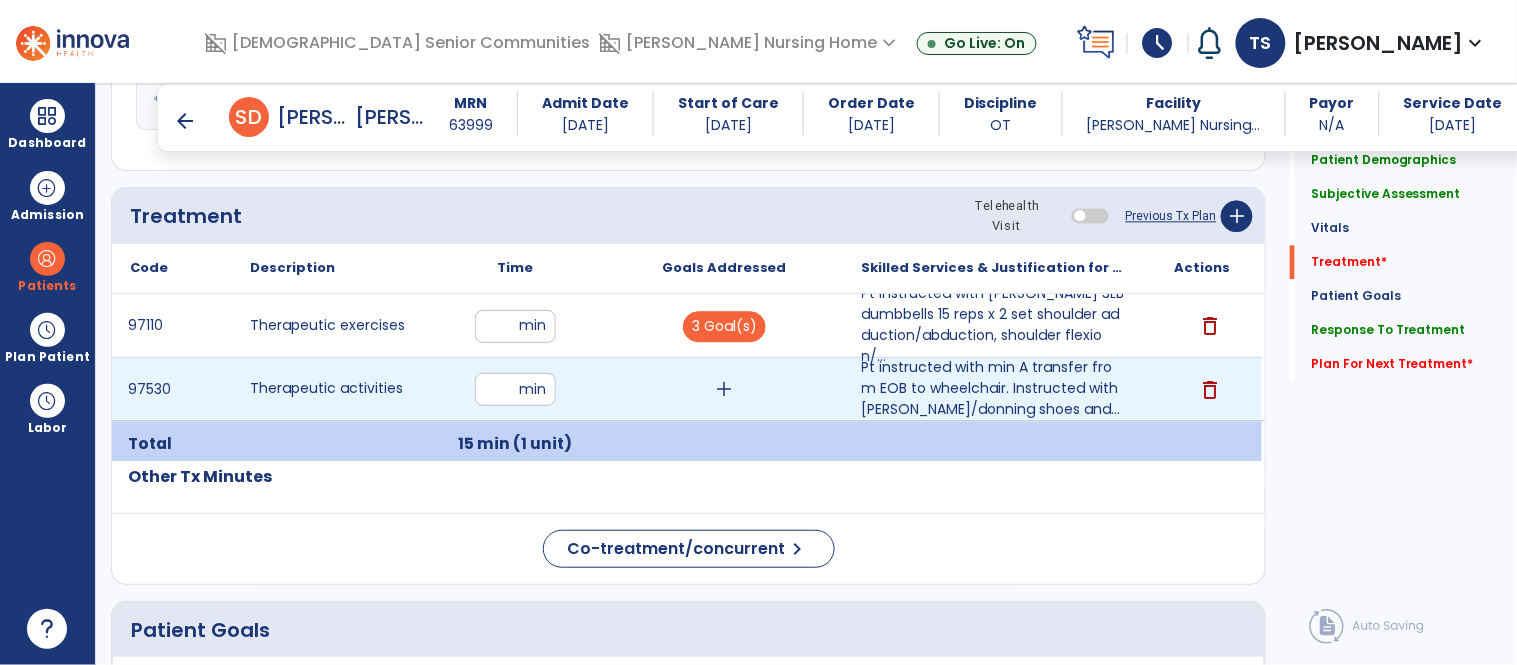 type on "**" 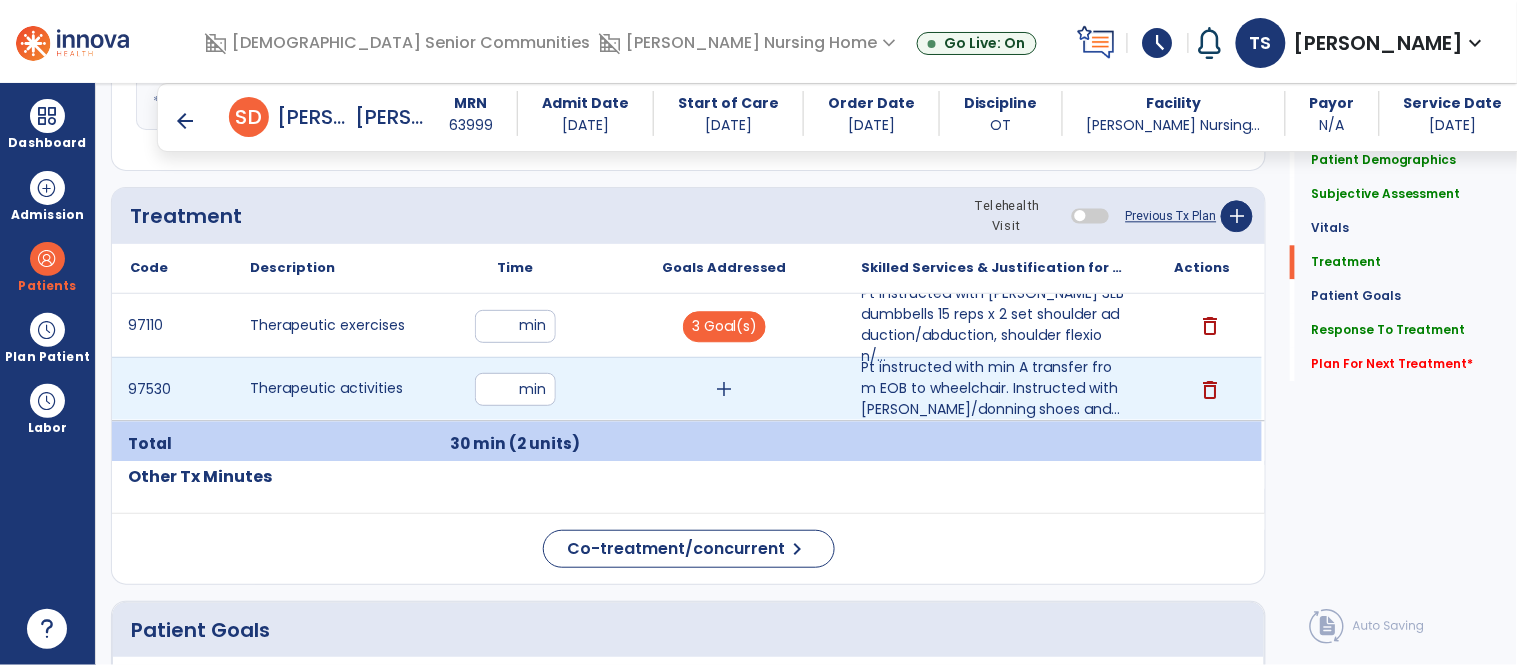 click on "add" at bounding box center (724, 389) 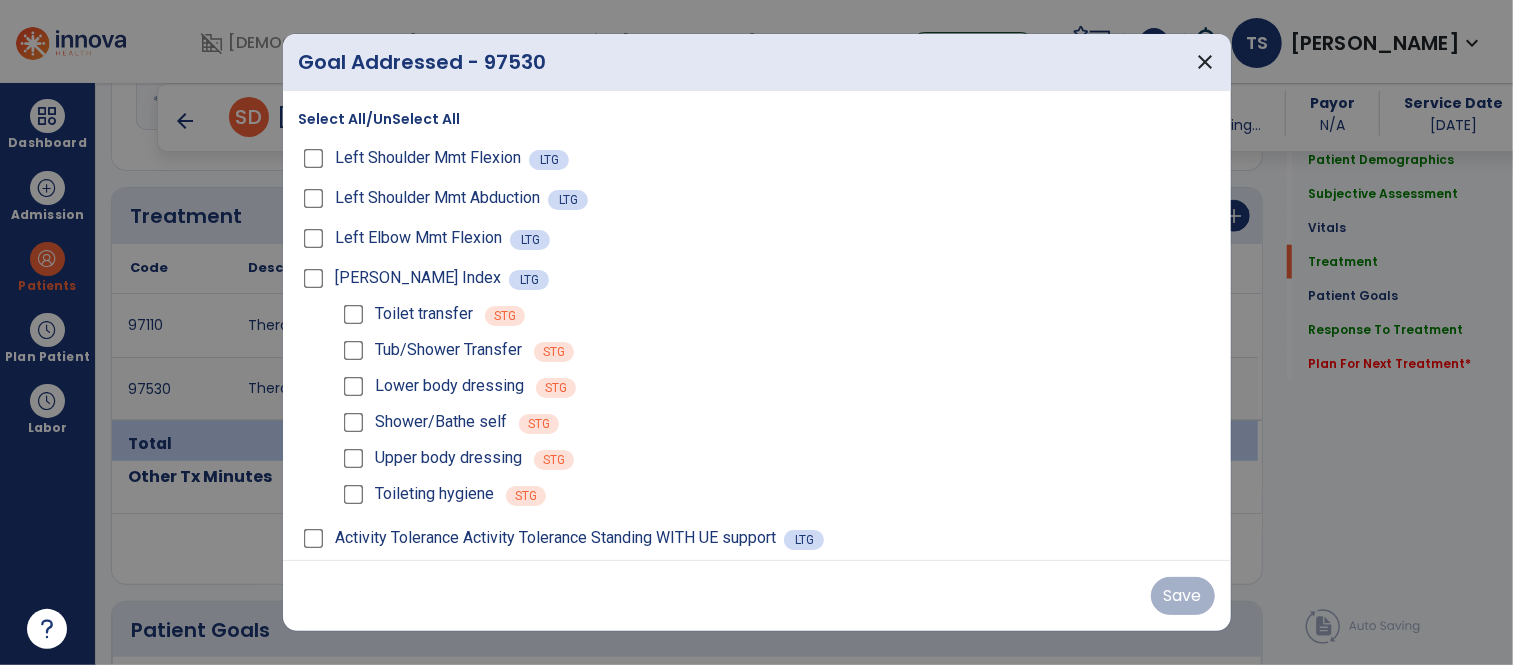 scroll, scrollTop: 1182, scrollLeft: 0, axis: vertical 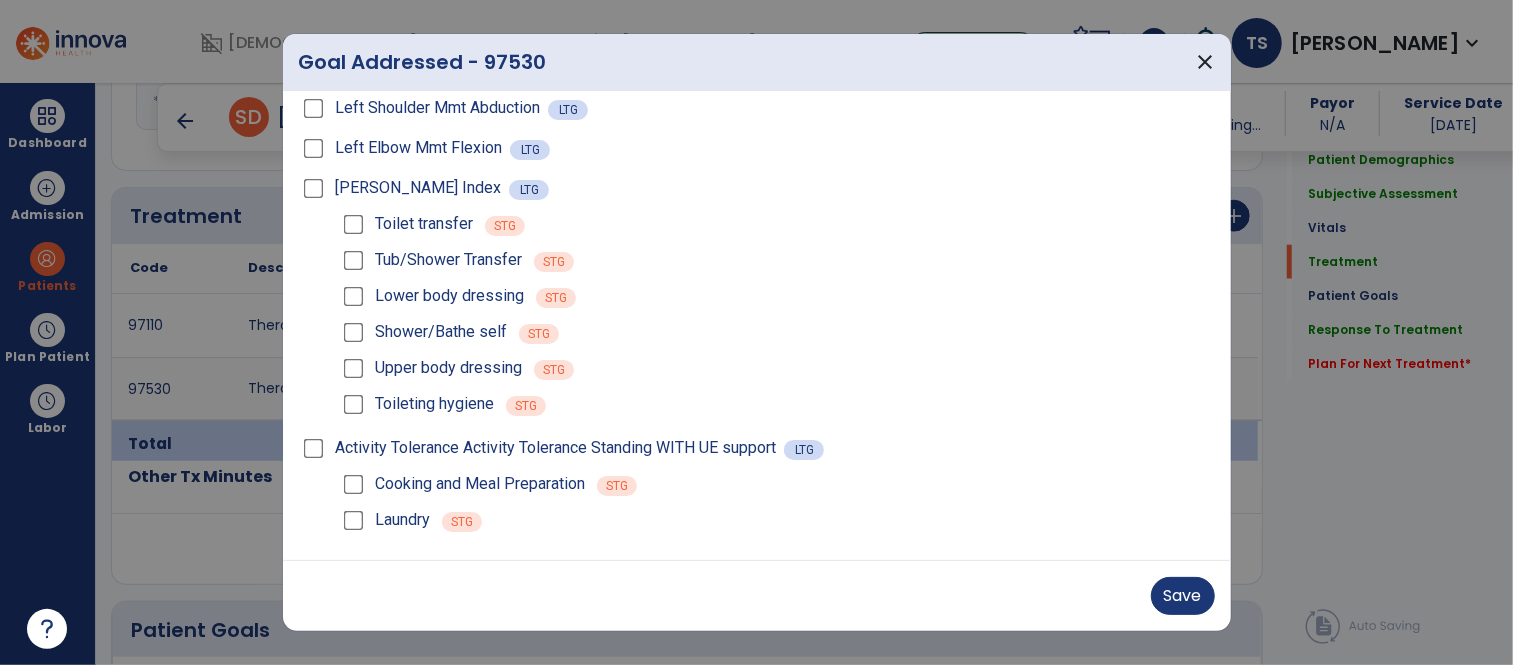 click at bounding box center (756, 332) 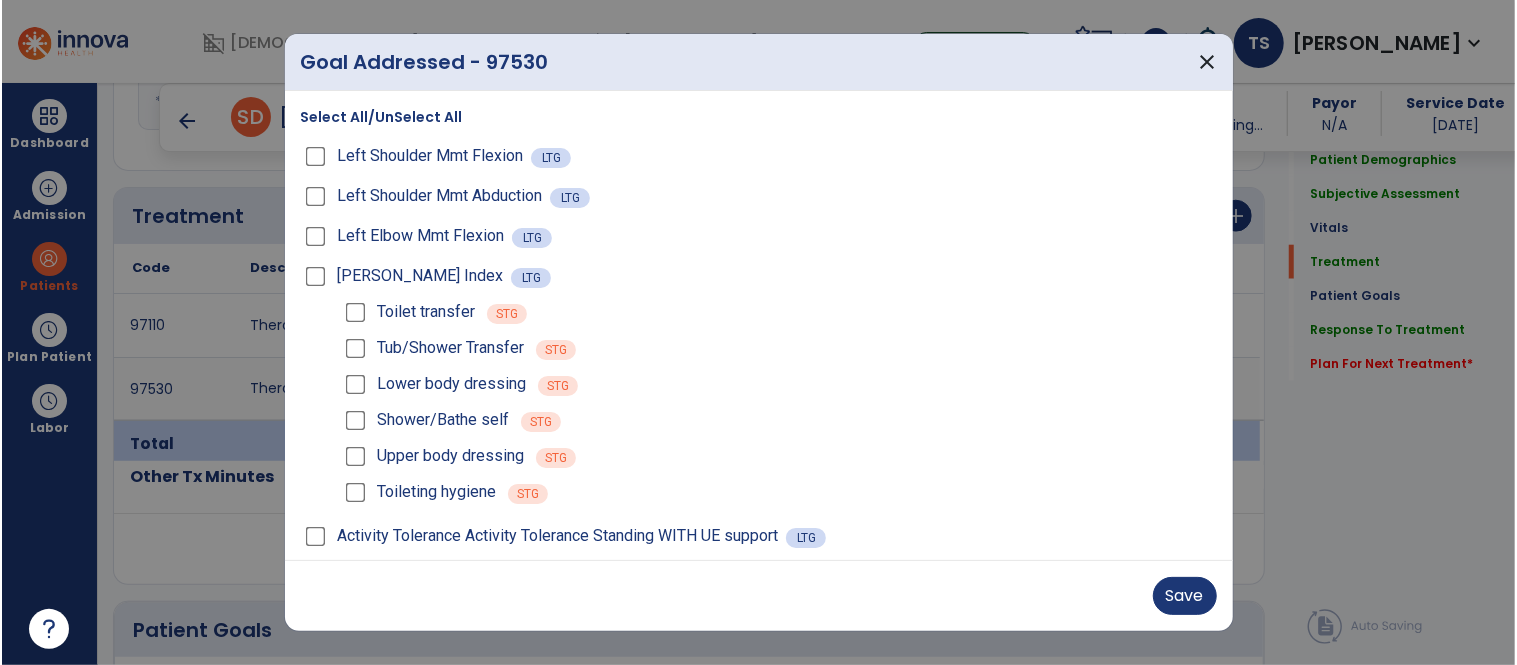 scroll, scrollTop: 0, scrollLeft: 0, axis: both 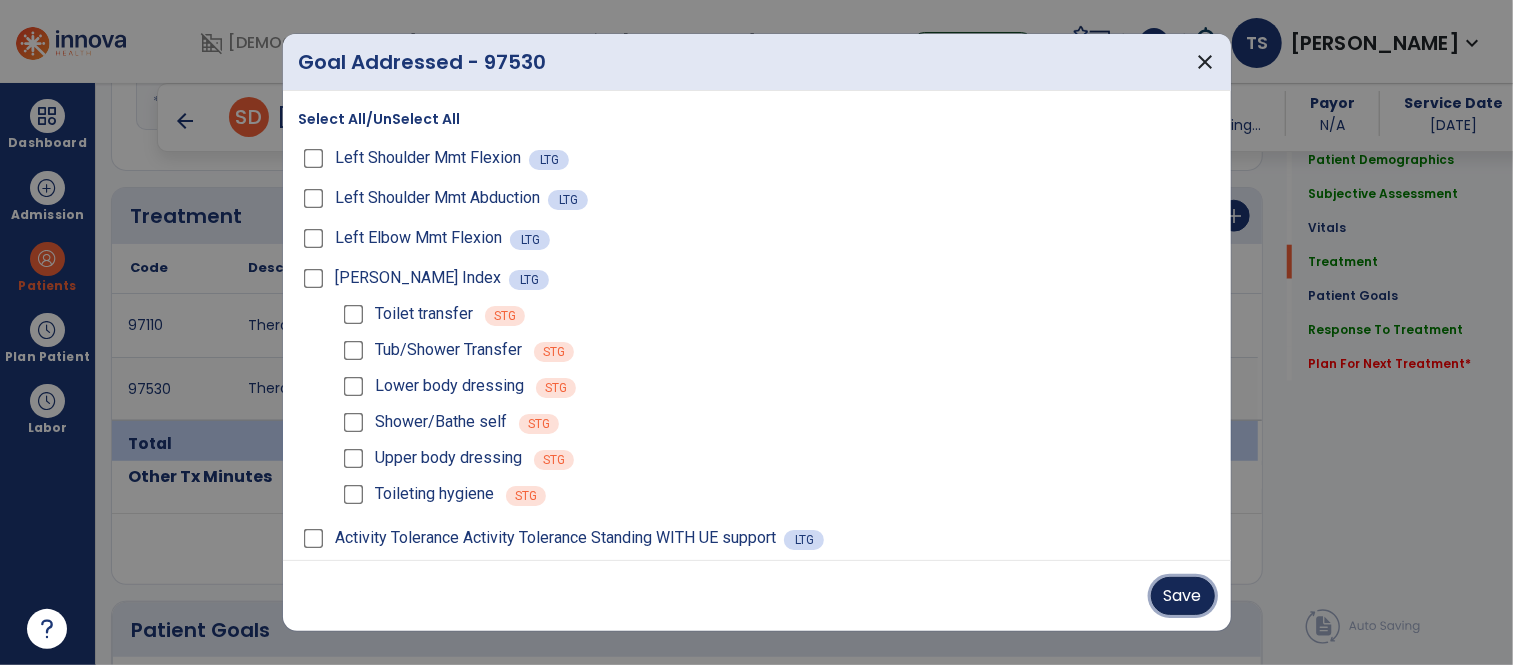 click on "Save" at bounding box center [1183, 596] 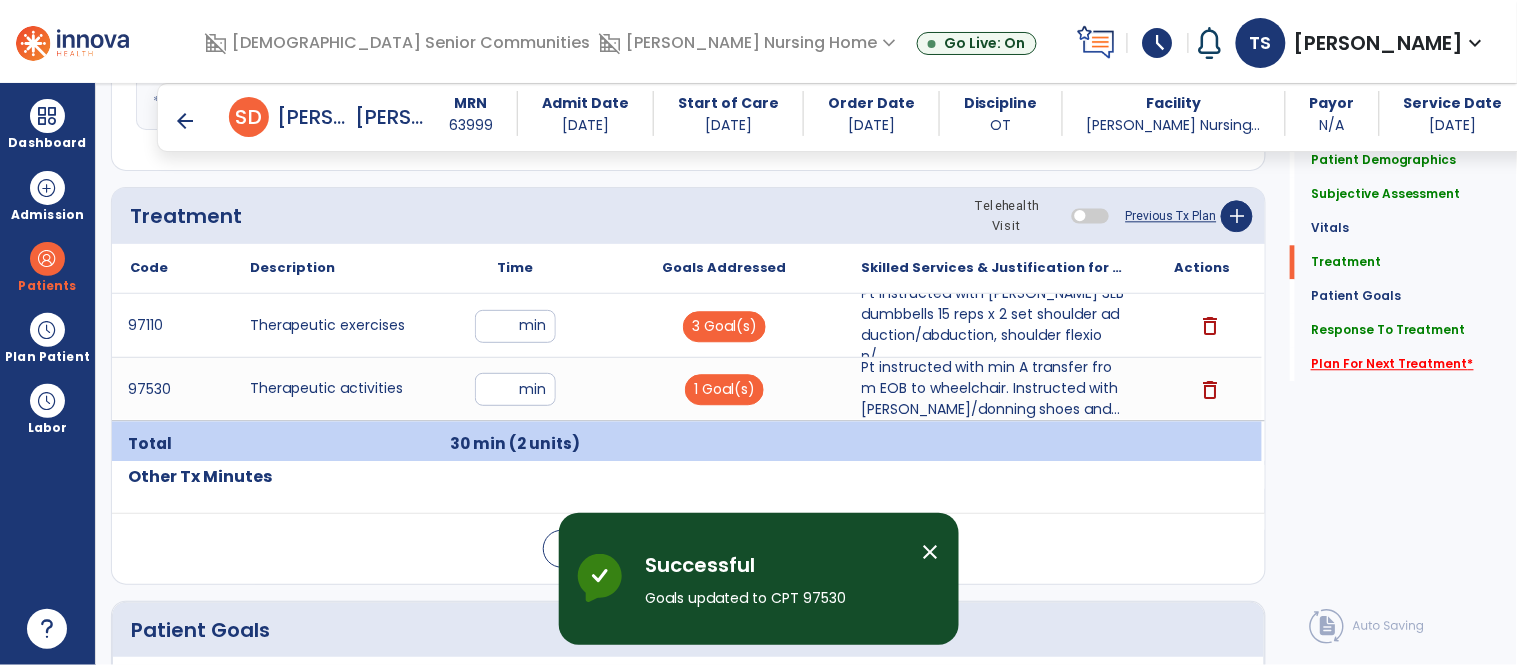 click on "Plan For Next Treatment   *" 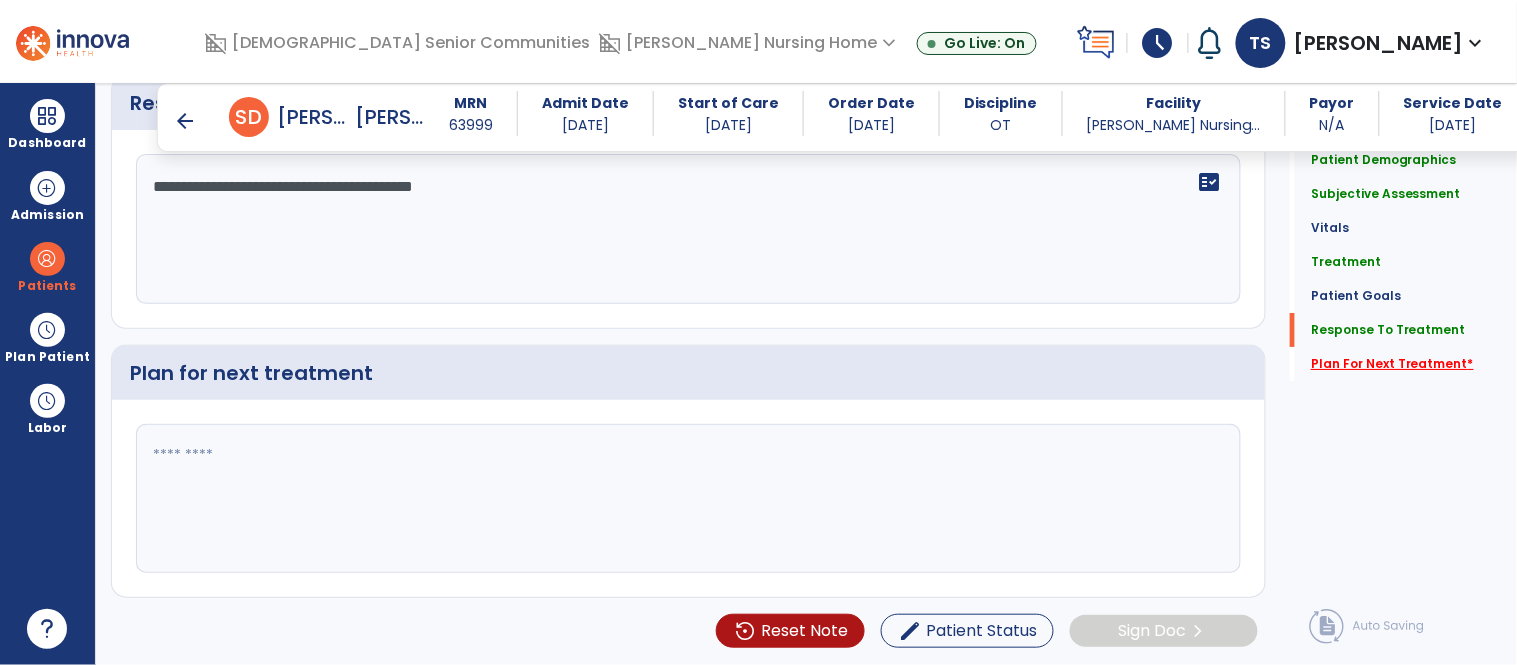 scroll, scrollTop: 3757, scrollLeft: 0, axis: vertical 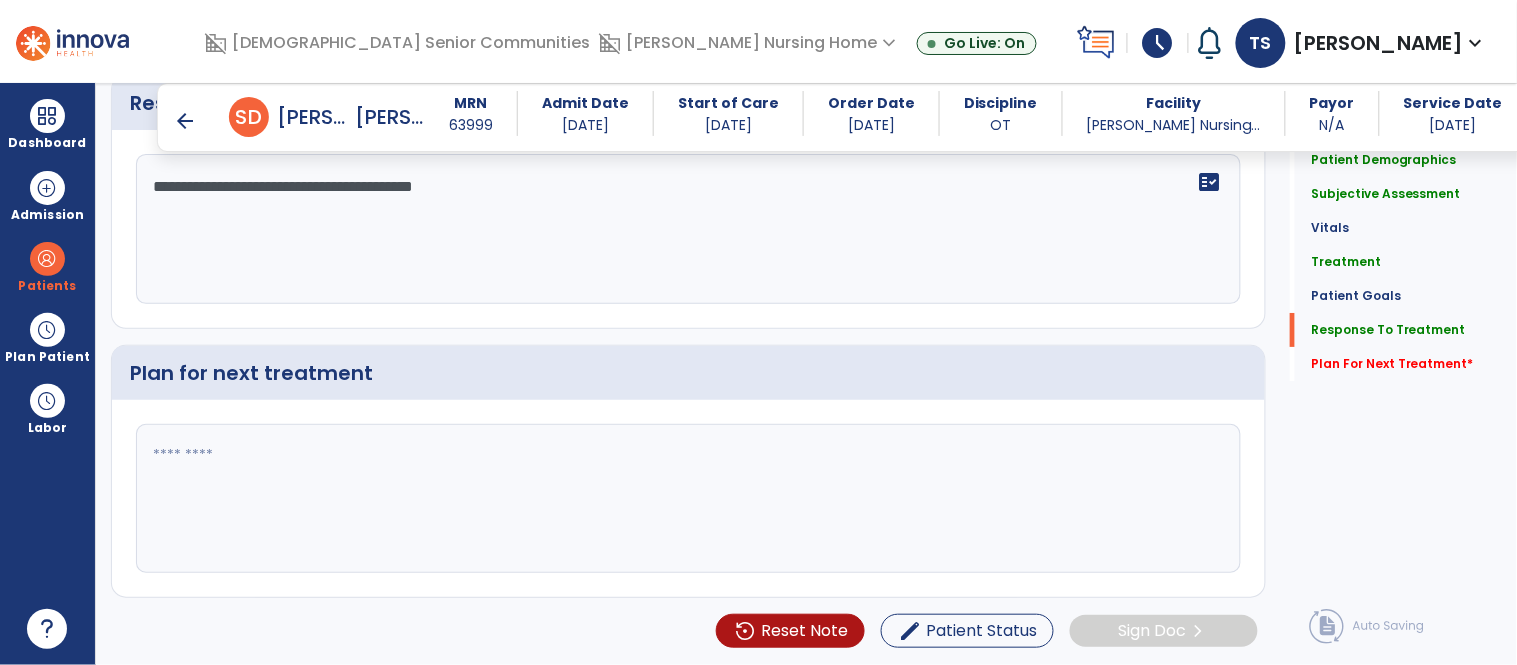 click 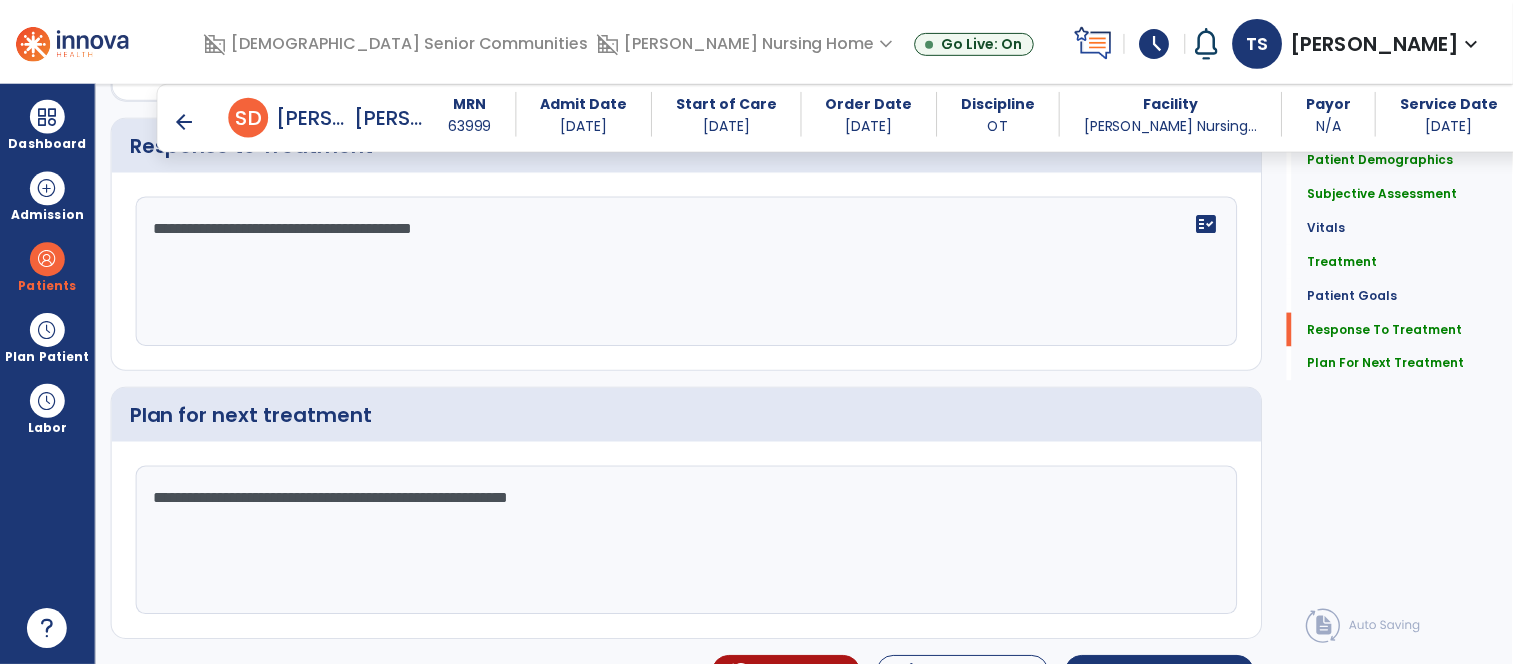 scroll, scrollTop: 3757, scrollLeft: 0, axis: vertical 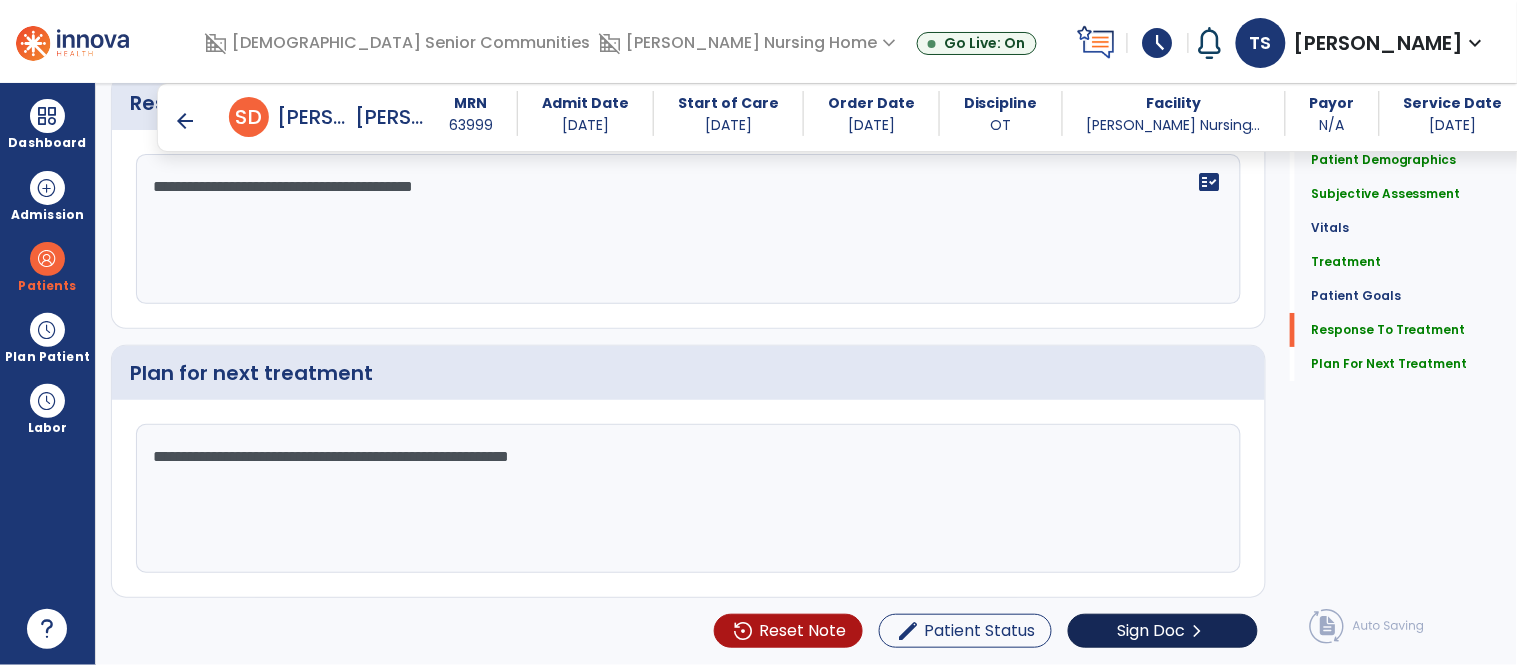 type on "**********" 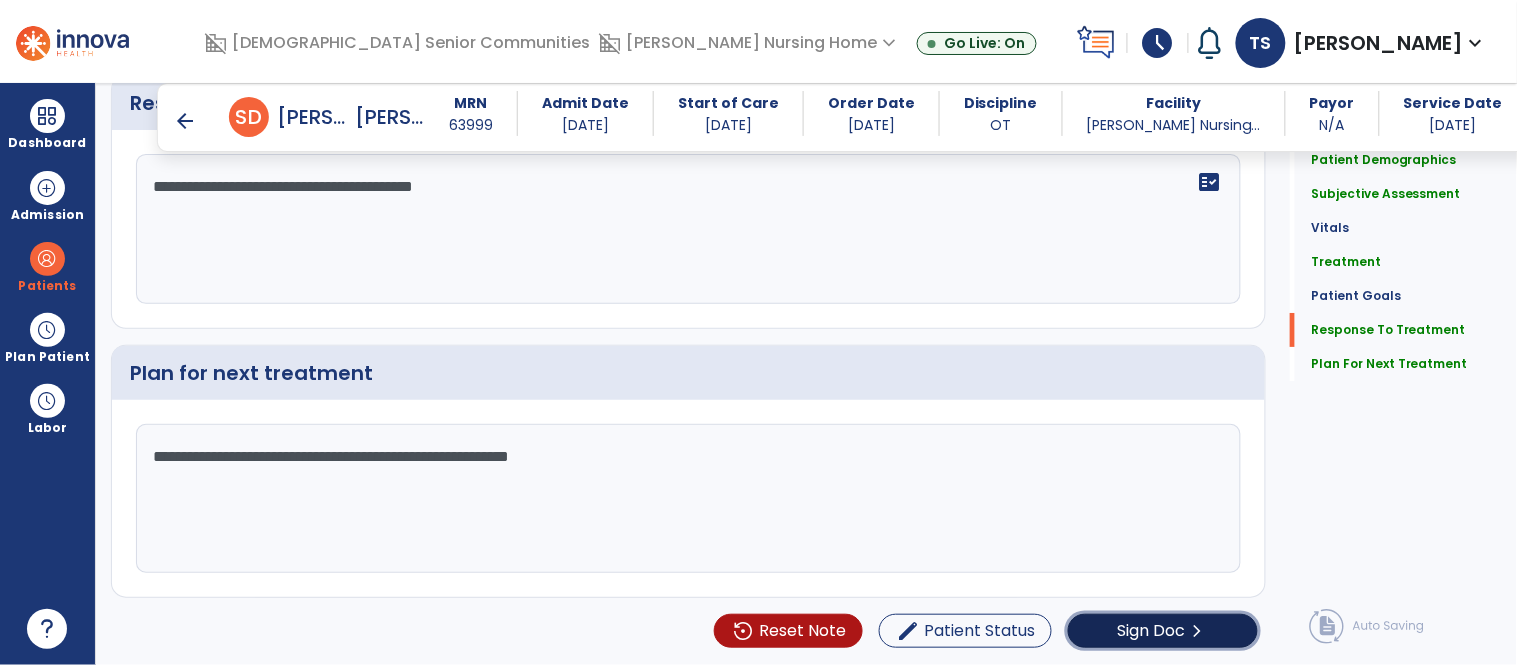 click on "Sign Doc" 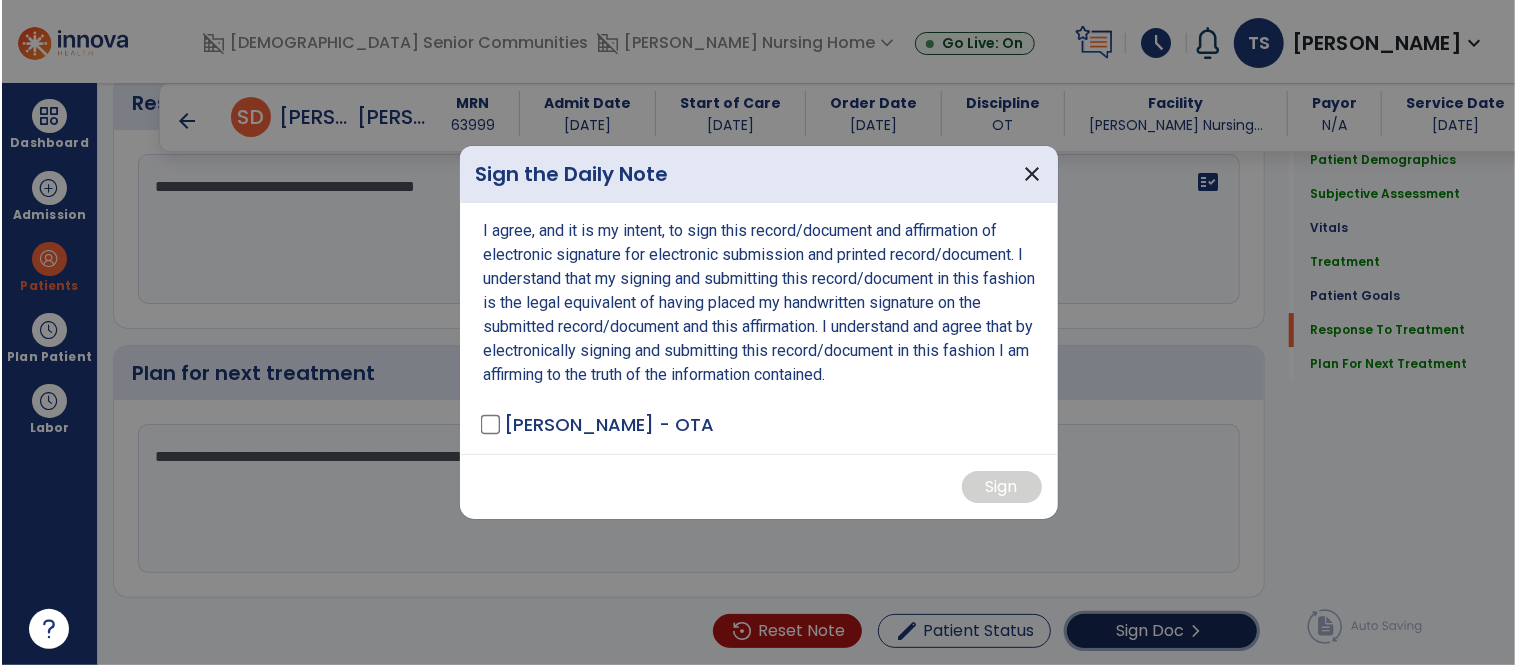 scroll, scrollTop: 3757, scrollLeft: 0, axis: vertical 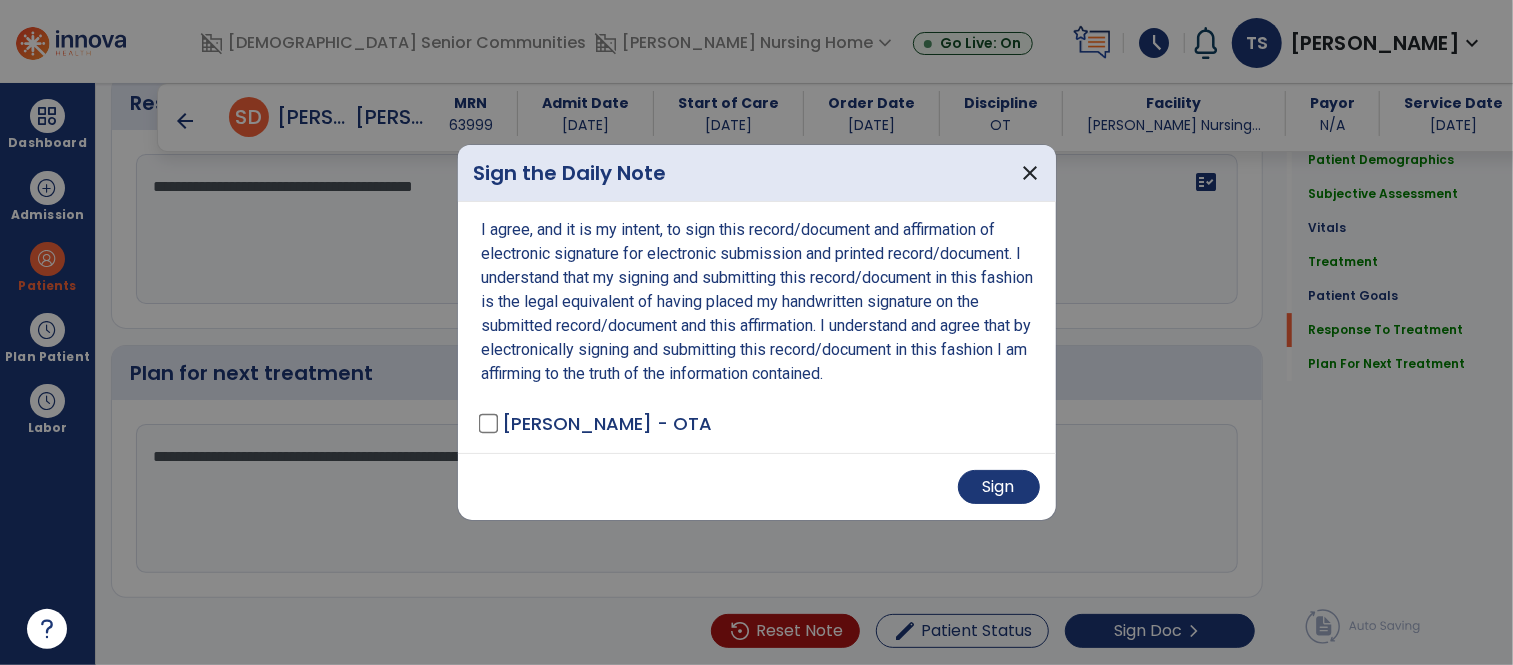 click on "Sign" at bounding box center [757, 486] 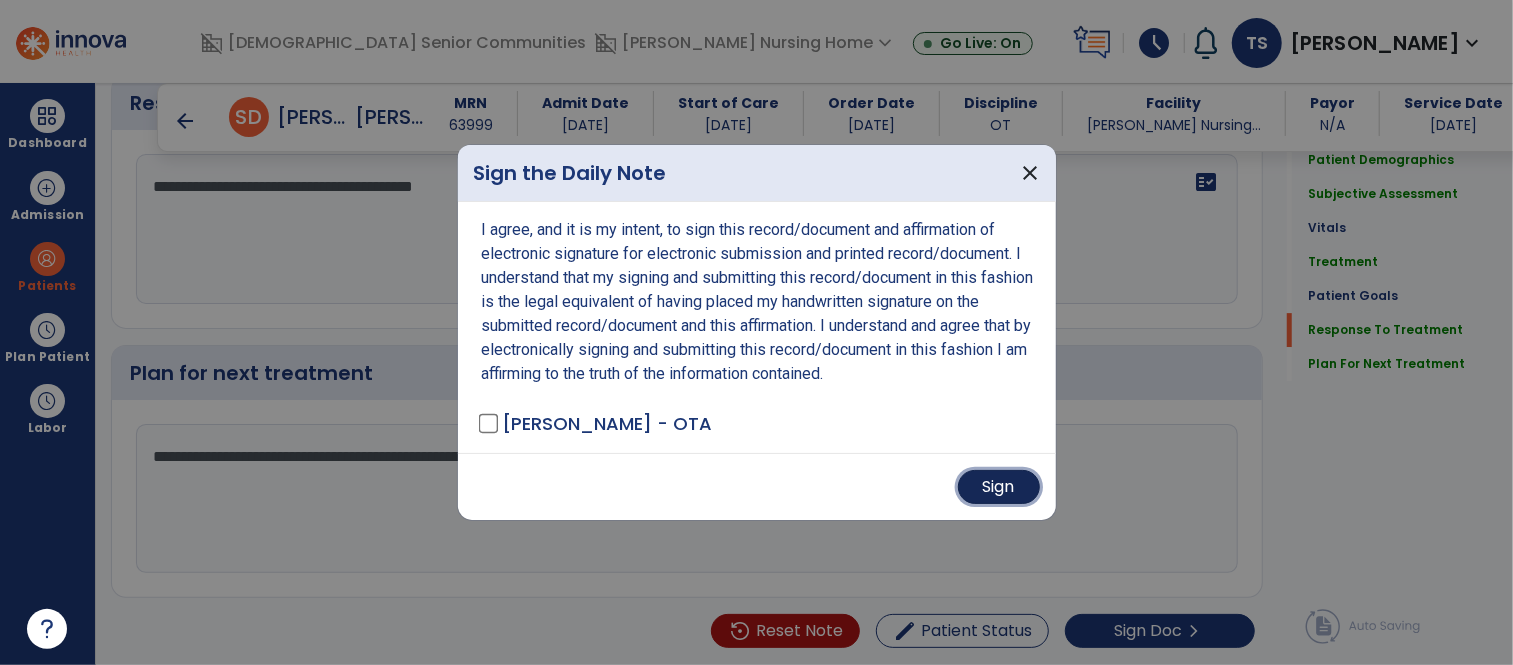 click on "Sign" at bounding box center (999, 487) 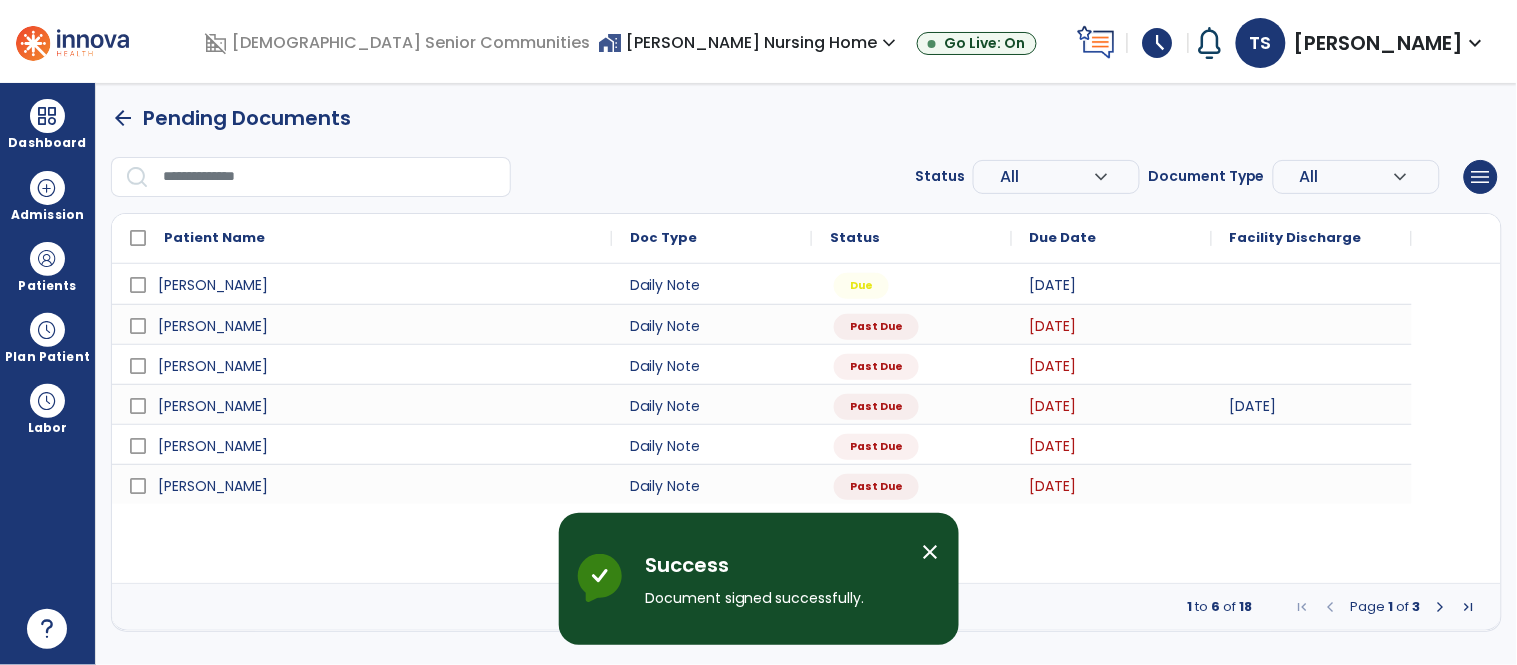 scroll, scrollTop: 0, scrollLeft: 0, axis: both 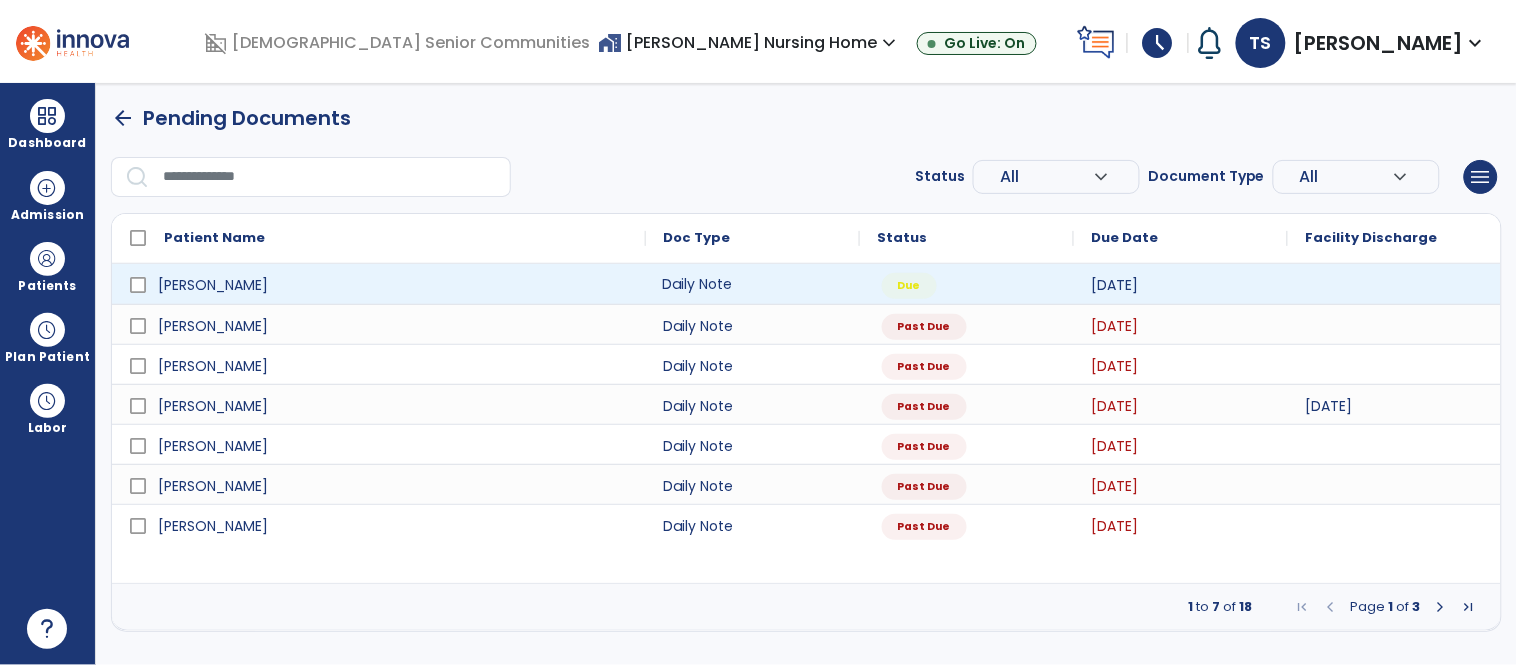 click on "Daily Note" at bounding box center (753, 284) 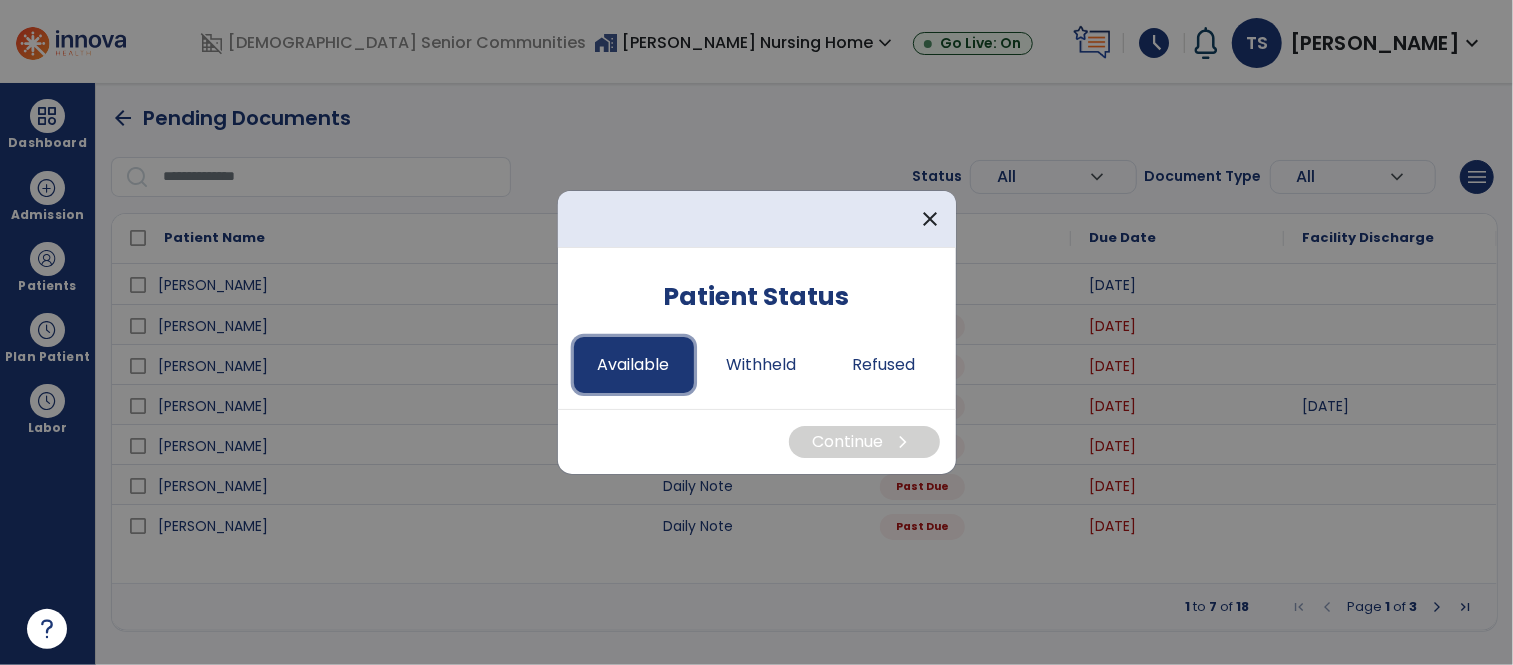 click on "Available" at bounding box center [634, 365] 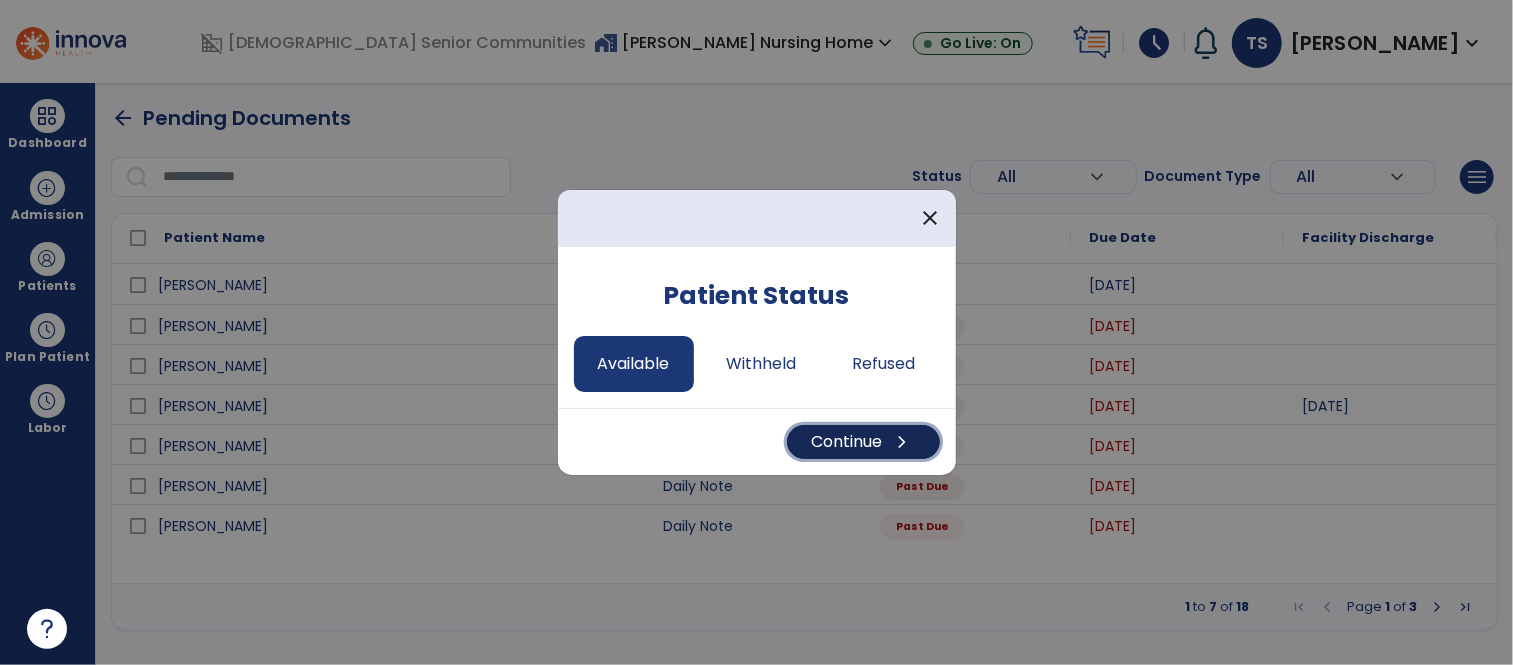 click on "Continue   chevron_right" at bounding box center [863, 442] 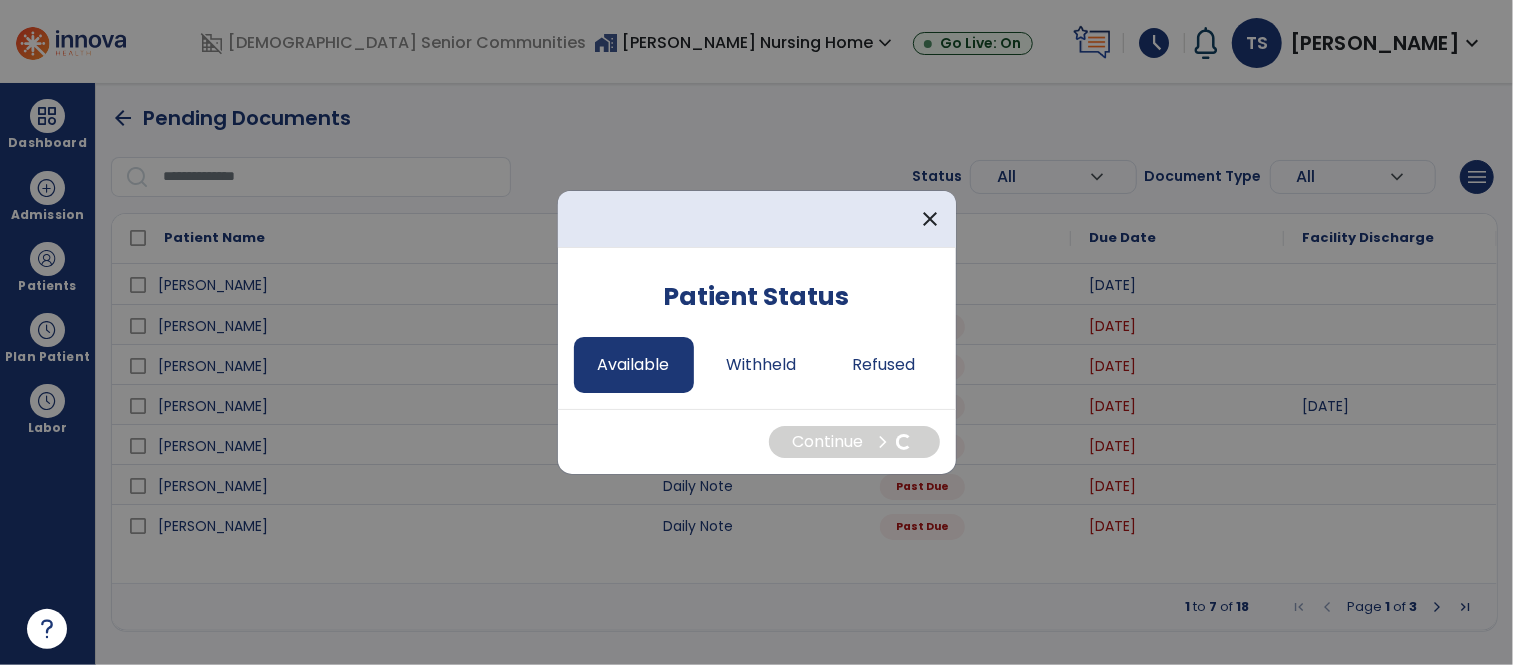 select on "*" 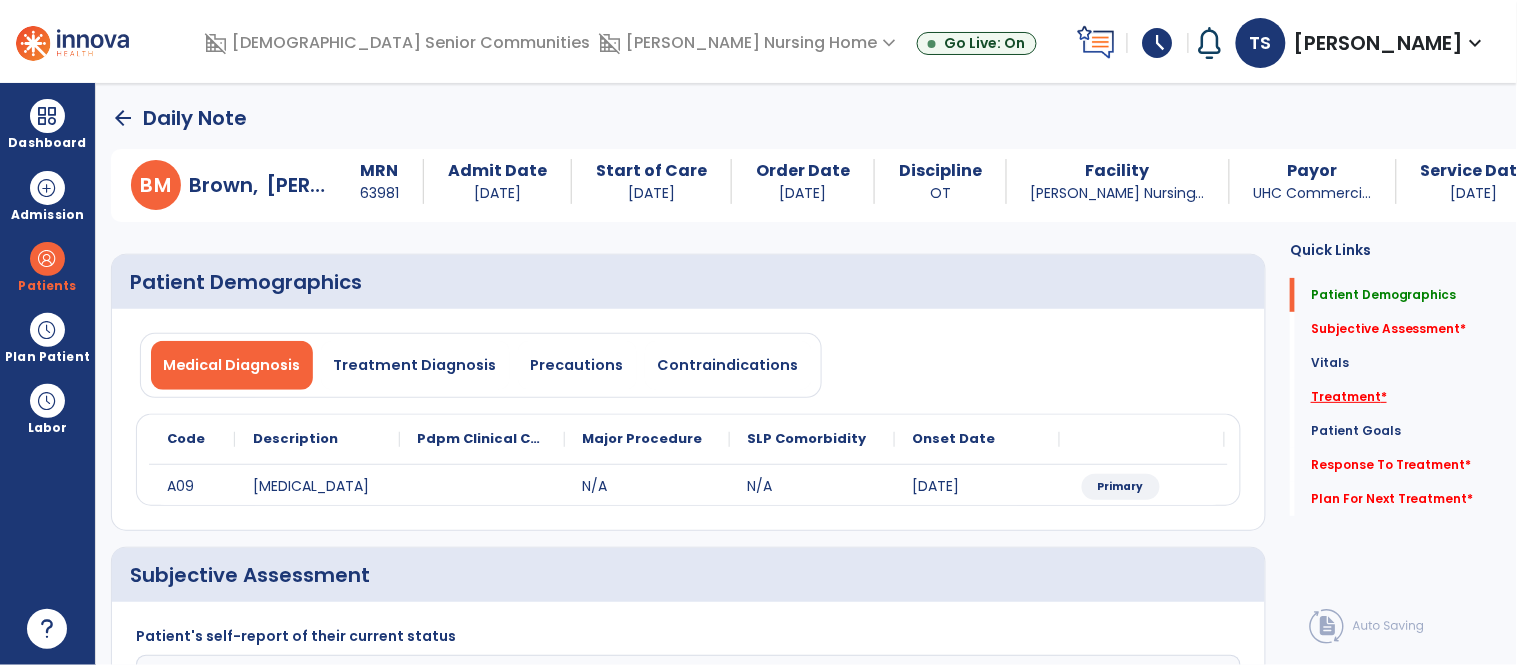 click on "Treatment   *" 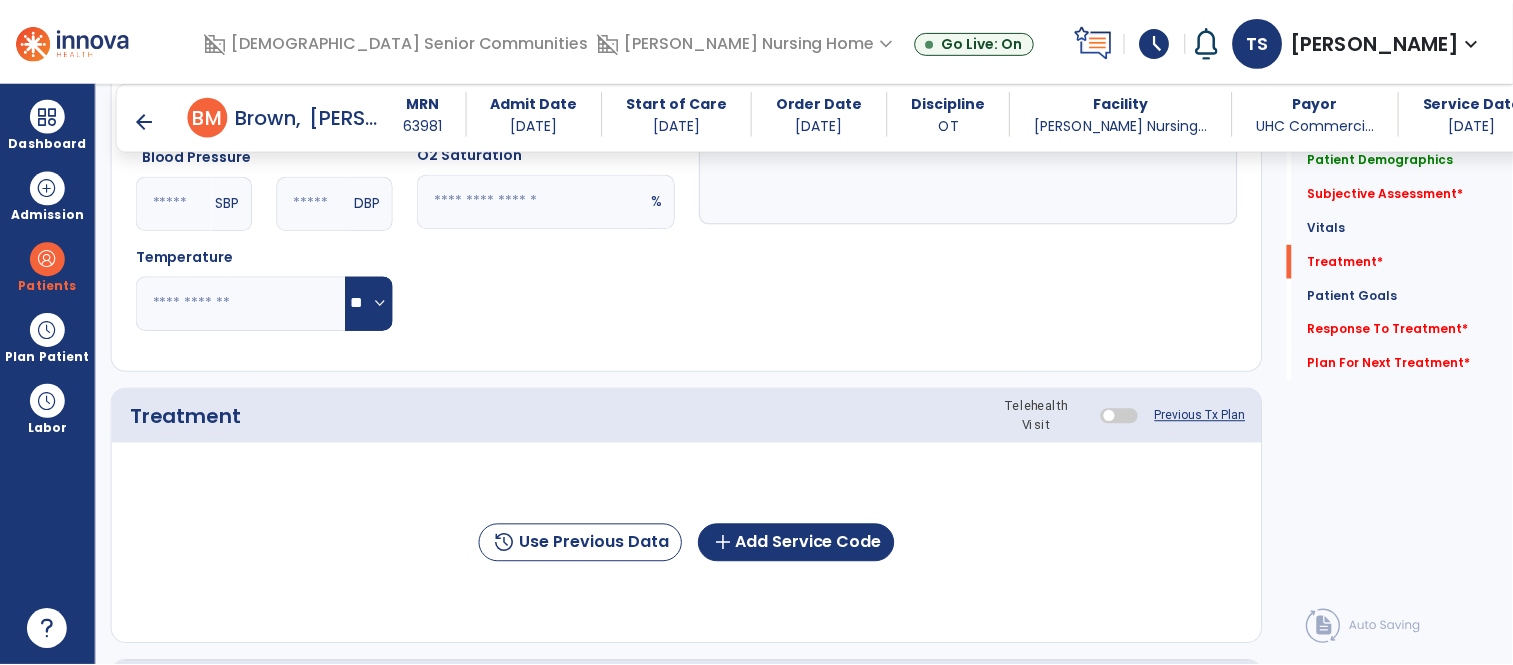 scroll, scrollTop: 1022, scrollLeft: 0, axis: vertical 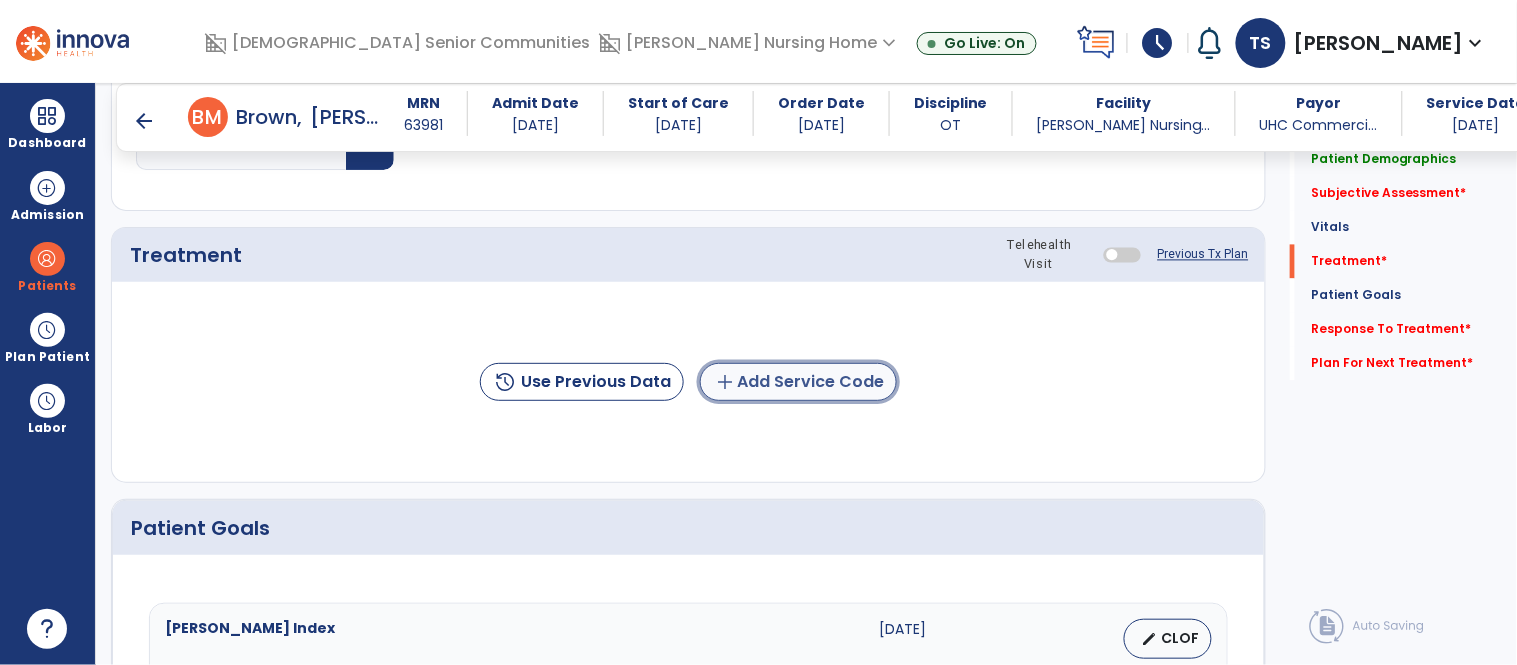 click on "add  Add Service Code" 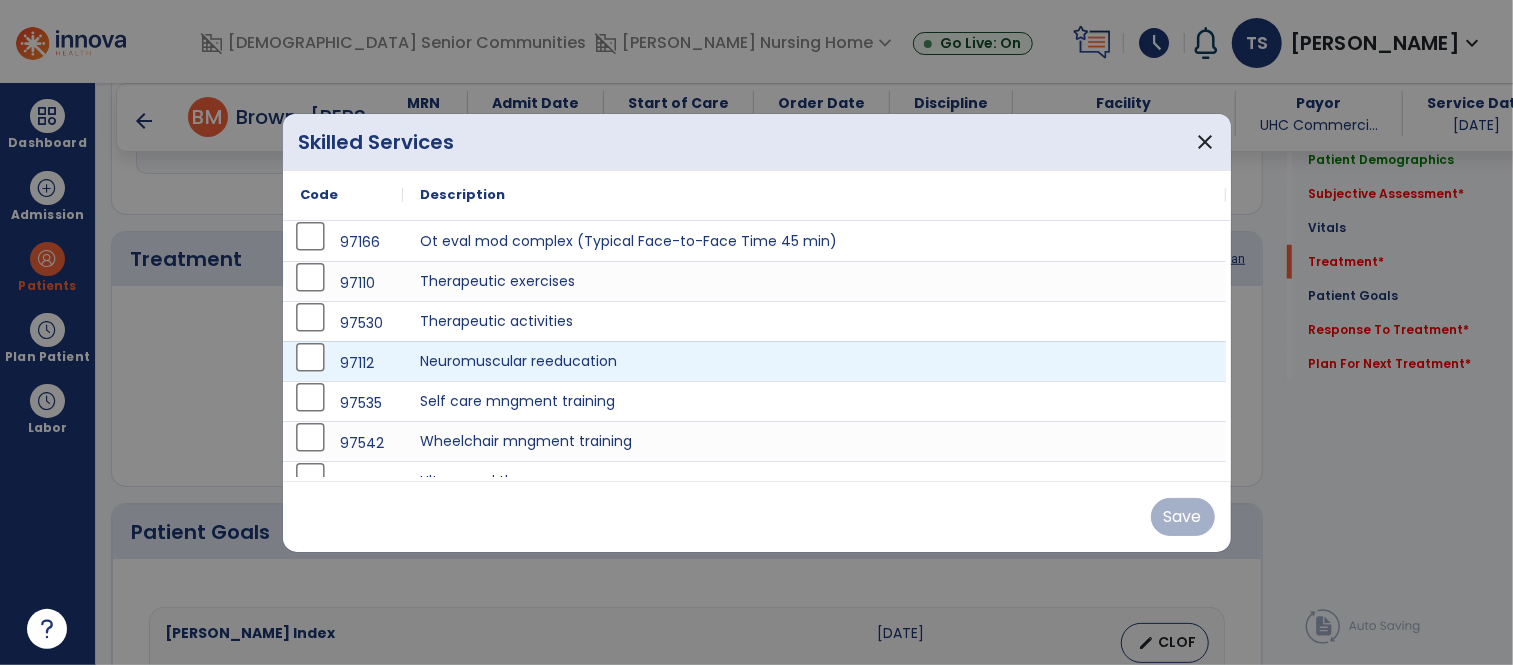 scroll, scrollTop: 1022, scrollLeft: 0, axis: vertical 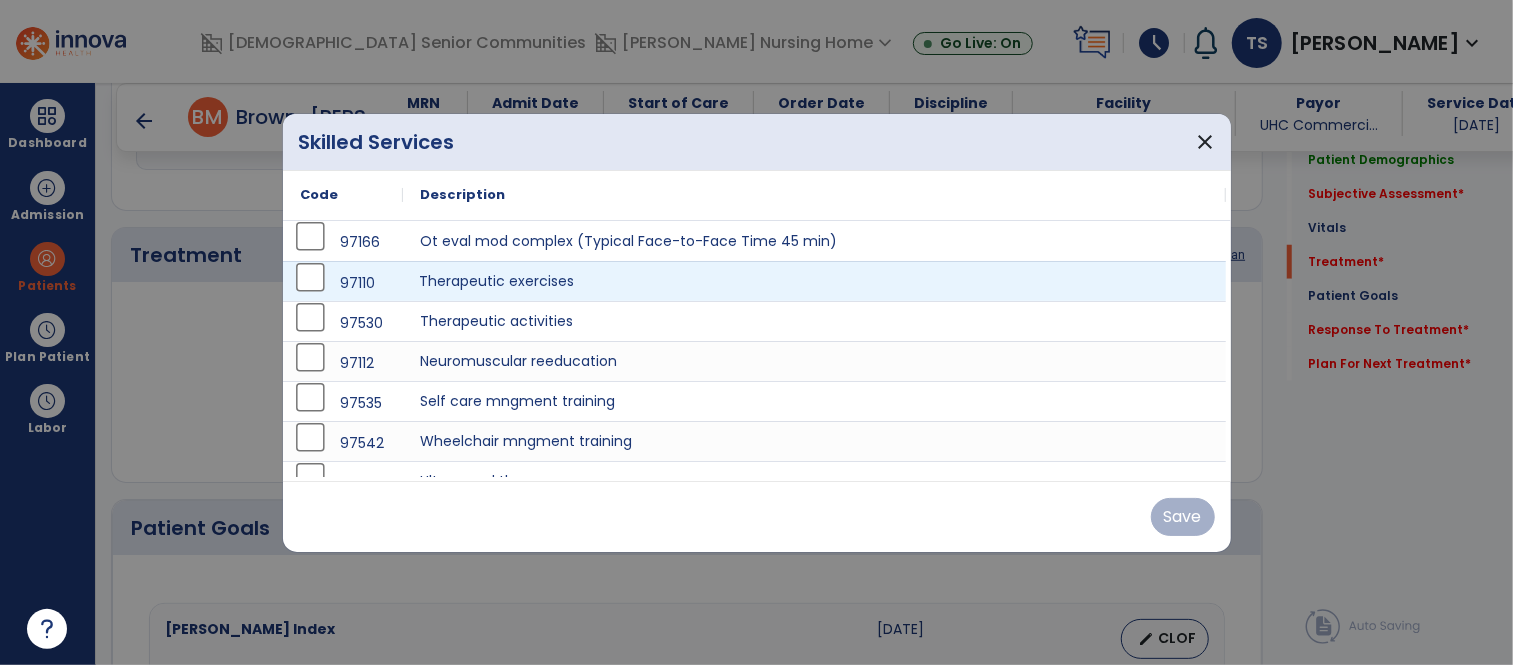 click on "Therapeutic exercises" at bounding box center (815, 281) 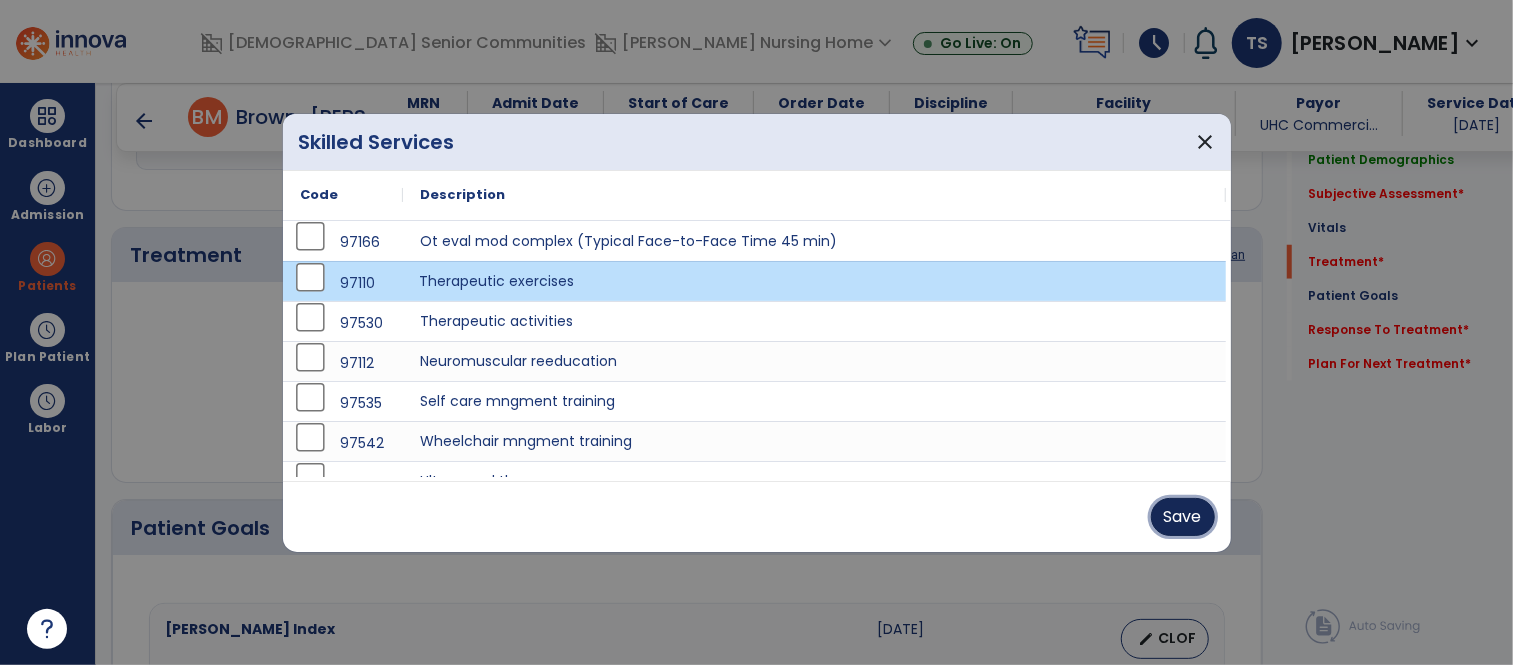 click on "Save" at bounding box center (1183, 517) 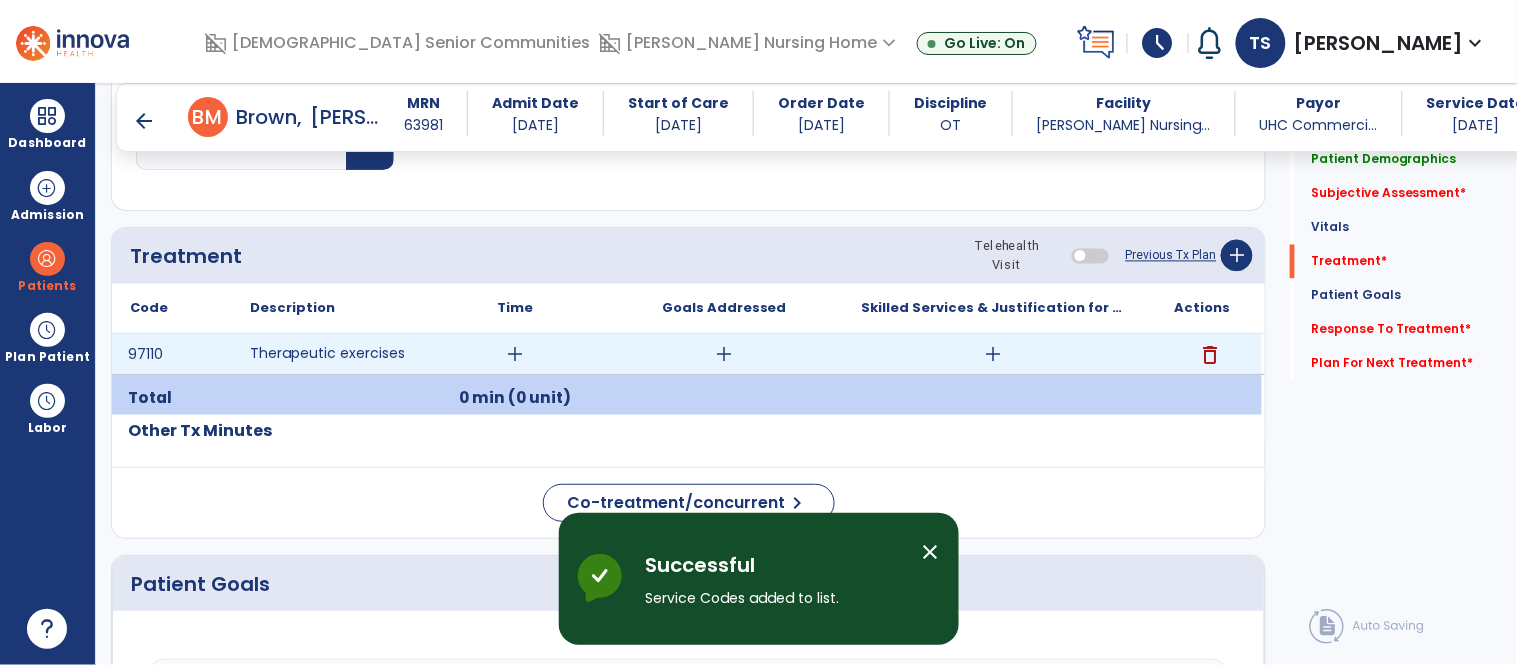 click on "add" at bounding box center [993, 354] 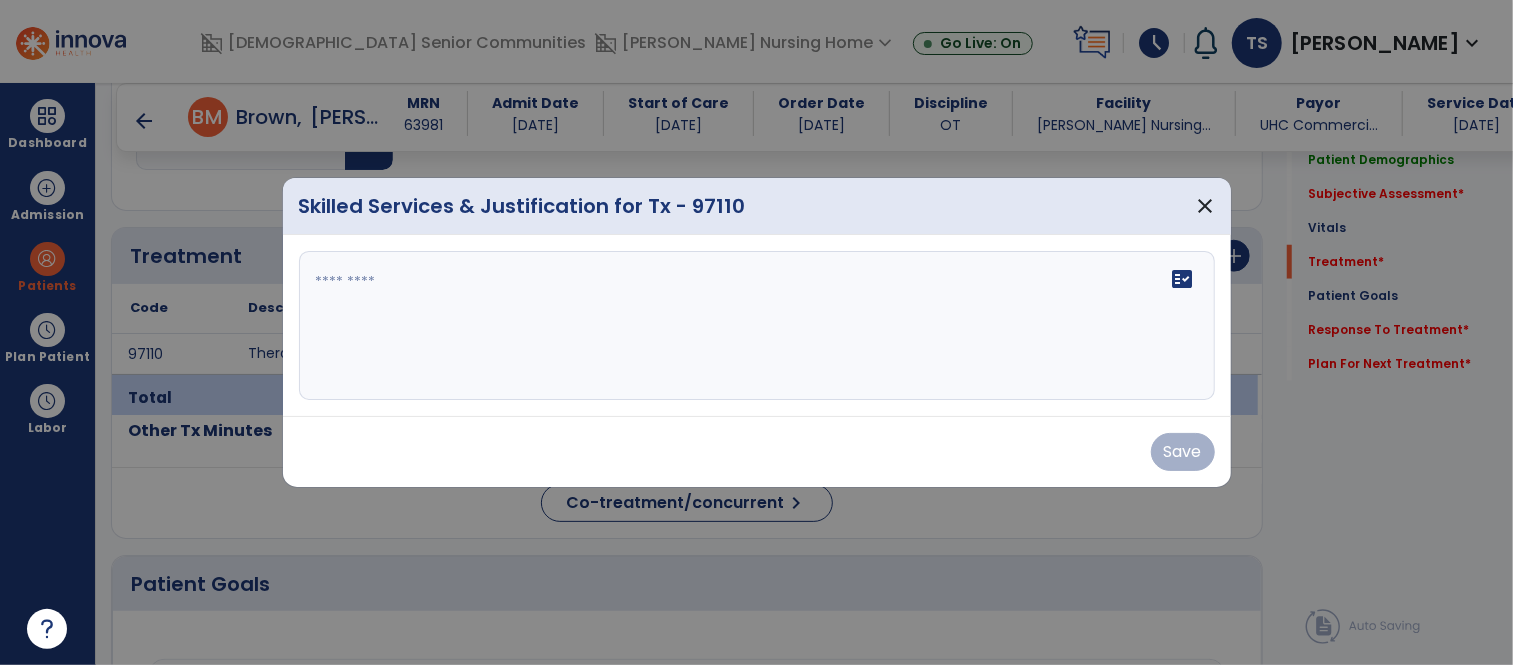 click on "fact_check" at bounding box center (757, 326) 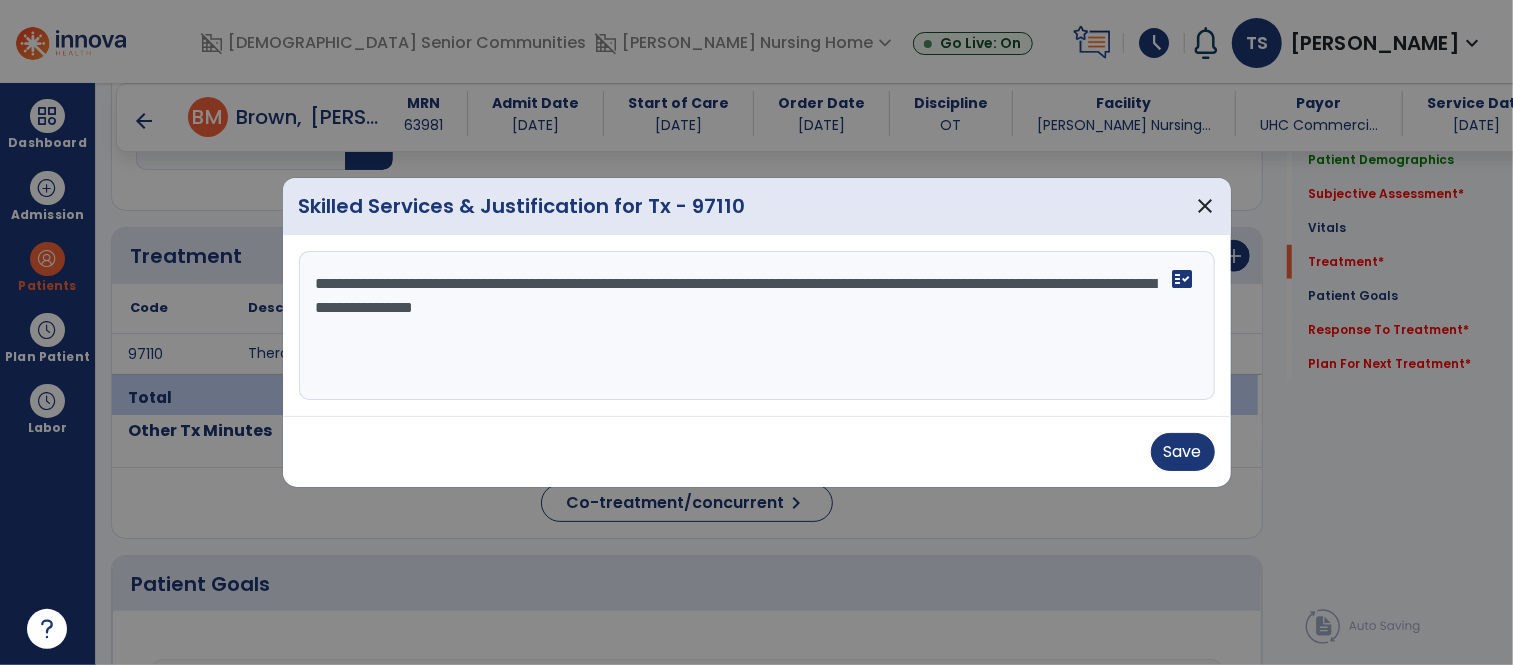 type on "**********" 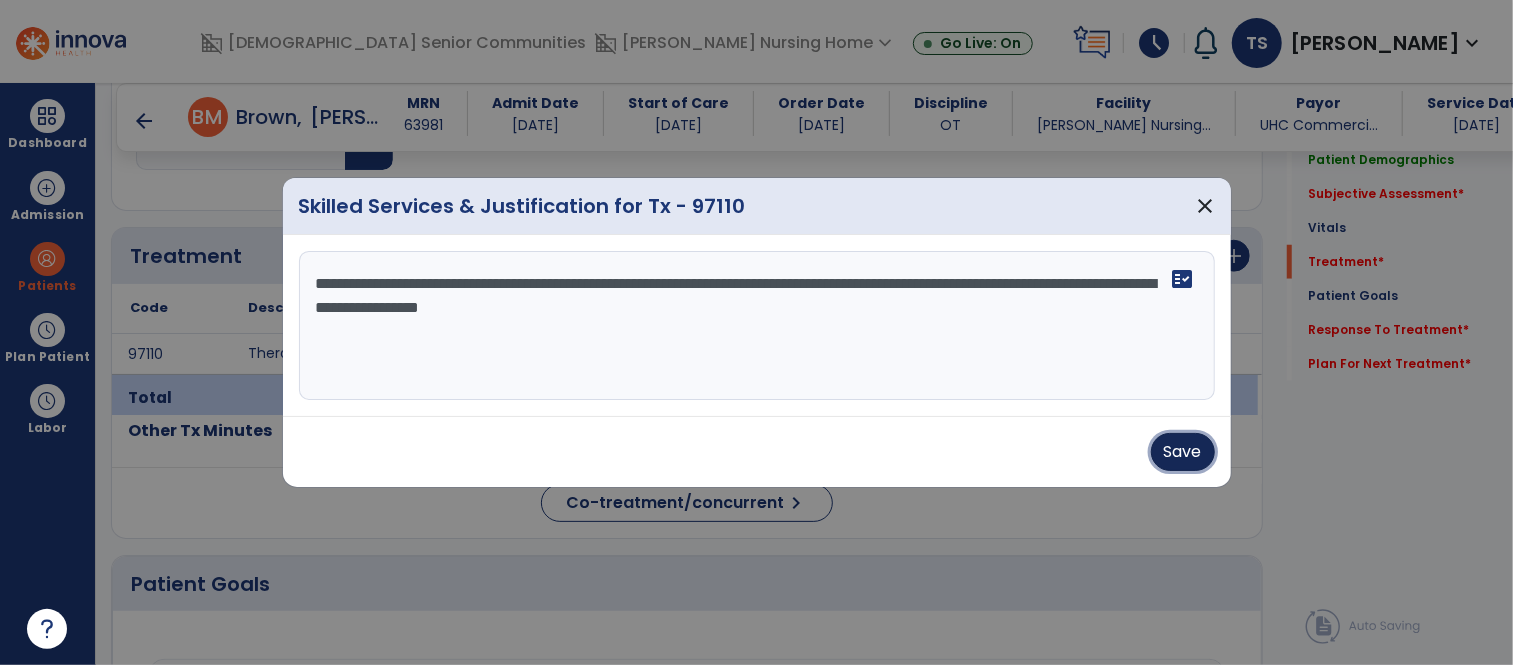 click on "Save" at bounding box center (1183, 452) 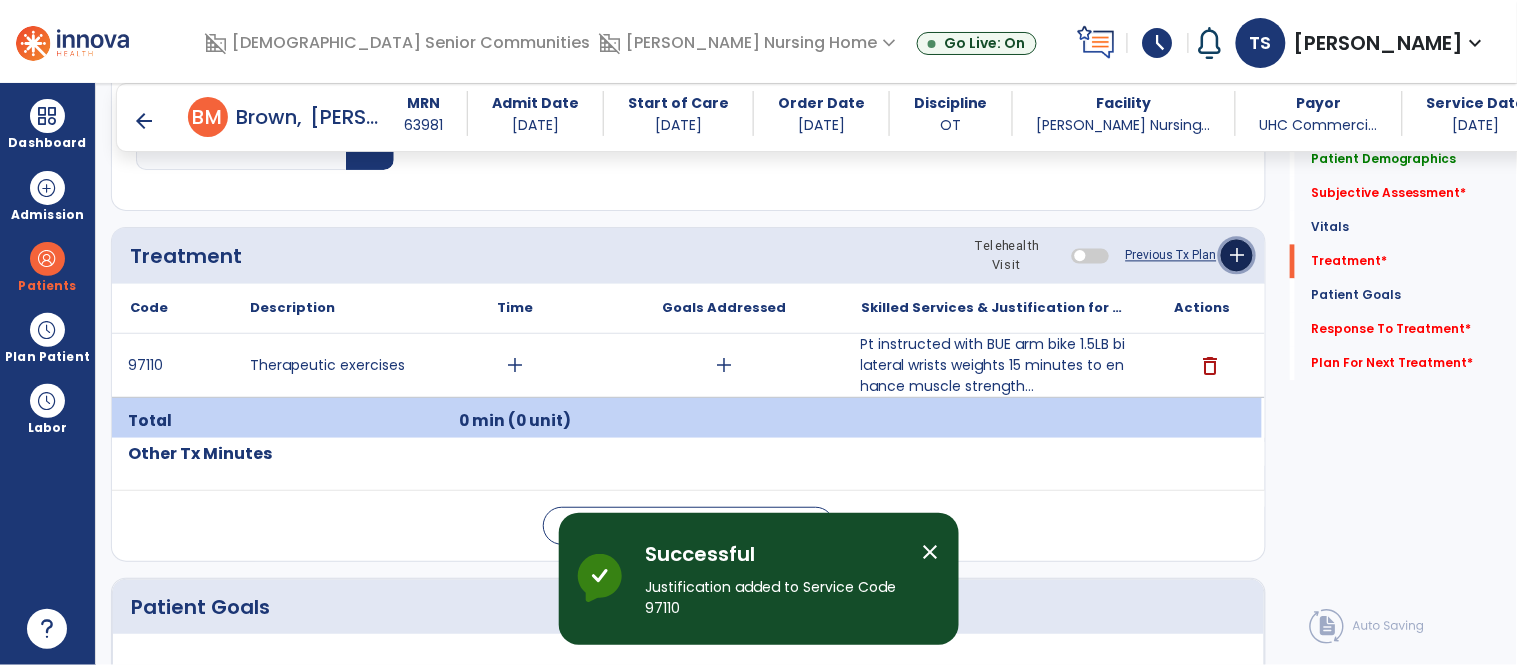 click on "add" 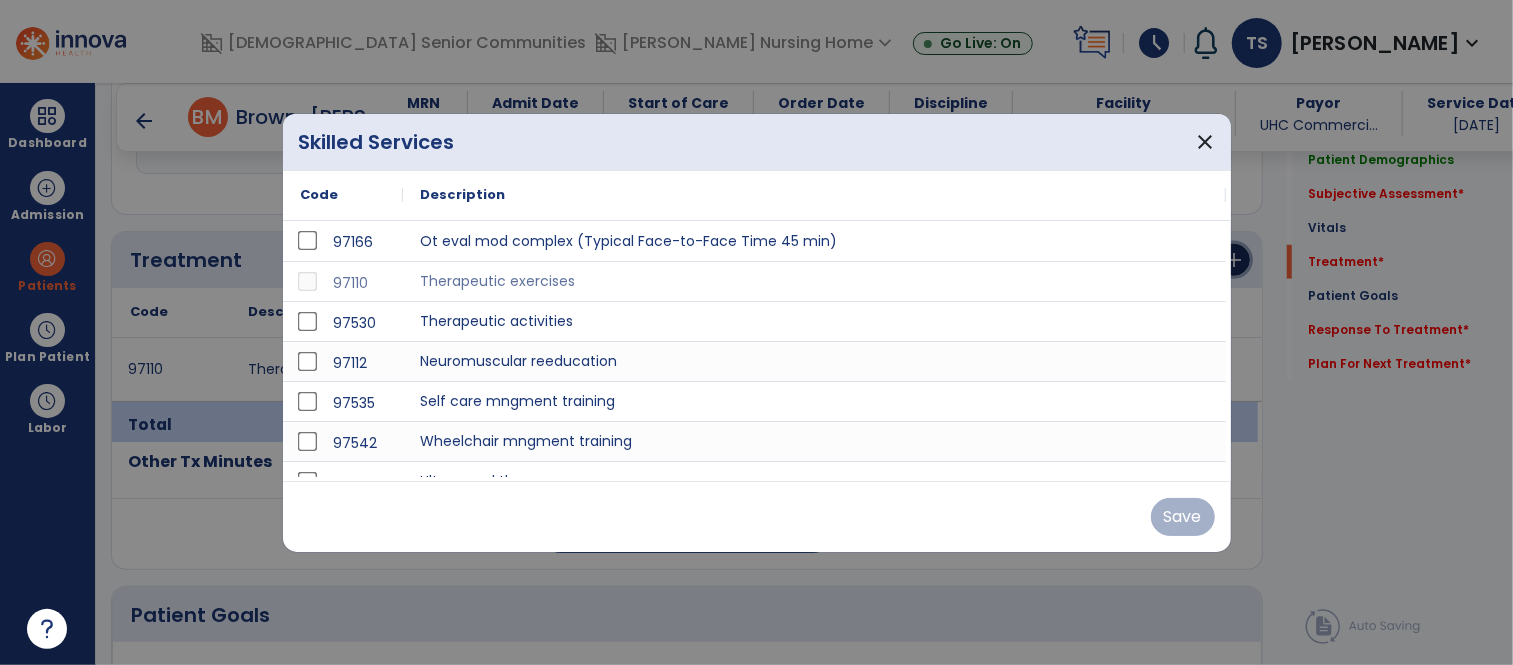 scroll, scrollTop: 1022, scrollLeft: 0, axis: vertical 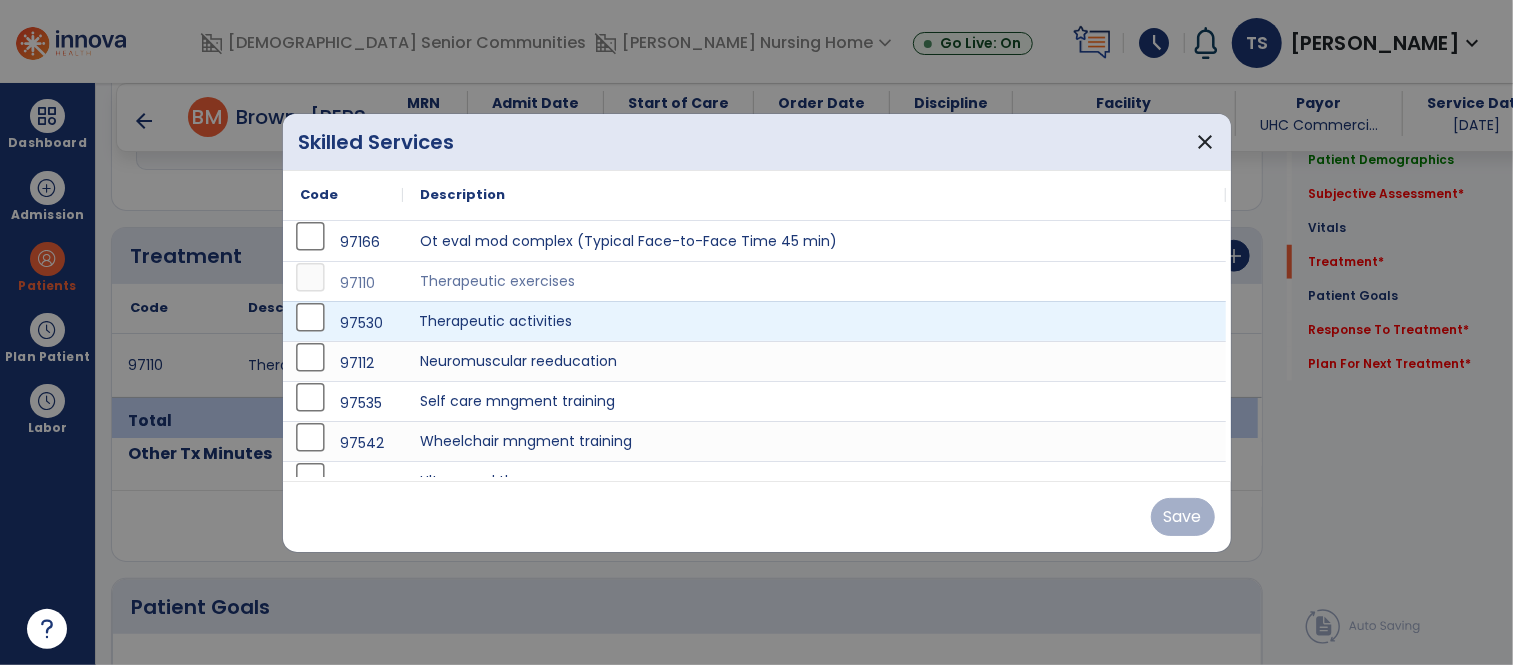 click on "Therapeutic activities" at bounding box center [815, 321] 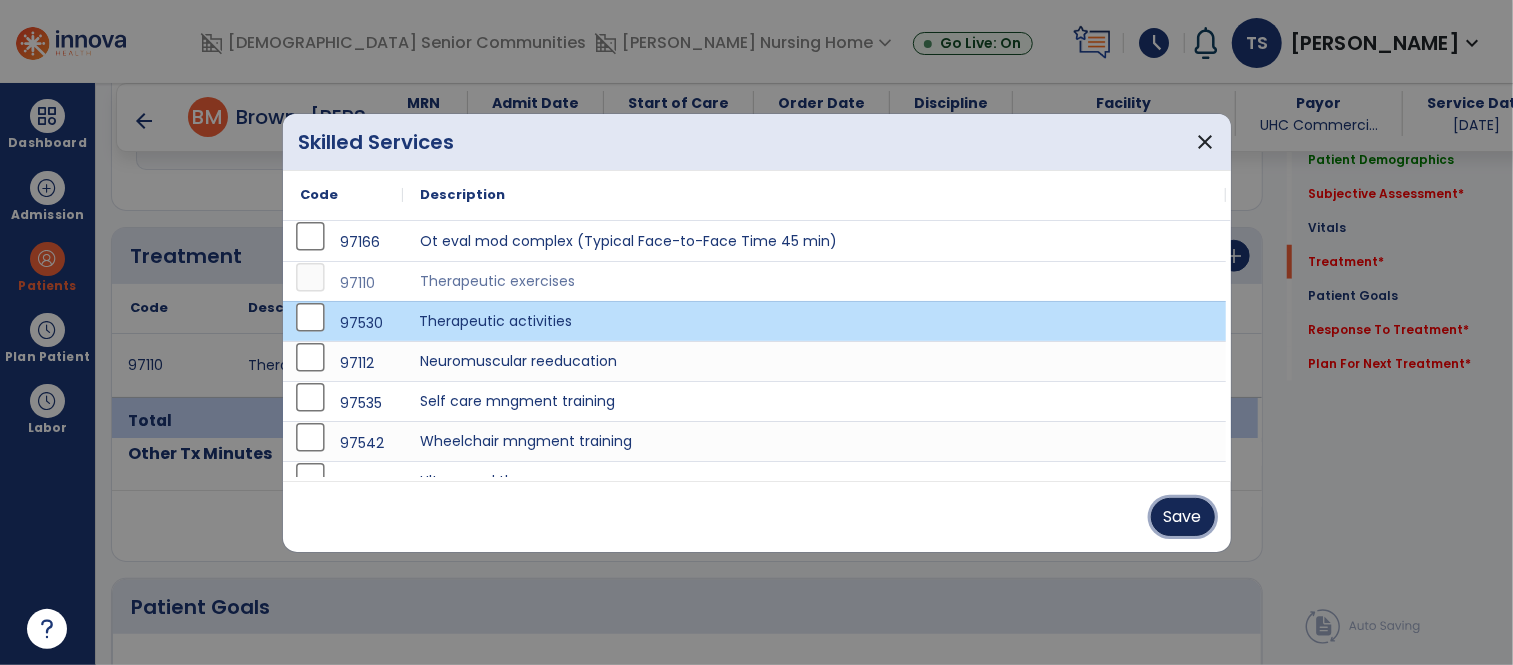 click on "Save" at bounding box center (1183, 517) 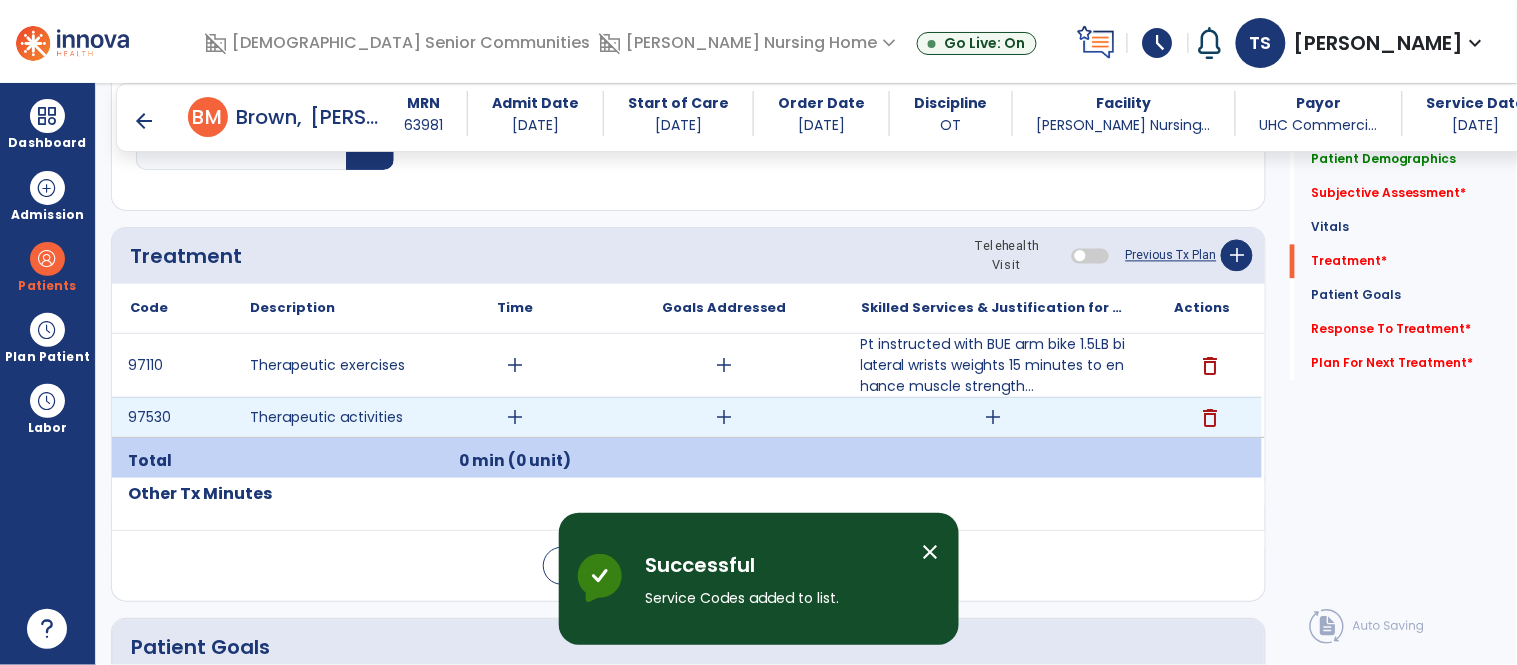 click on "add" at bounding box center [993, 417] 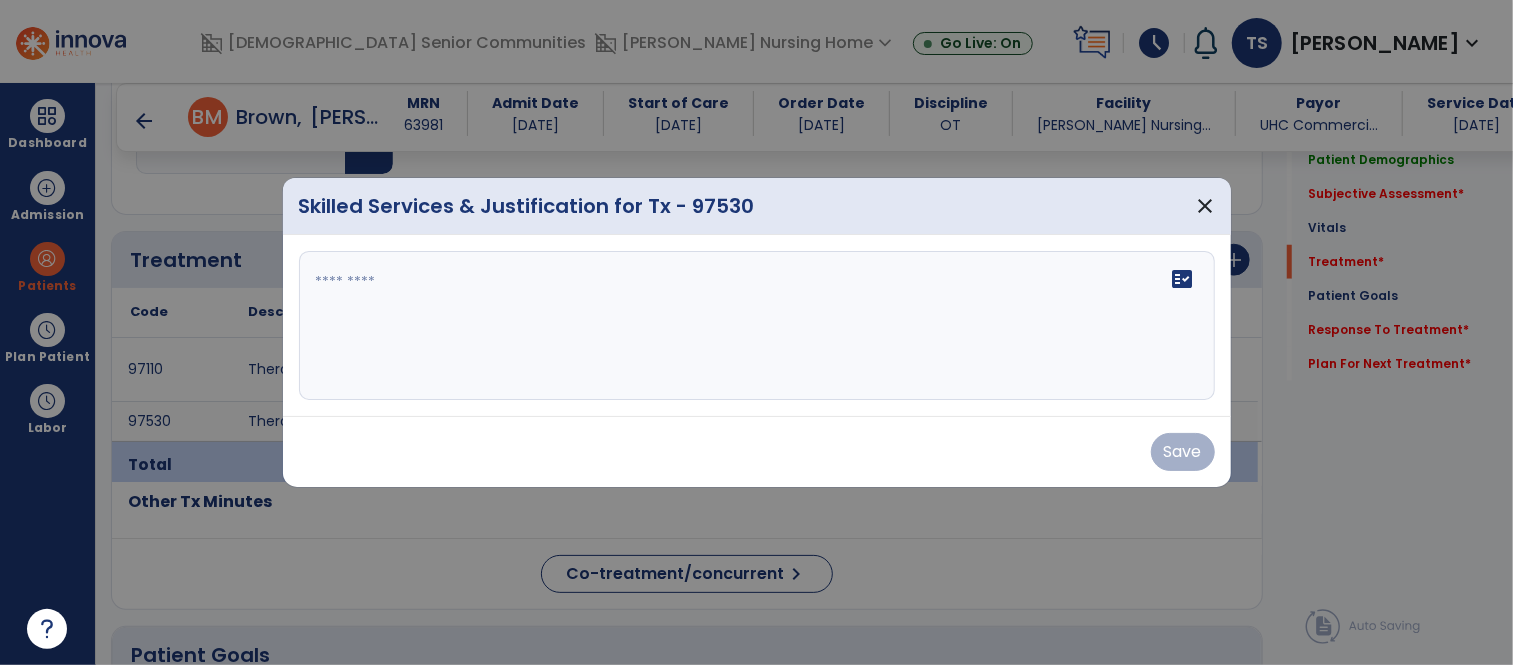 scroll, scrollTop: 1022, scrollLeft: 0, axis: vertical 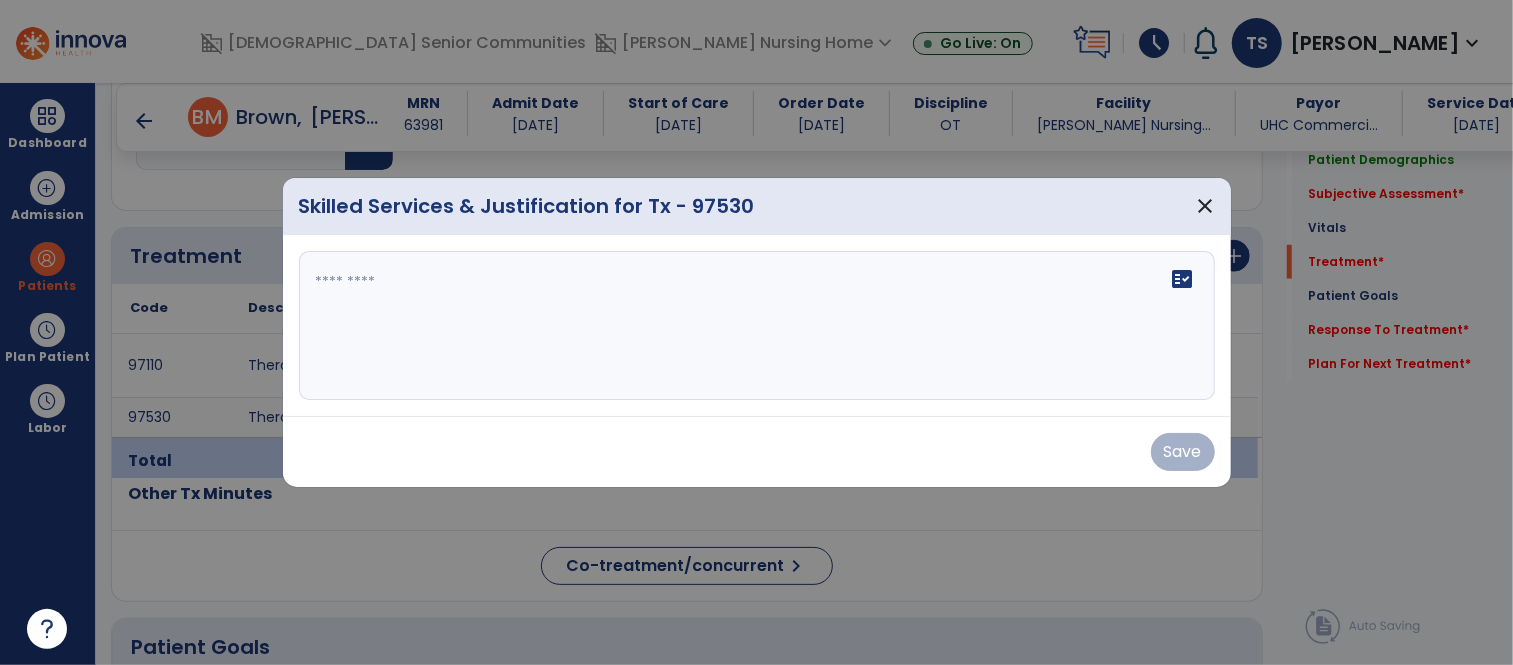 click on "fact_check" at bounding box center [757, 326] 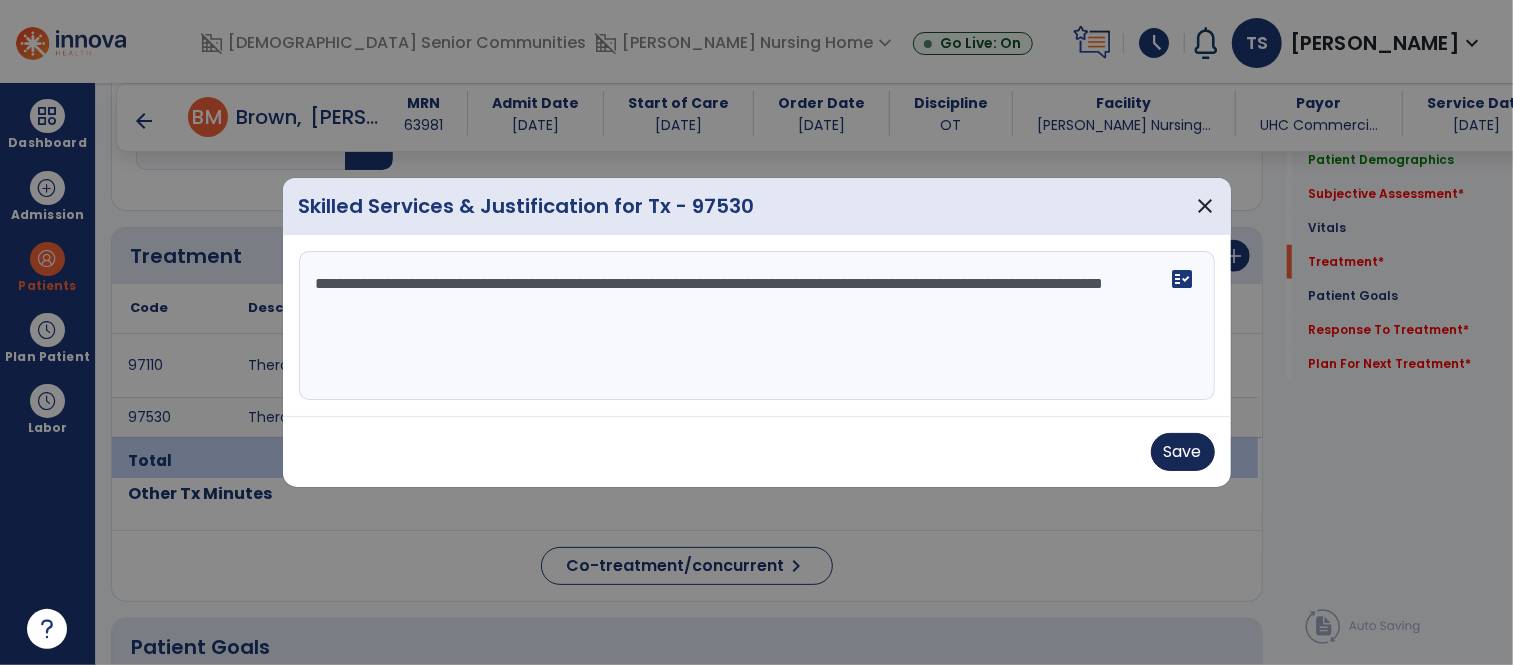 type on "**********" 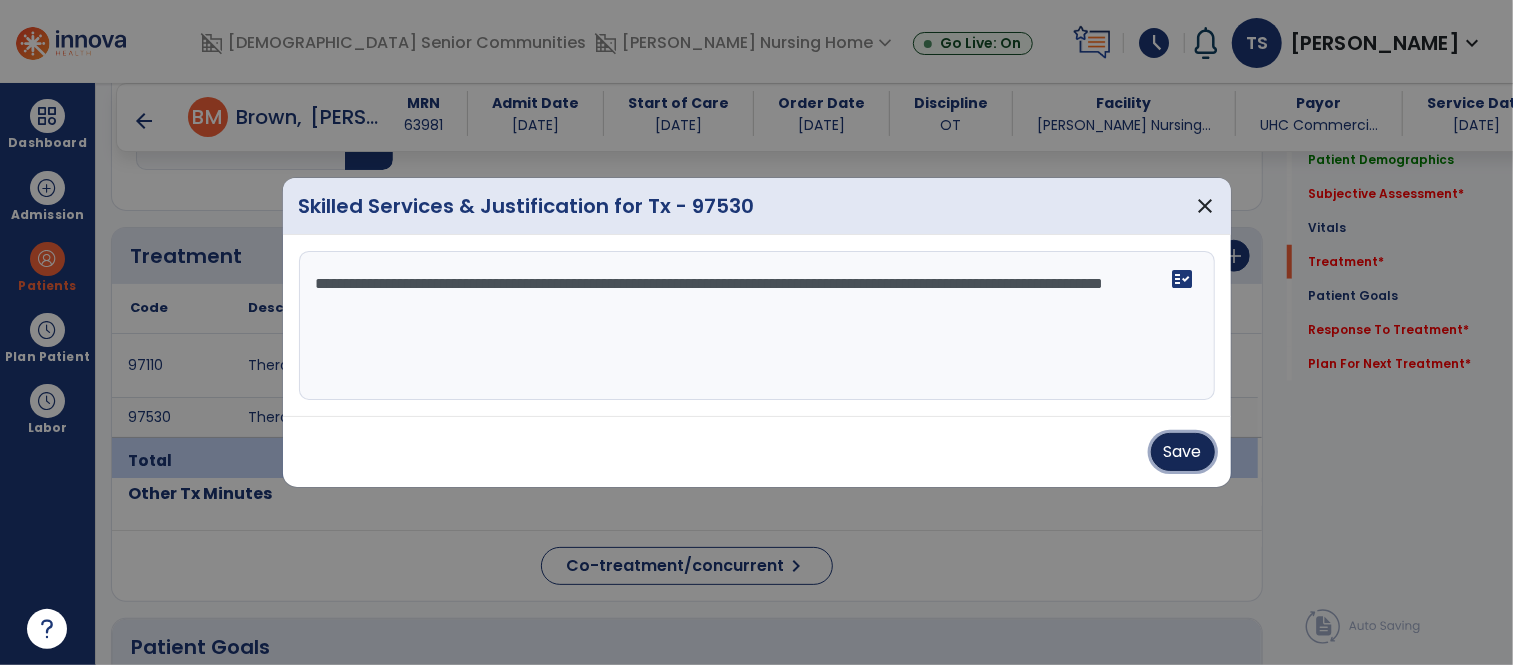 click on "Save" at bounding box center [1183, 452] 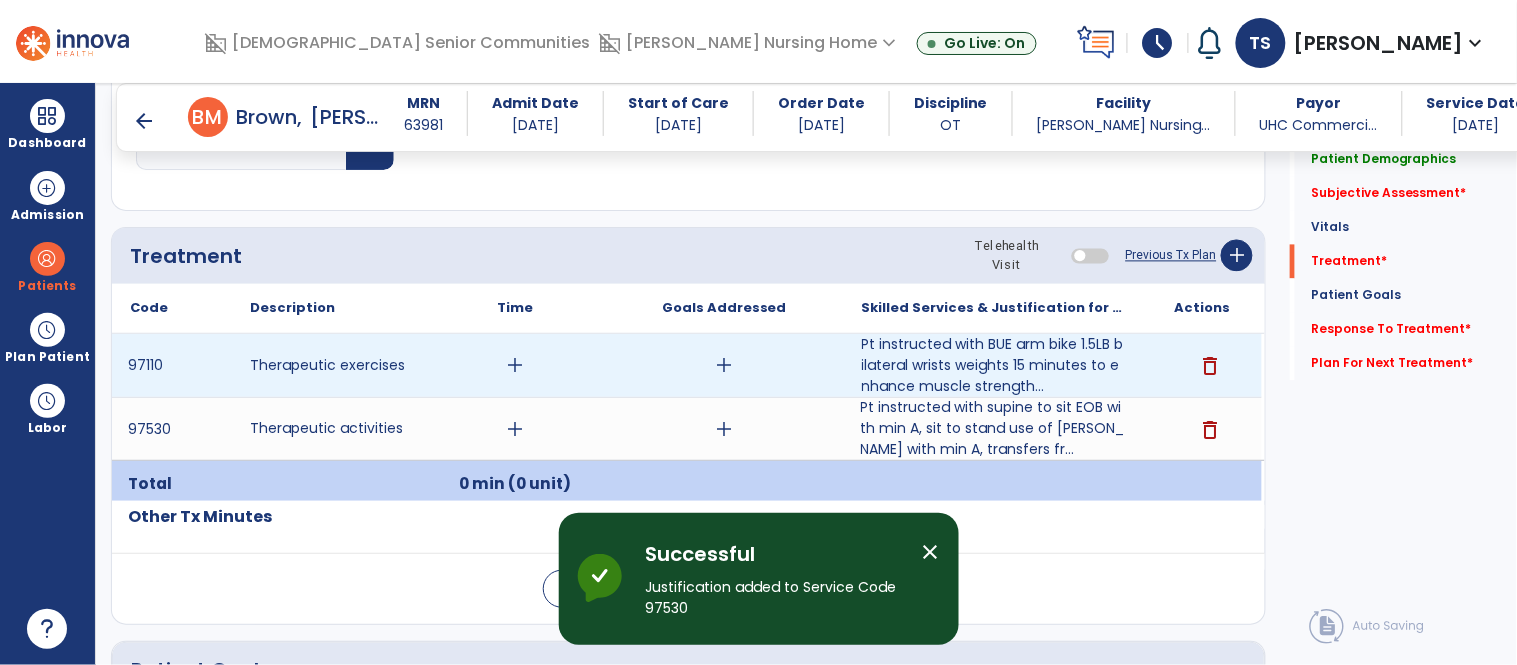 click on "add" at bounding box center (724, 365) 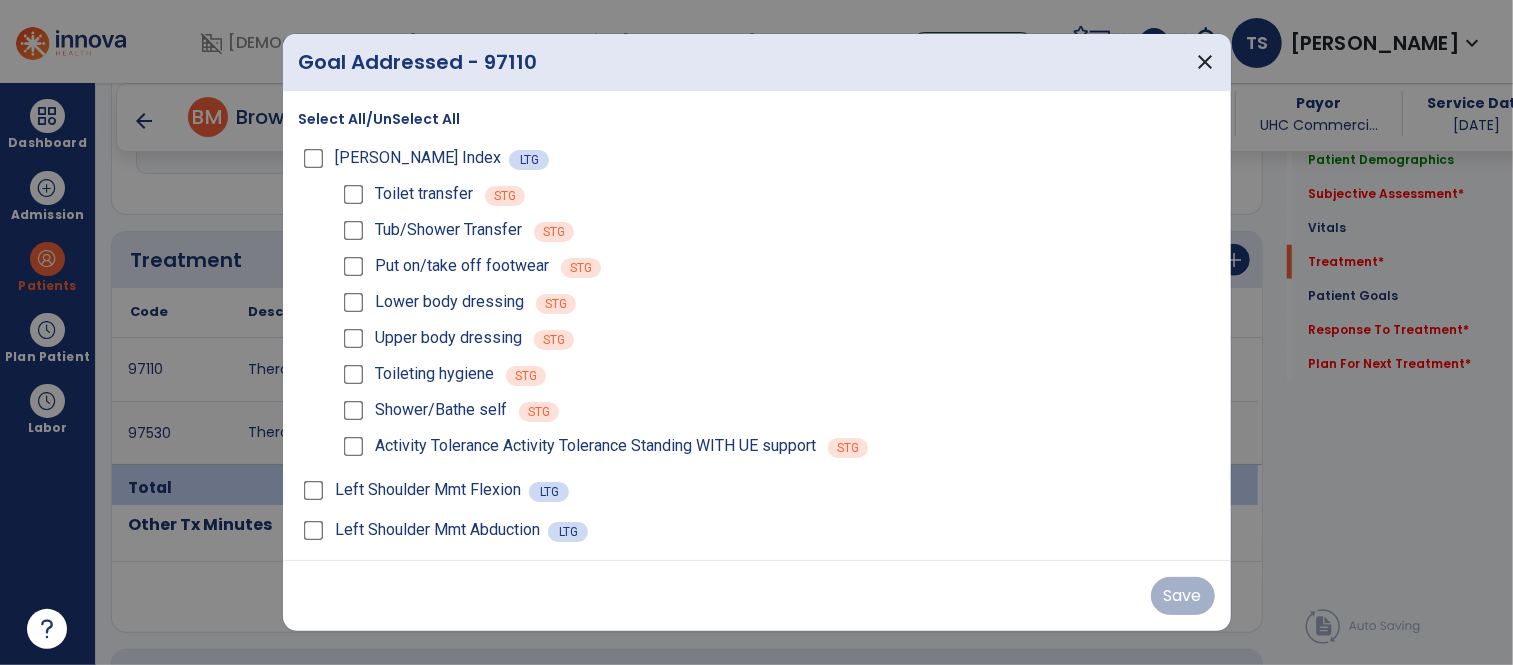 scroll, scrollTop: 1022, scrollLeft: 0, axis: vertical 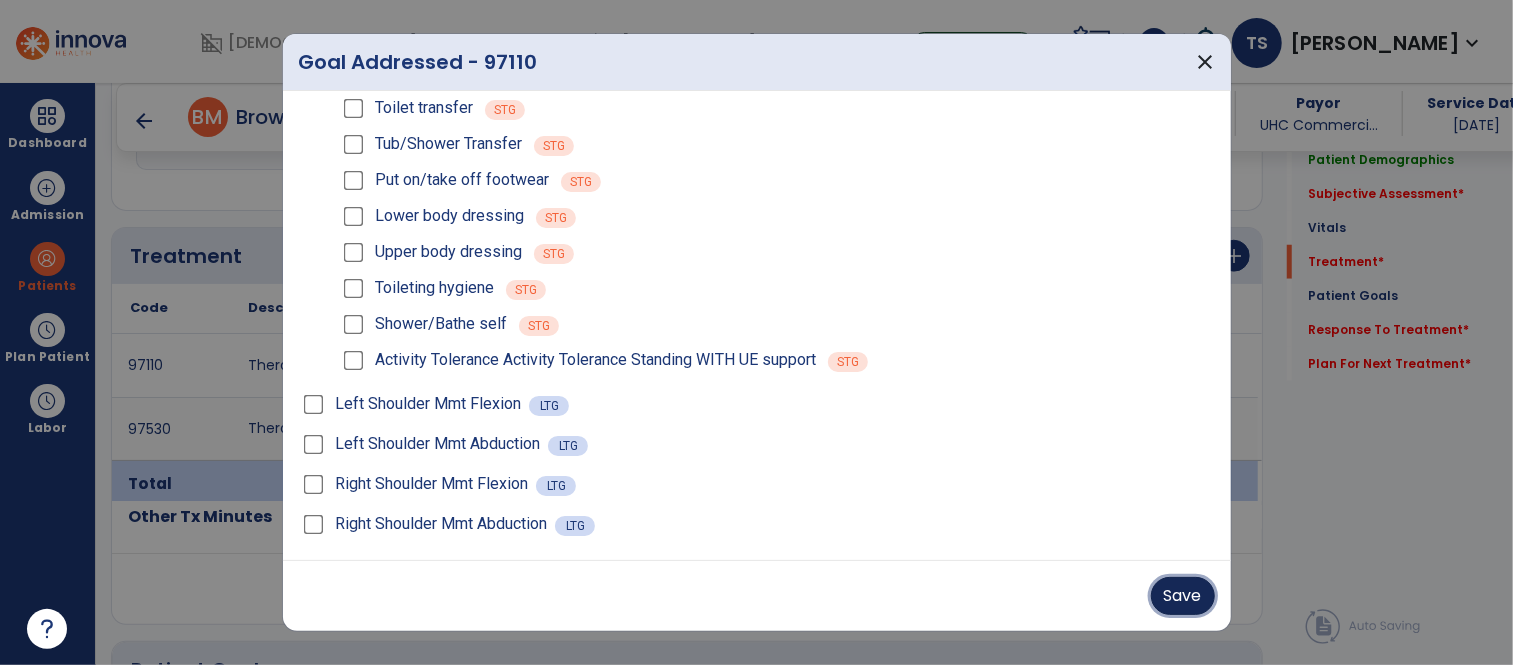 click on "Save" at bounding box center [1183, 596] 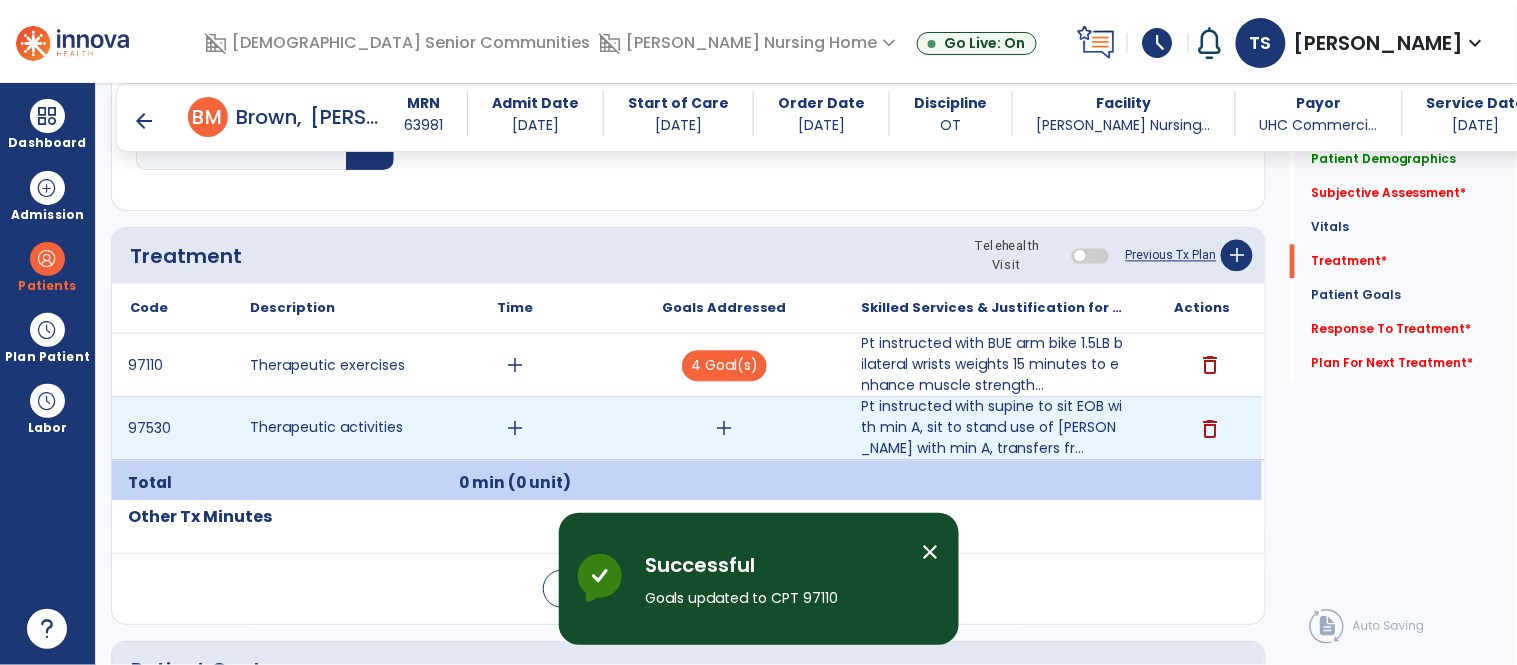 click on "add" at bounding box center (724, 429) 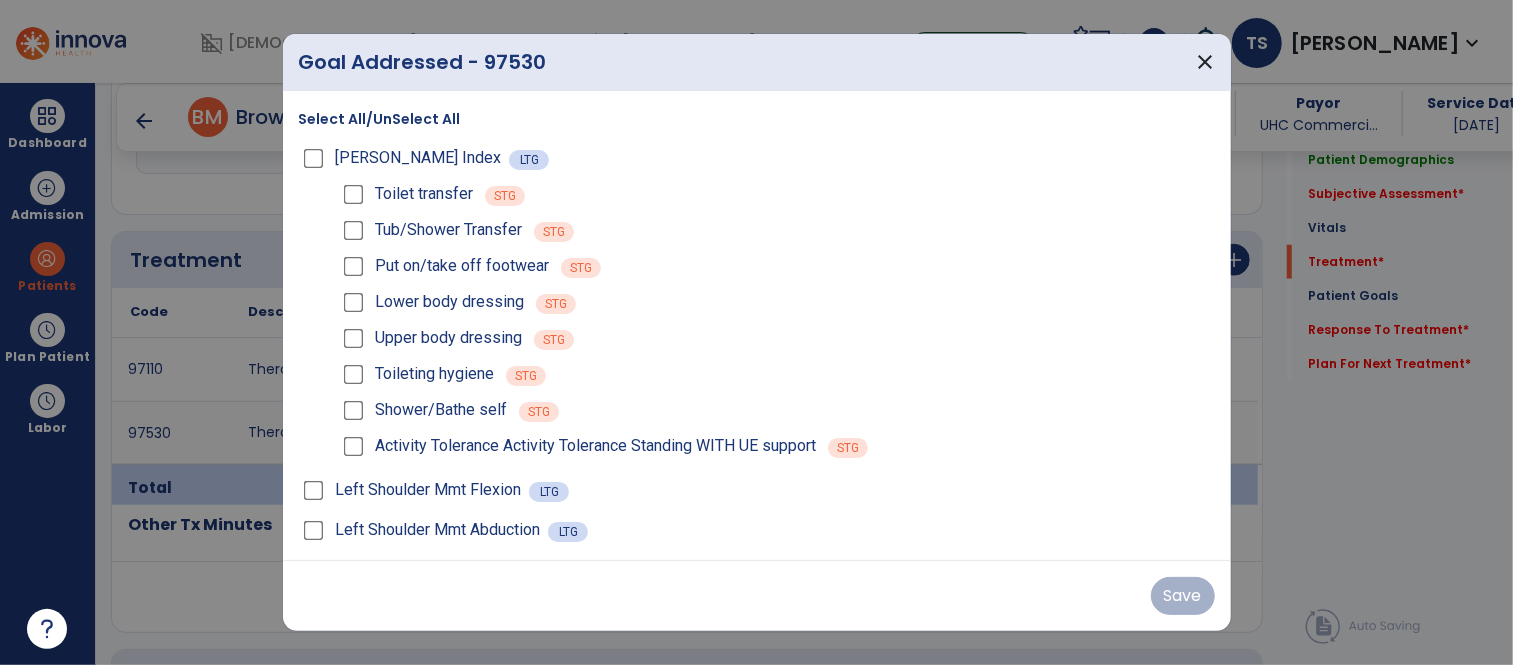 scroll, scrollTop: 1022, scrollLeft: 0, axis: vertical 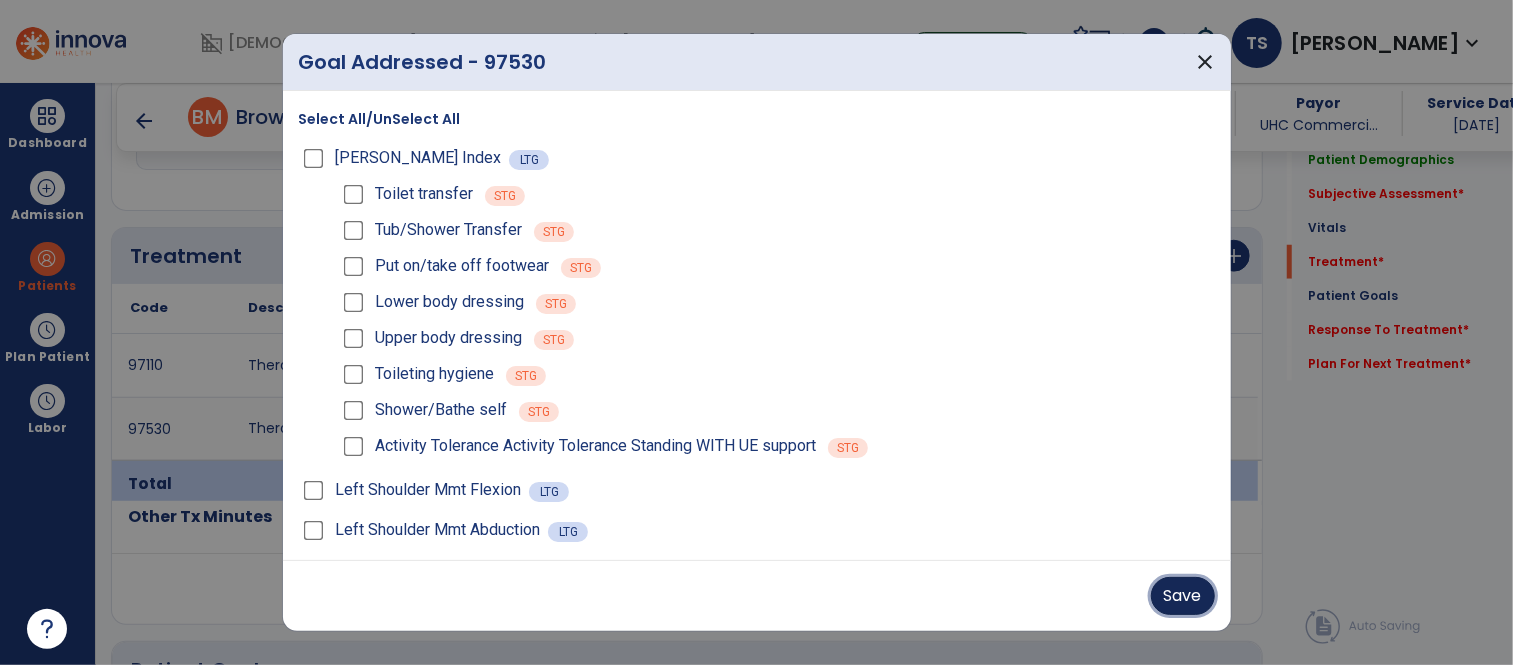 click on "Save" at bounding box center (1183, 596) 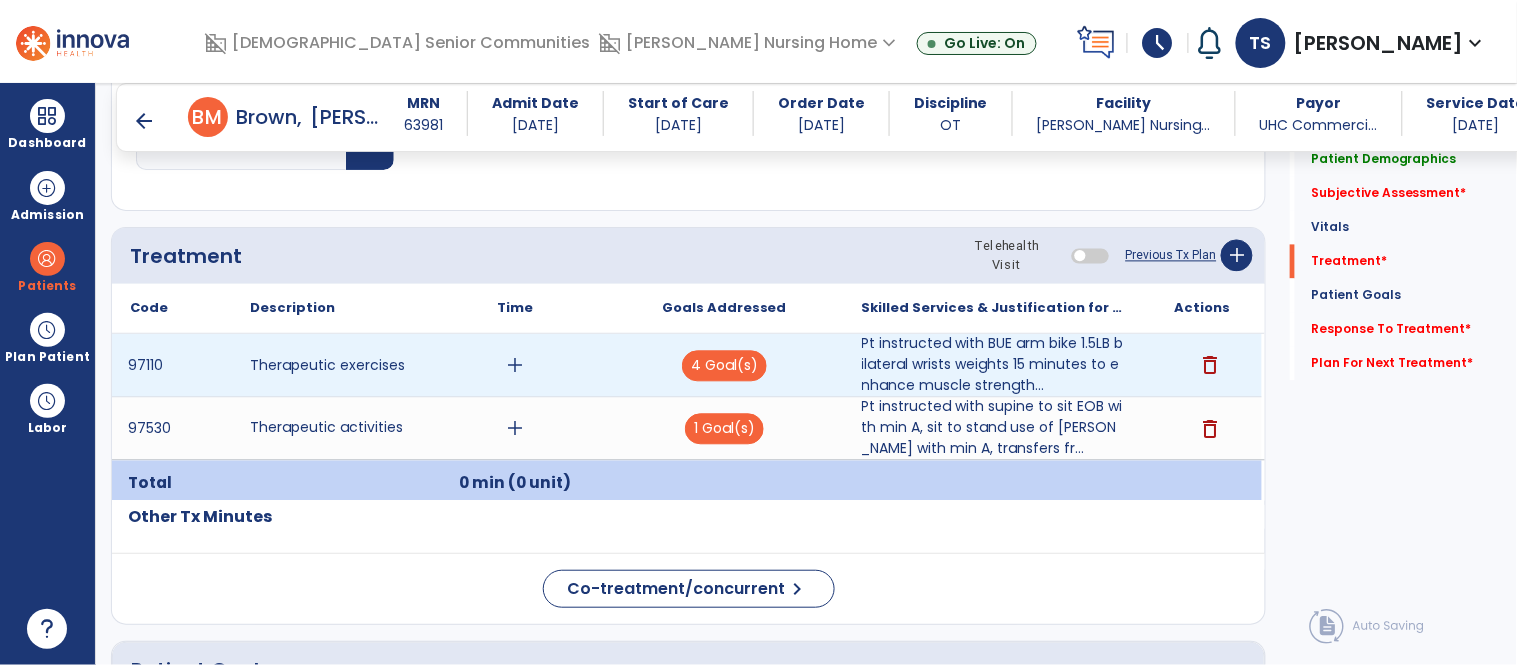 click on "add" at bounding box center [515, 365] 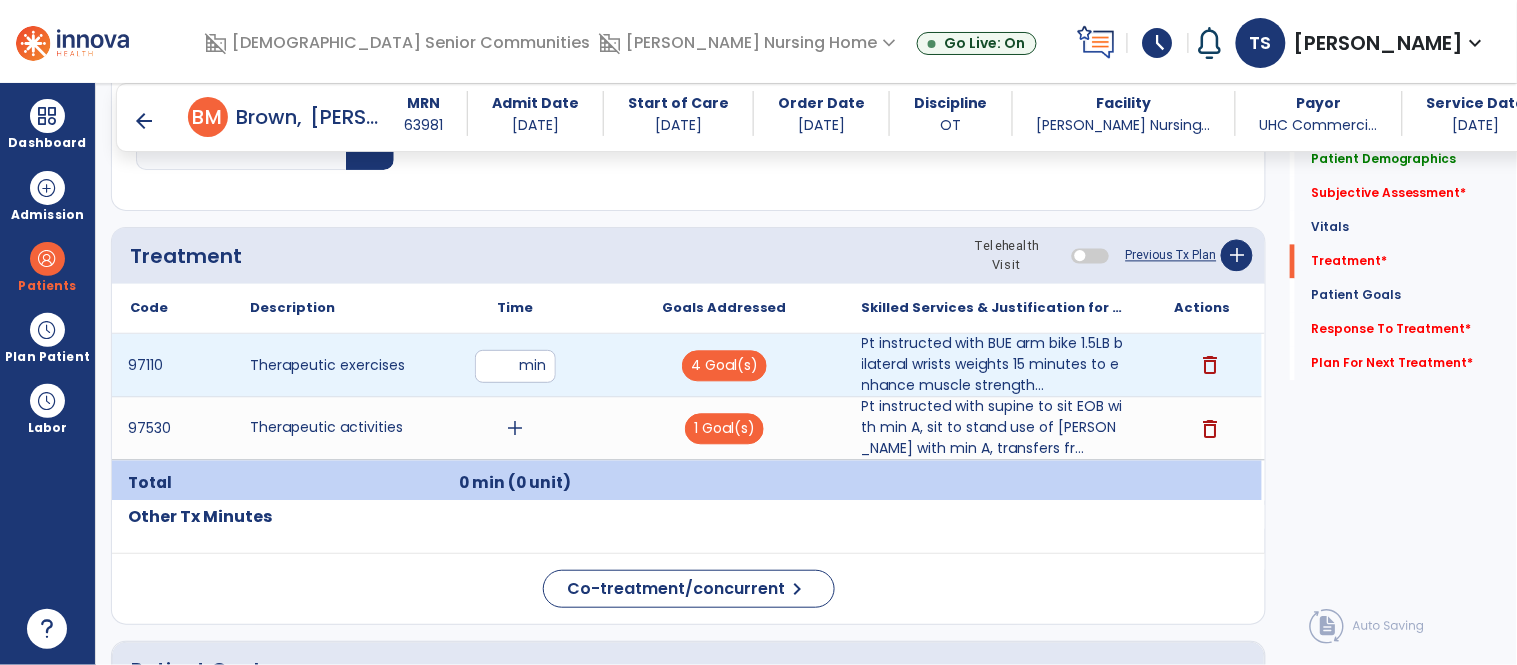 type on "**" 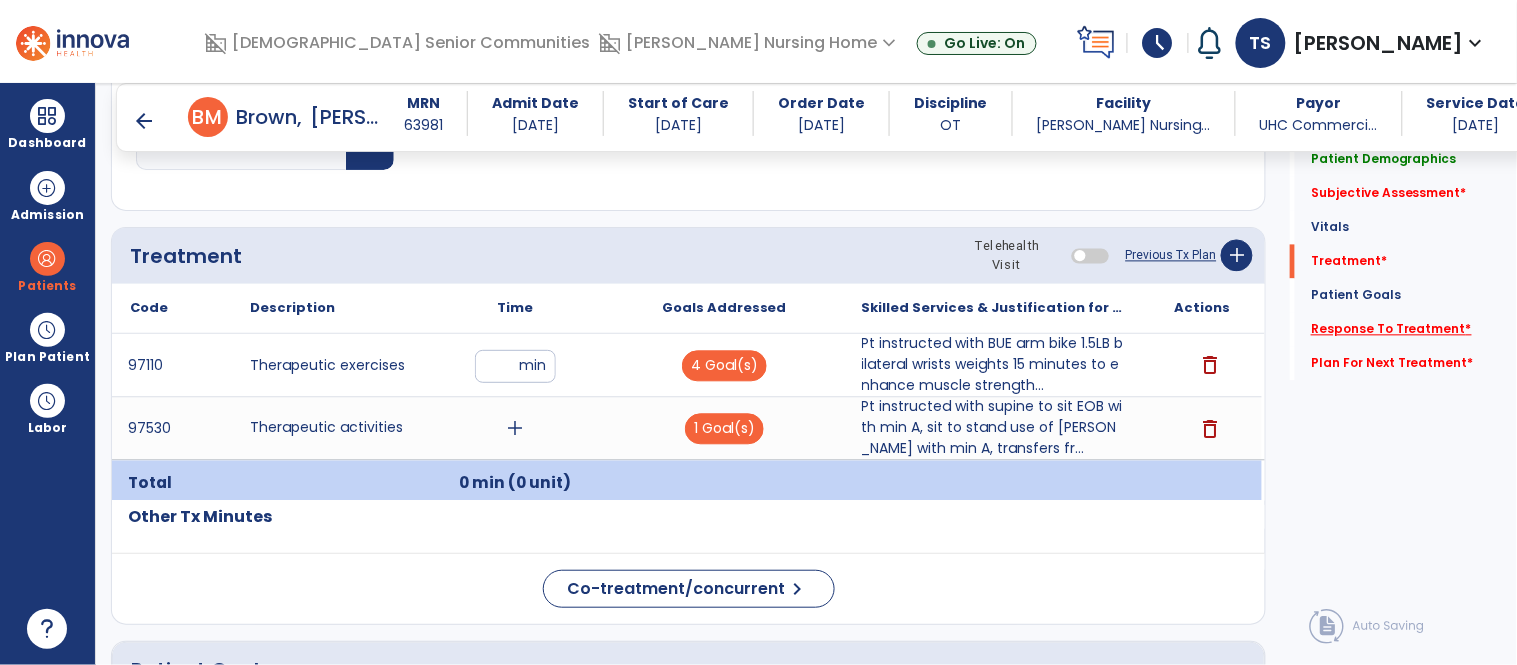 click on "Response To Treatment   *" 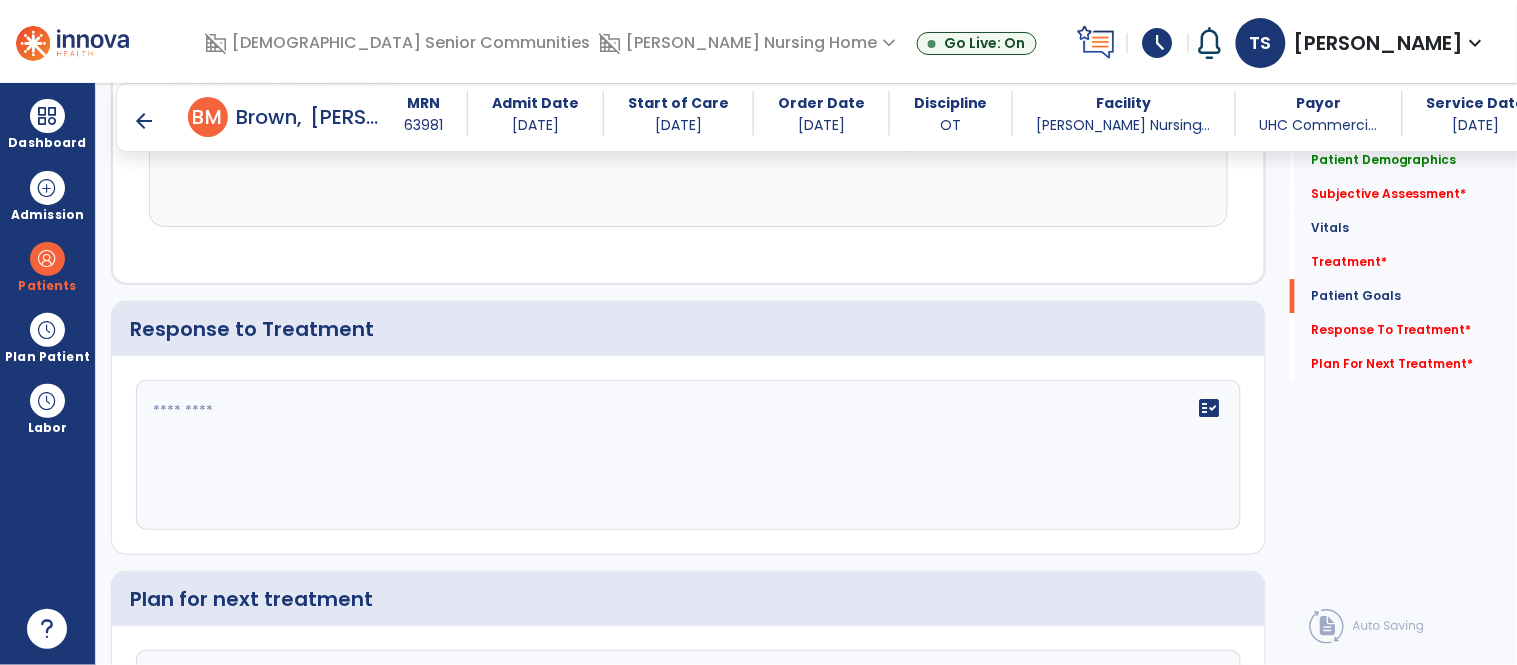 scroll, scrollTop: 3411, scrollLeft: 0, axis: vertical 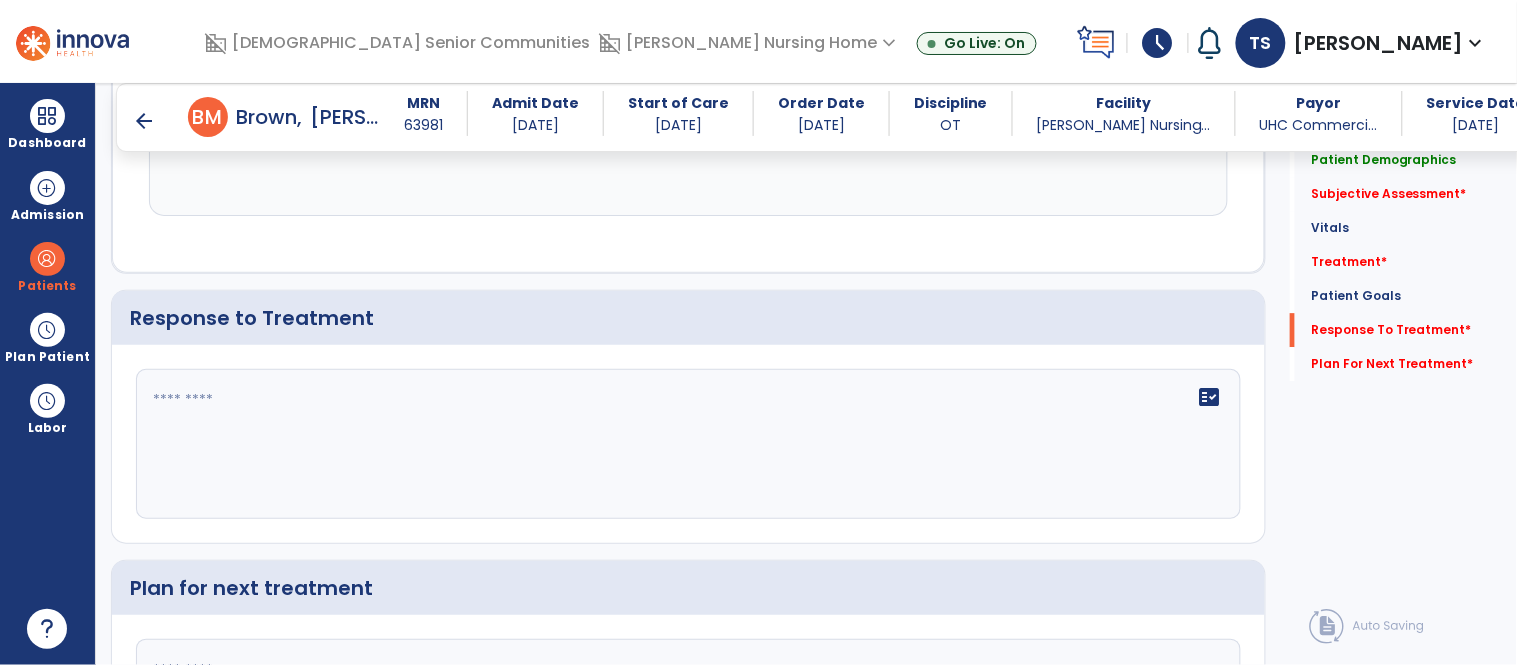 click 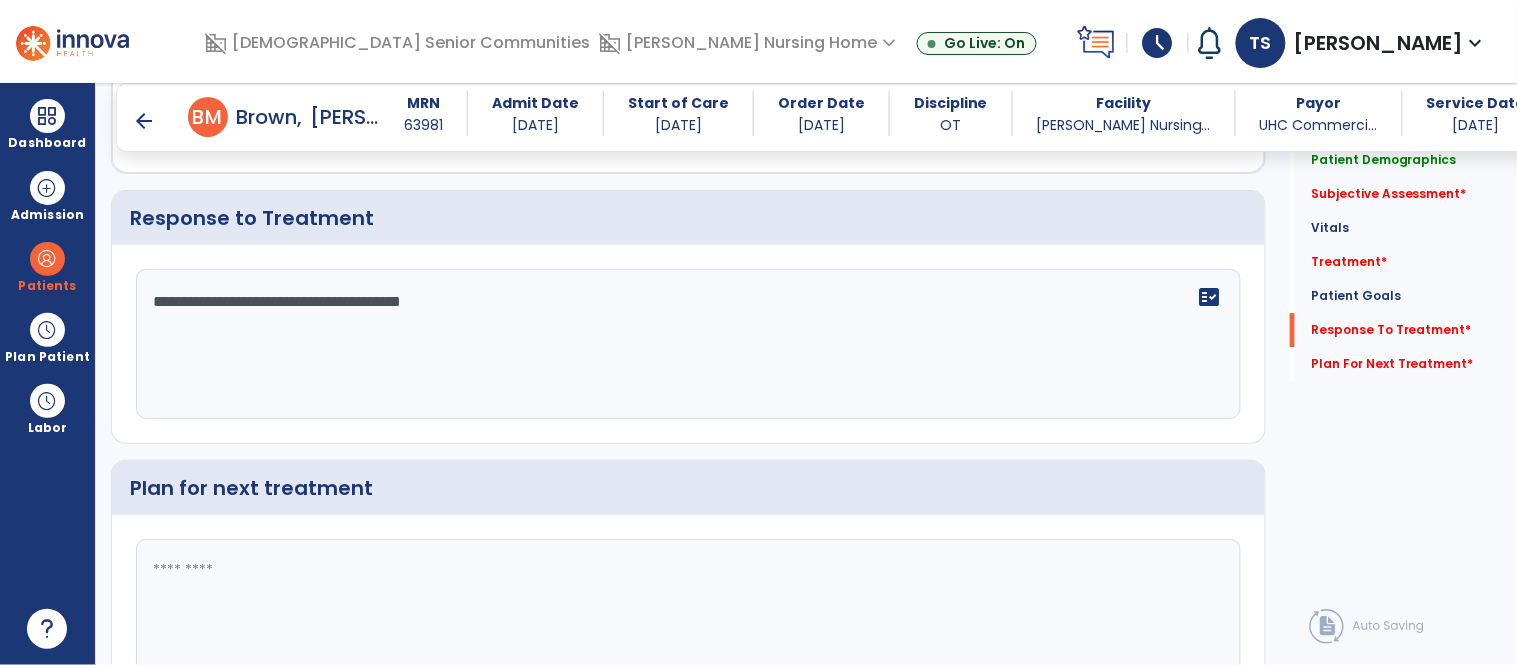 scroll, scrollTop: 3512, scrollLeft: 0, axis: vertical 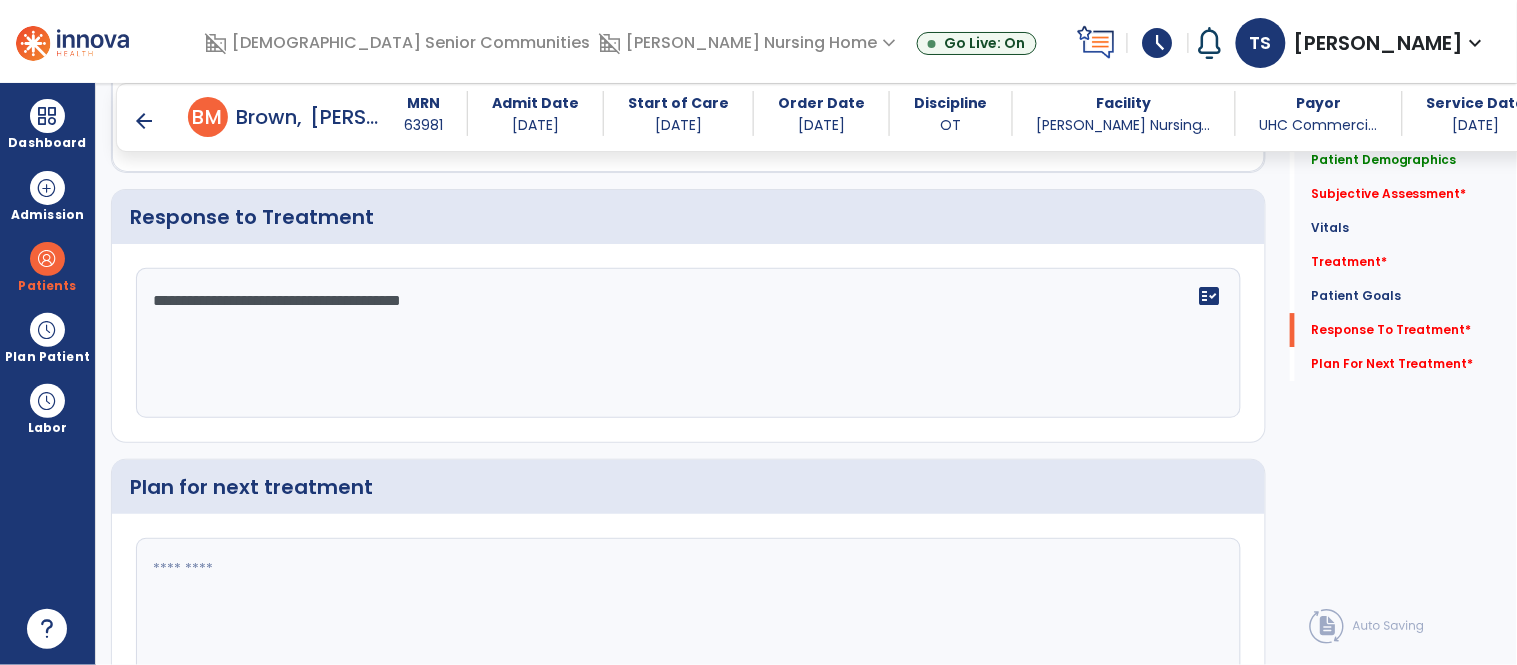 type on "**********" 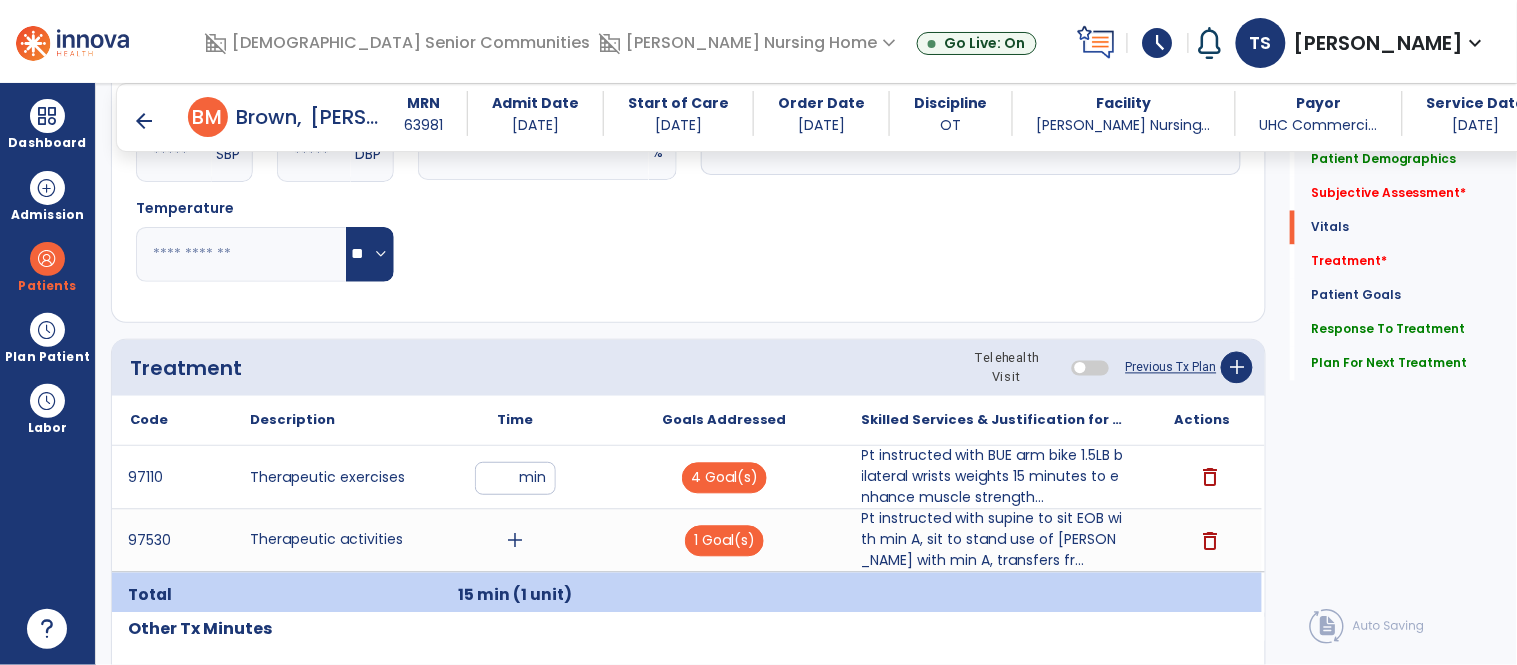scroll, scrollTop: 923, scrollLeft: 0, axis: vertical 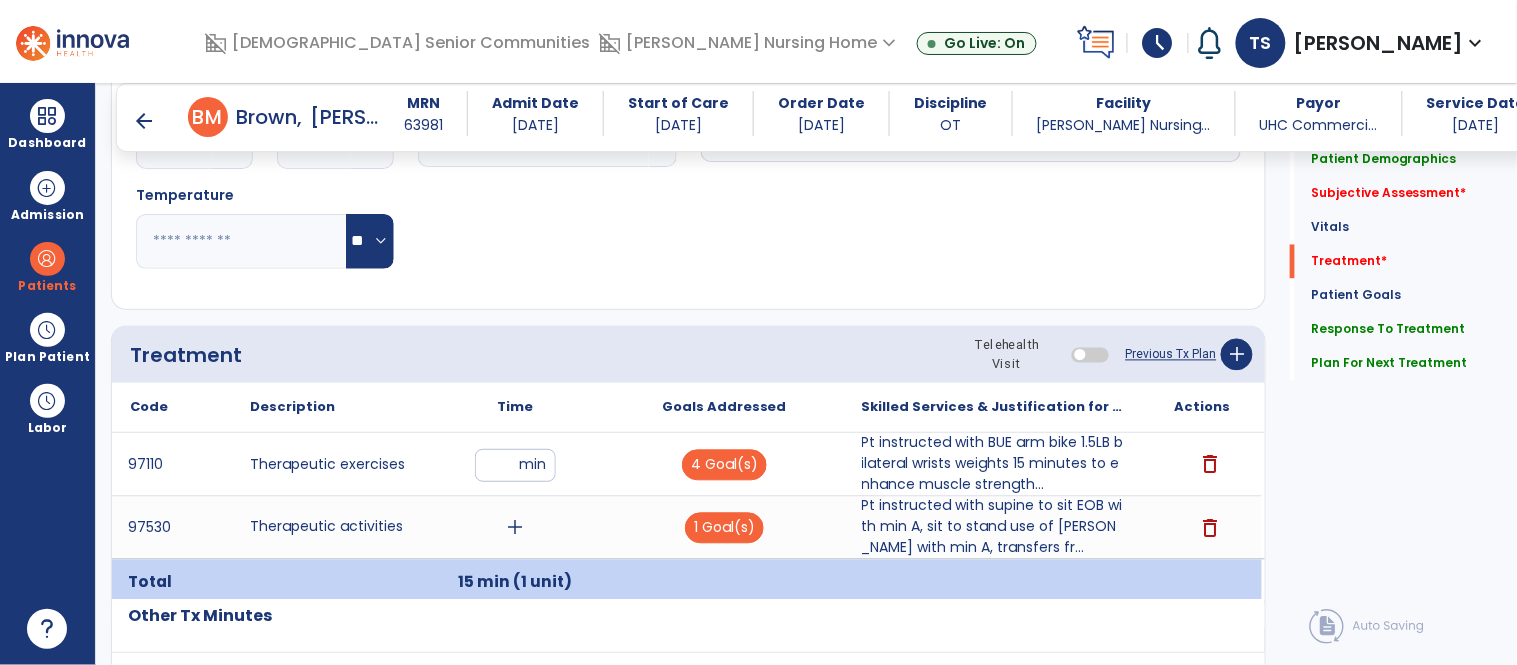 type on "**********" 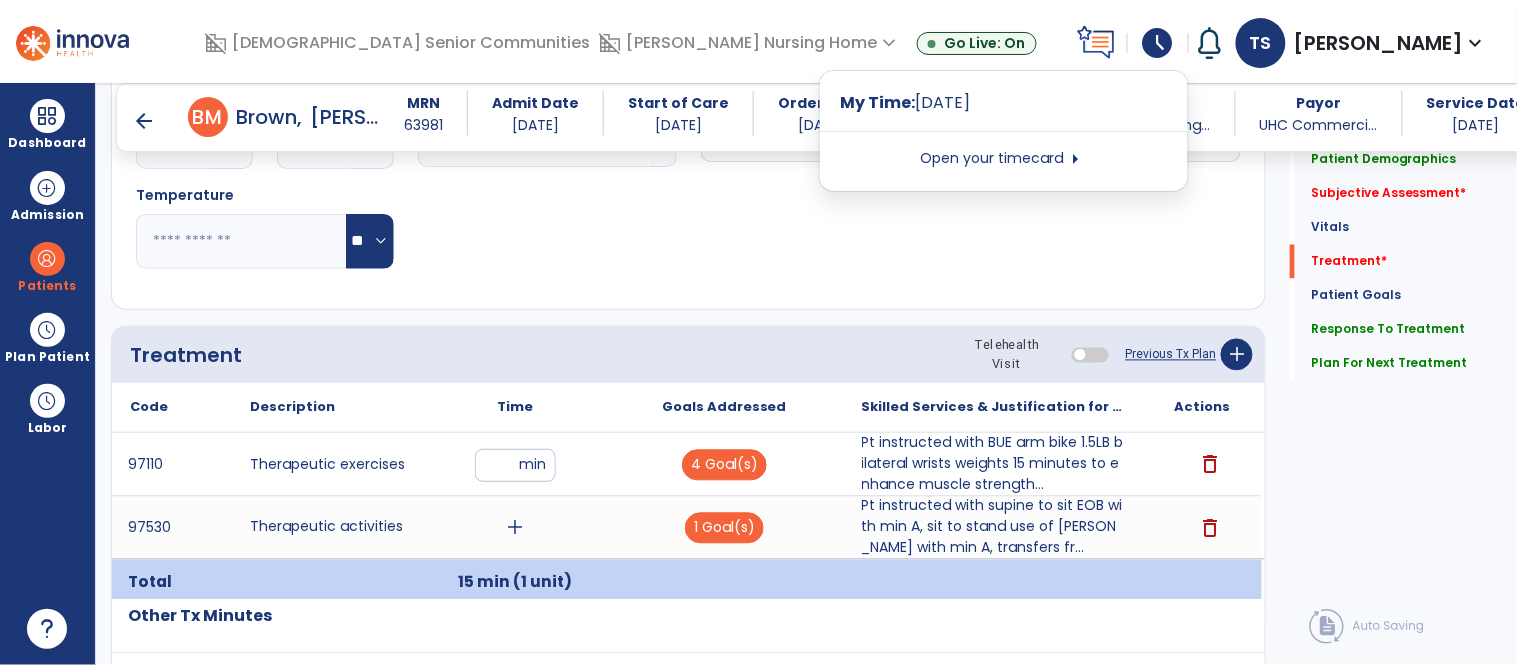 click on "Open your timecard  arrow_right" at bounding box center (1004, 159) 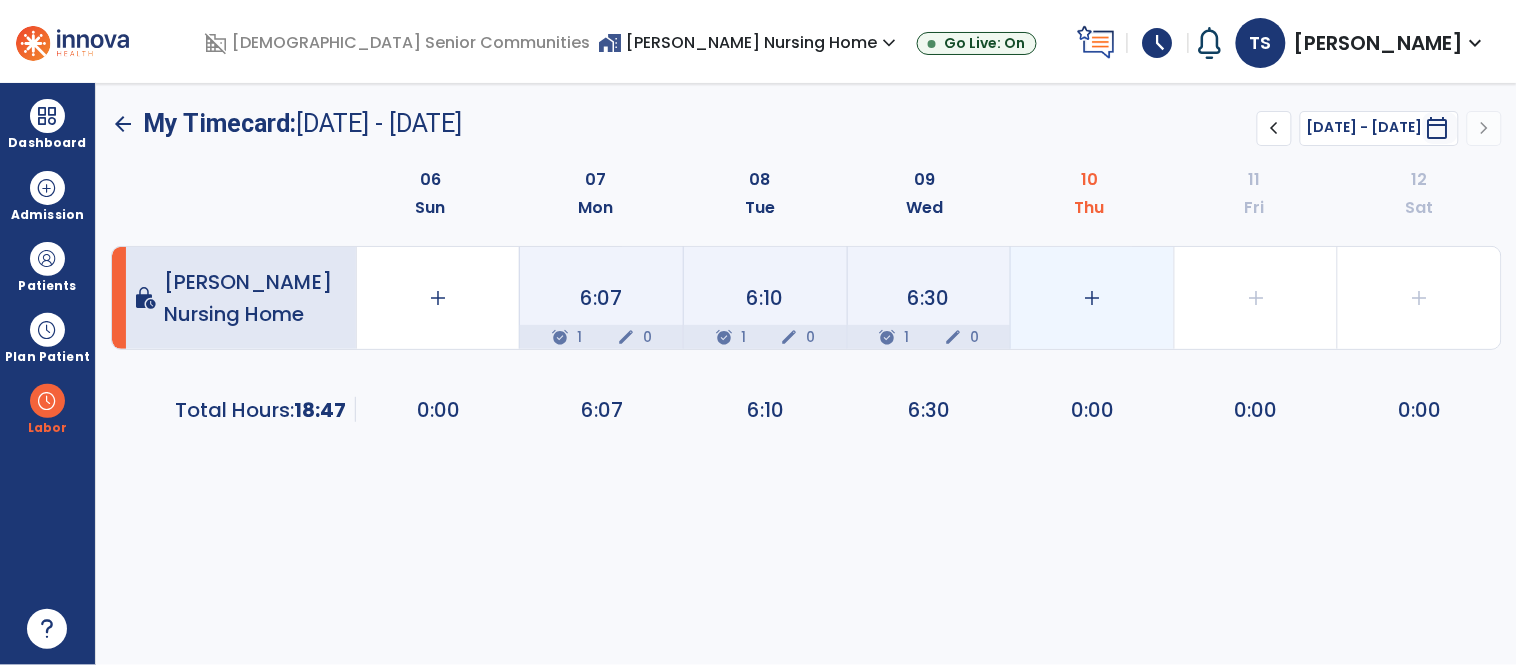click on "add" 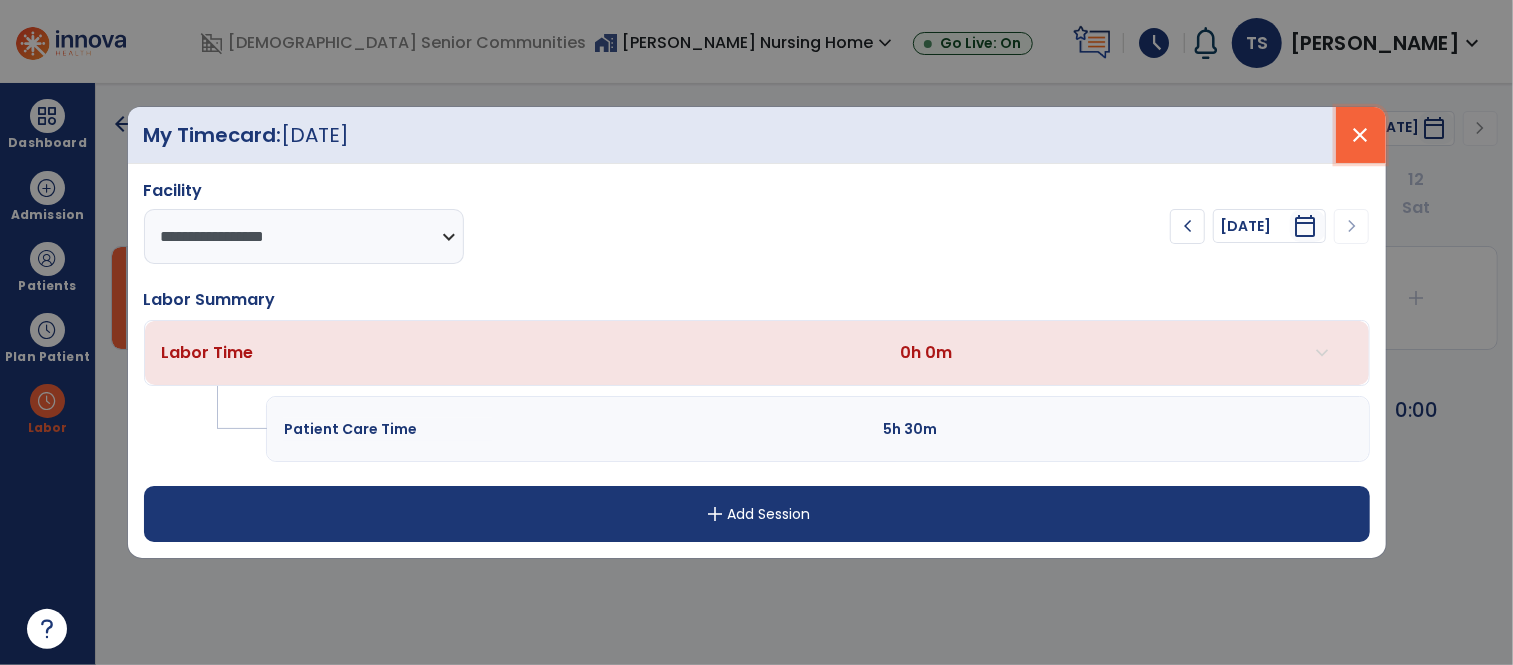 click on "close" at bounding box center [1361, 135] 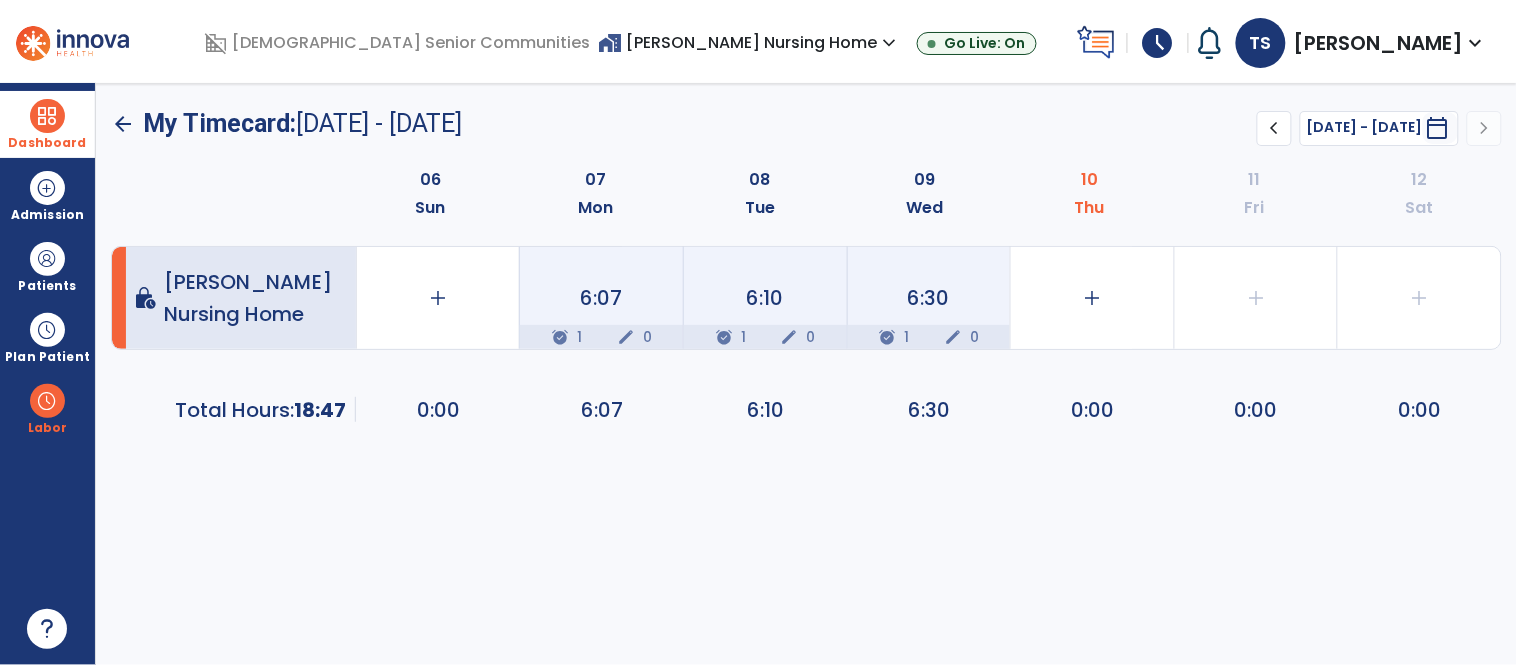 click on "Dashboard" at bounding box center [47, 124] 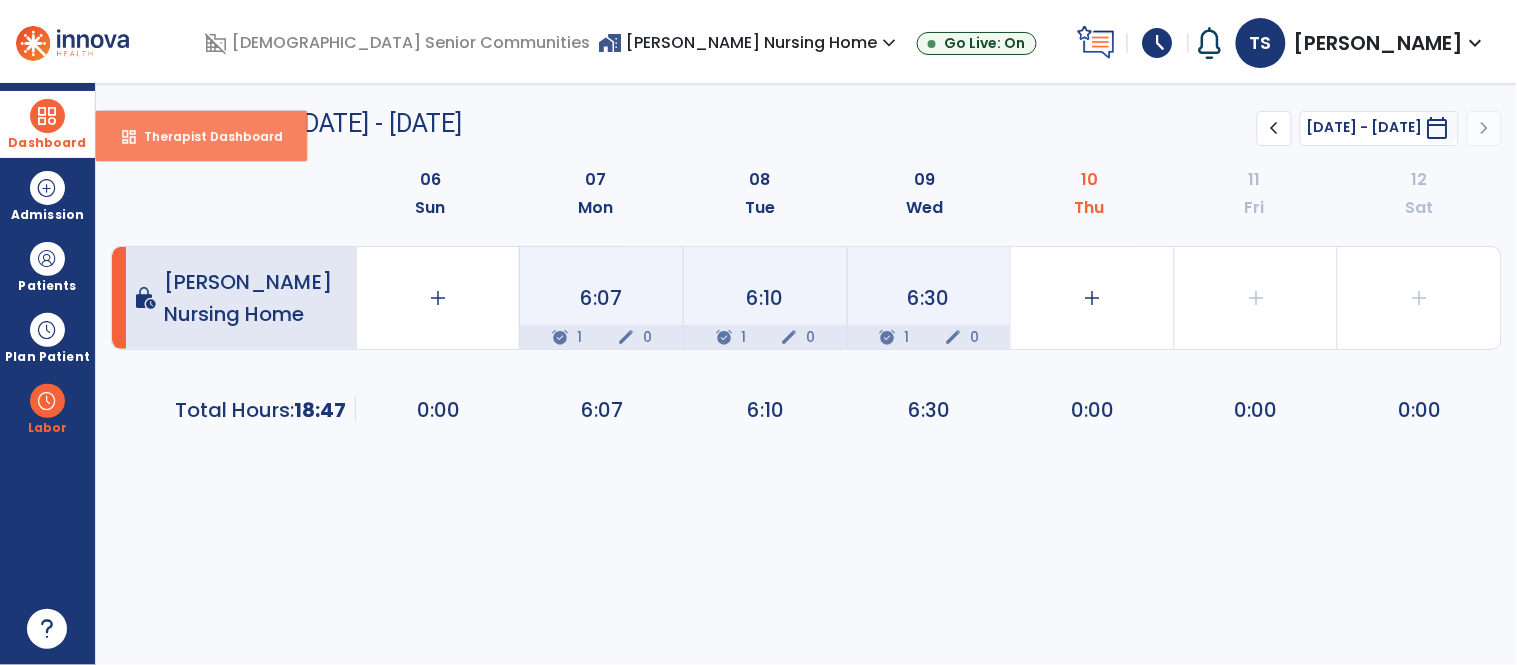 click on "dashboard  Therapist Dashboard" at bounding box center [201, 136] 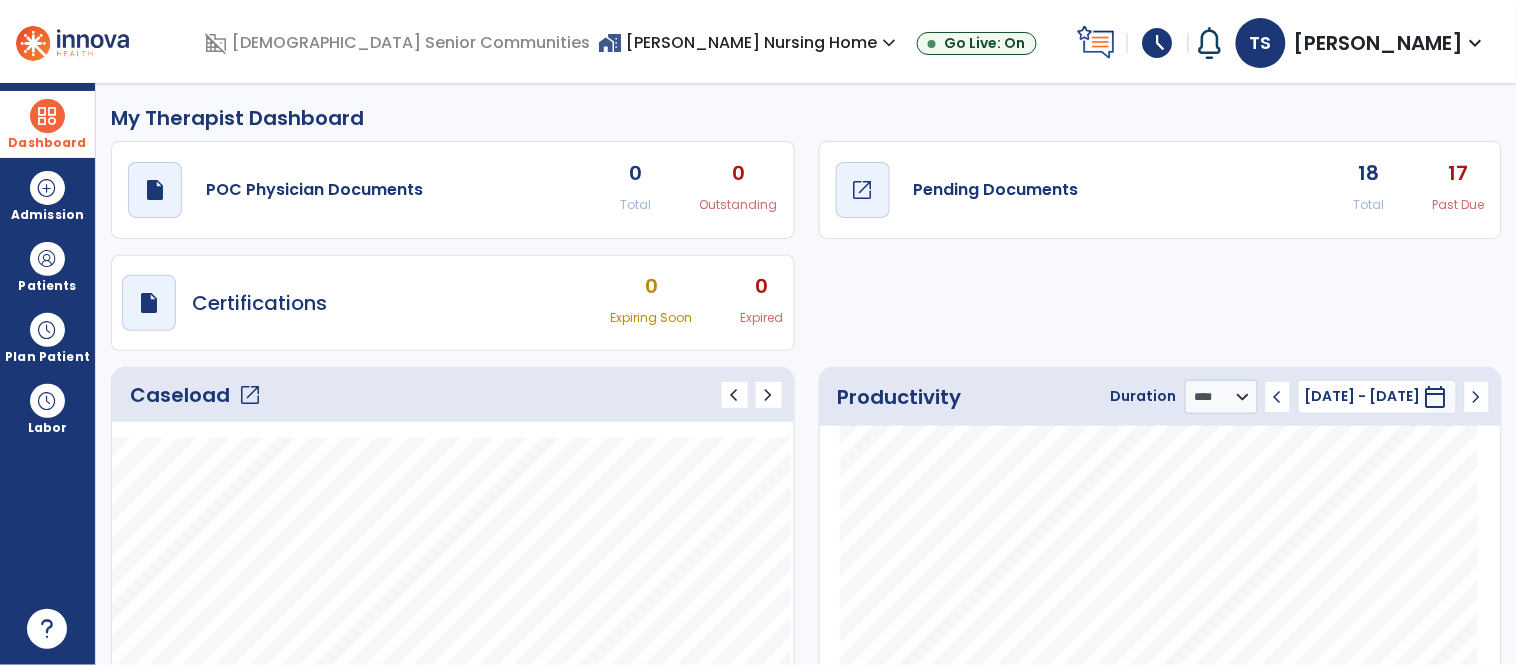 click on "open_in_new" 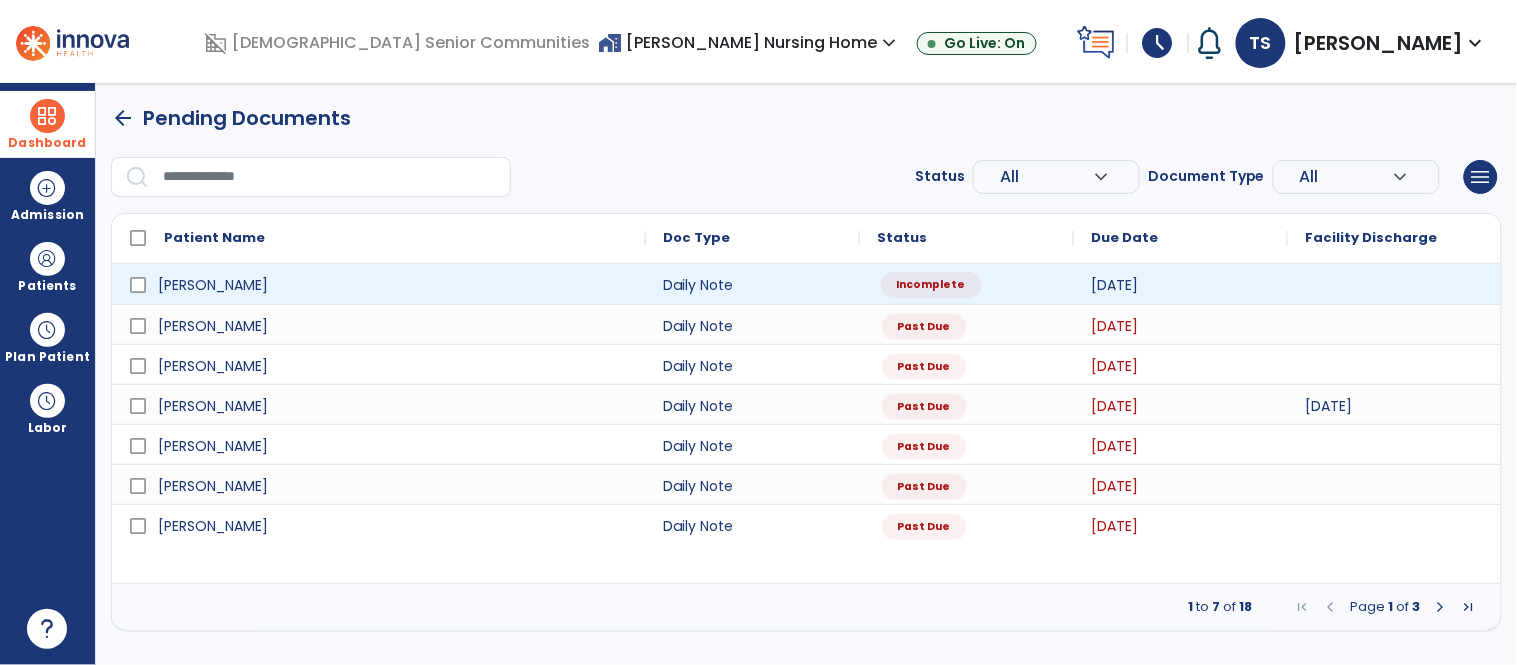 click on "Incomplete" at bounding box center (967, 284) 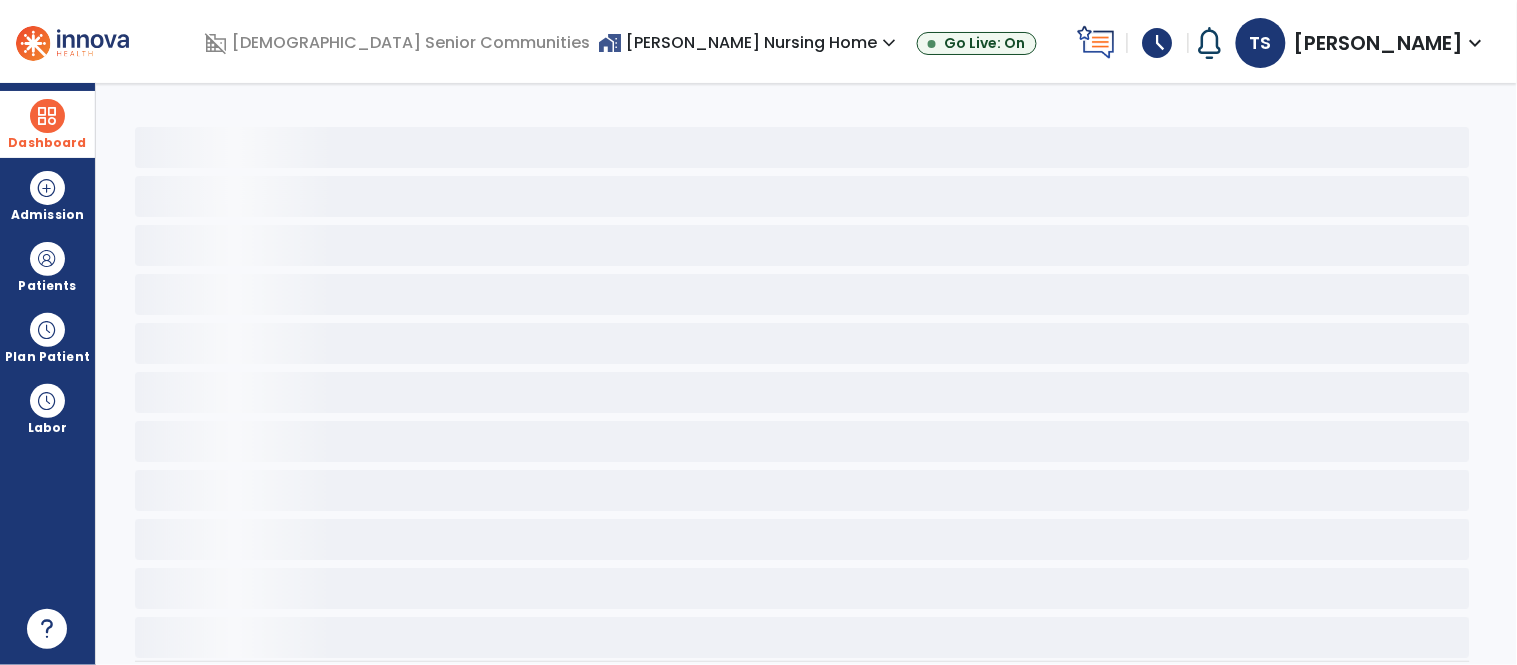 select on "*" 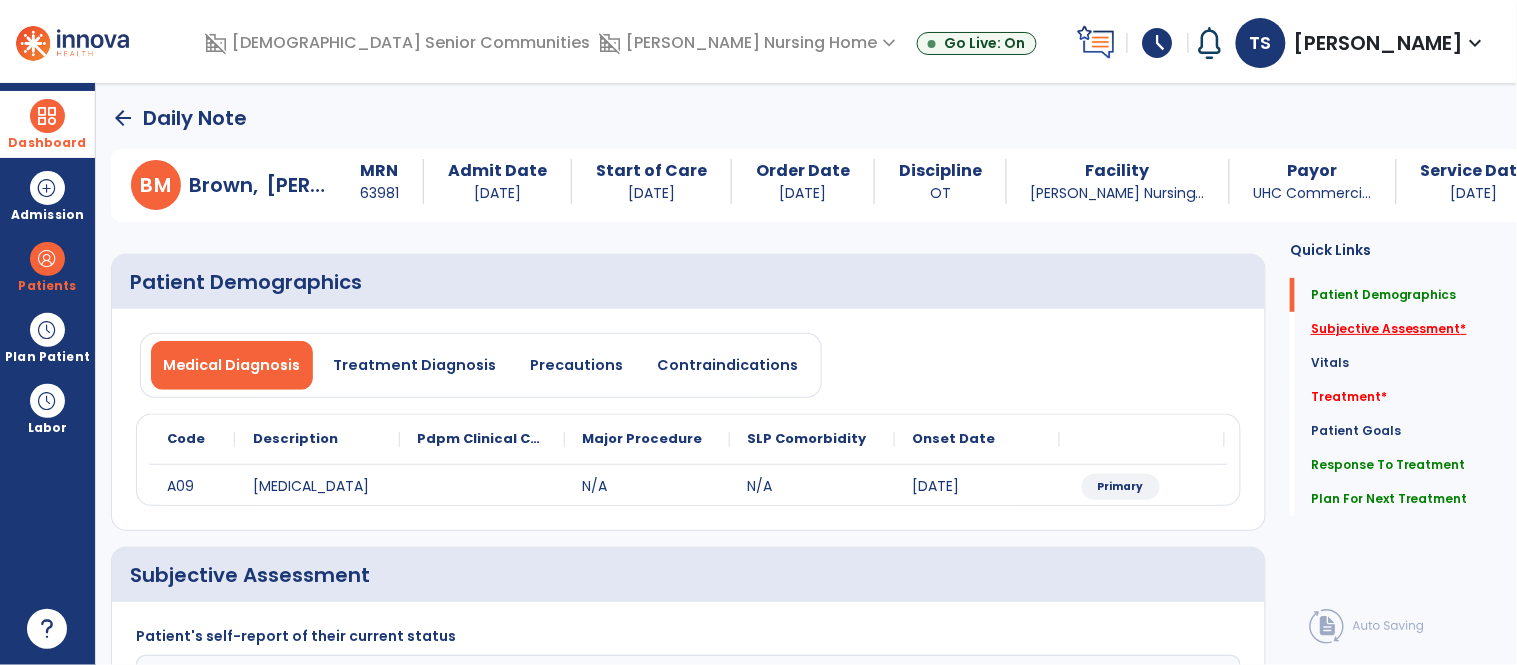 click on "Subjective Assessment   *" 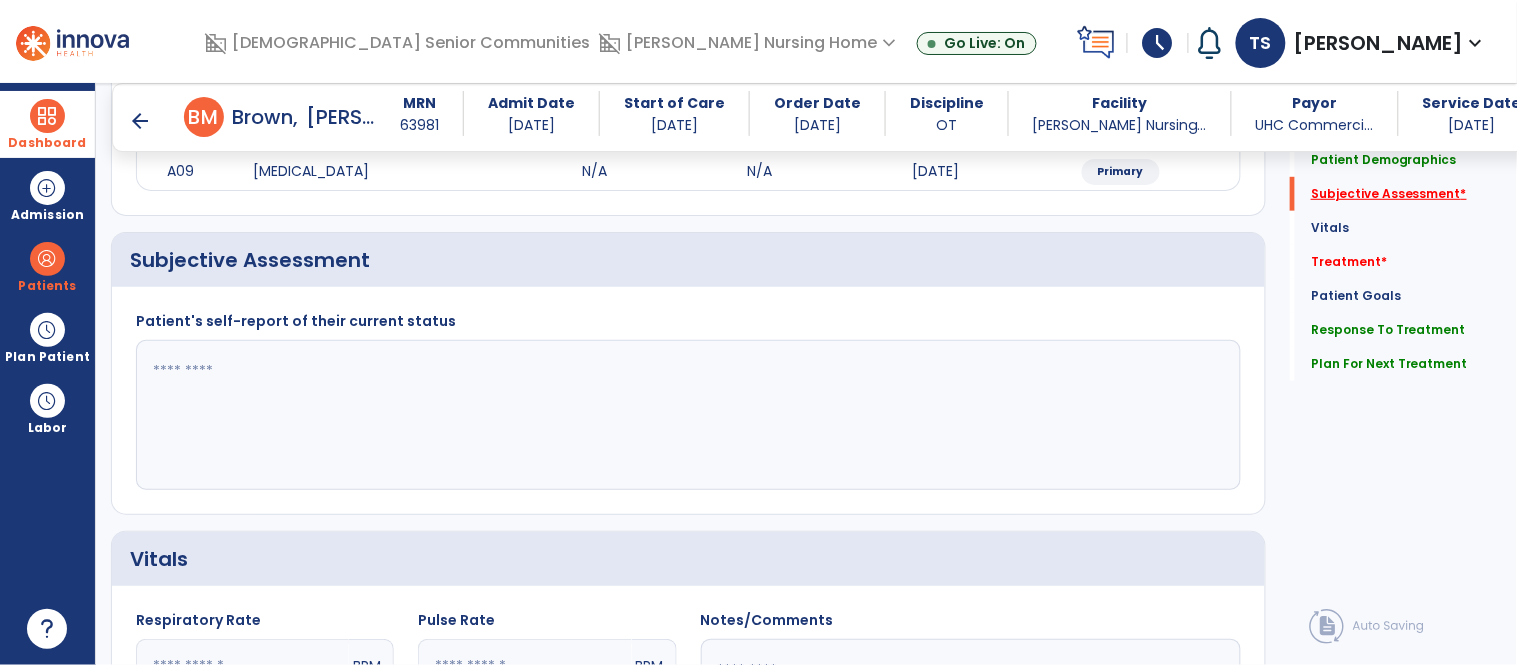 scroll, scrollTop: 314, scrollLeft: 0, axis: vertical 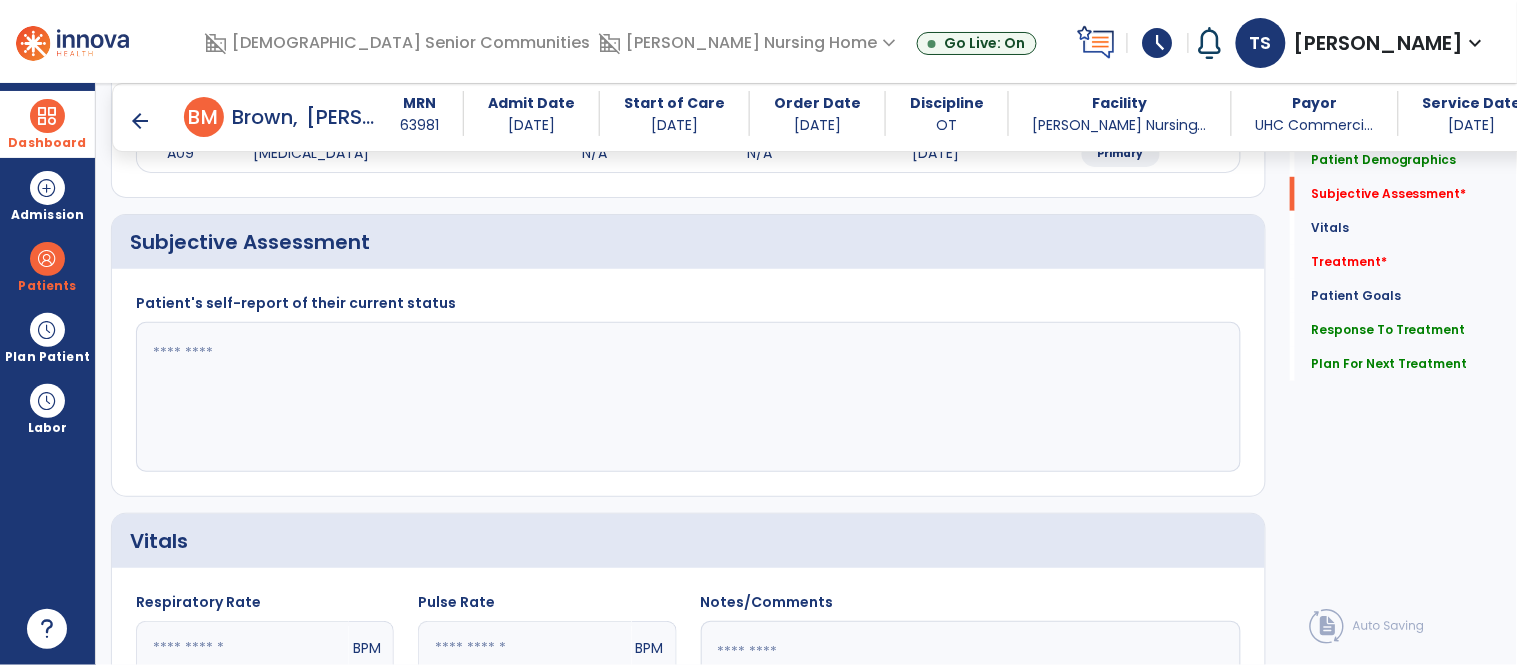 click 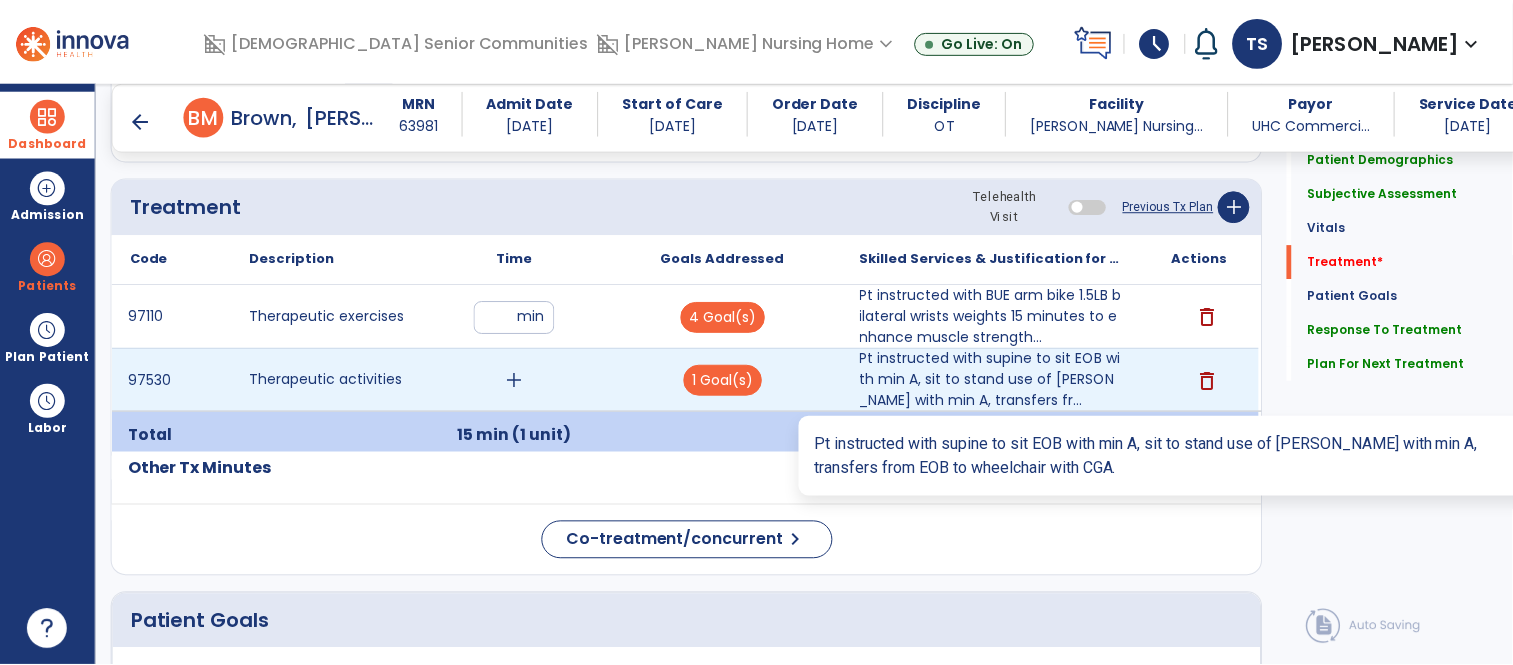 scroll, scrollTop: 1073, scrollLeft: 0, axis: vertical 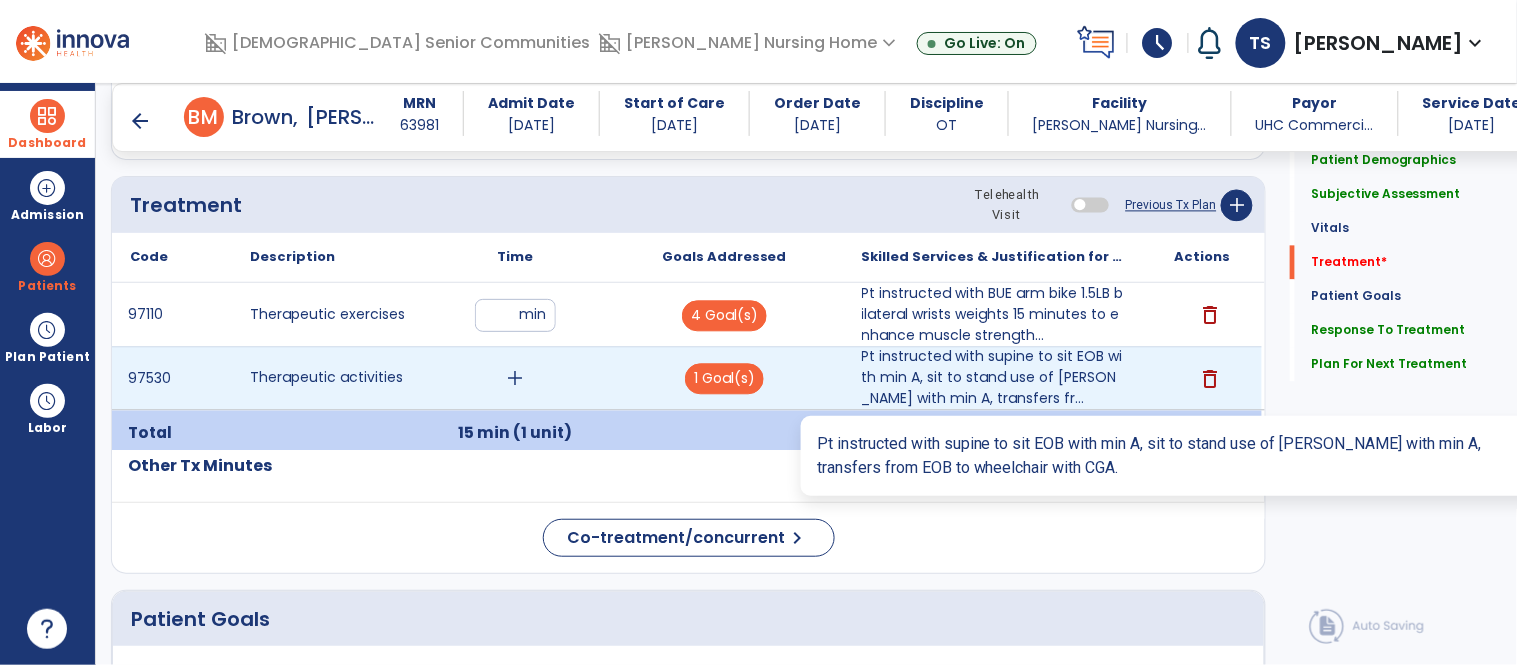 type on "**********" 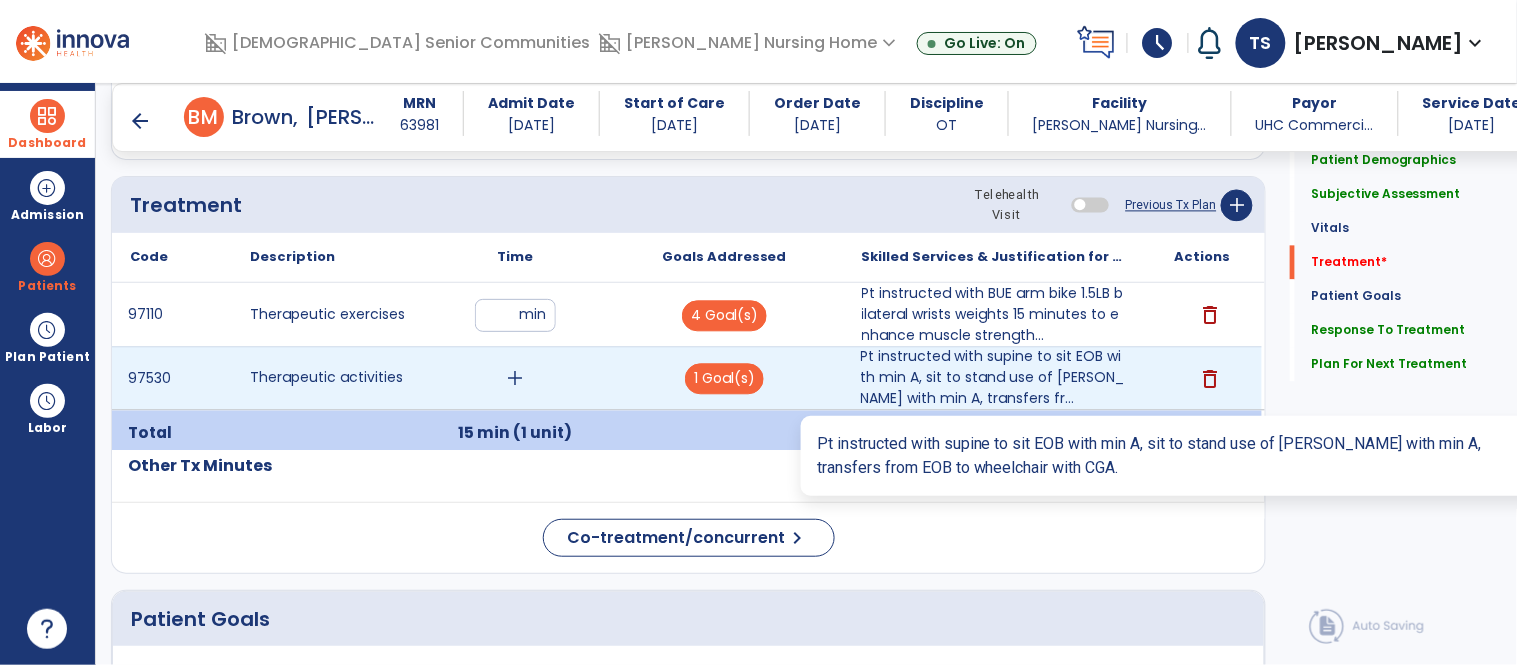 click on "Pt instructed with supine to sit EOB with min A, sit to stand use of walker with min A, transfers fr..." at bounding box center [993, 377] 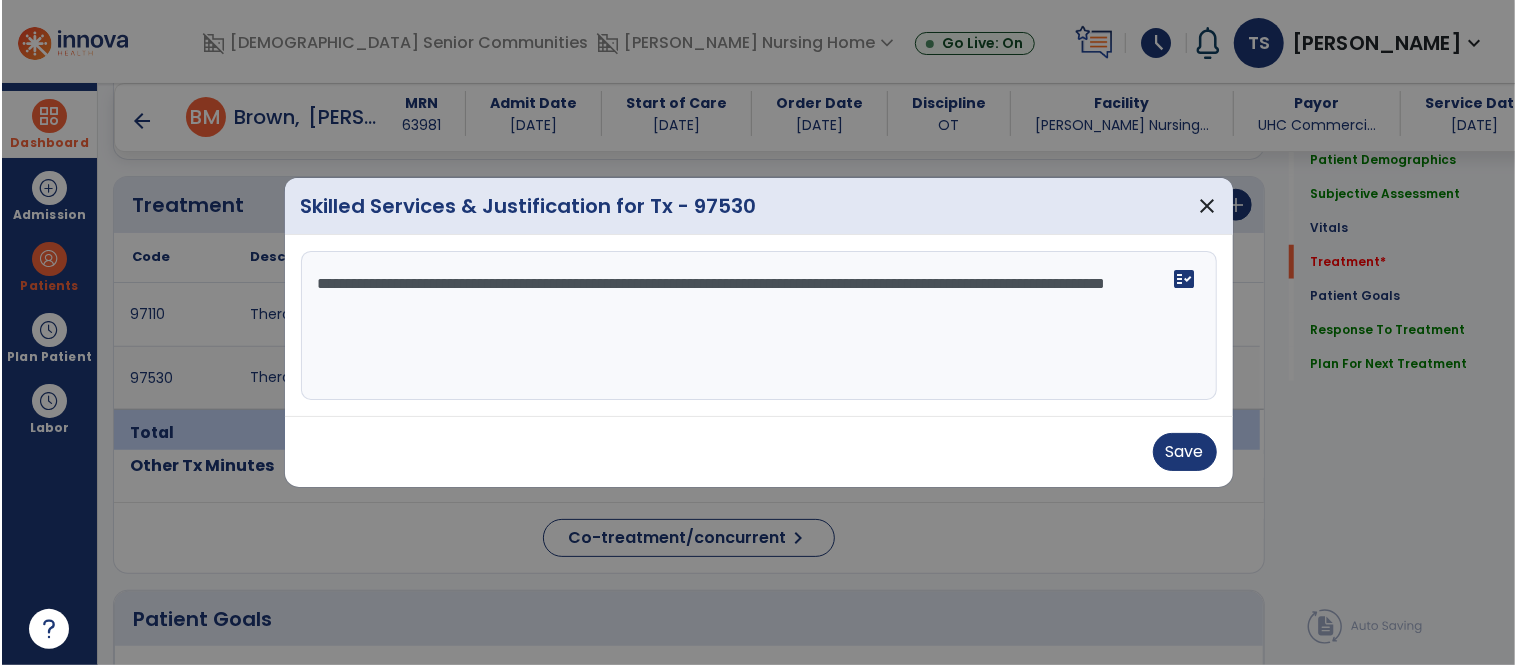 scroll, scrollTop: 1073, scrollLeft: 0, axis: vertical 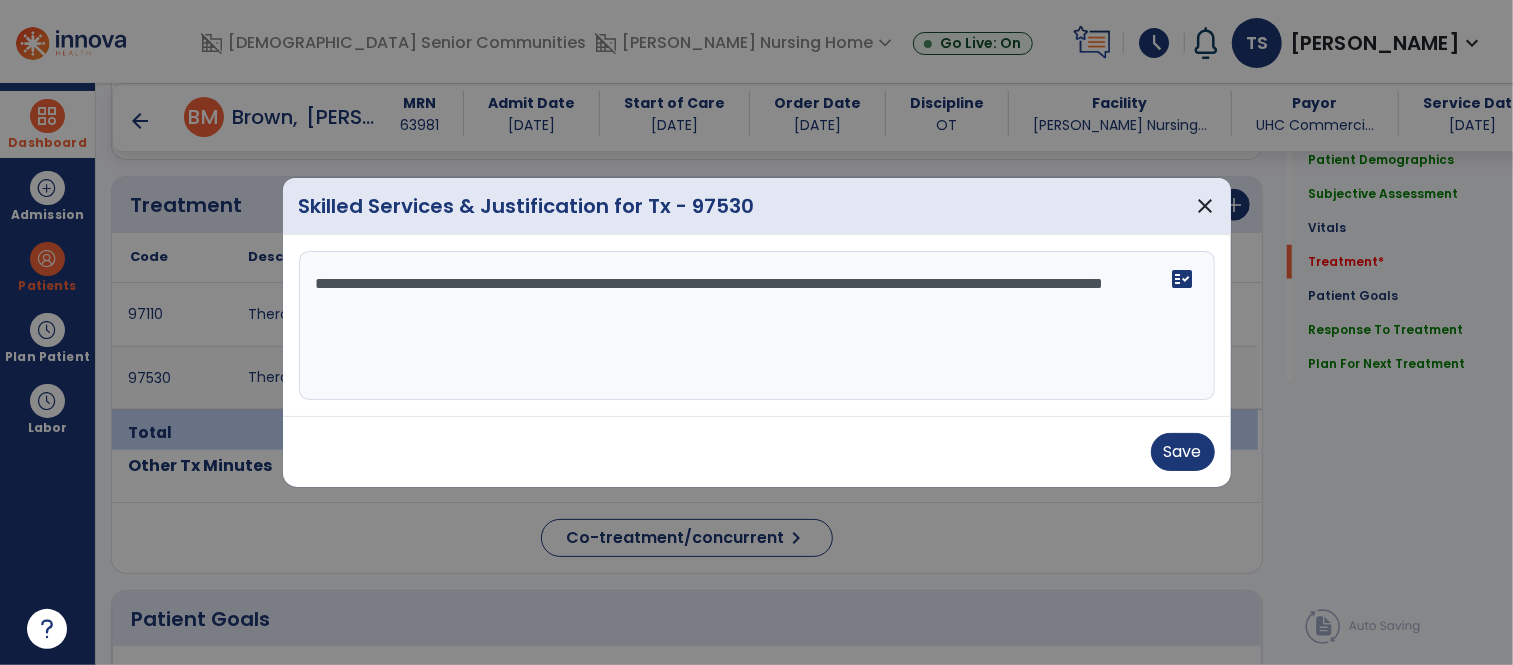 click on "**********" at bounding box center [757, 326] 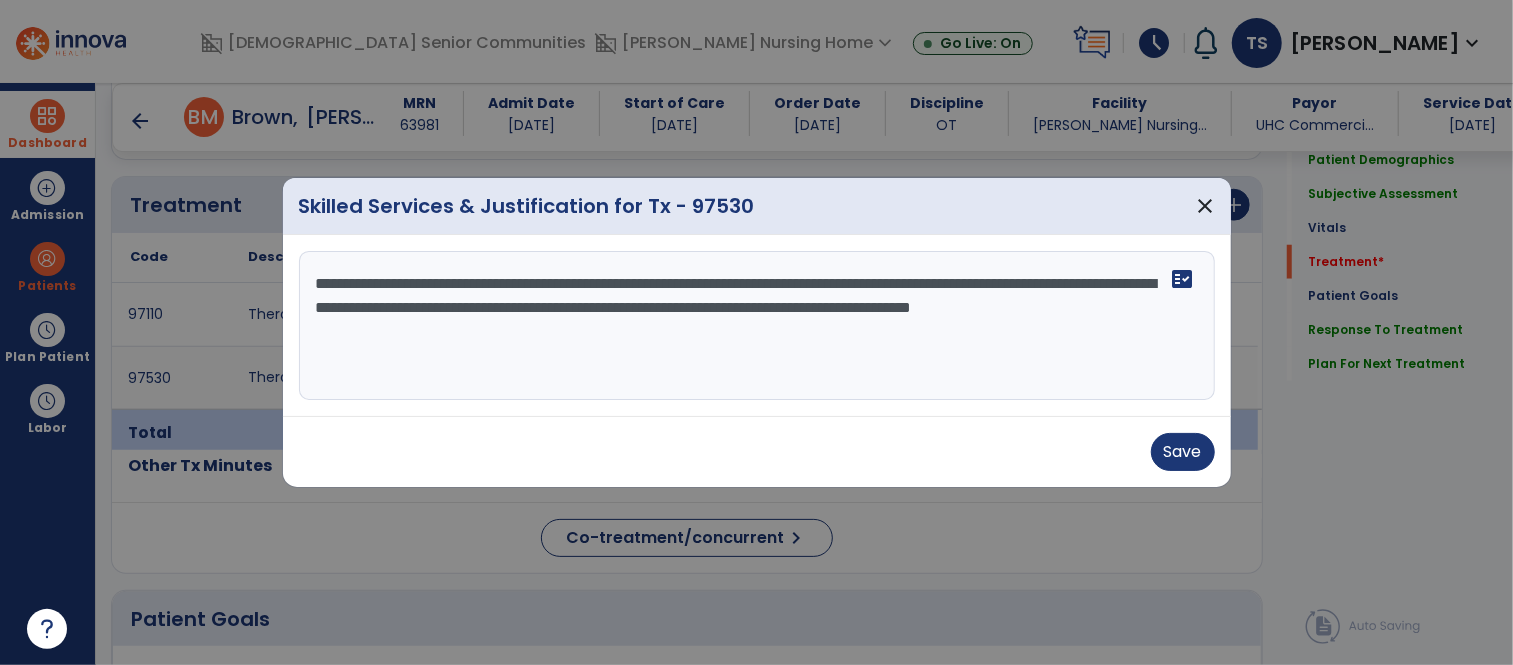 type on "**********" 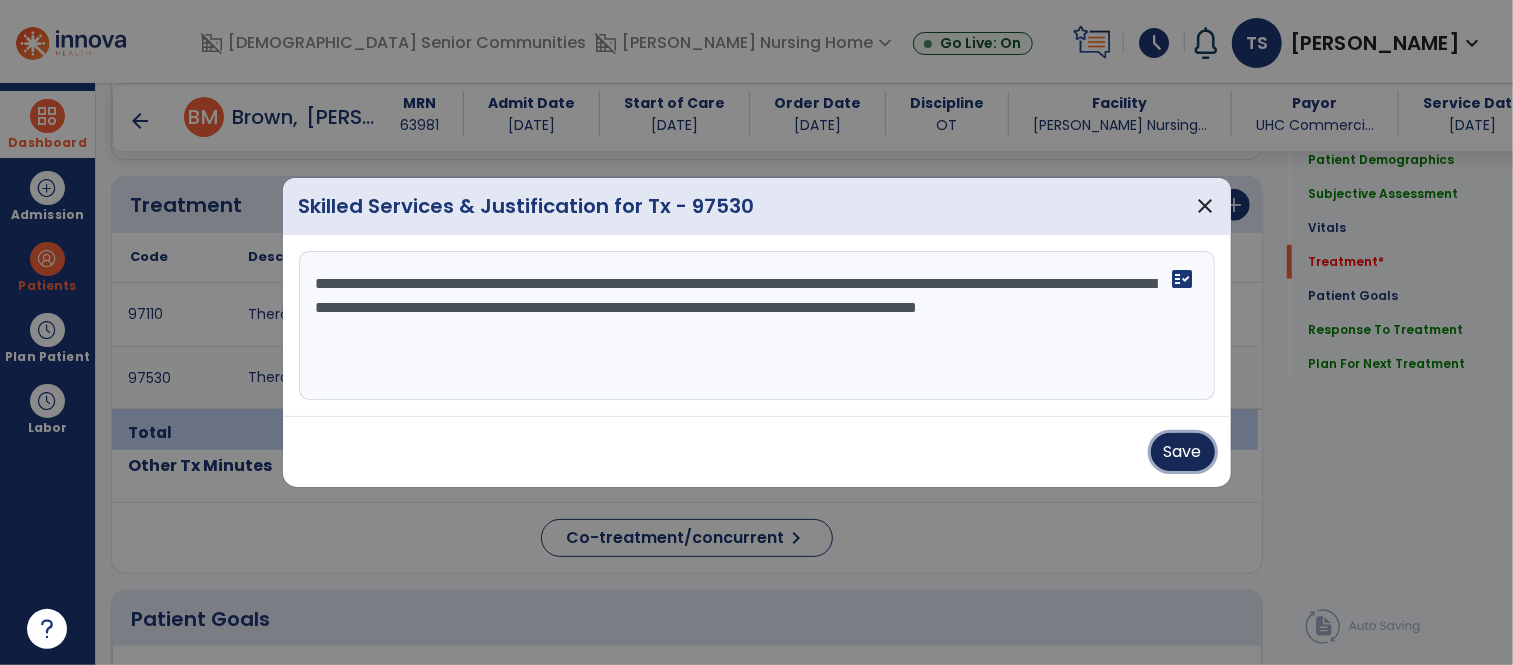 click on "Save" at bounding box center (1183, 452) 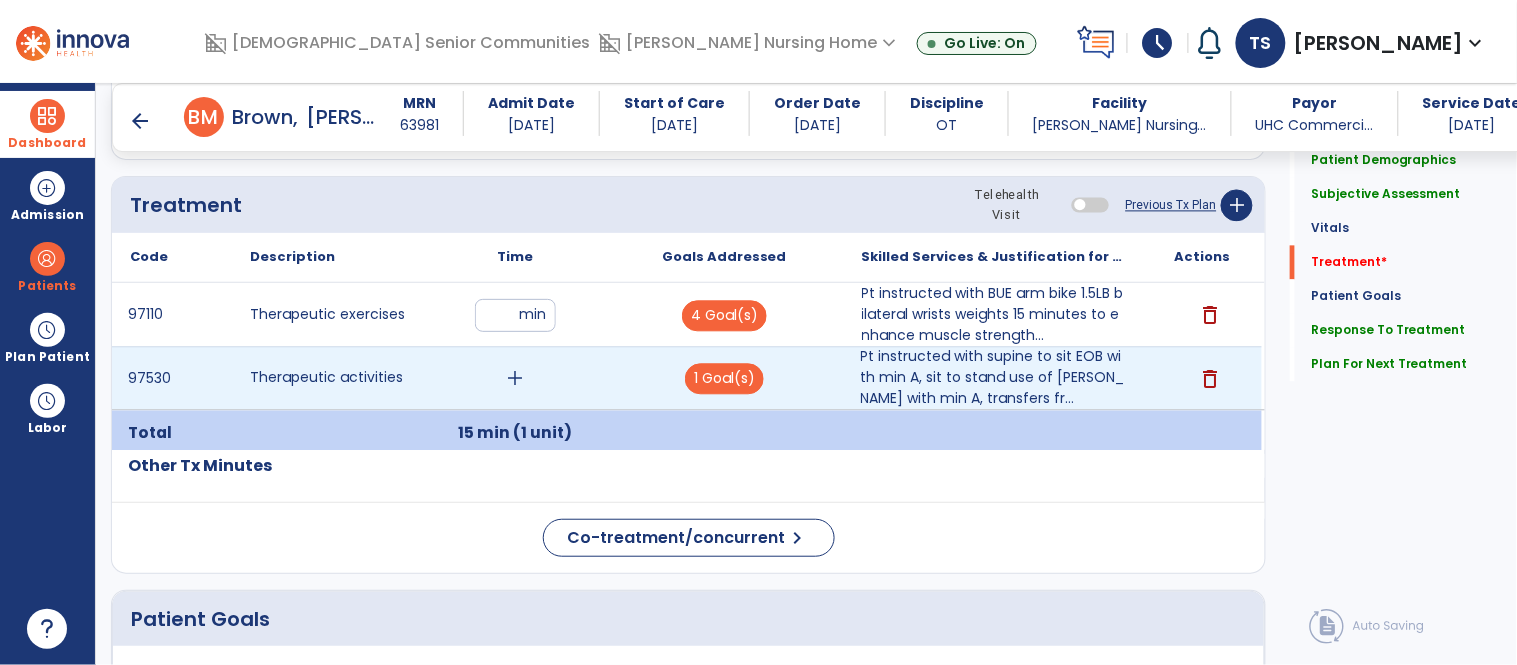 click on "add" at bounding box center (515, 378) 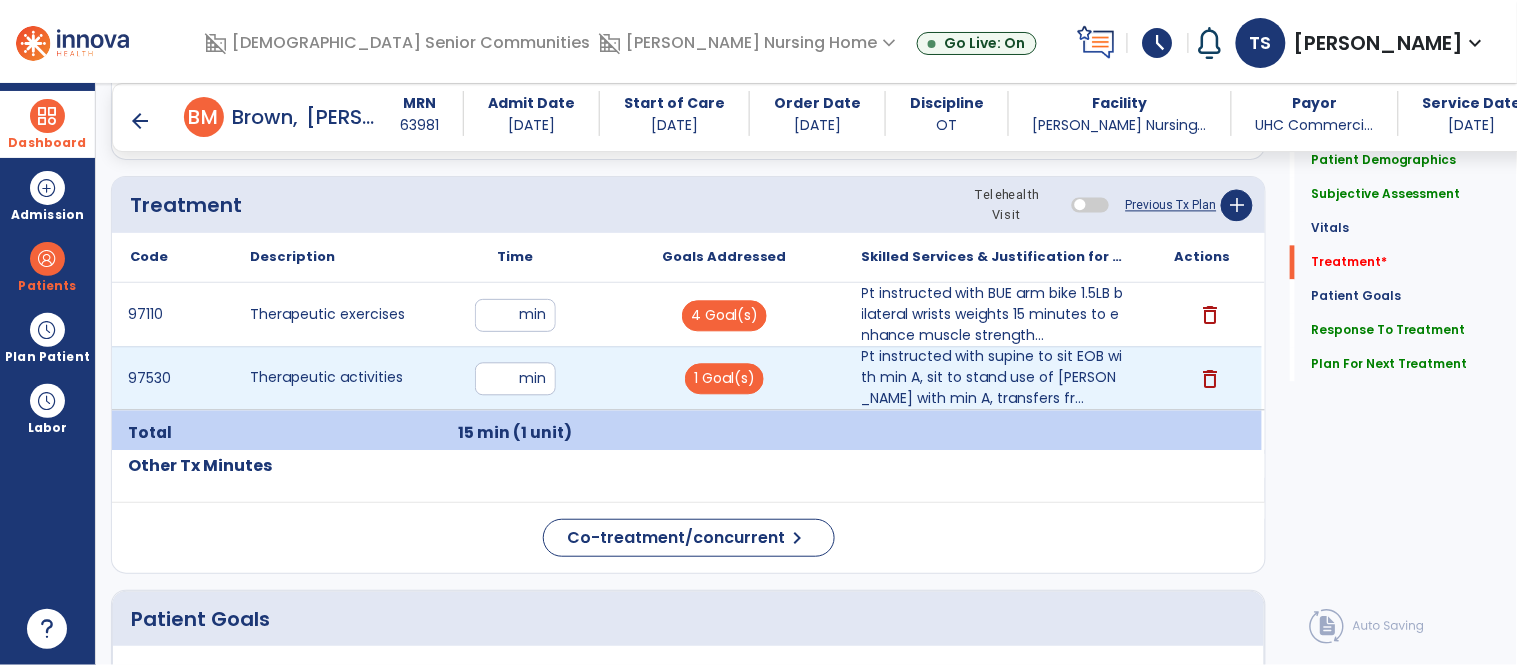 type on "**" 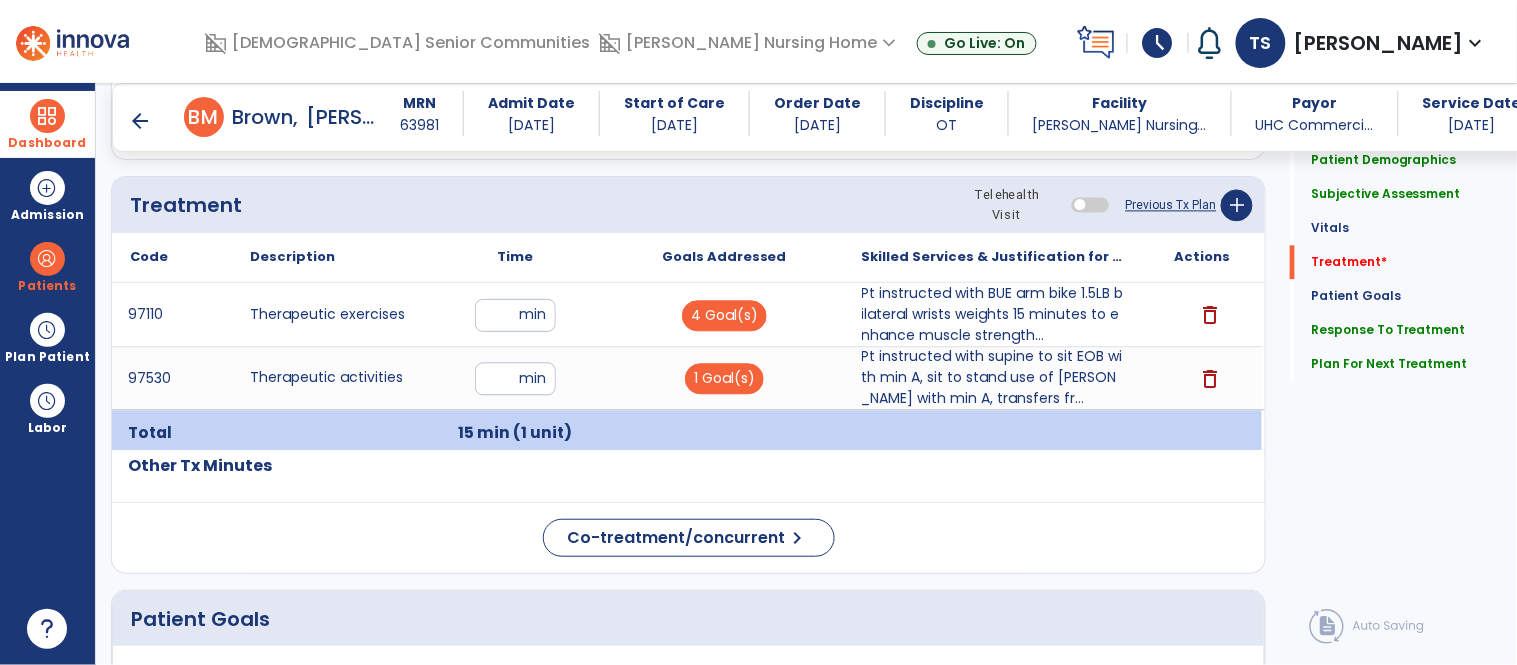 click on "Code
Description
Time" 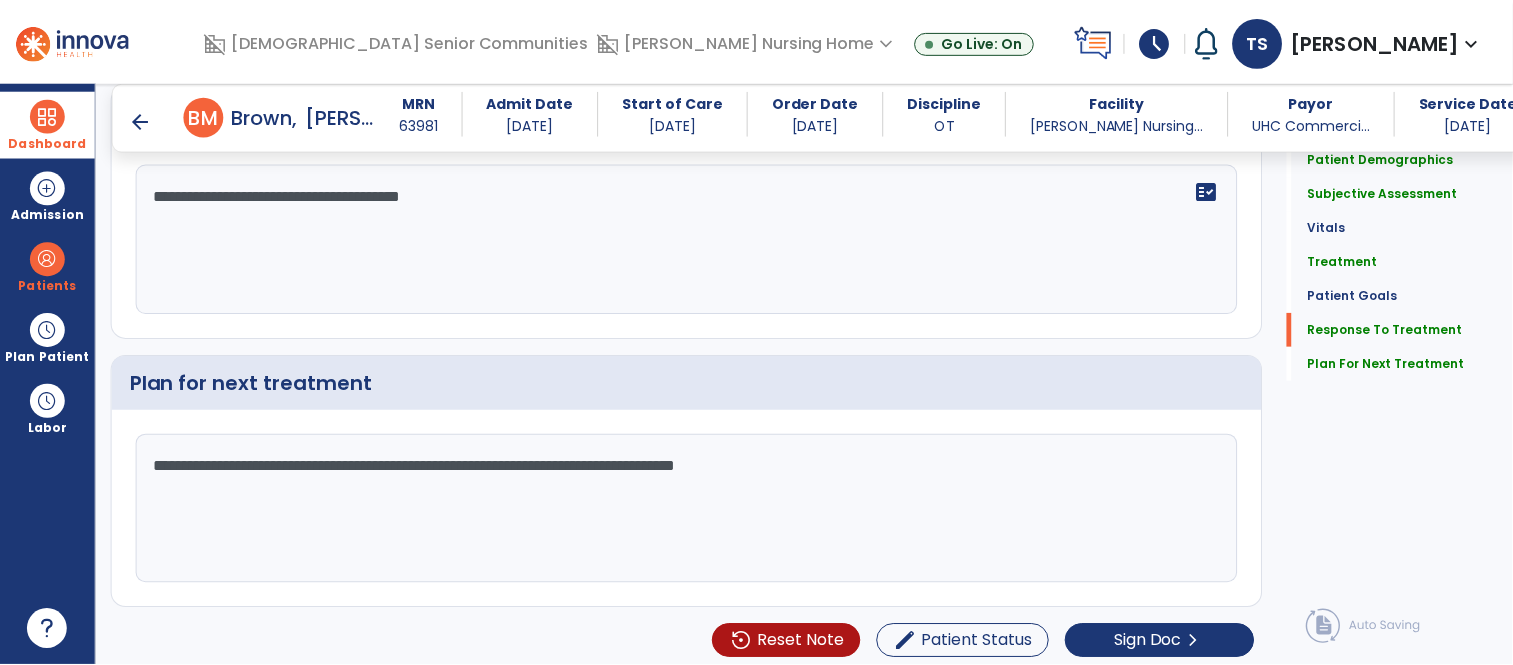 scroll, scrollTop: 3630, scrollLeft: 0, axis: vertical 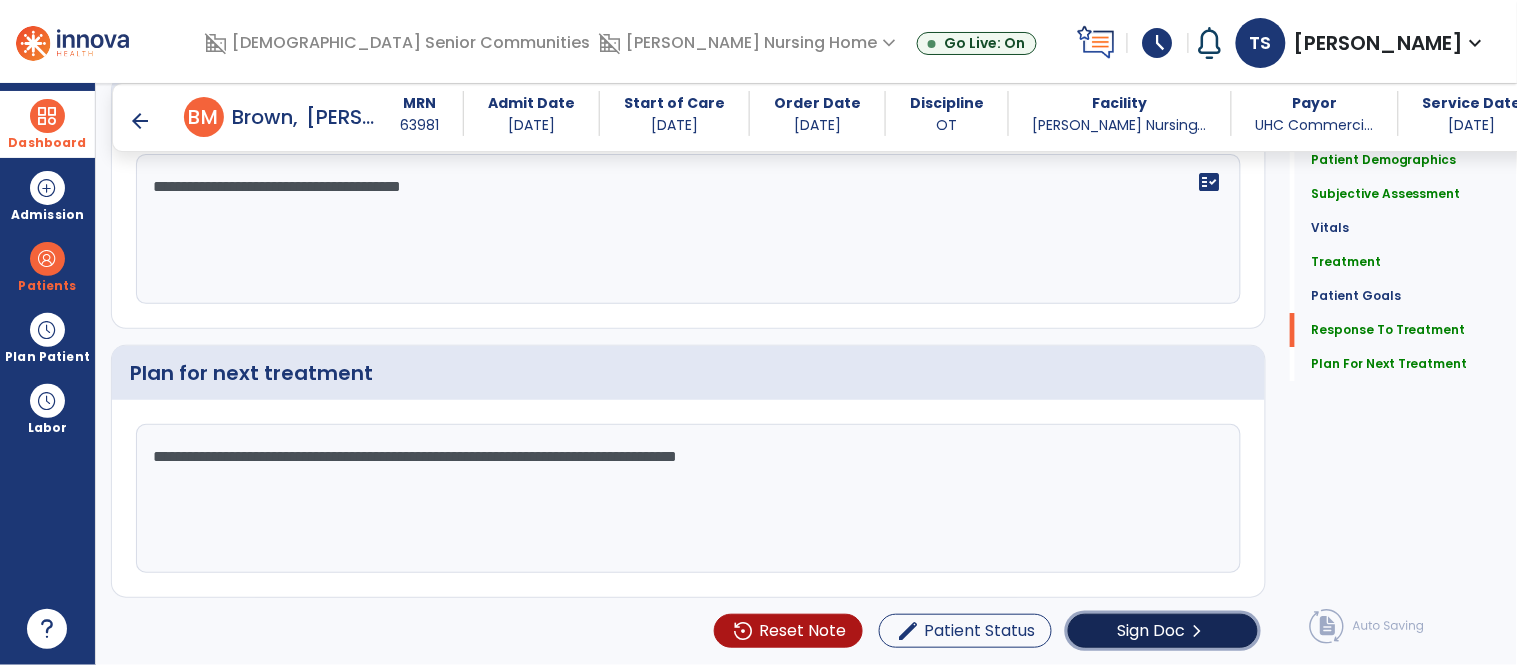click on "chevron_right" 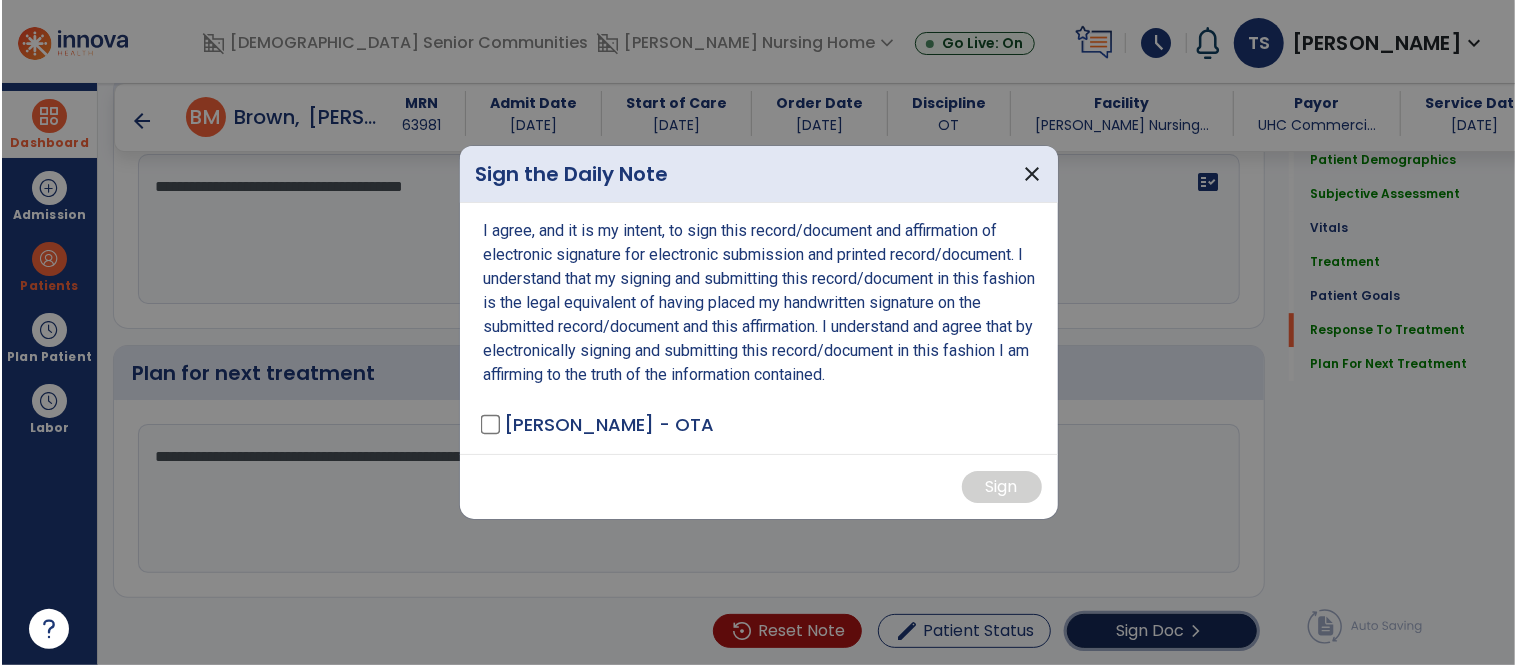 scroll, scrollTop: 3630, scrollLeft: 0, axis: vertical 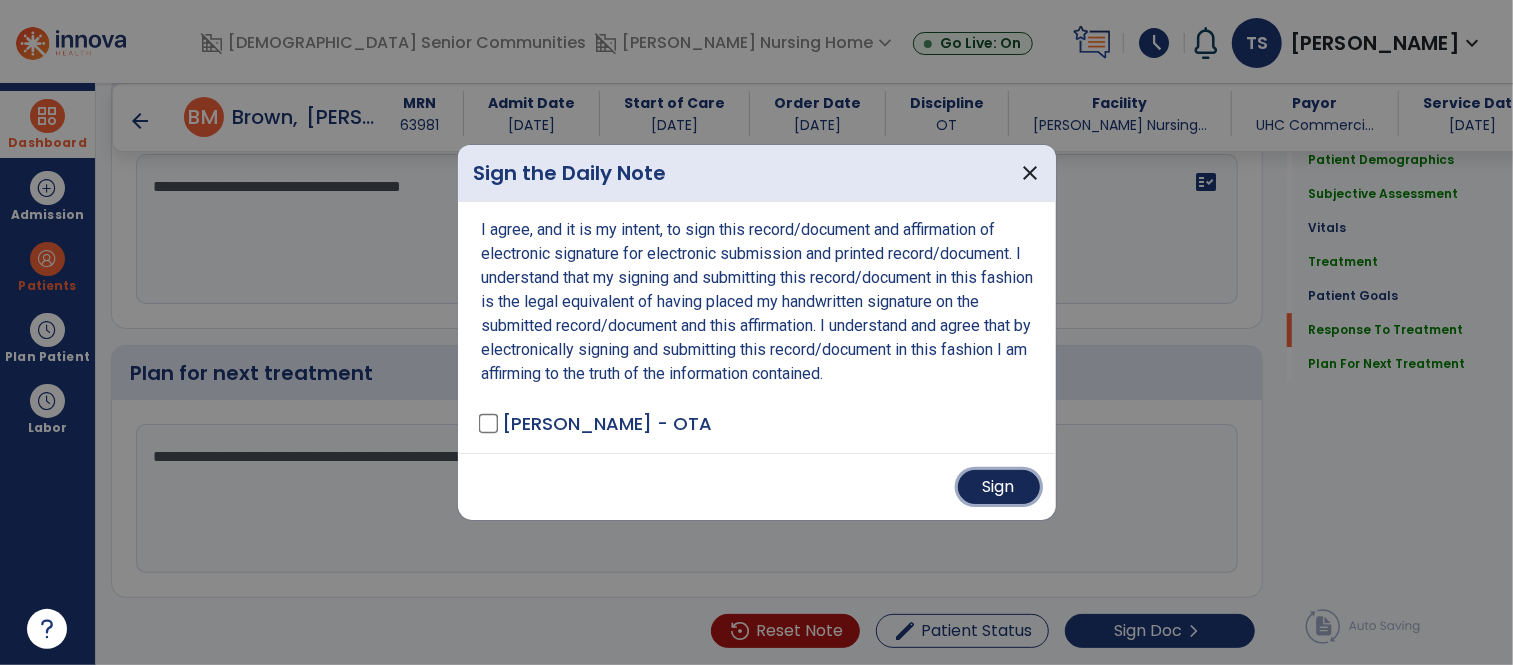 click on "Sign" at bounding box center [999, 487] 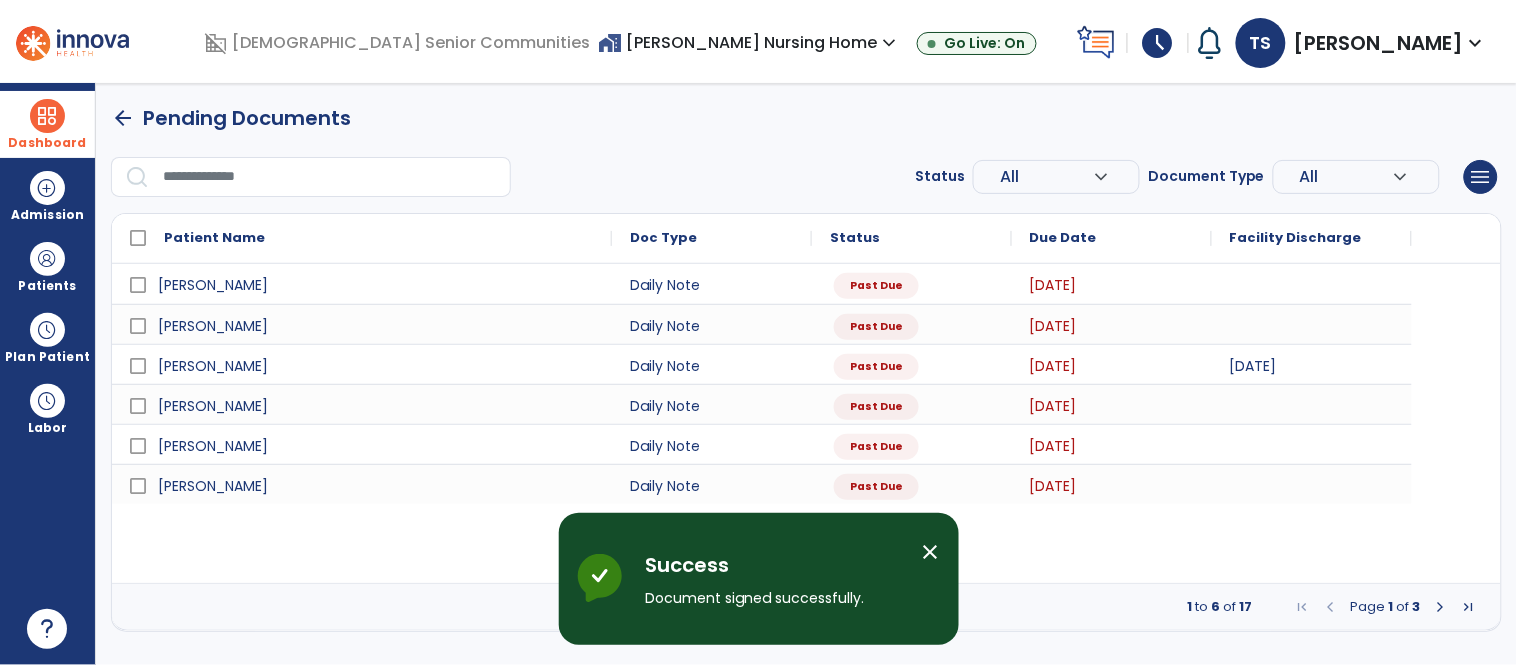 scroll, scrollTop: 0, scrollLeft: 0, axis: both 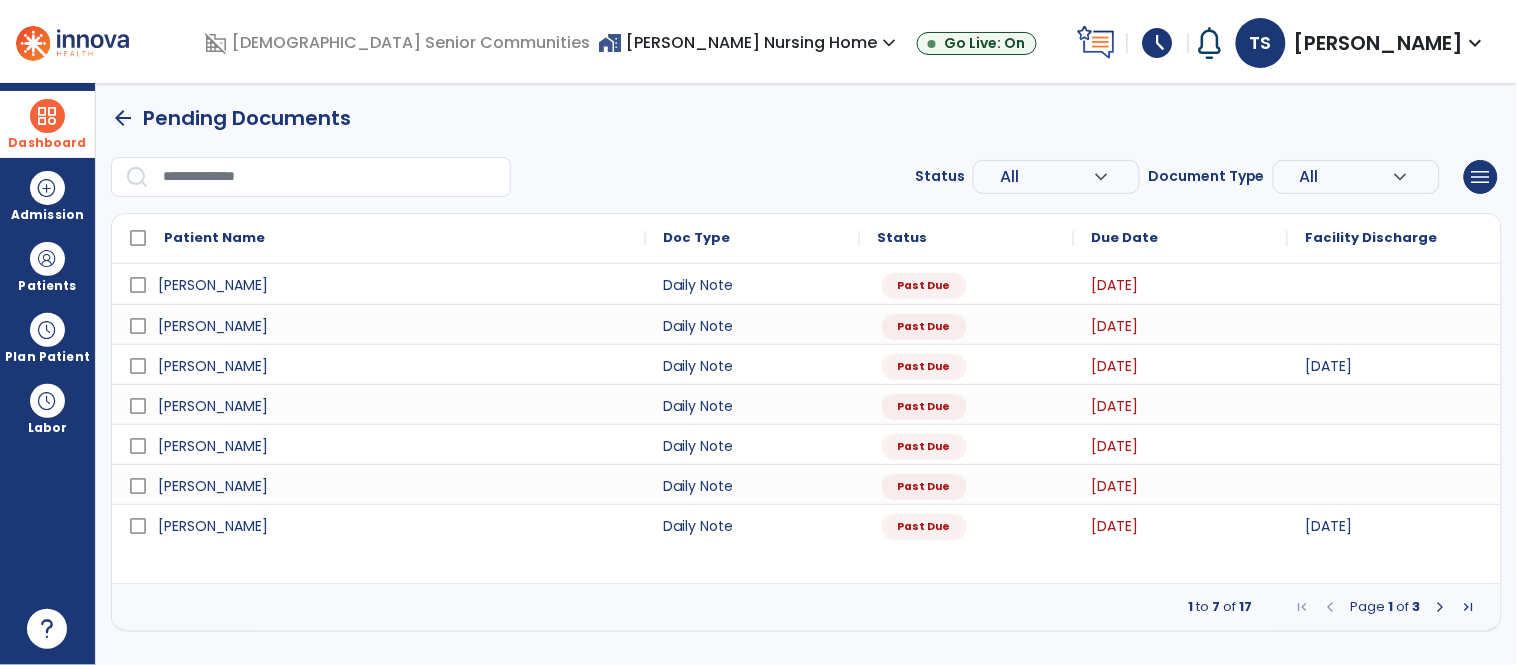 click on "schedule" at bounding box center [1158, 43] 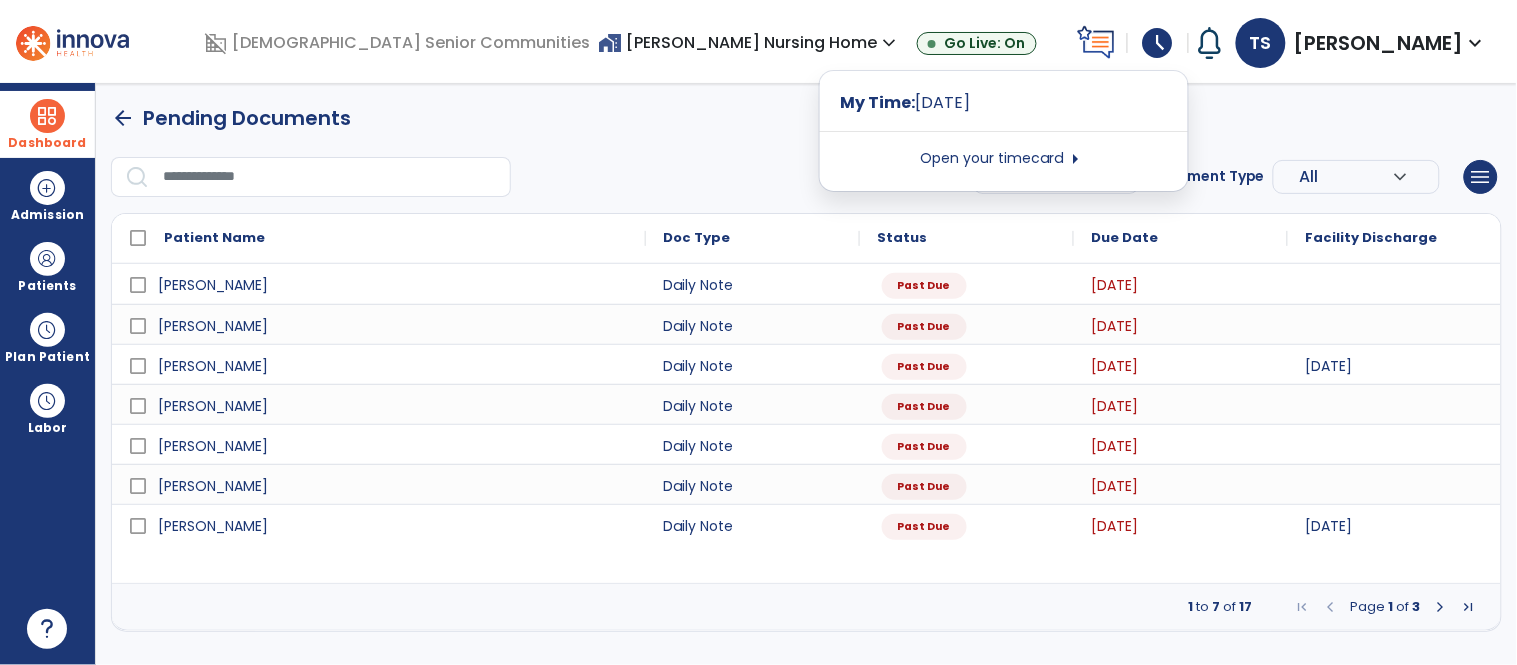 click on "Open your timecard  arrow_right" at bounding box center (1004, 159) 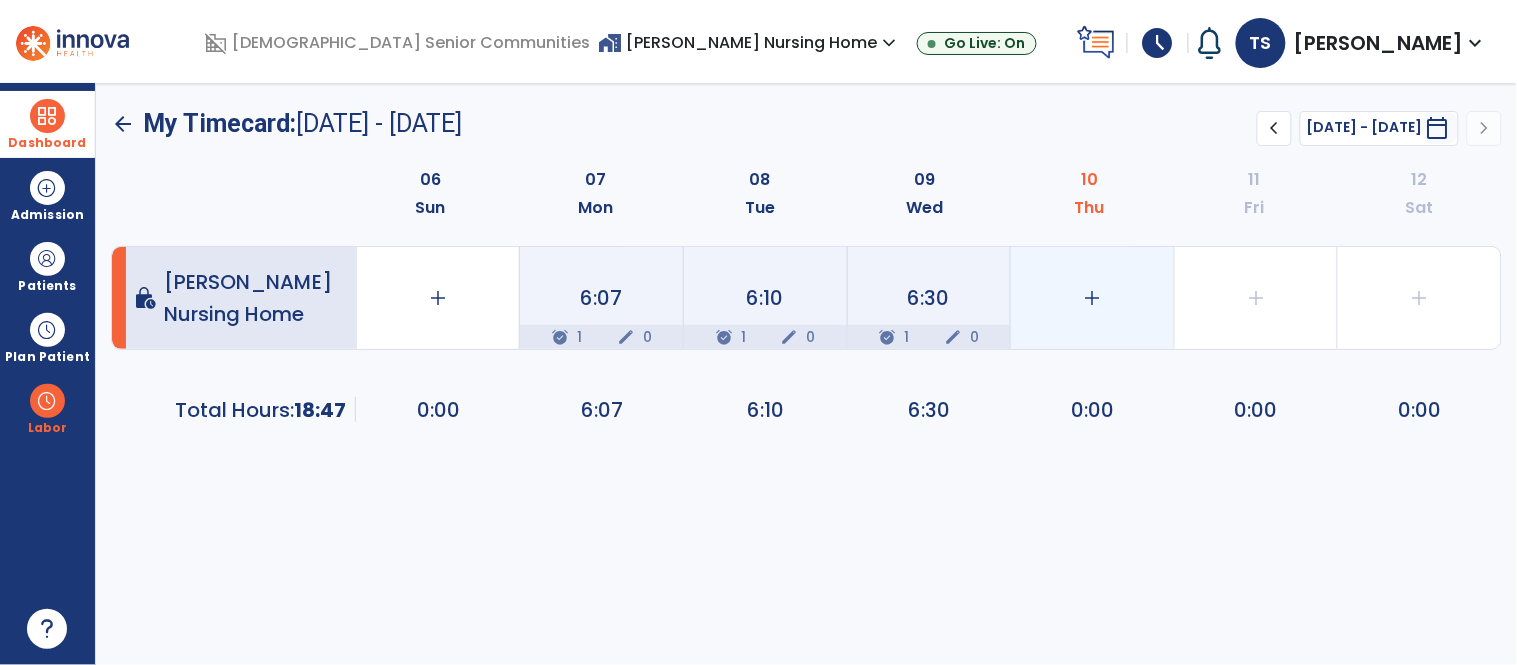 click on "add" 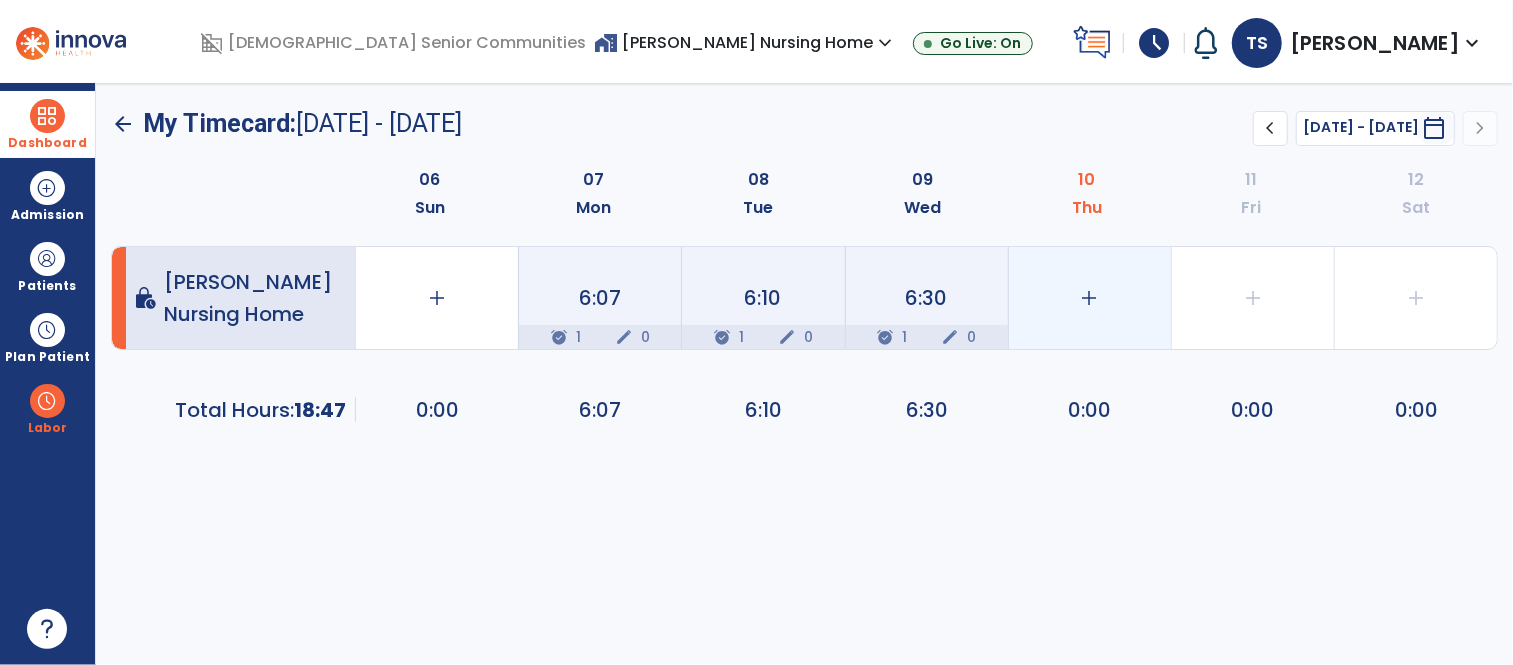 select on "**********" 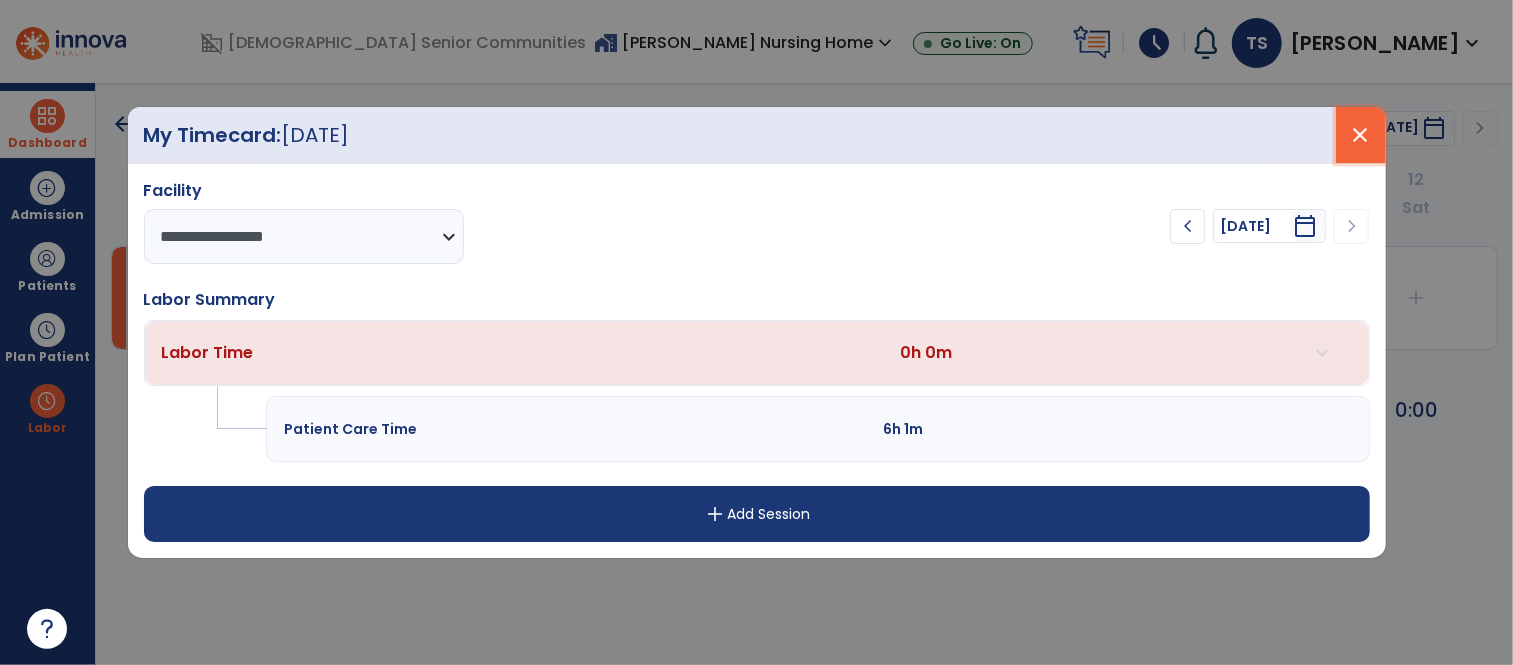 click on "close" at bounding box center [1361, 135] 